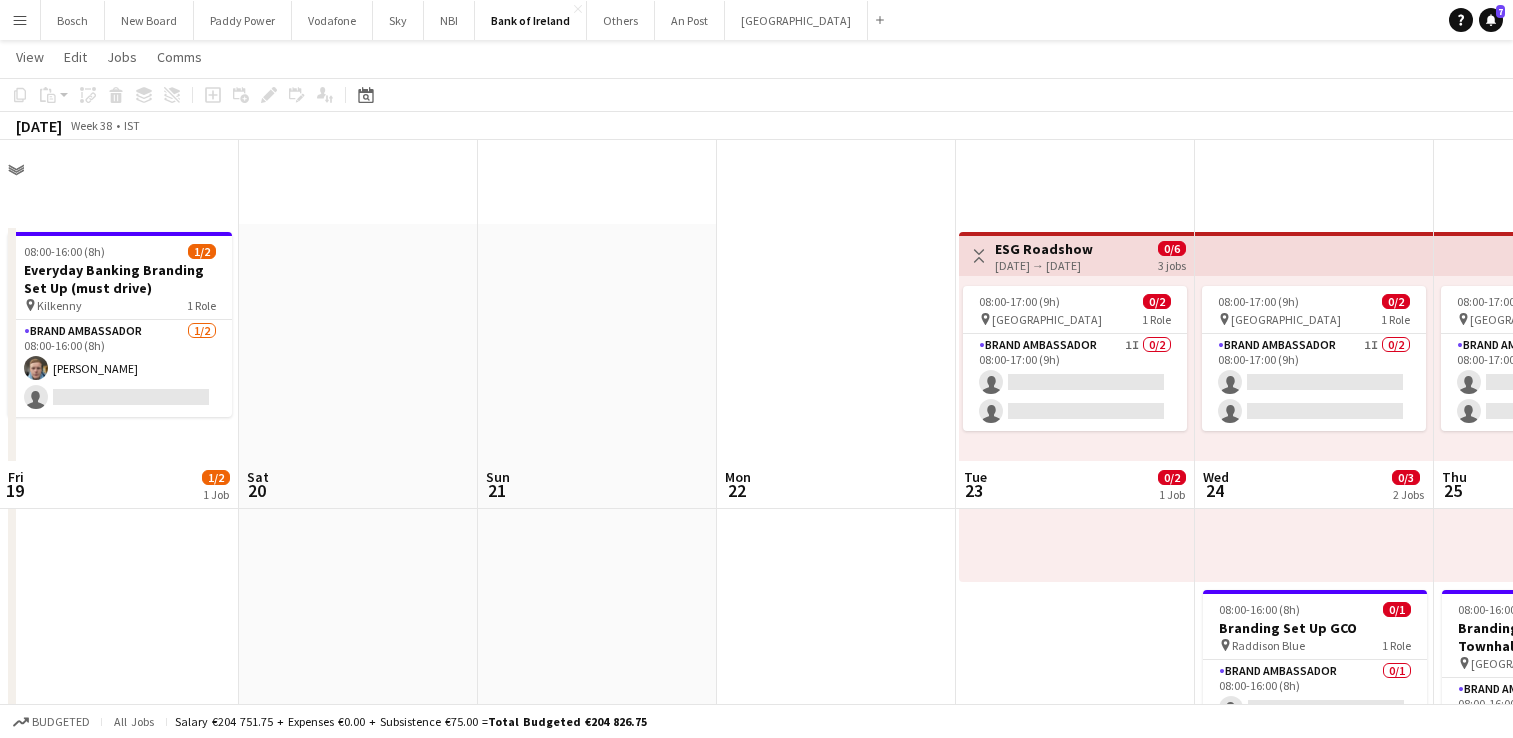 scroll, scrollTop: 320, scrollLeft: 0, axis: vertical 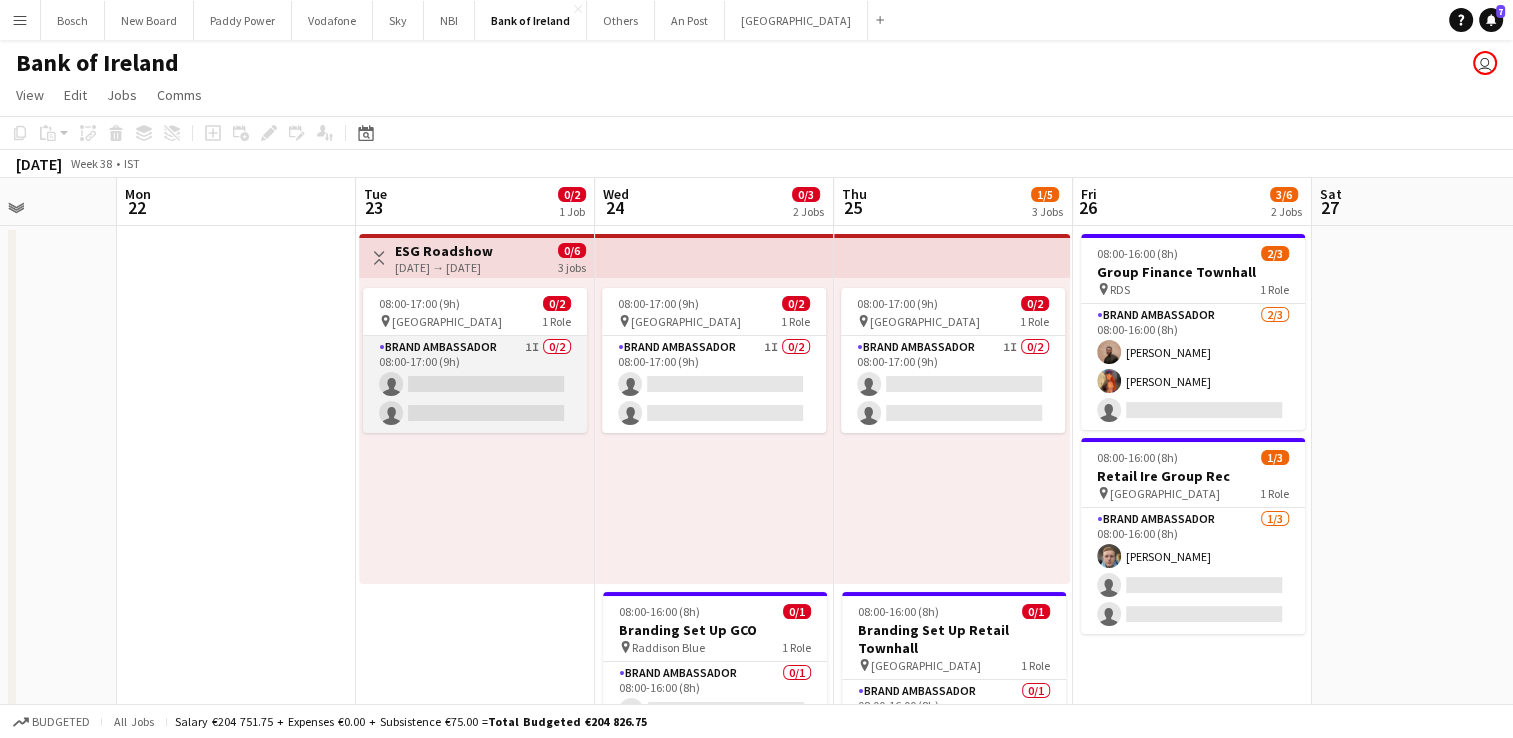 click on "Brand Ambassador   1I   0/2   08:00-17:00 (9h)
single-neutral-actions
single-neutral-actions" at bounding box center [475, 384] 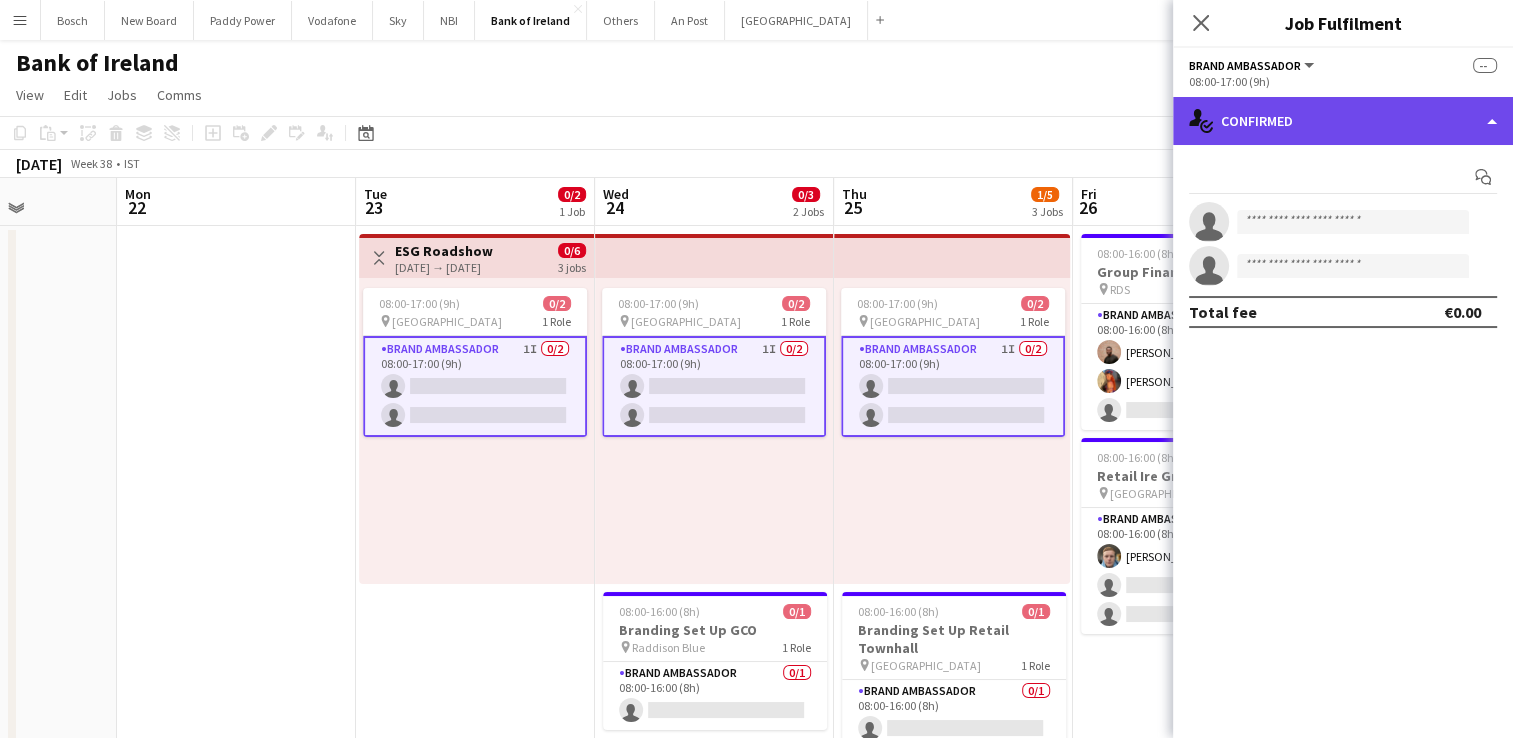 click on "single-neutral-actions-check-2
Confirmed" 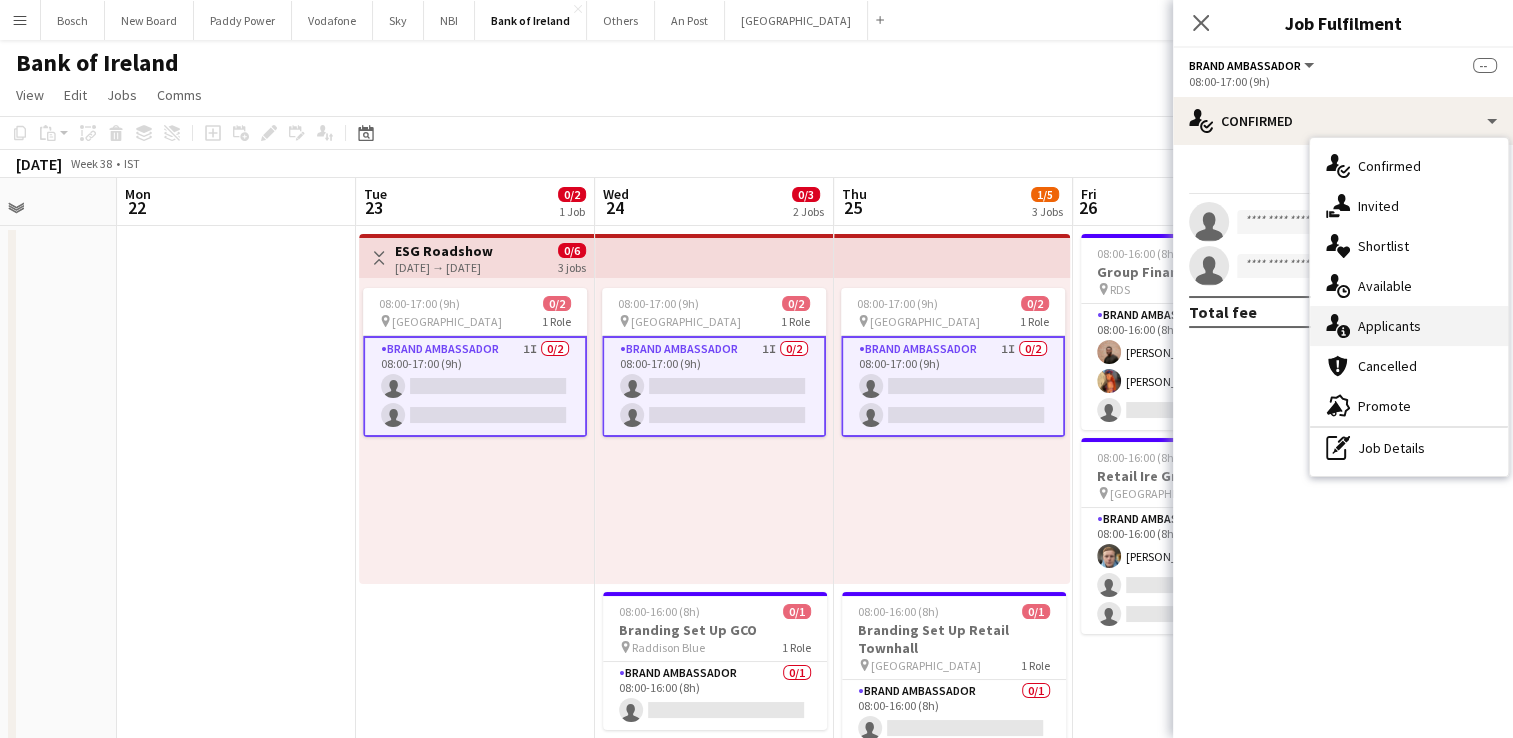 click on "single-neutral-actions-information
Applicants" at bounding box center (1409, 326) 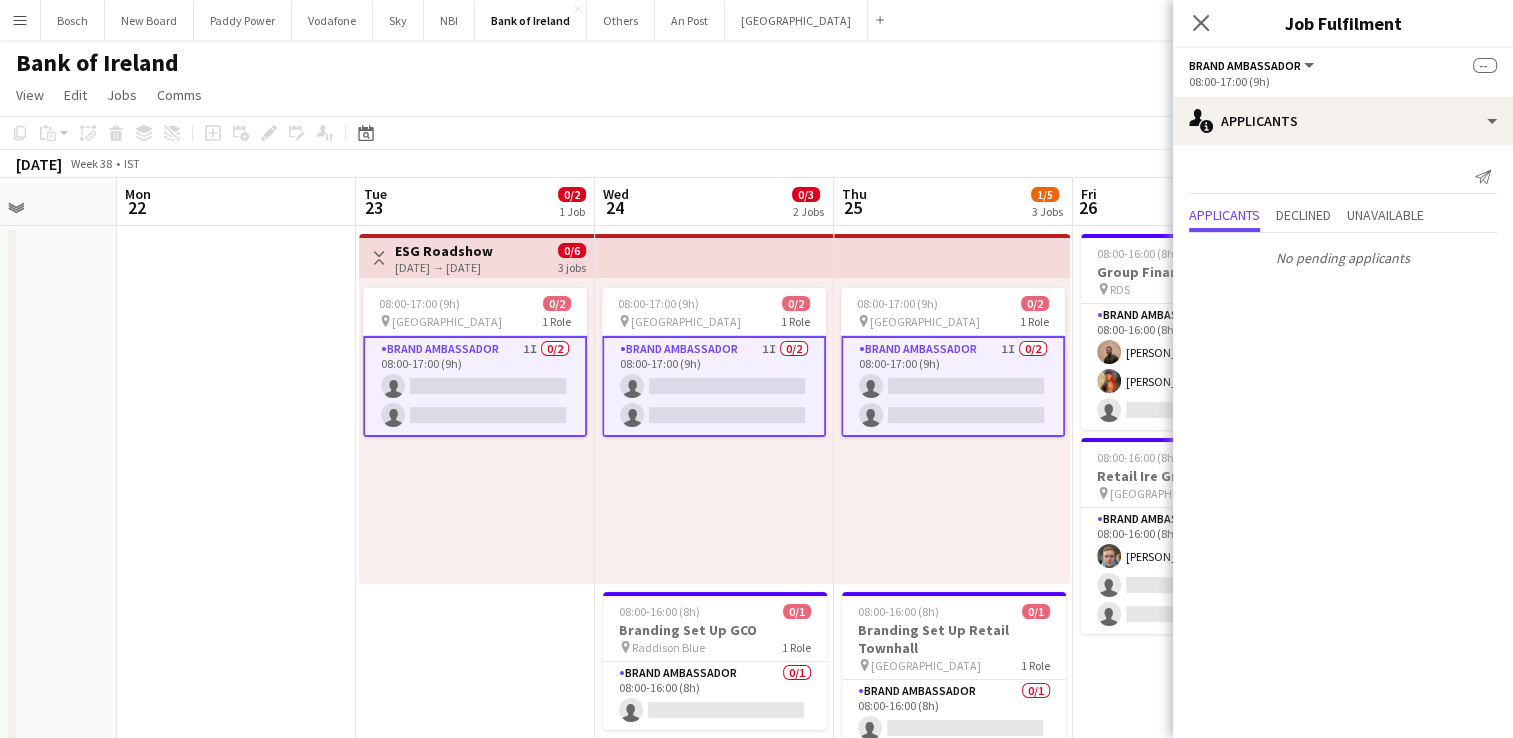 scroll, scrollTop: 0, scrollLeft: 649, axis: horizontal 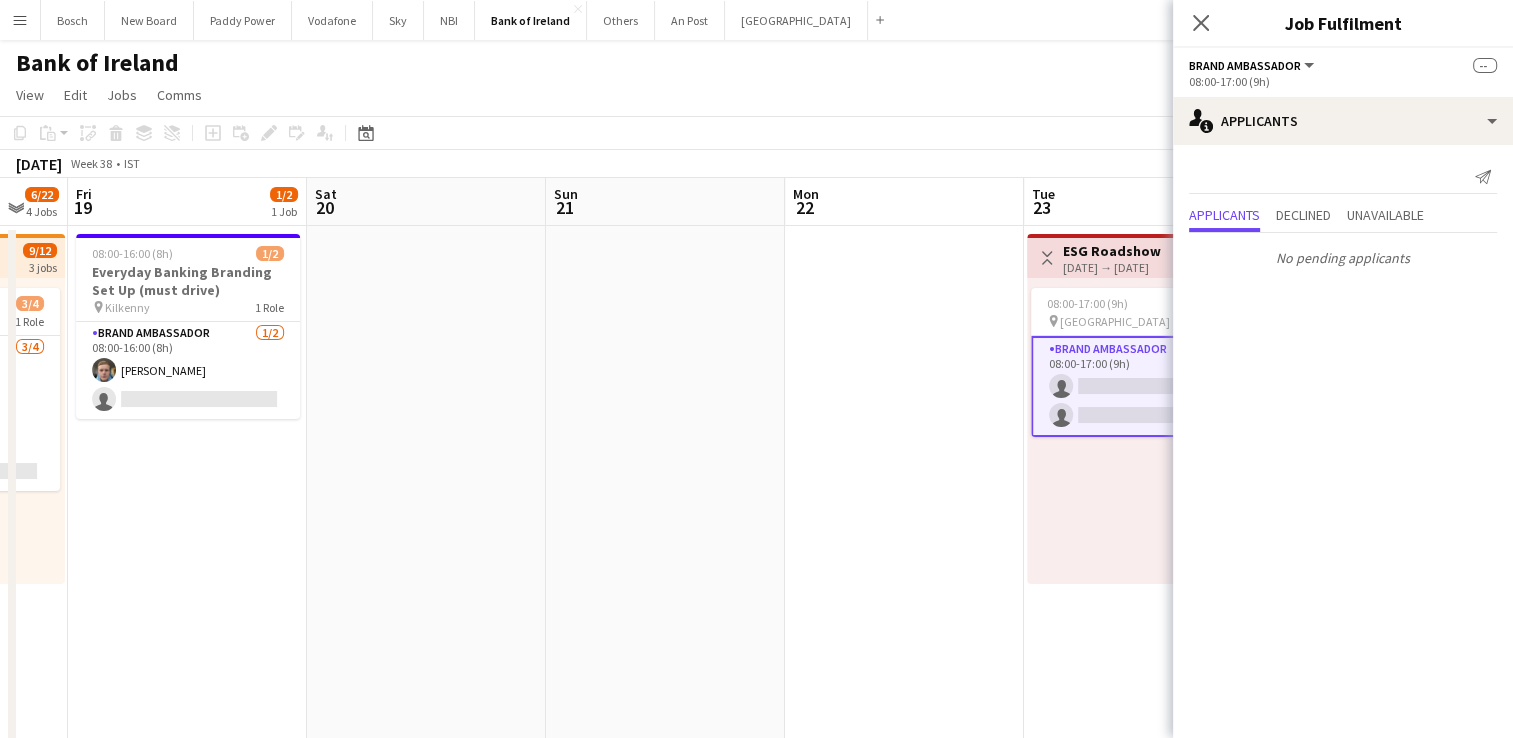 drag, startPoint x: 432, startPoint y: 591, endPoint x: 1352, endPoint y: 514, distance: 923.2167 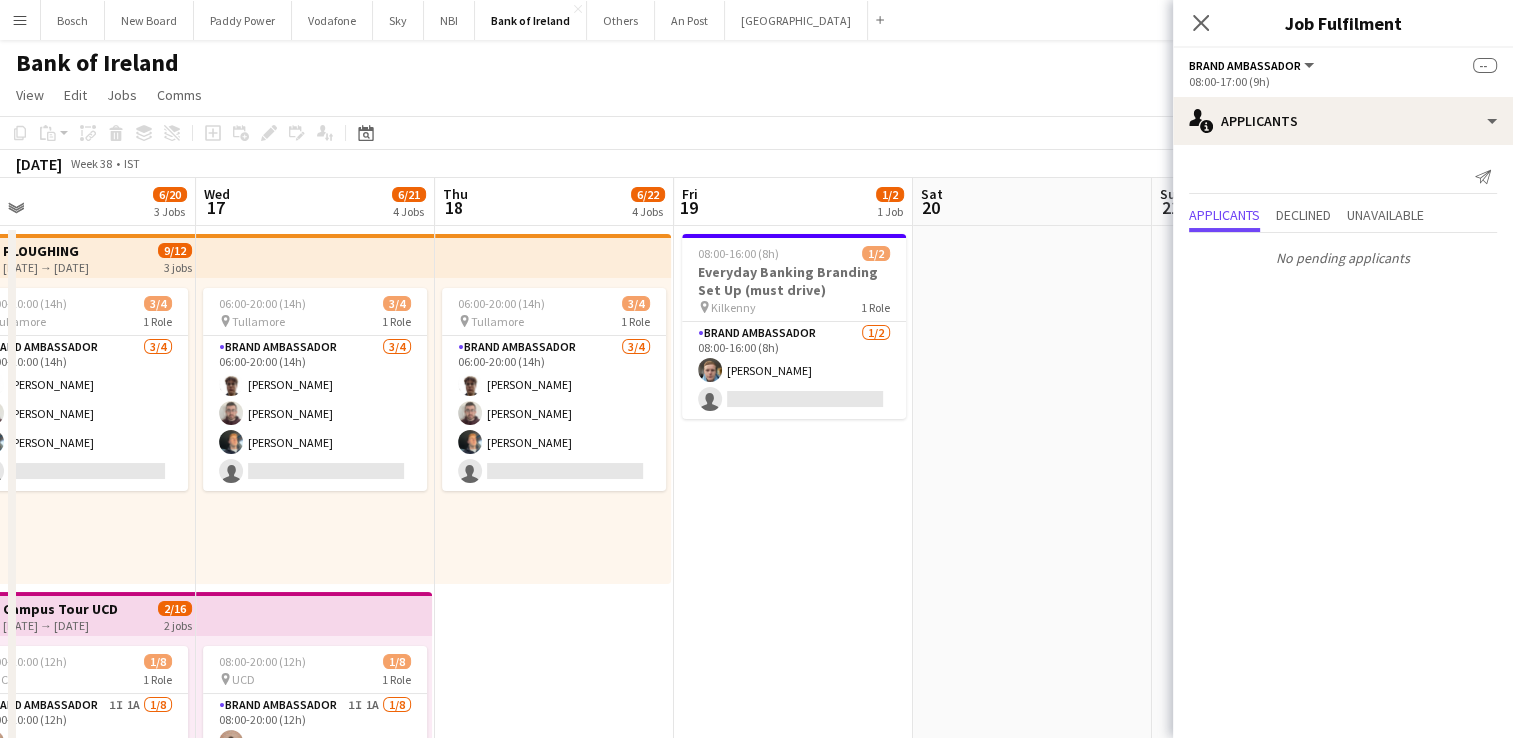 drag, startPoint x: 594, startPoint y: 470, endPoint x: 1205, endPoint y: 428, distance: 612.44183 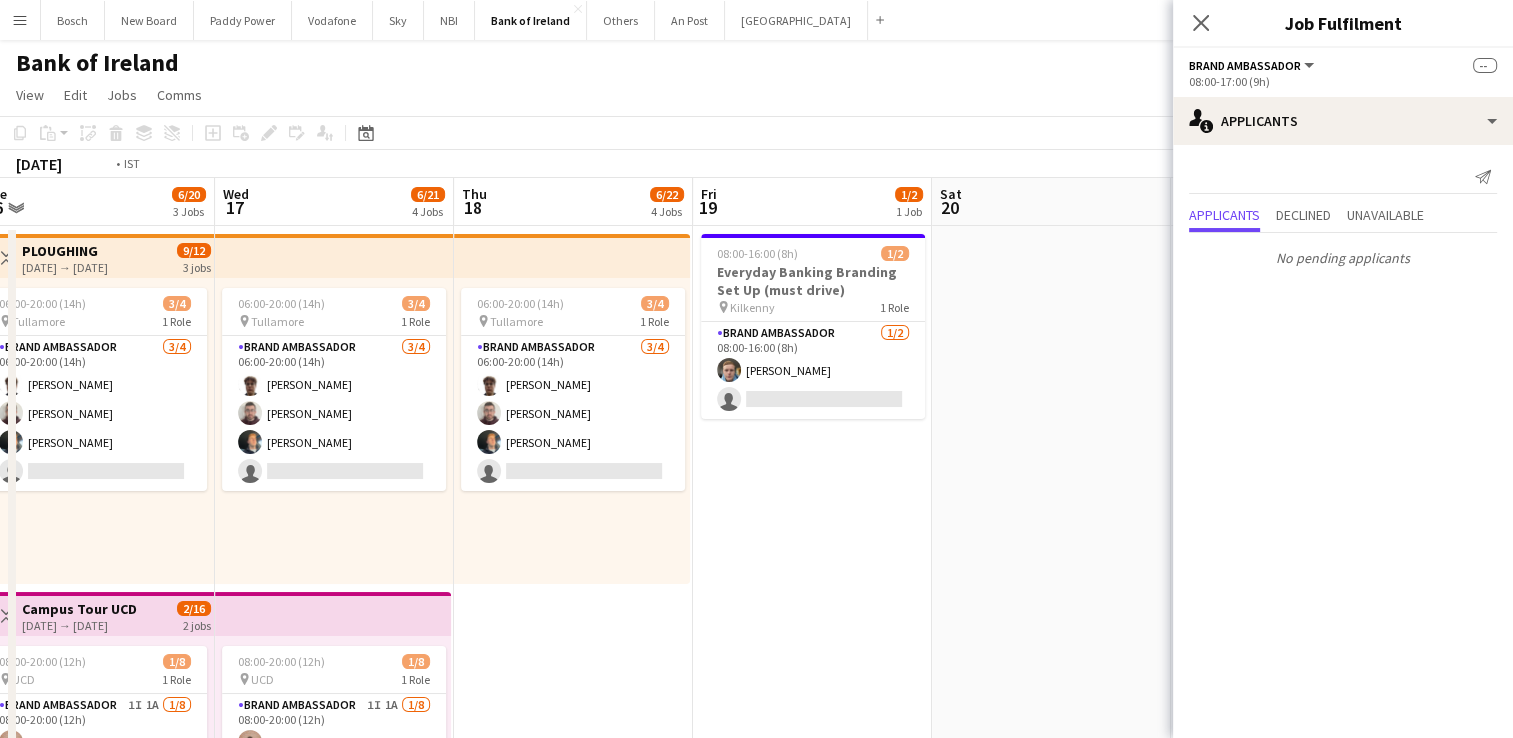 scroll, scrollTop: 0, scrollLeft: 604, axis: horizontal 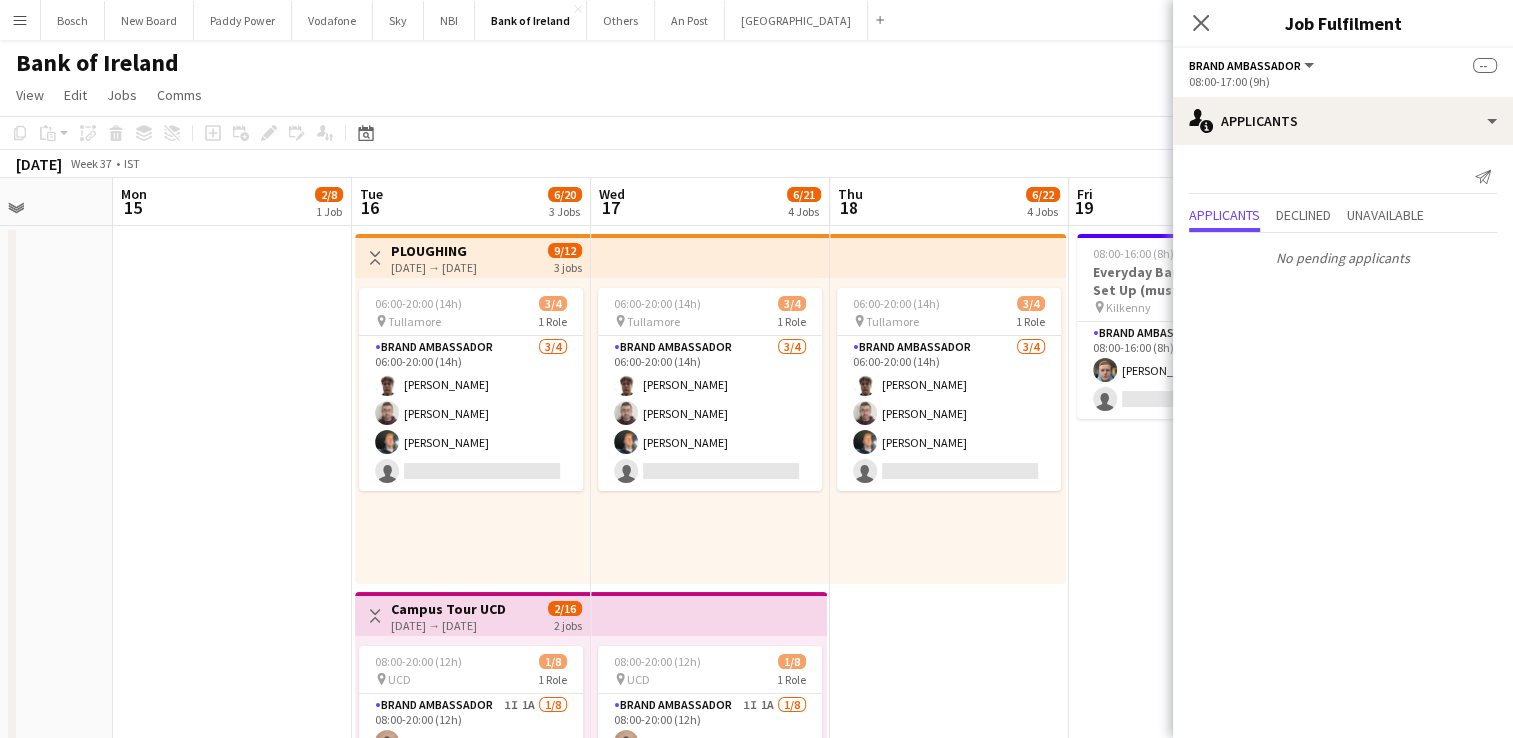 drag, startPoint x: 776, startPoint y: 602, endPoint x: 1254, endPoint y: 545, distance: 481.38654 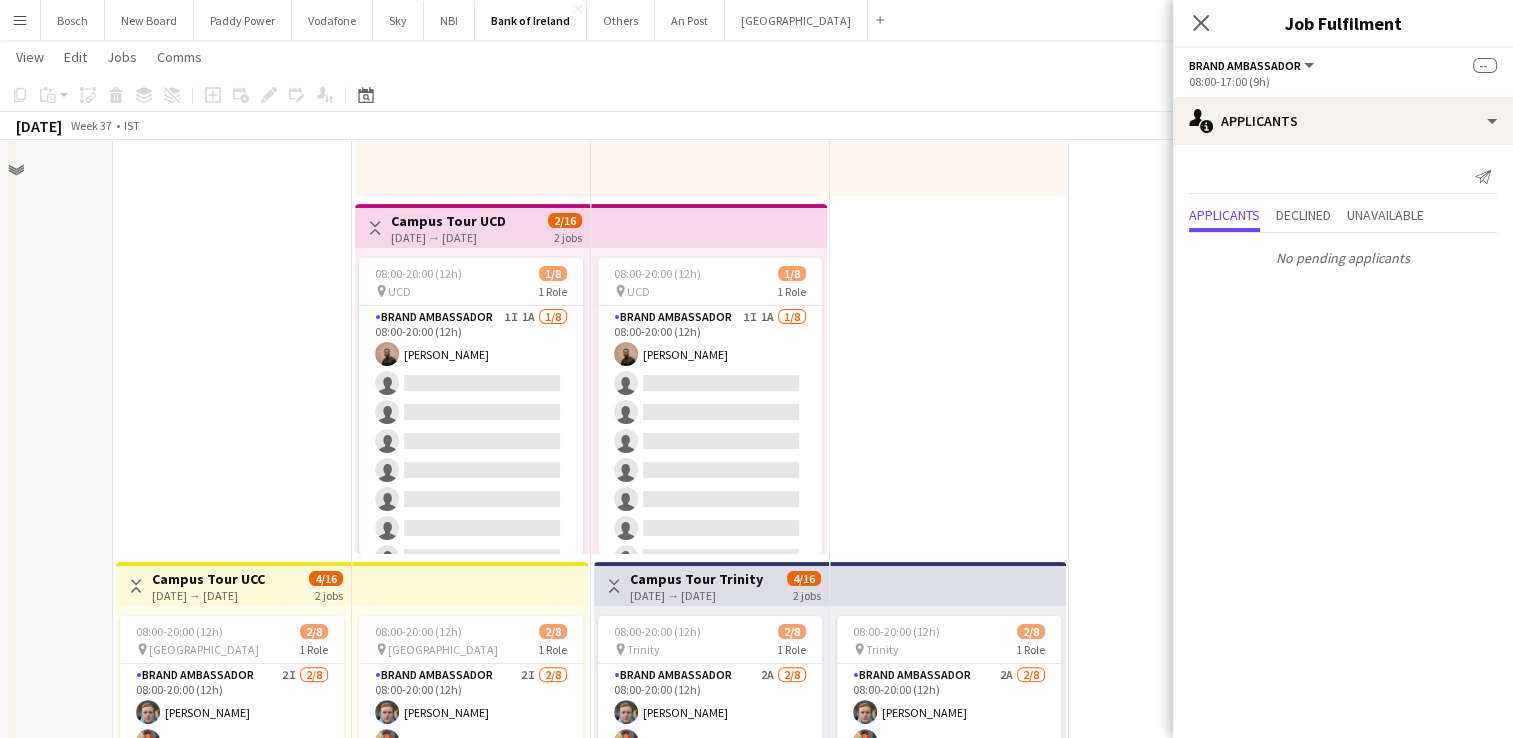 scroll, scrollTop: 300, scrollLeft: 0, axis: vertical 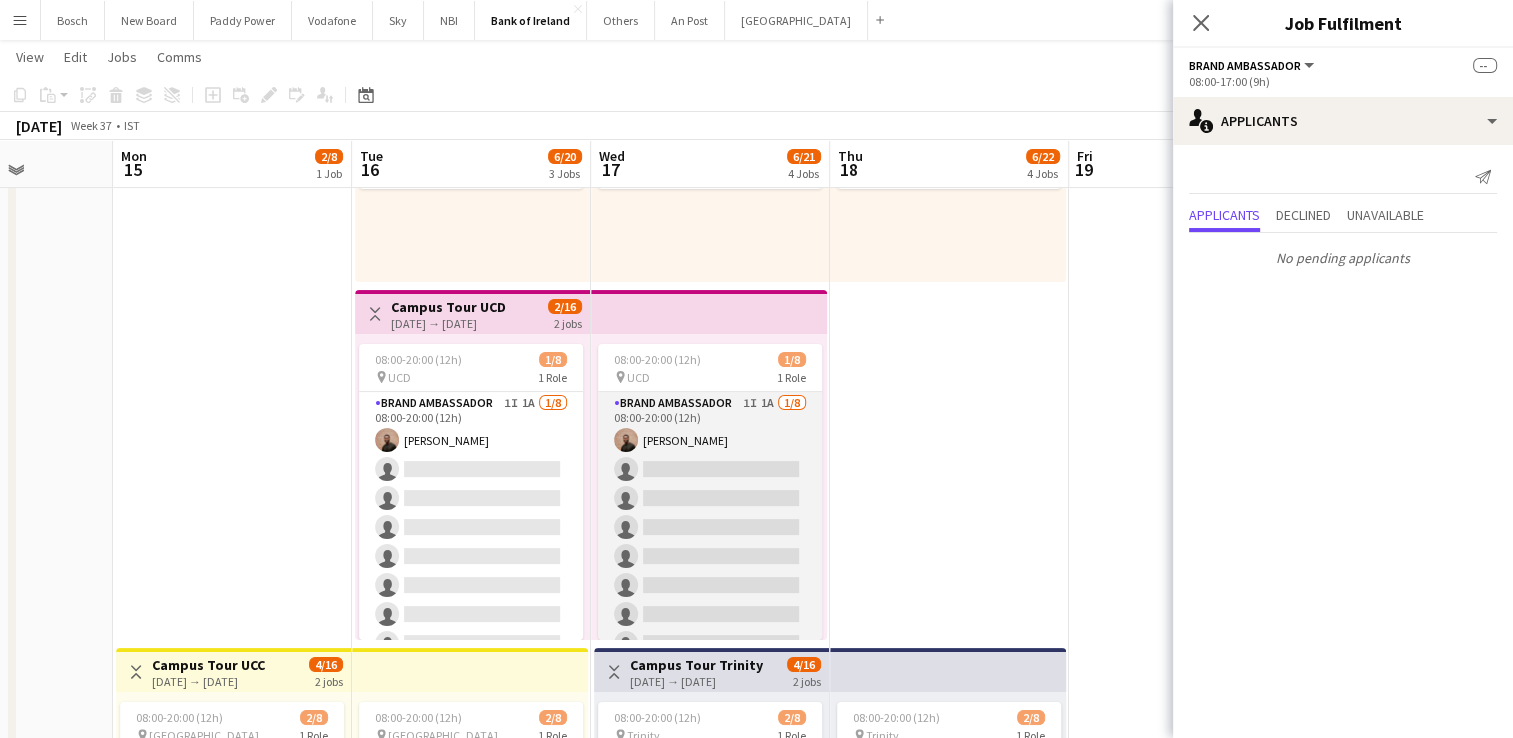 click on "Brand Ambassador   1I   1A   [DATE]   08:00-20:00 (12h)
[PERSON_NAME]
single-neutral-actions
single-neutral-actions
single-neutral-actions
single-neutral-actions
single-neutral-actions
single-neutral-actions
single-neutral-actions" at bounding box center (710, 527) 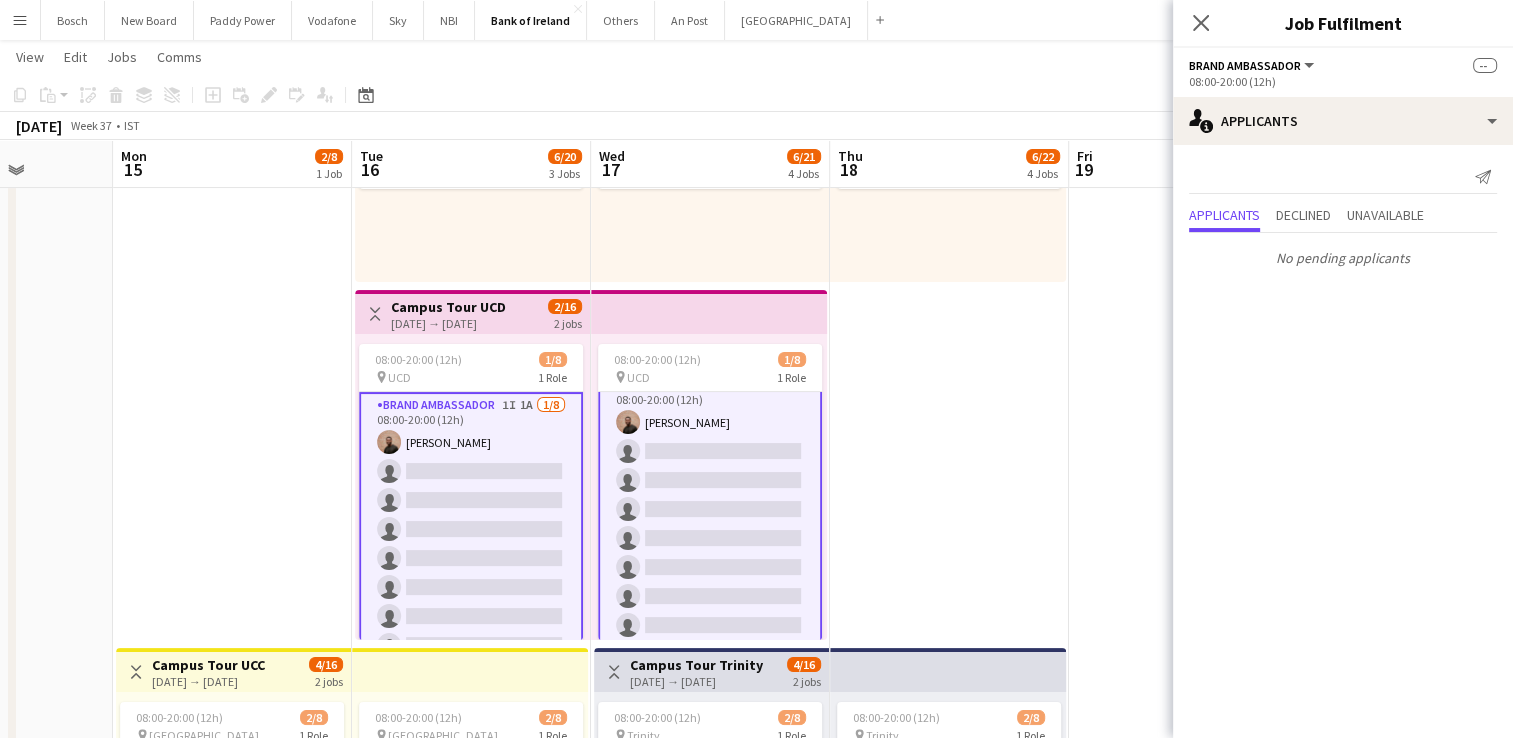 scroll, scrollTop: 25, scrollLeft: 0, axis: vertical 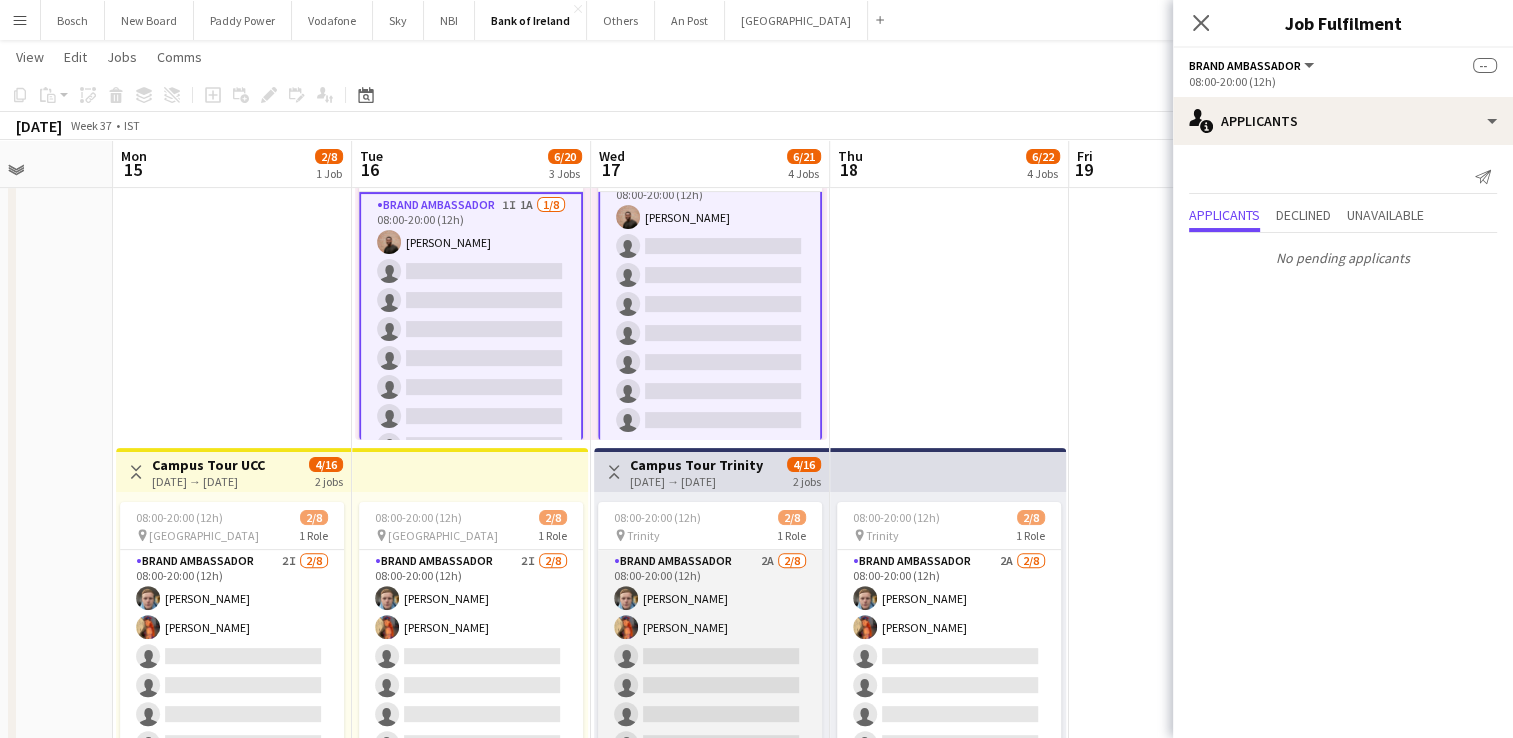 click on "Brand Ambassador   2A   [DATE]   08:00-20:00 (12h)
[PERSON_NAME] [PERSON_NAME]
single-neutral-actions
single-neutral-actions
single-neutral-actions
single-neutral-actions
single-neutral-actions
single-neutral-actions" at bounding box center [710, 685] 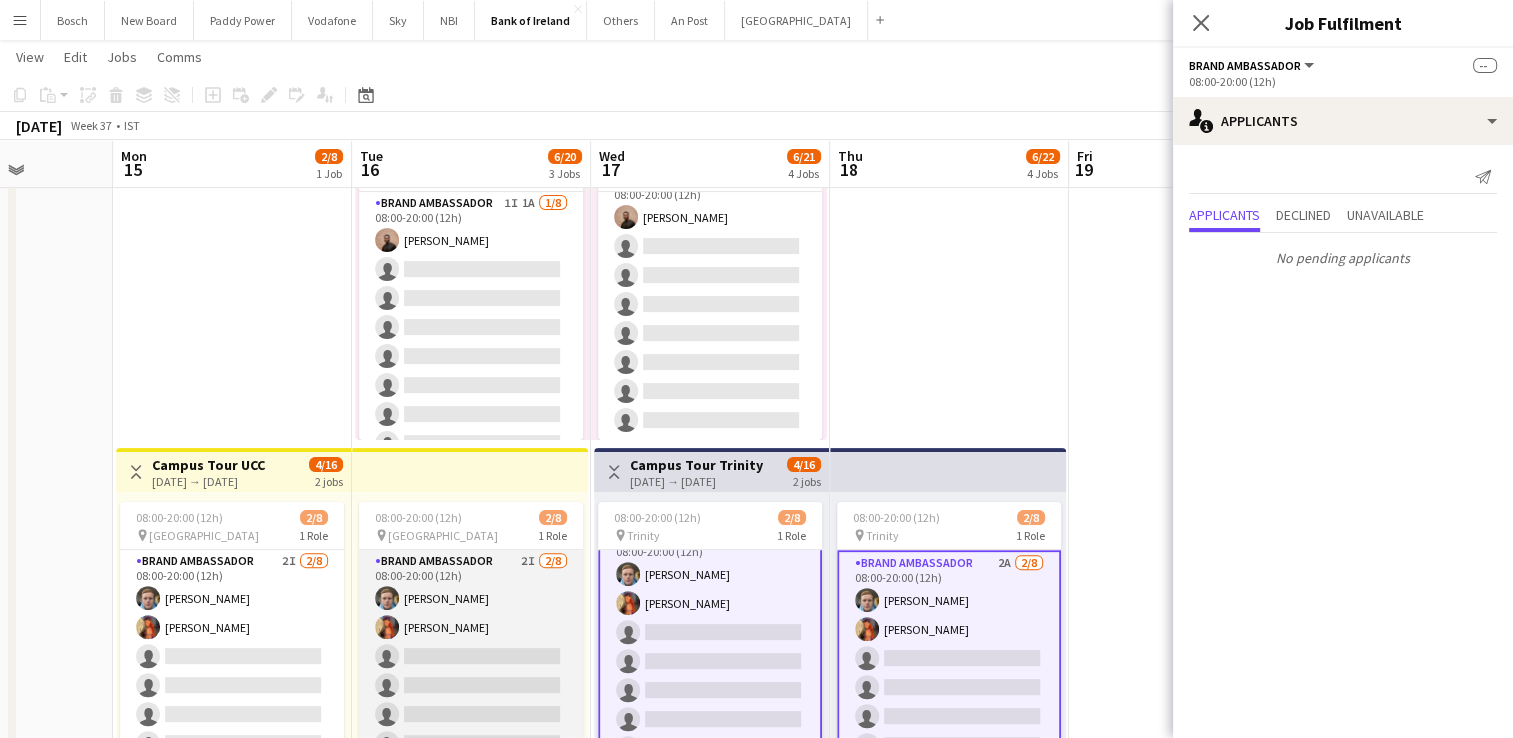 click on "Brand Ambassador   2I   [DATE]   08:00-20:00 (12h)
[PERSON_NAME] [PERSON_NAME]
single-neutral-actions
single-neutral-actions
single-neutral-actions
single-neutral-actions
single-neutral-actions
single-neutral-actions" at bounding box center [471, 685] 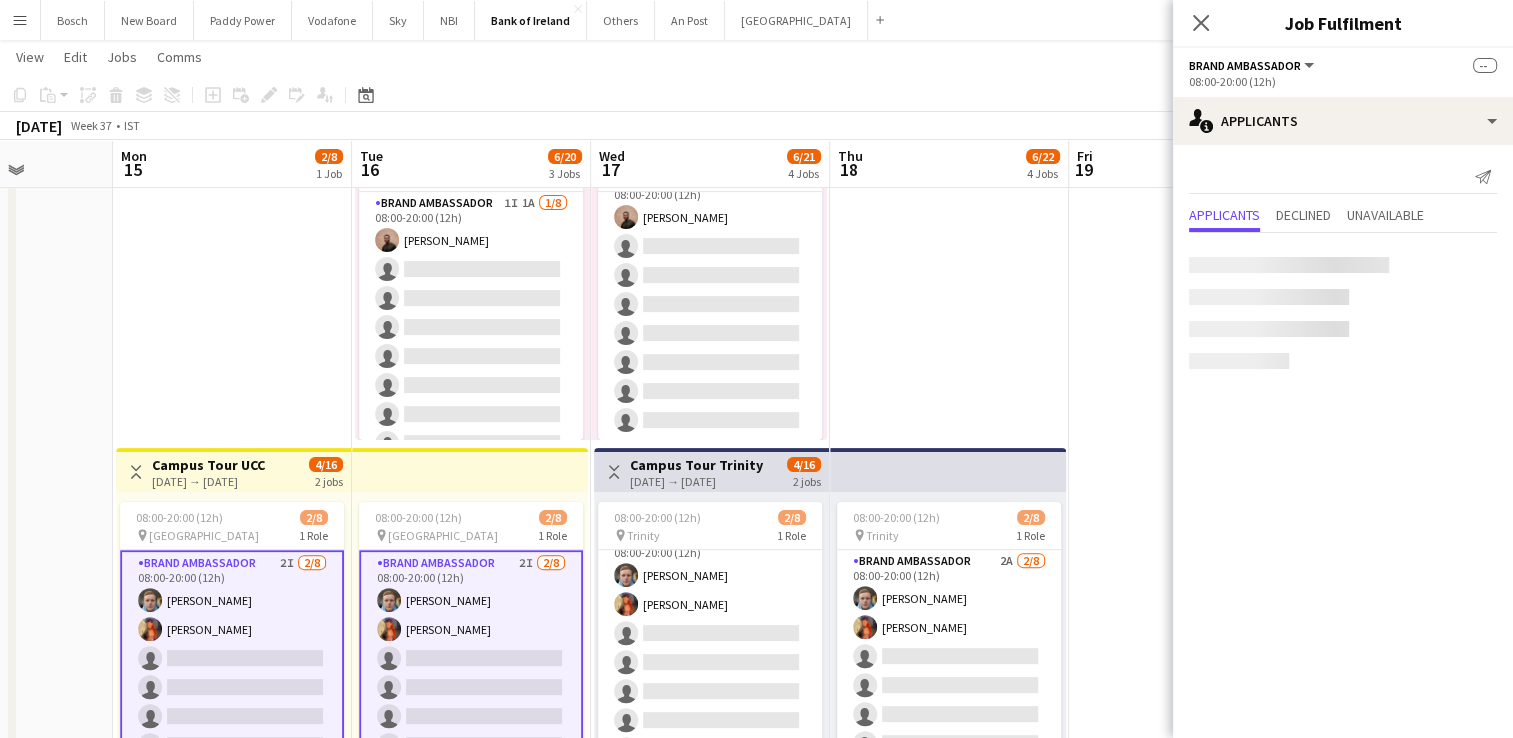 scroll, scrollTop: 23, scrollLeft: 0, axis: vertical 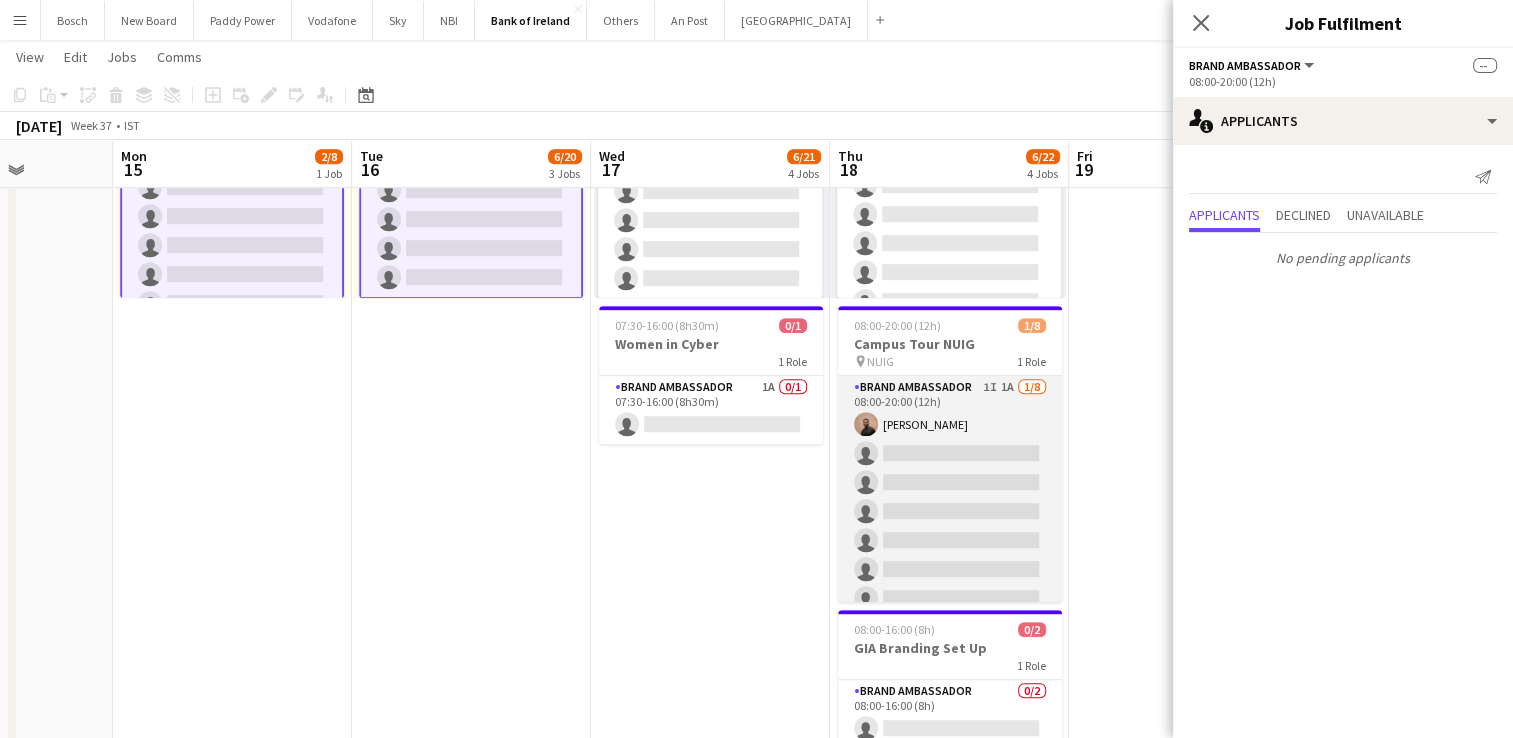 click on "Brand Ambassador   1I   1A   [DATE]   08:00-20:00 (12h)
[PERSON_NAME]
single-neutral-actions
single-neutral-actions
single-neutral-actions
single-neutral-actions
single-neutral-actions
single-neutral-actions
single-neutral-actions" at bounding box center (950, 511) 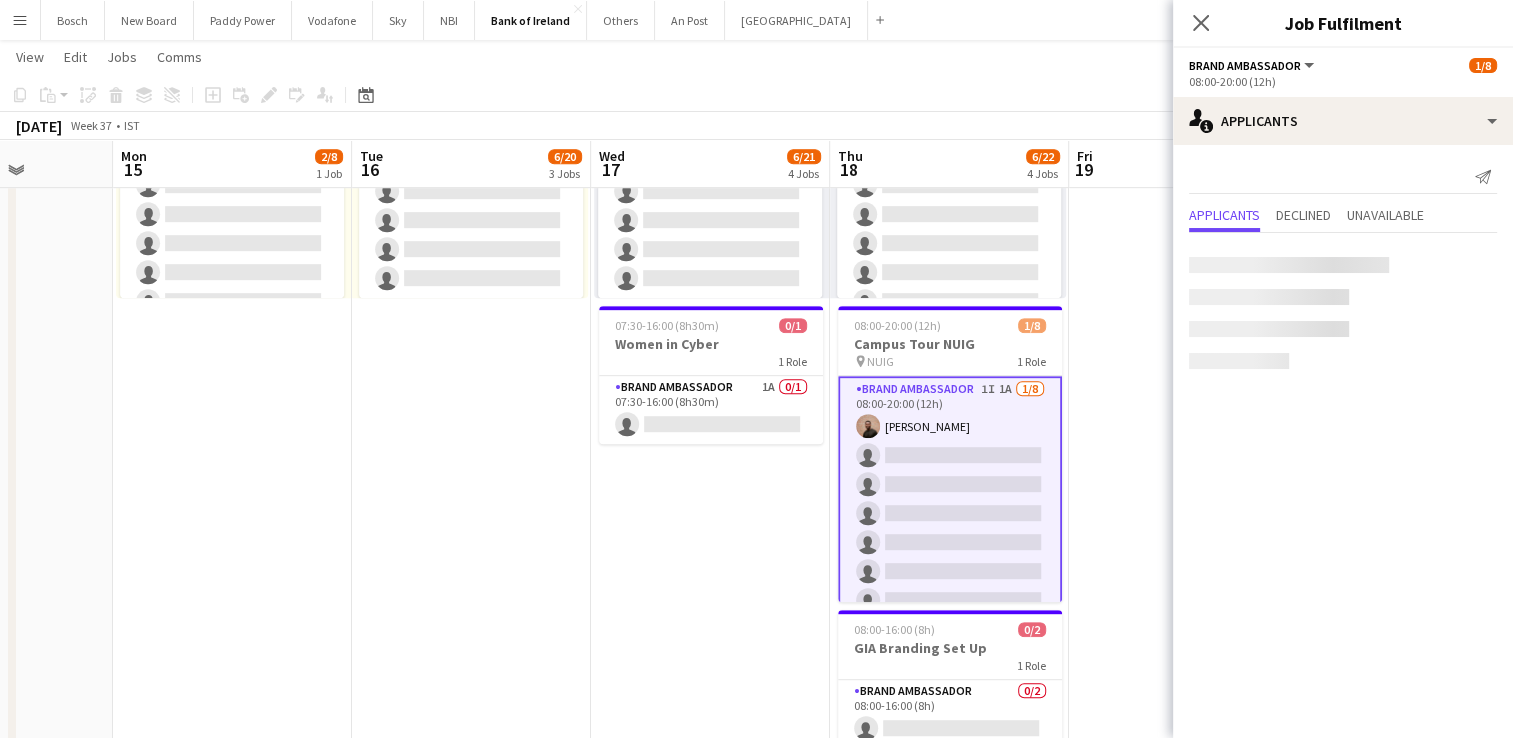 scroll, scrollTop: 23, scrollLeft: 0, axis: vertical 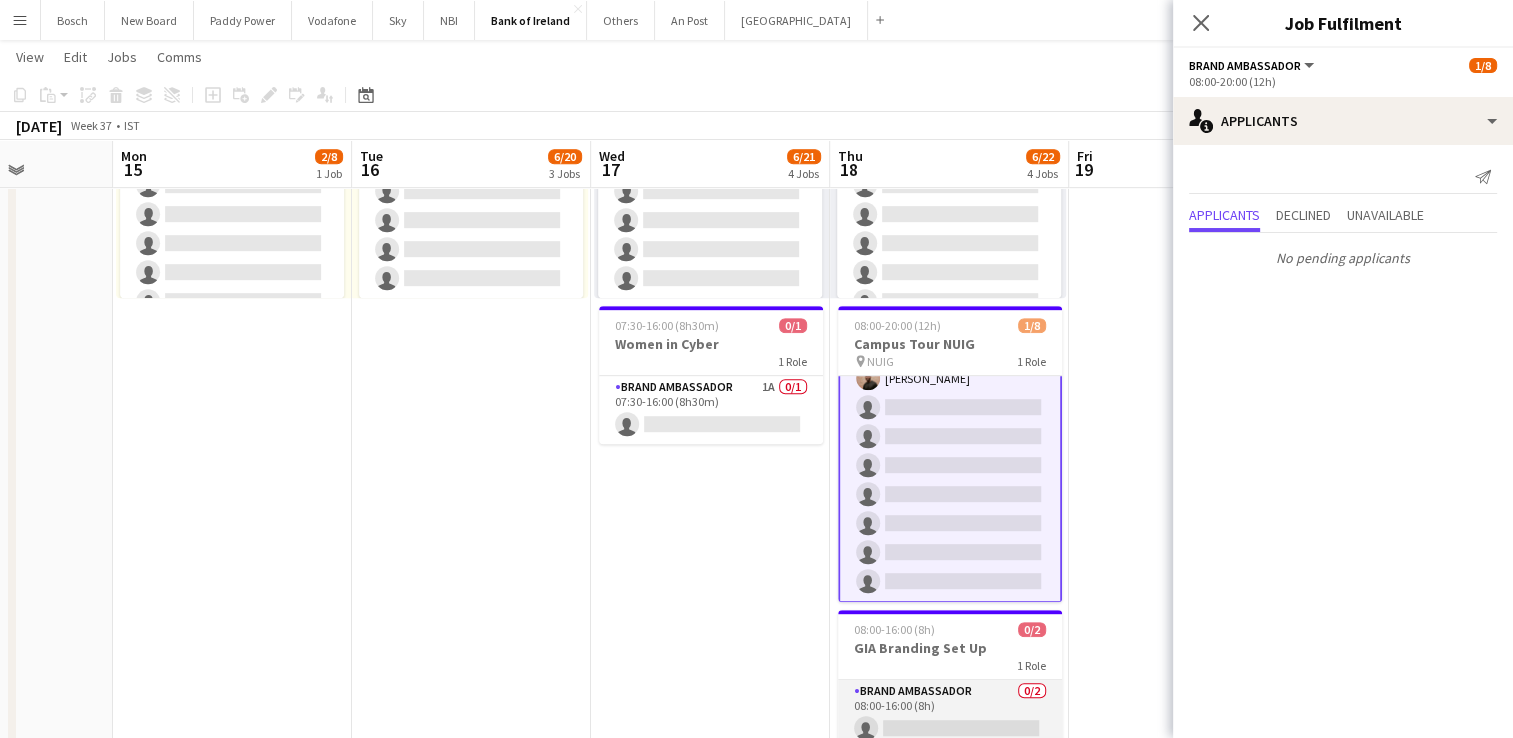 click on "Brand Ambassador   0/2   08:00-16:00 (8h)
single-neutral-actions
single-neutral-actions" at bounding box center [950, 728] 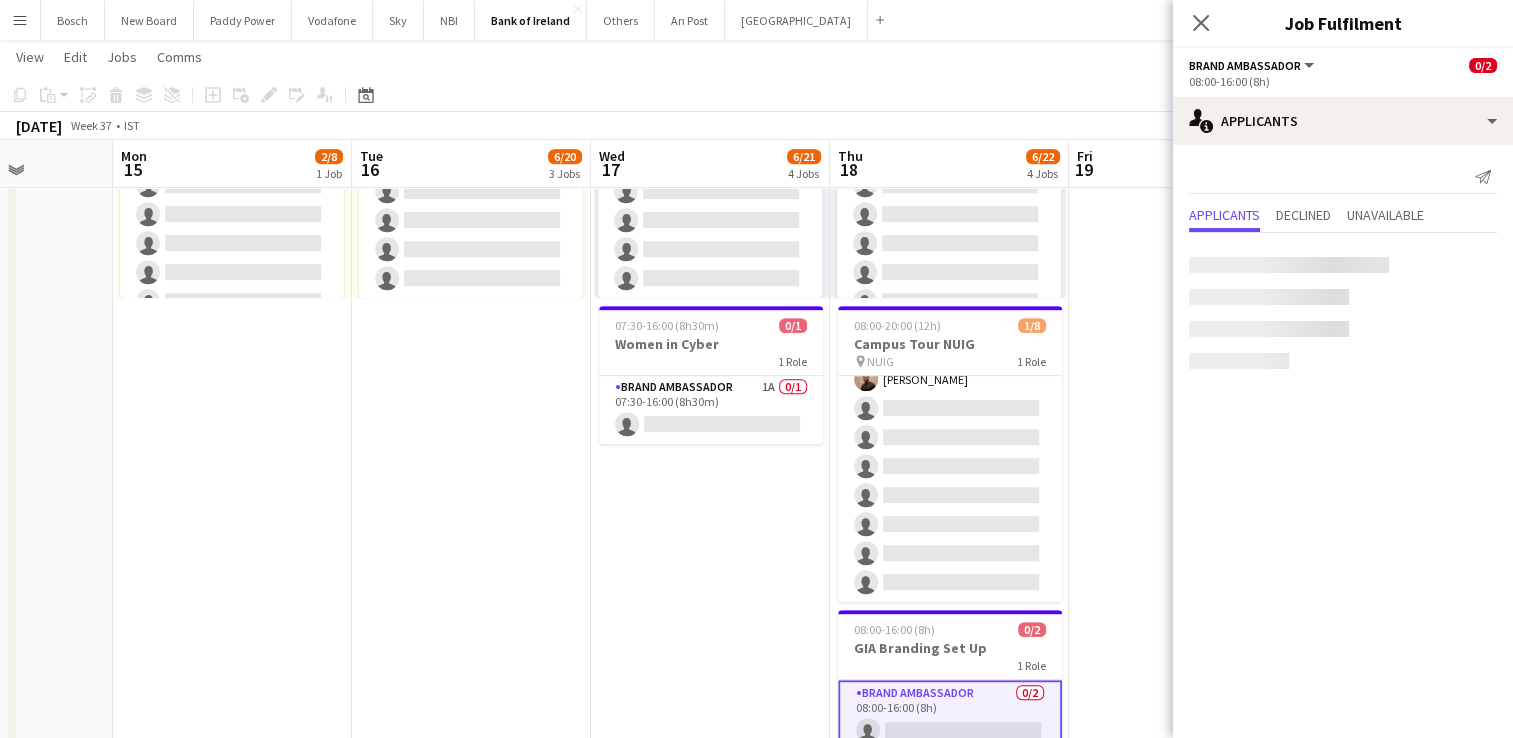 scroll, scrollTop: 44, scrollLeft: 0, axis: vertical 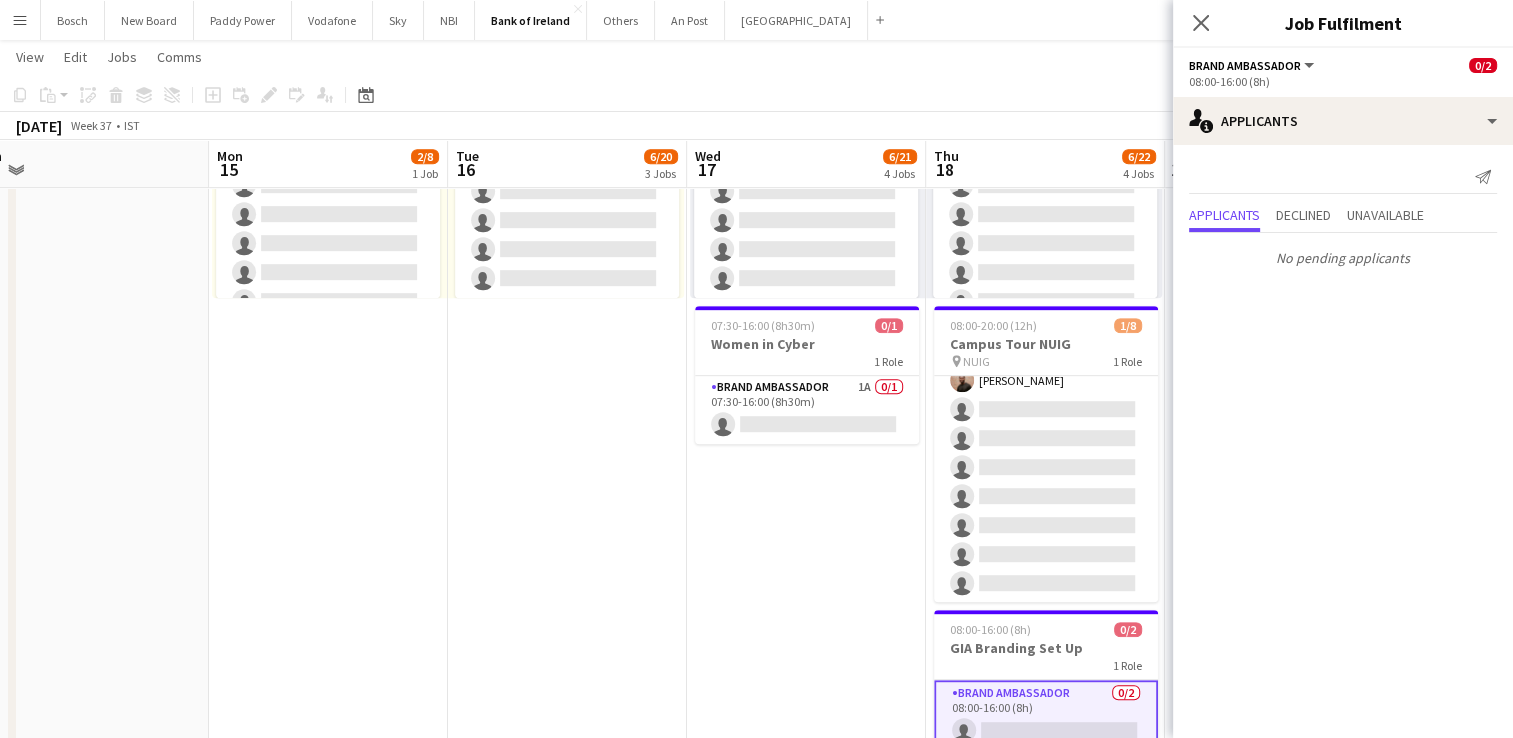 drag, startPoint x: 707, startPoint y: 554, endPoint x: 1479, endPoint y: 559, distance: 772.0162 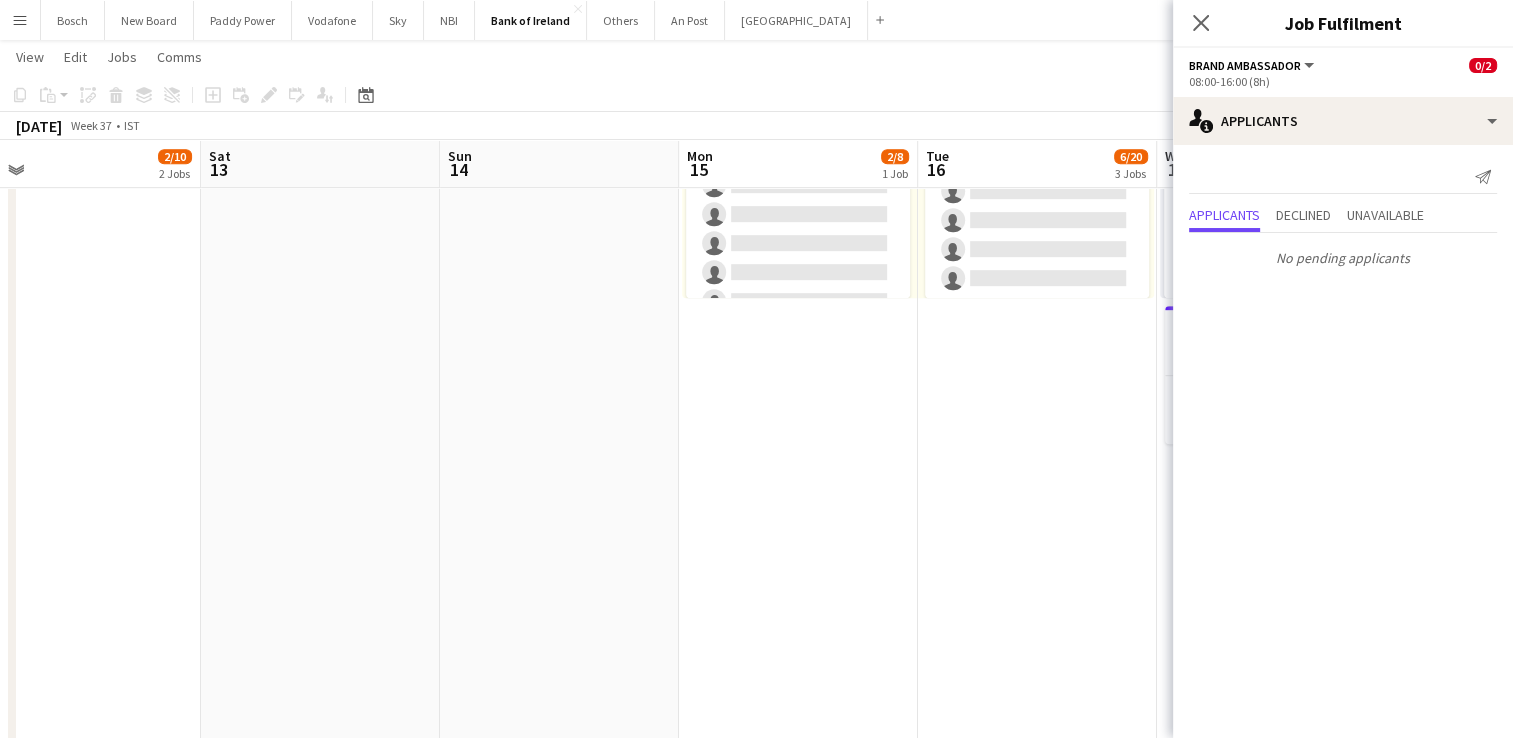 drag, startPoint x: 1250, startPoint y: 522, endPoint x: 1352, endPoint y: 529, distance: 102.239914 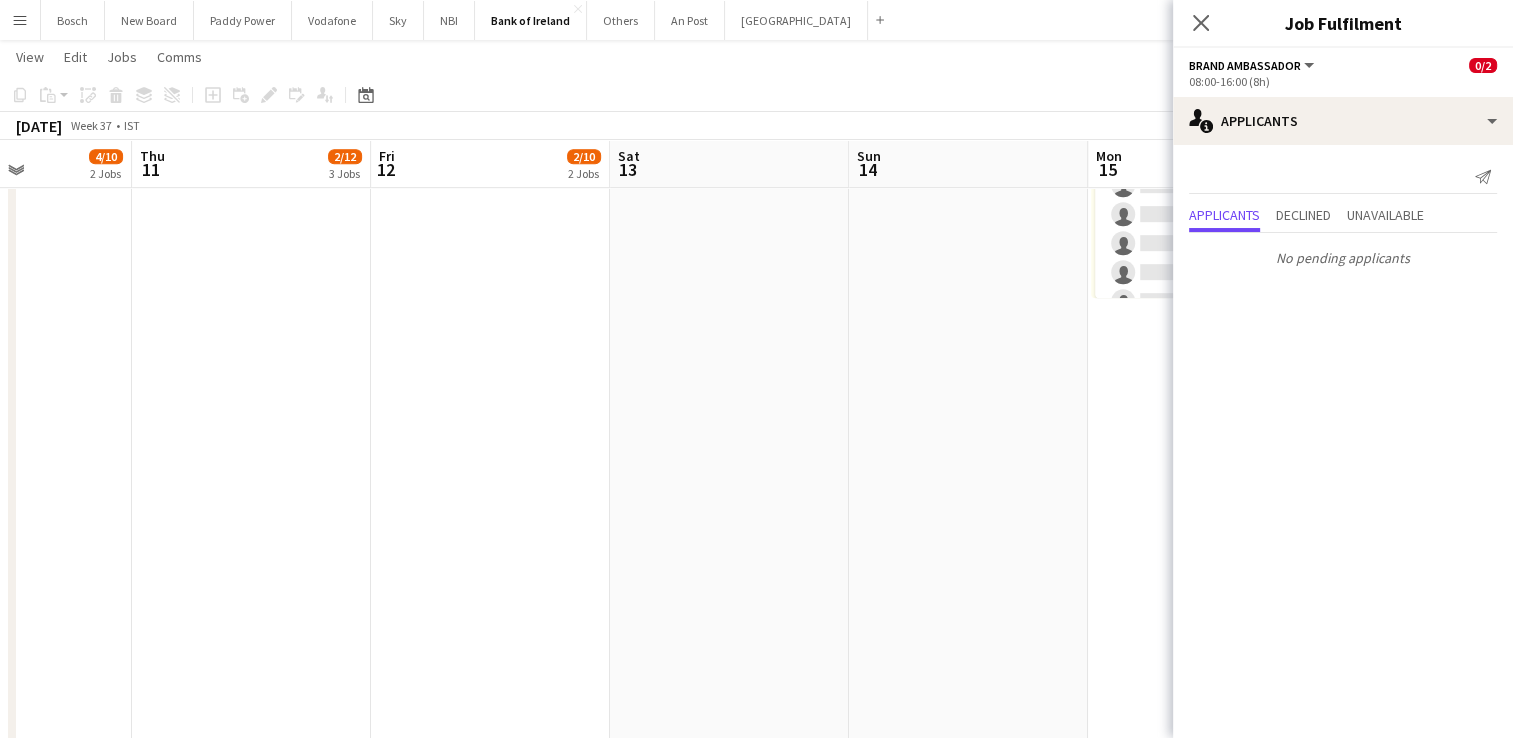 drag, startPoint x: 732, startPoint y: 522, endPoint x: 1294, endPoint y: 526, distance: 562.0142 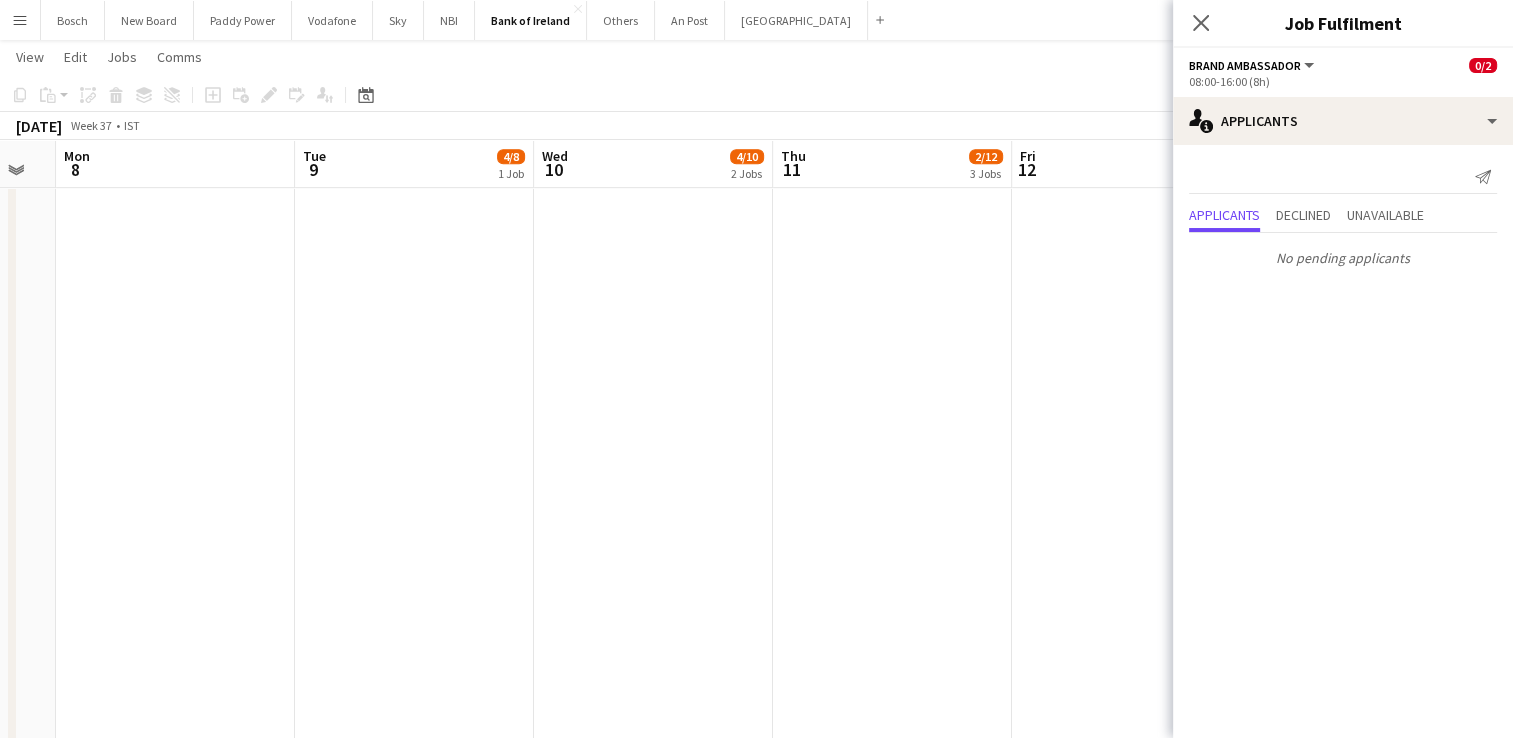 scroll, scrollTop: 0, scrollLeft: 618, axis: horizontal 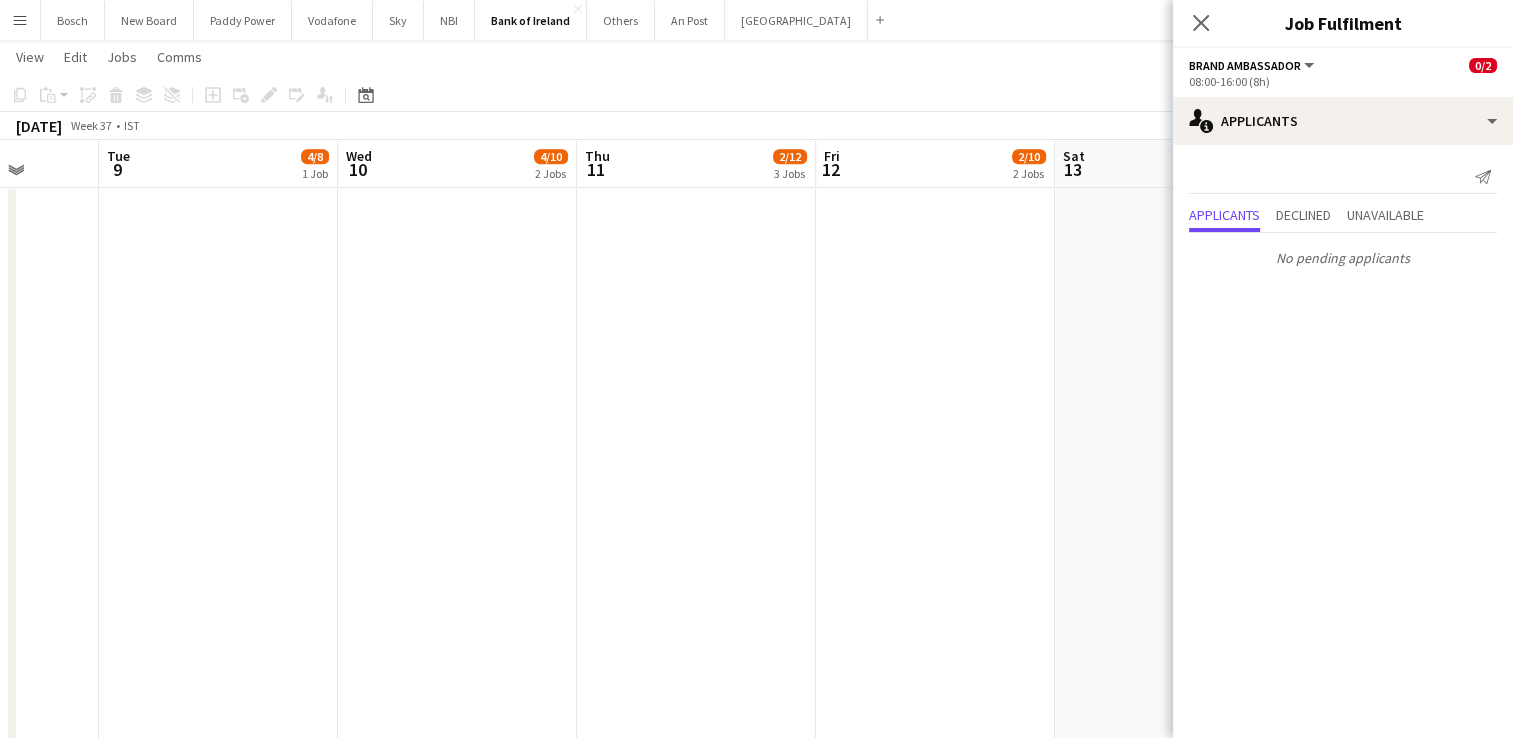 drag, startPoint x: 650, startPoint y: 501, endPoint x: 1194, endPoint y: 457, distance: 545.7765 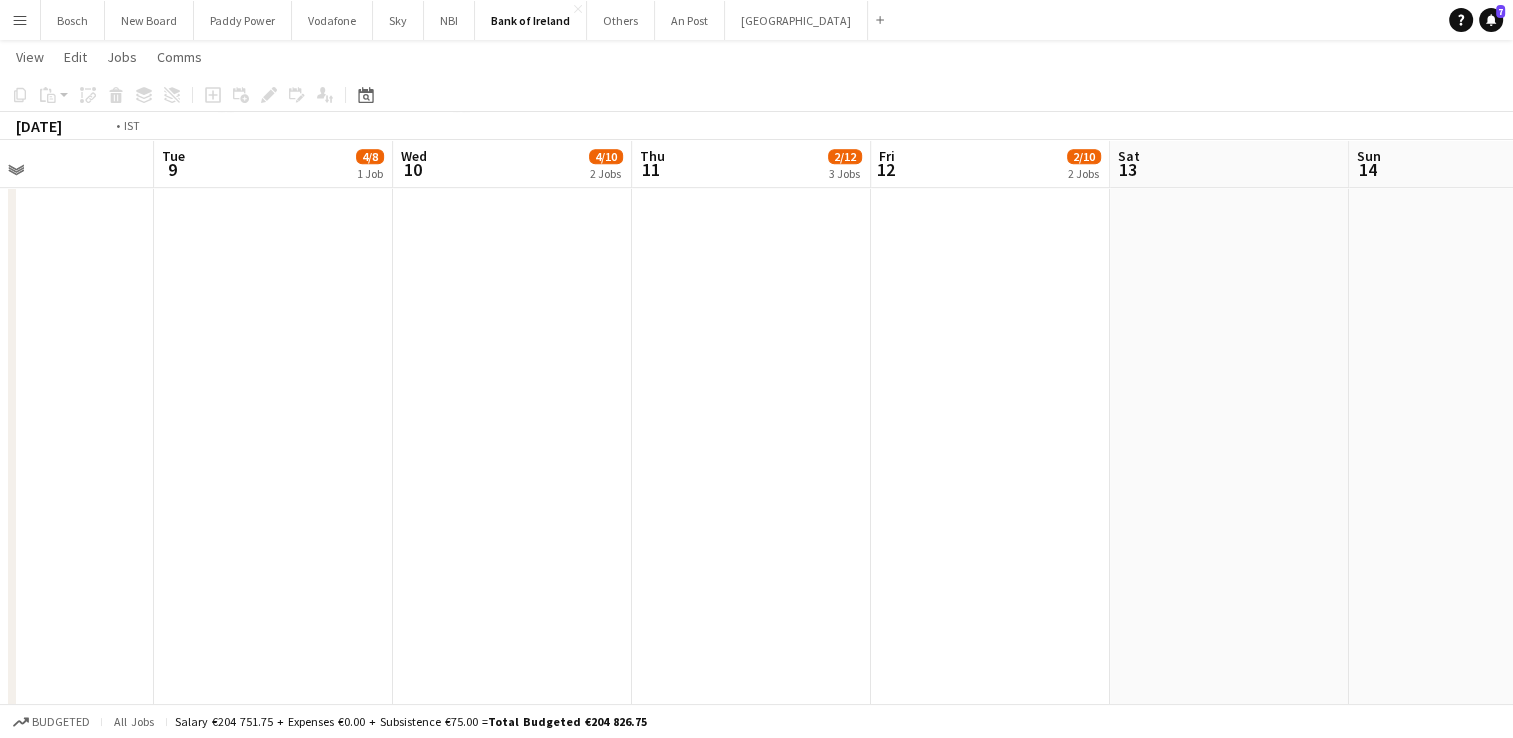 drag, startPoint x: 677, startPoint y: 408, endPoint x: 1120, endPoint y: 430, distance: 443.54593 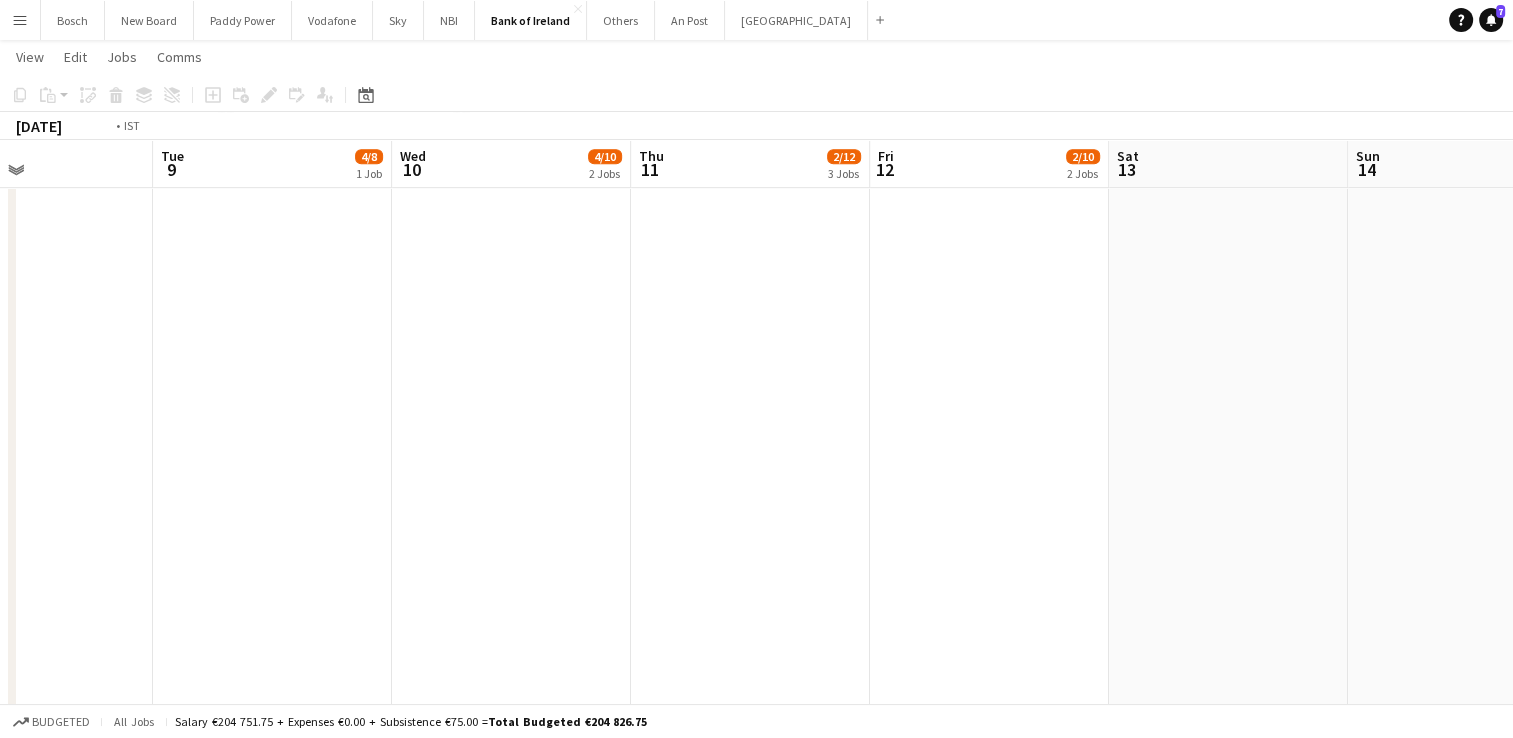 click on "Sat   6   Sun   7   Mon   8   Tue   9   4/8   1 Job   Wed   10   4/10   2 Jobs   Thu   11   2/12   3 Jobs   Fri   12   2/10   2 Jobs   Sat   13   Sun   14   Mon   15   2/8   1 Job   Tue   16   6/20   3 Jobs   Wed   17   6/21   4 Jobs
Toggle View
Campus Tour UL  [DATE] → [DATE]   8/16   2 jobs      08:00-20:00 (12h)    4/8
pin
UL Capmus   1 Role   Brand Ambassador   [DATE]   08:00-20:00 (12h)
[PERSON_NAME] [PERSON_NAME] [PERSON_NAME] [PERSON_NAME]
single-neutral-actions
single-neutral-actions
single-neutral-actions
single-neutral-actions
08:00-20:00 (12h)    4/8
pin
UL Capmus   1 Role   Brand Ambassador   [DATE]   08:00-20:00 (12h)
[PERSON_NAME] [PERSON_NAME] [PERSON_NAME] [PERSON_NAME]
single-neutral-actions" at bounding box center (756, 178) 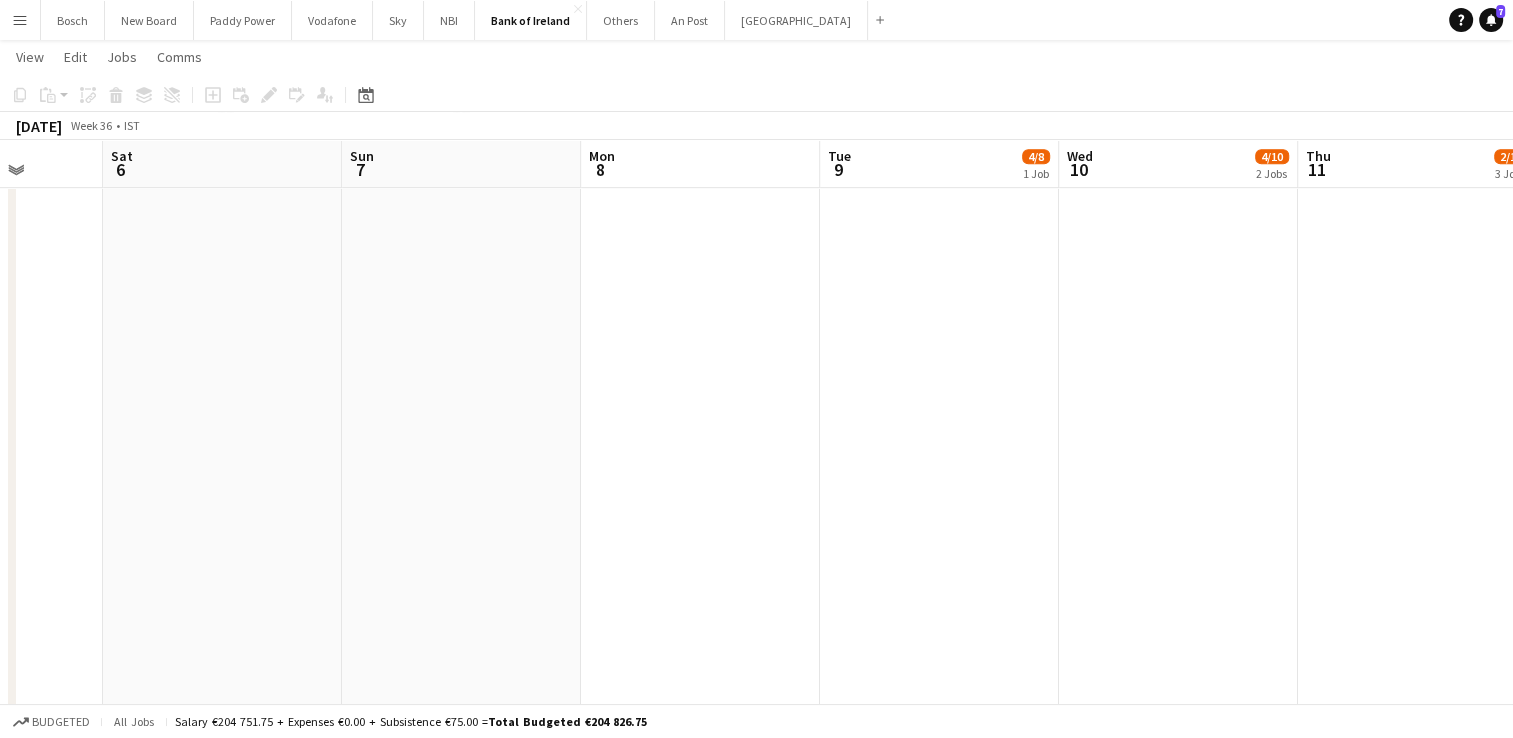 drag, startPoint x: 850, startPoint y: 428, endPoint x: 1236, endPoint y: 419, distance: 386.10492 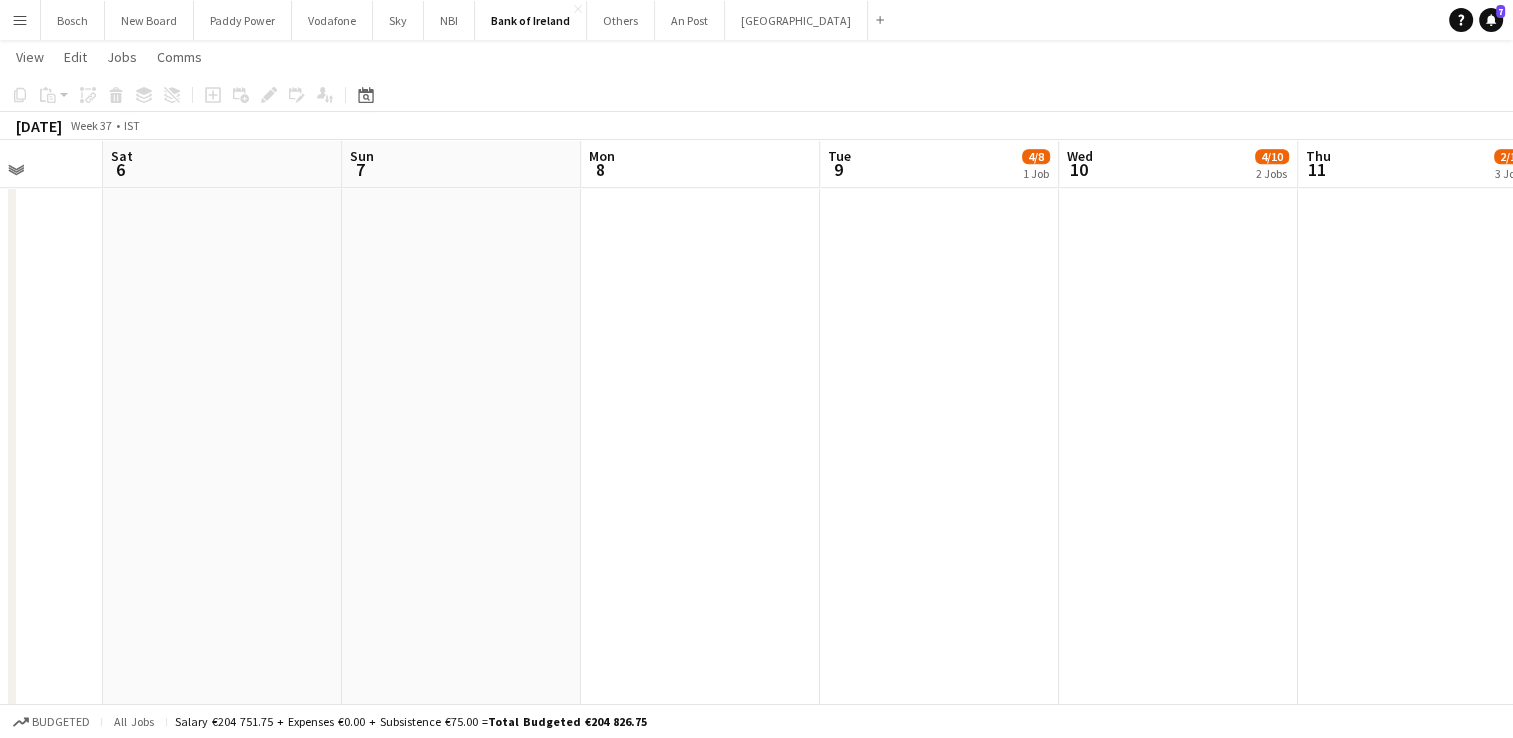 scroll, scrollTop: 0, scrollLeft: 672, axis: horizontal 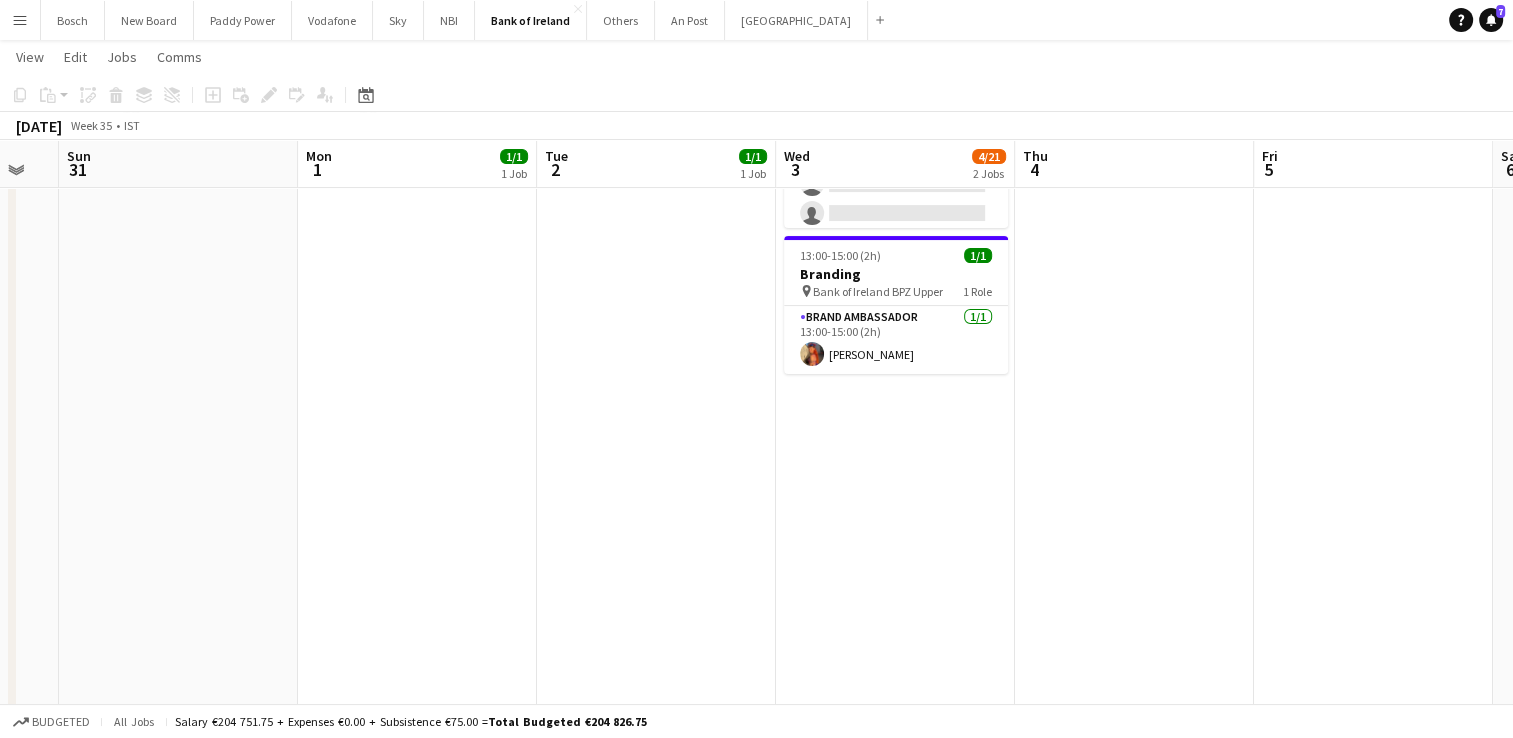 drag, startPoint x: 780, startPoint y: 526, endPoint x: 1463, endPoint y: 495, distance: 683.7031 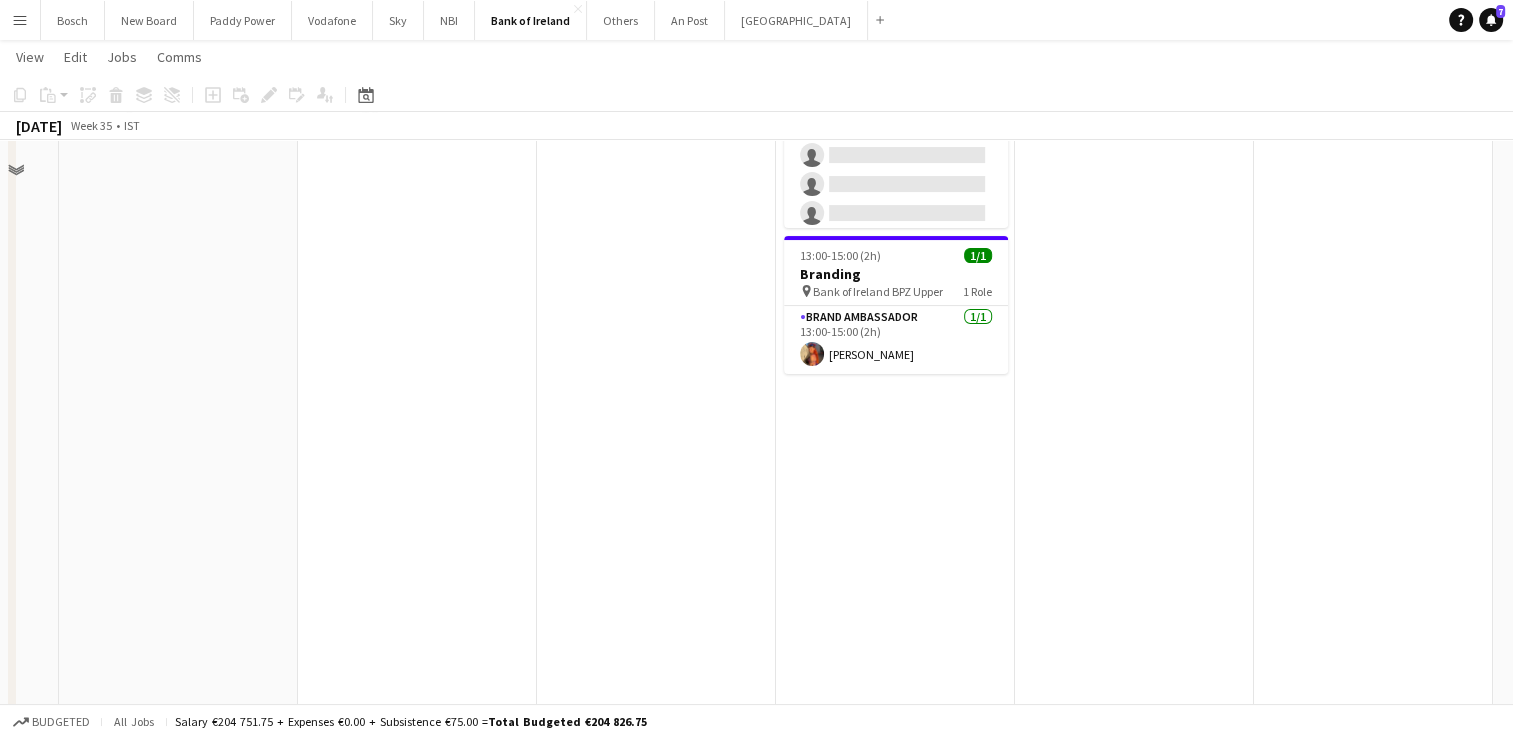 scroll, scrollTop: 0, scrollLeft: 0, axis: both 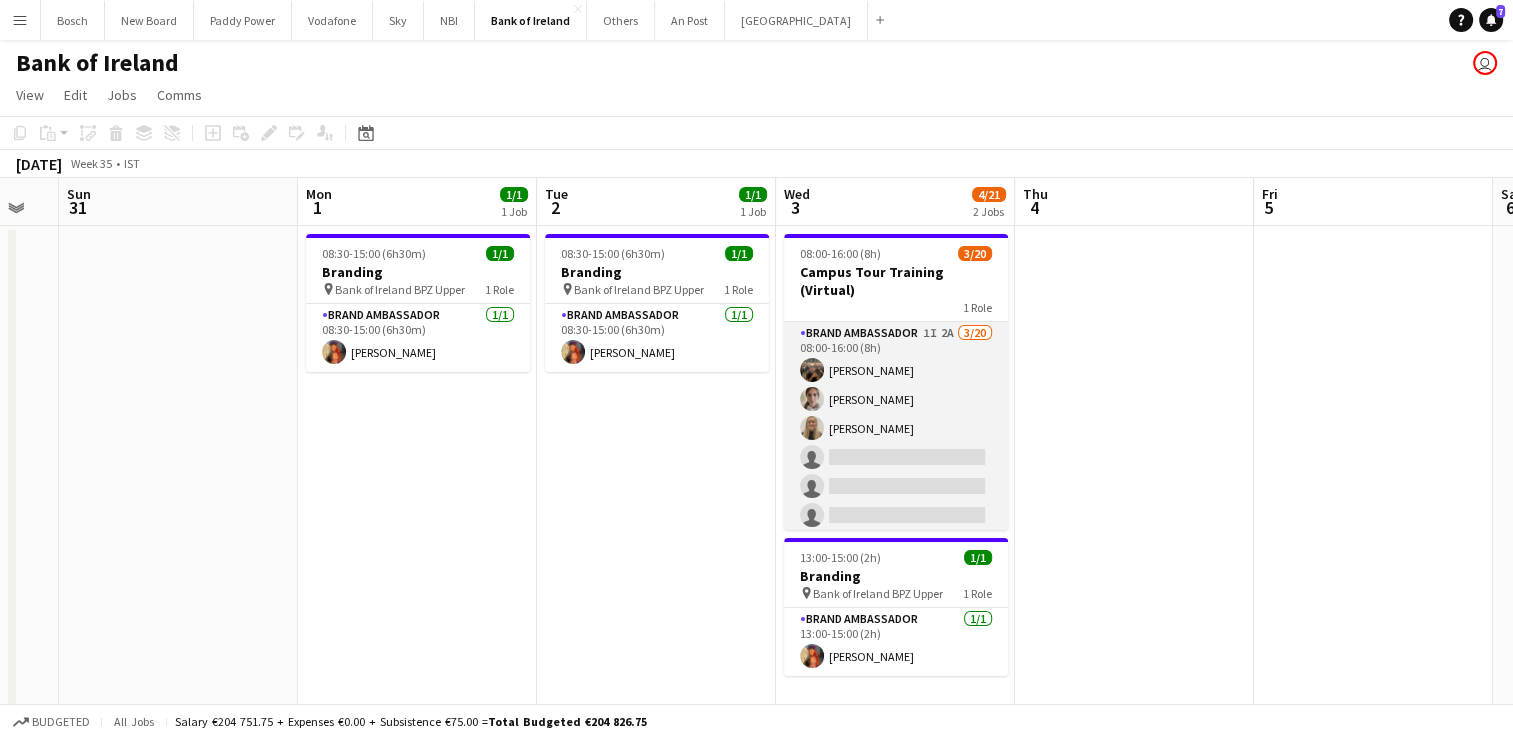 click on "Brand Ambassador   1I   2A   [DATE]   08:00-16:00 (8h)
[PERSON_NAME] [PERSON_NAME] [PERSON_NAME]
single-neutral-actions
single-neutral-actions
single-neutral-actions
single-neutral-actions
single-neutral-actions
single-neutral-actions
single-neutral-actions
single-neutral-actions
single-neutral-actions
single-neutral-actions
single-neutral-actions
single-neutral-actions
single-neutral-actions
single-neutral-actions
single-neutral-actions
single-neutral-actions" at bounding box center (896, 631) 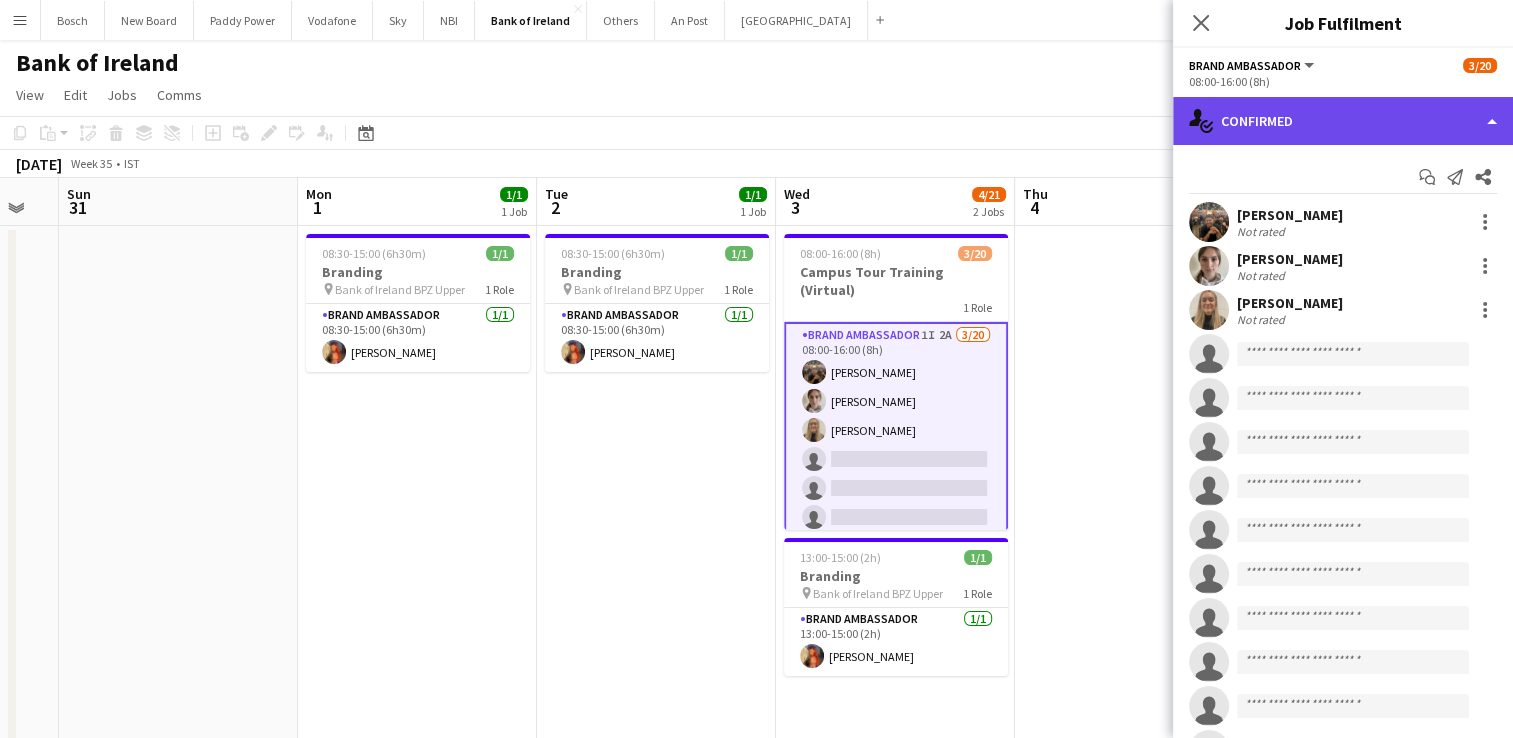 click on "single-neutral-actions-check-2
Confirmed" 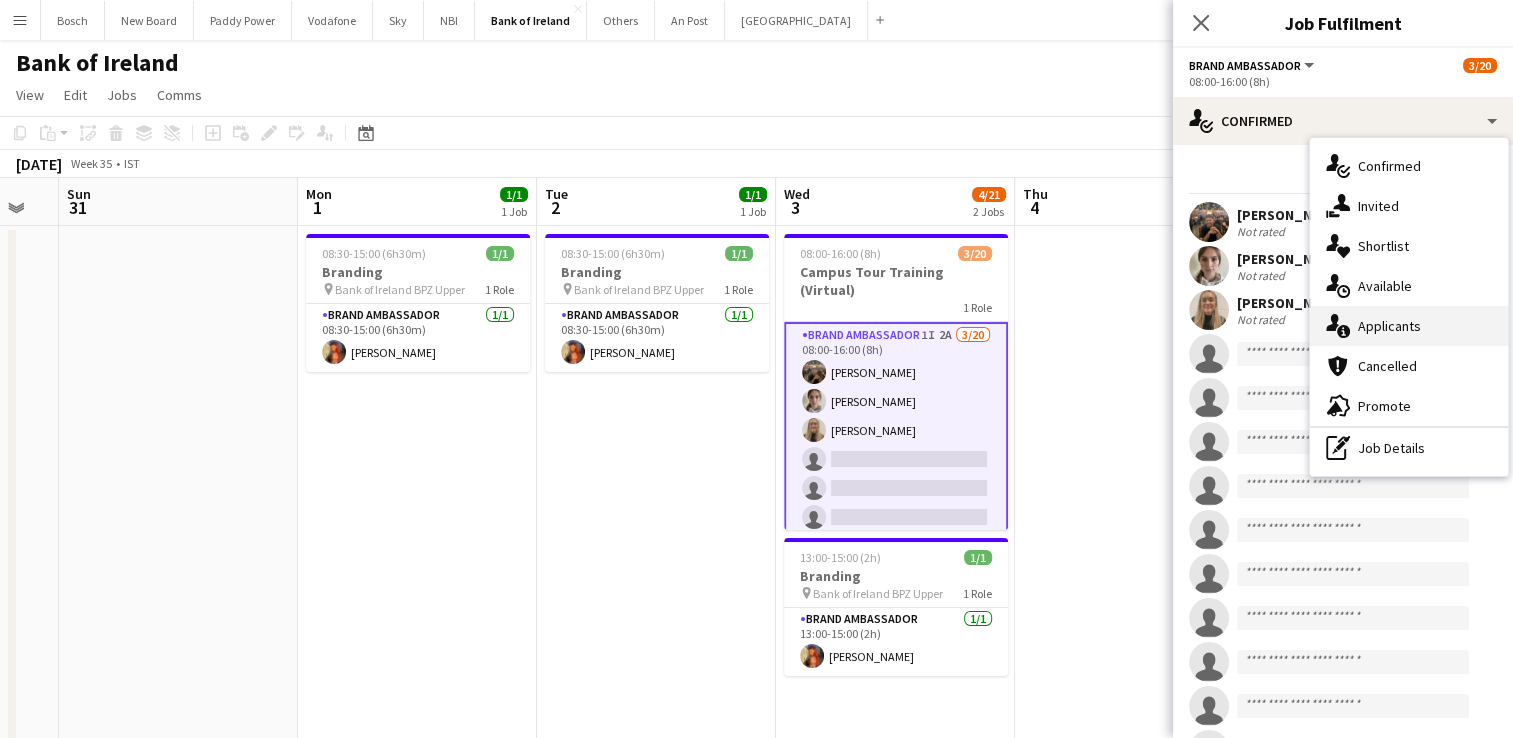 click on "single-neutral-actions-information
Applicants" at bounding box center [1409, 326] 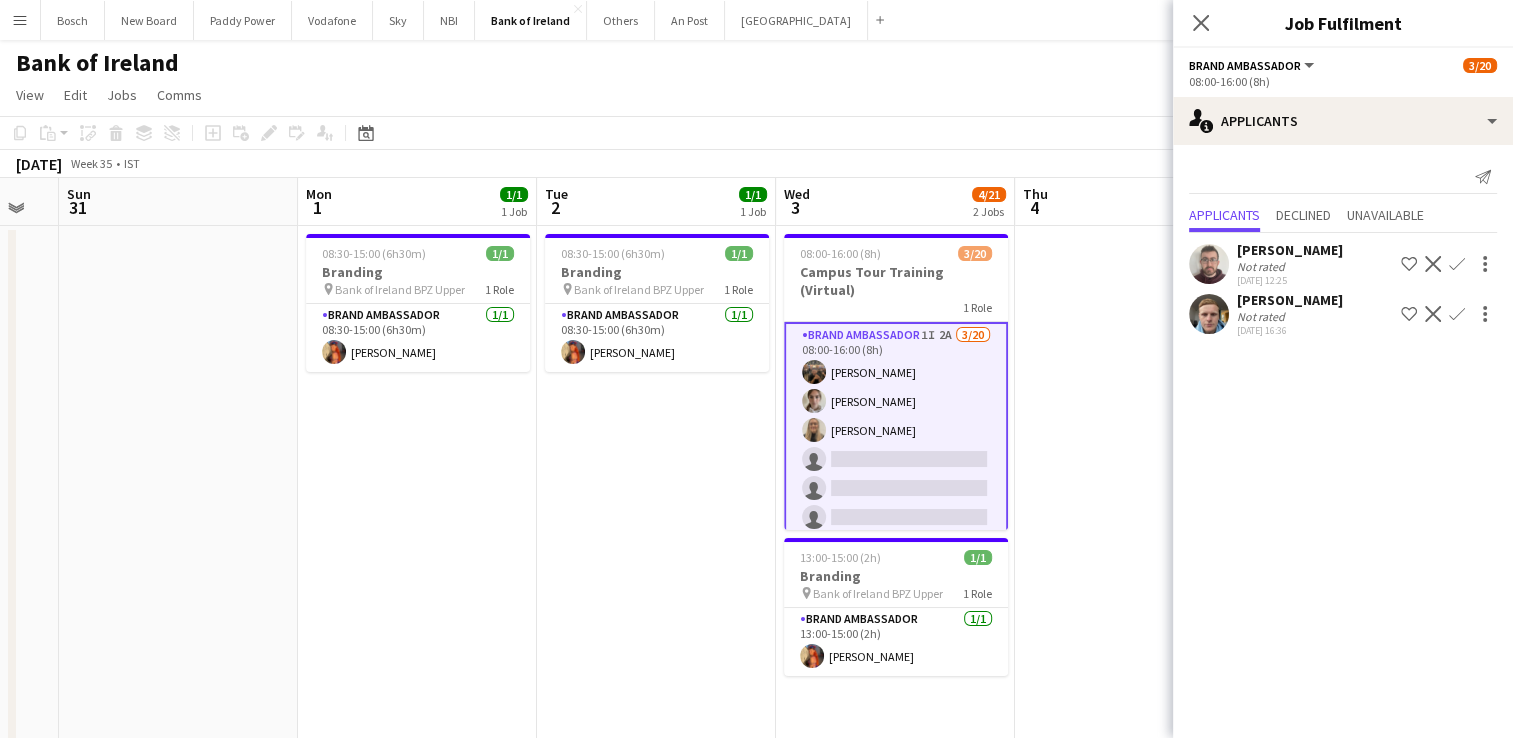click on "Confirm" 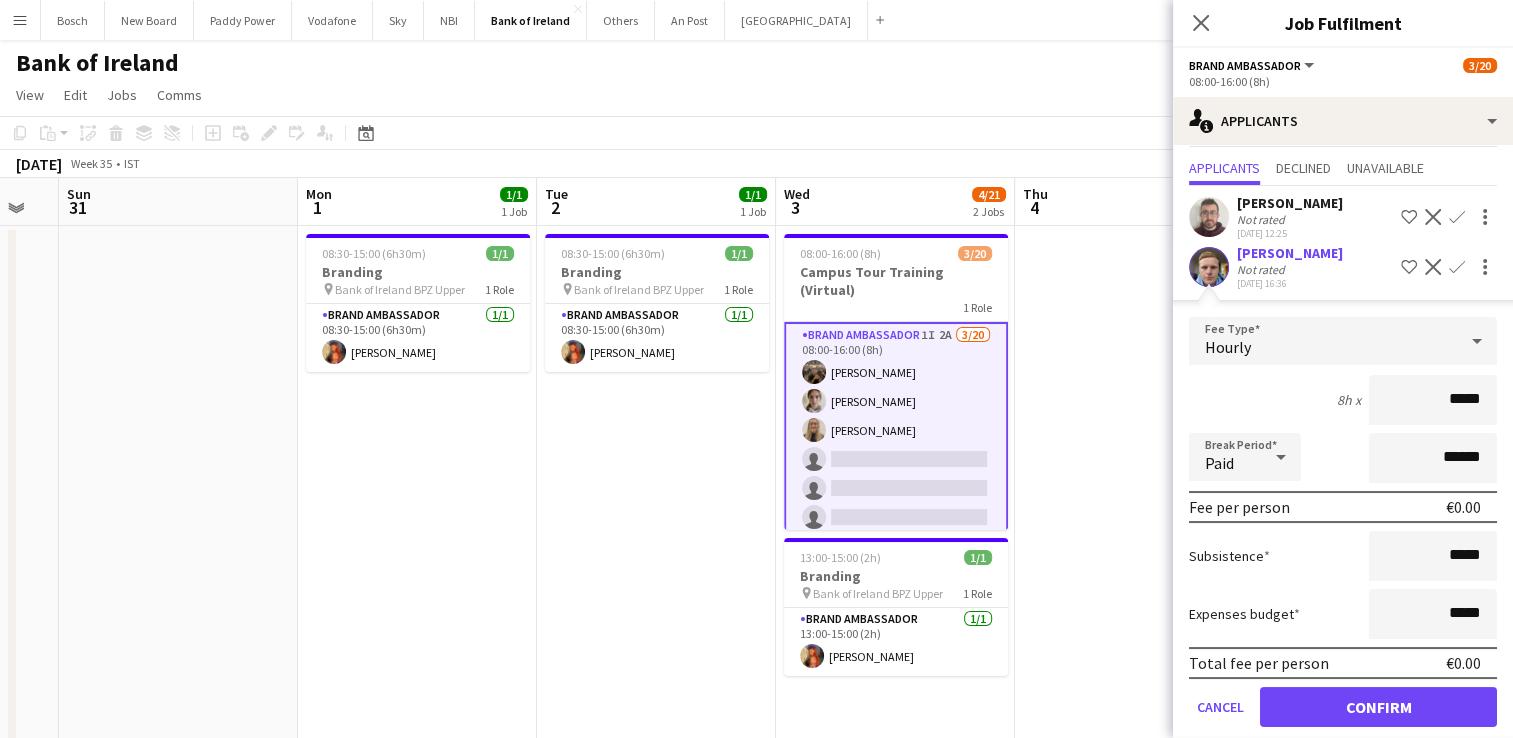 scroll, scrollTop: 69, scrollLeft: 0, axis: vertical 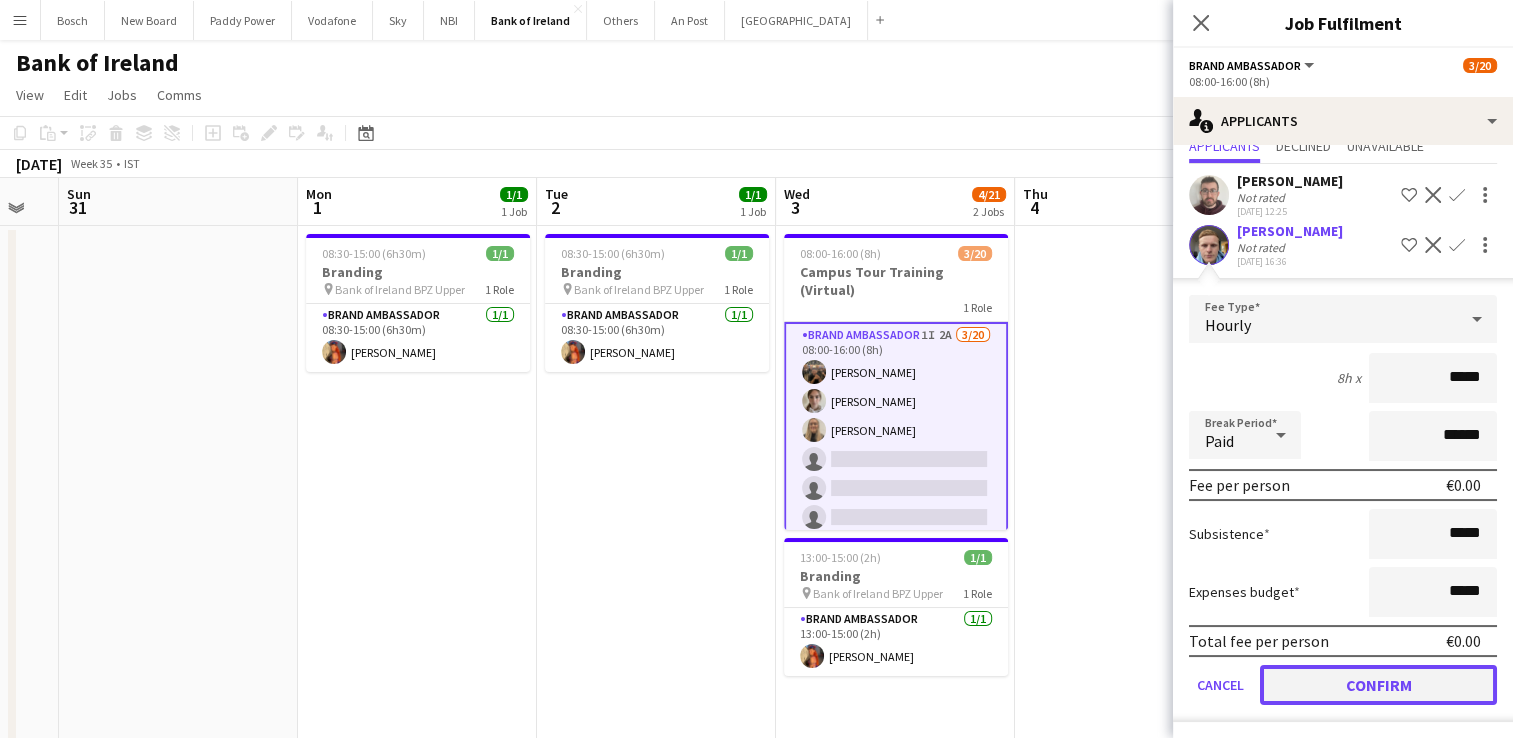 click on "Confirm" 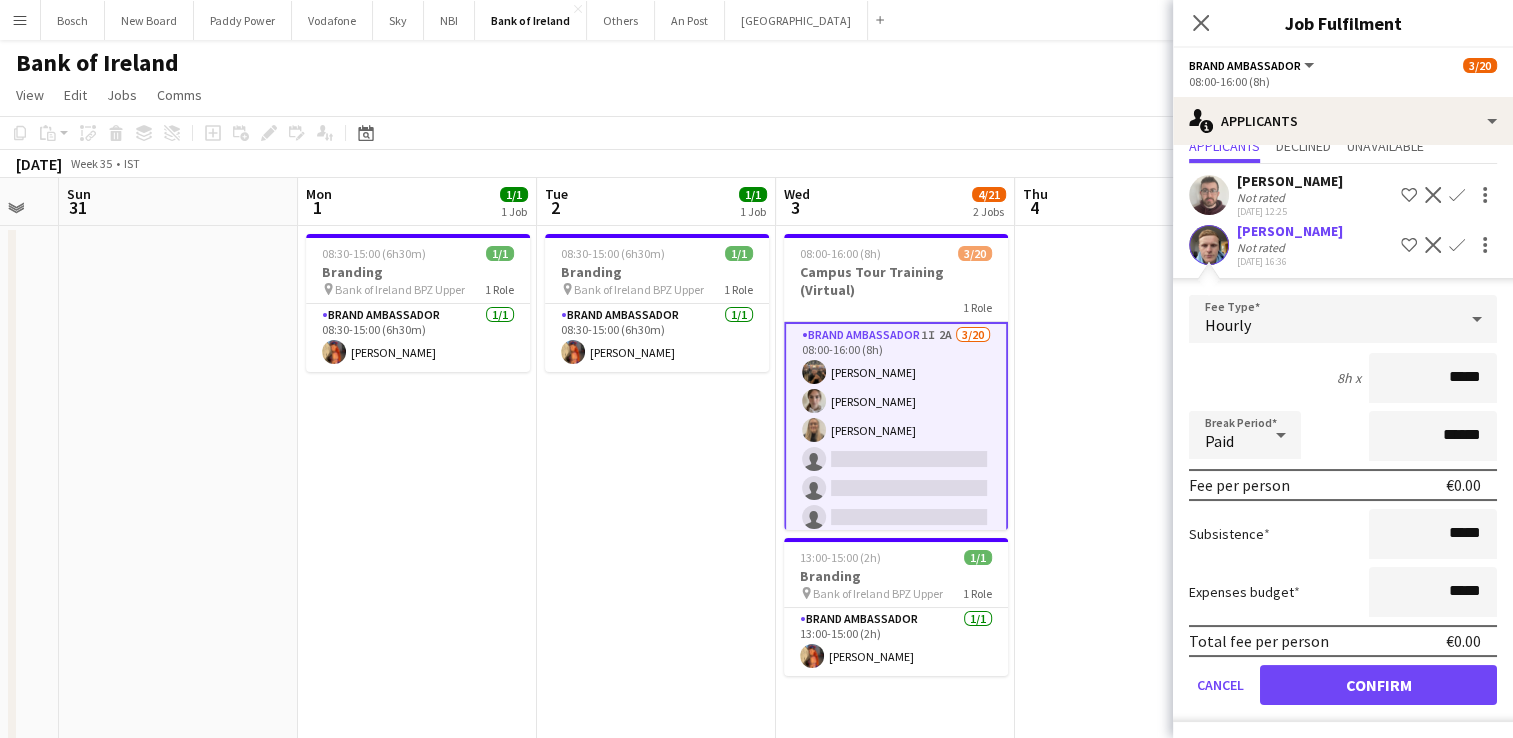 scroll, scrollTop: 0, scrollLeft: 0, axis: both 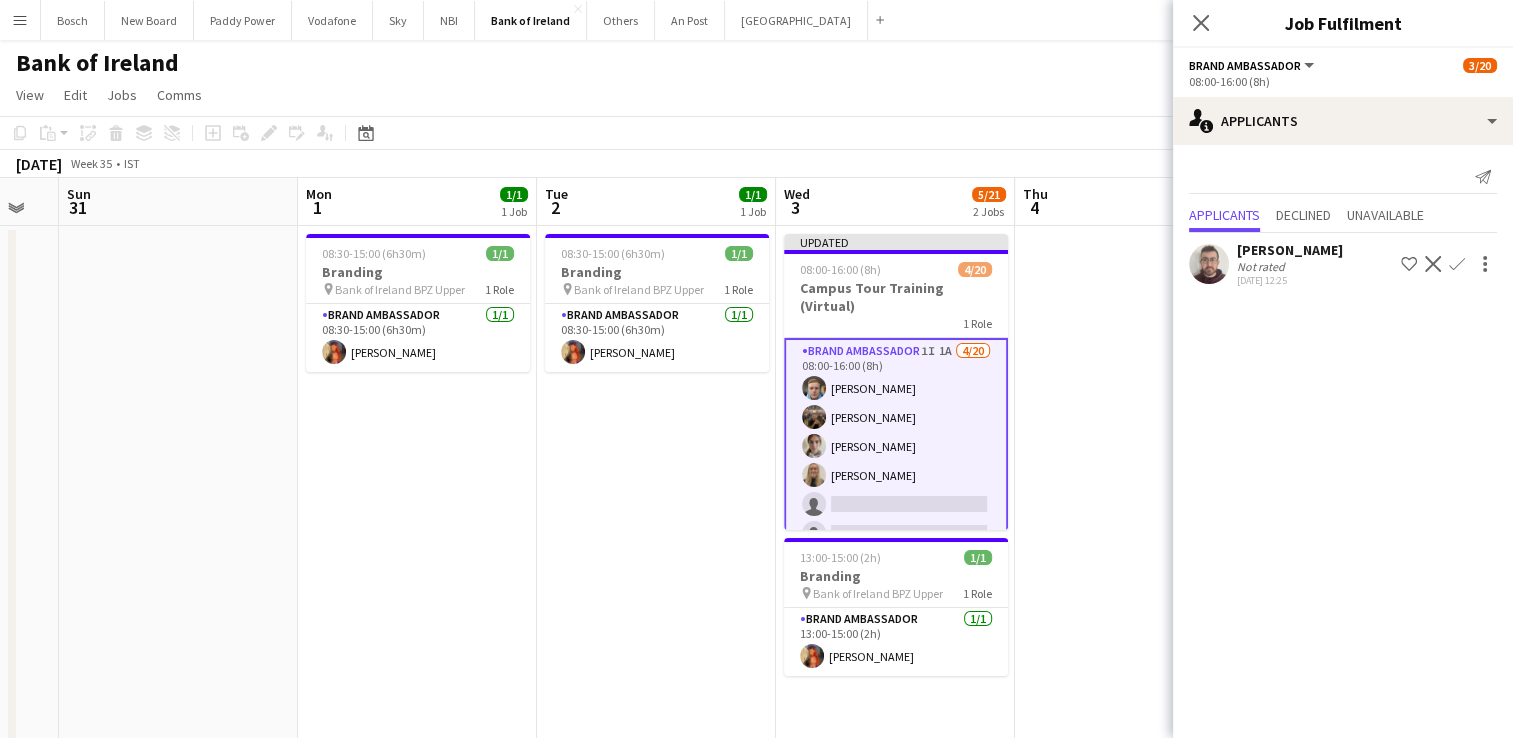click on "View  Day view expanded Day view collapsed Month view Date picker Jump to [DATE] Expand Linked Jobs Collapse Linked Jobs  Edit  Copy Ctrl+C  Paste  Without Crew Ctrl+V With Crew Ctrl+Shift+V Paste as linked job  Group  Group Ungroup  Jobs  New Job Edit Job Delete Job New Linked Job Edit Linked Jobs Job fulfilment Promote Role Copy Role URL  Comms  Notify confirmed crew Create chat" 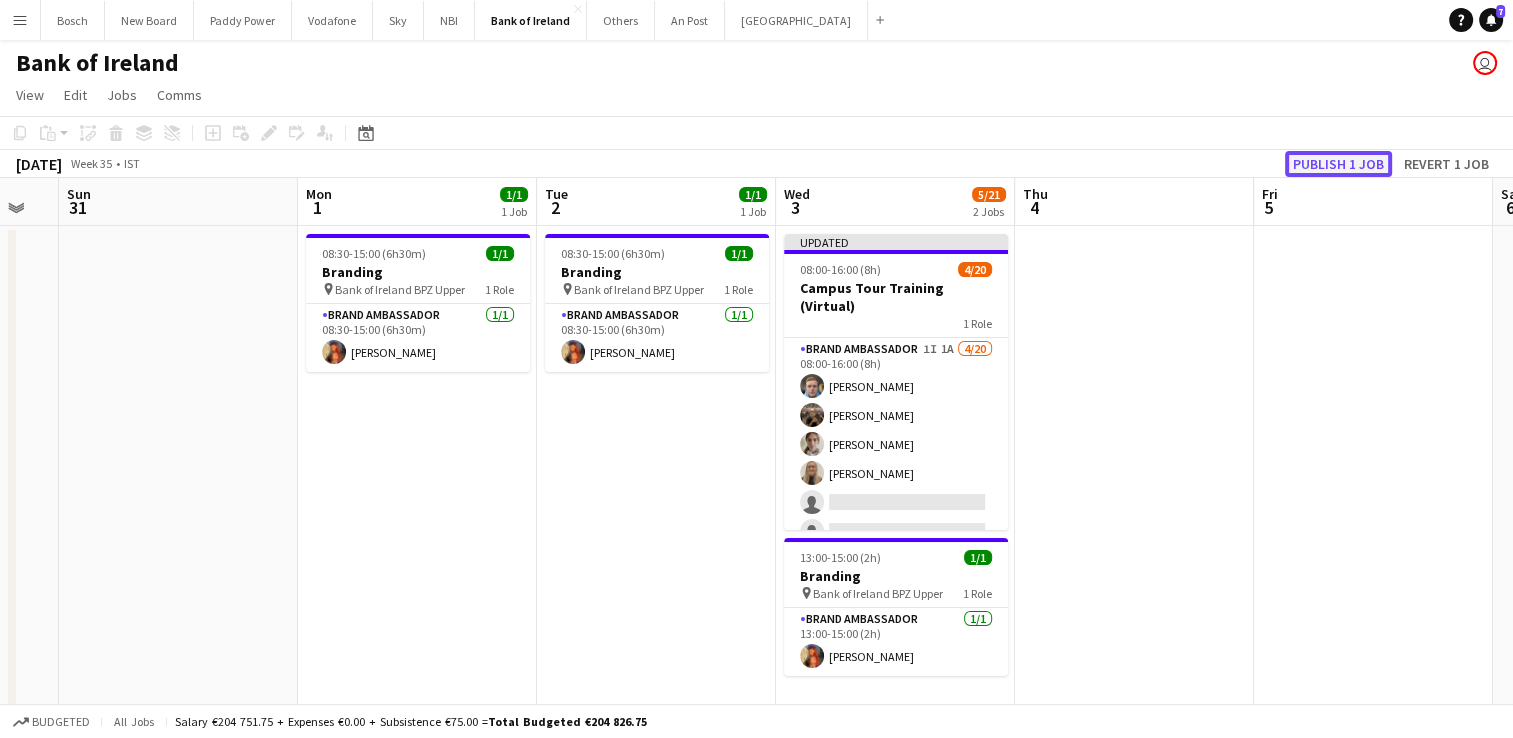 click on "Publish 1 job" 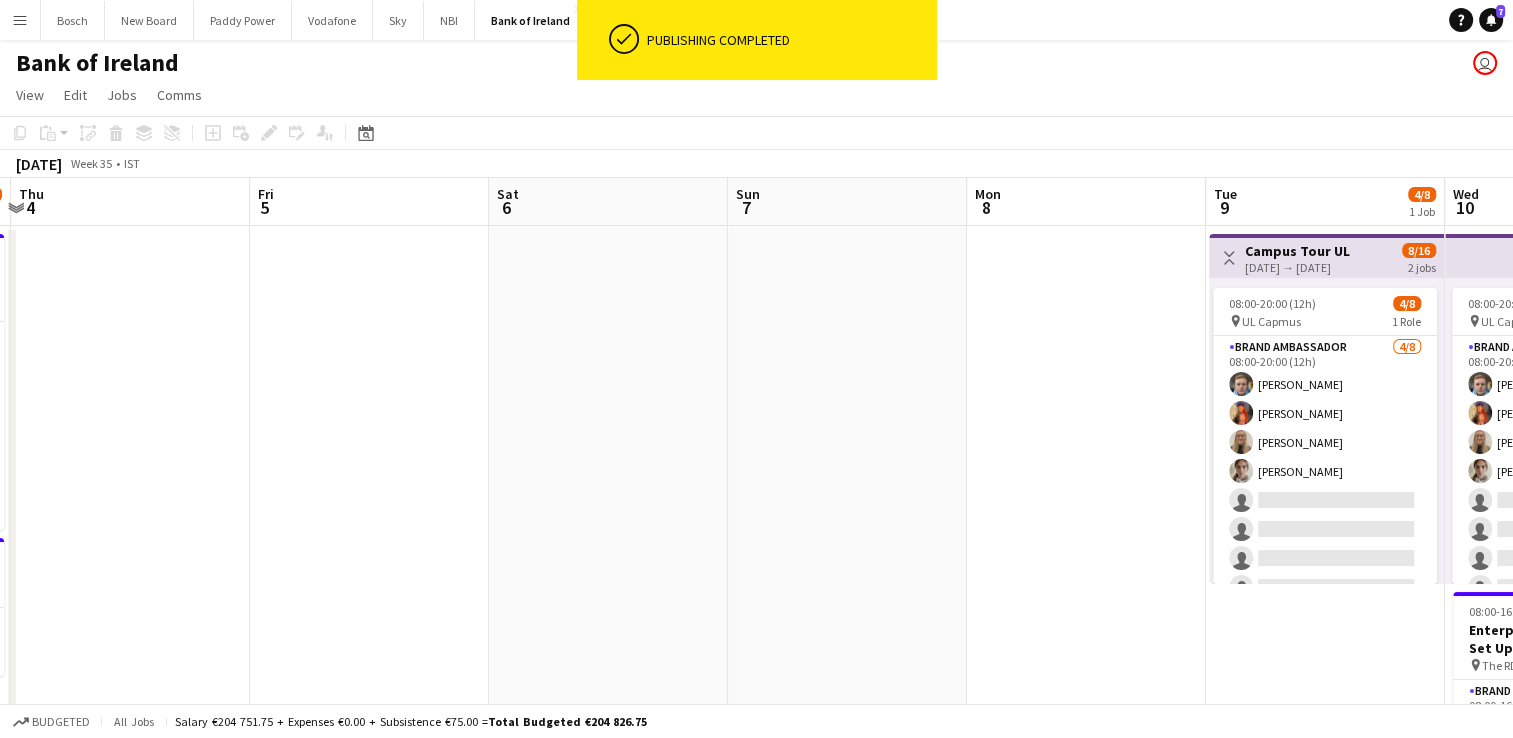 drag, startPoint x: 1319, startPoint y: 374, endPoint x: 382, endPoint y: 373, distance: 937.00055 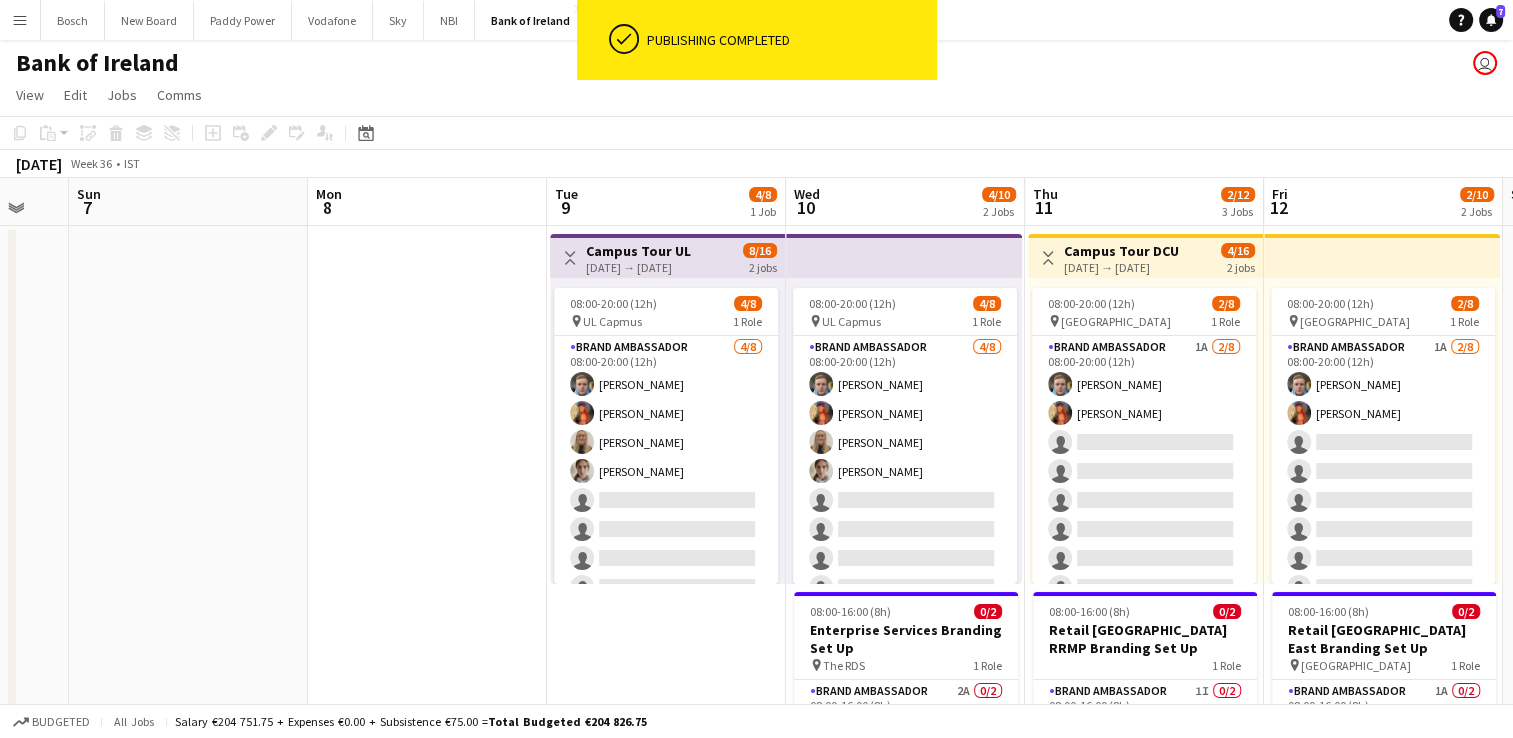 scroll, scrollTop: 0, scrollLeft: 707, axis: horizontal 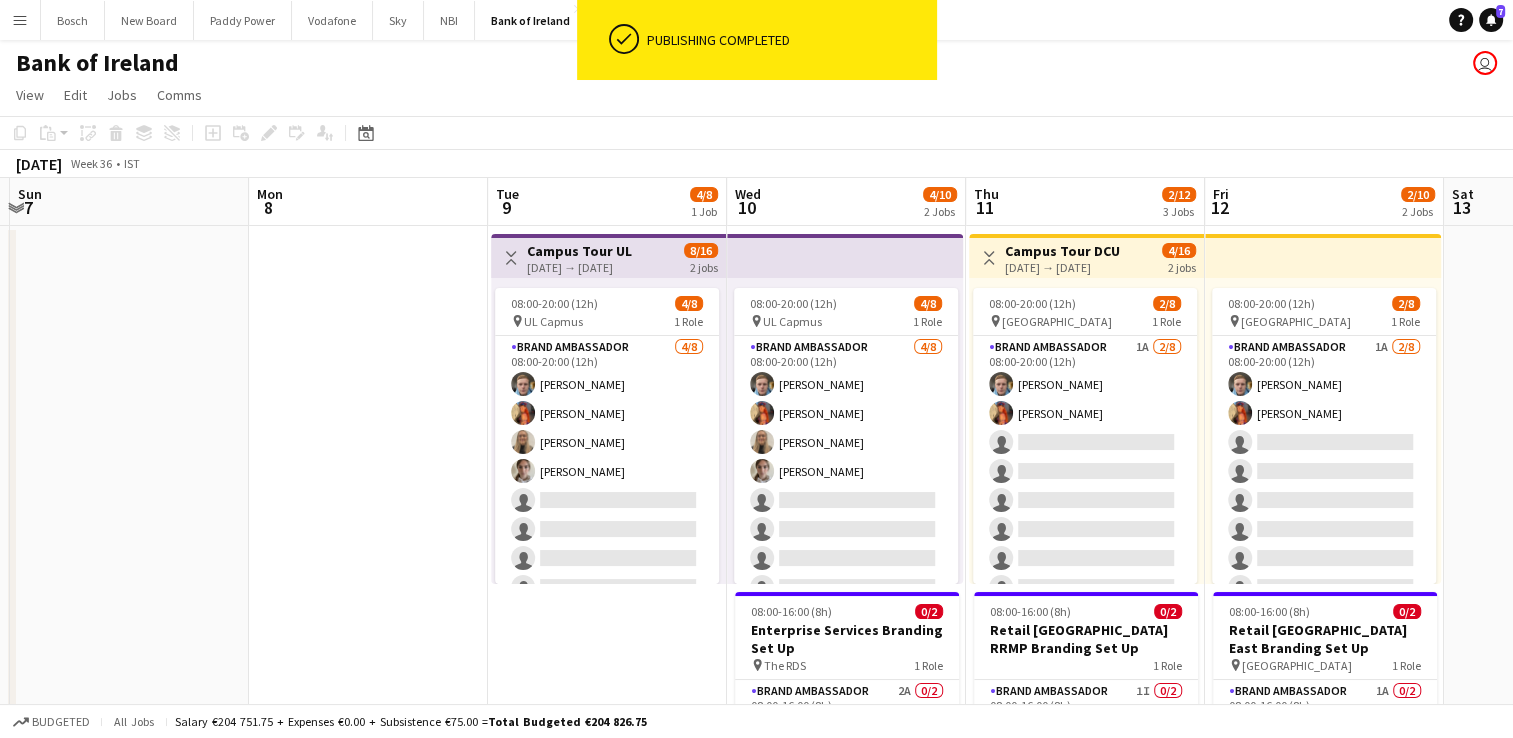 drag, startPoint x: 676, startPoint y: 382, endPoint x: 41, endPoint y: 362, distance: 635.3149 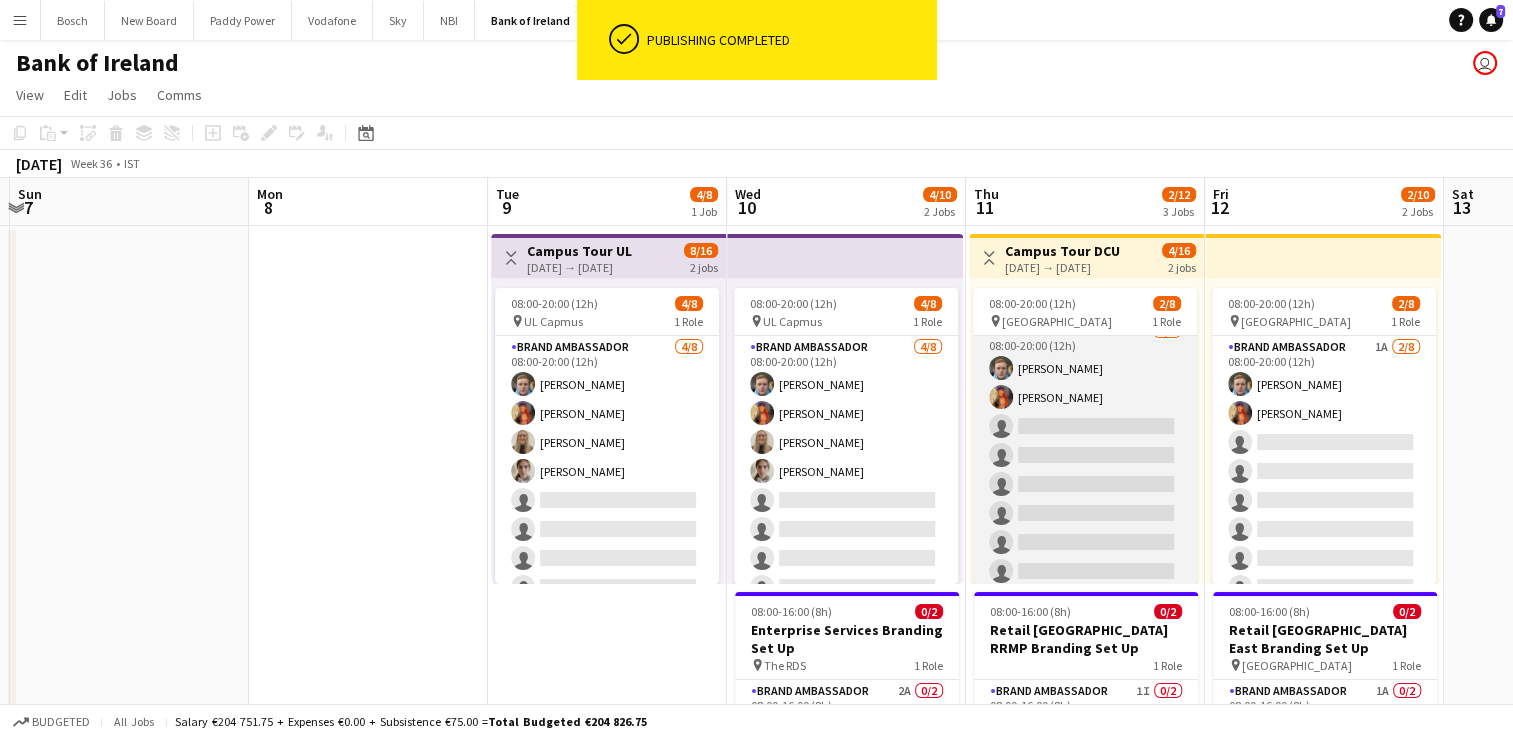 scroll, scrollTop: 22, scrollLeft: 0, axis: vertical 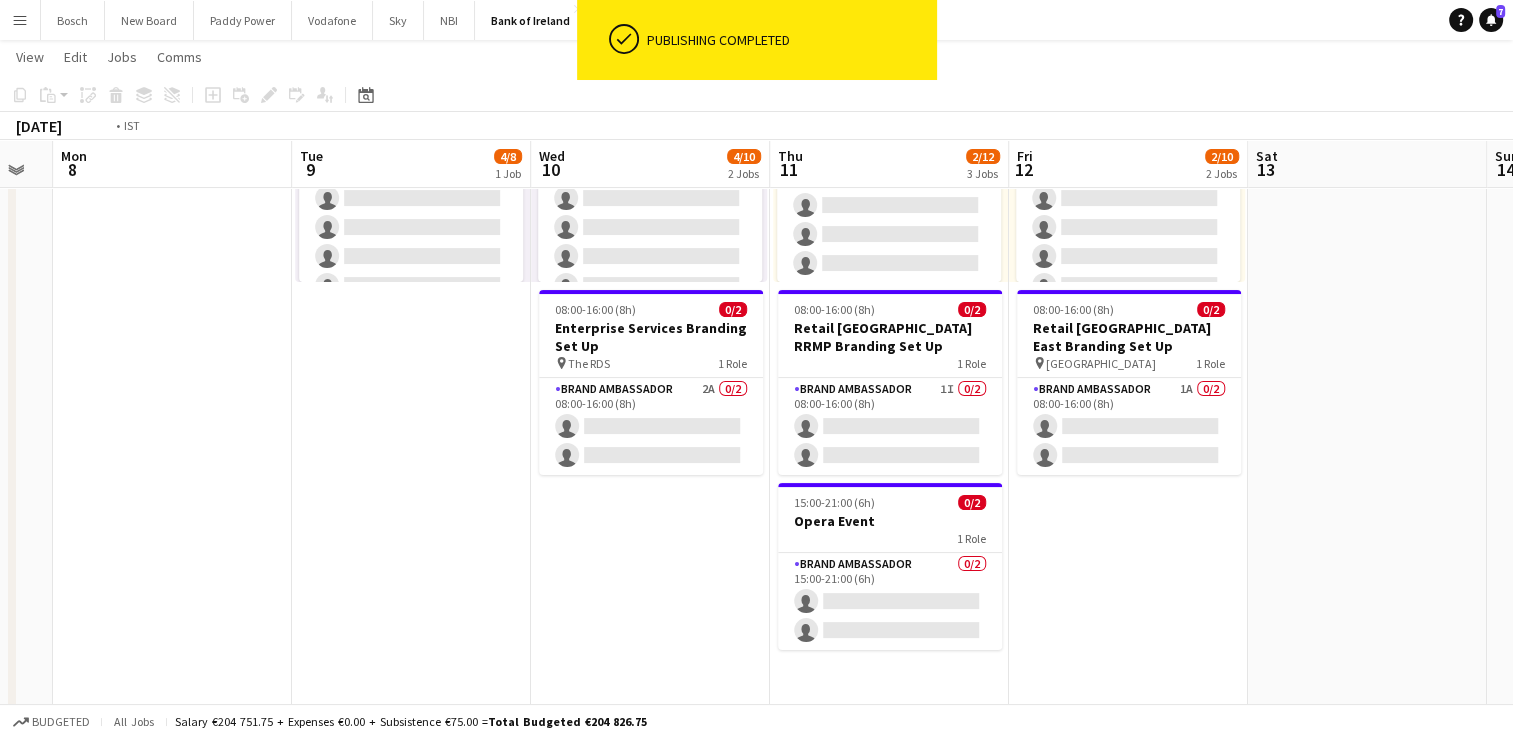 drag, startPoint x: 826, startPoint y: 554, endPoint x: 559, endPoint y: 556, distance: 267.00748 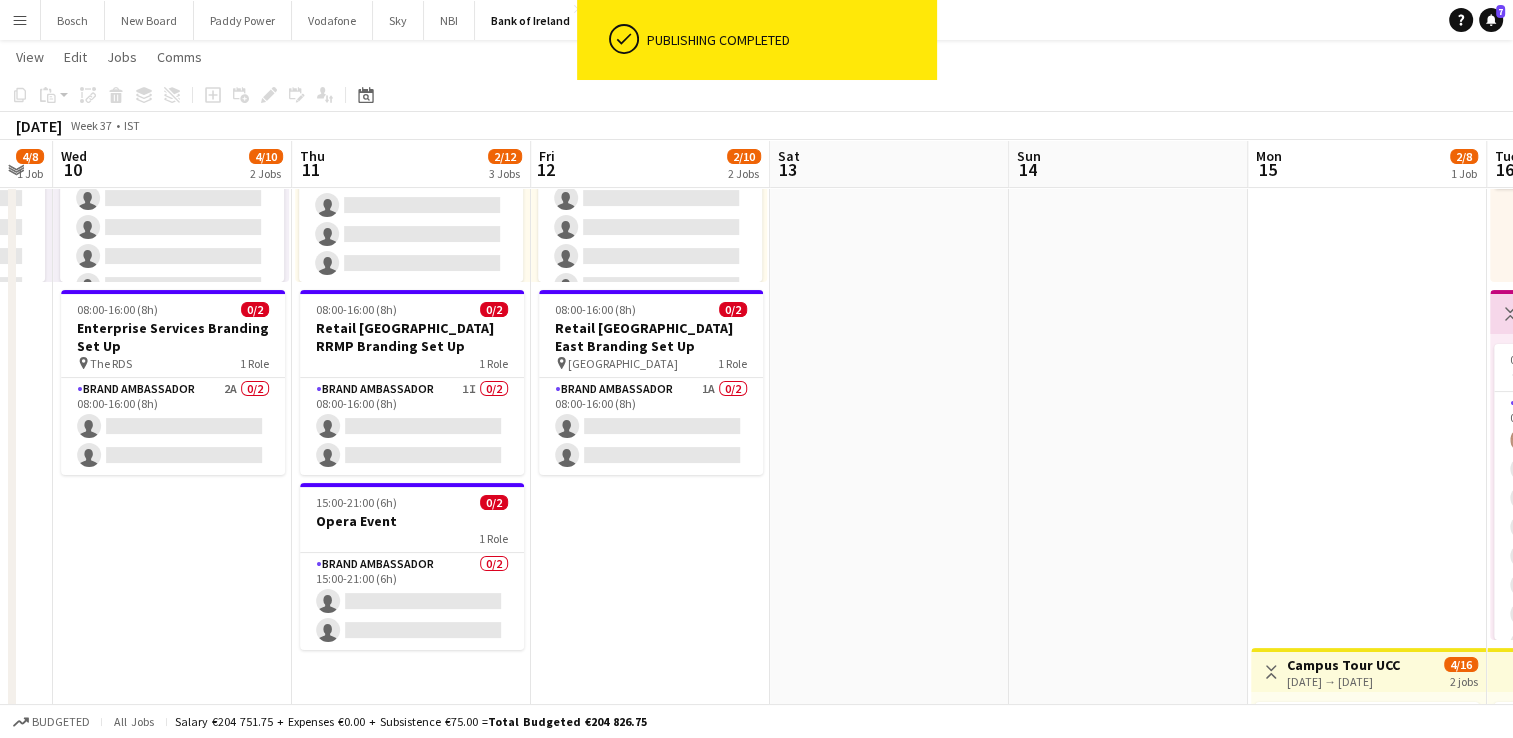 scroll, scrollTop: 0, scrollLeft: 497, axis: horizontal 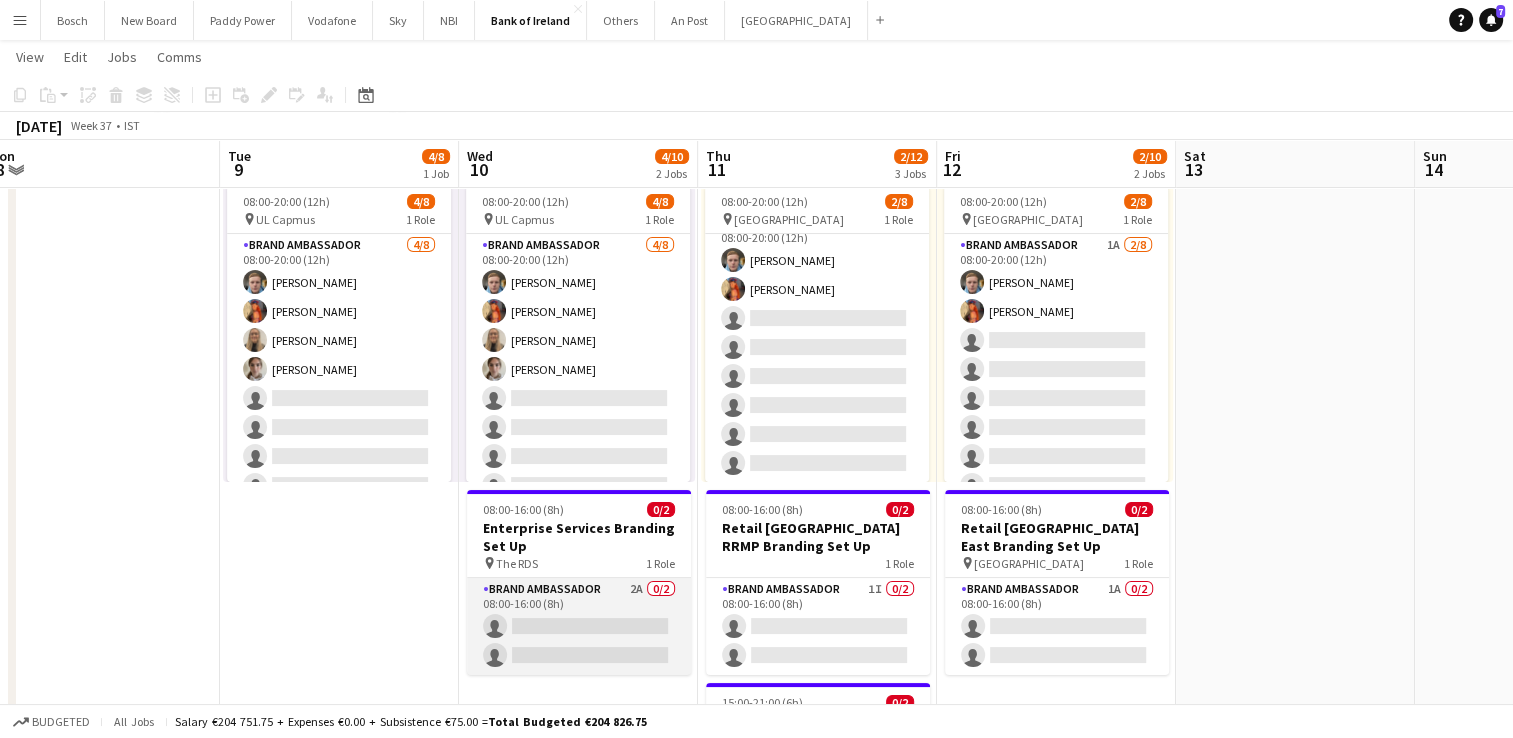click on "Brand Ambassador   2A   0/2   08:00-16:00 (8h)
single-neutral-actions
single-neutral-actions" at bounding box center [579, 626] 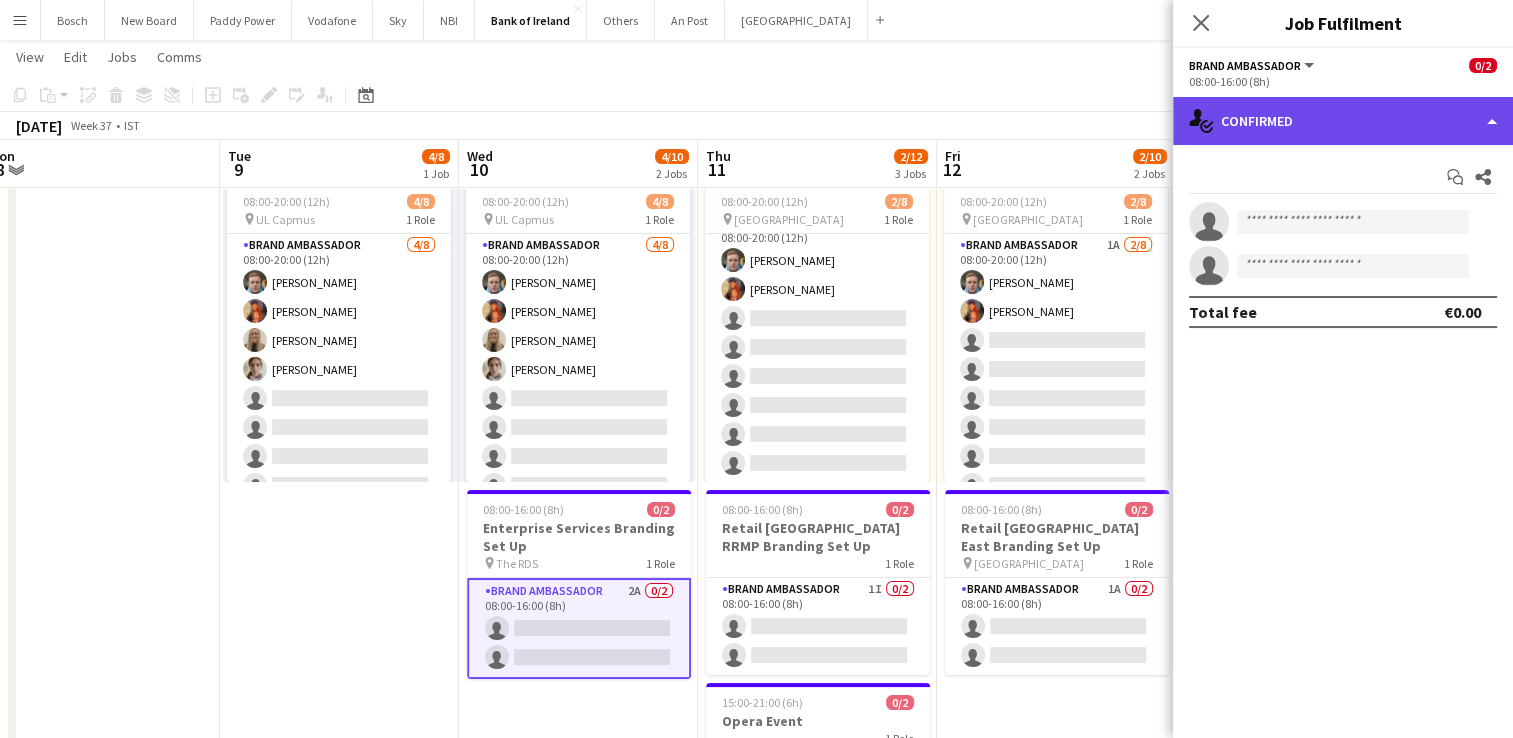 click on "single-neutral-actions-check-2
Confirmed" 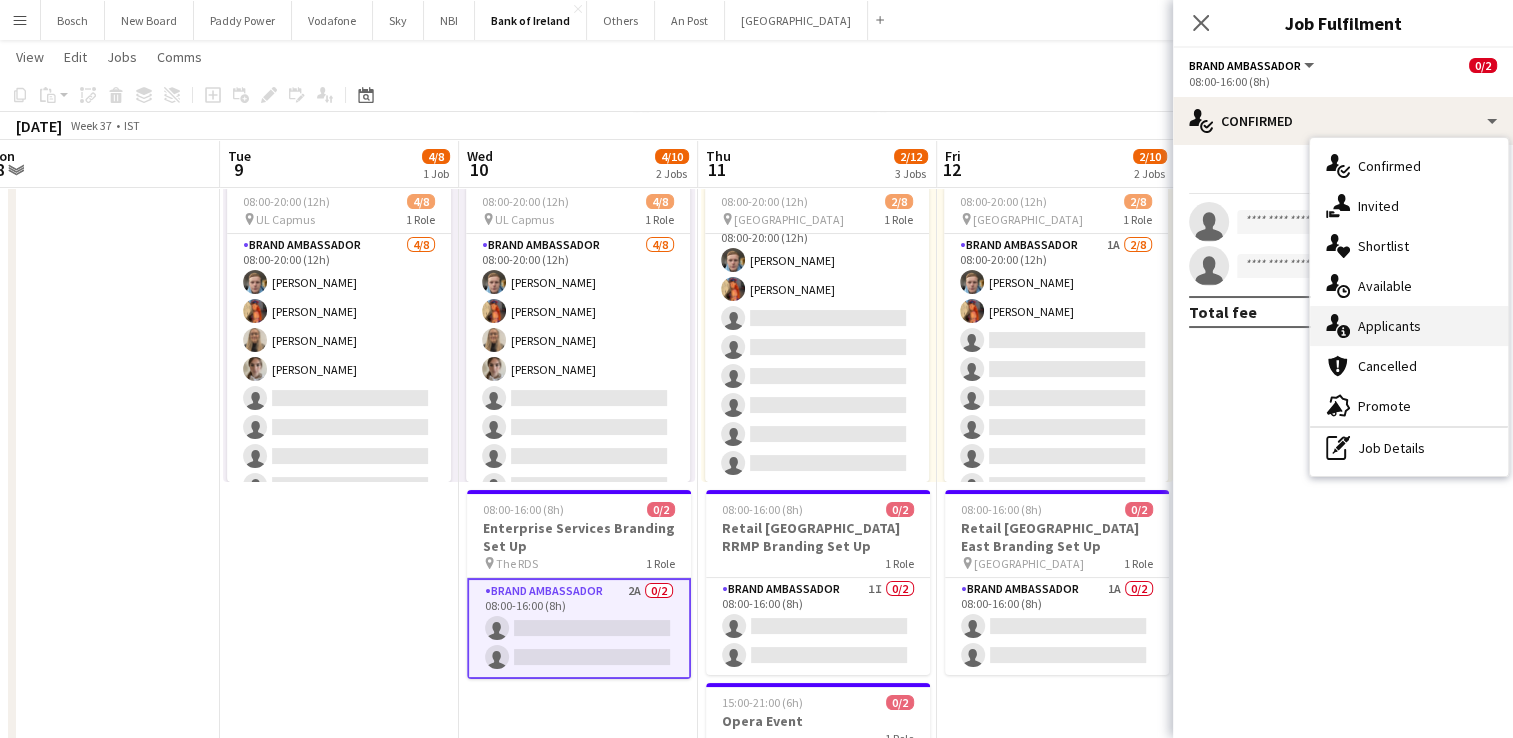 click on "single-neutral-actions-information
Applicants" at bounding box center [1409, 326] 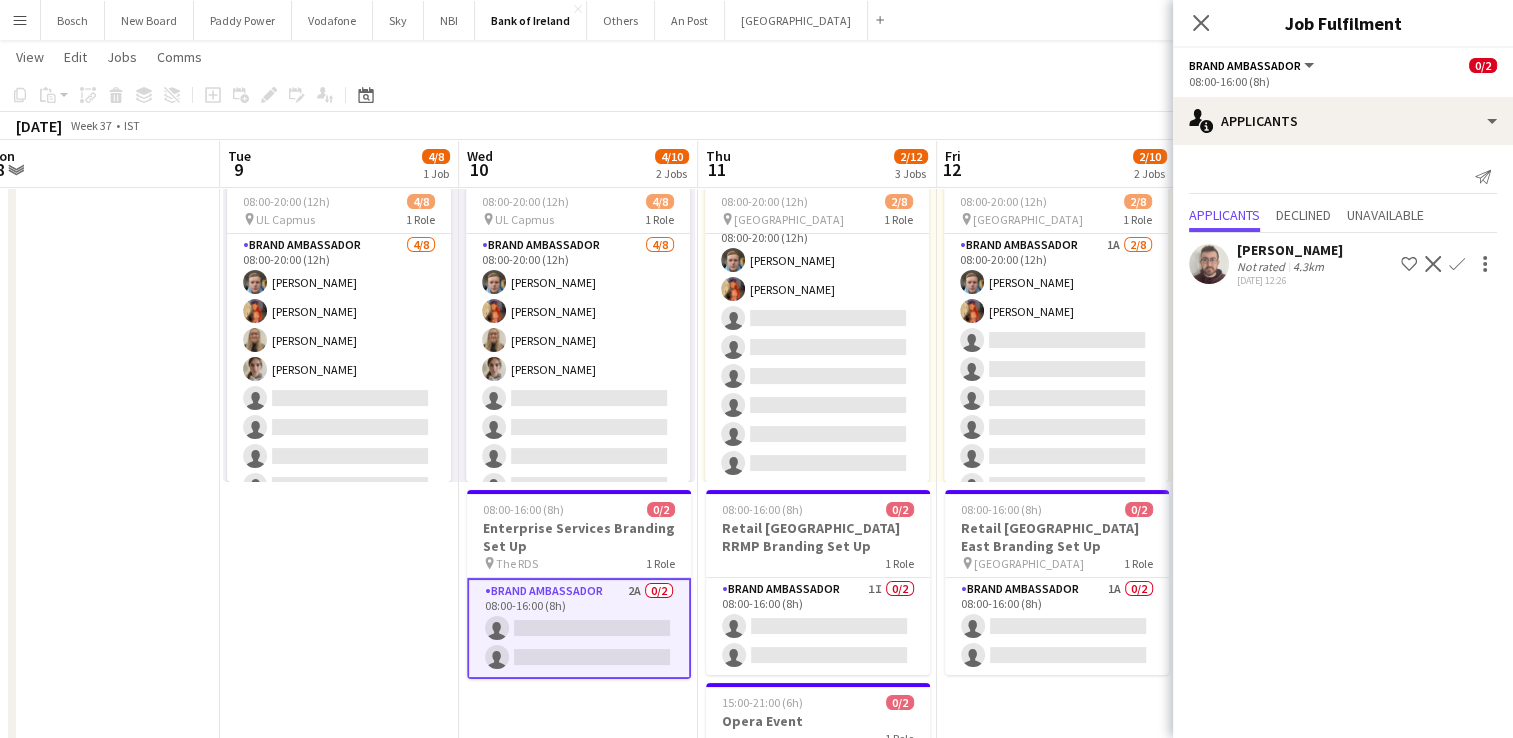 click on "Confirm" 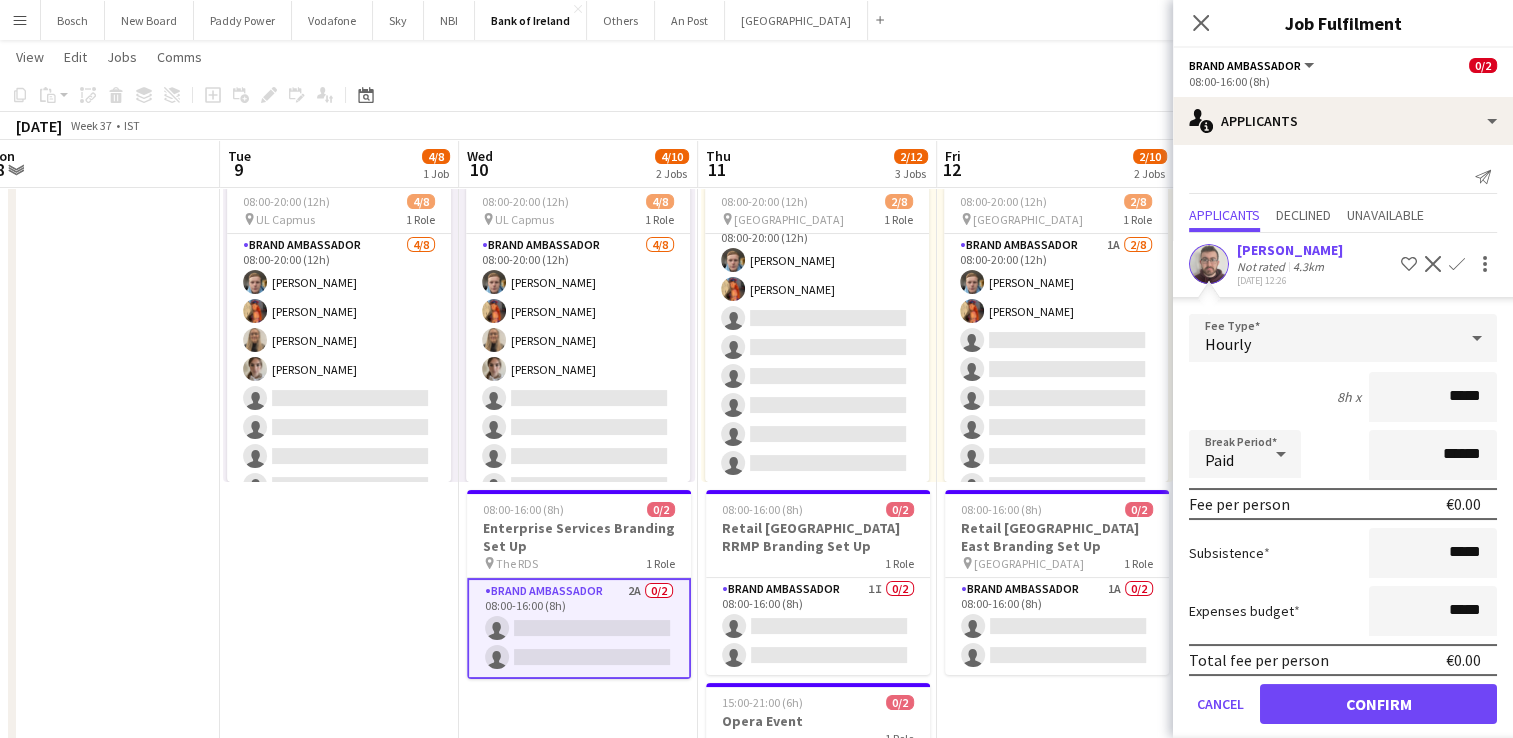 click on "Fee Type  Hourly  8h x  *****  Break Period  Paid ******  Fee per person   €0.00   Subsistence  *****  Expenses budget  *****  Total fee per person   €0.00   Cancel   Confirm" 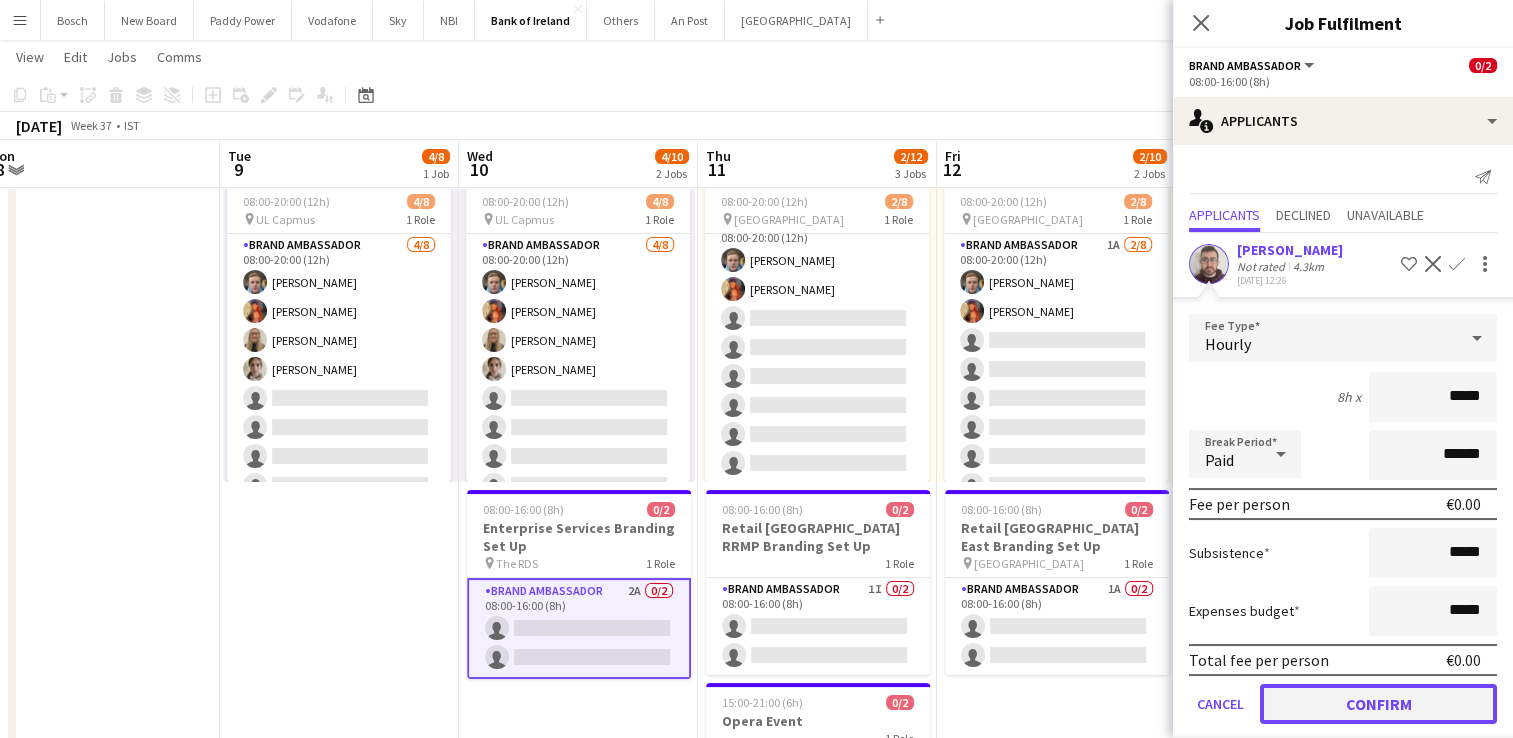 click on "Confirm" 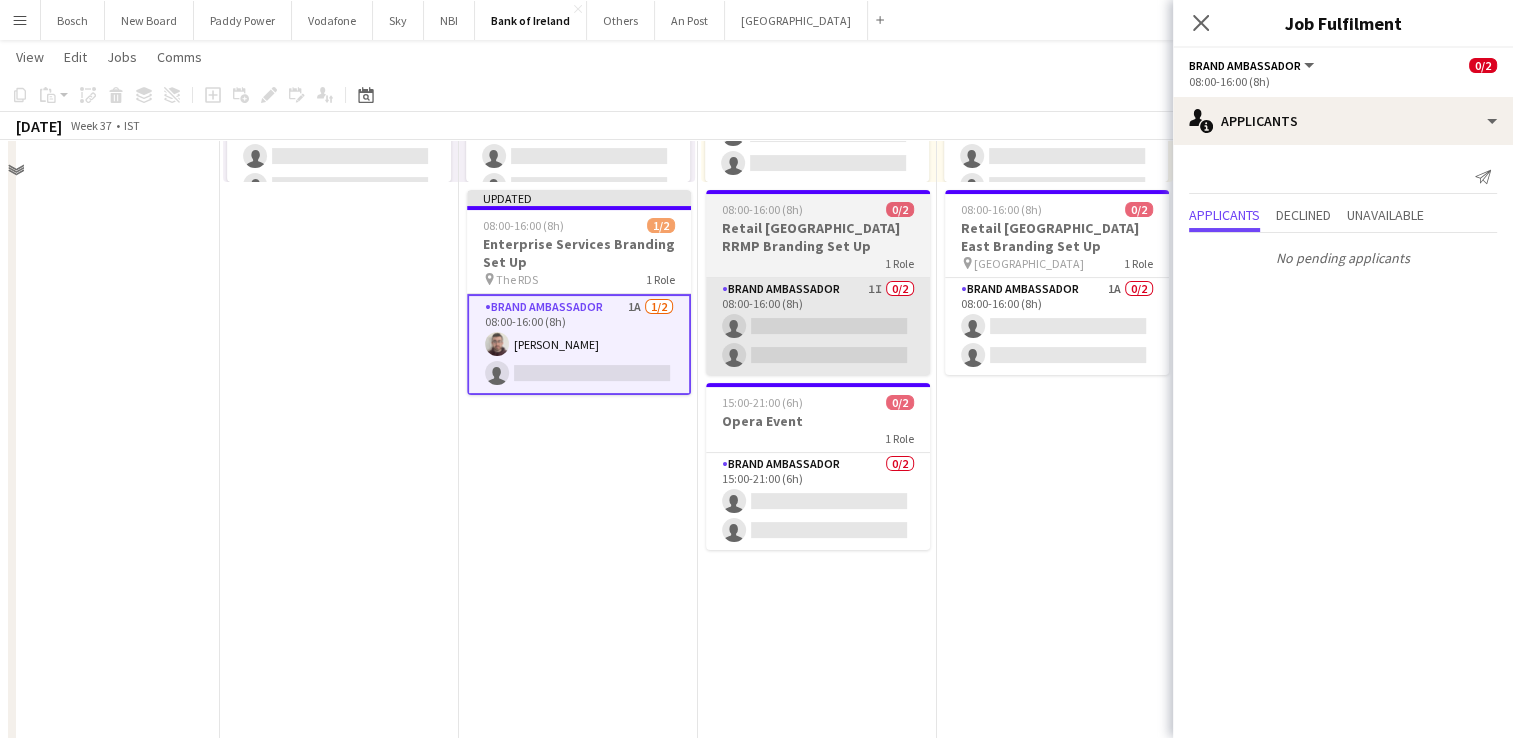 scroll, scrollTop: 300, scrollLeft: 0, axis: vertical 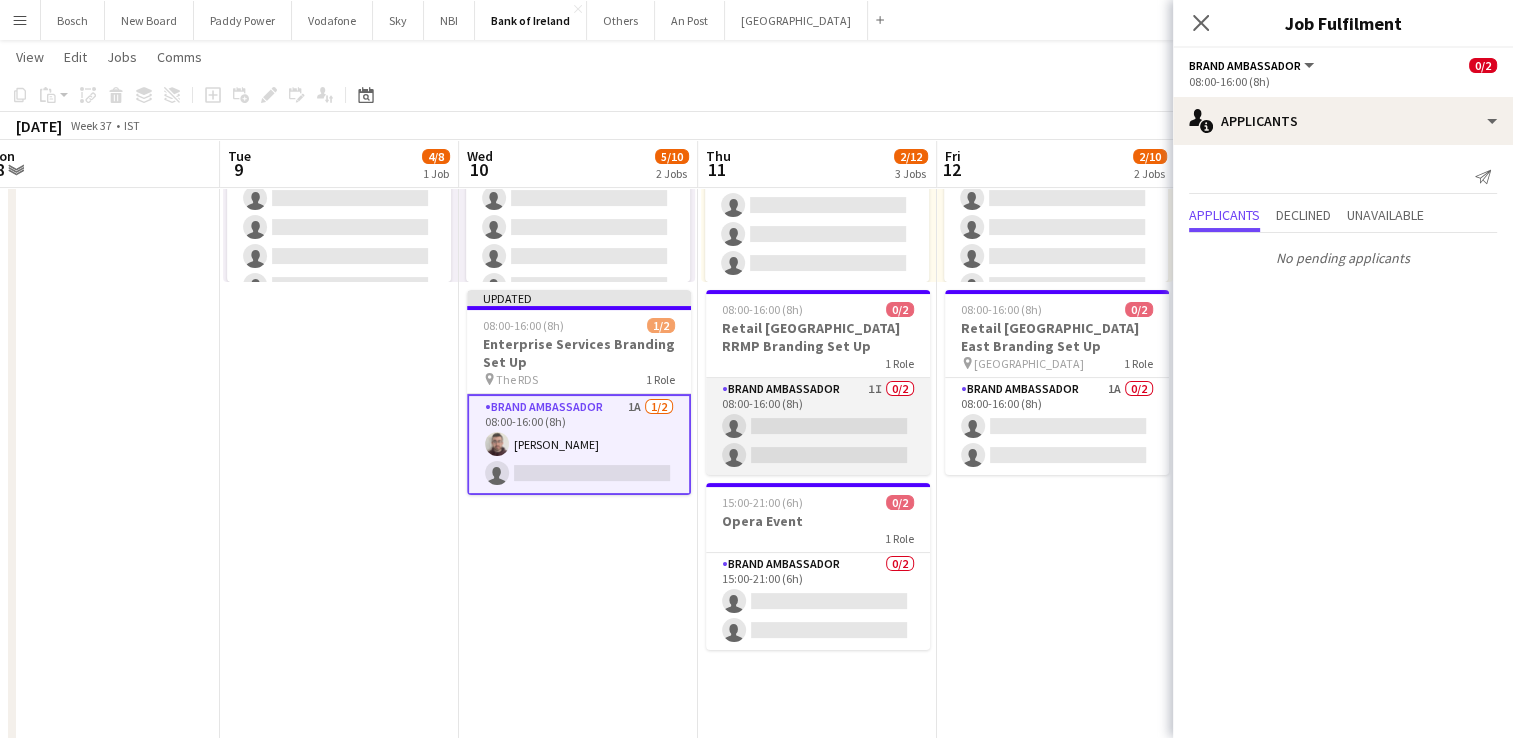 click on "Brand Ambassador   1I   0/2   08:00-16:00 (8h)
single-neutral-actions
single-neutral-actions" at bounding box center (818, 426) 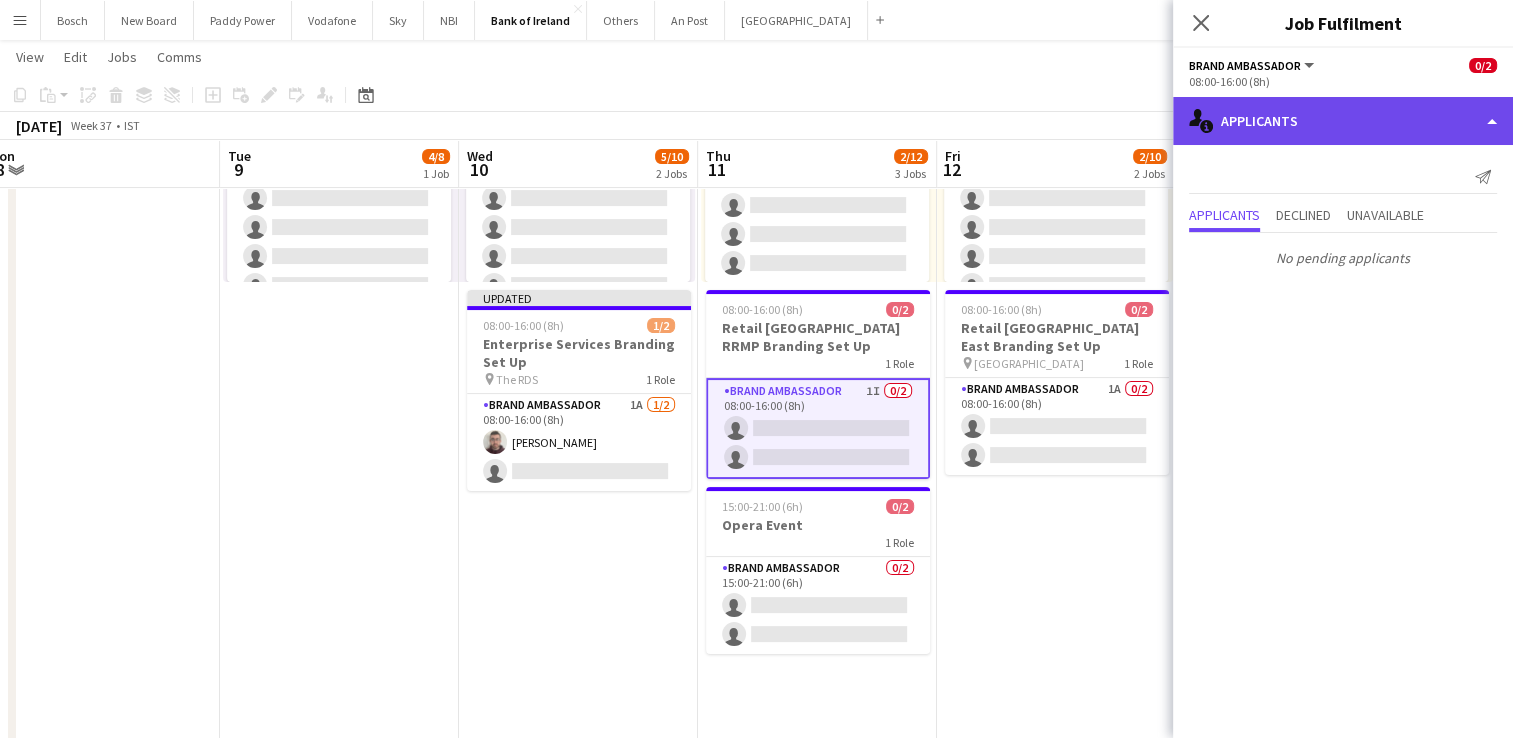 click on "single-neutral-actions-information
Applicants" 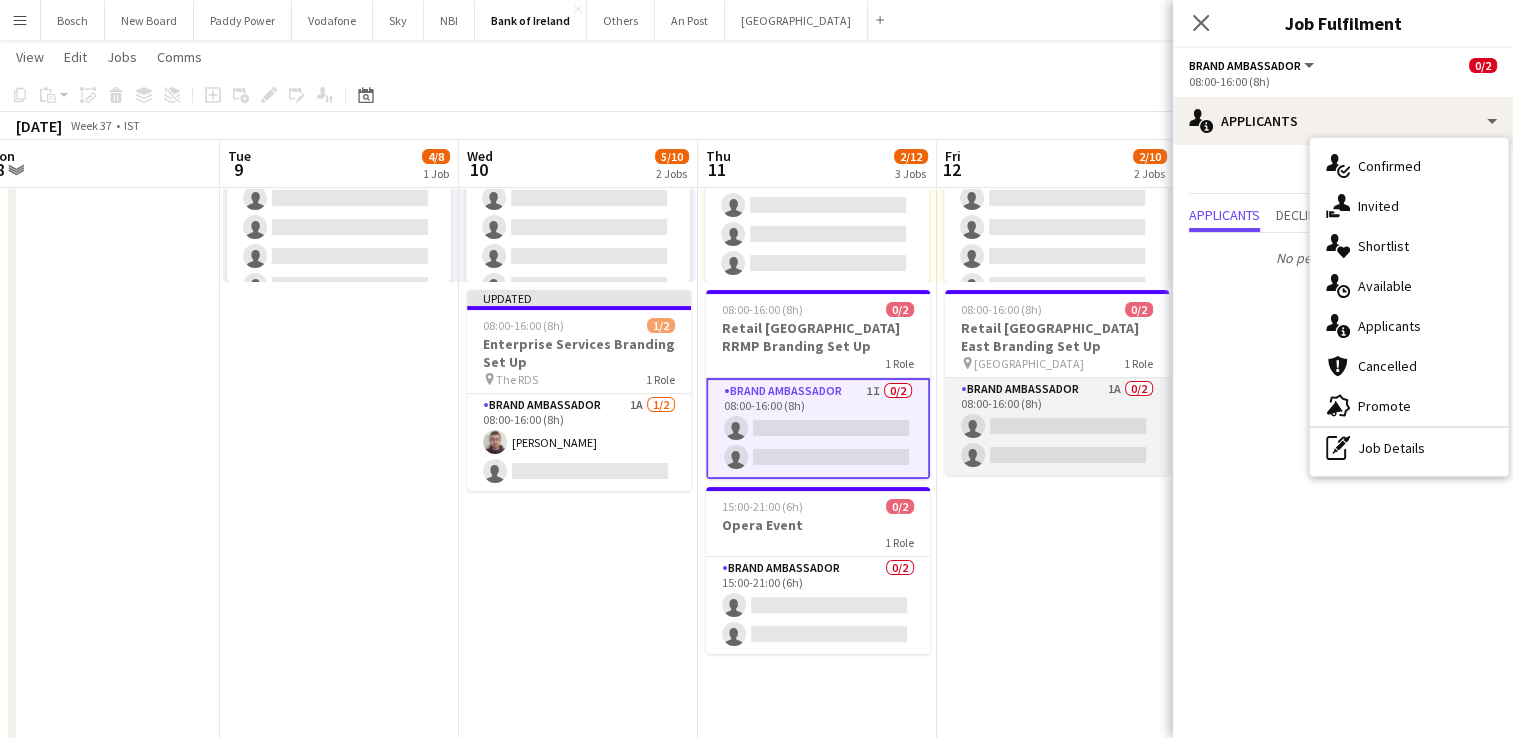 click on "Brand Ambassador   1A   0/2   08:00-16:00 (8h)
single-neutral-actions
single-neutral-actions" at bounding box center [1057, 426] 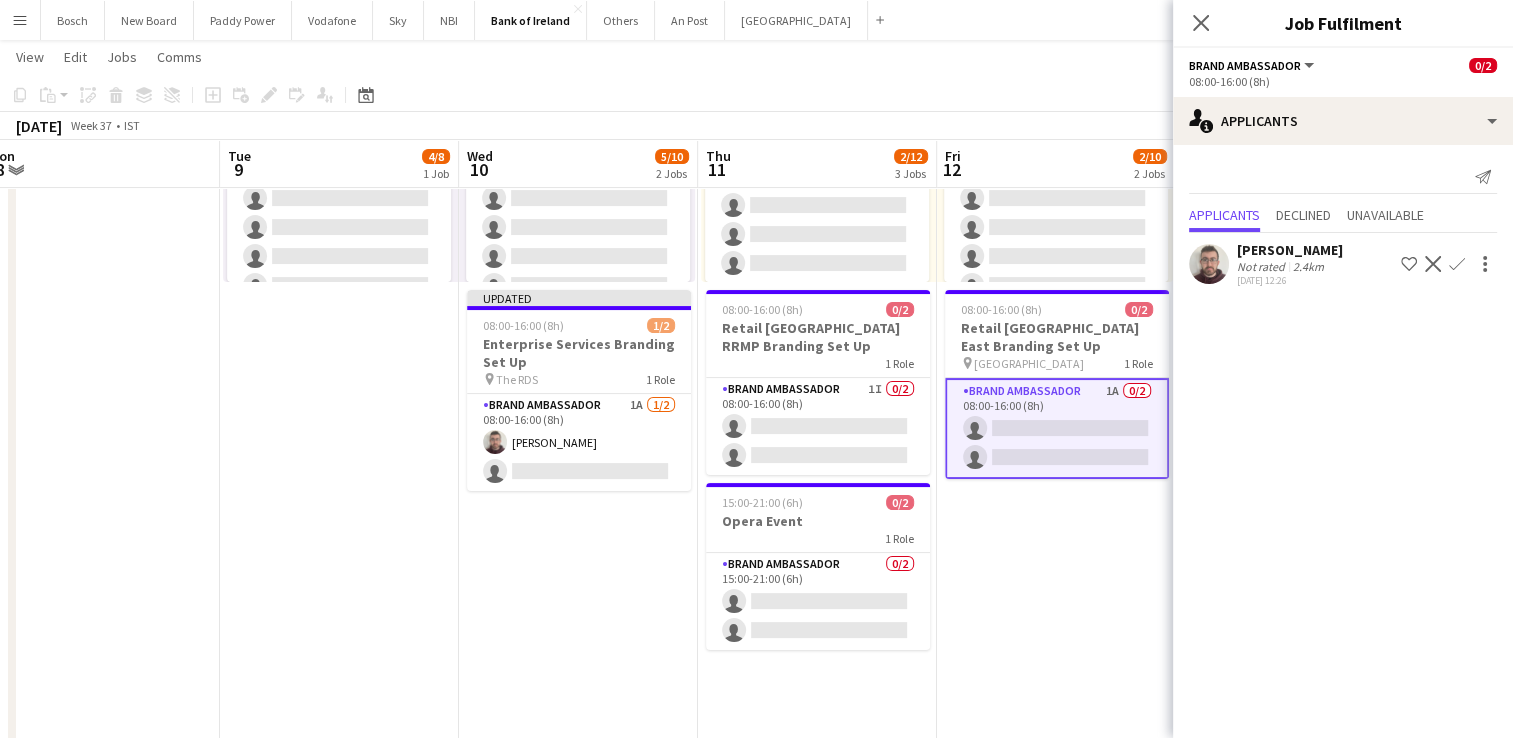 click on "Confirm" 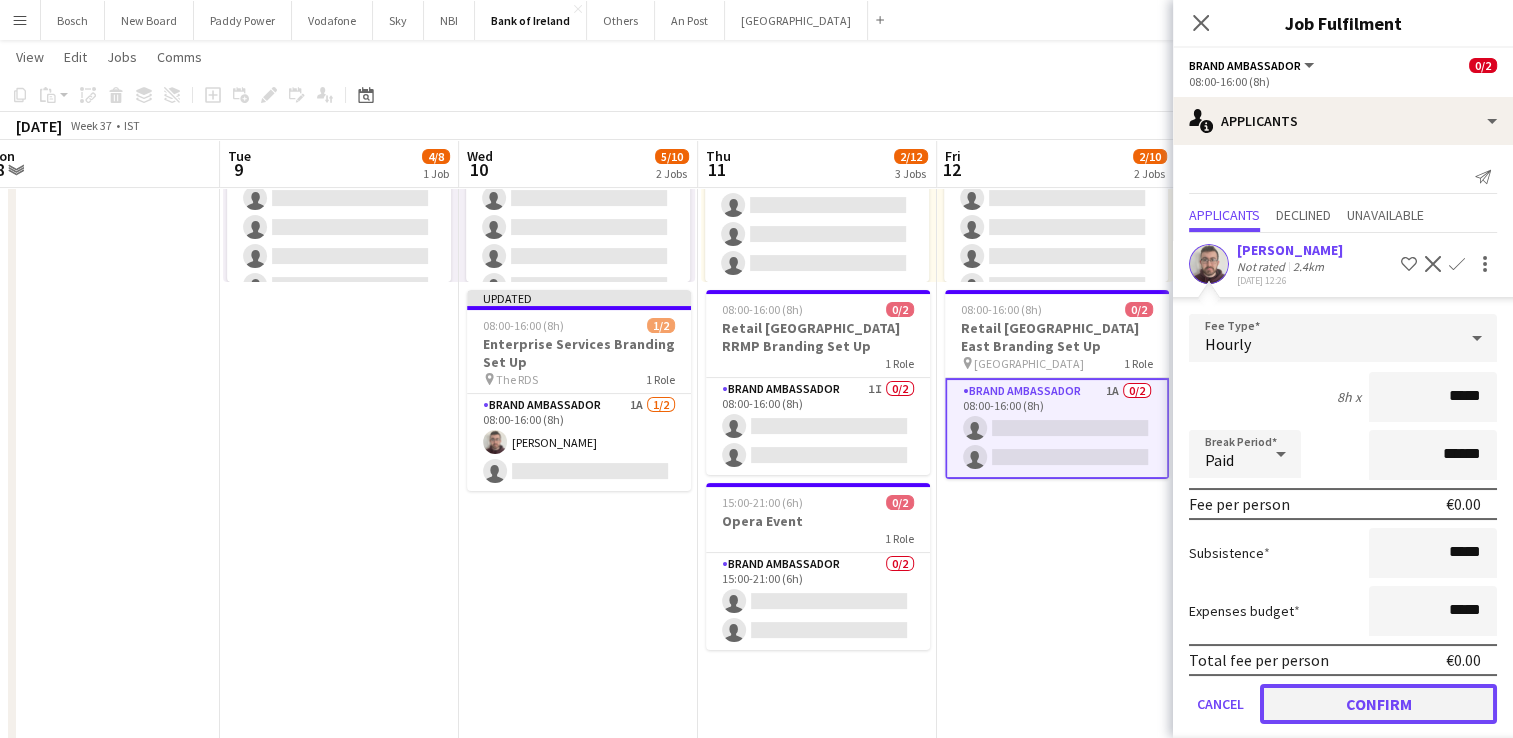 drag, startPoint x: 1381, startPoint y: 702, endPoint x: 1273, endPoint y: 655, distance: 117.7837 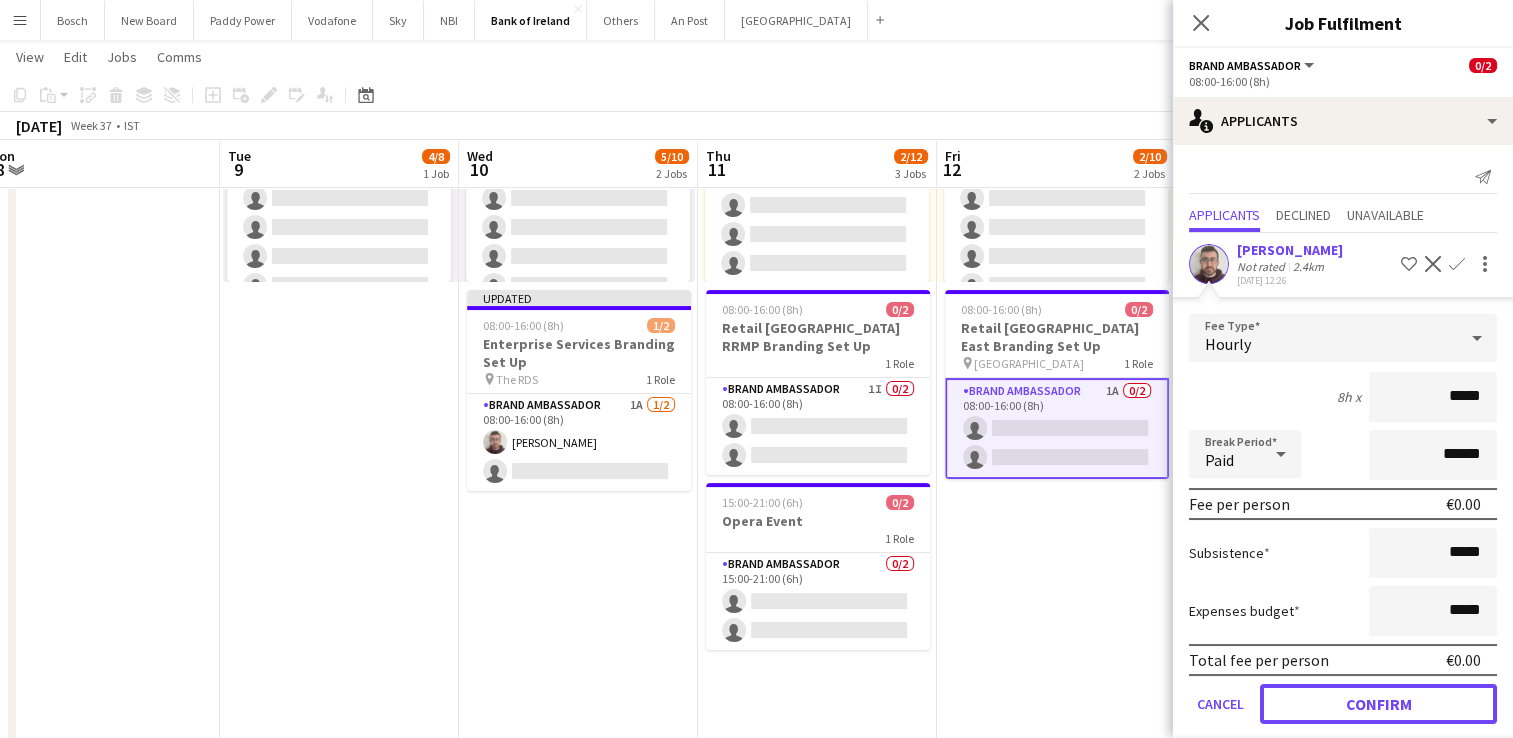 click on "Confirm" 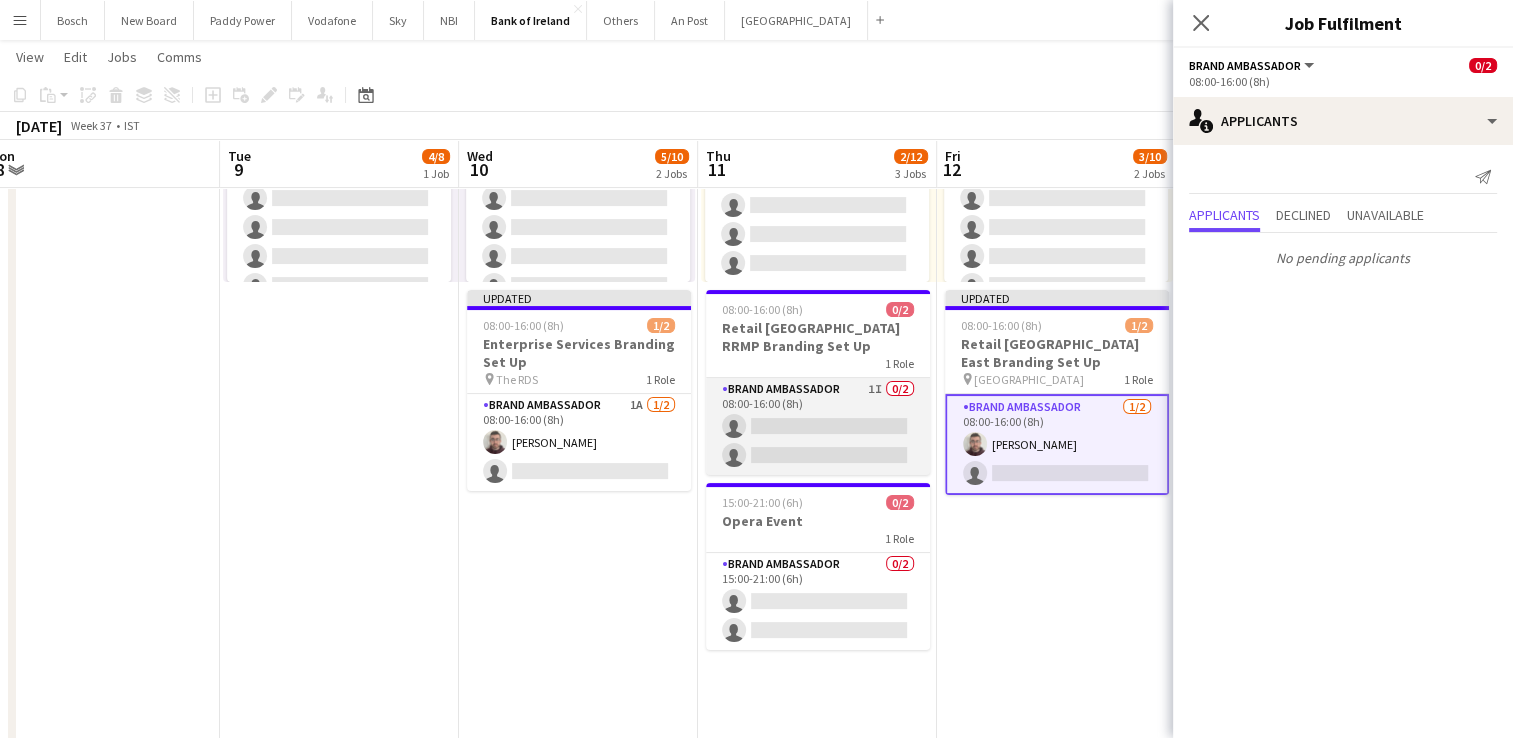 click on "Brand Ambassador   1I   0/2   08:00-16:00 (8h)
single-neutral-actions
single-neutral-actions" at bounding box center (818, 426) 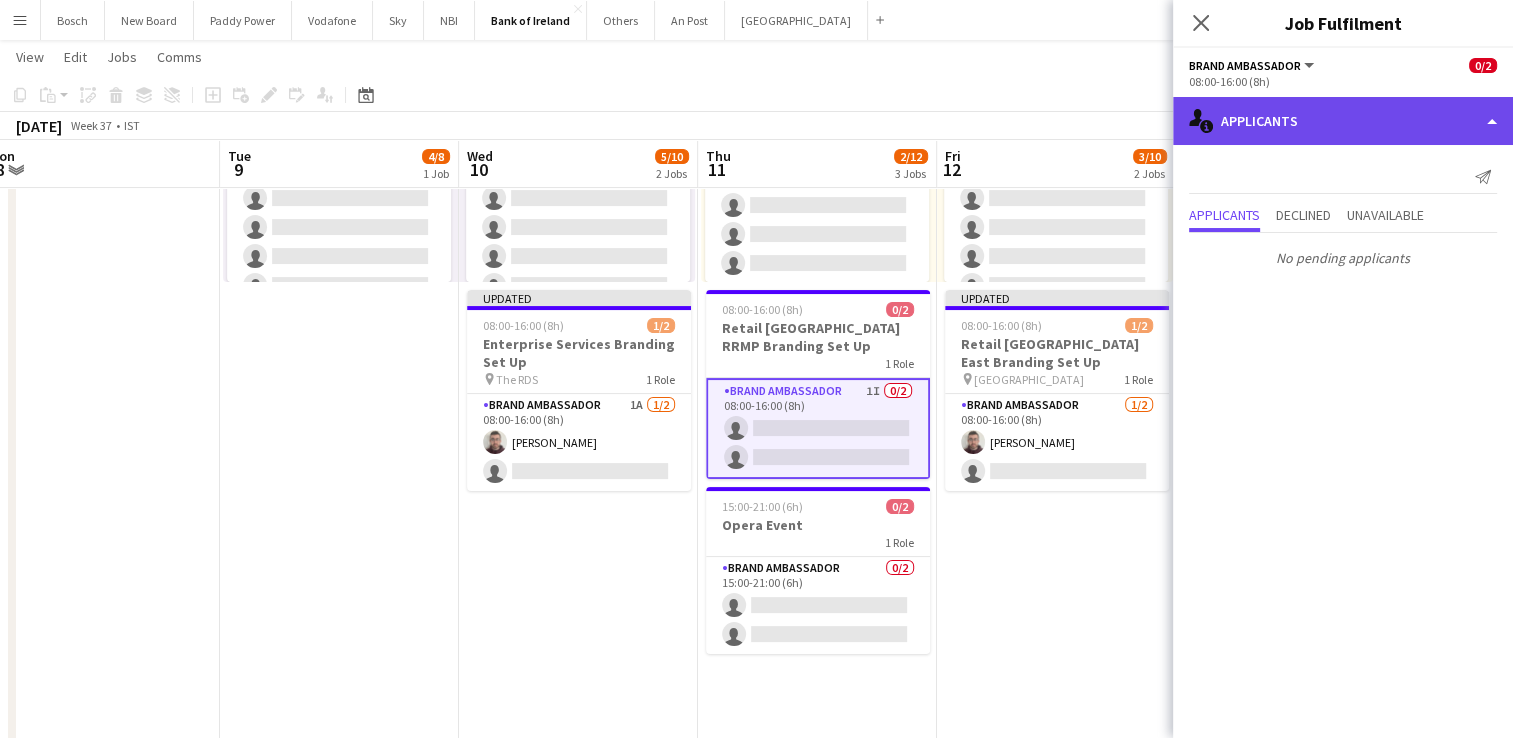 click on "single-neutral-actions-information
Applicants" 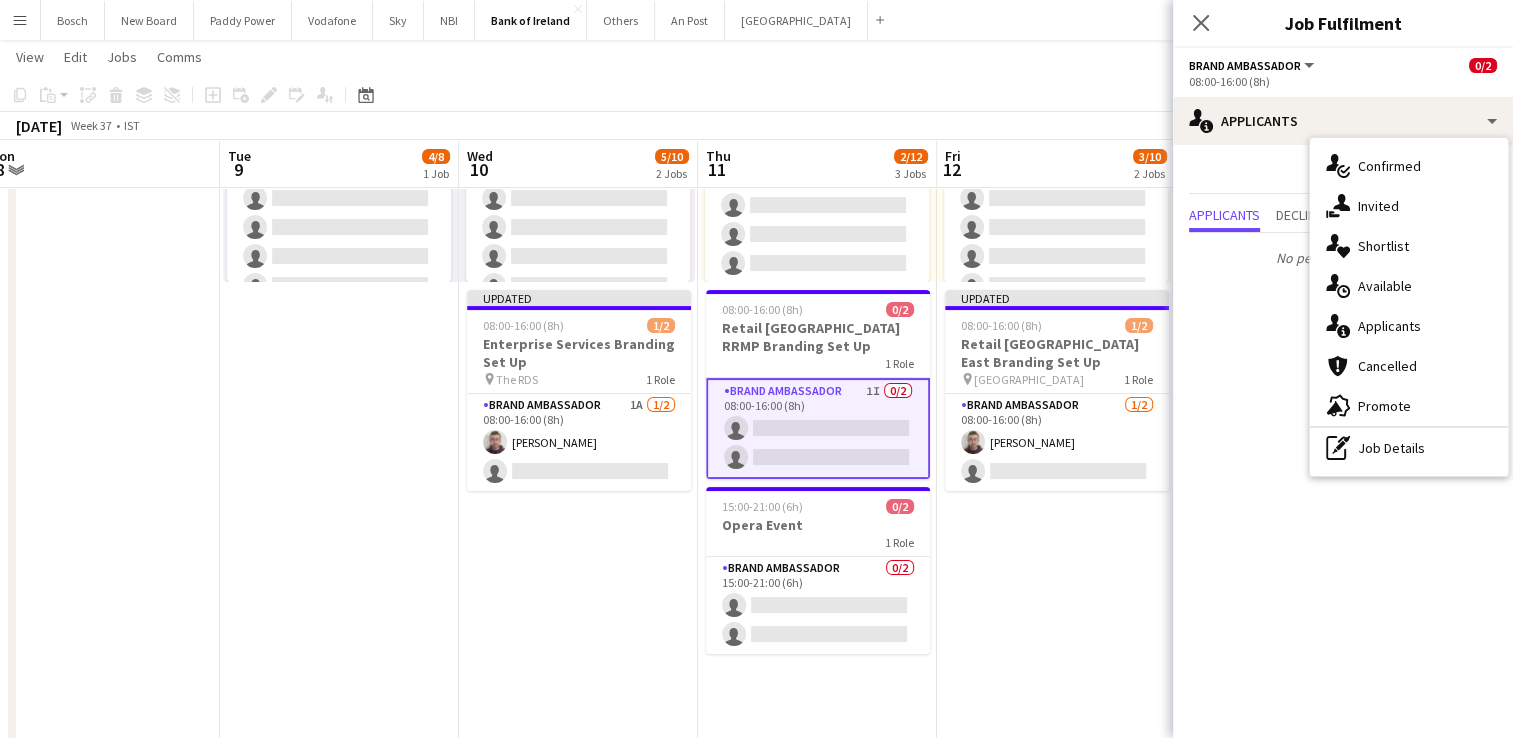 click on "single-neutral-actions-information
Applicants" at bounding box center (1409, 326) 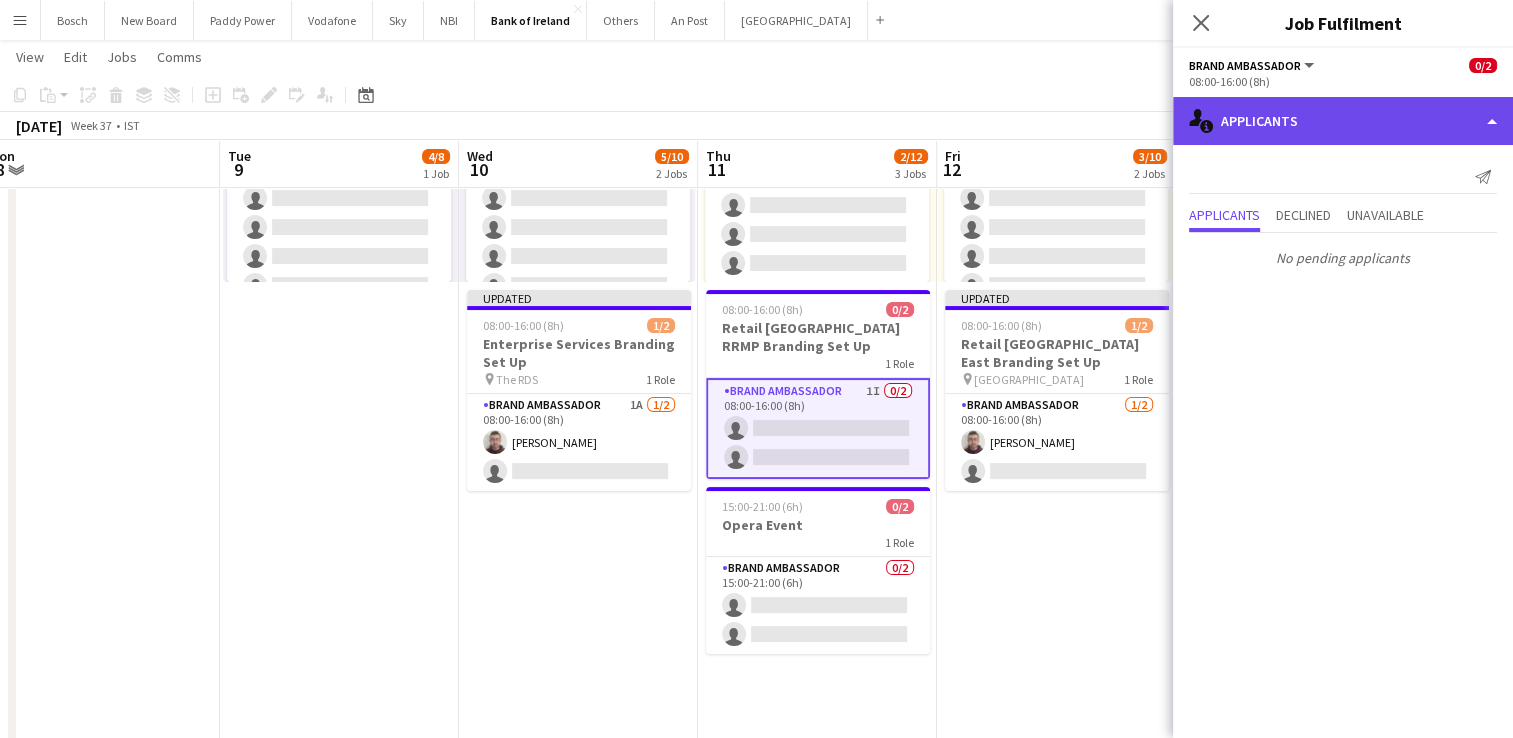 click on "single-neutral-actions-information
Applicants" 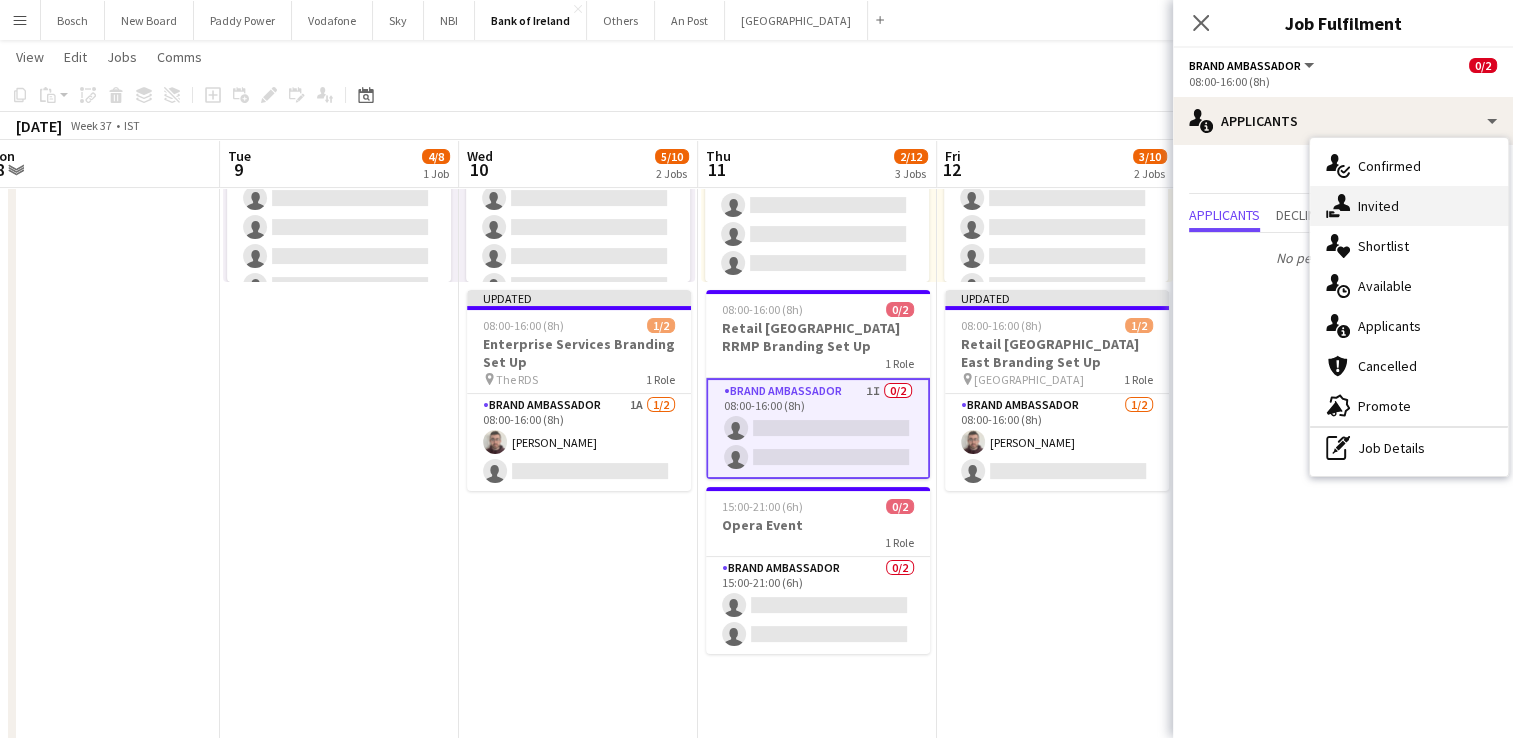 click on "single-neutral-actions-share-1
Invited" at bounding box center [1409, 206] 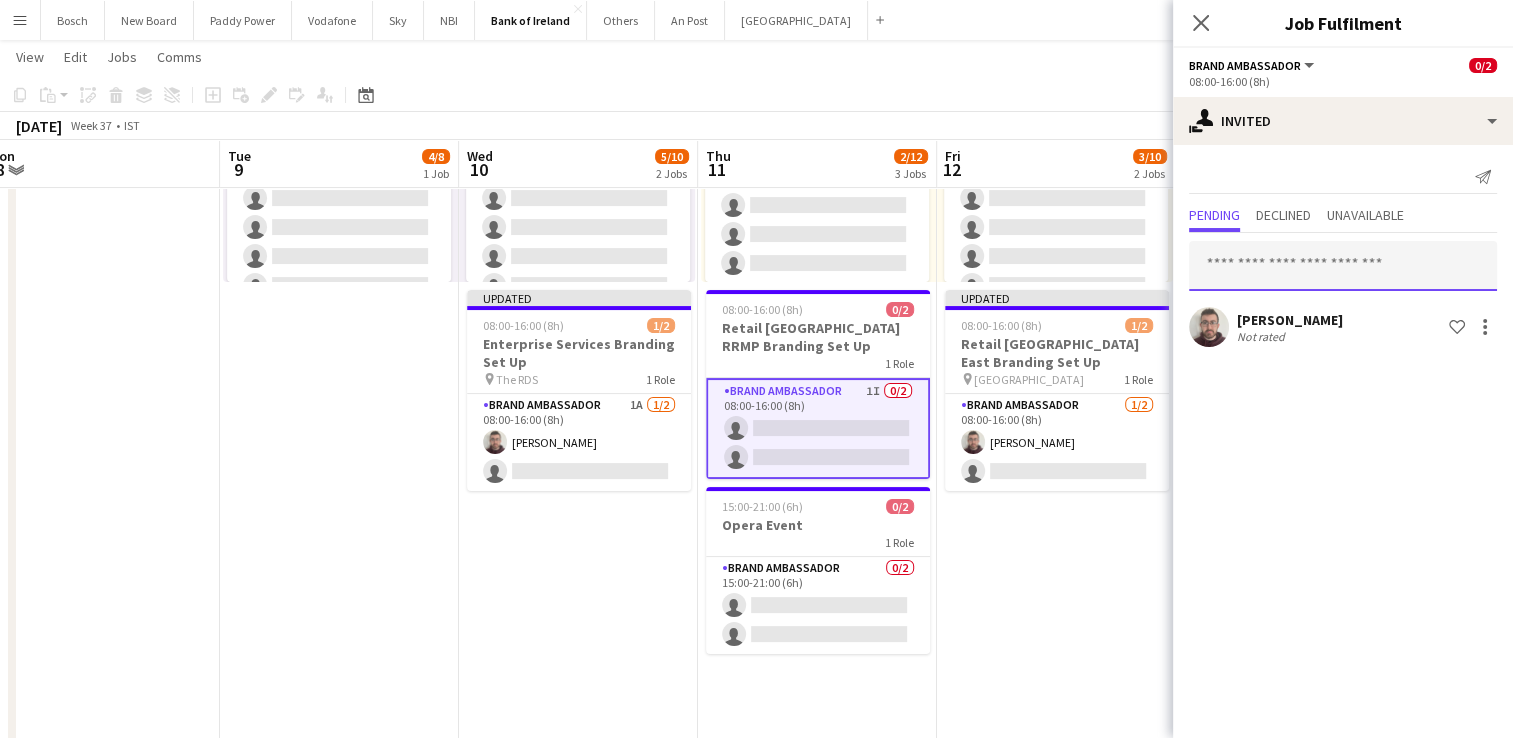 click at bounding box center [1343, 266] 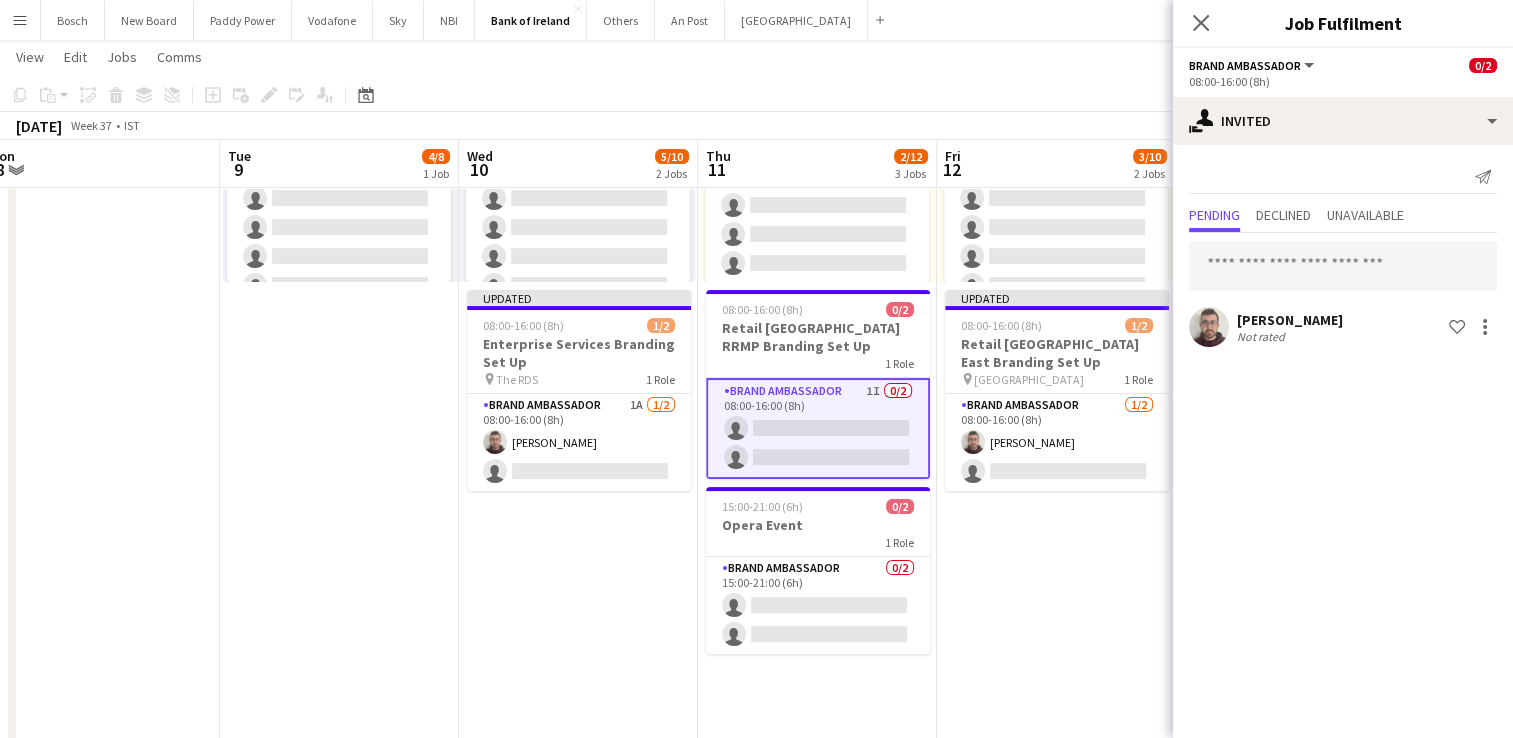 click on "[PERSON_NAME]   Not rated
Shortlist crew" 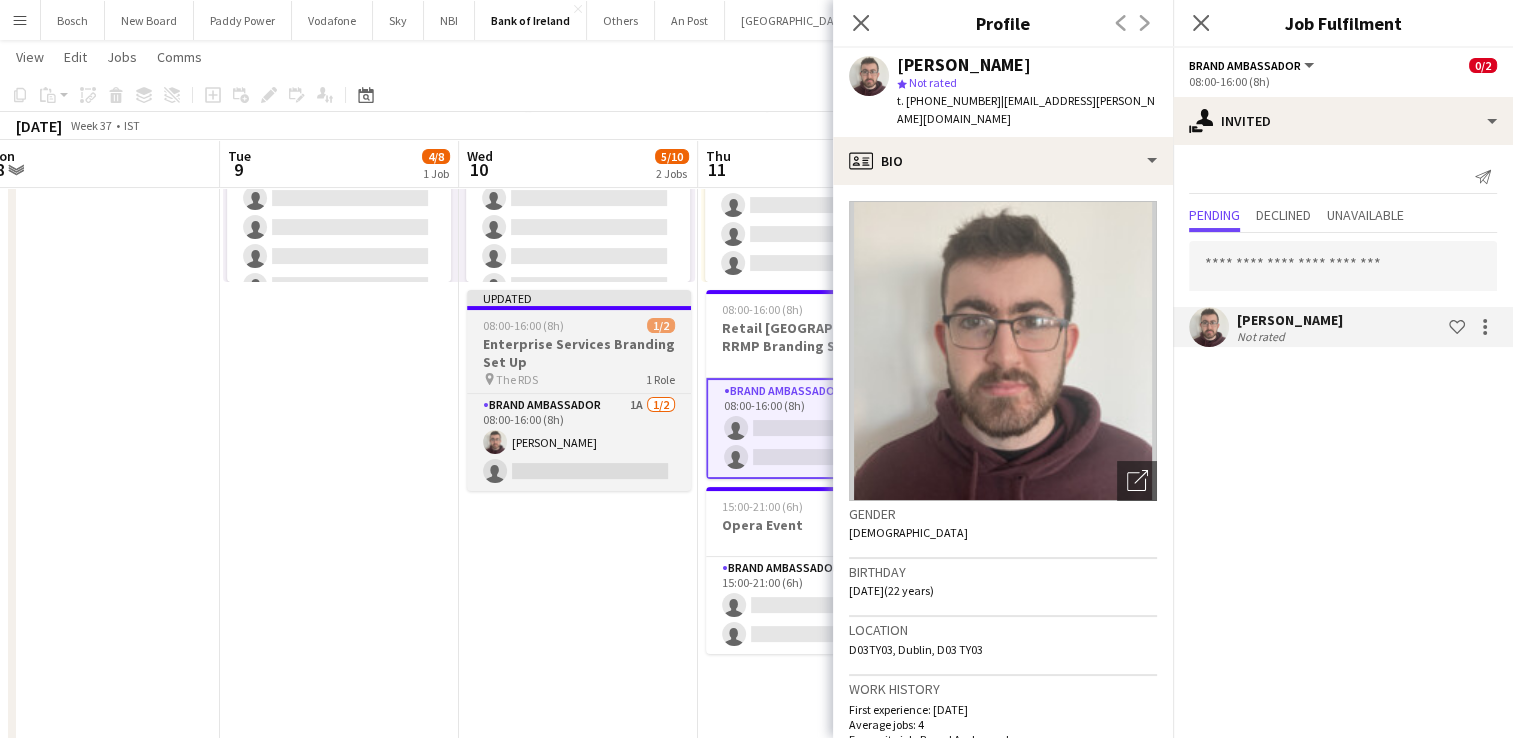 click on "Enterprise Services Branding Set Up" at bounding box center [579, 353] 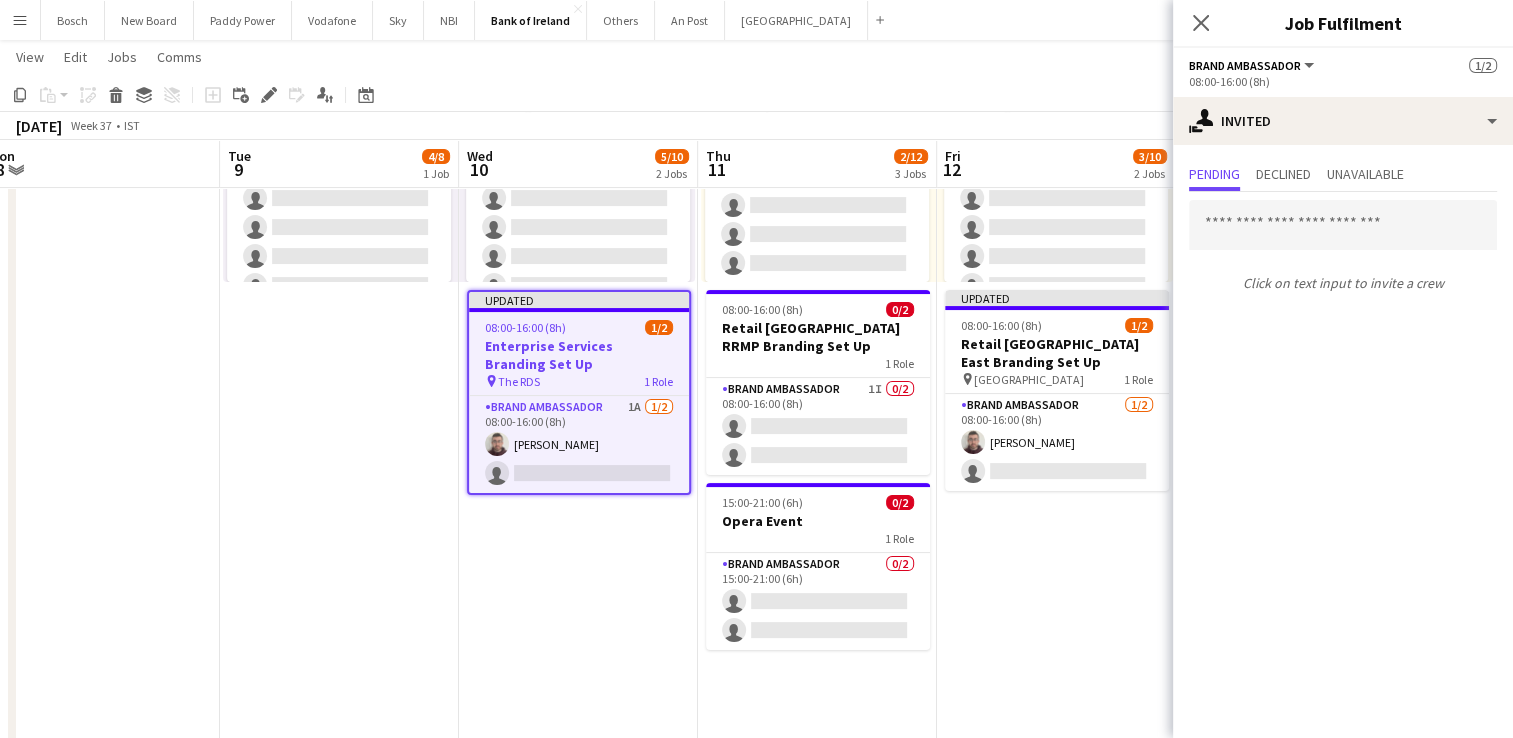 click on "user-plus
Invited  Pending Declined Unavailable  Click on text input to invite a crew" 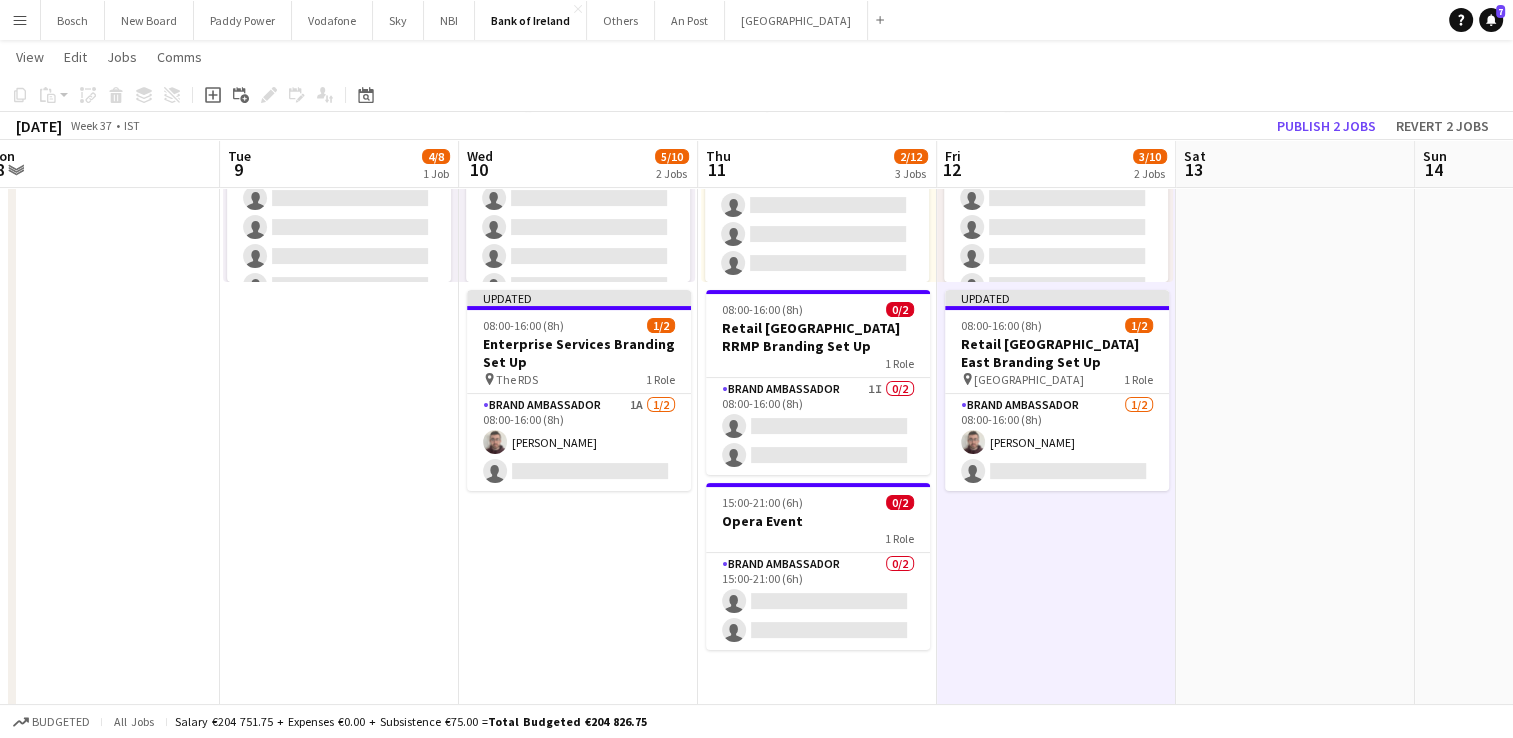 scroll 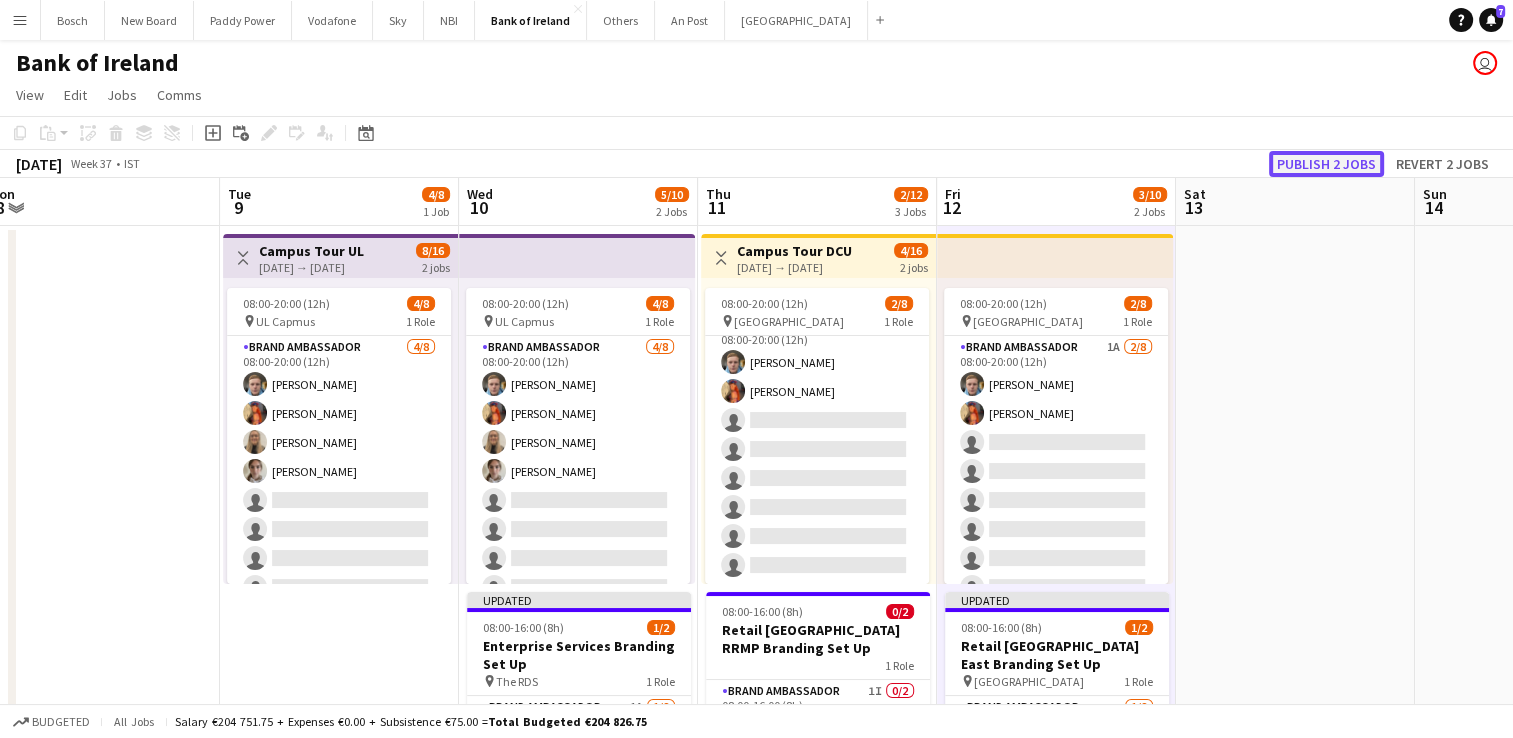 click on "Publish 2 jobs" 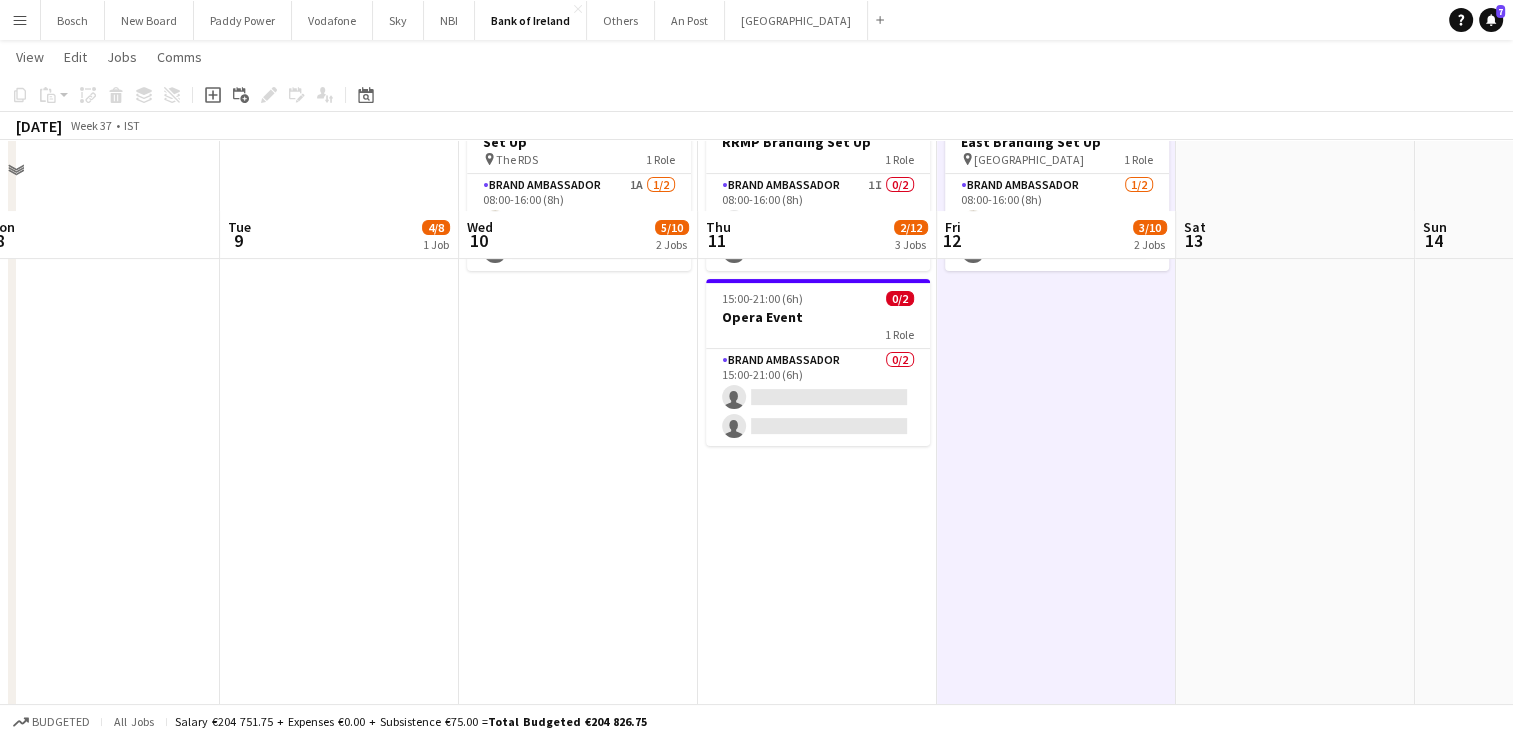 scroll, scrollTop: 300, scrollLeft: 0, axis: vertical 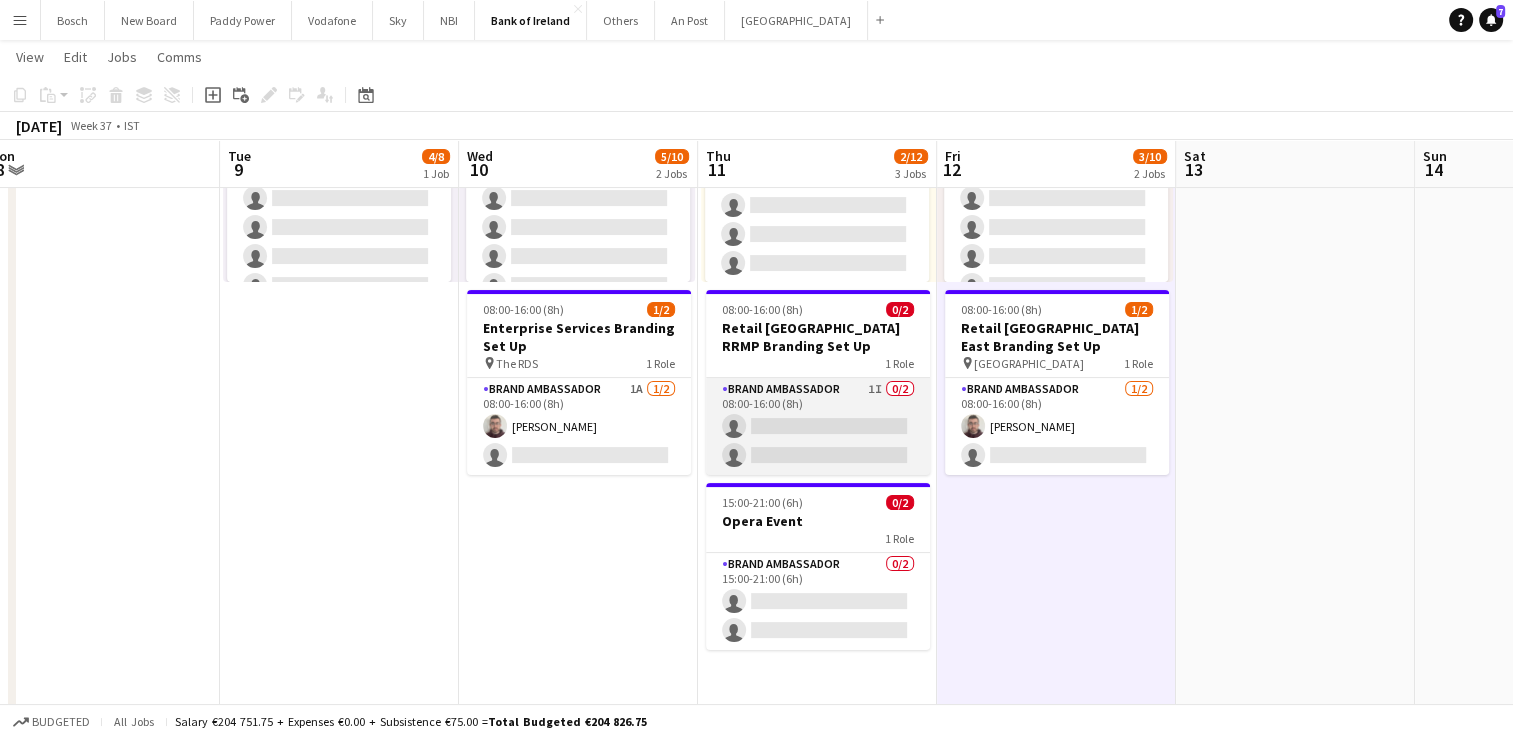 click on "Brand Ambassador   1I   0/2   08:00-16:00 (8h)
single-neutral-actions
single-neutral-actions" at bounding box center (818, 426) 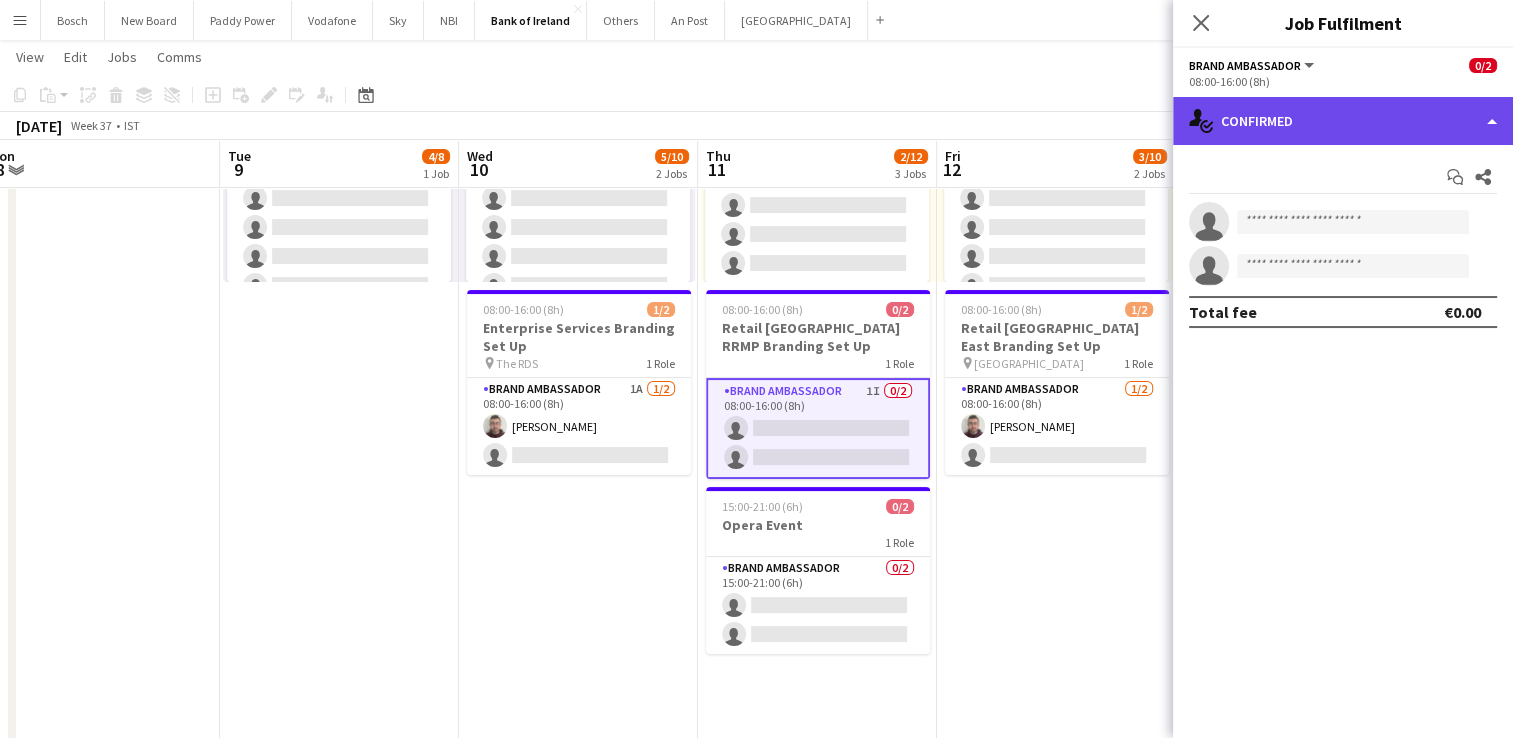 click on "single-neutral-actions-check-2
Confirmed" 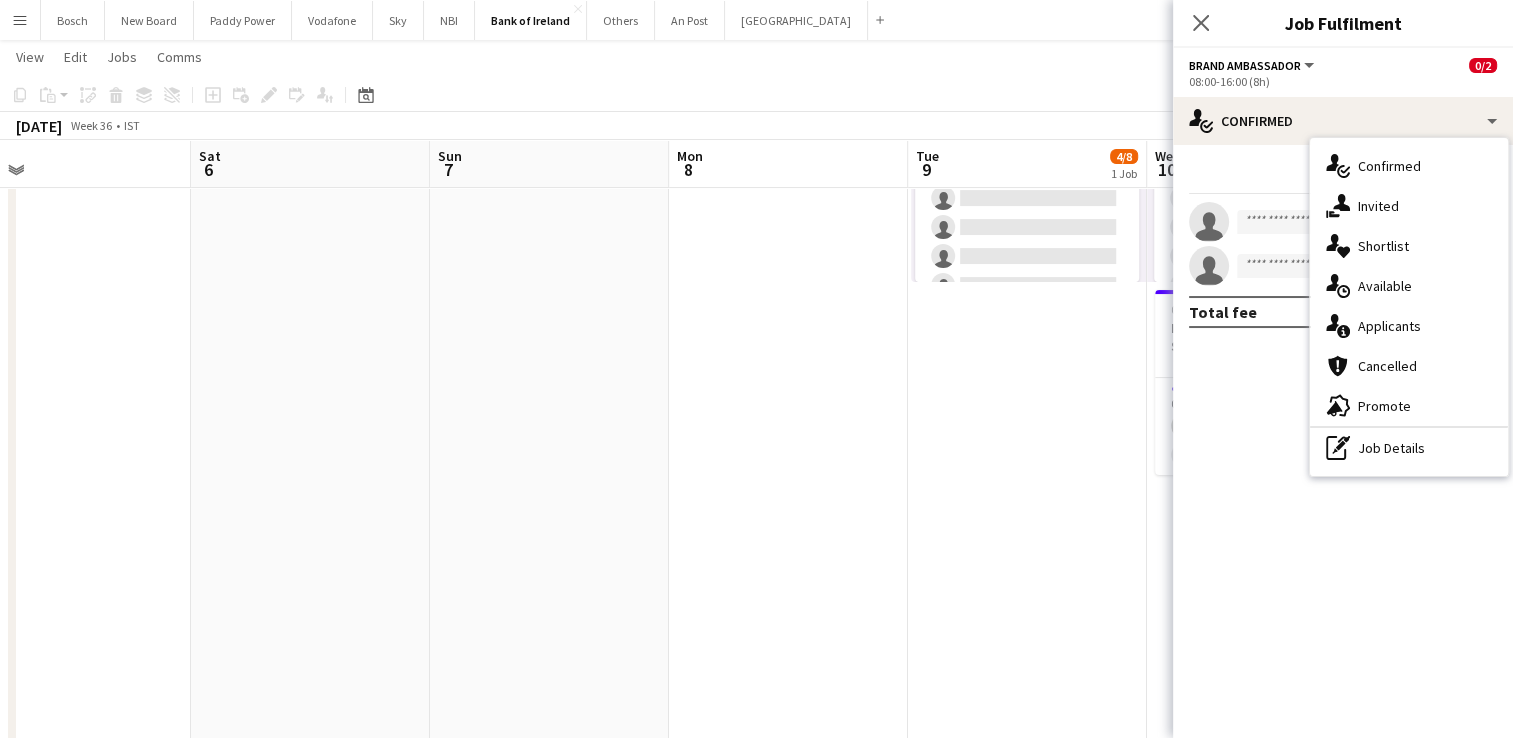 drag, startPoint x: 696, startPoint y: 579, endPoint x: 1171, endPoint y: 575, distance: 475.01685 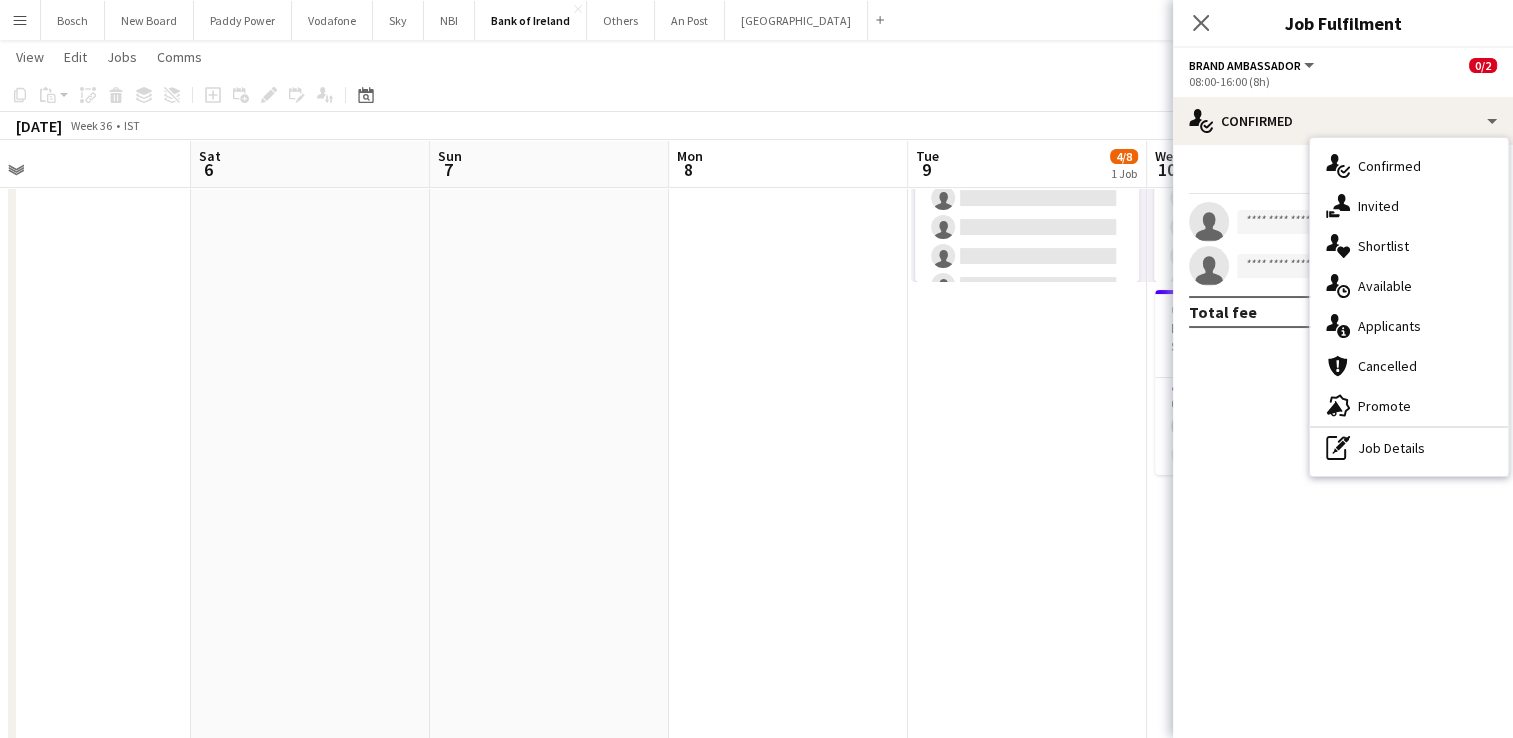 click on "Menu
Boards
Boards   Boards   All jobs   Status
Workforce
Workforce   My Workforce   Recruiting
Comms
Comms
Pay
Pay   Approvals
Platform Settings
Platform Settings   Your settings
Training Academy
Training Academy
Knowledge Base
Knowledge Base
Product Updates
Product Updates   Log Out   Privacy   Bosch
Close
New Board
Close
Paddy Power
Close
Vodafone
Close
Sky
Close
NBI
Close
Bank of Ireland
Close
Others
Close
An Post
Close
[GEOGRAPHIC_DATA]
Add
Help" at bounding box center (756, 856) 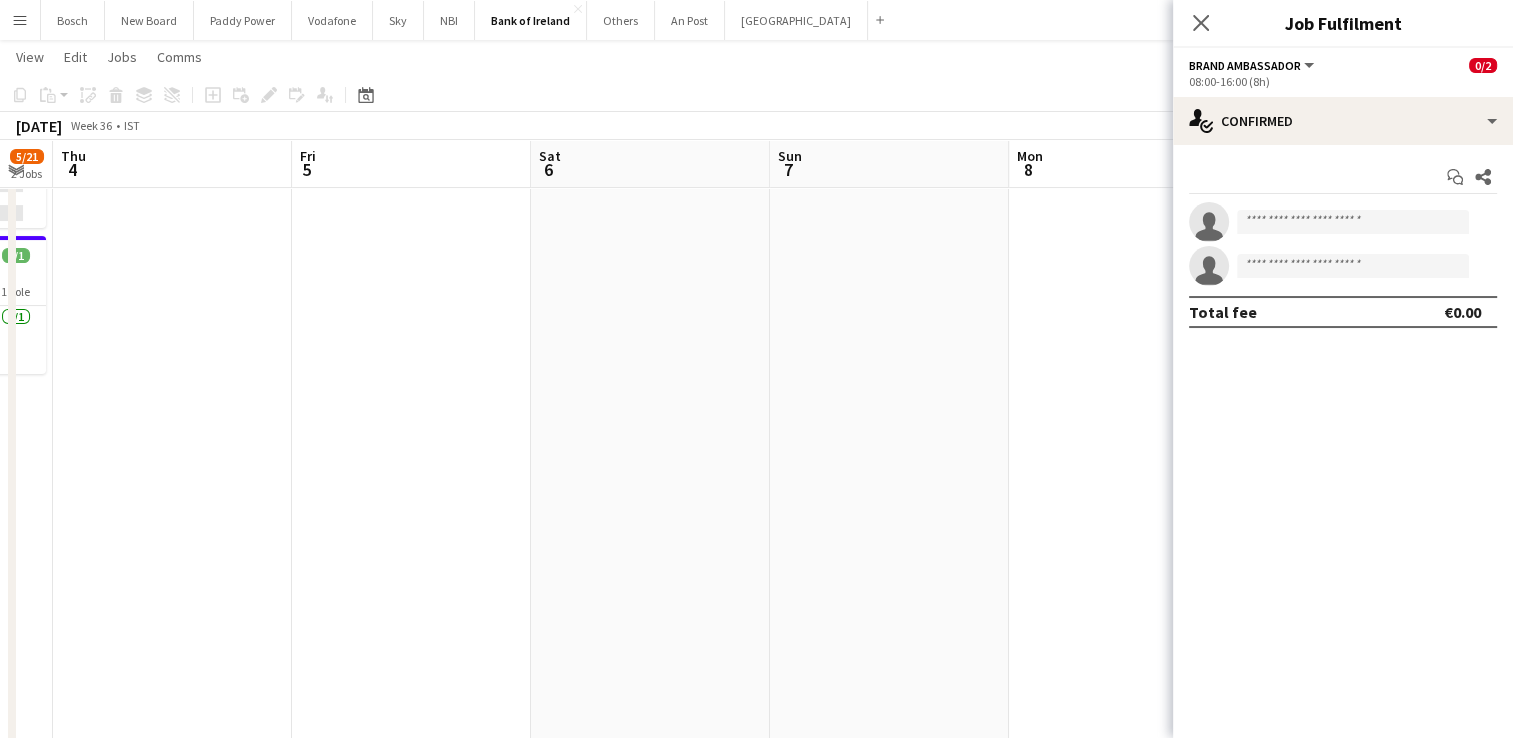 drag, startPoint x: 732, startPoint y: 558, endPoint x: 1088, endPoint y: 558, distance: 356 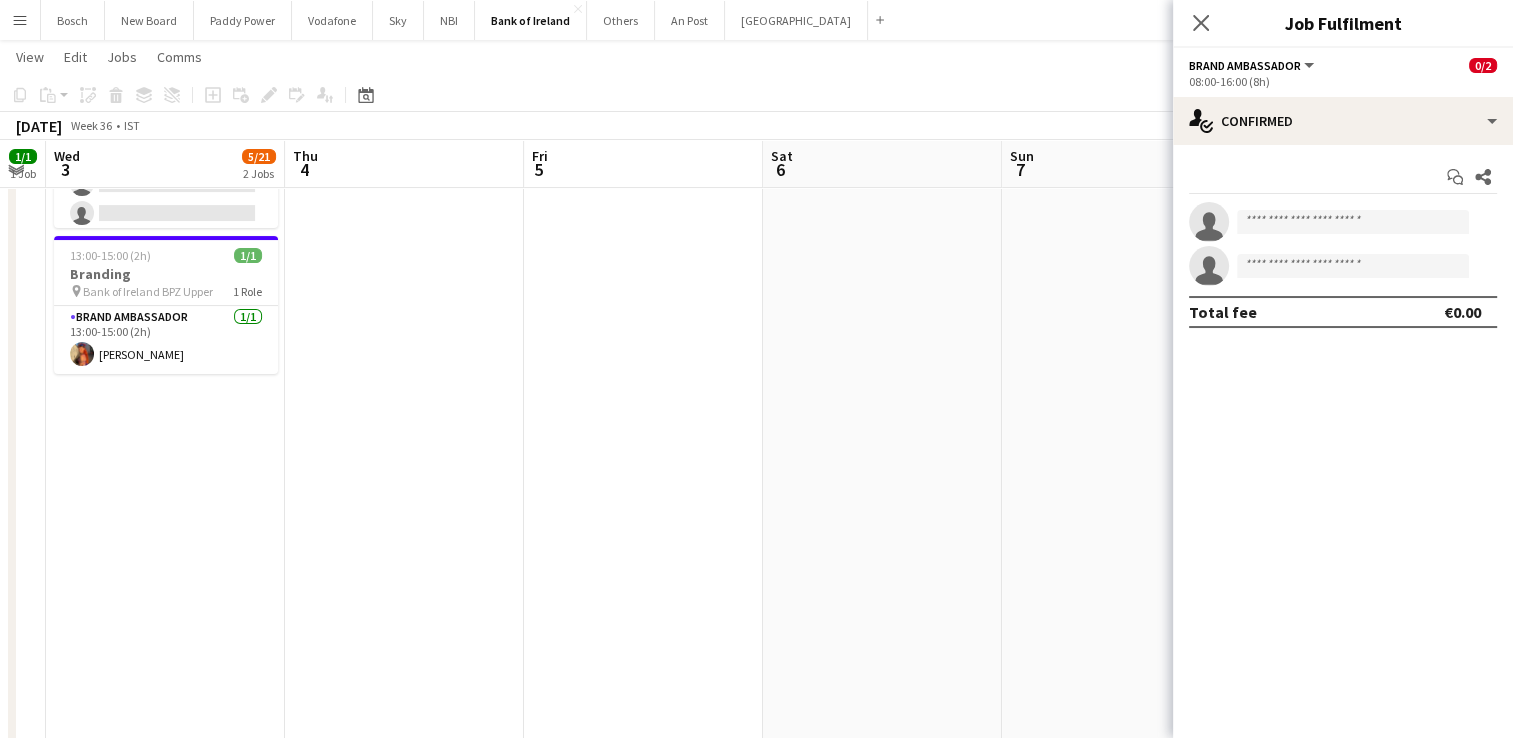 drag, startPoint x: 727, startPoint y: 549, endPoint x: 916, endPoint y: 547, distance: 189.01057 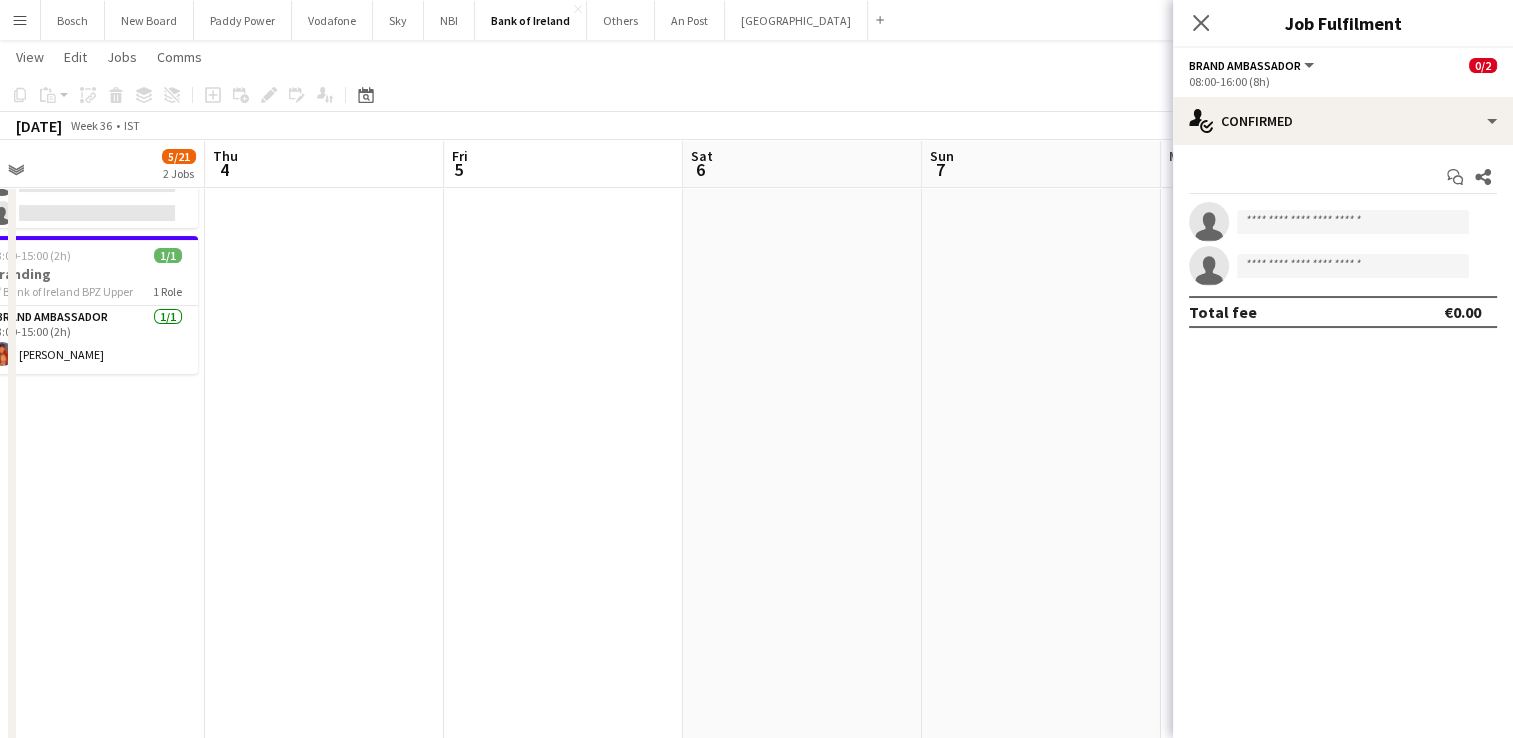 drag, startPoint x: 568, startPoint y: 538, endPoint x: 966, endPoint y: 501, distance: 399.71616 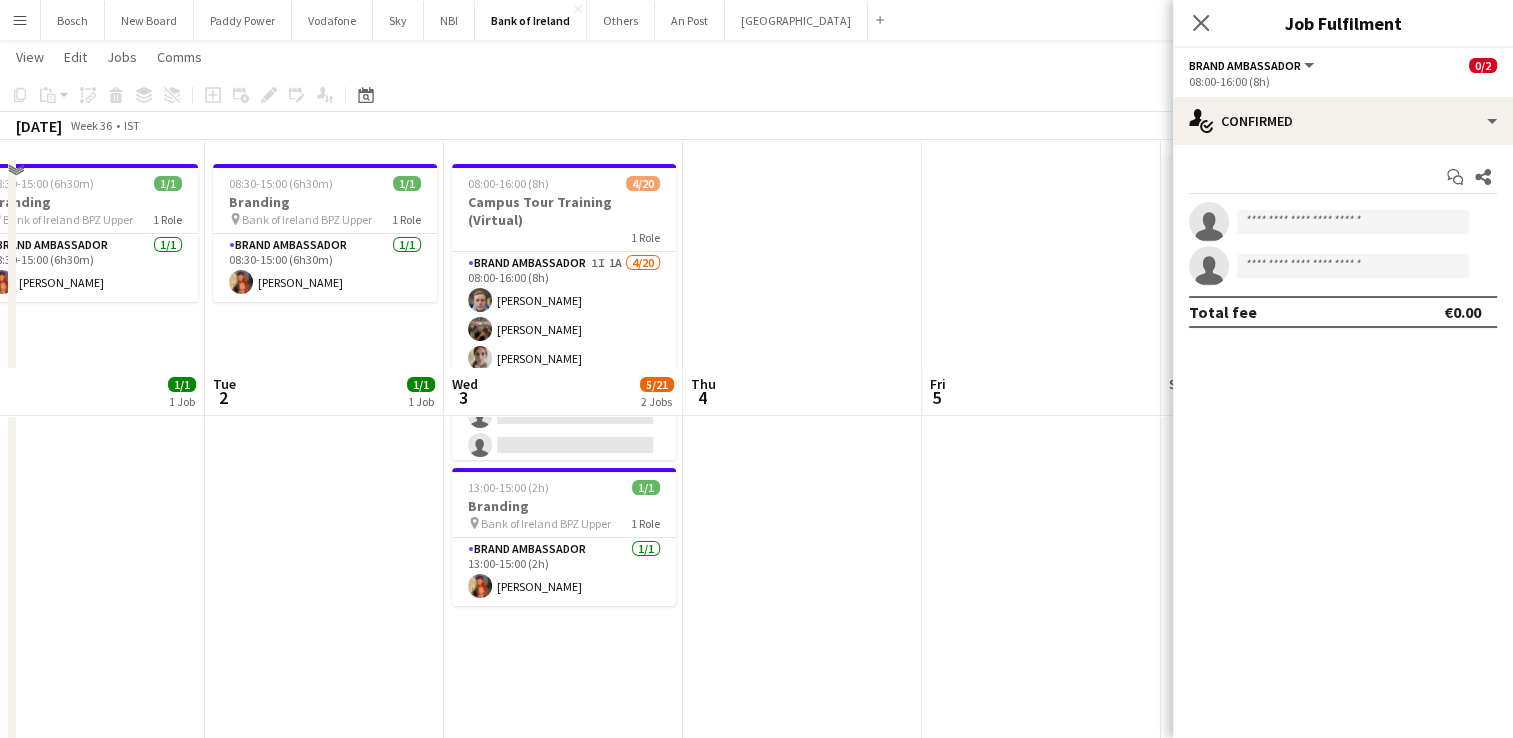 scroll, scrollTop: 0, scrollLeft: 0, axis: both 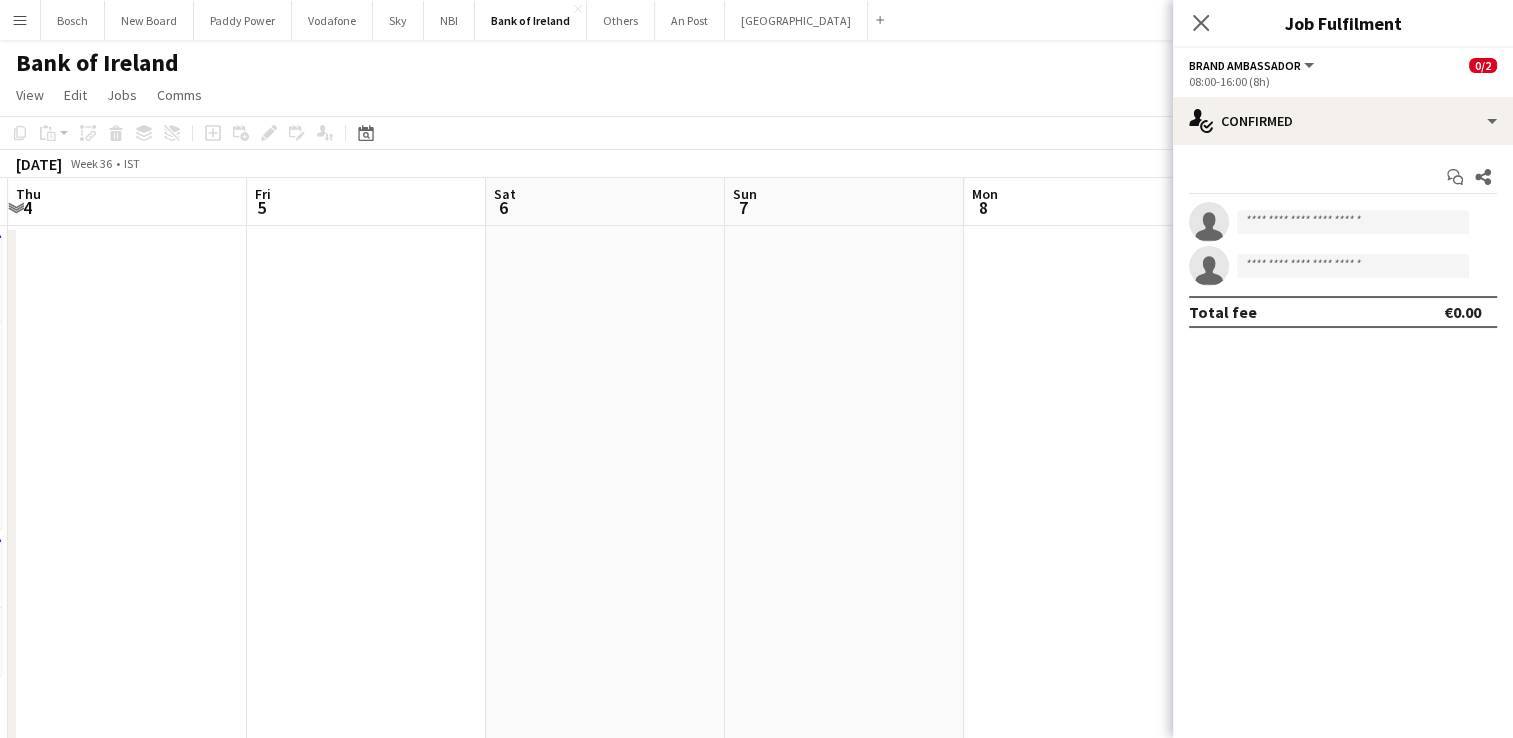 drag, startPoint x: 811, startPoint y: 530, endPoint x: 136, endPoint y: 453, distance: 679.3777 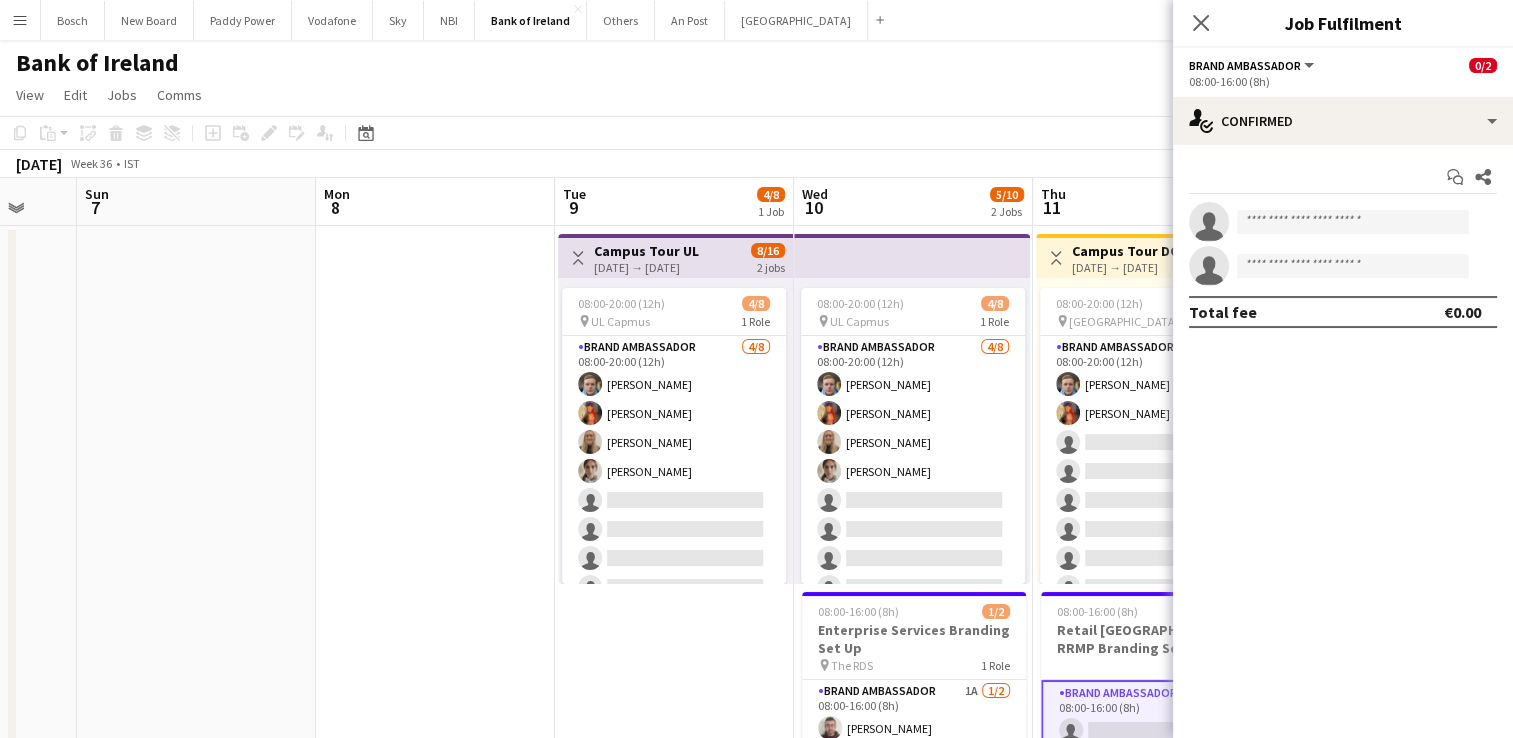 drag, startPoint x: 760, startPoint y: 454, endPoint x: 440, endPoint y: 202, distance: 407.31314 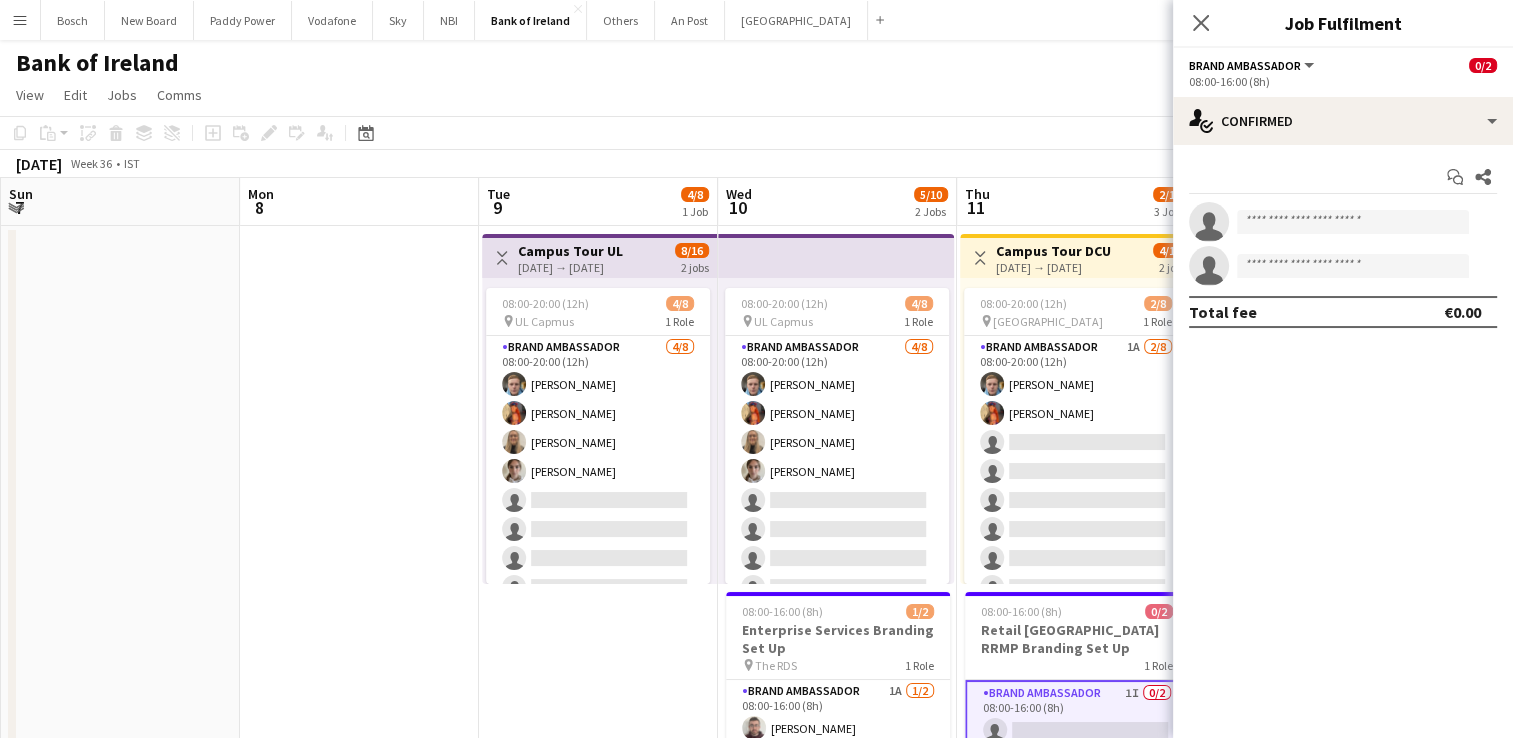 click on "Bank of Ireland
user" 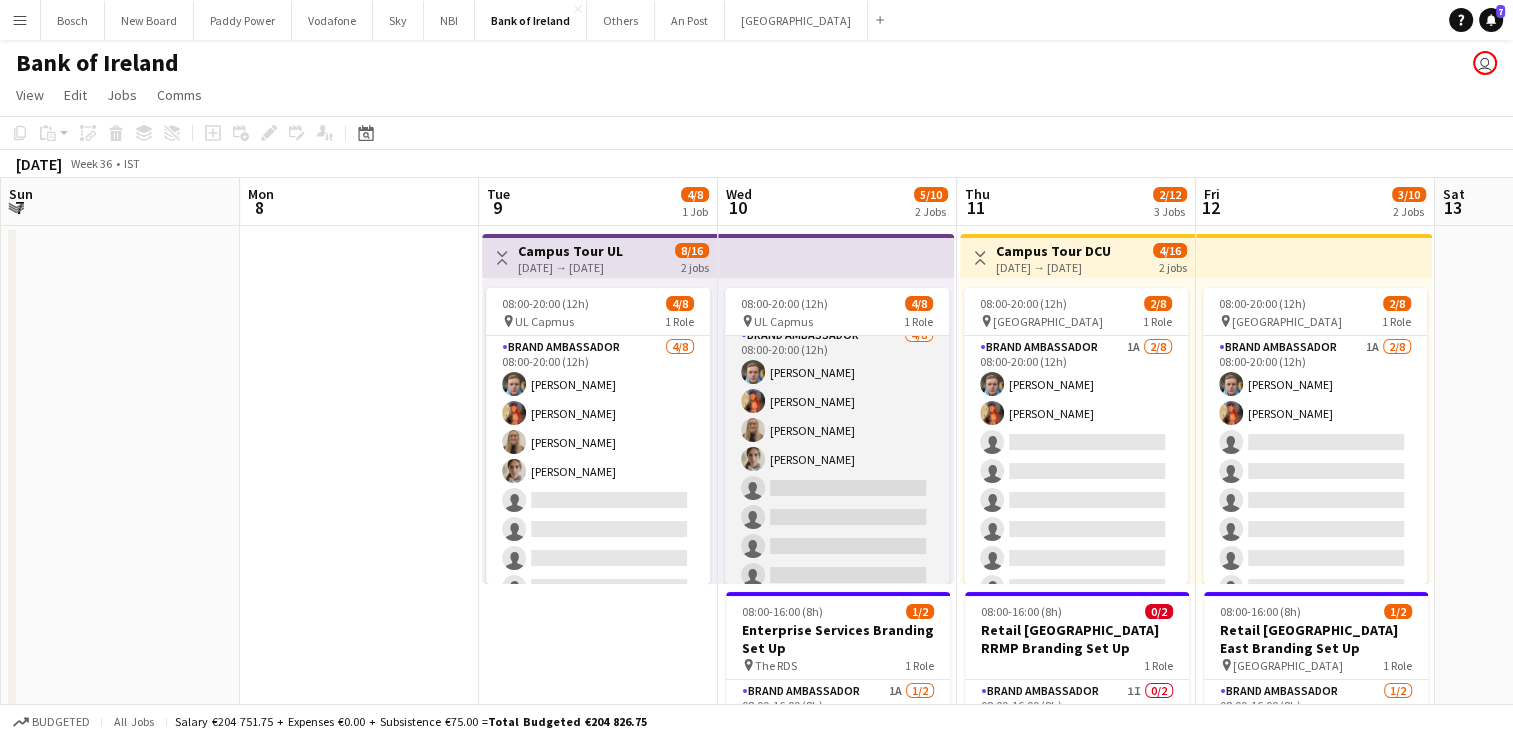 scroll, scrollTop: 22, scrollLeft: 0, axis: vertical 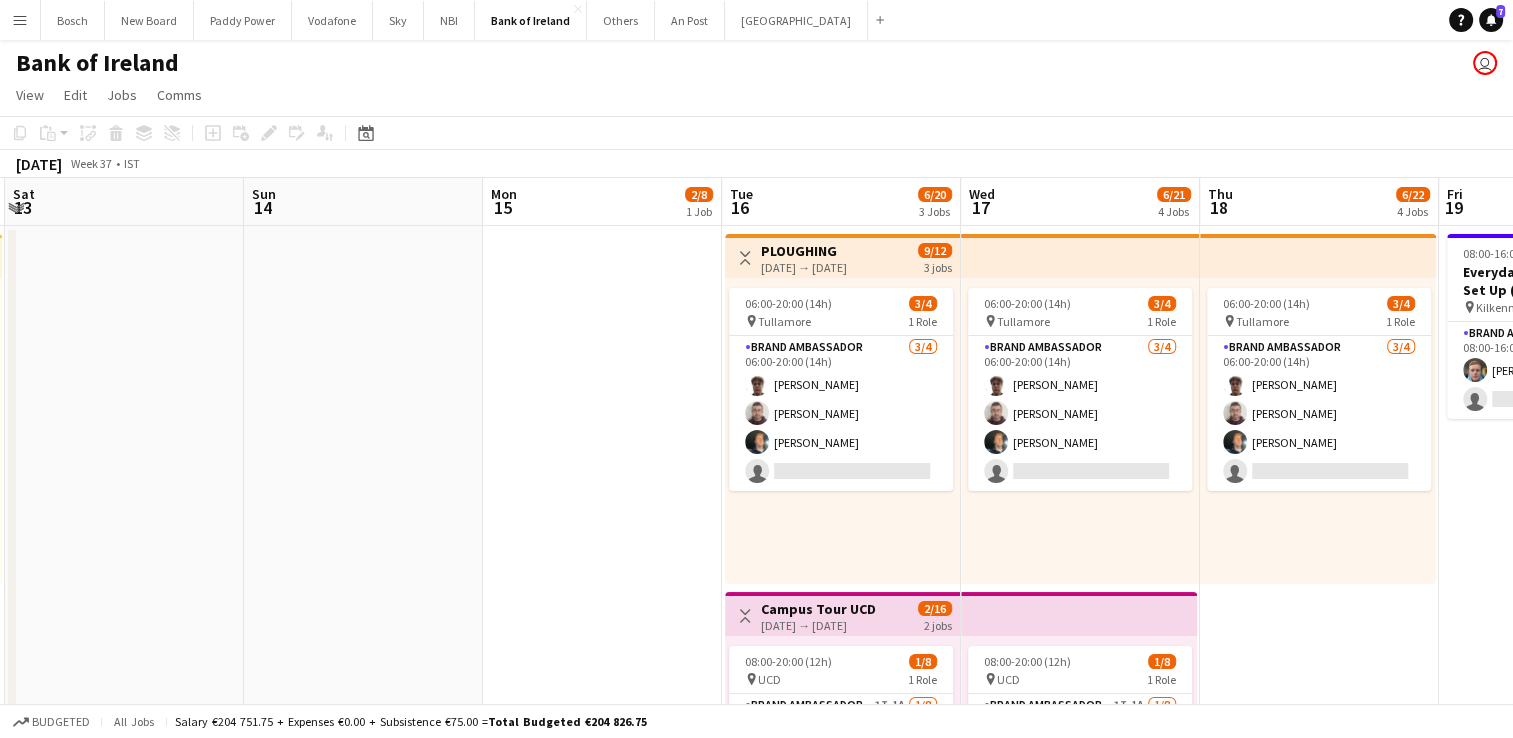 drag, startPoint x: 1493, startPoint y: 450, endPoint x: 0, endPoint y: 307, distance: 1499.8326 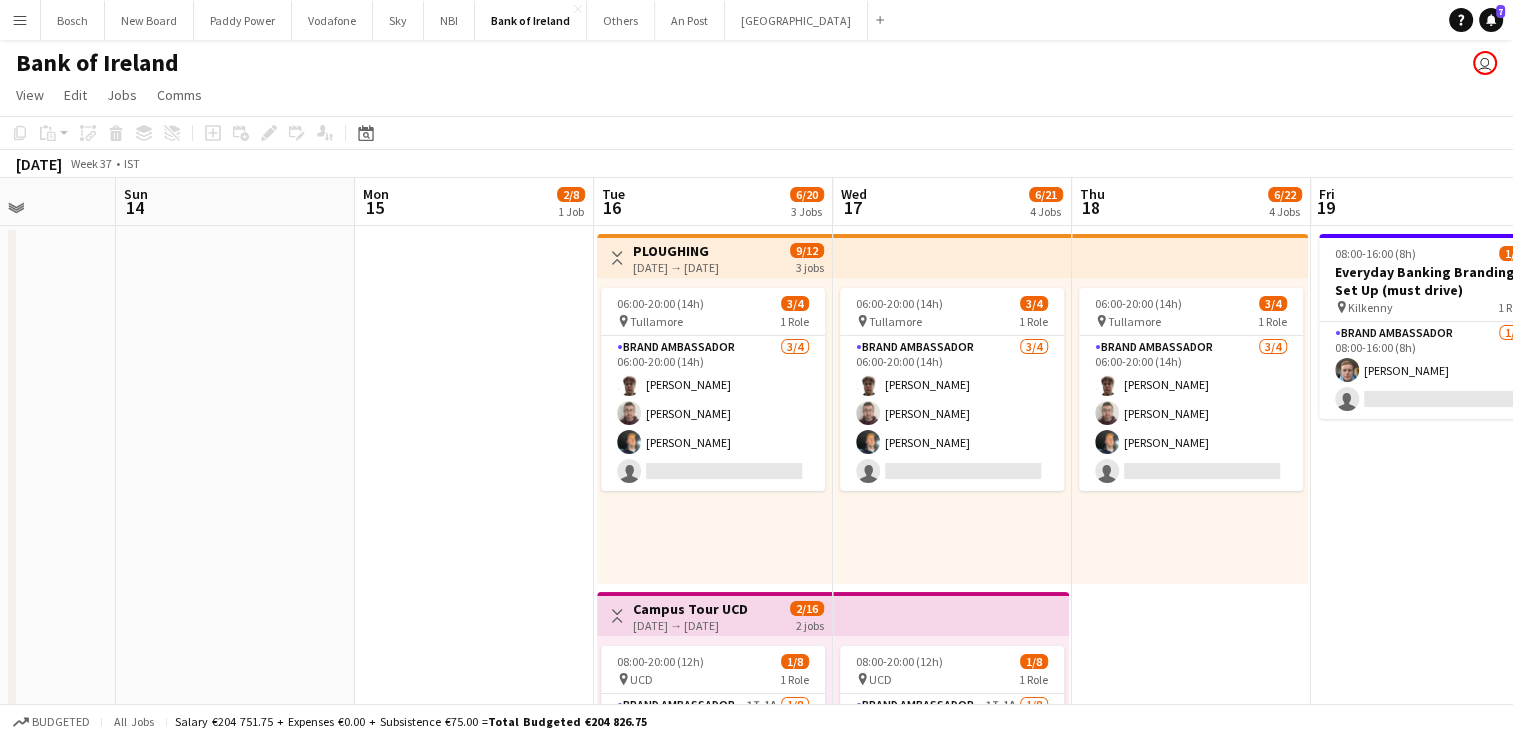 scroll, scrollTop: 0, scrollLeft: 660, axis: horizontal 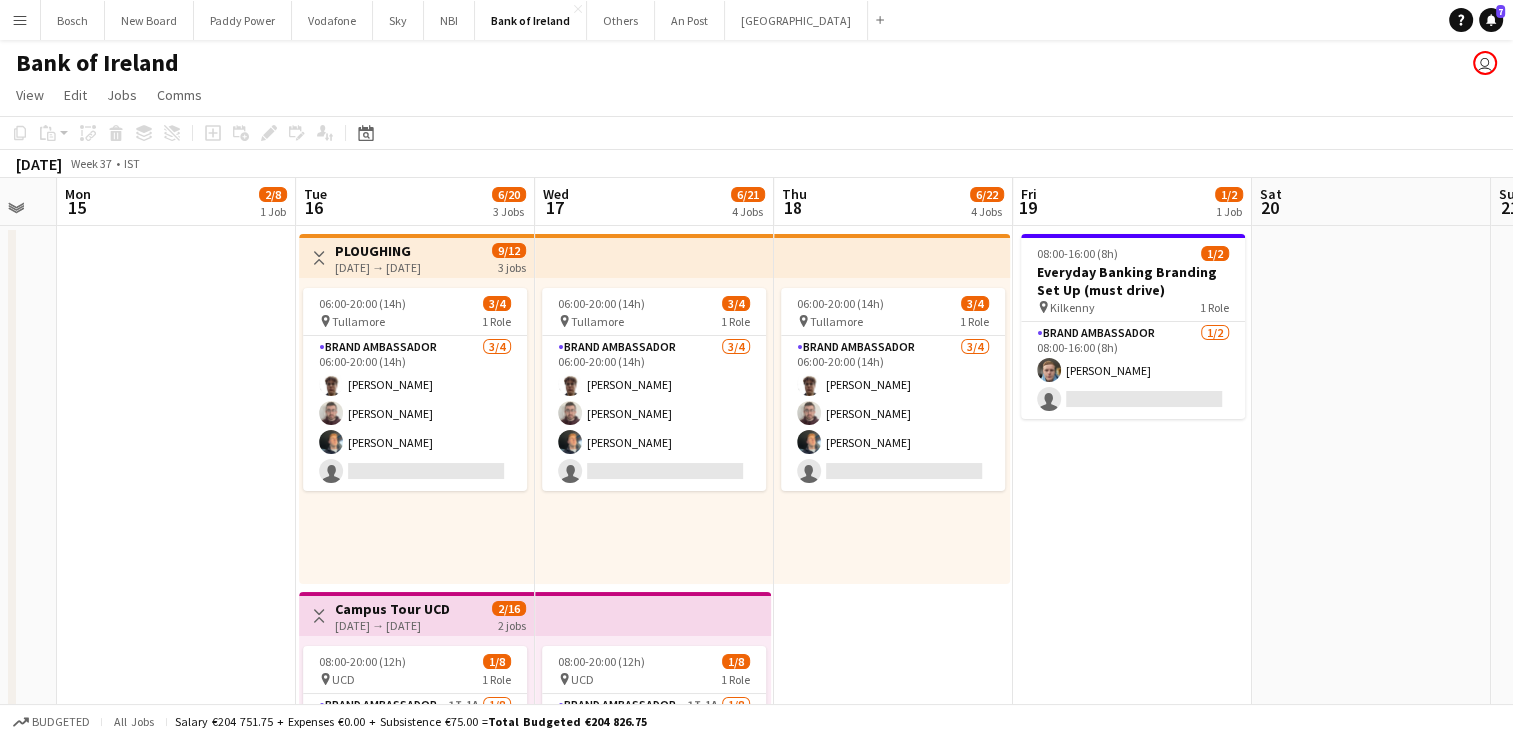 drag, startPoint x: 434, startPoint y: 371, endPoint x: 0, endPoint y: 233, distance: 455.4119 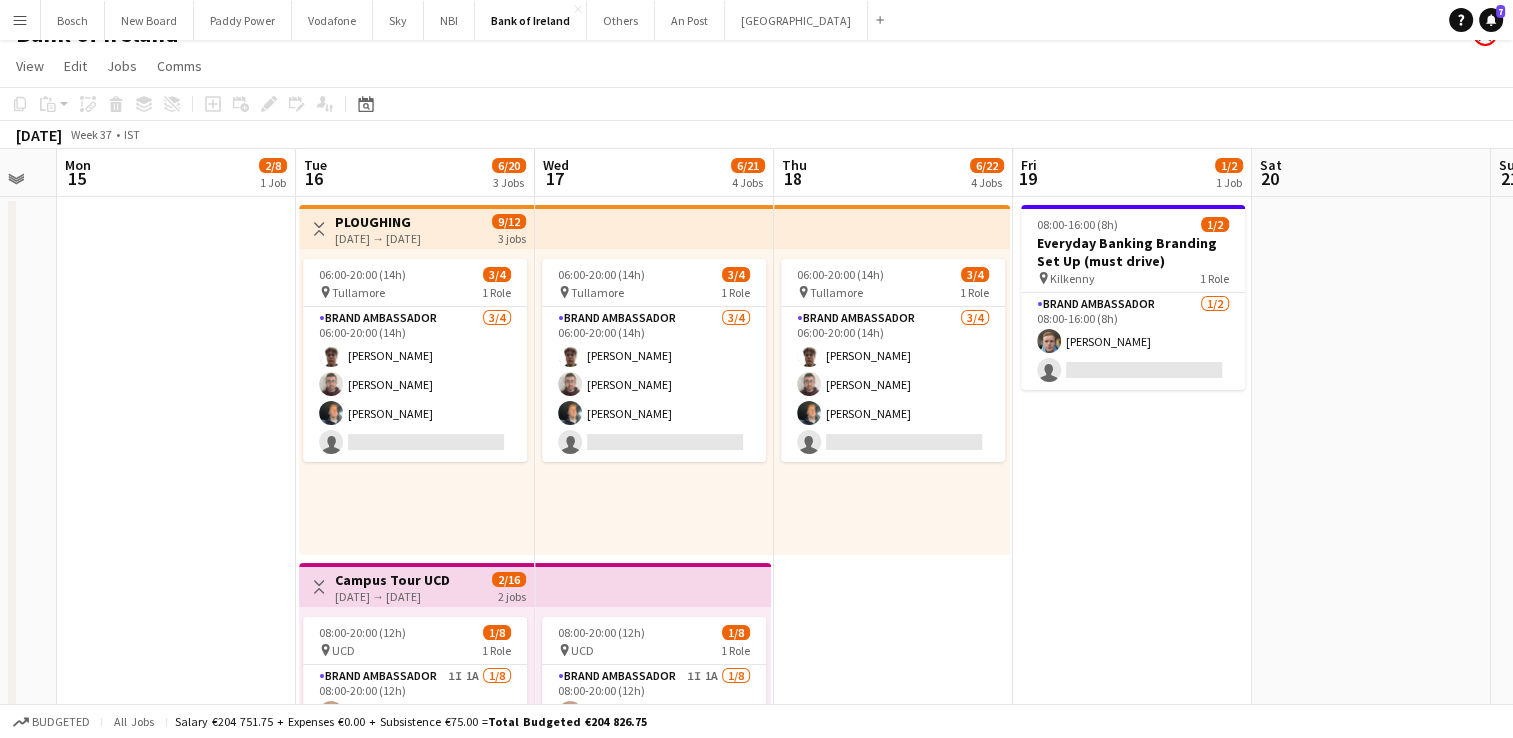 scroll, scrollTop: 0, scrollLeft: 0, axis: both 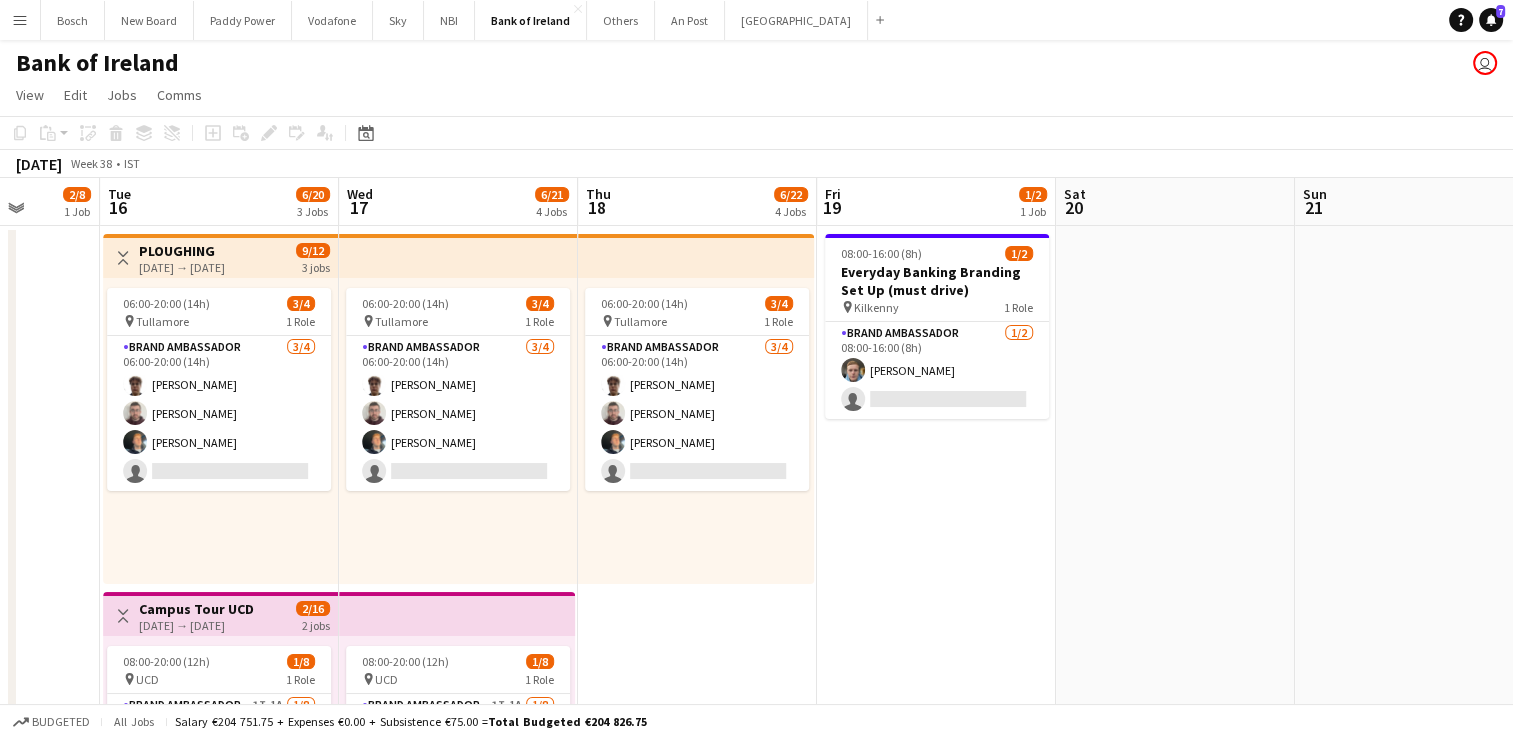 drag, startPoint x: 1140, startPoint y: 502, endPoint x: 944, endPoint y: 482, distance: 197.01776 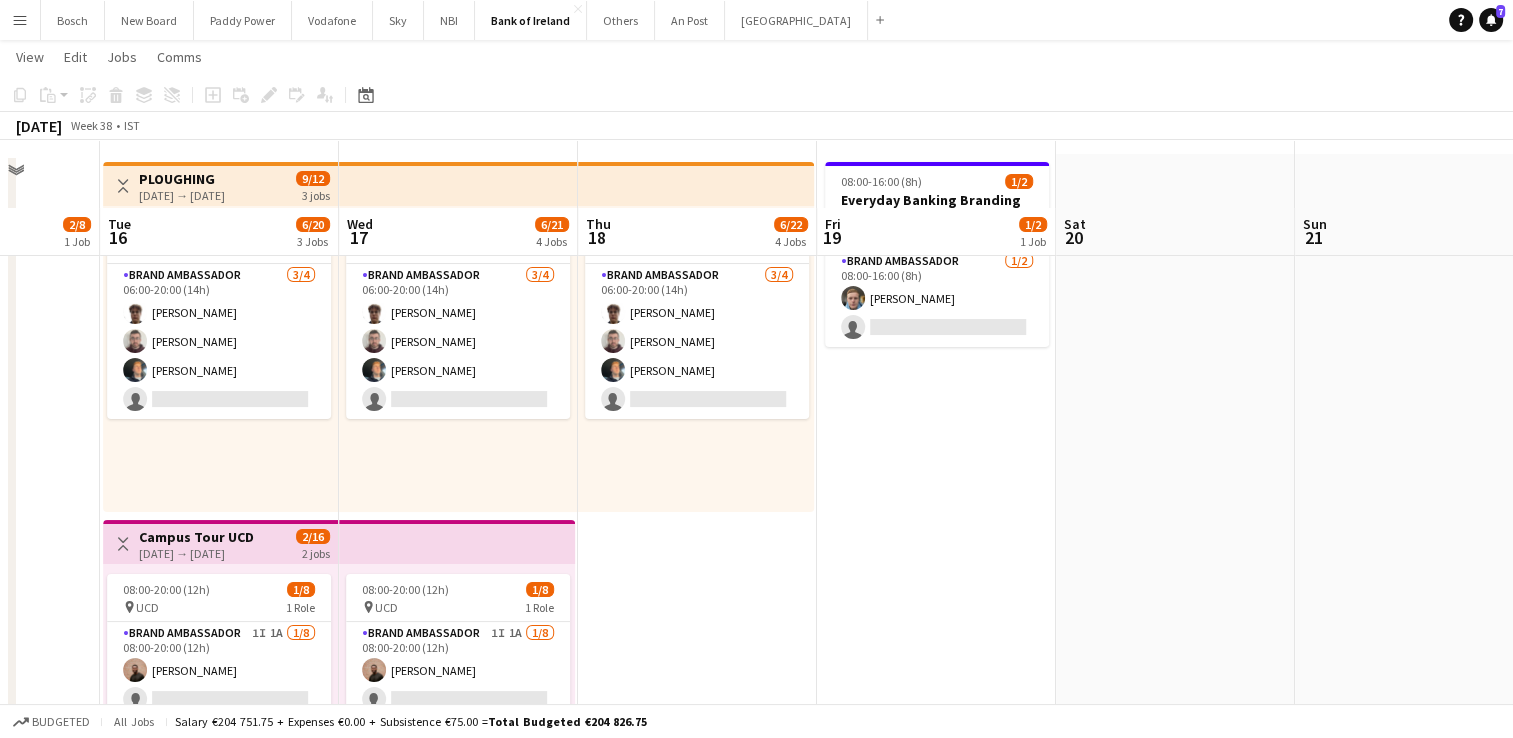 scroll, scrollTop: 0, scrollLeft: 0, axis: both 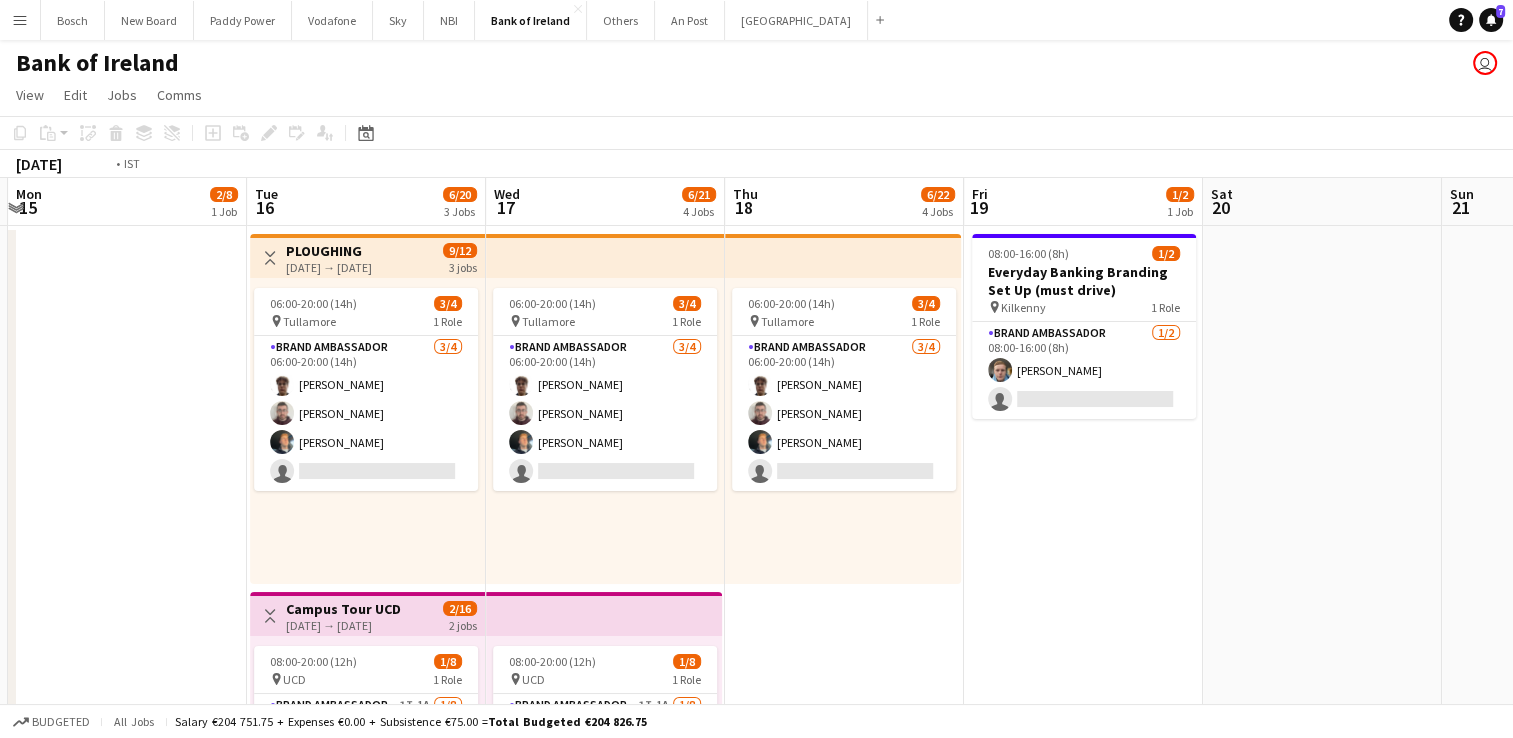 drag, startPoint x: 1124, startPoint y: 499, endPoint x: 1184, endPoint y: 491, distance: 60.530983 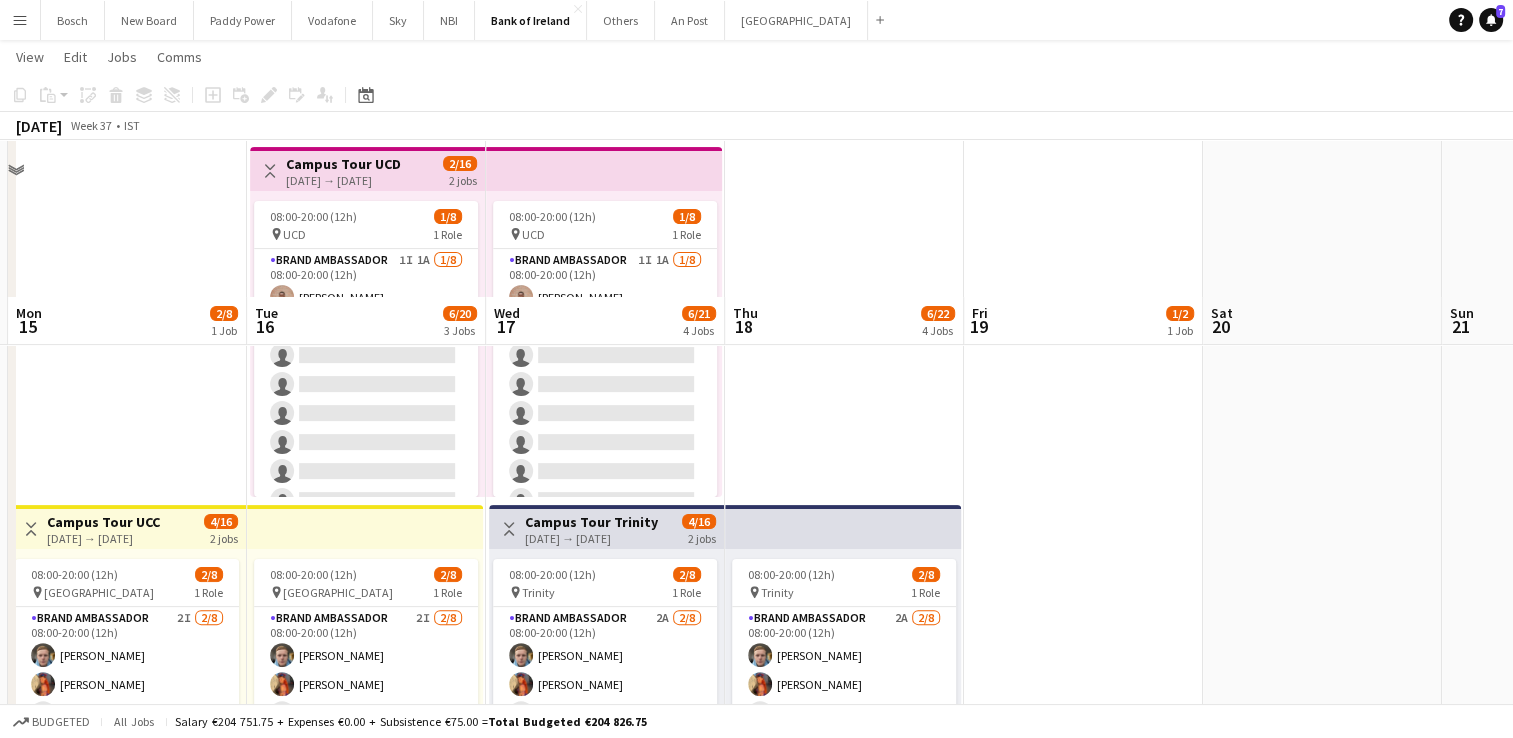 scroll, scrollTop: 600, scrollLeft: 0, axis: vertical 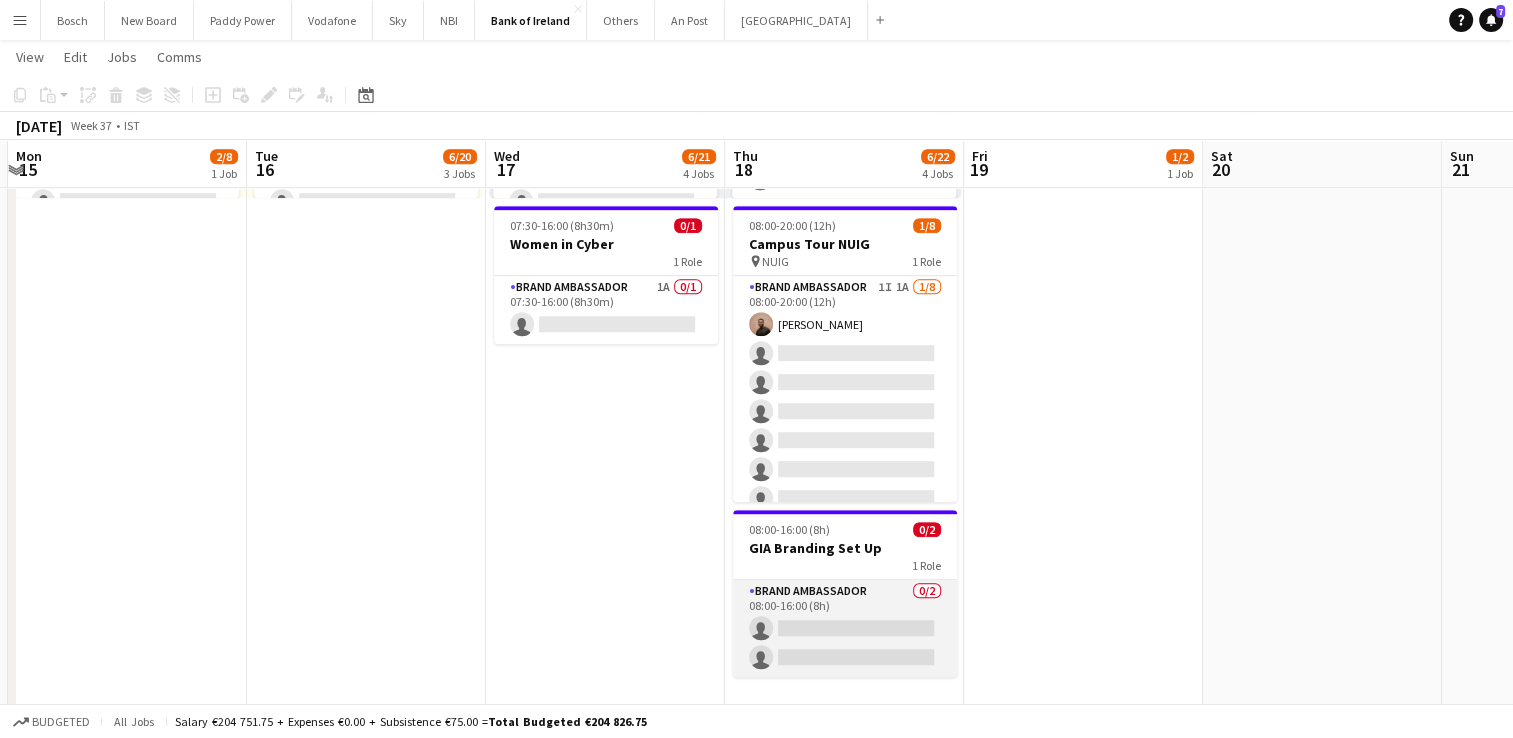 click on "Brand Ambassador   0/2   08:00-16:00 (8h)
single-neutral-actions
single-neutral-actions" at bounding box center (845, 628) 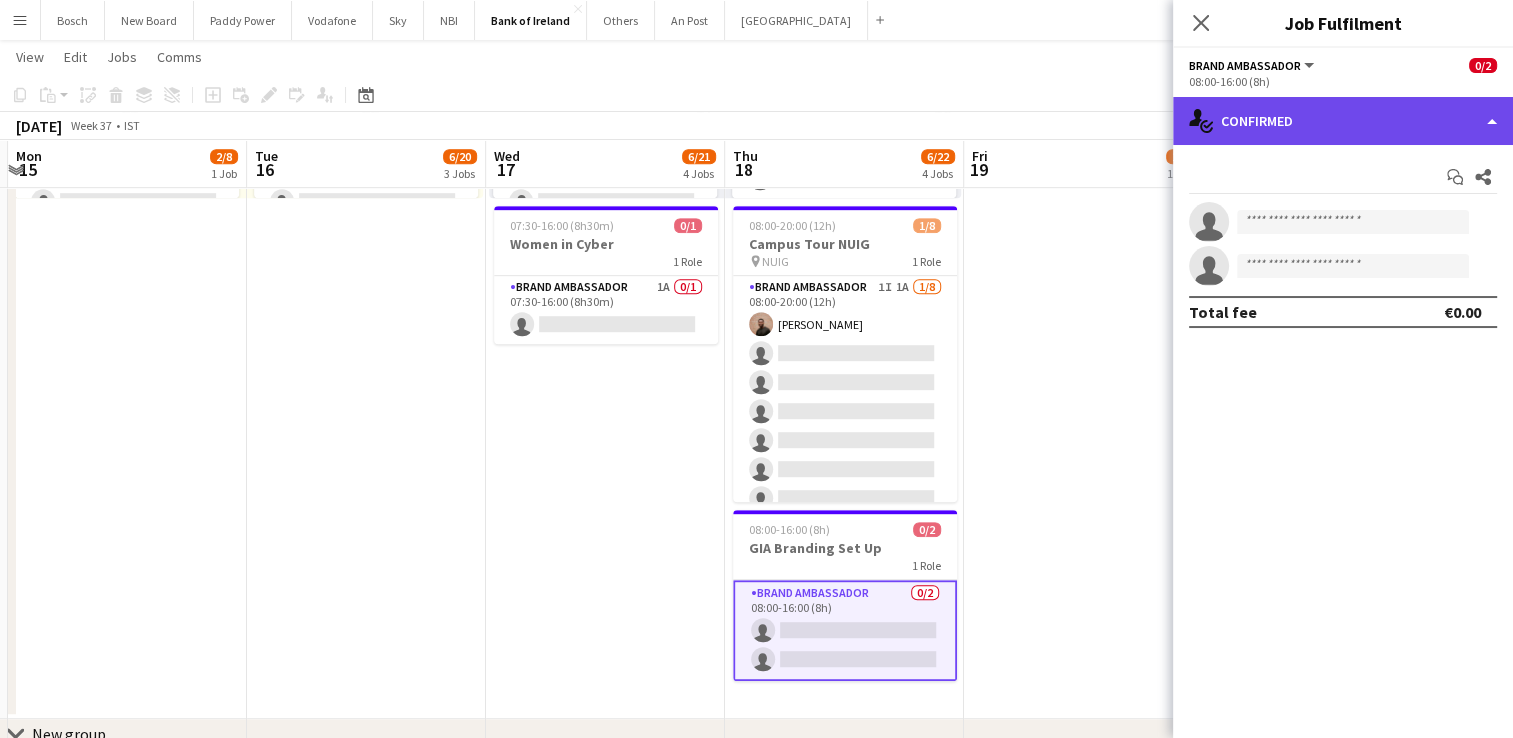 click on "single-neutral-actions-check-2
Confirmed" 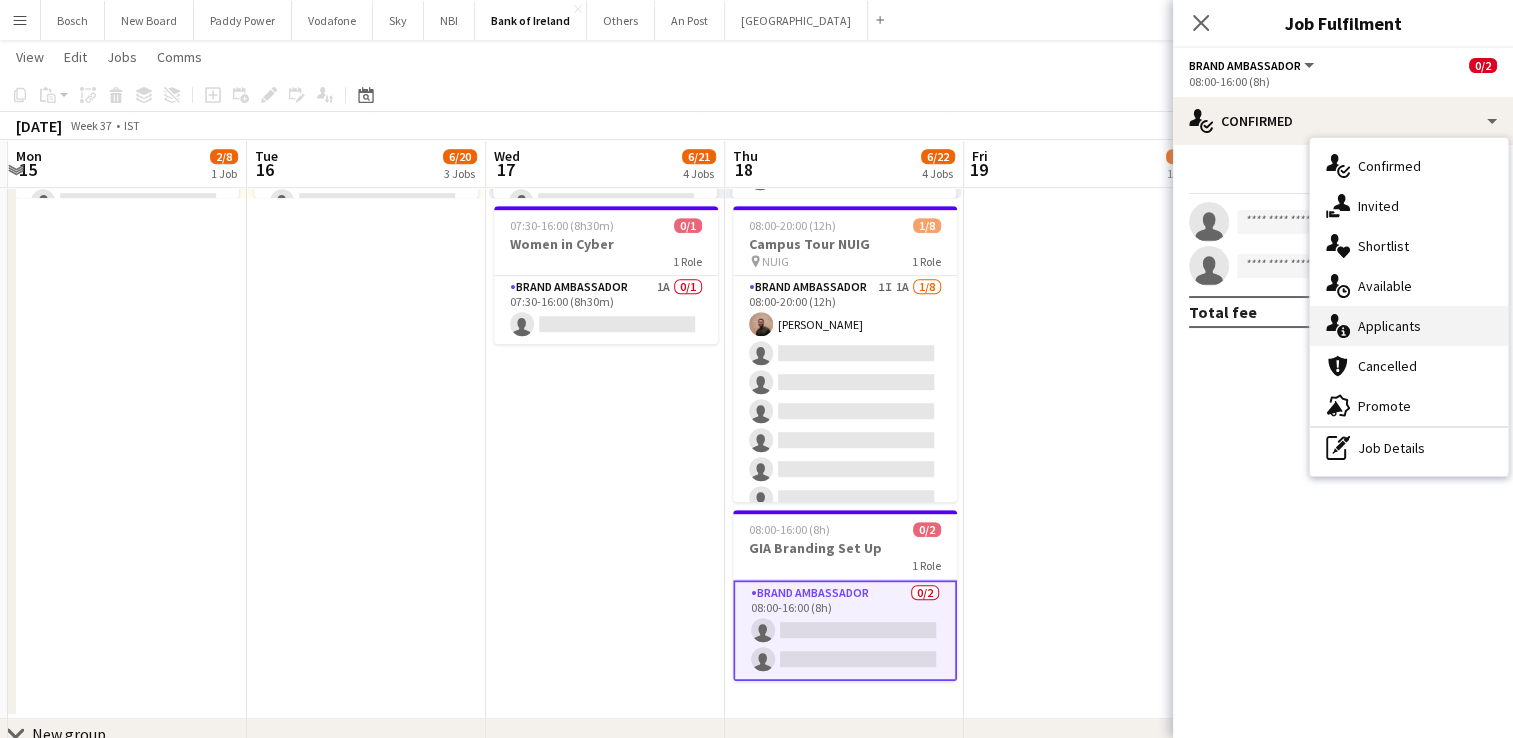 click on "single-neutral-actions-information
Applicants" at bounding box center [1409, 326] 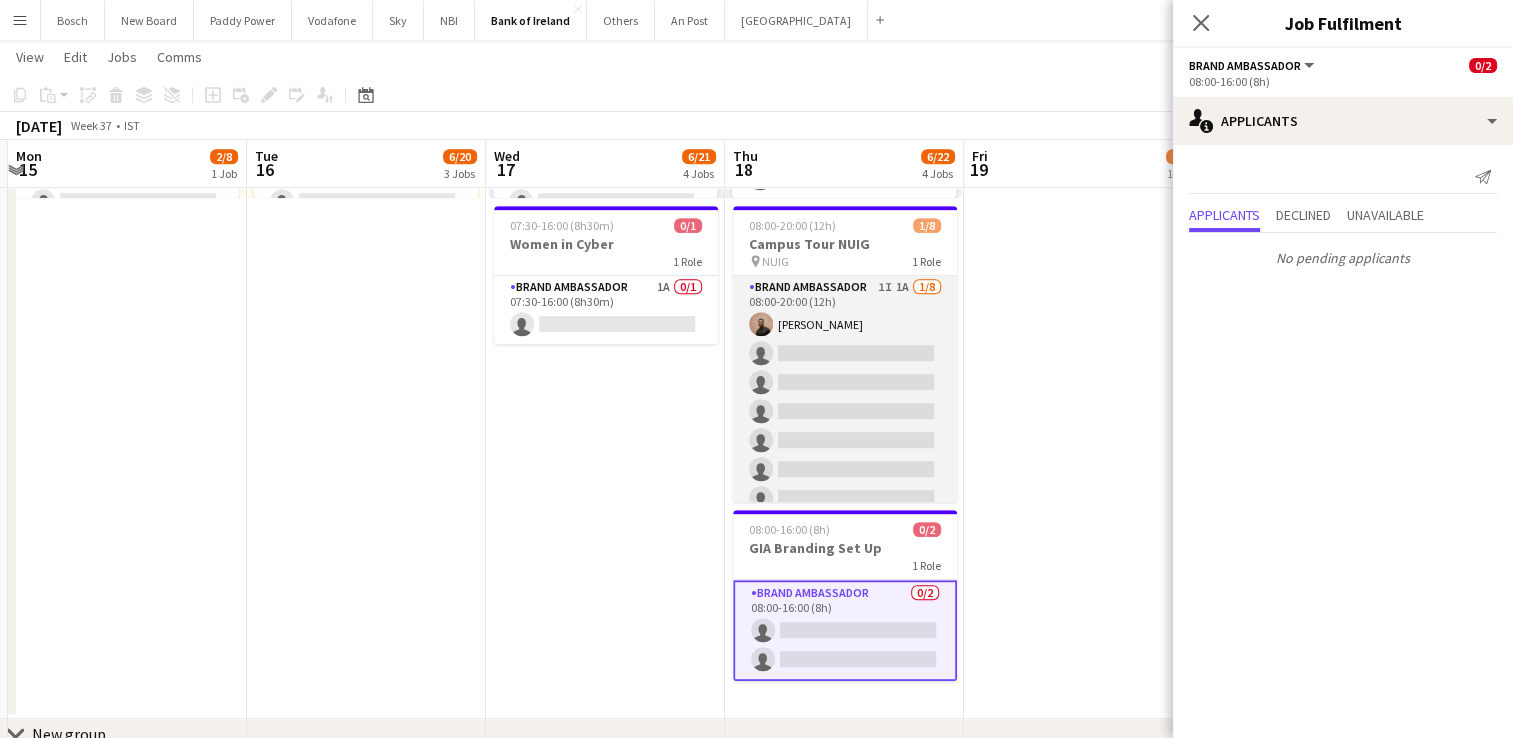 click on "Brand Ambassador   1I   1A   [DATE]   08:00-20:00 (12h)
[PERSON_NAME]
single-neutral-actions
single-neutral-actions
single-neutral-actions
single-neutral-actions
single-neutral-actions
single-neutral-actions
single-neutral-actions" at bounding box center (845, 411) 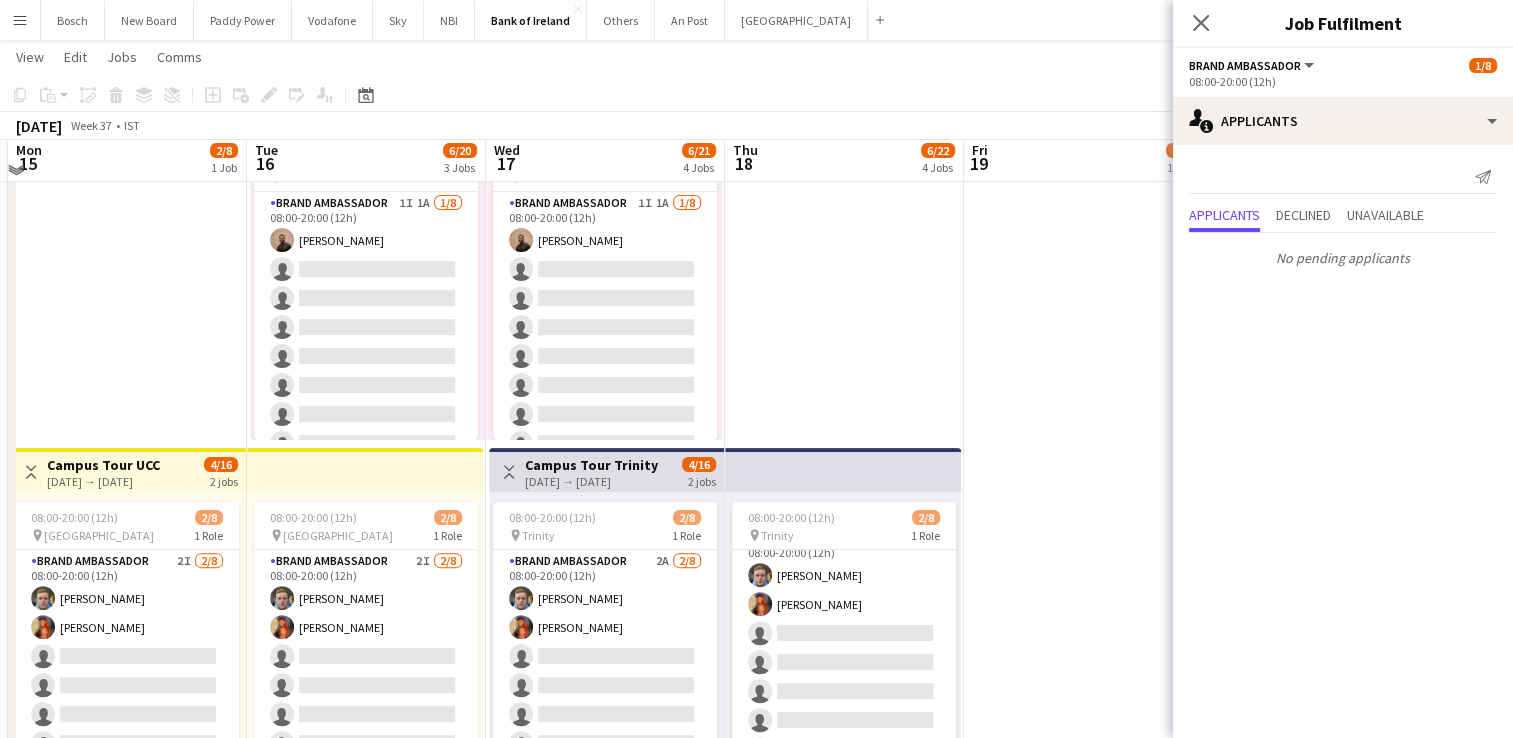 scroll, scrollTop: 0, scrollLeft: 0, axis: both 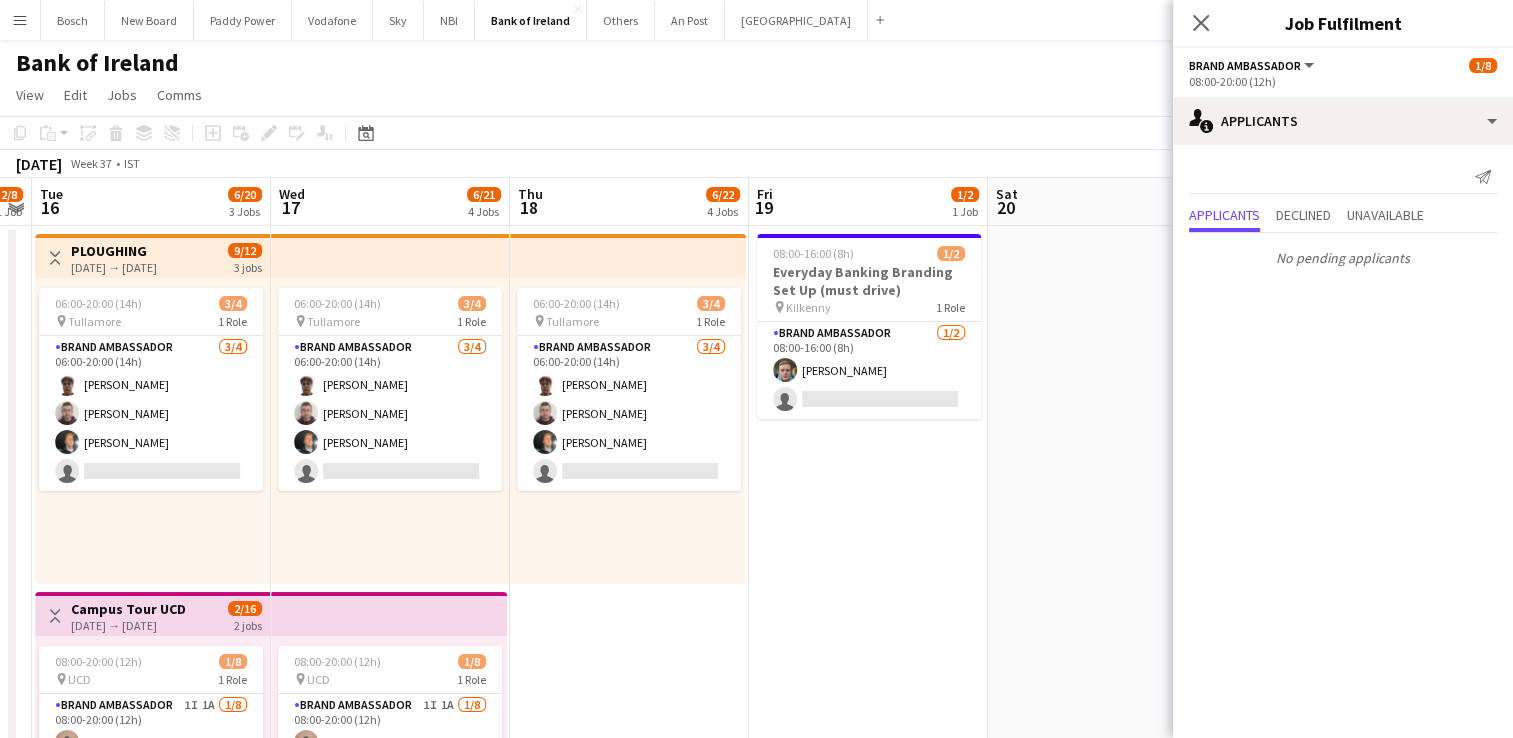 drag, startPoint x: 1026, startPoint y: 478, endPoint x: 812, endPoint y: 466, distance: 214.33618 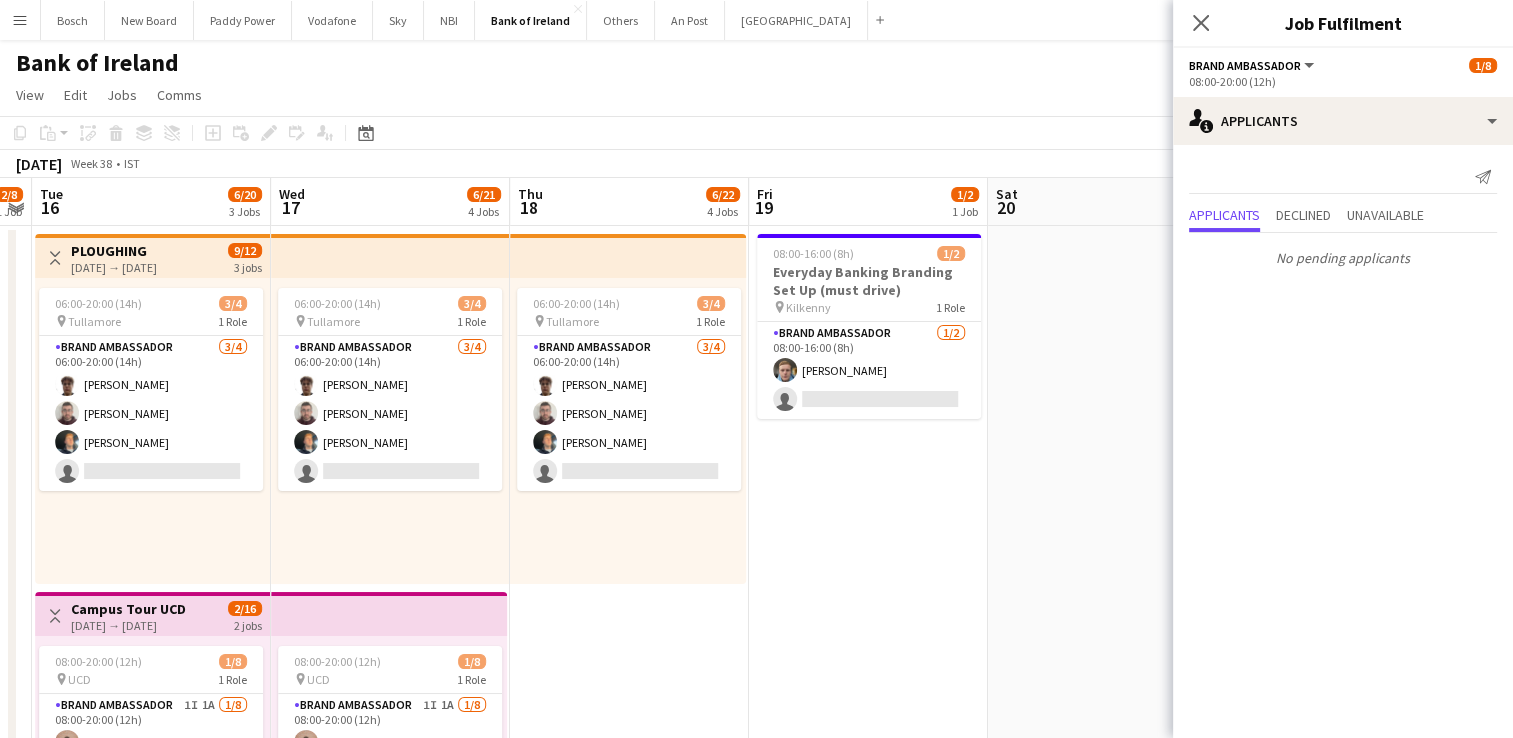 click on "08:00-16:00 (8h)    1/2   Everyday Banking Branding Set Up (must drive)
pin
Kilkenny   1 Role   Brand Ambassador   [DATE]   08:00-16:00 (8h)
[PERSON_NAME]
single-neutral-actions" at bounding box center (868, 1023) 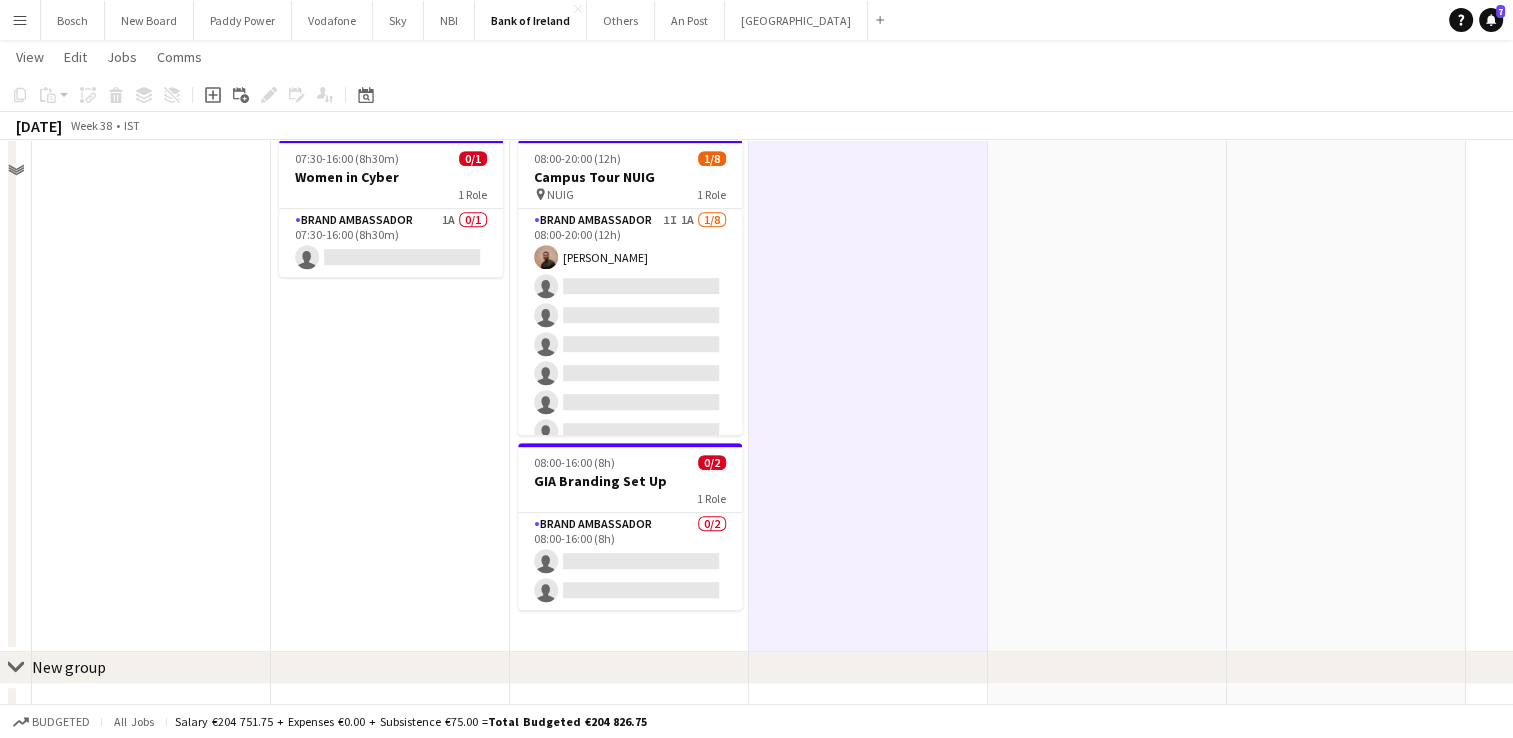 scroll, scrollTop: 1000, scrollLeft: 0, axis: vertical 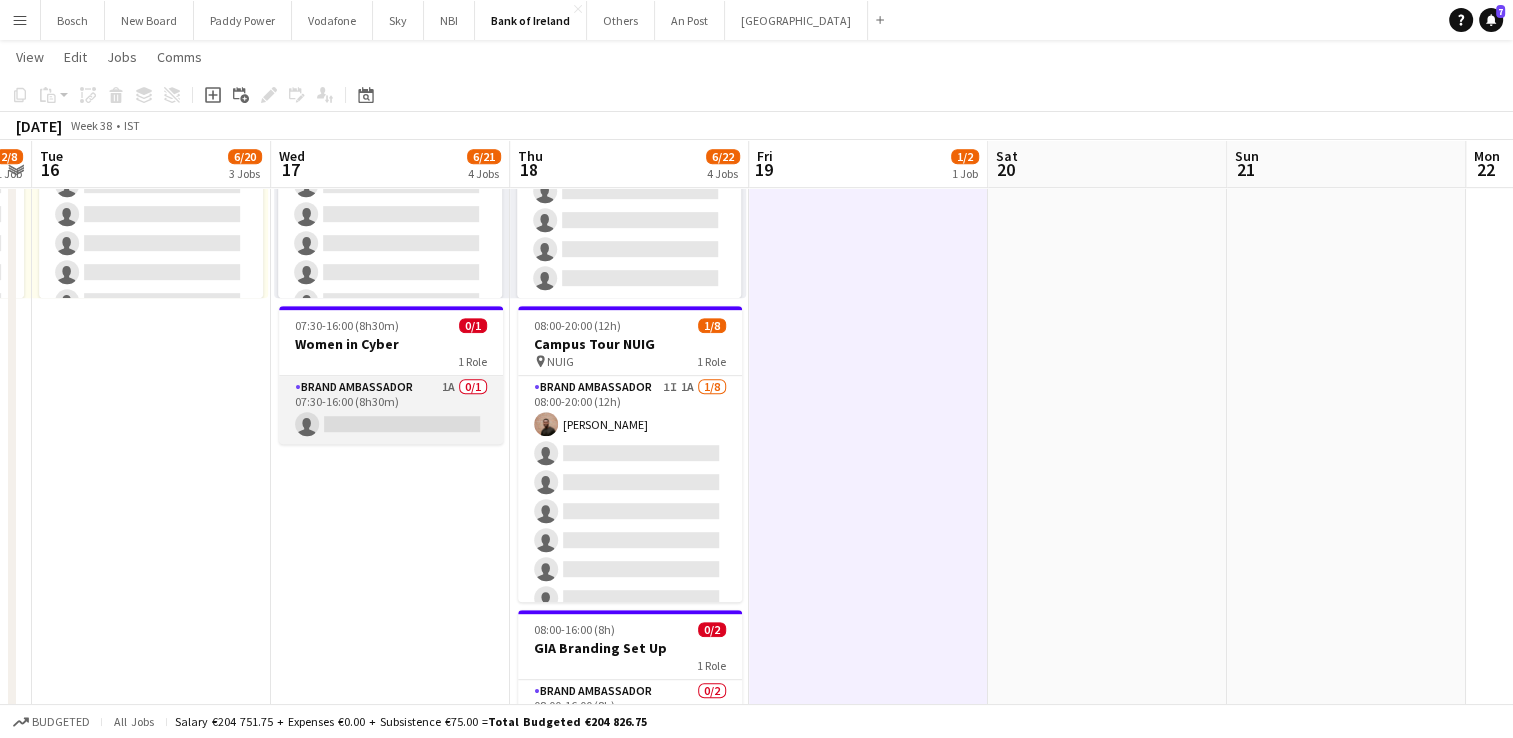 click on "Brand Ambassador   1A   0/1   07:30-16:00 (8h30m)
single-neutral-actions" at bounding box center [391, 410] 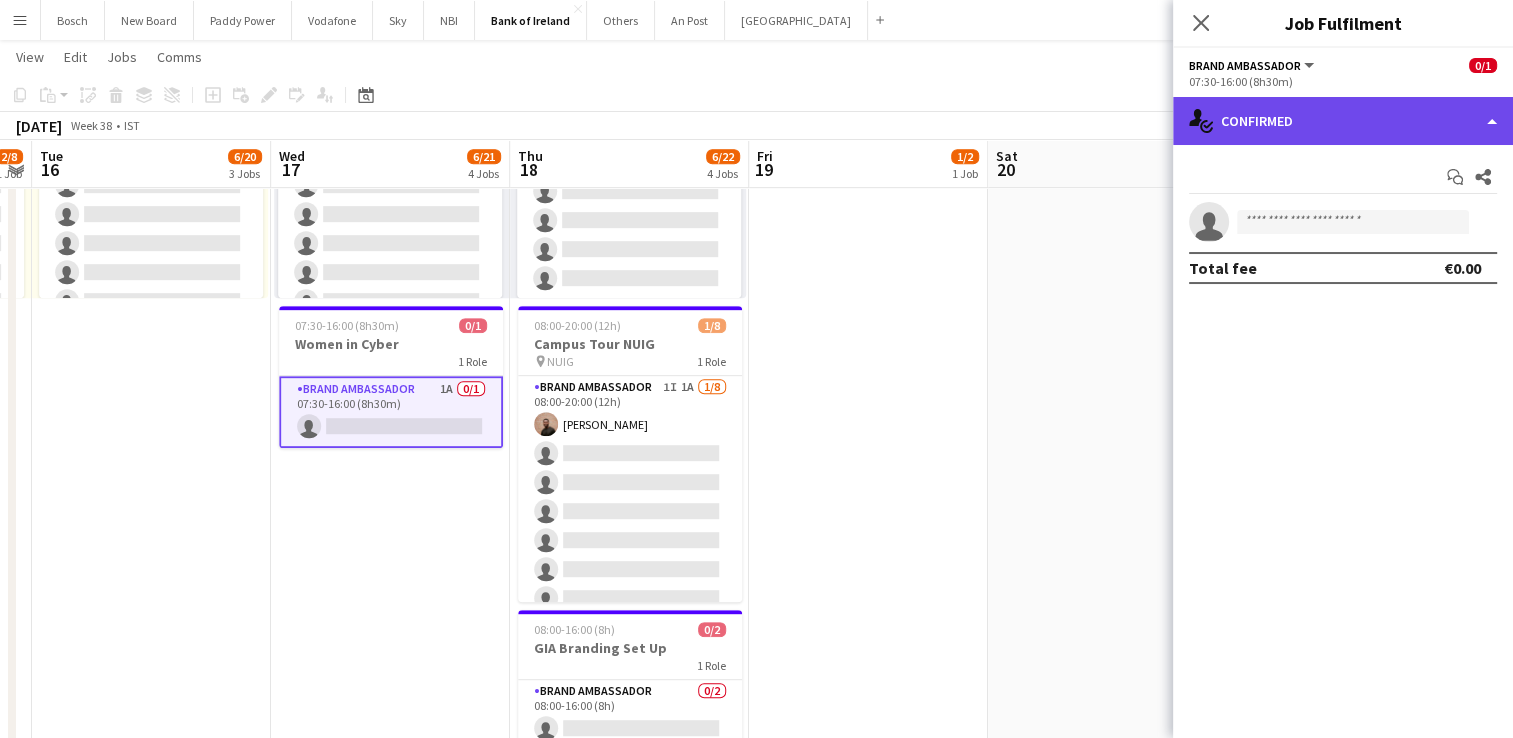 click on "single-neutral-actions-check-2
Confirmed" 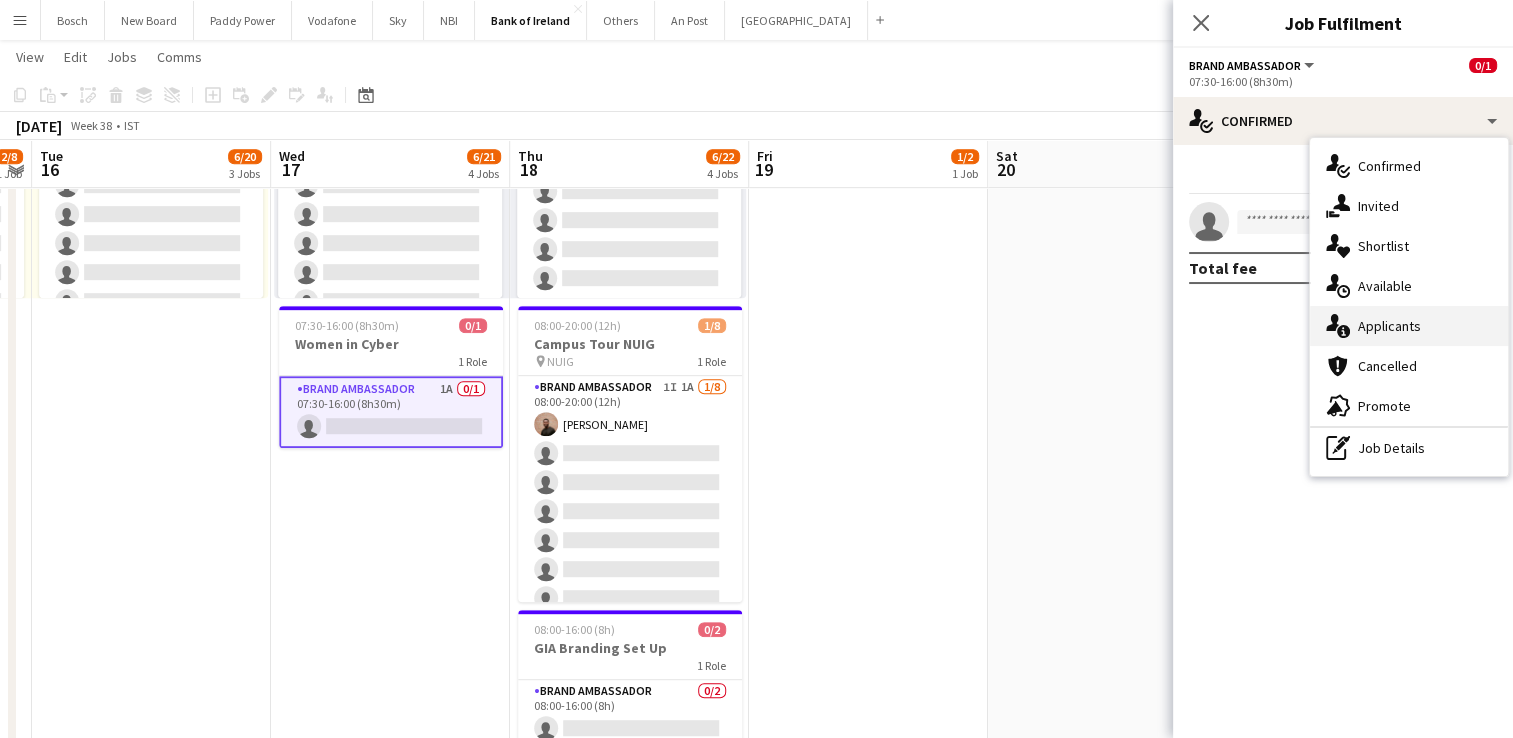 click on "single-neutral-actions-information
Applicants" at bounding box center (1409, 326) 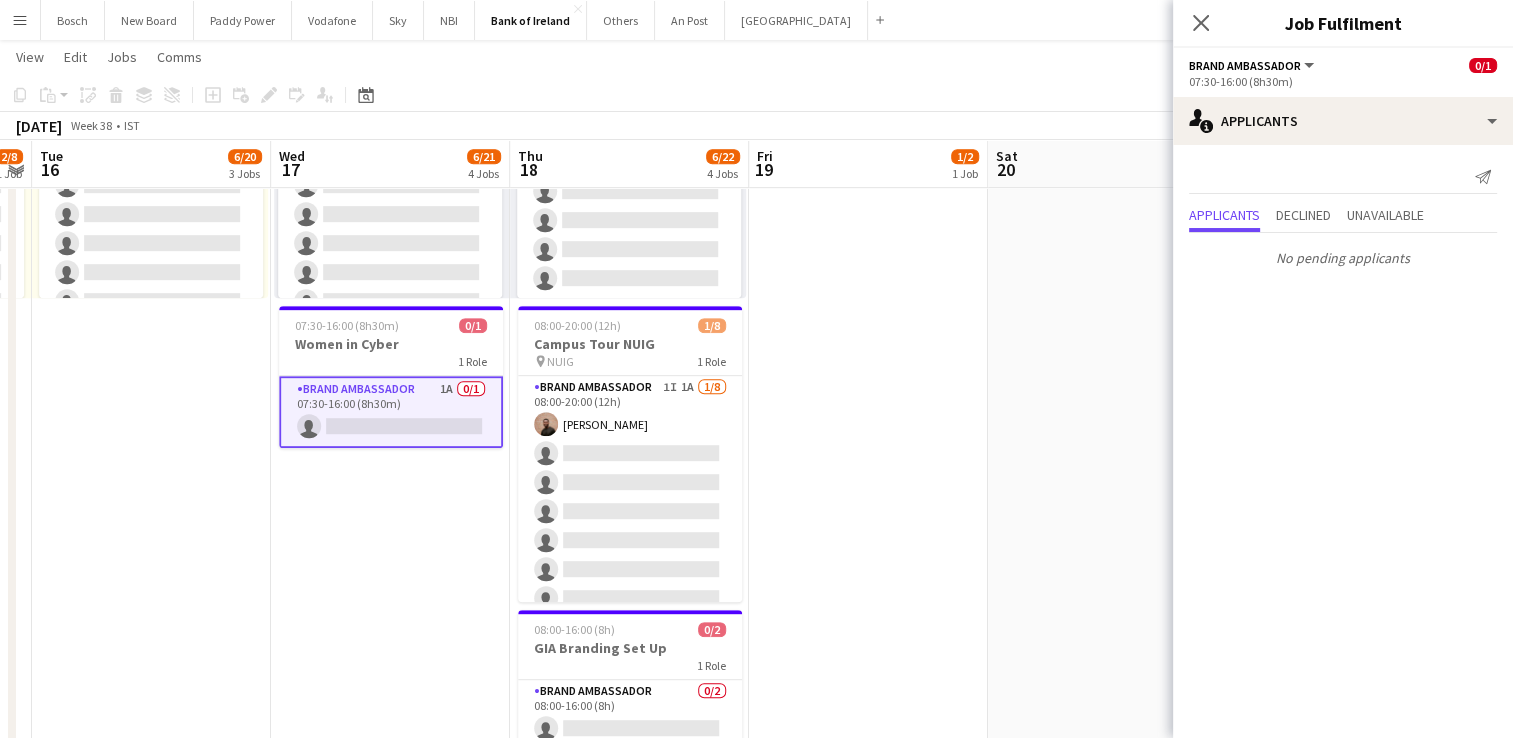 click on "08:00-16:00 (8h)    1/2   Everyday Banking Branding Set Up (must drive)
pin
Kilkenny   1 Role   Brand Ambassador   [DATE]   08:00-16:00 (8h)
[PERSON_NAME]
single-neutral-actions" at bounding box center [868, 21] 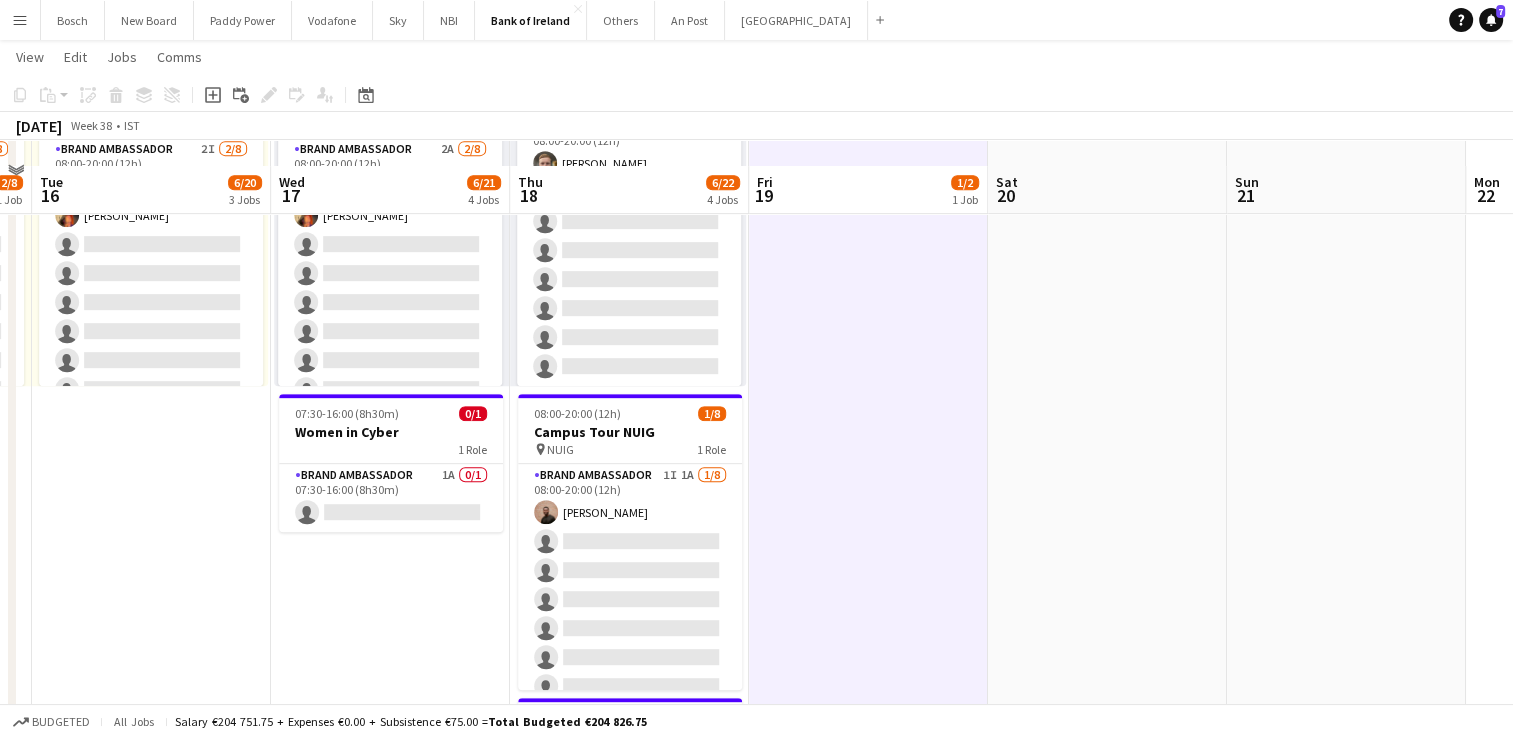 scroll, scrollTop: 800, scrollLeft: 0, axis: vertical 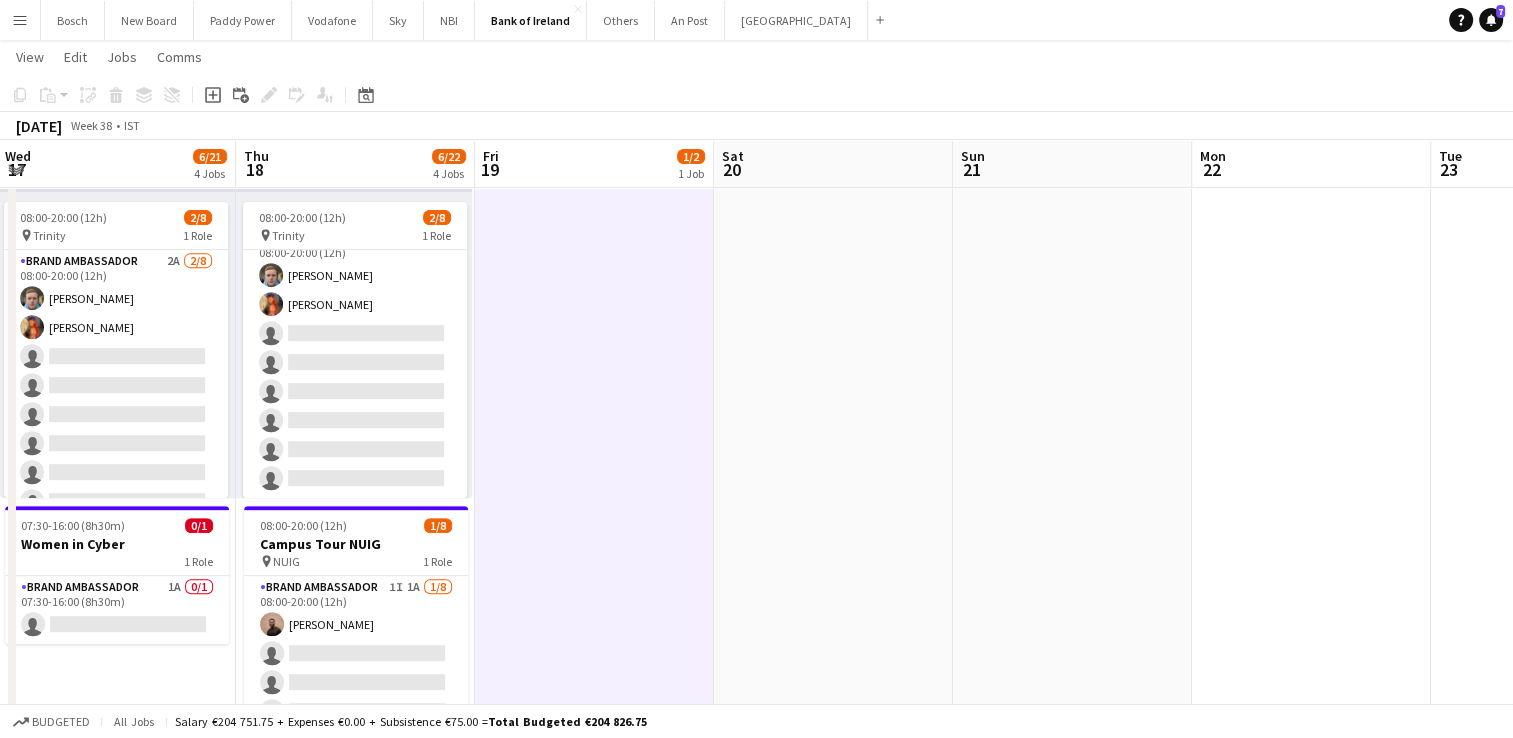 drag, startPoint x: 1012, startPoint y: 434, endPoint x: 744, endPoint y: 434, distance: 268 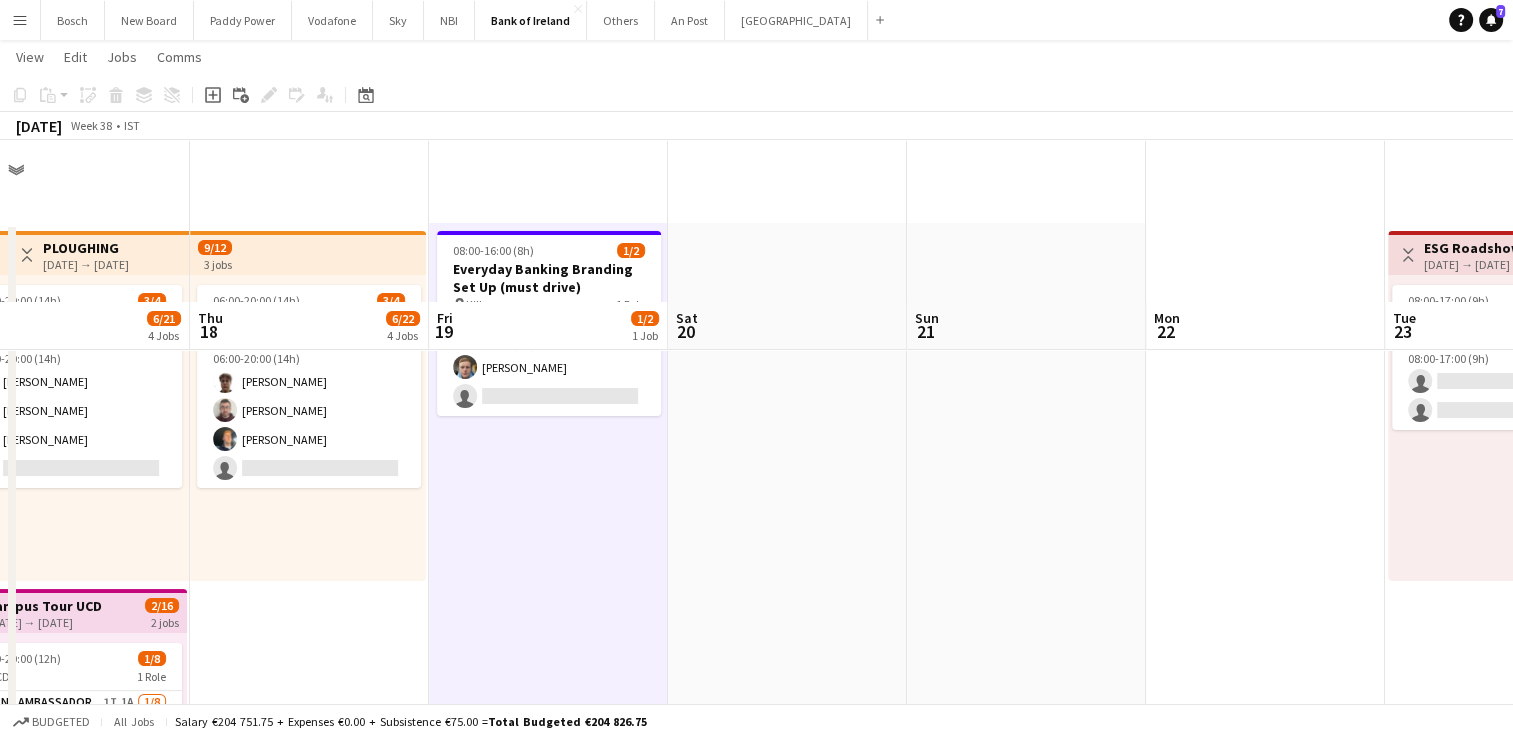 scroll, scrollTop: 0, scrollLeft: 0, axis: both 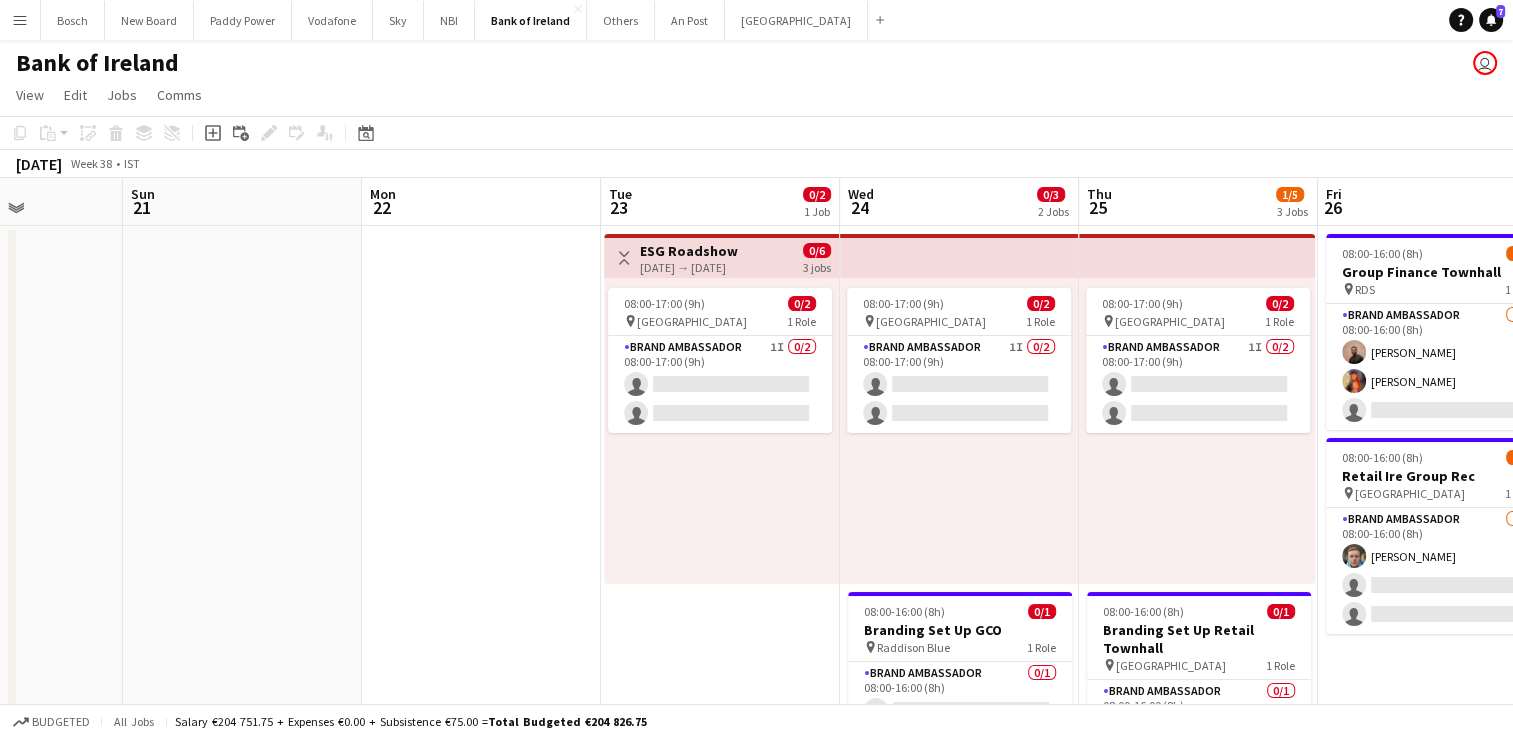 drag, startPoint x: 1201, startPoint y: 478, endPoint x: 417, endPoint y: 448, distance: 784.5738 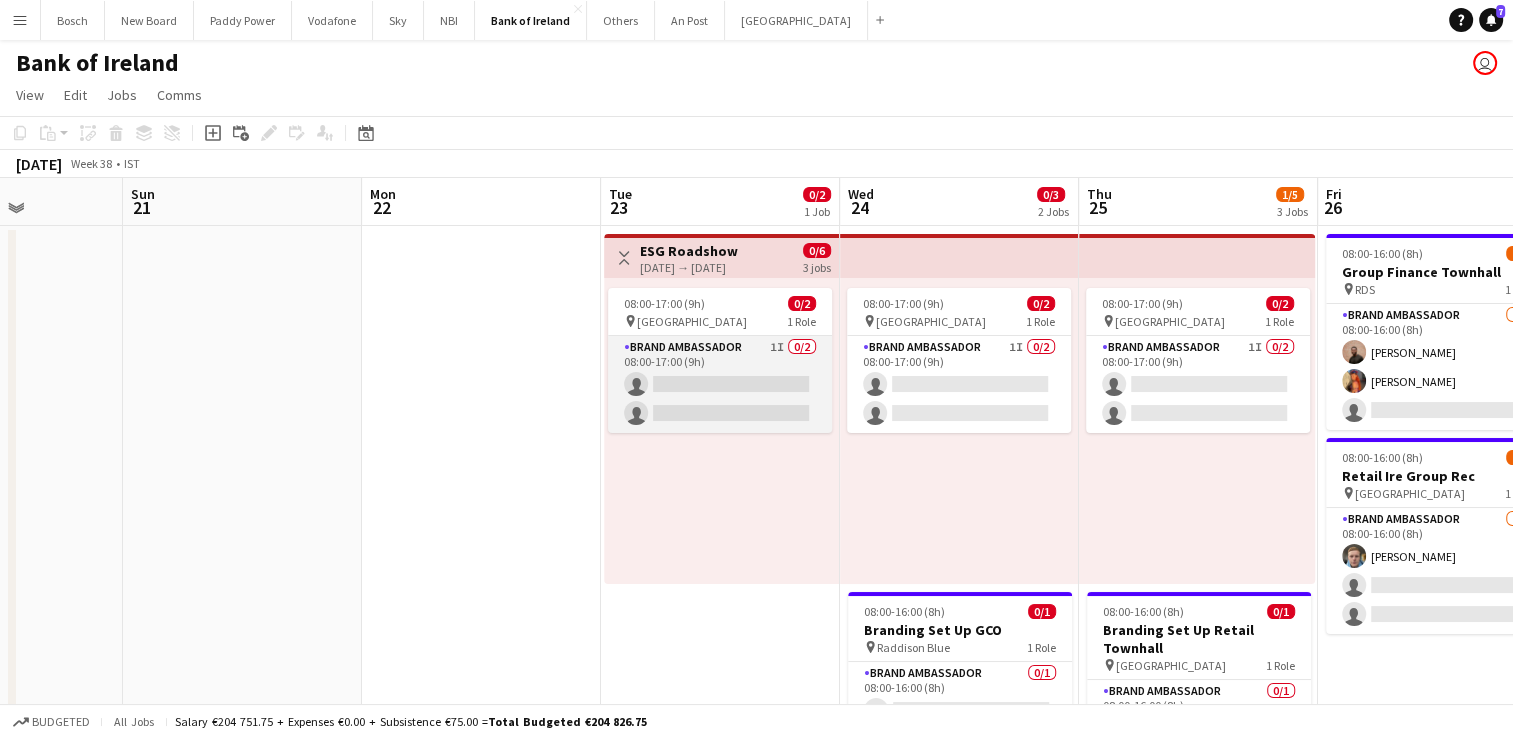 click on "Brand Ambassador   1I   0/2   08:00-17:00 (9h)
single-neutral-actions
single-neutral-actions" at bounding box center (720, 384) 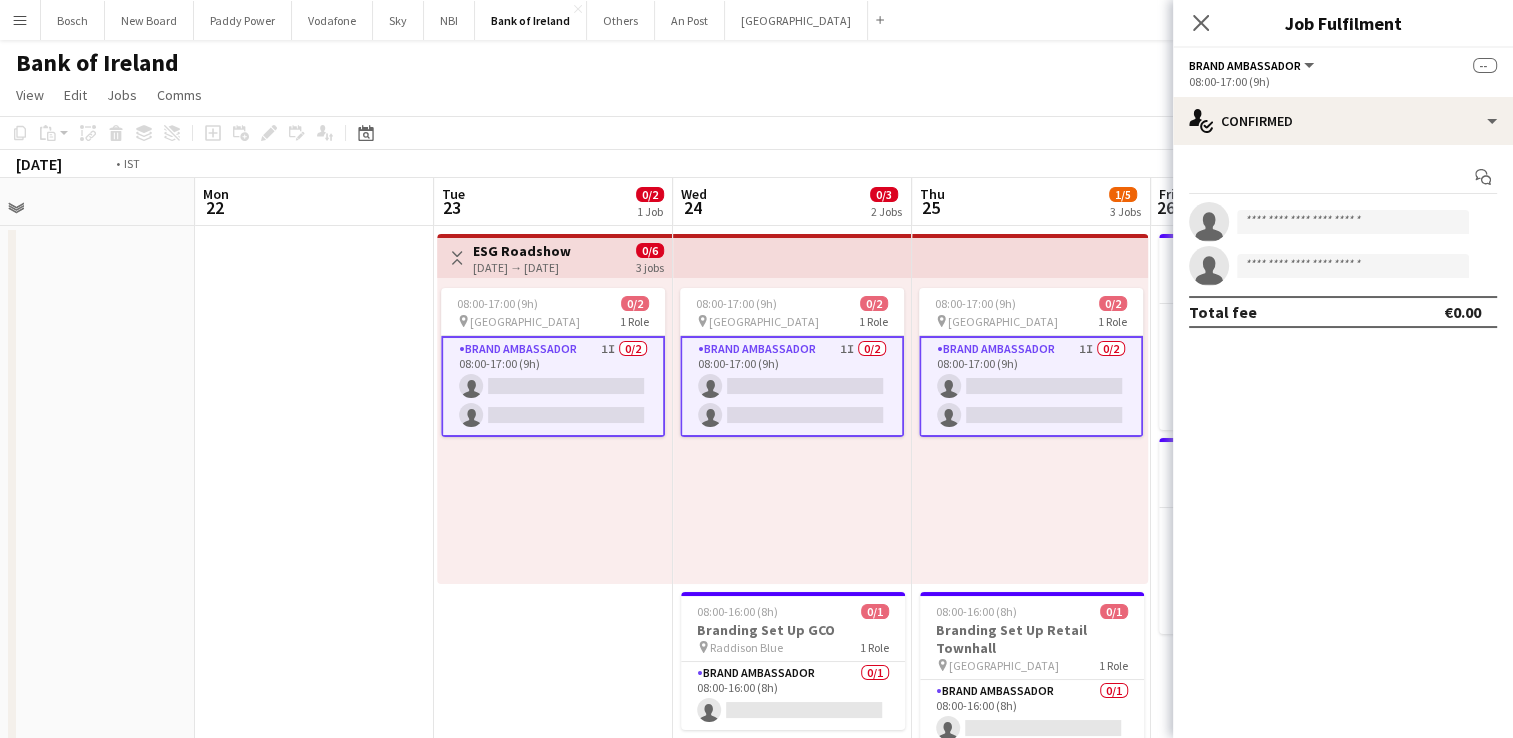 scroll, scrollTop: 0, scrollLeft: 504, axis: horizontal 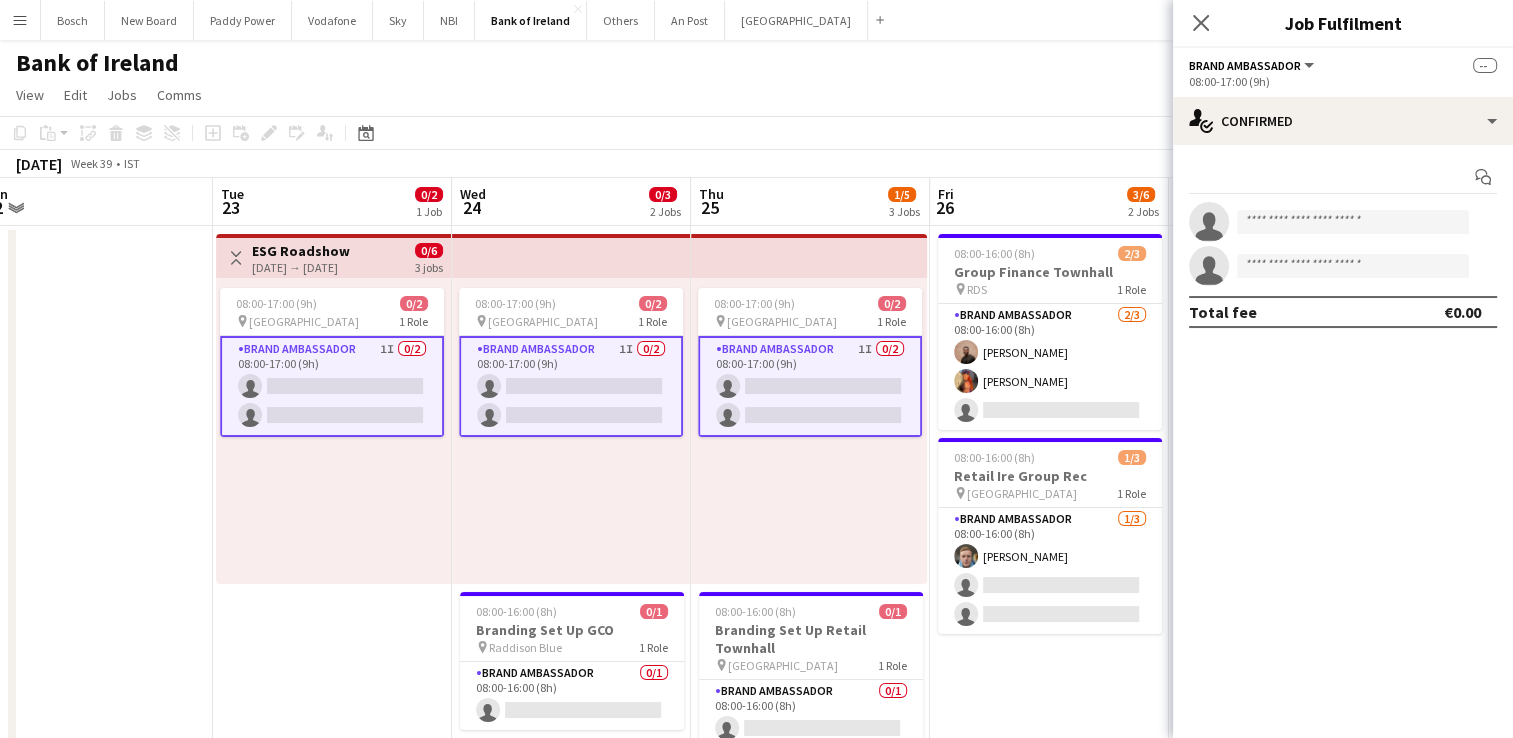 drag, startPoint x: 431, startPoint y: 522, endPoint x: 106, endPoint y: 459, distance: 331.04984 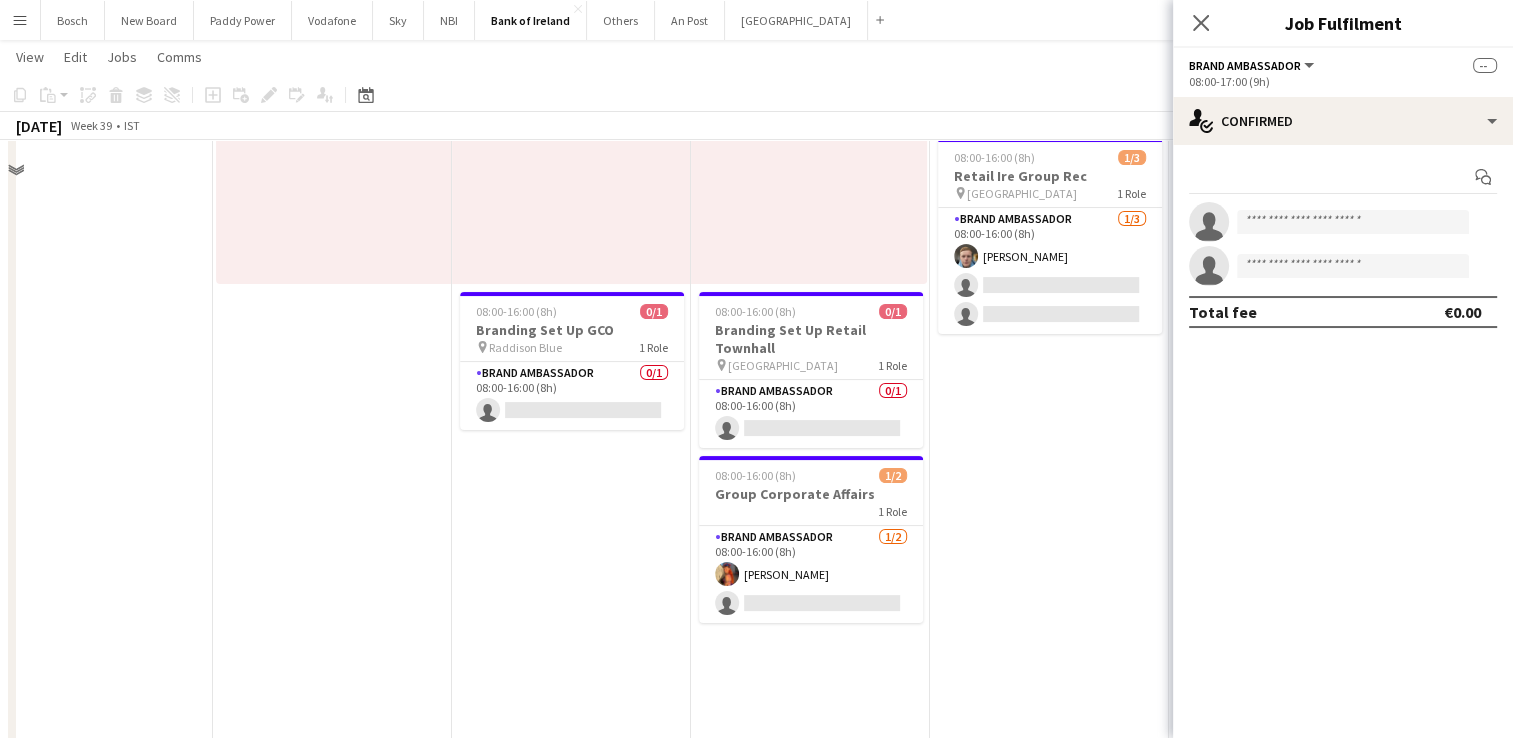 scroll, scrollTop: 300, scrollLeft: 0, axis: vertical 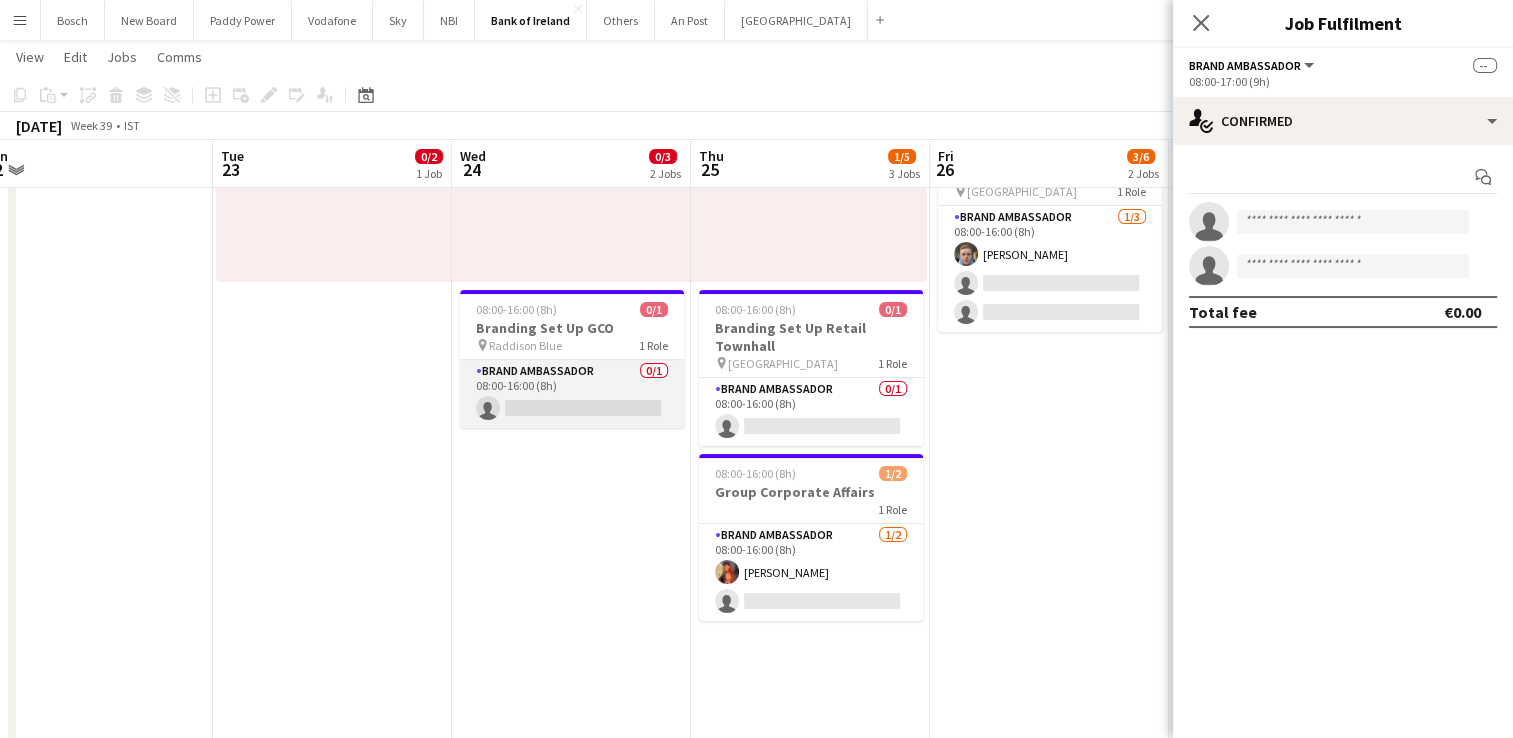 click on "Brand Ambassador   0/1   08:00-16:00 (8h)
single-neutral-actions" at bounding box center [572, 394] 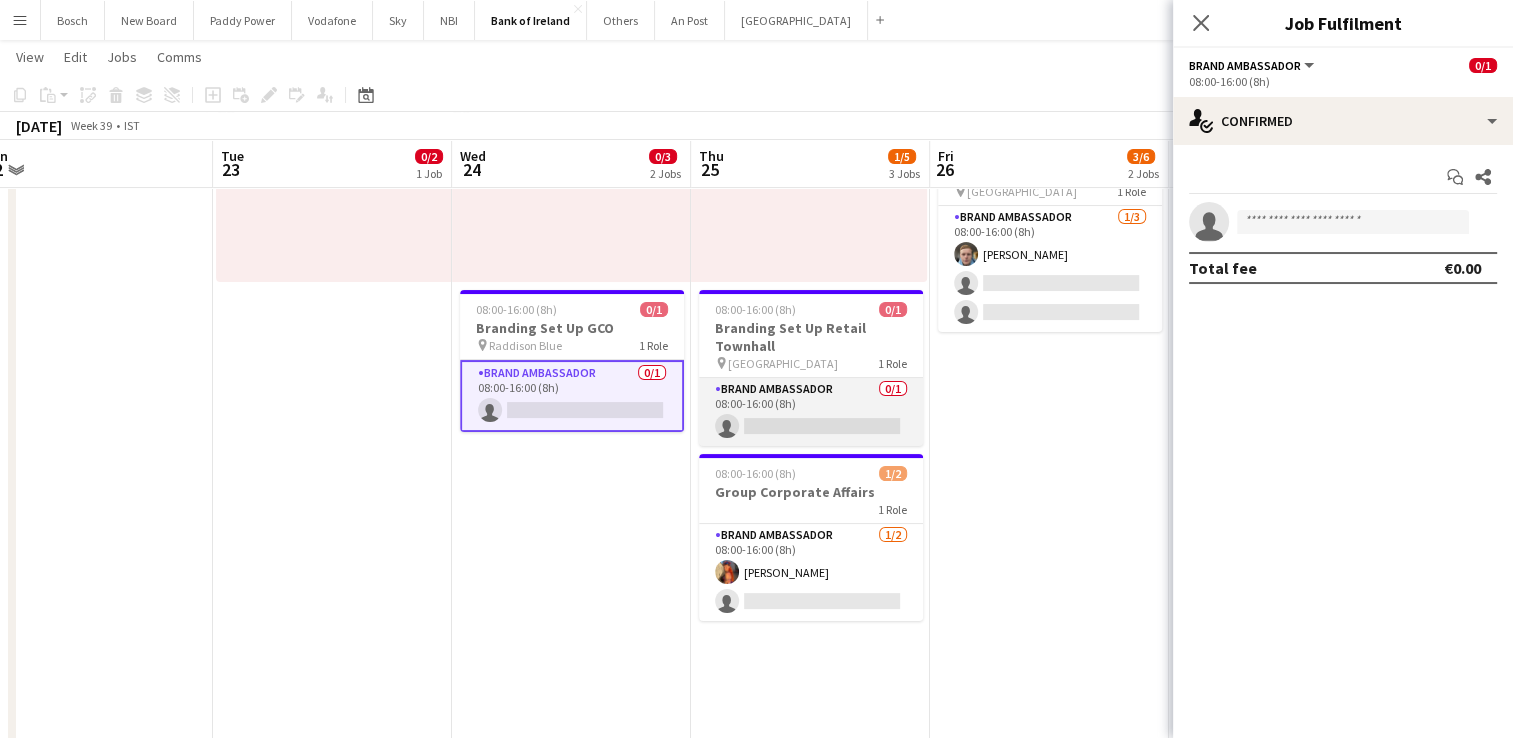 click on "Brand Ambassador   0/1   08:00-16:00 (8h)
single-neutral-actions" at bounding box center (811, 412) 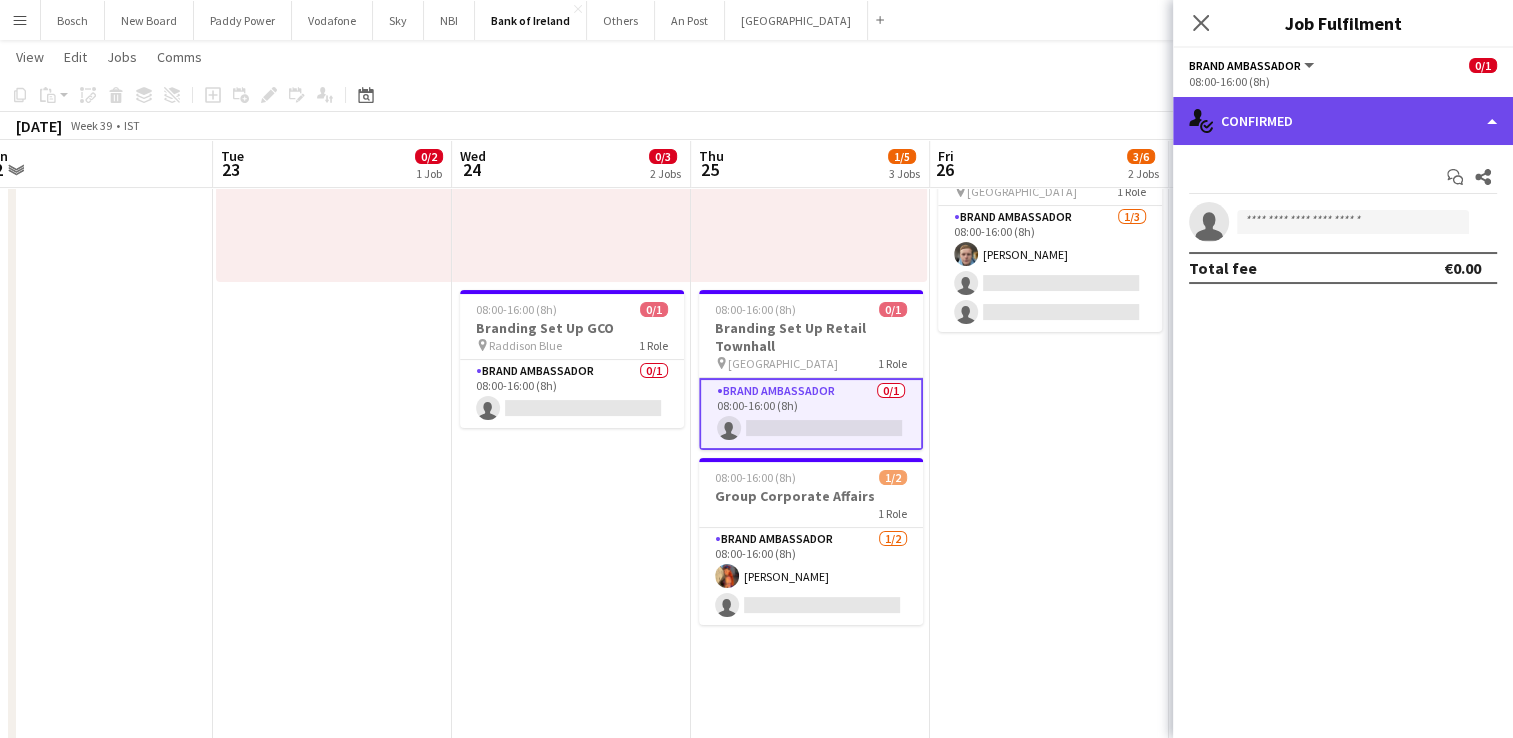 click on "single-neutral-actions-check-2
Confirmed" 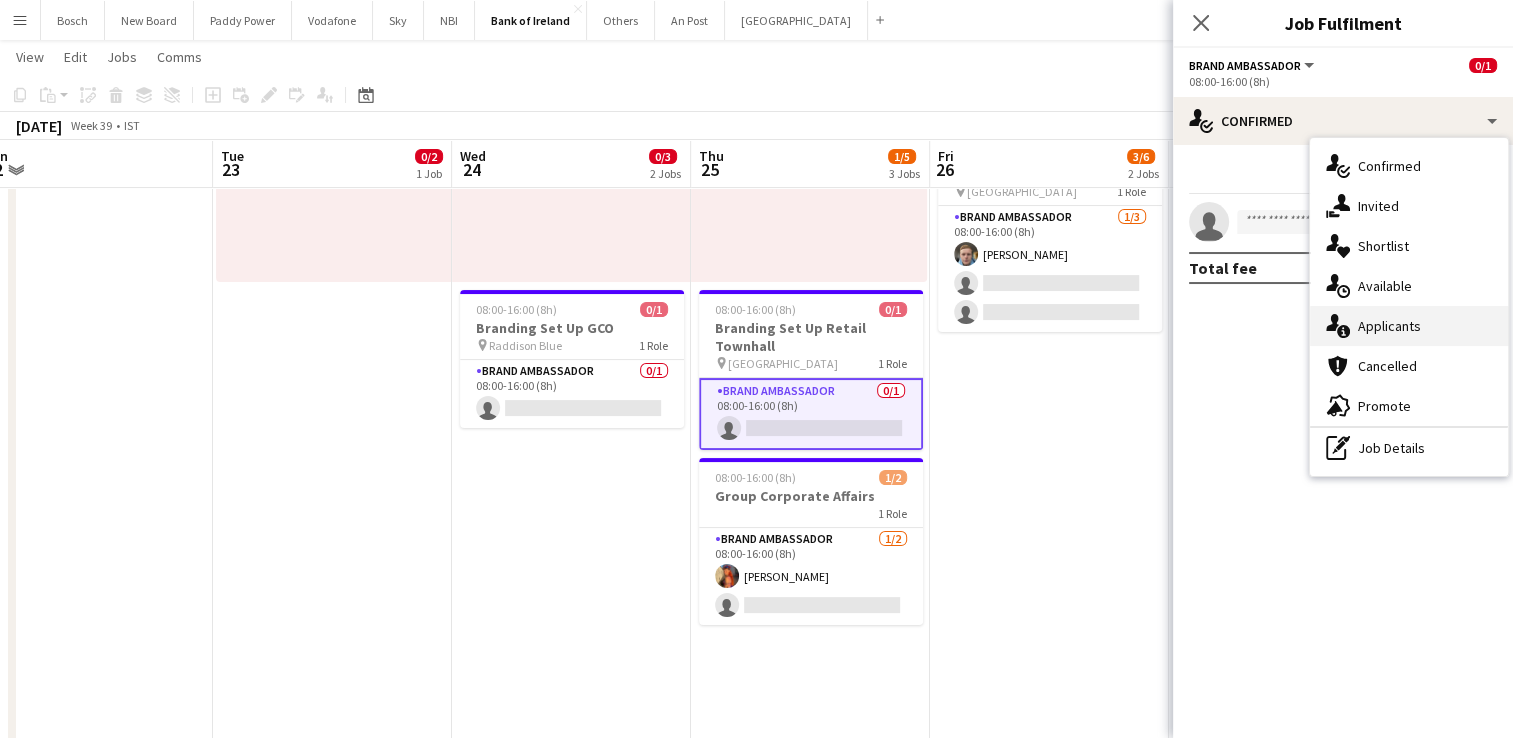 click on "single-neutral-actions-information
Applicants" at bounding box center [1409, 326] 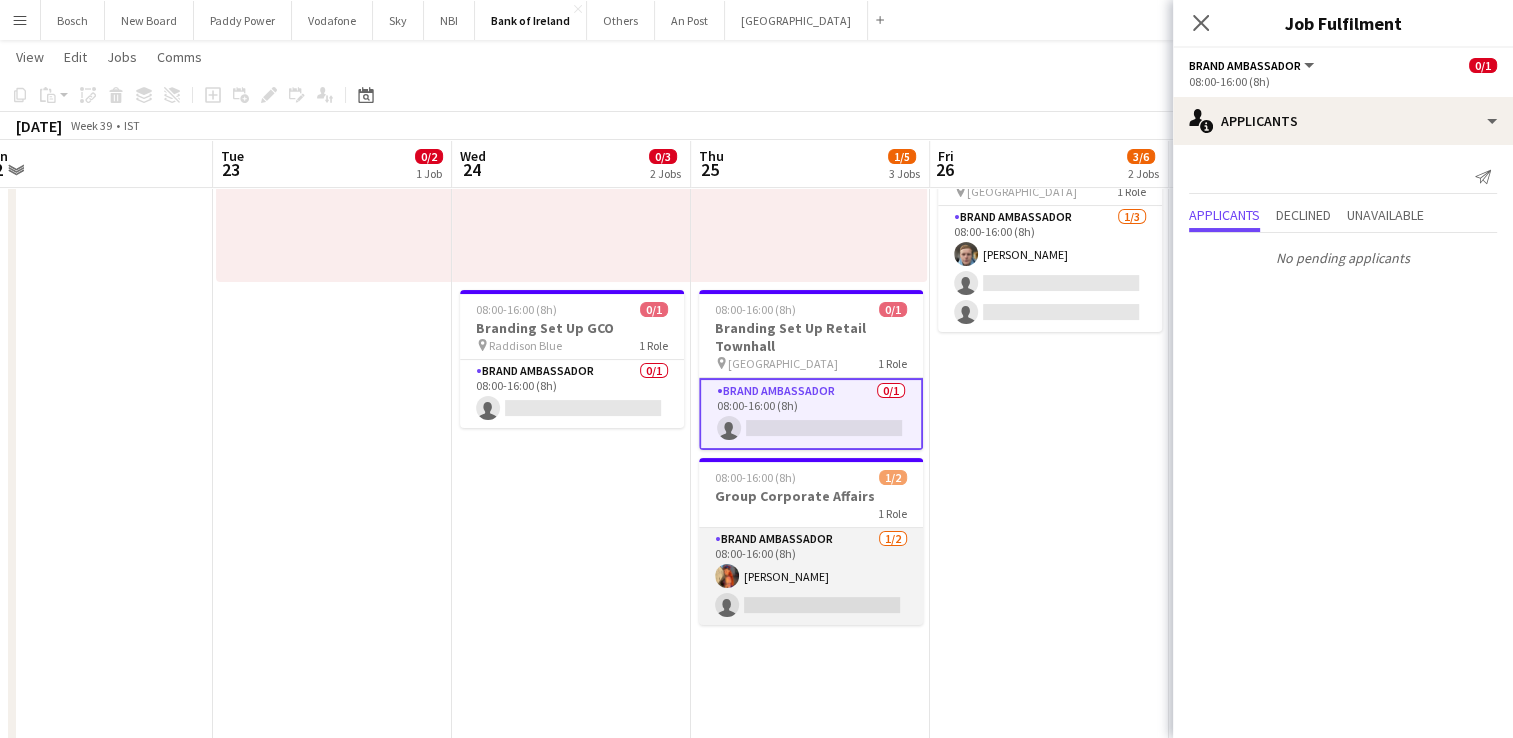 click on "Brand Ambassador   [DATE]   08:00-16:00 (8h)
[PERSON_NAME]
single-neutral-actions" at bounding box center (811, 576) 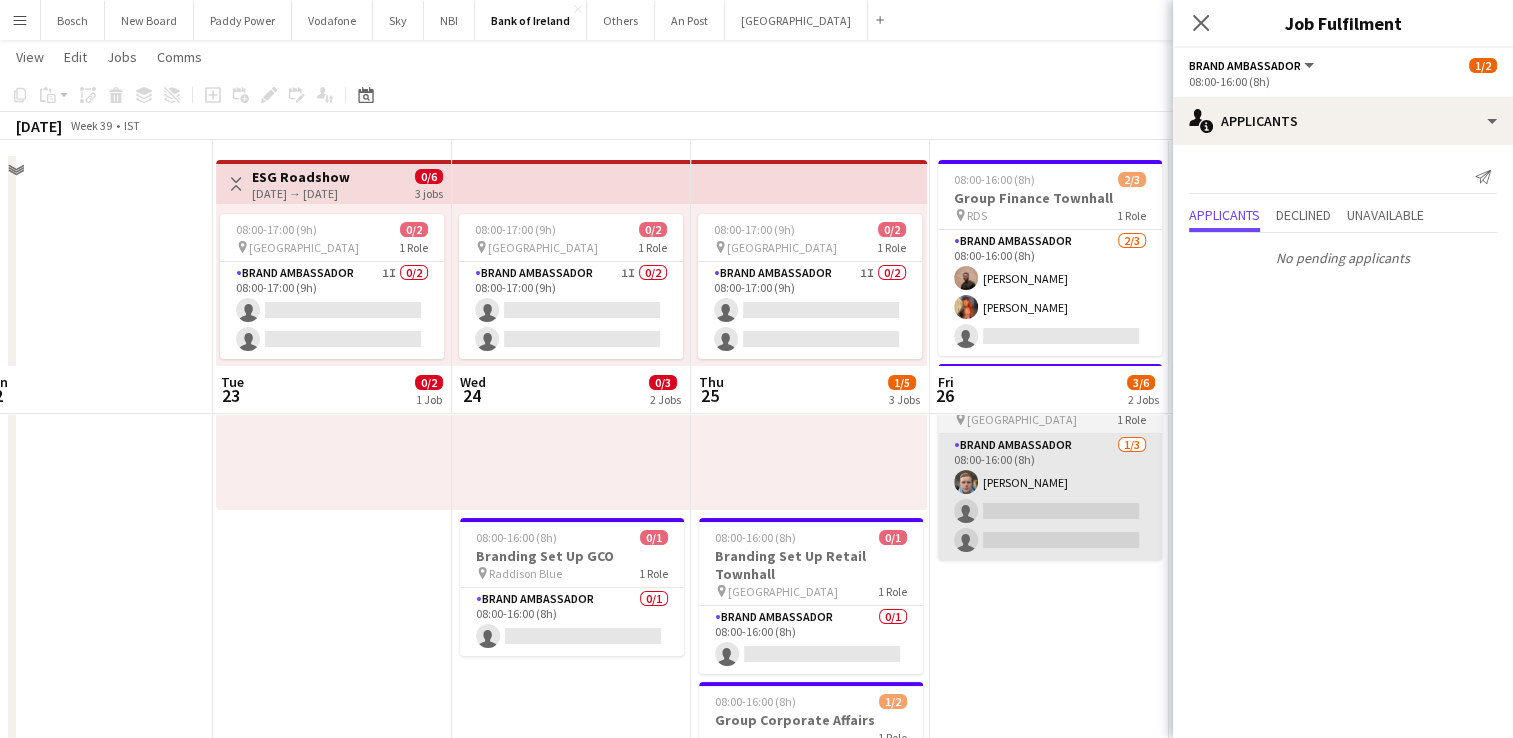 scroll, scrollTop: 0, scrollLeft: 0, axis: both 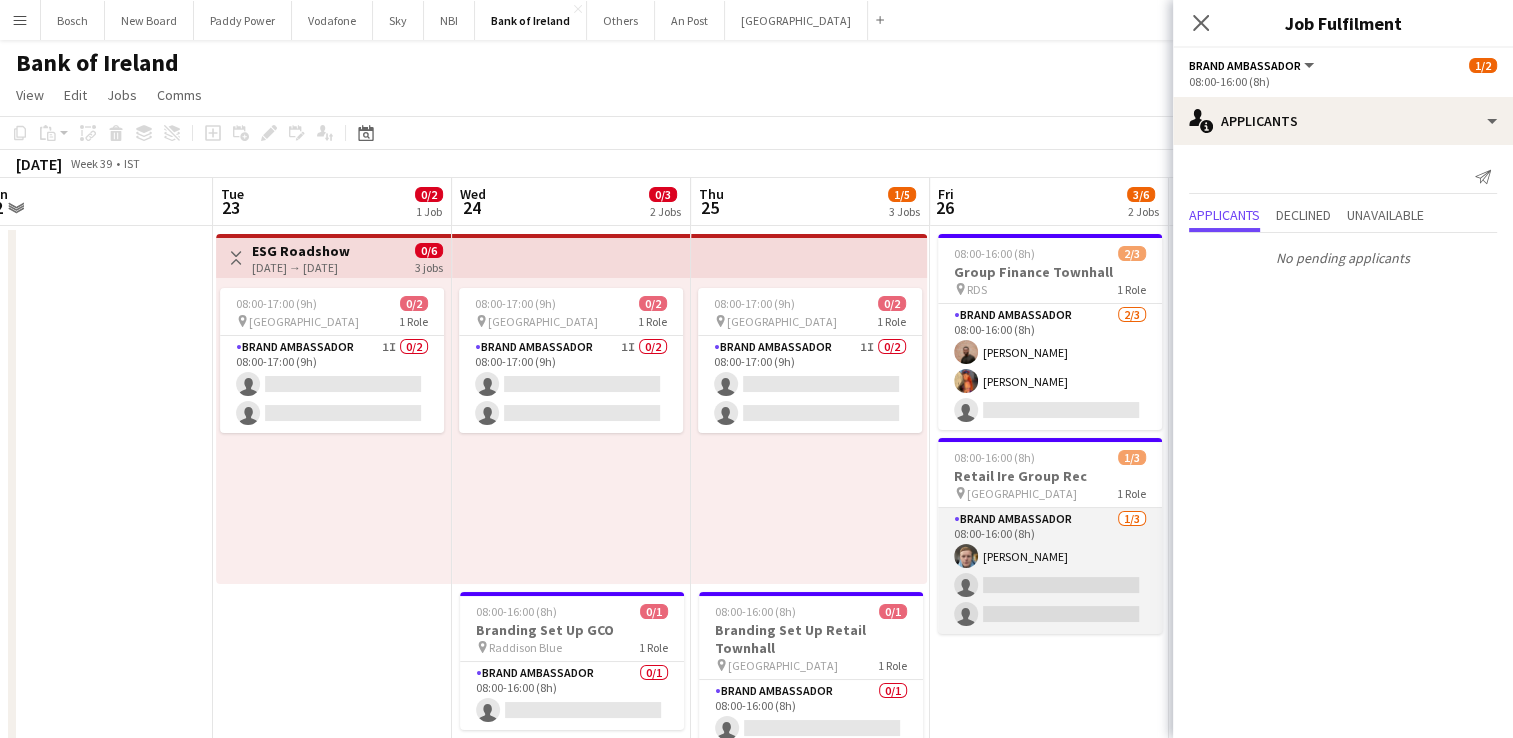 click on "Brand Ambassador   [DATE]   08:00-16:00 (8h)
[PERSON_NAME]
single-neutral-actions
single-neutral-actions" at bounding box center [1050, 571] 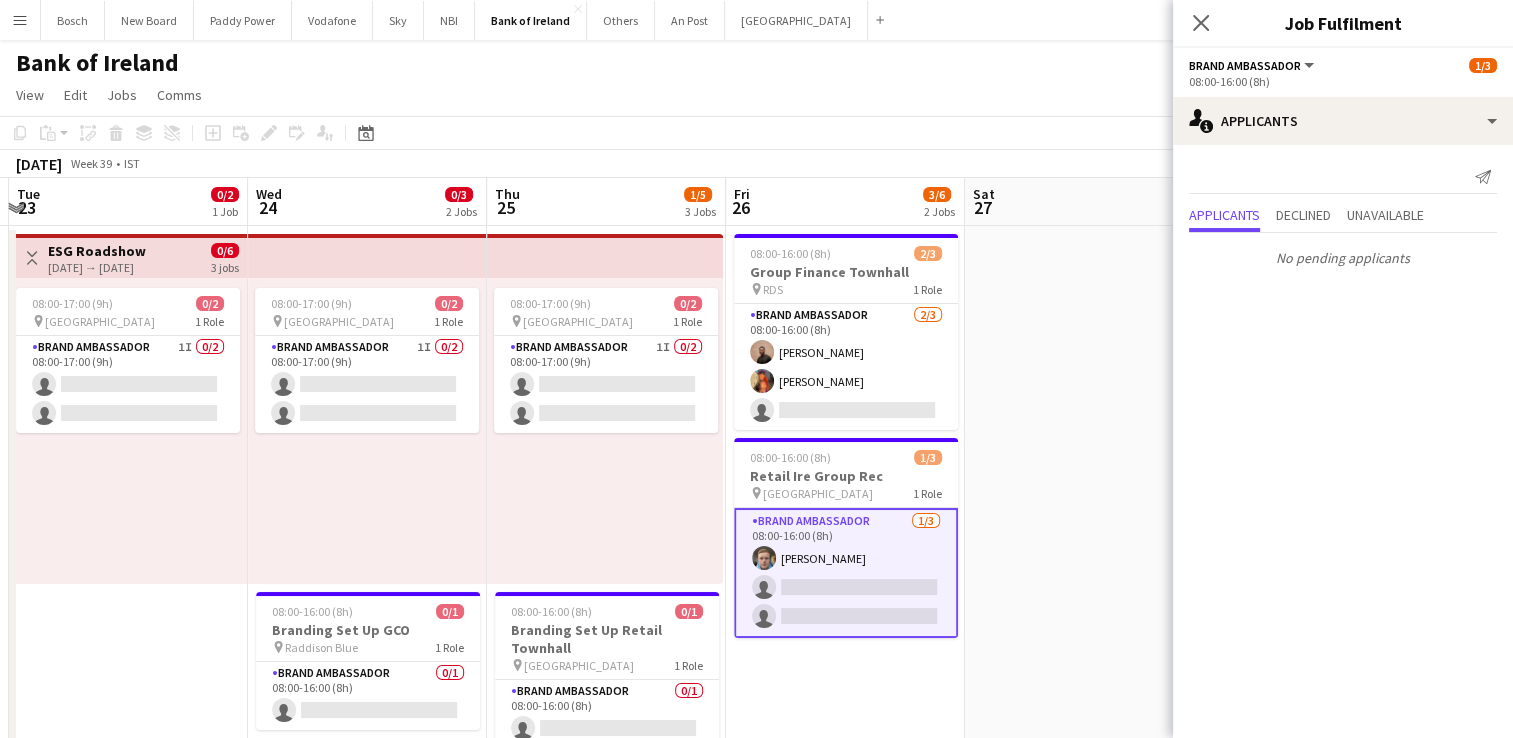 drag, startPoint x: 1071, startPoint y: 671, endPoint x: 866, endPoint y: 661, distance: 205.24376 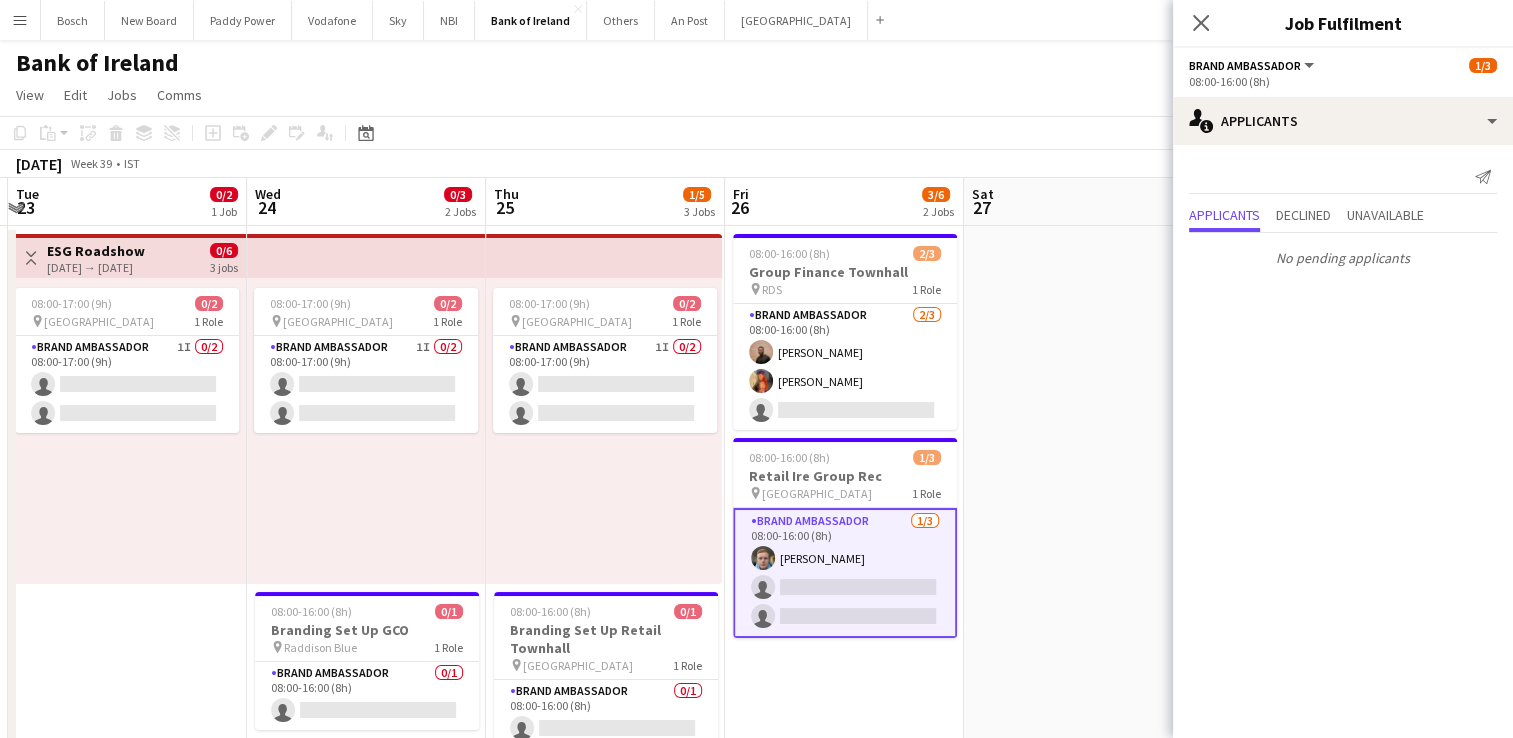 click at bounding box center [1083, 1023] 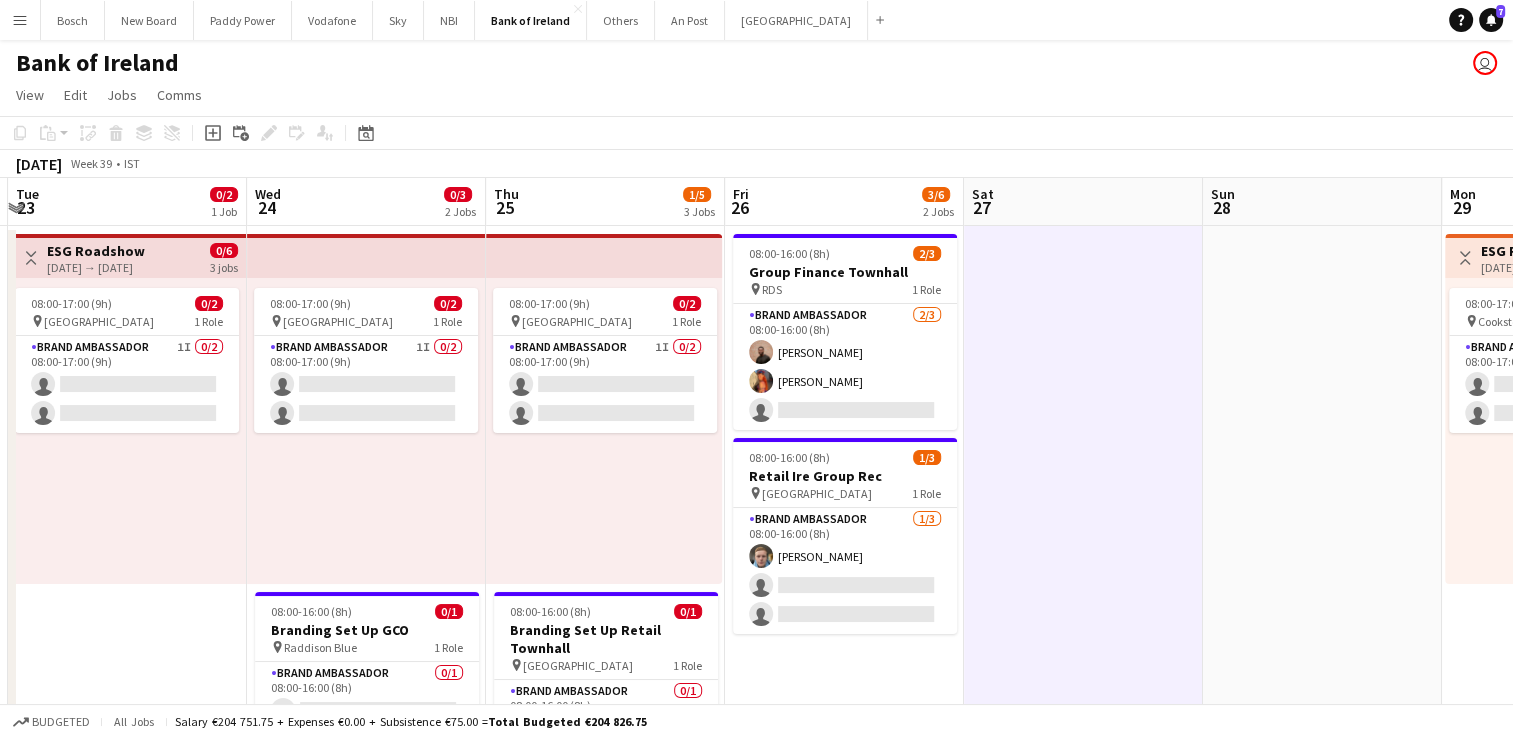 click on "Bank of Ireland
user" 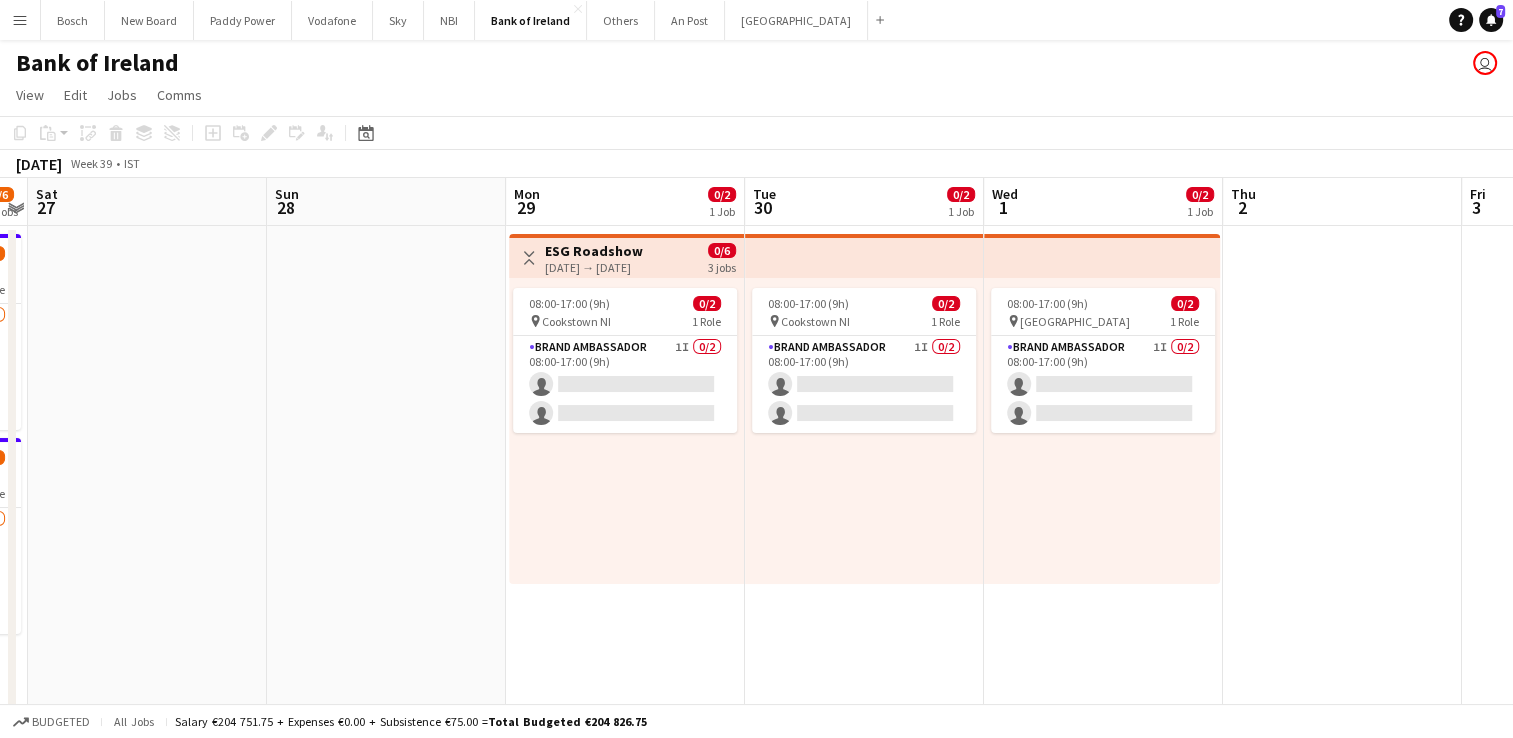 scroll, scrollTop: 0, scrollLeft: 704, axis: horizontal 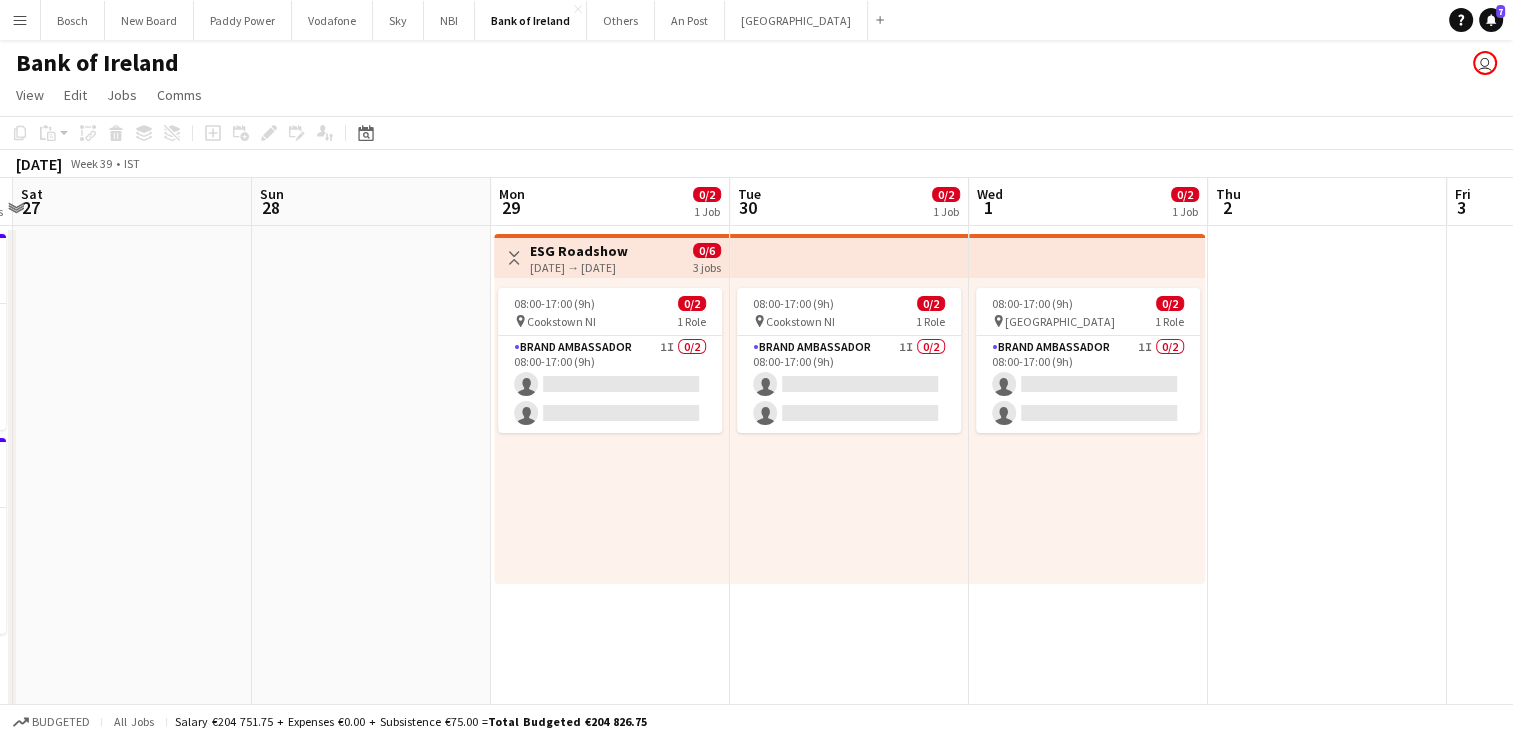 drag, startPoint x: 1084, startPoint y: 371, endPoint x: 133, endPoint y: 363, distance: 951.0336 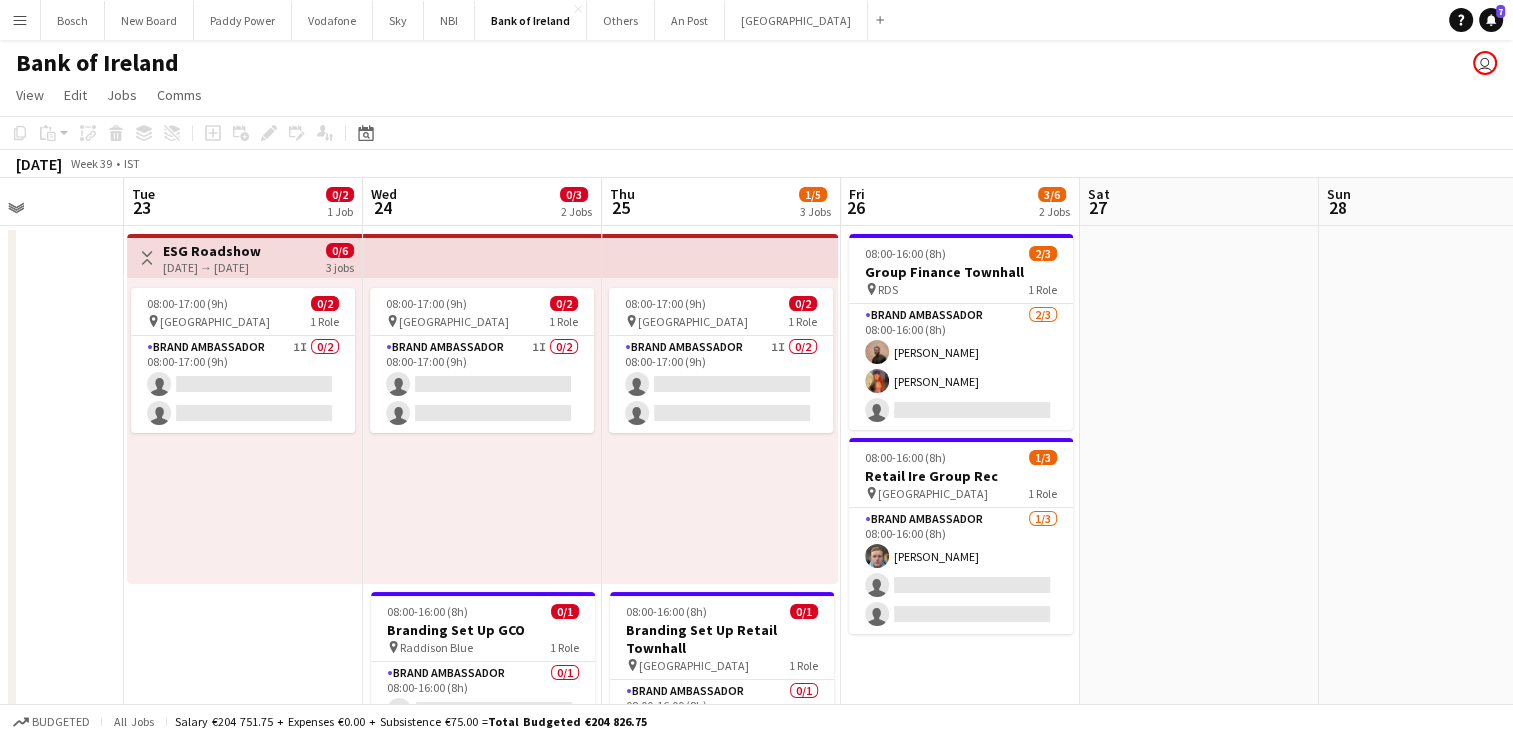 scroll, scrollTop: 0, scrollLeft: 588, axis: horizontal 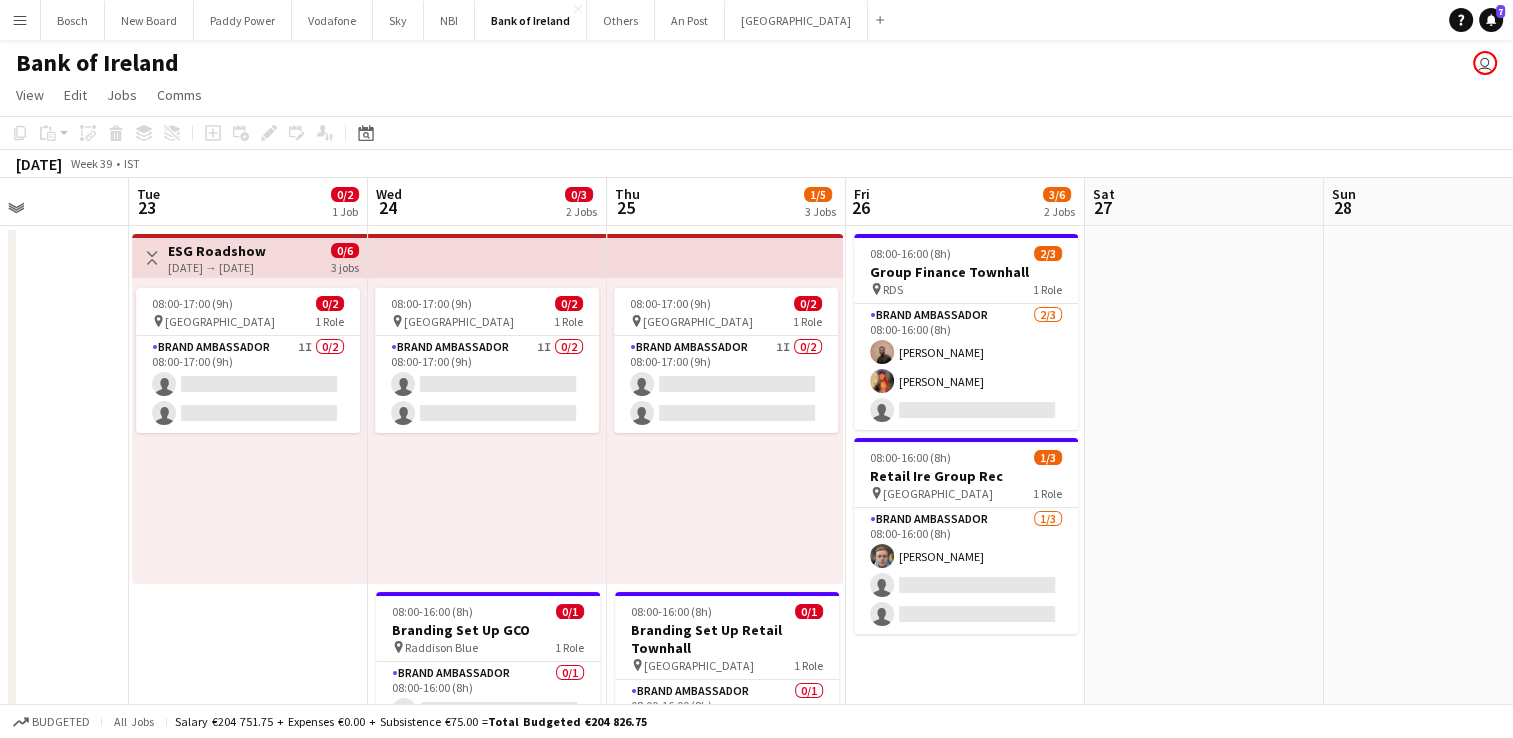drag, startPoint x: 398, startPoint y: 508, endPoint x: 1471, endPoint y: 548, distance: 1073.7454 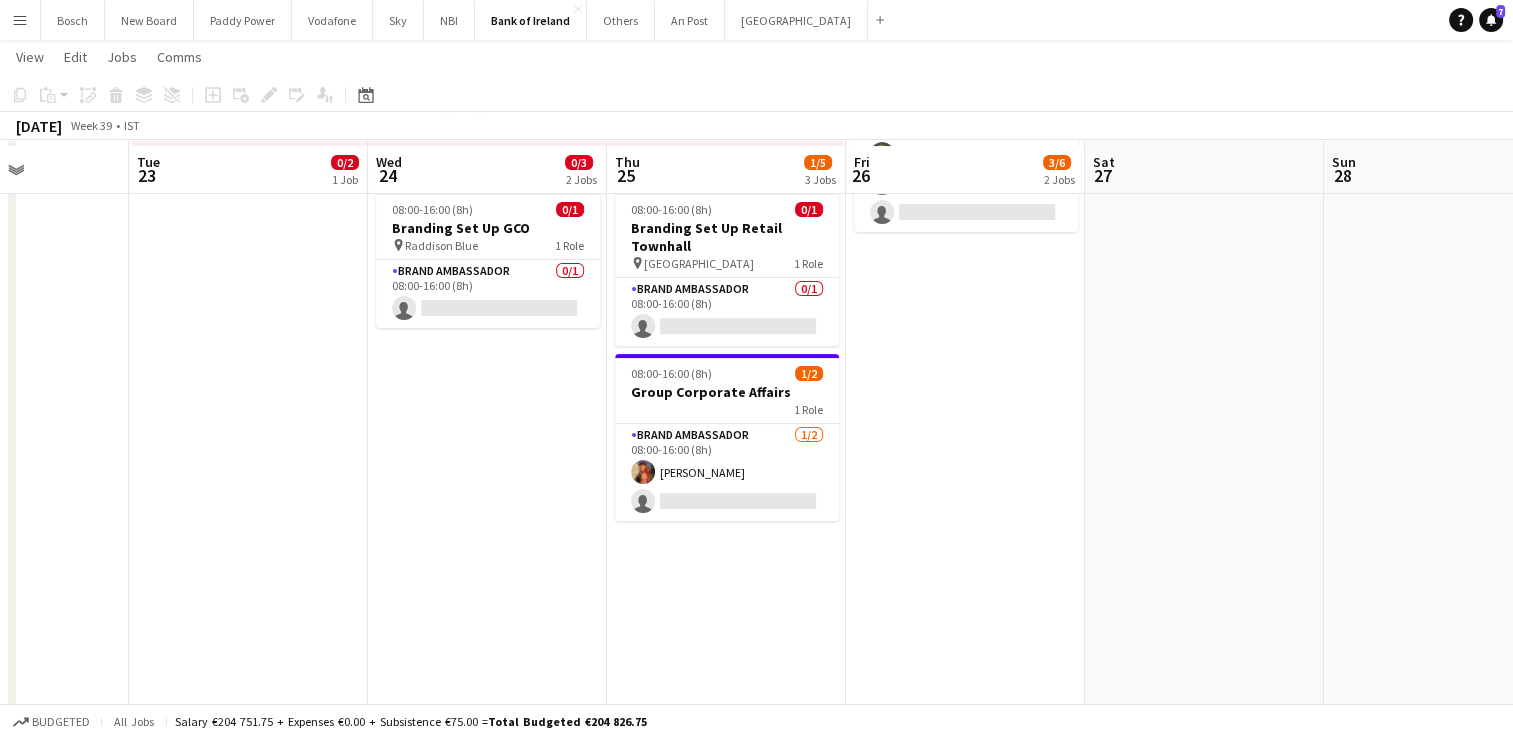 scroll, scrollTop: 500, scrollLeft: 0, axis: vertical 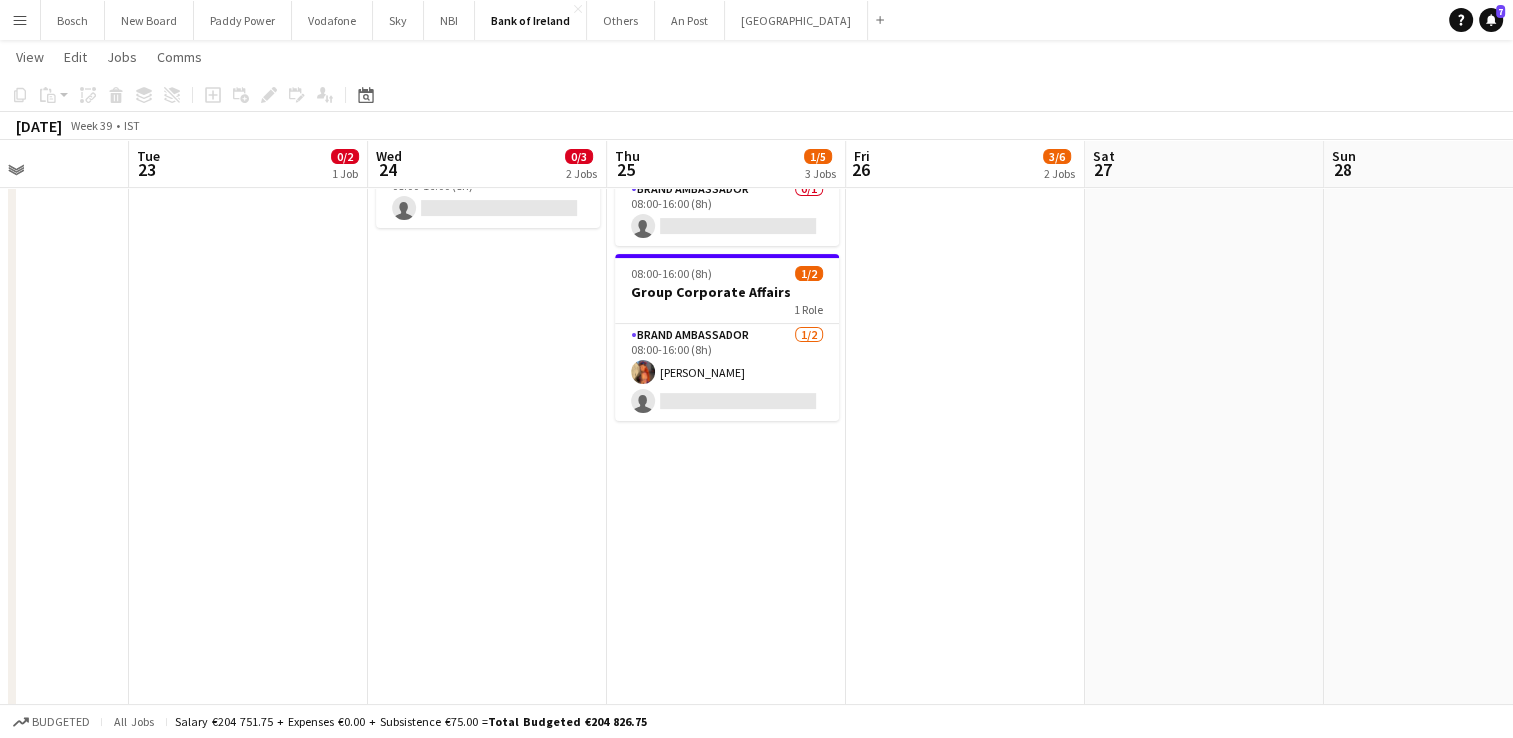 click on "Toggle View
ESG Roadshow  [DATE] → [DATE]   0/6   3 jobs      08:00-17:00 (9h)    0/2
pin
Newry Canal Court Hotel   1 Role   Brand Ambassador   1I   0/2   08:00-17:00 (9h)
single-neutral-actions
single-neutral-actions" at bounding box center (248, 521) 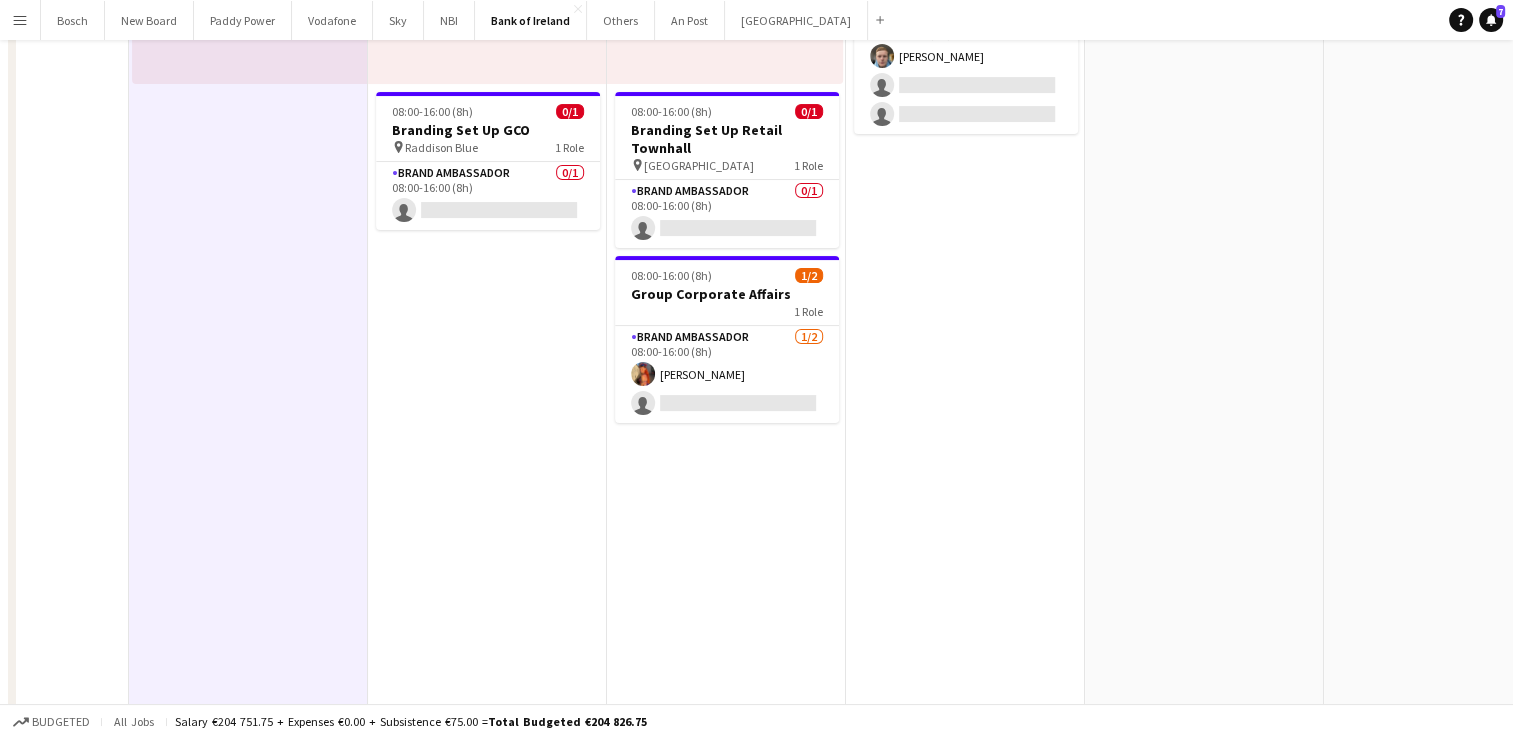 scroll, scrollTop: 0, scrollLeft: 0, axis: both 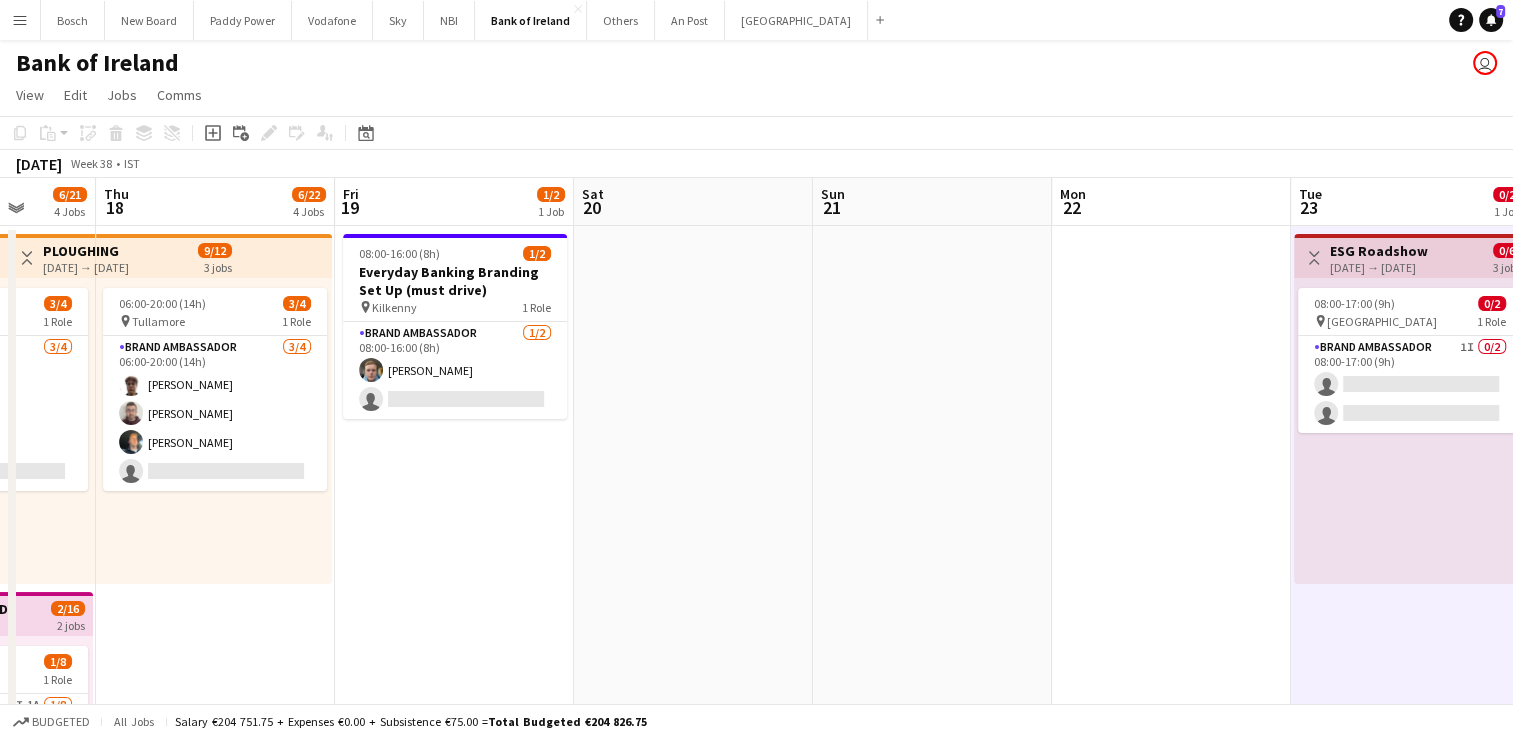 drag, startPoint x: 337, startPoint y: 482, endPoint x: 1080, endPoint y: 482, distance: 743 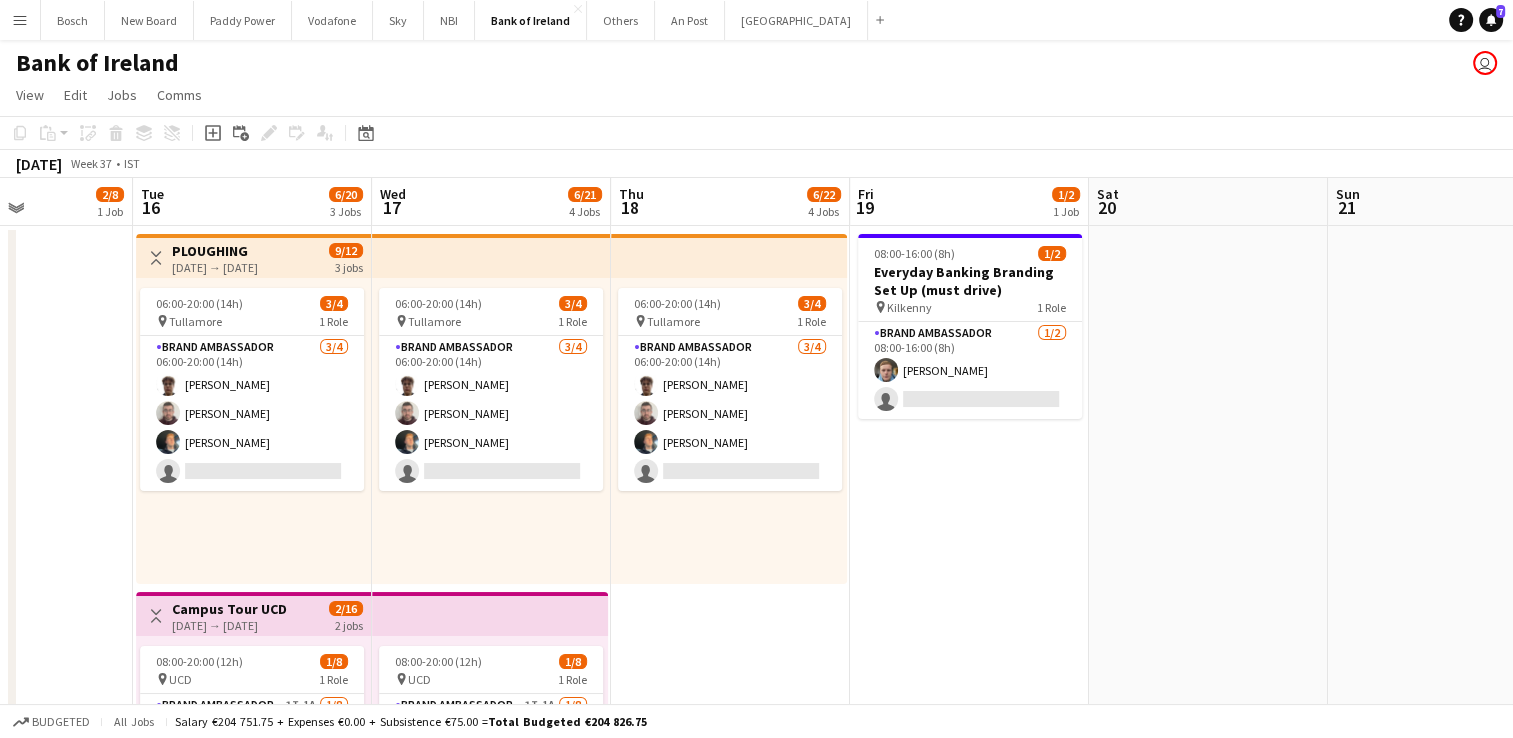 scroll, scrollTop: 0, scrollLeft: 555, axis: horizontal 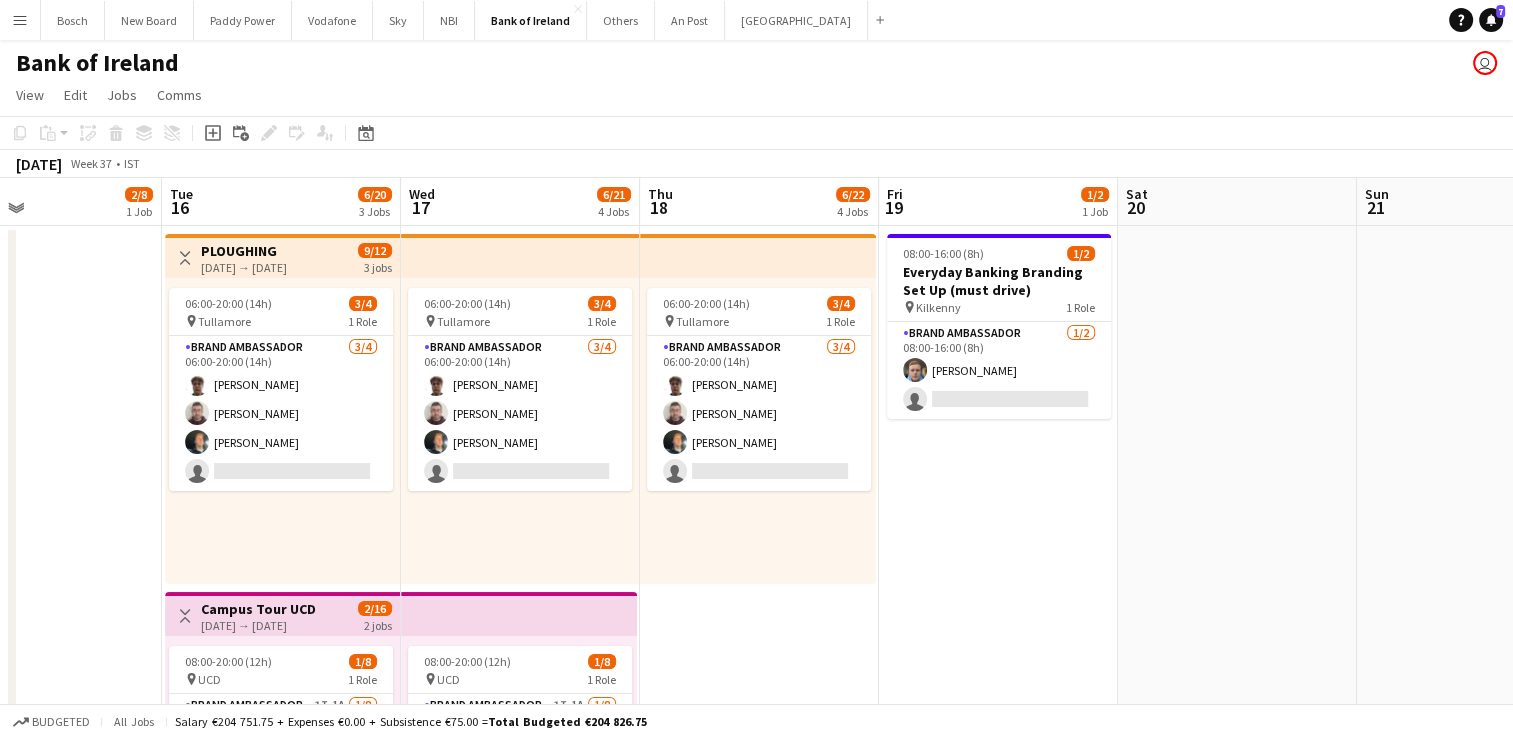drag, startPoint x: 600, startPoint y: 494, endPoint x: 1371, endPoint y: 475, distance: 771.2341 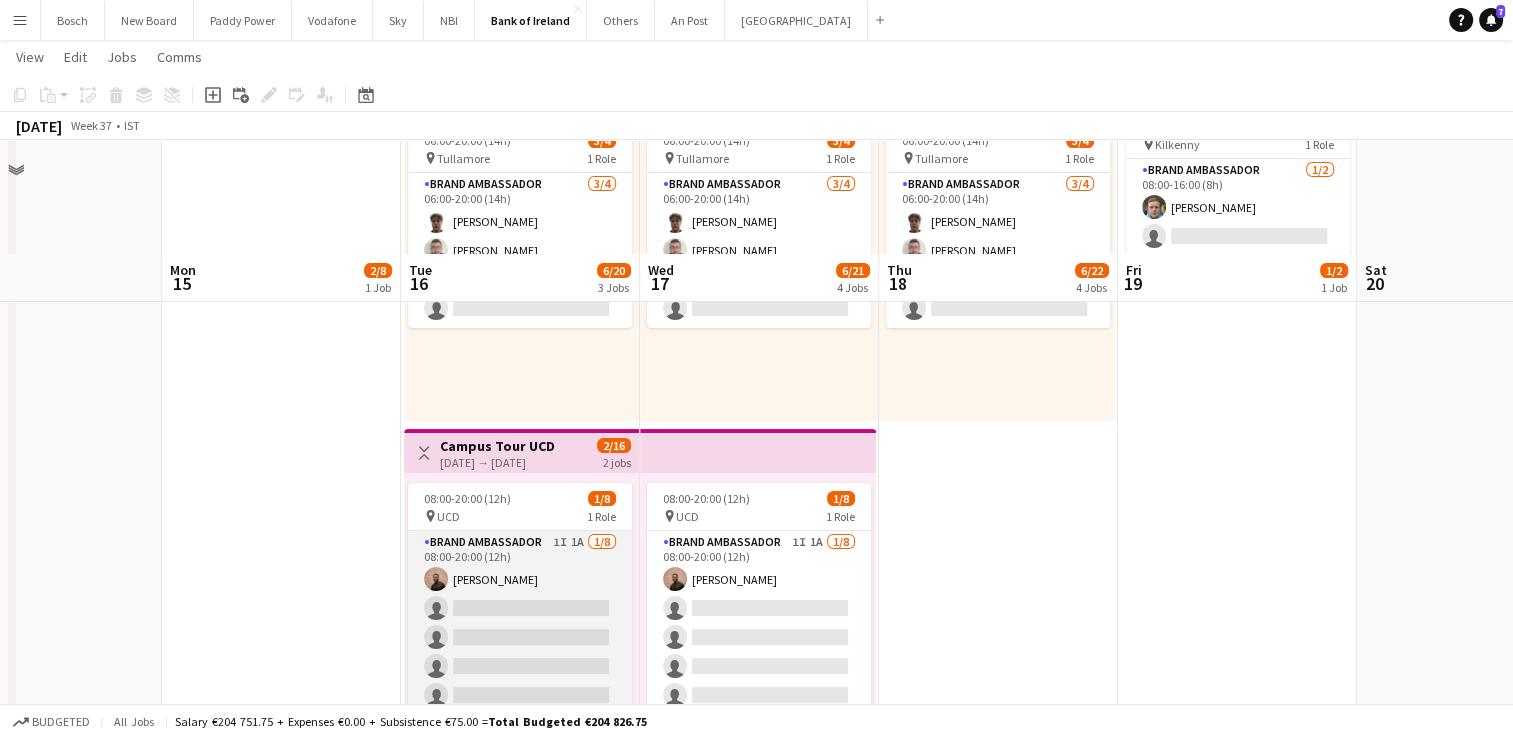 scroll, scrollTop: 300, scrollLeft: 0, axis: vertical 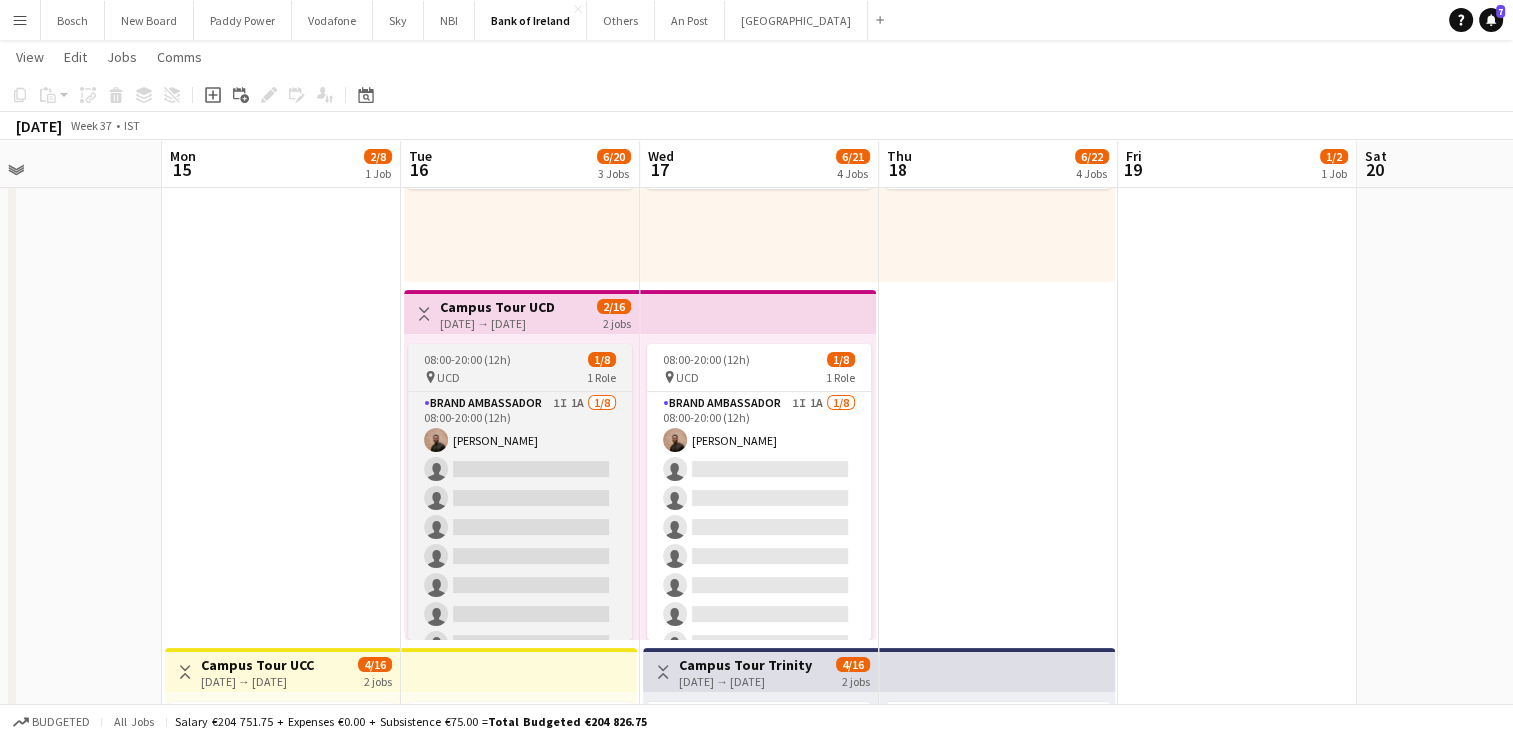 click on "08:00-20:00 (12h)" at bounding box center (467, 359) 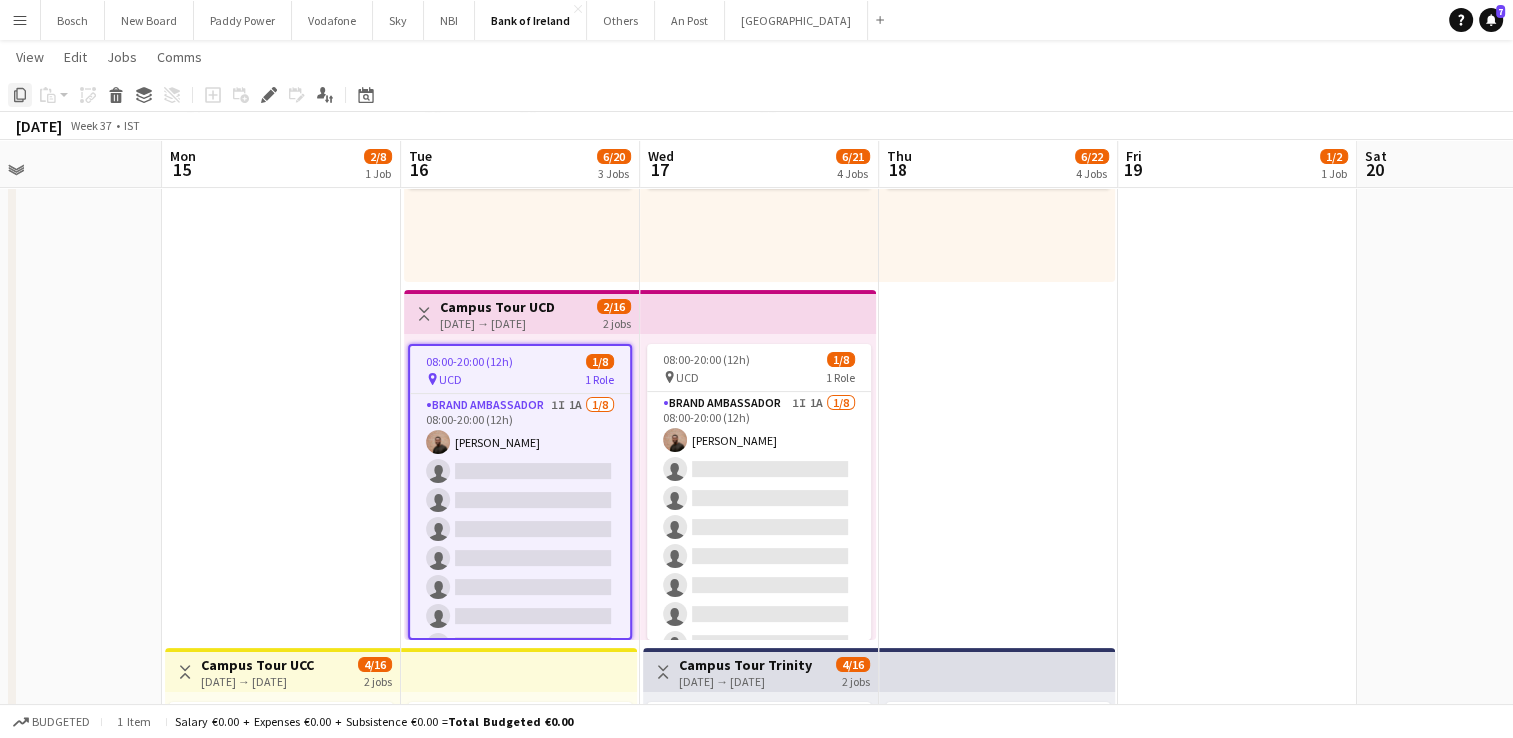 drag, startPoint x: 18, startPoint y: 98, endPoint x: 30, endPoint y: 102, distance: 12.649111 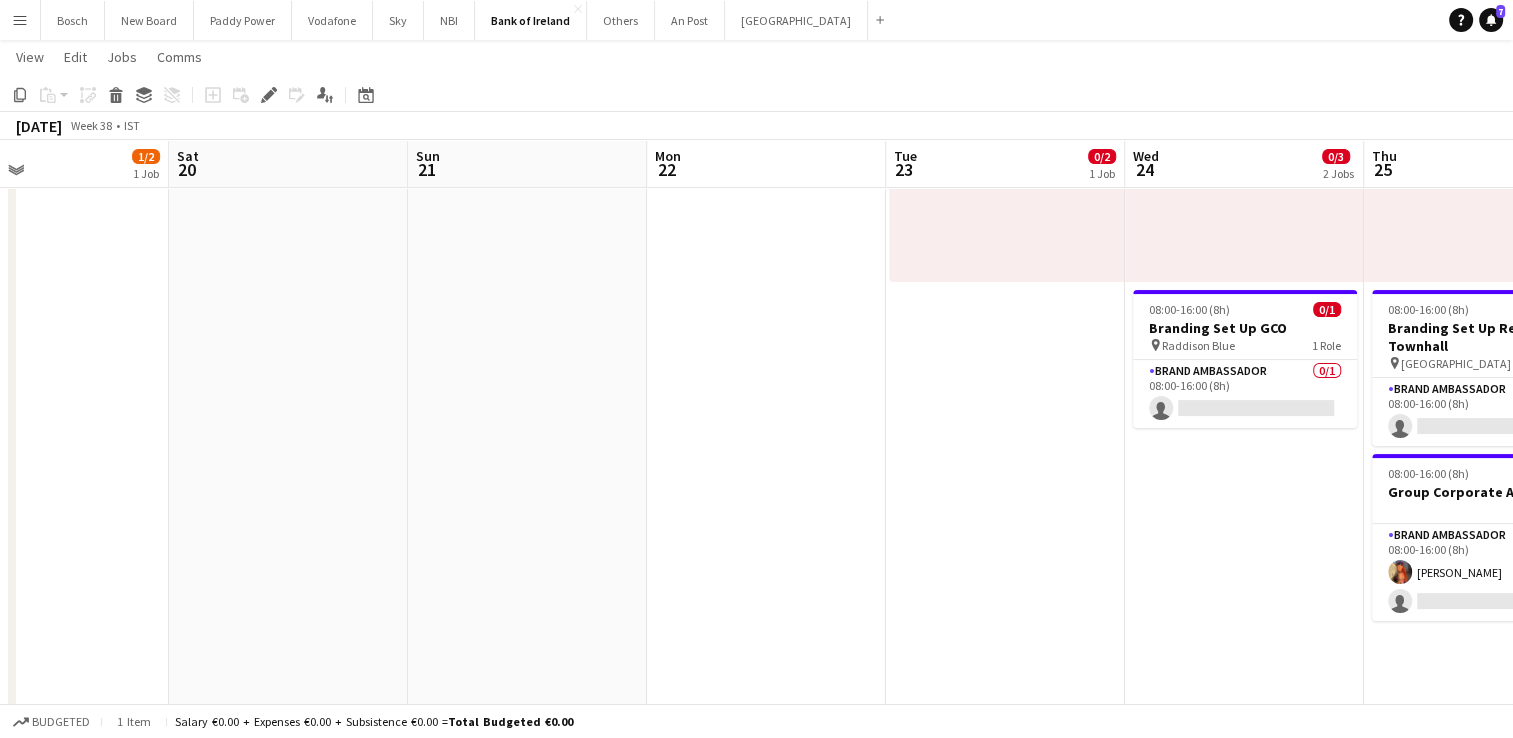 drag, startPoint x: 1224, startPoint y: 455, endPoint x: 664, endPoint y: 438, distance: 560.258 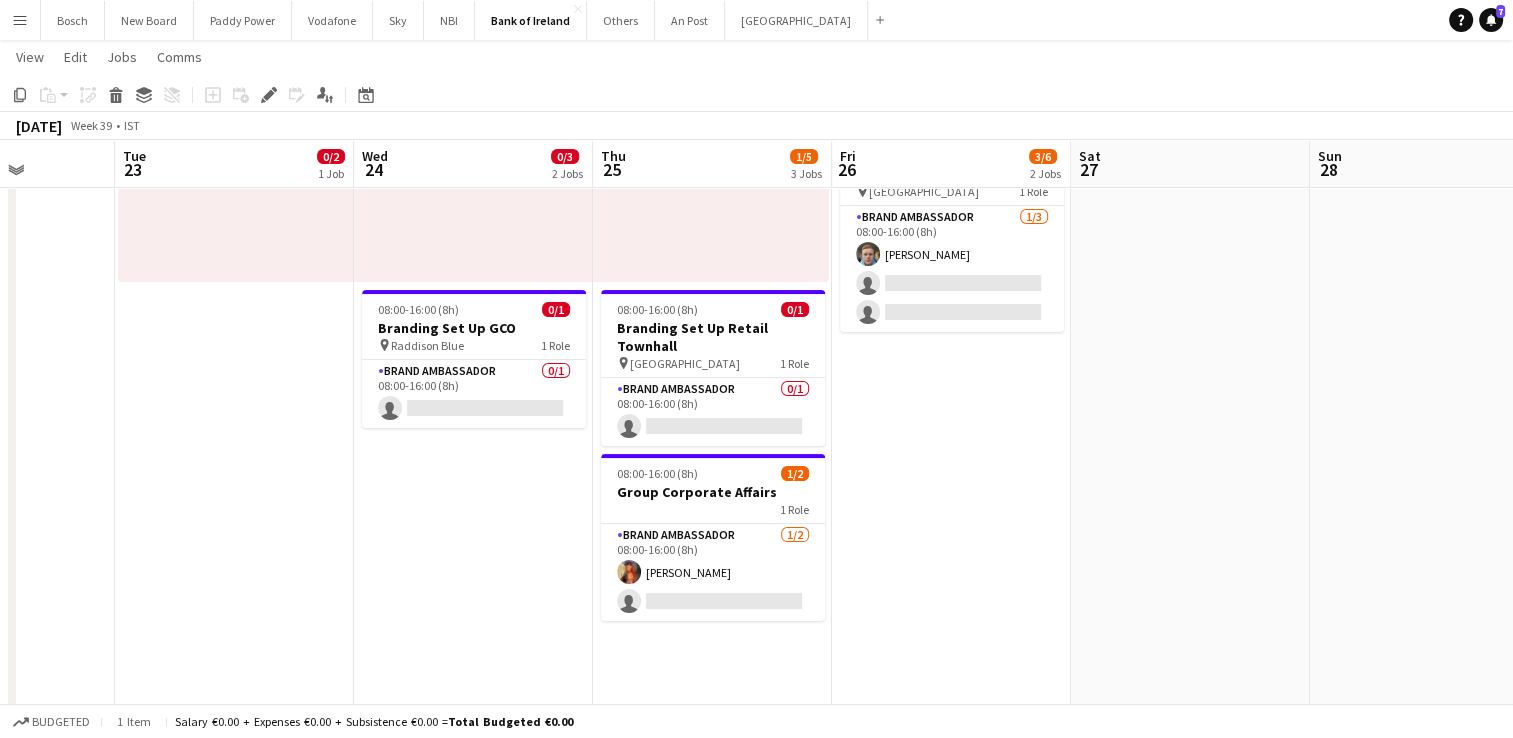 scroll, scrollTop: 0, scrollLeft: 634, axis: horizontal 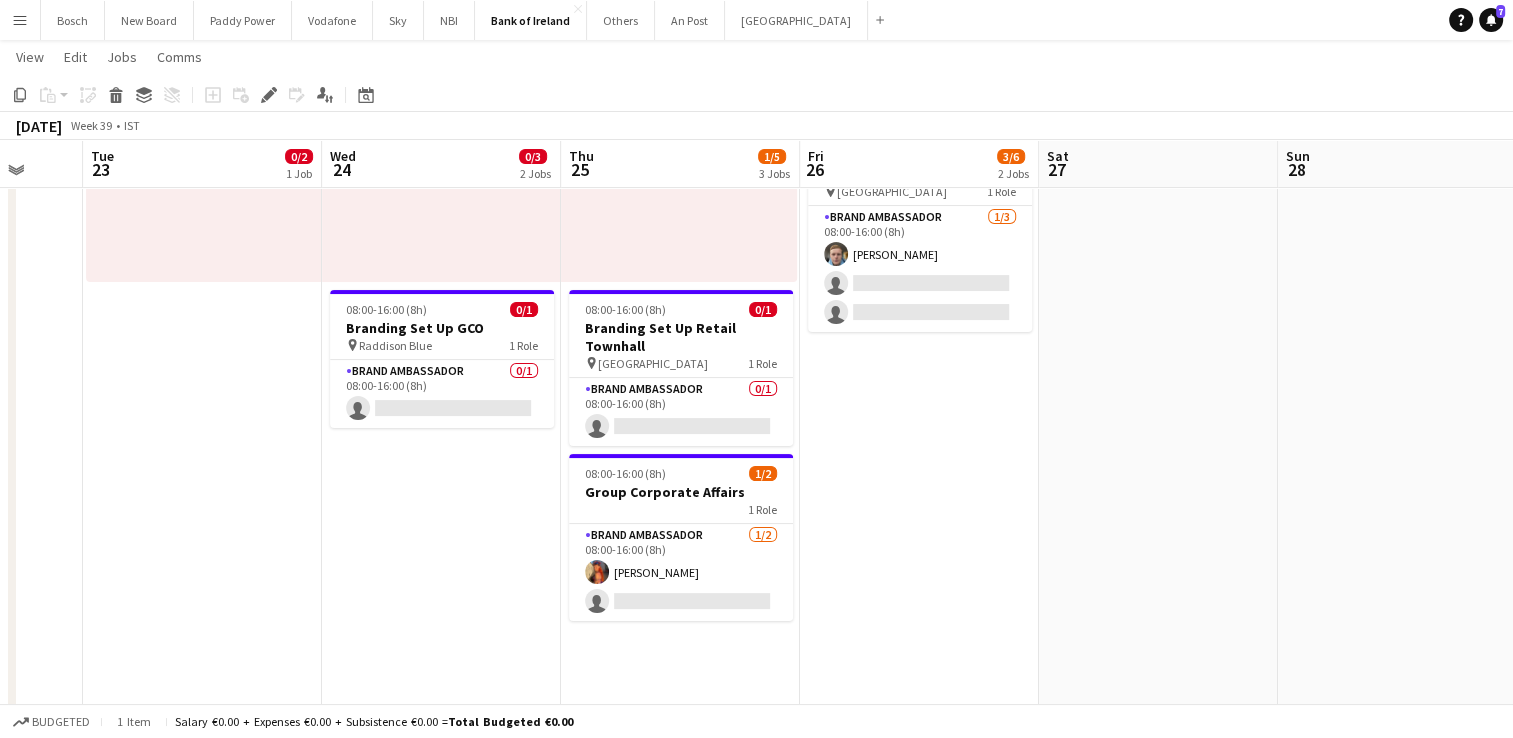 drag, startPoint x: 863, startPoint y: 454, endPoint x: 60, endPoint y: 356, distance: 808.95795 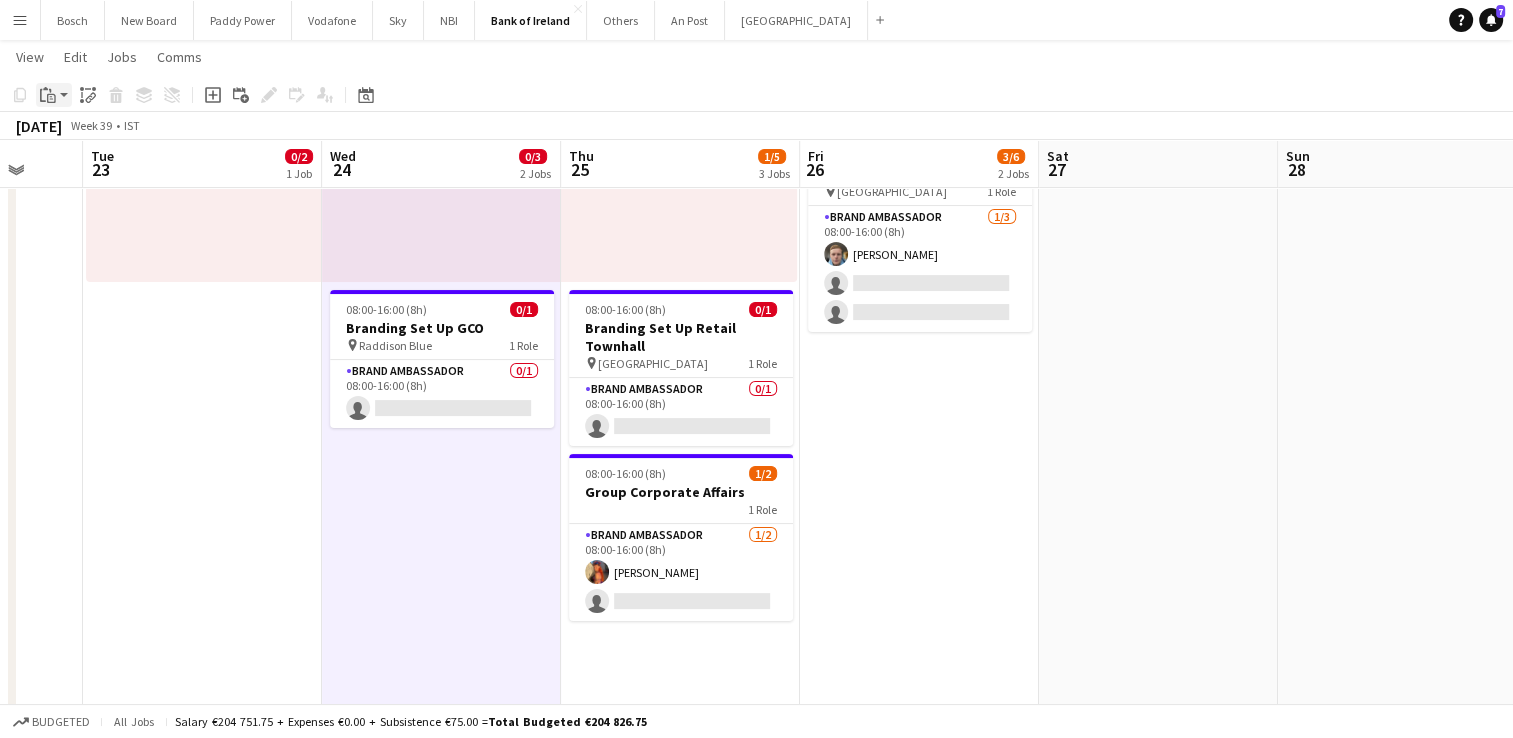 click on "Paste" 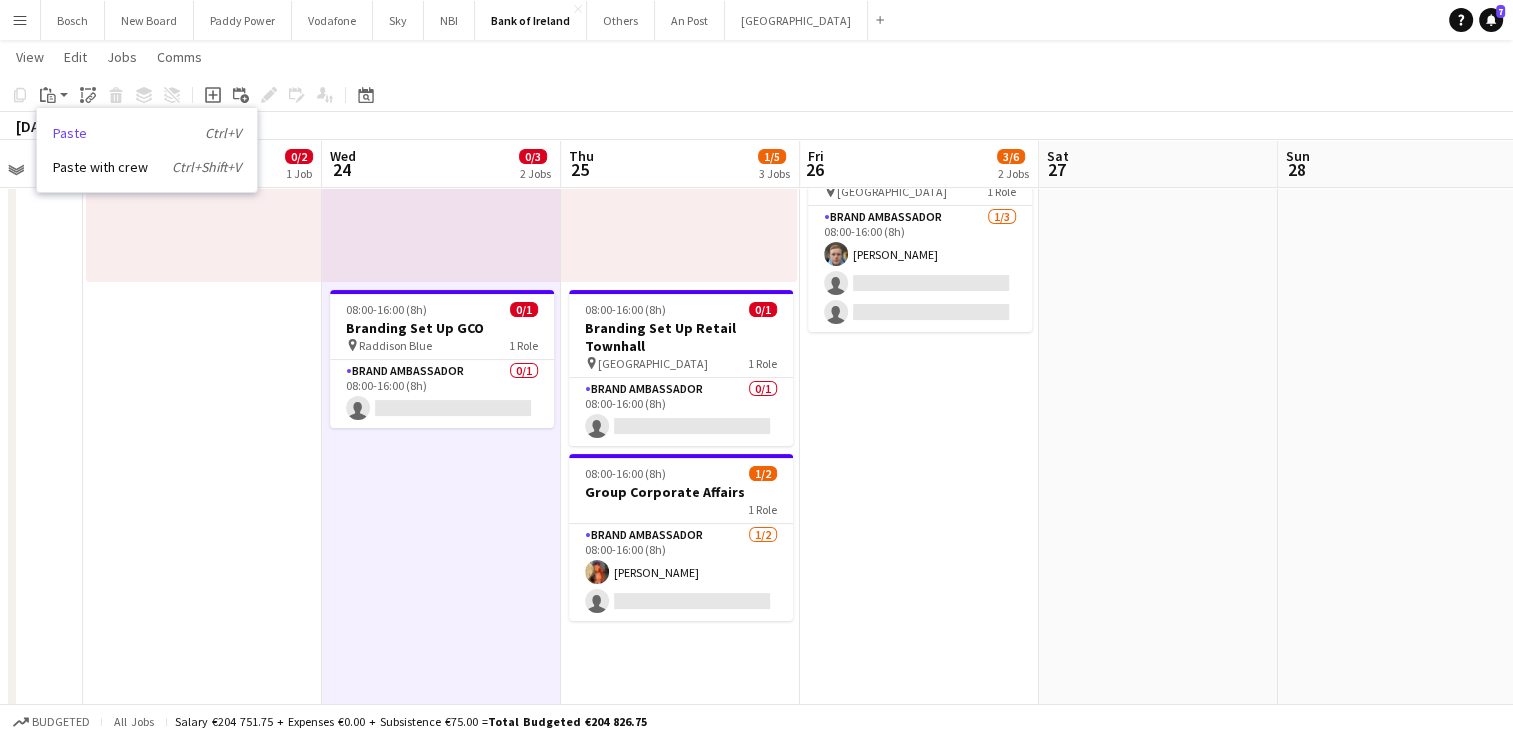 click on "Paste   Ctrl+V" at bounding box center [147, 133] 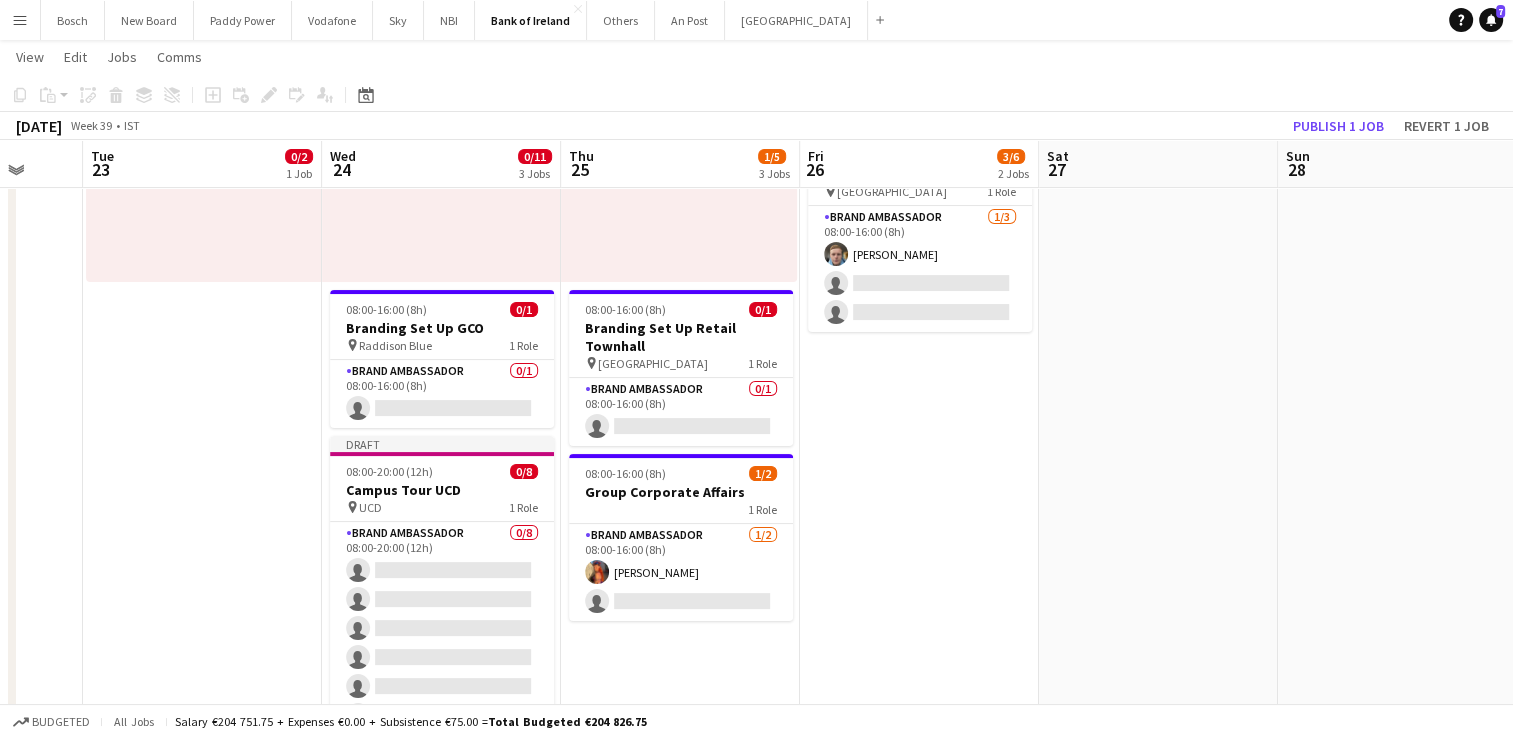 drag, startPoint x: 445, startPoint y: 504, endPoint x: 311, endPoint y: 183, distance: 347.84622 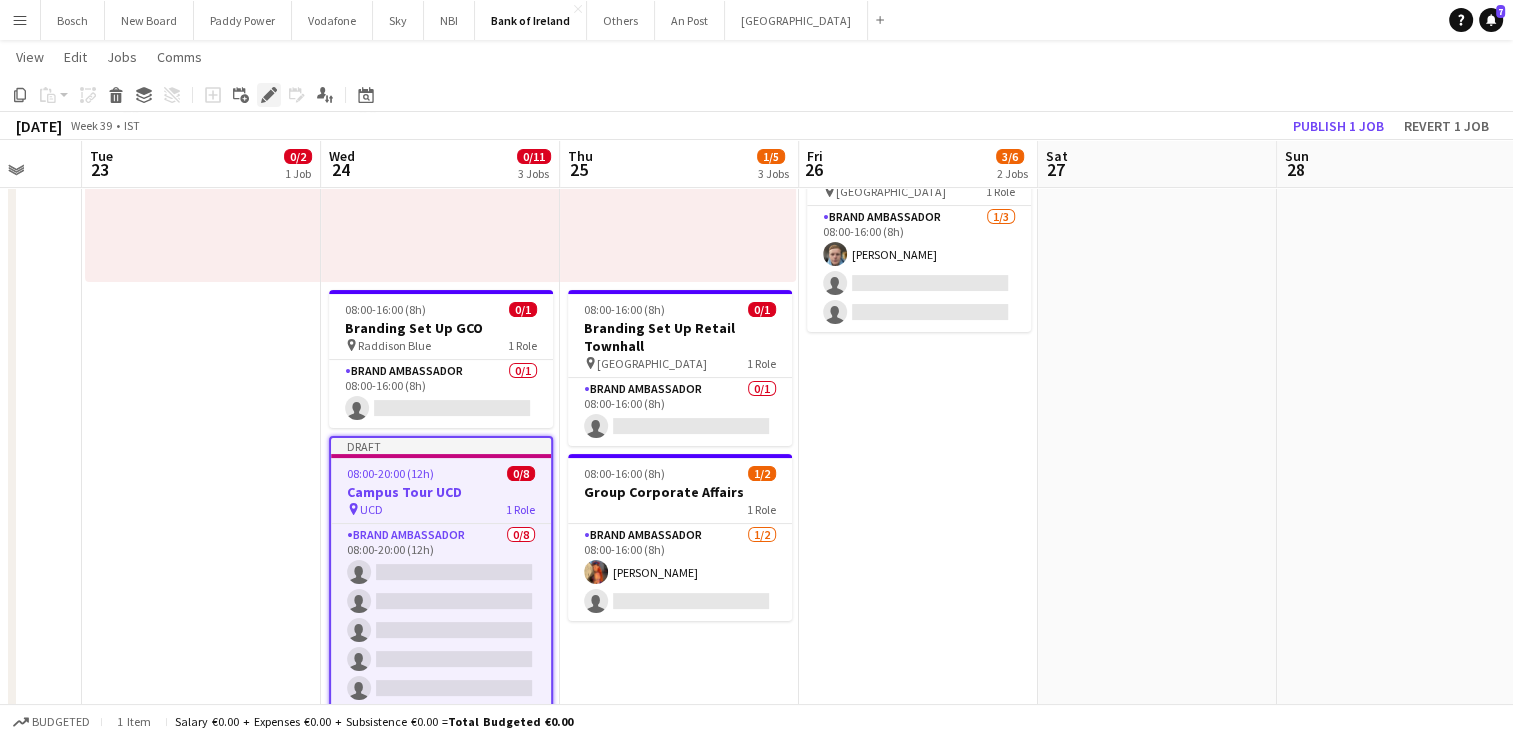 click on "Edit" at bounding box center [269, 95] 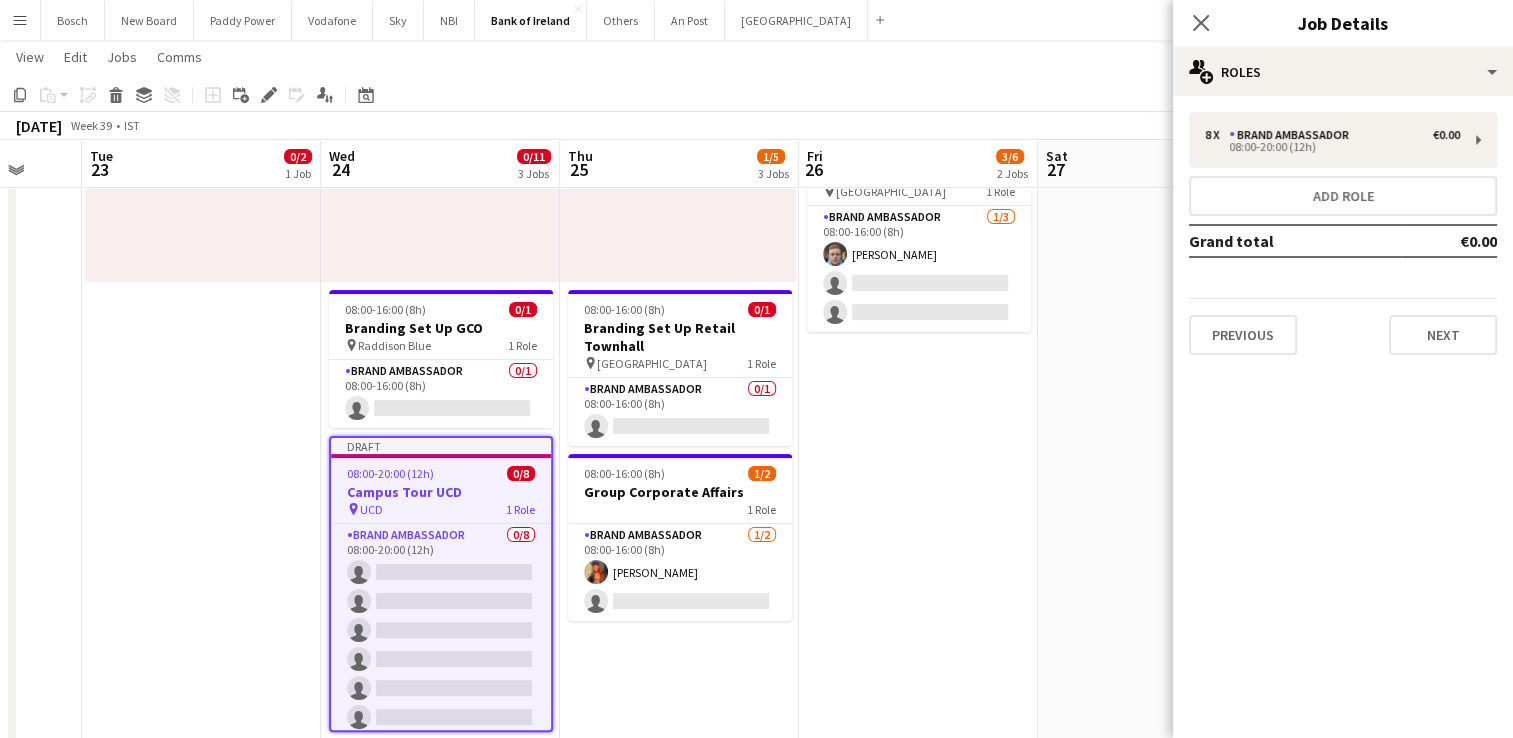 click on "8 x   Brand Ambassador   €0.00   08:00-20:00 (12h)   Add role   Grand total   €0.00   Previous   Next" at bounding box center [1343, 233] 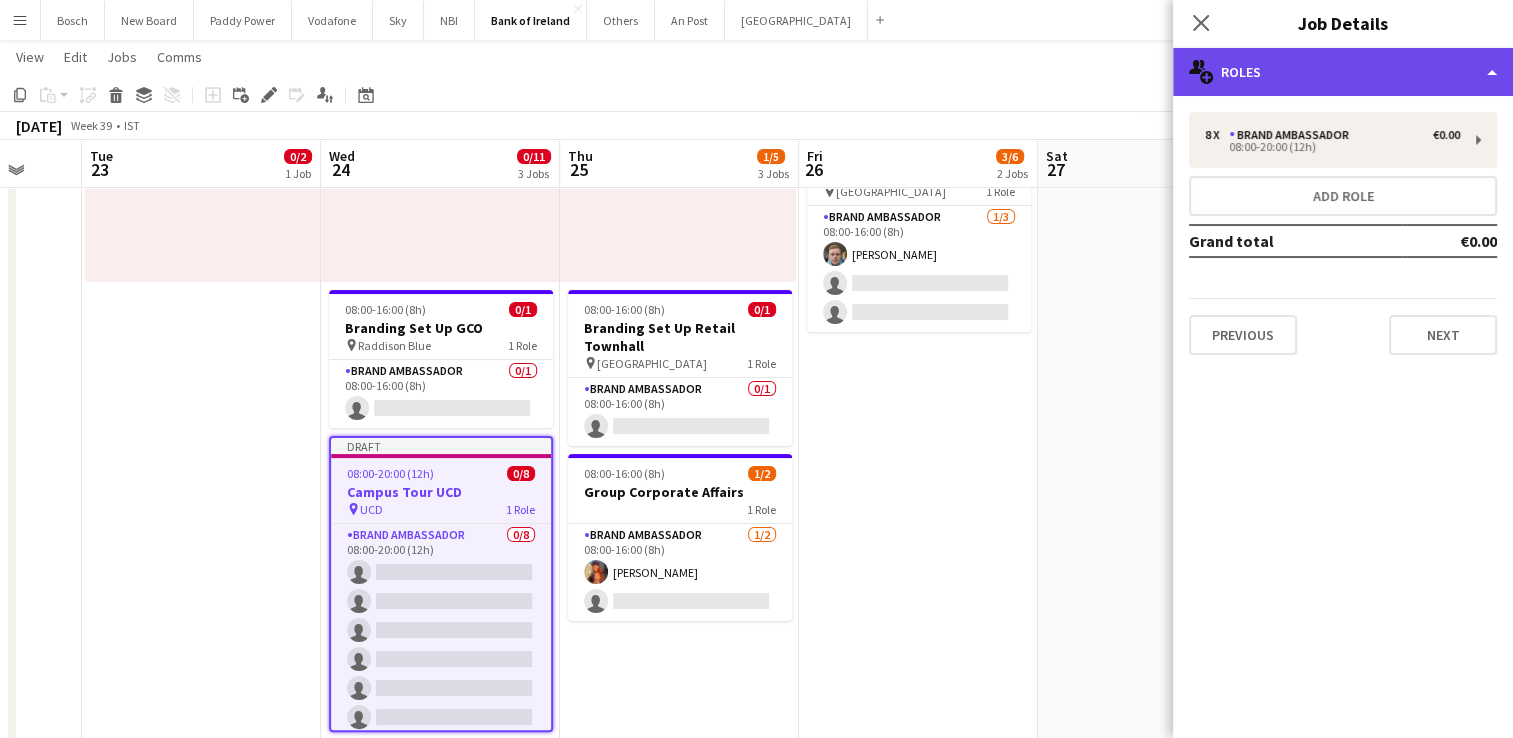 click on "multiple-users-add
Roles" 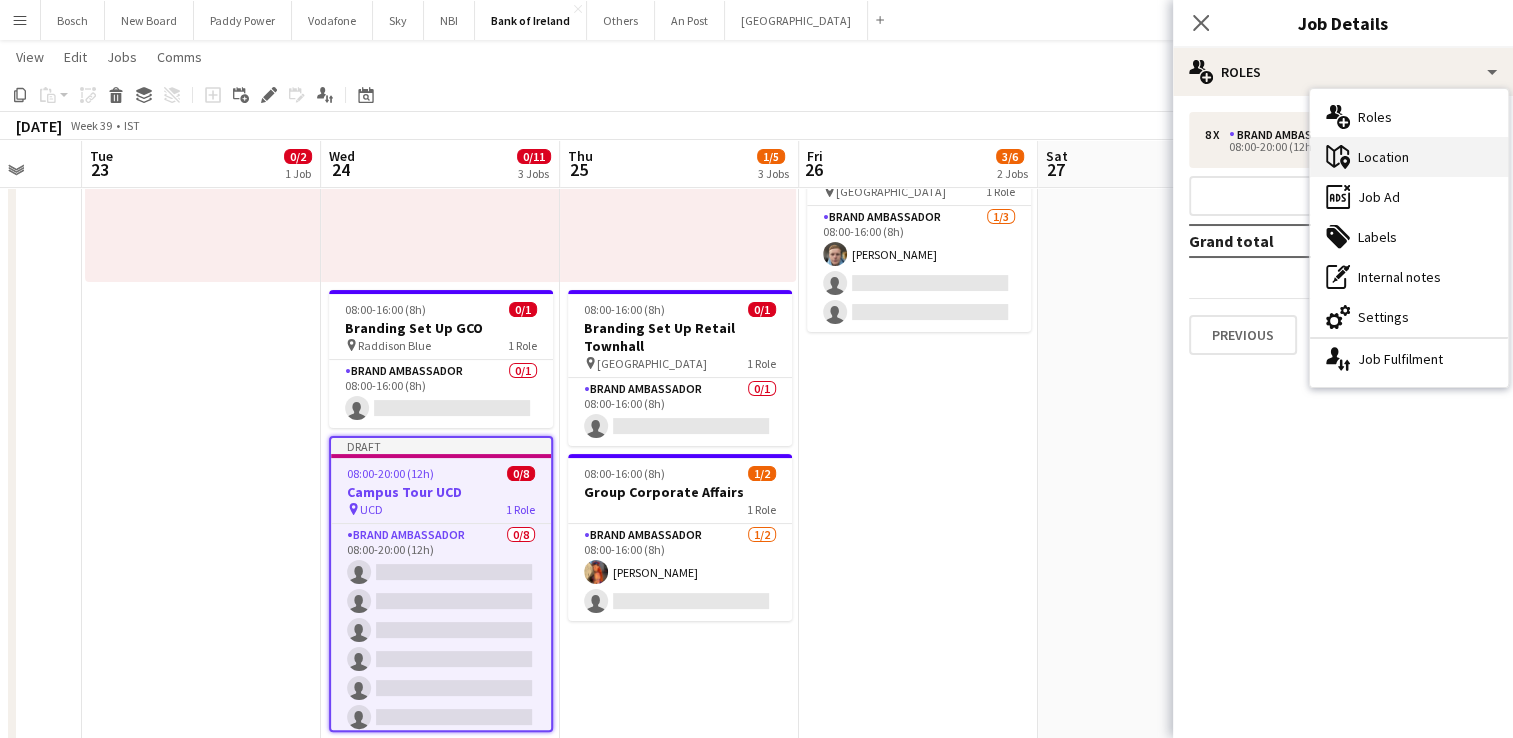 click on "maps-pin-1
Location" at bounding box center [1409, 157] 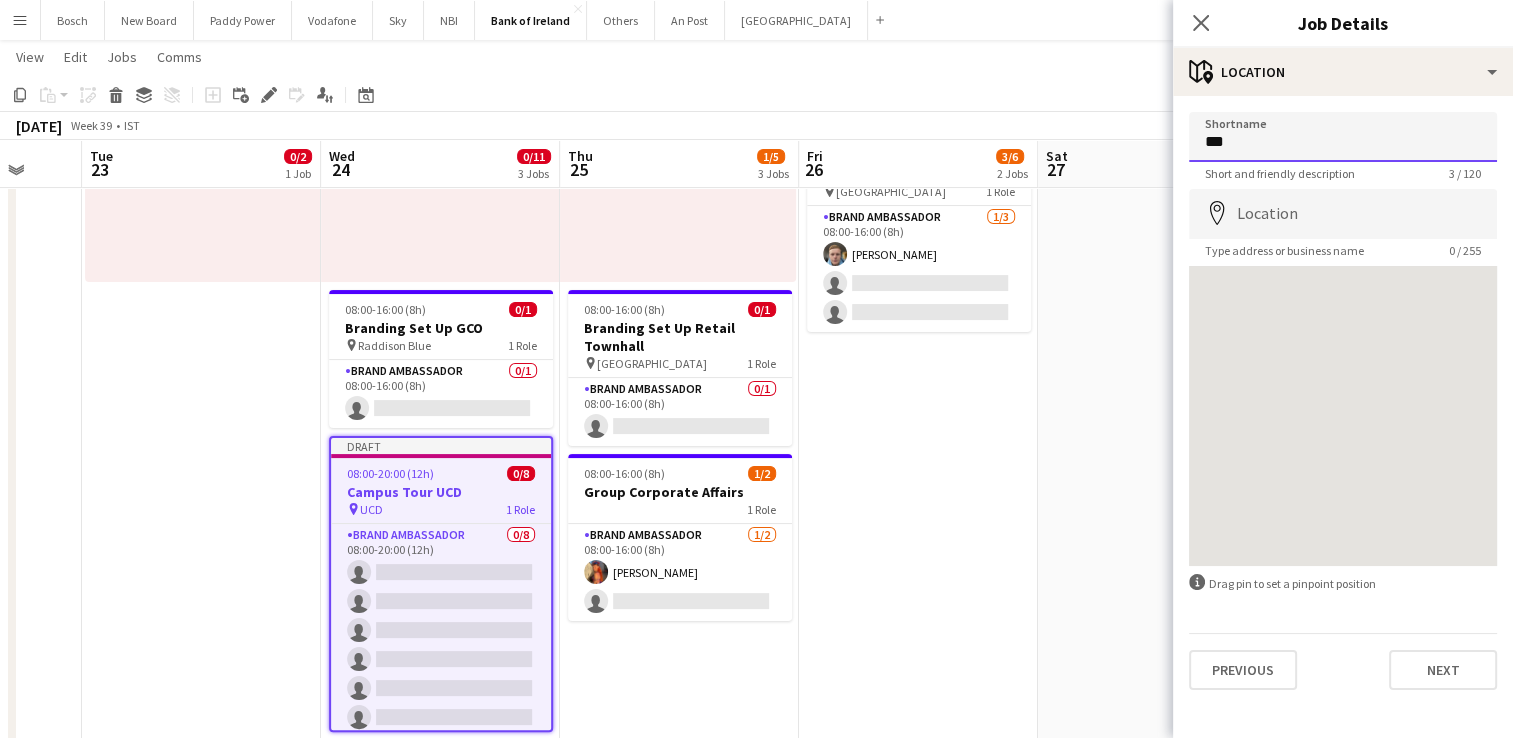 click on "***" at bounding box center (1343, 137) 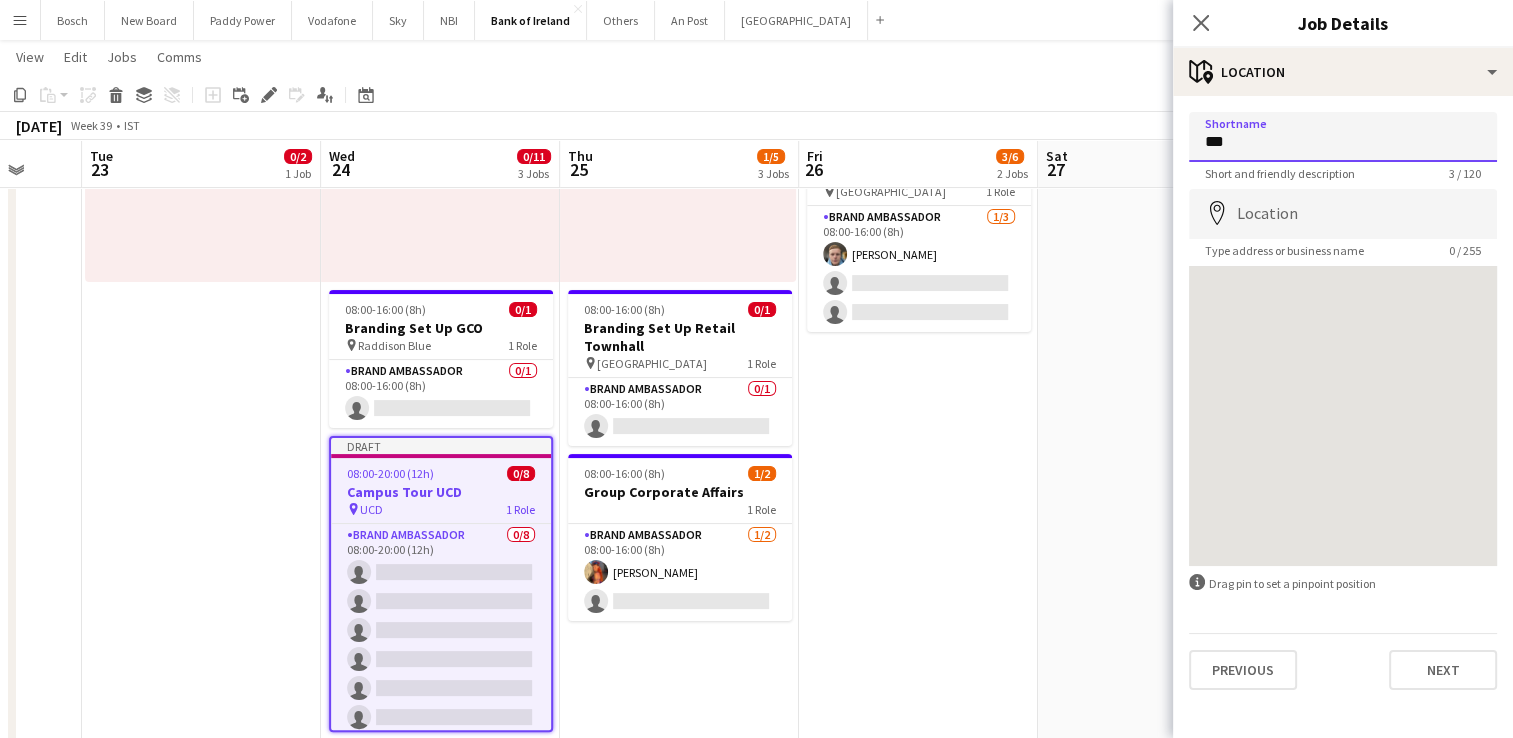 click on "***" at bounding box center [1343, 137] 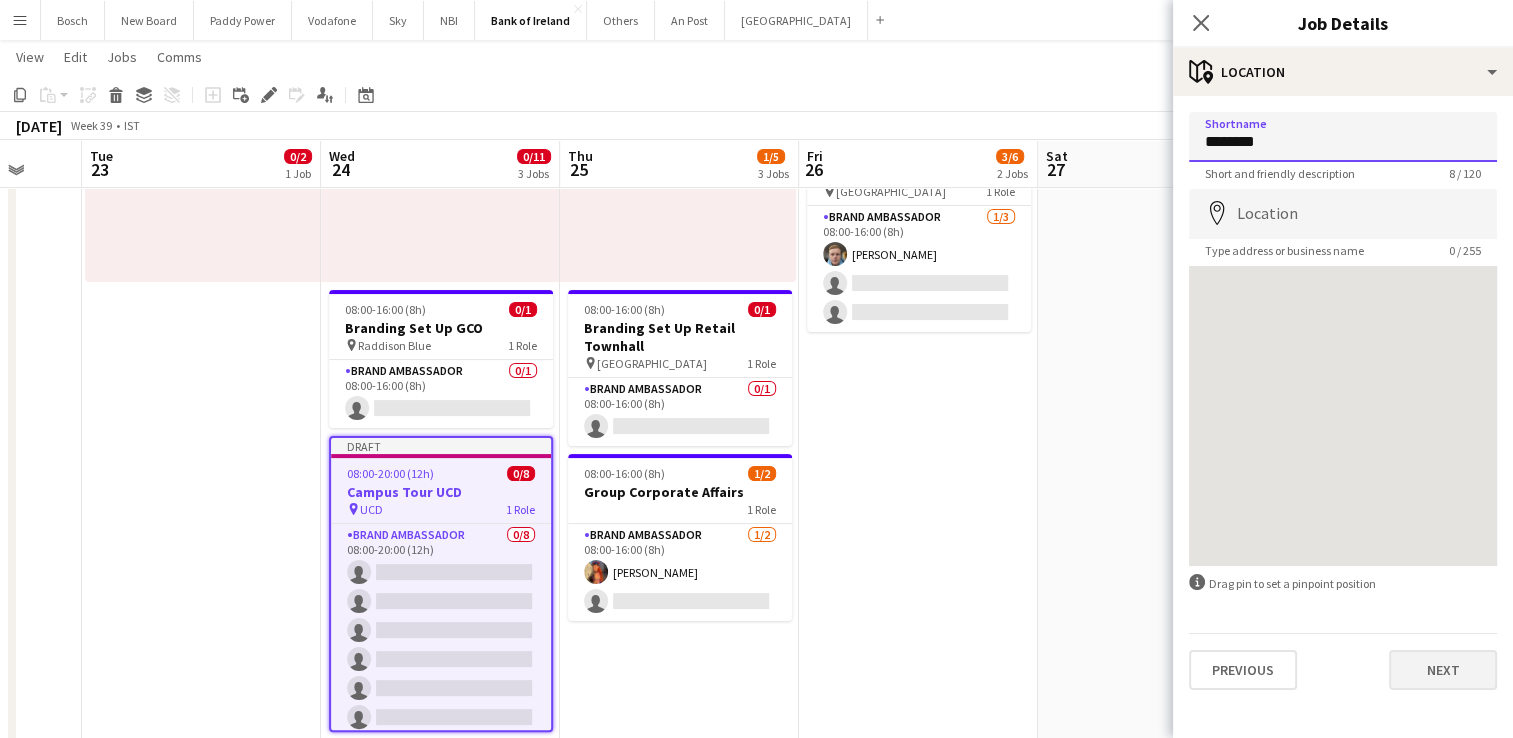 type on "********" 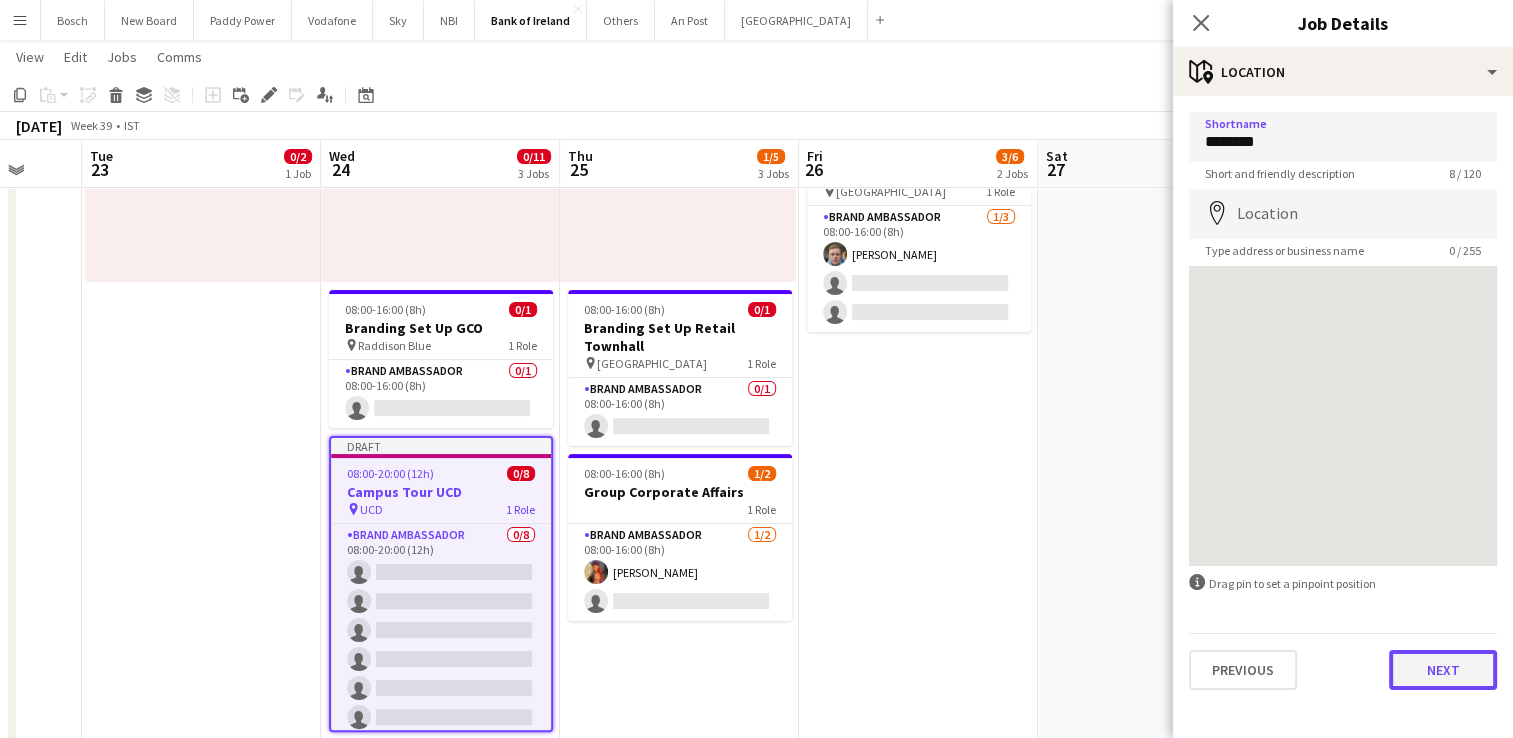 click on "Next" at bounding box center [1443, 670] 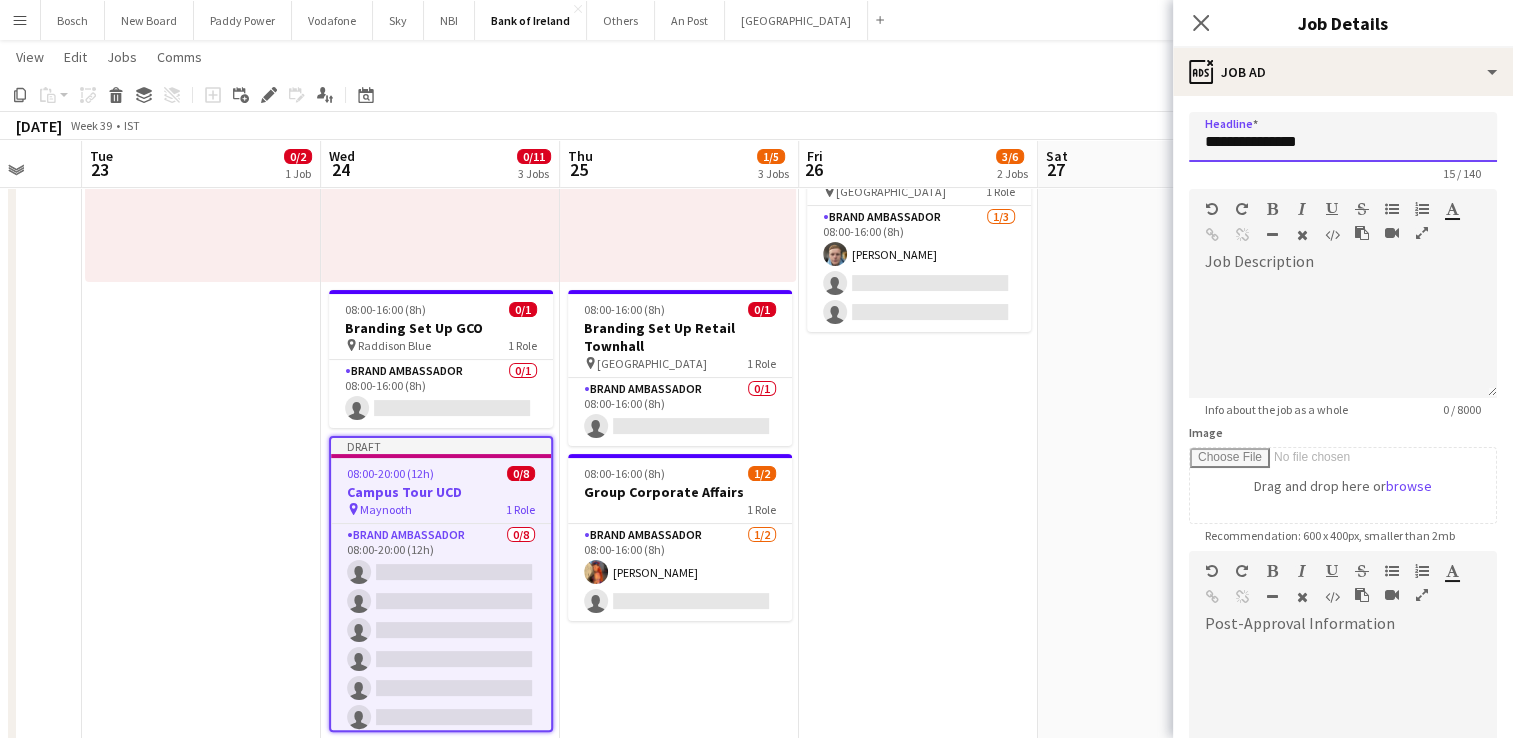click on "**********" at bounding box center [1343, 137] 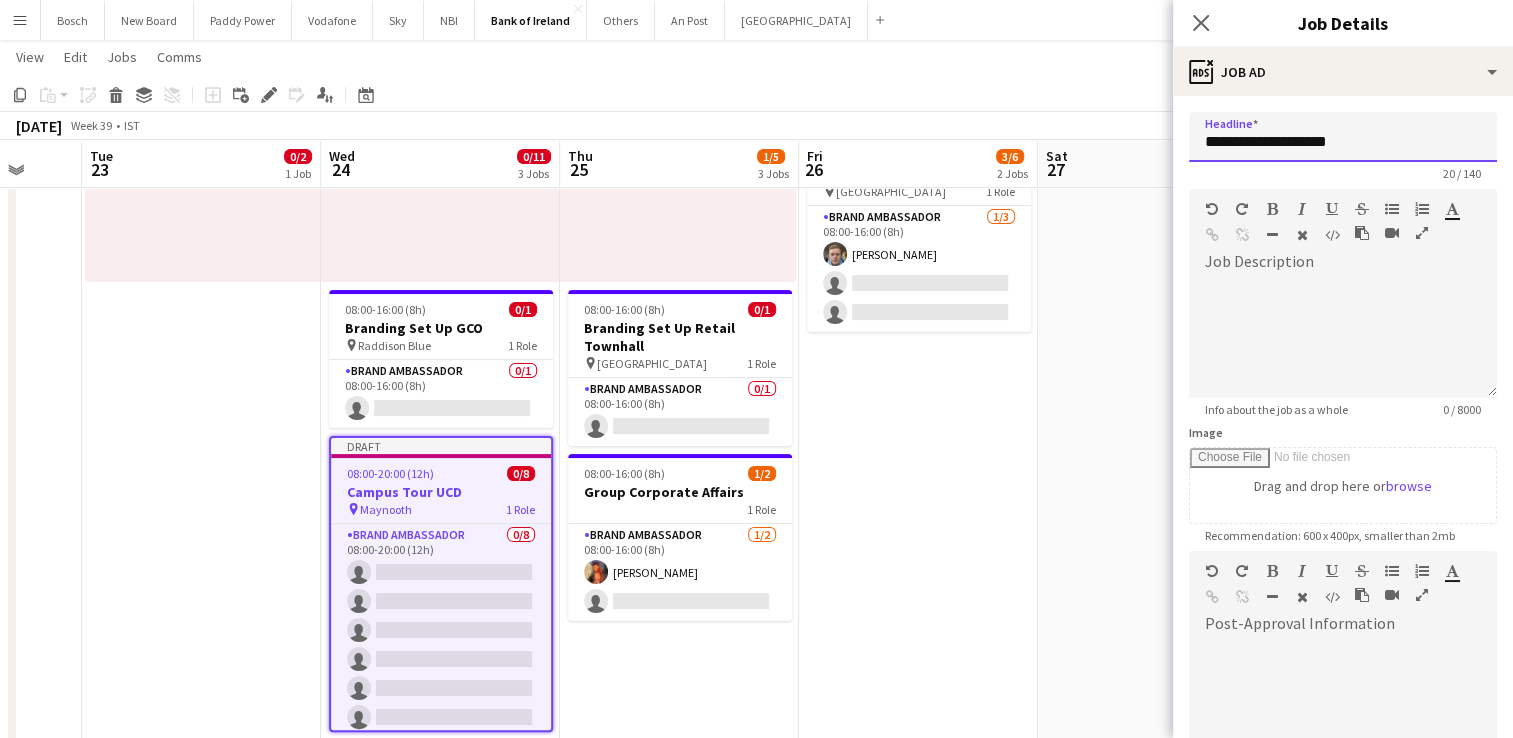scroll, scrollTop: 248, scrollLeft: 0, axis: vertical 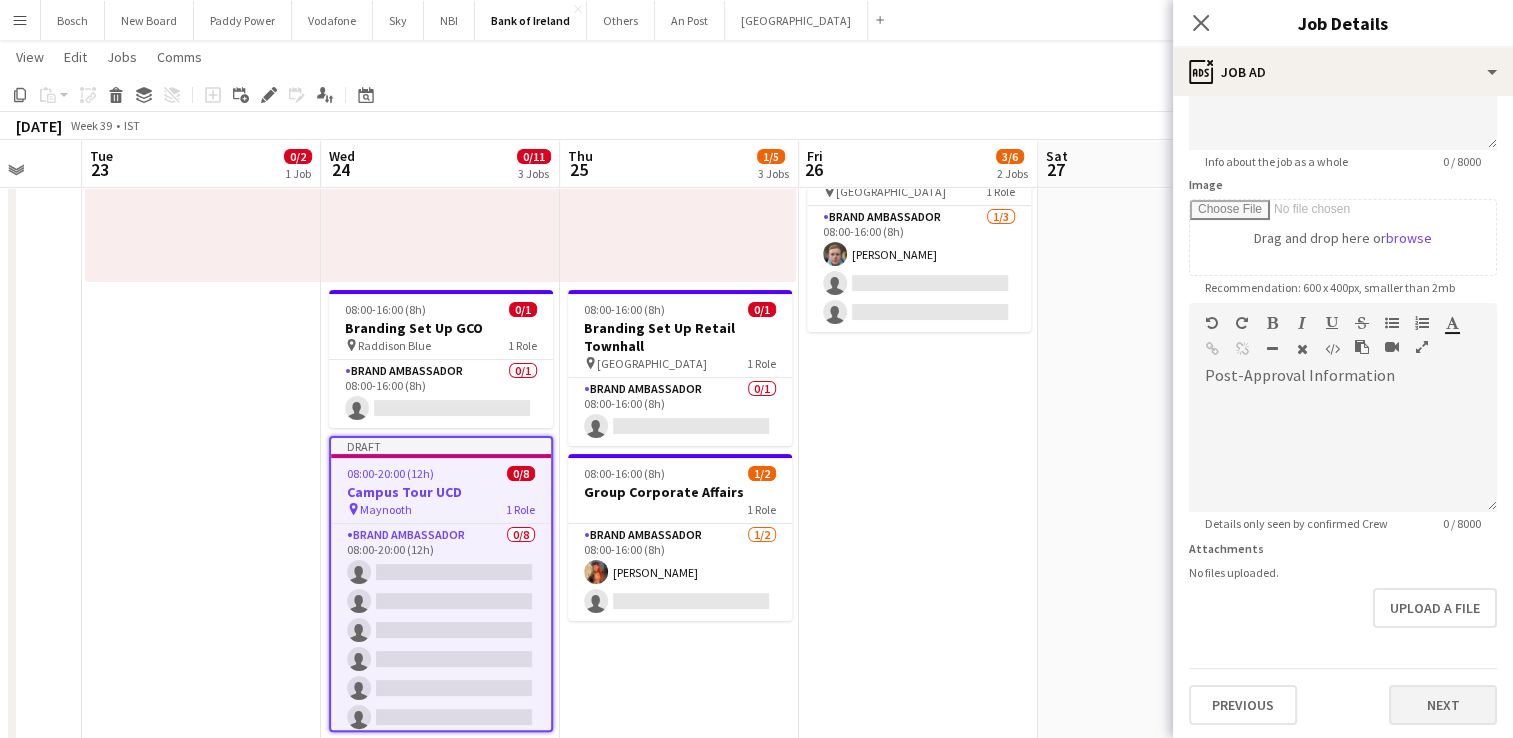 type on "**********" 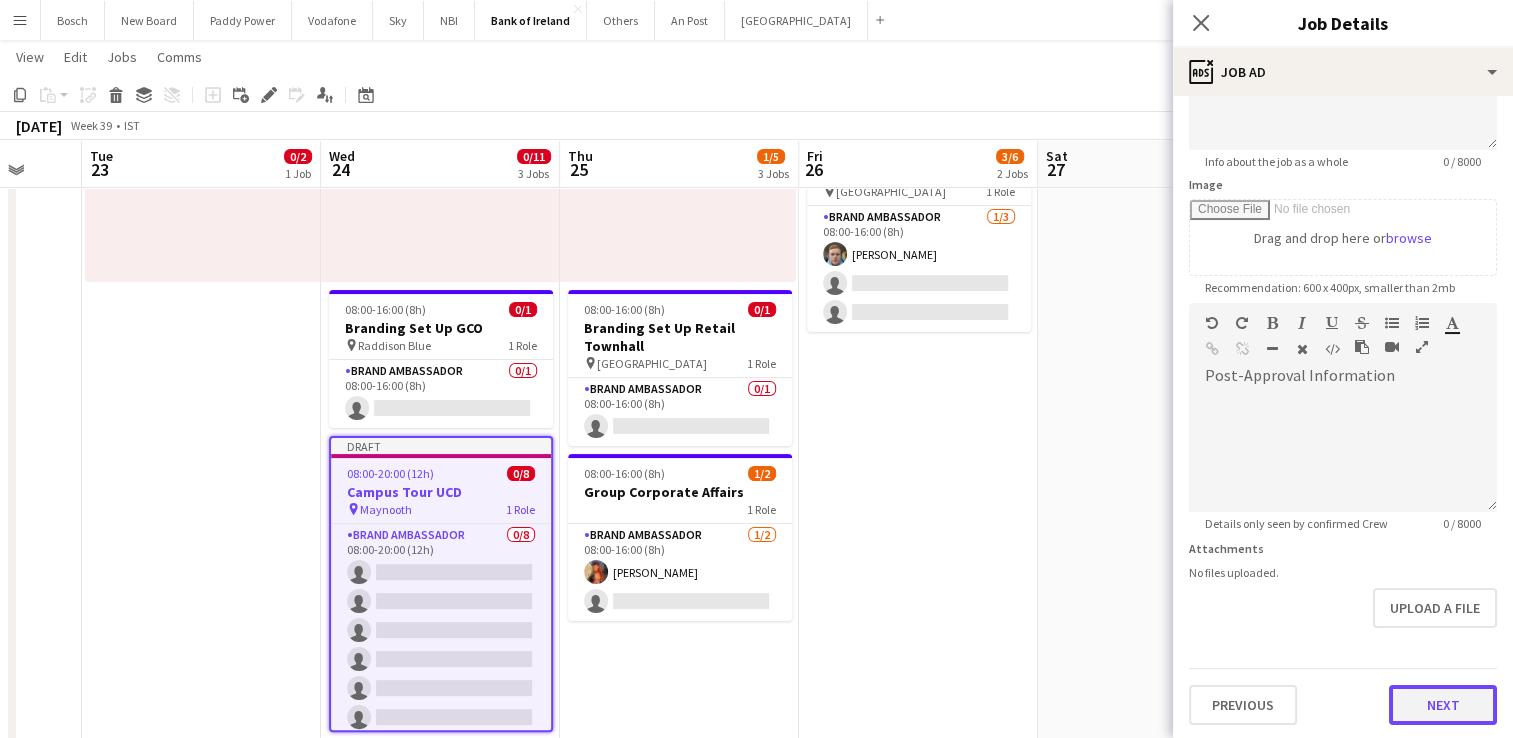 click on "Next" at bounding box center [1443, 705] 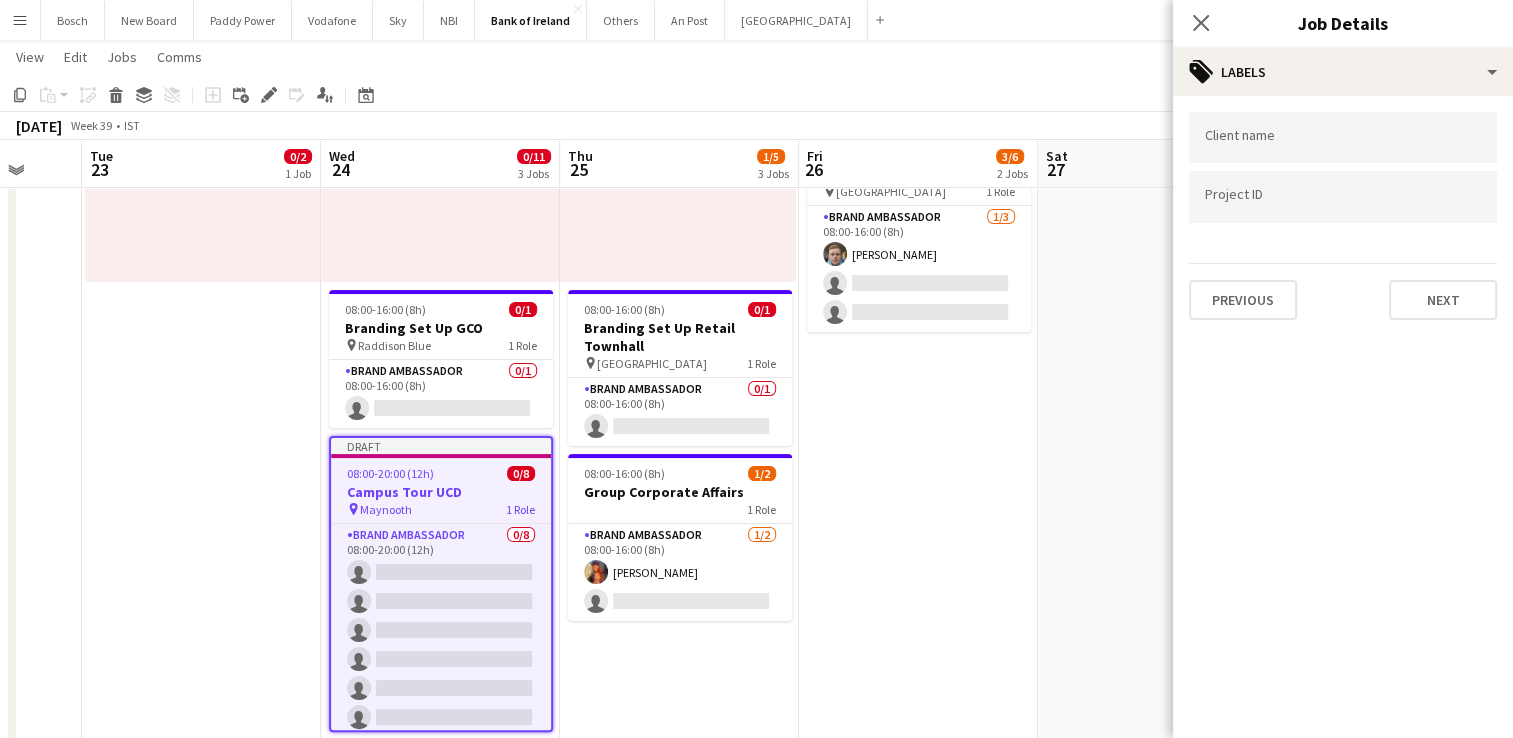 scroll, scrollTop: 0, scrollLeft: 0, axis: both 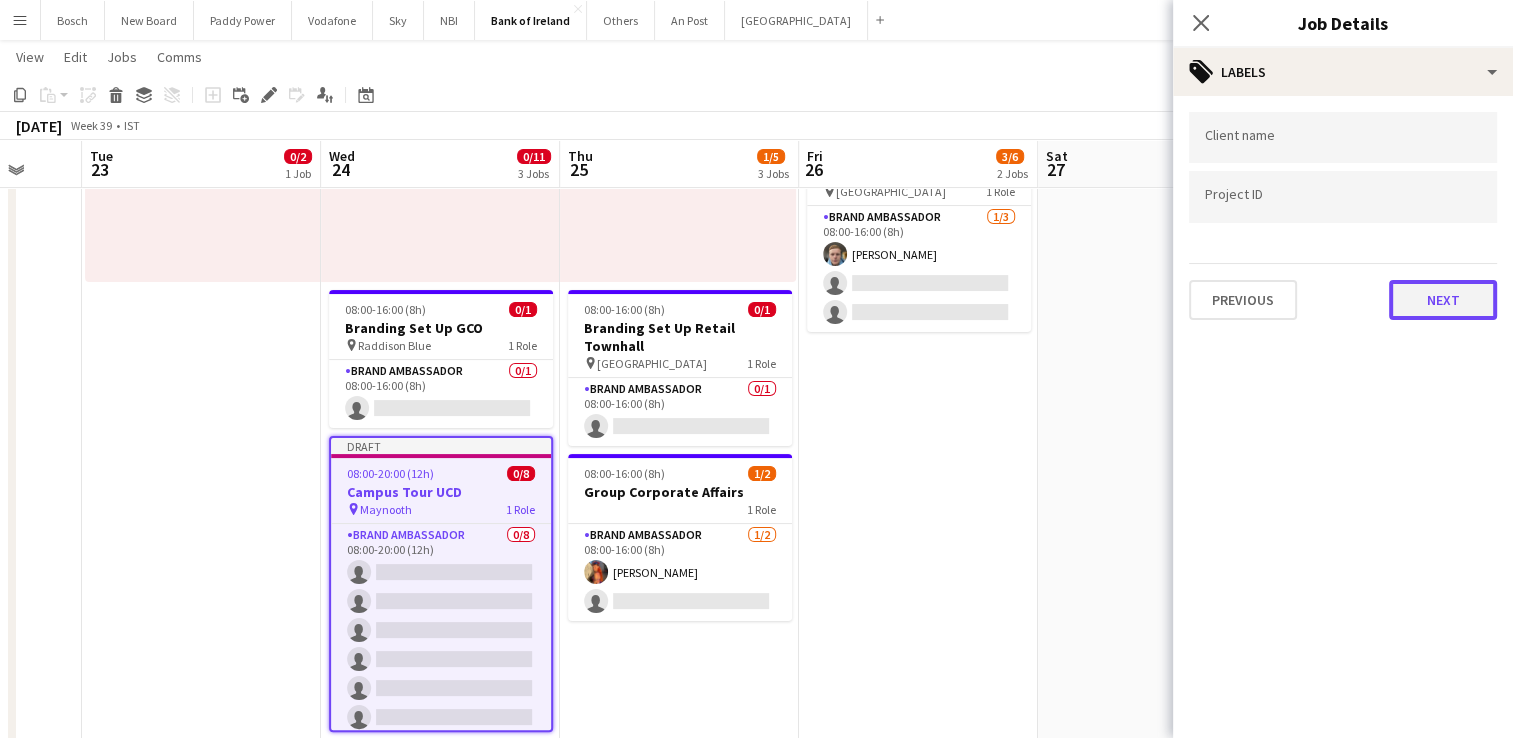 click on "Next" at bounding box center (1443, 300) 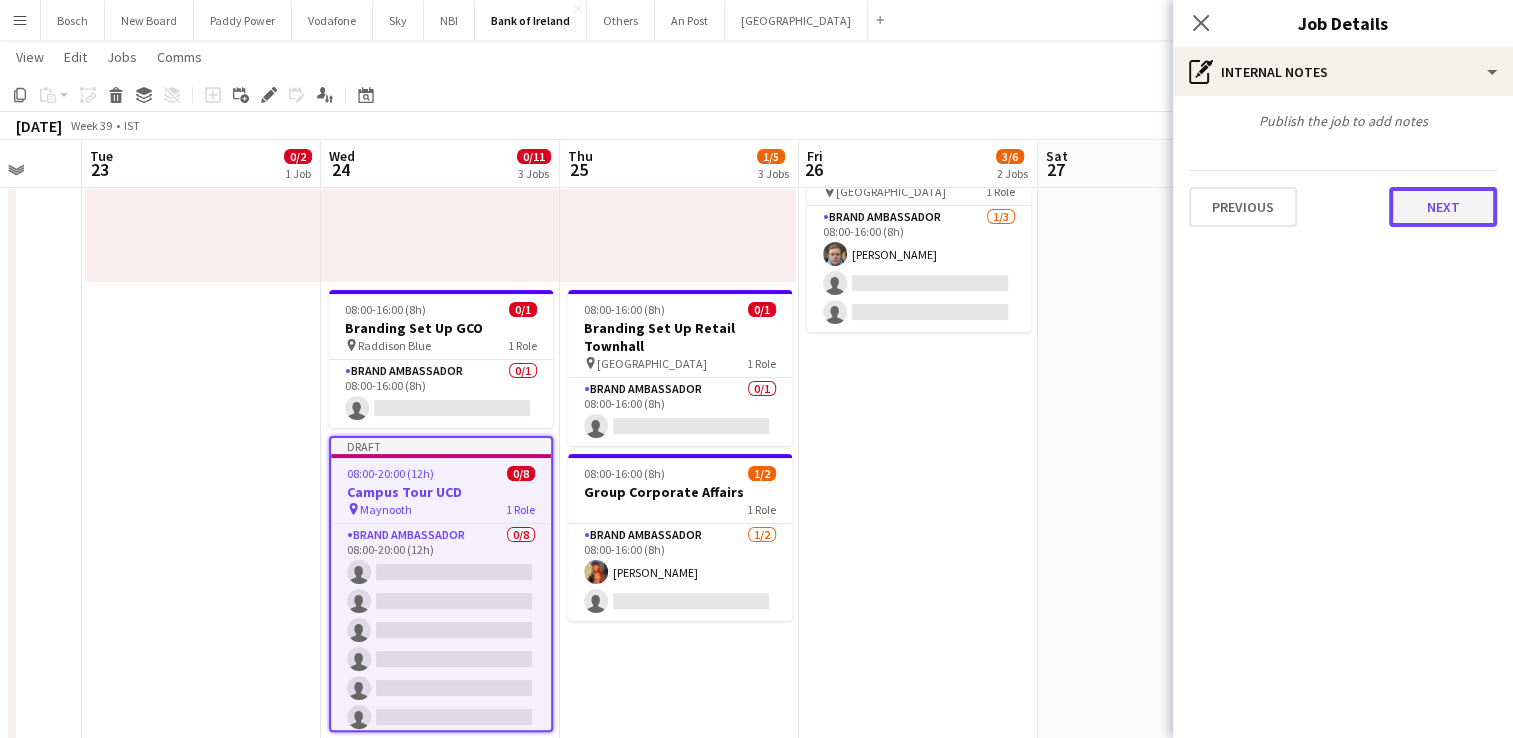 click on "Next" at bounding box center (1443, 207) 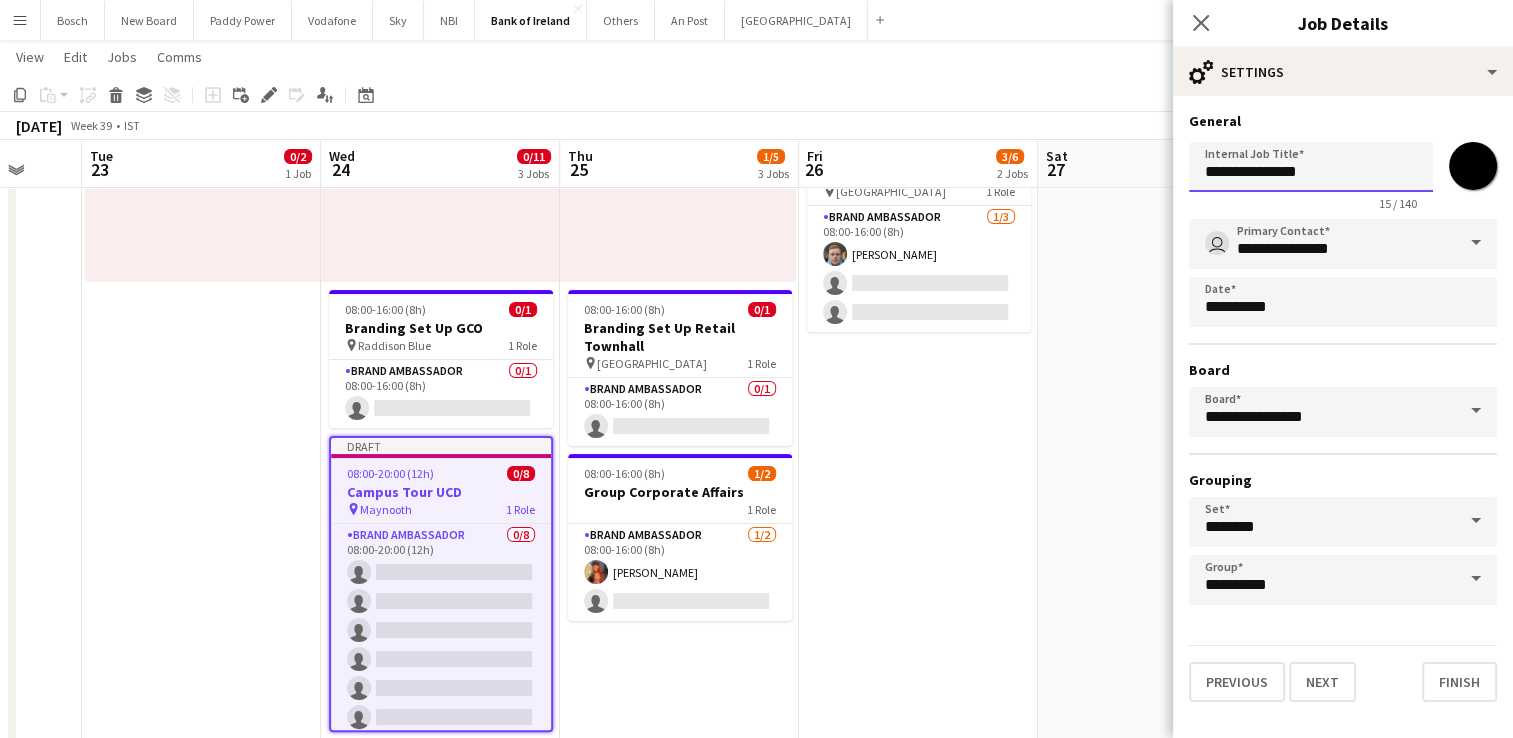 click on "**********" at bounding box center (1311, 167) 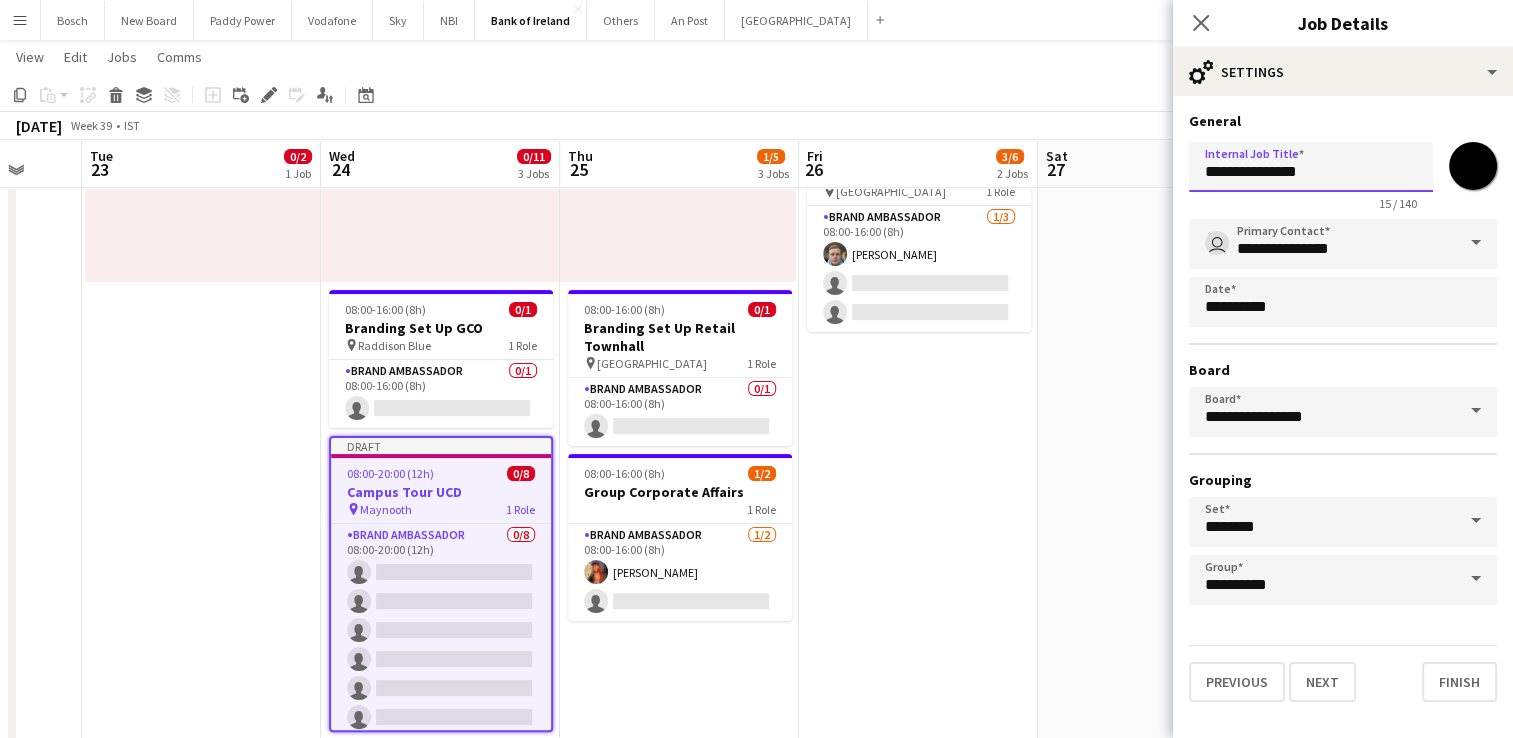 click on "**********" at bounding box center [1311, 167] 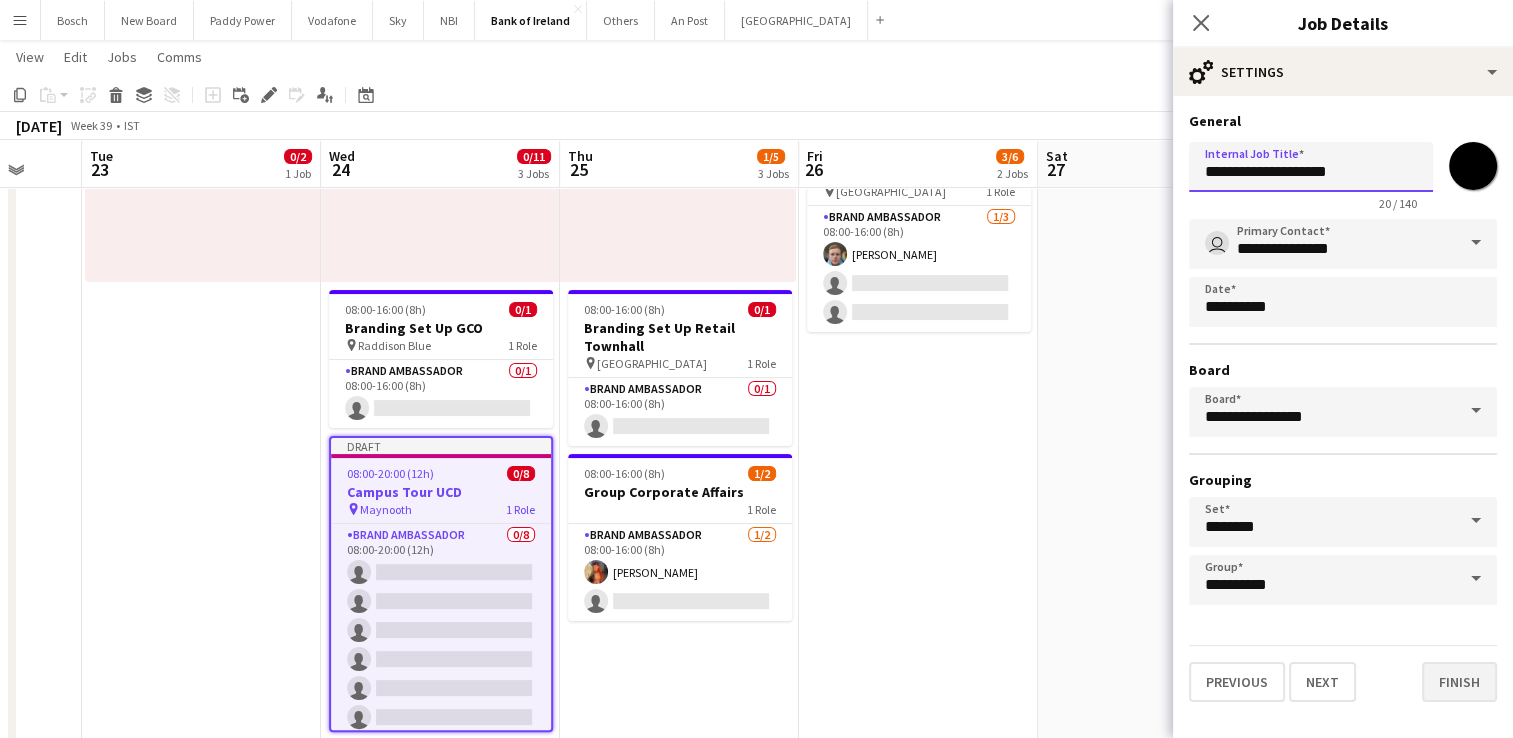 type on "**********" 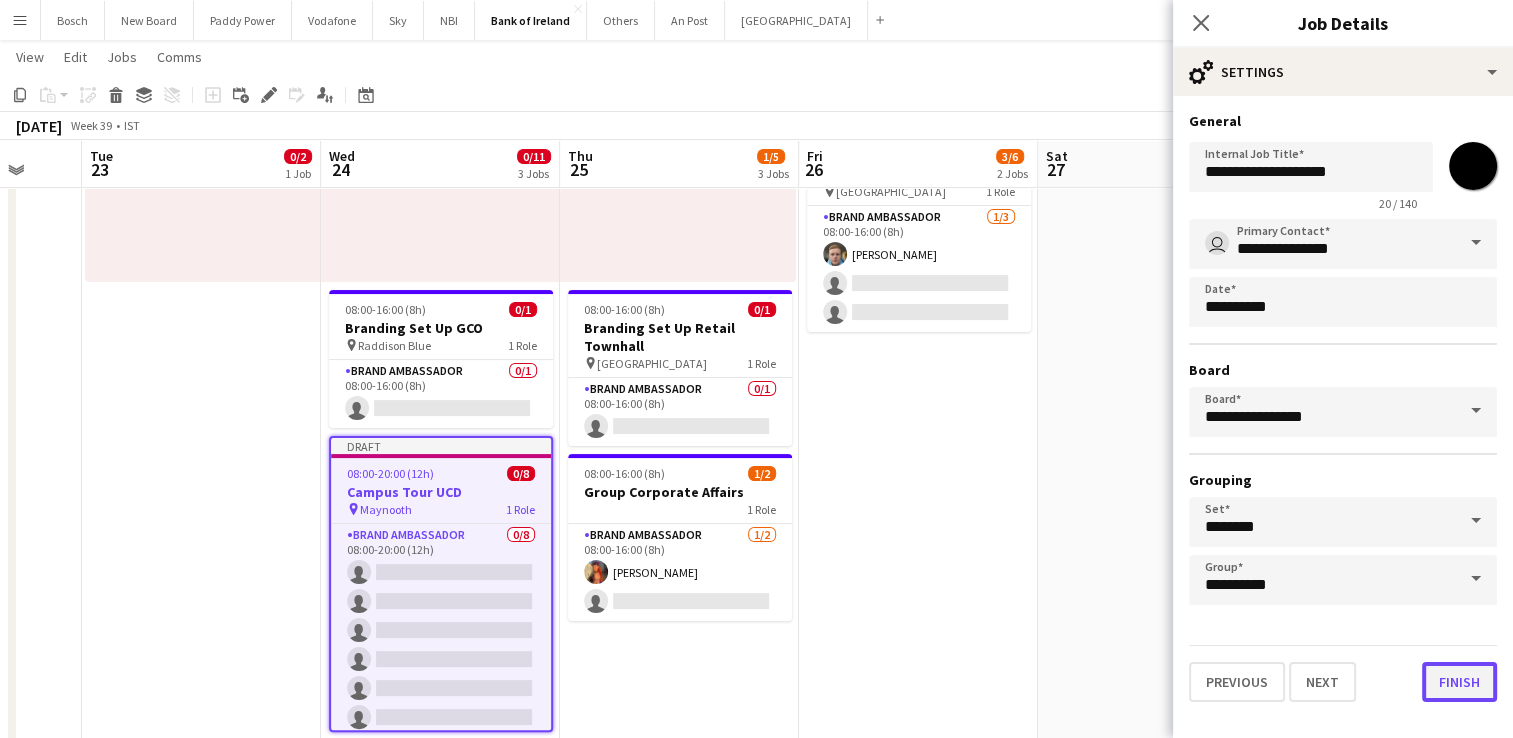 click on "Finish" at bounding box center (1459, 682) 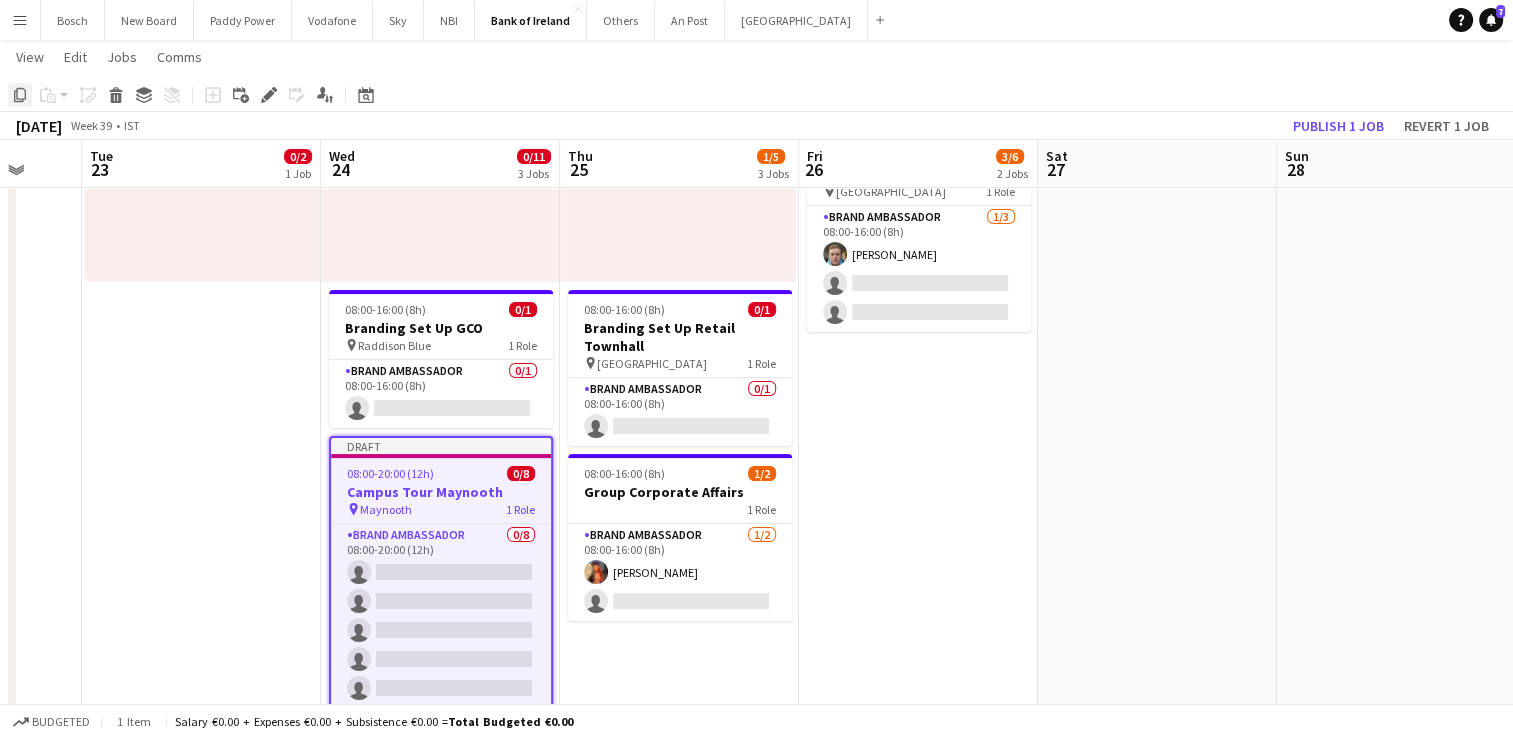 click on "Copy" at bounding box center [20, 95] 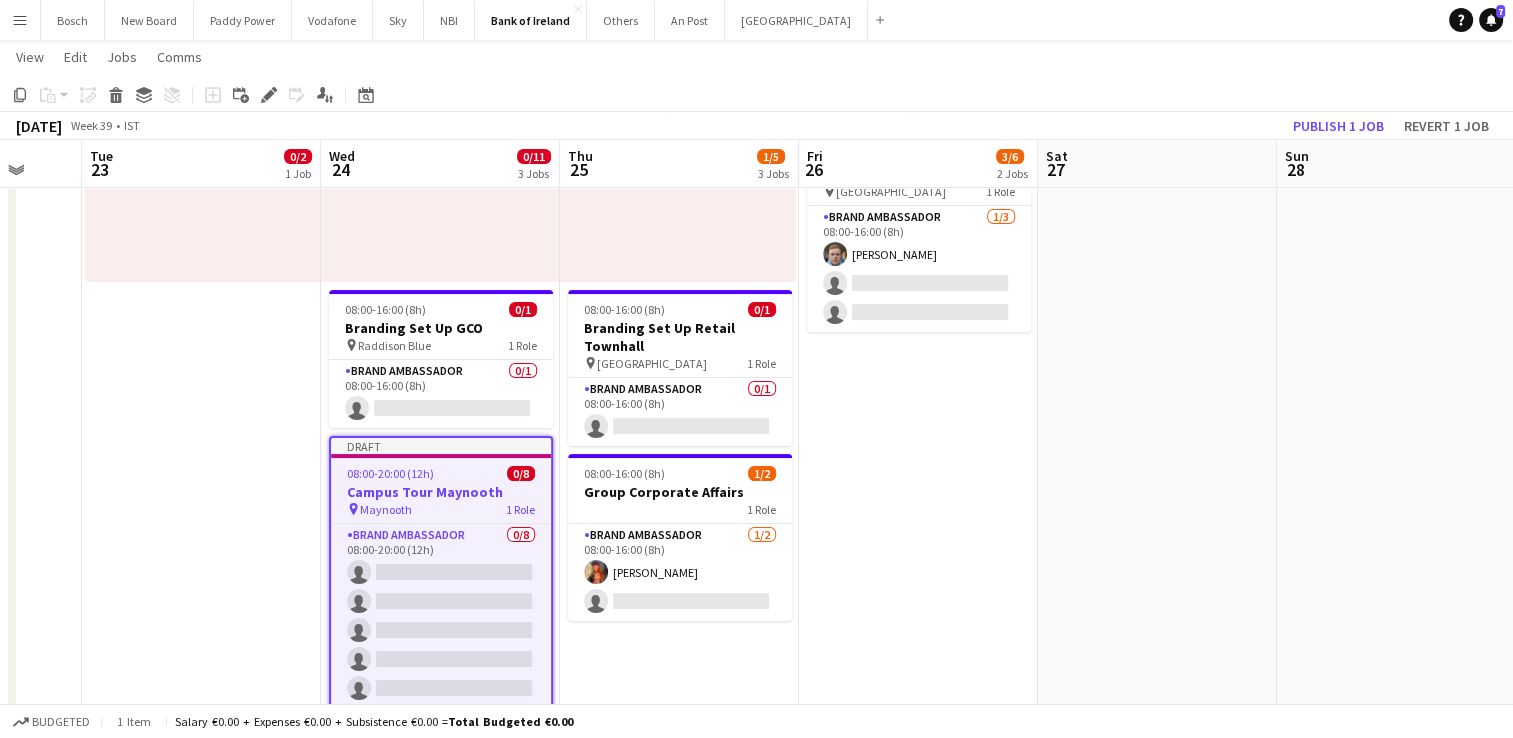 click on "08:00-17:00 (9h)    0/2
pin
Derry Everglaze Hotel   1 Role   Brand Ambassador   1I   0/2   08:00-17:00 (9h)
single-neutral-actions
single-neutral-actions
08:00-16:00 (8h)    0/1   Branding Set Up Retail Townhall
pin
Johnstown Estate   1 Role   Brand Ambassador   0/1   08:00-16:00 (8h)
single-neutral-actions
08:00-16:00 (8h)    1/2   Group Corporate Affairs   1 Role   Brand Ambassador   [DATE]   08:00-16:00 (8h)
[PERSON_NAME]
single-neutral-actions" at bounding box center (679, 721) 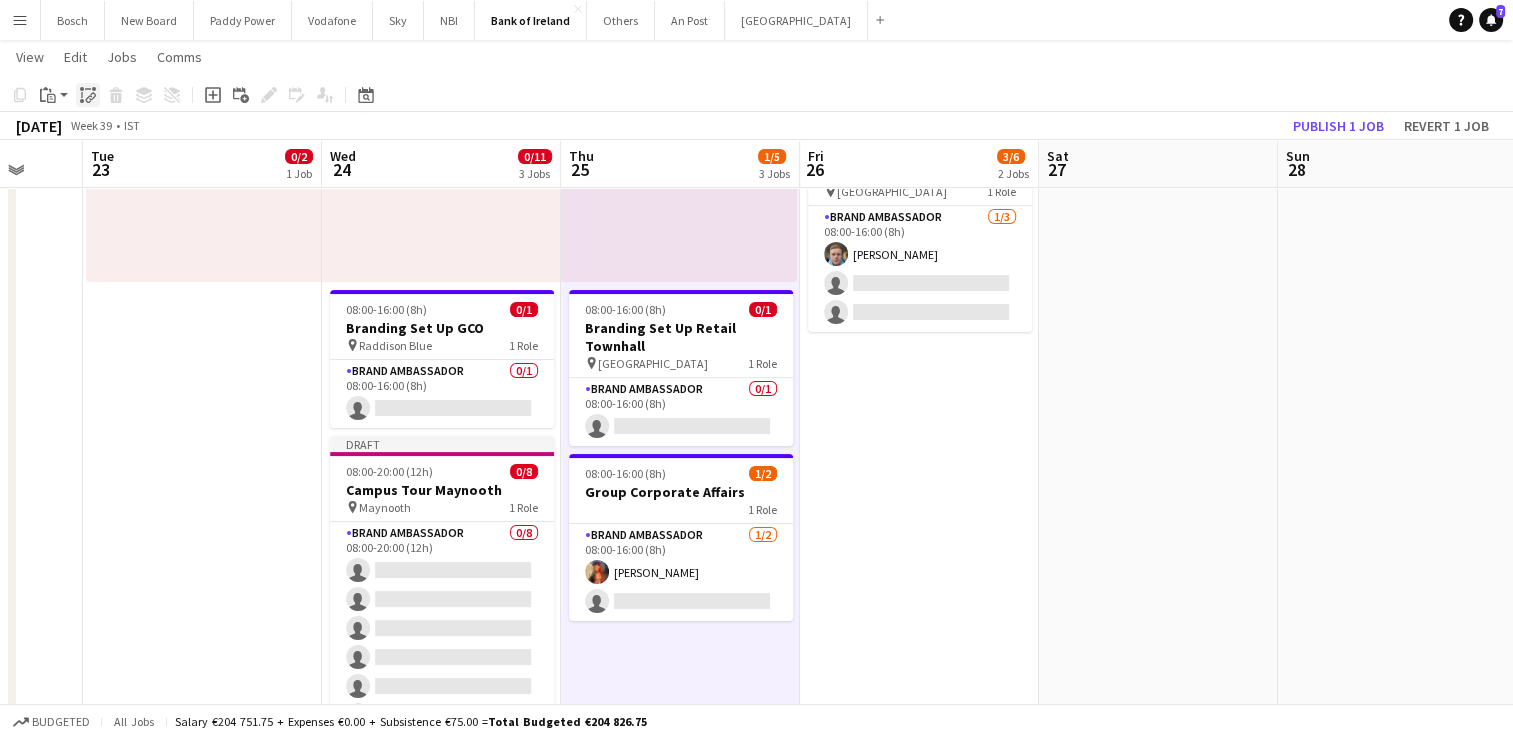 click on "Paste linked Job" 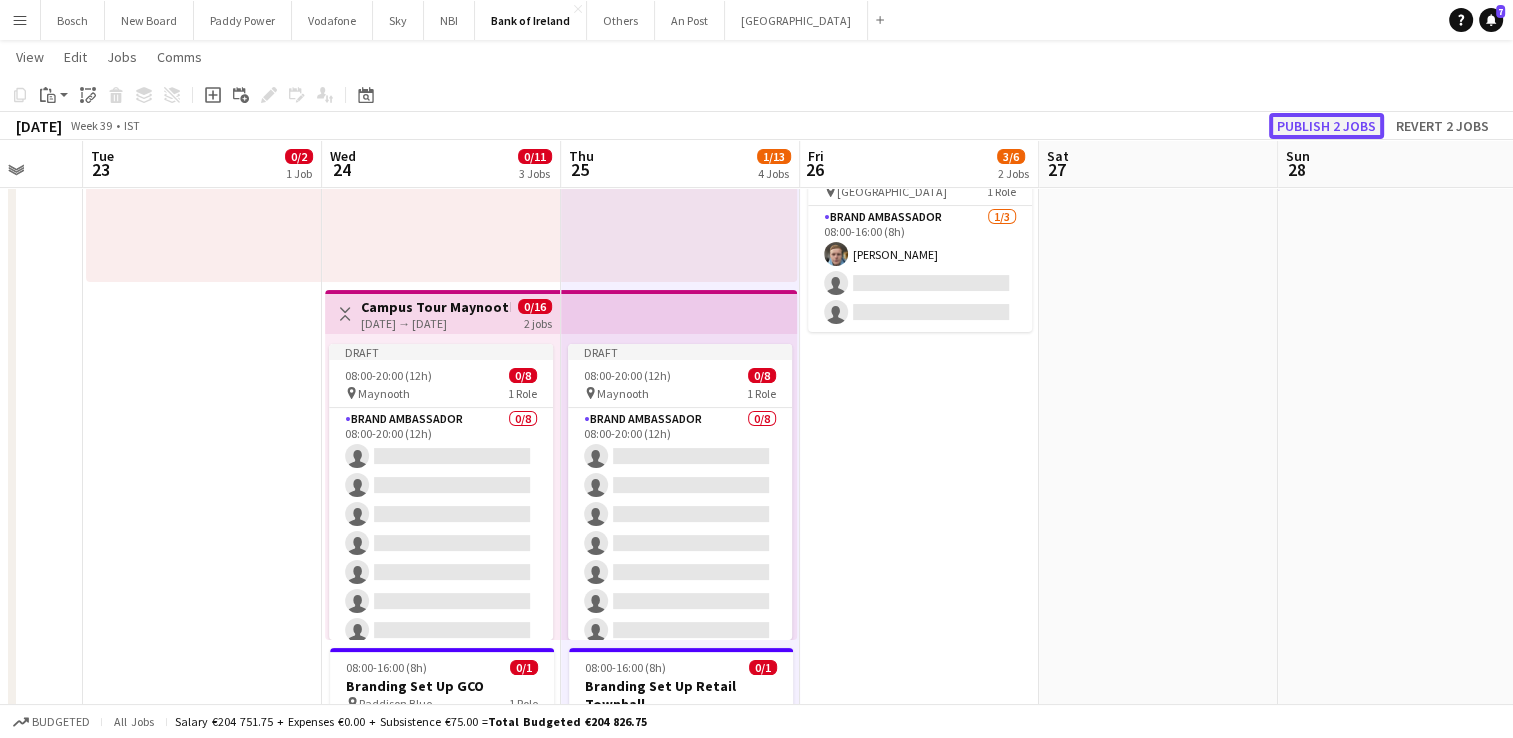 click on "Publish 2 jobs" 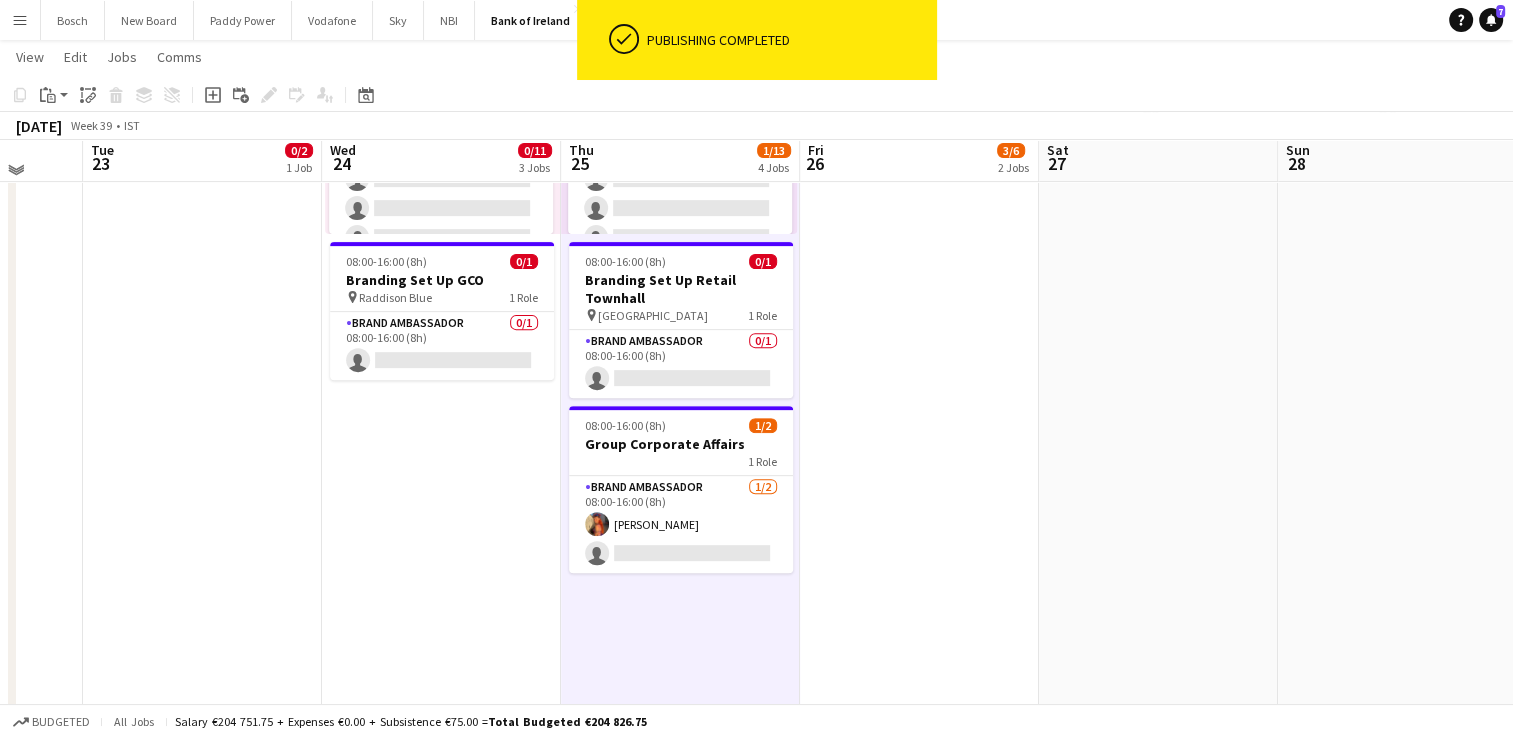 scroll, scrollTop: 800, scrollLeft: 0, axis: vertical 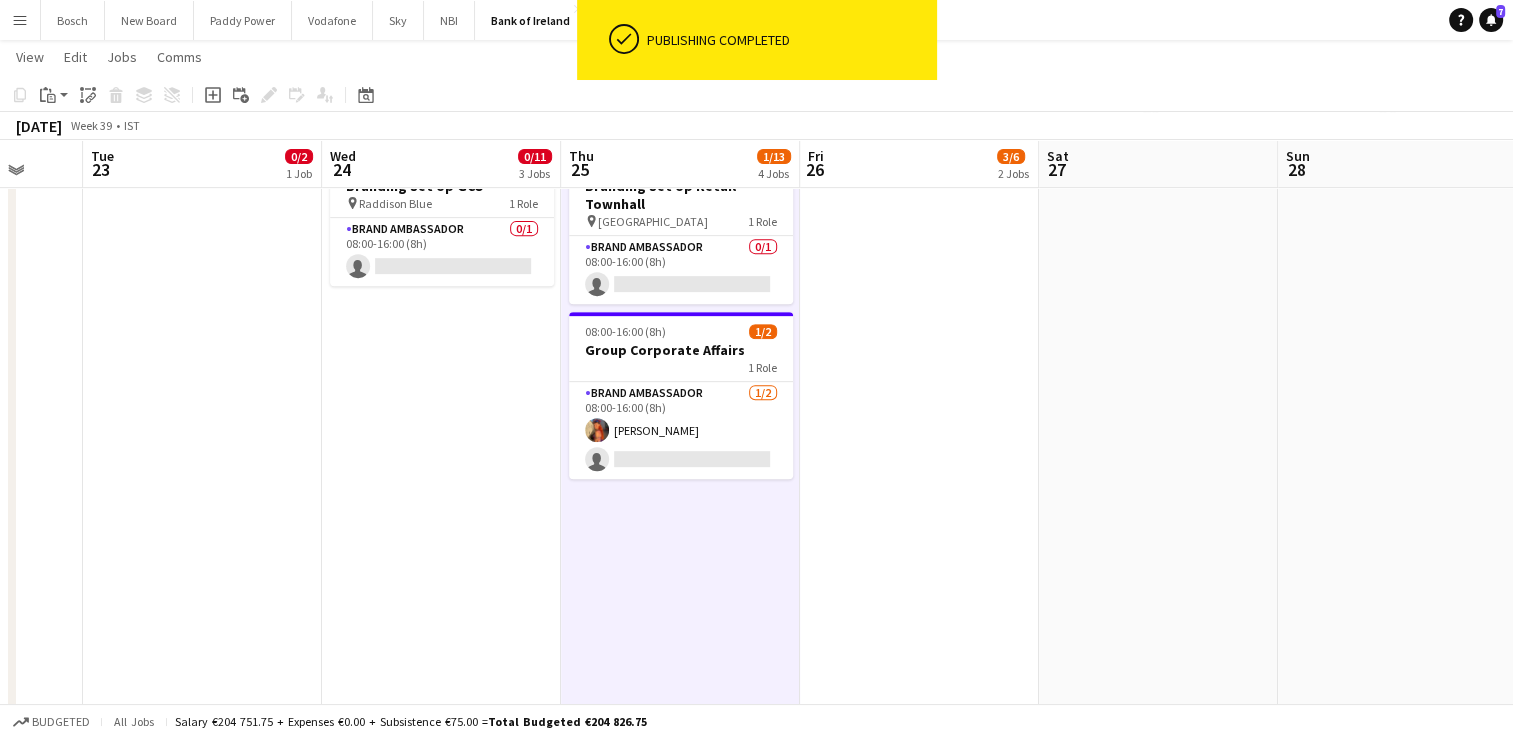 click on "08:00-17:00 (9h)    0/2
pin
Derry Everglaze Hotel   1 Role   Brand Ambassador   1I   0/2   08:00-17:00 (9h)
single-neutral-actions
single-neutral-actions
08:00-20:00 (12h)    0/8
pin
Maynooth   1 Role   Brand Ambassador   0/8   08:00-20:00 (12h)
single-neutral-actions
single-neutral-actions
single-neutral-actions
single-neutral-actions
single-neutral-actions
single-neutral-actions
single-neutral-actions
single-neutral-actions
08:00-16:00 (8h)    0/1   Branding Set Up Retail Townhall
pin
Johnstown Estate   1 Role   0/1" at bounding box center [680, 221] 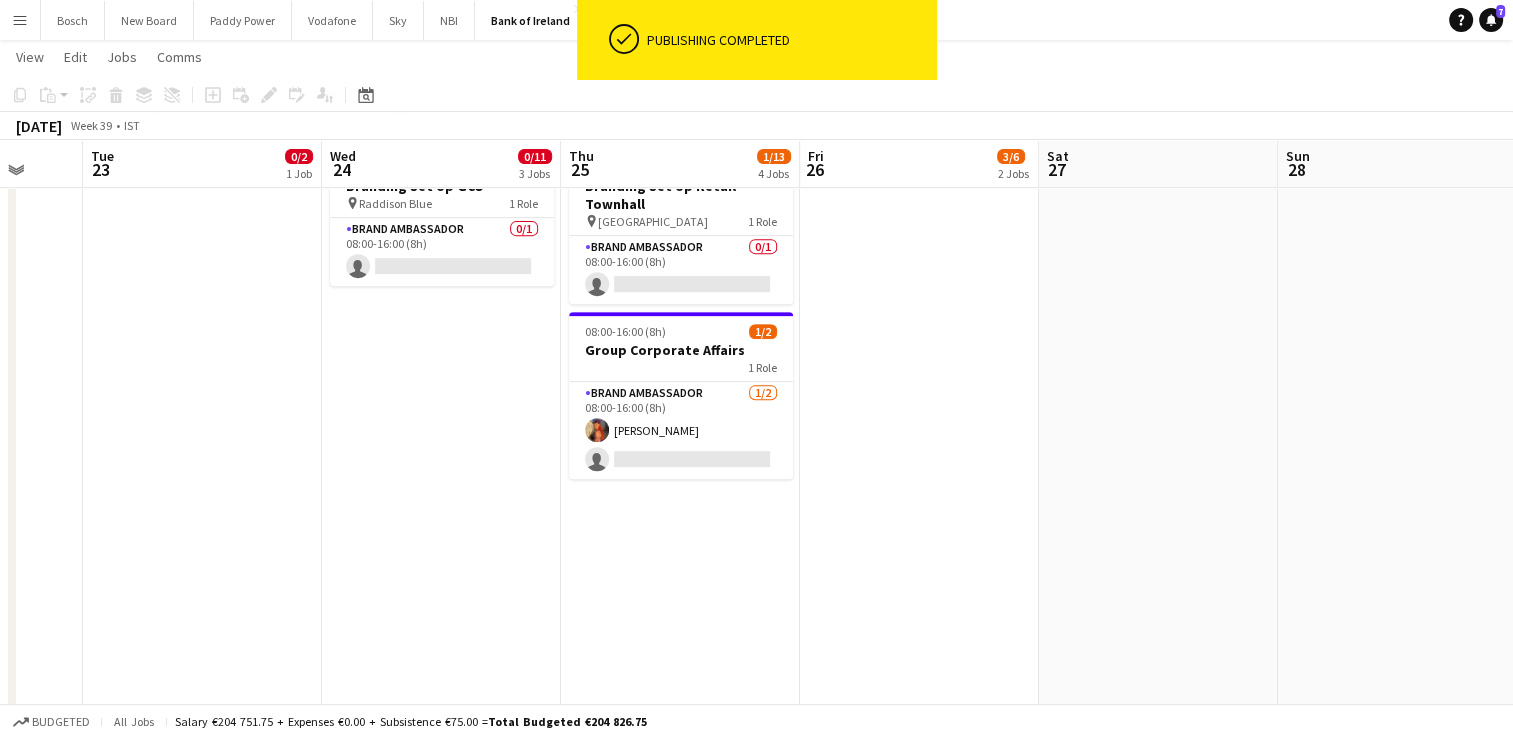click on "08:00-17:00 (9h)    0/2
pin
Derry Everglaze Hotel   1 Role   Brand Ambassador   1I   0/2   08:00-17:00 (9h)
single-neutral-actions
single-neutral-actions
08:00-20:00 (12h)    0/8
pin
Maynooth   1 Role   Brand Ambassador   0/8   08:00-20:00 (12h)
single-neutral-actions
single-neutral-actions
single-neutral-actions
single-neutral-actions
single-neutral-actions
single-neutral-actions
single-neutral-actions
single-neutral-actions
08:00-16:00 (8h)    0/1   Branding Set Up Retail Townhall
pin
Johnstown Estate   1 Role   0/1" at bounding box center (680, 221) 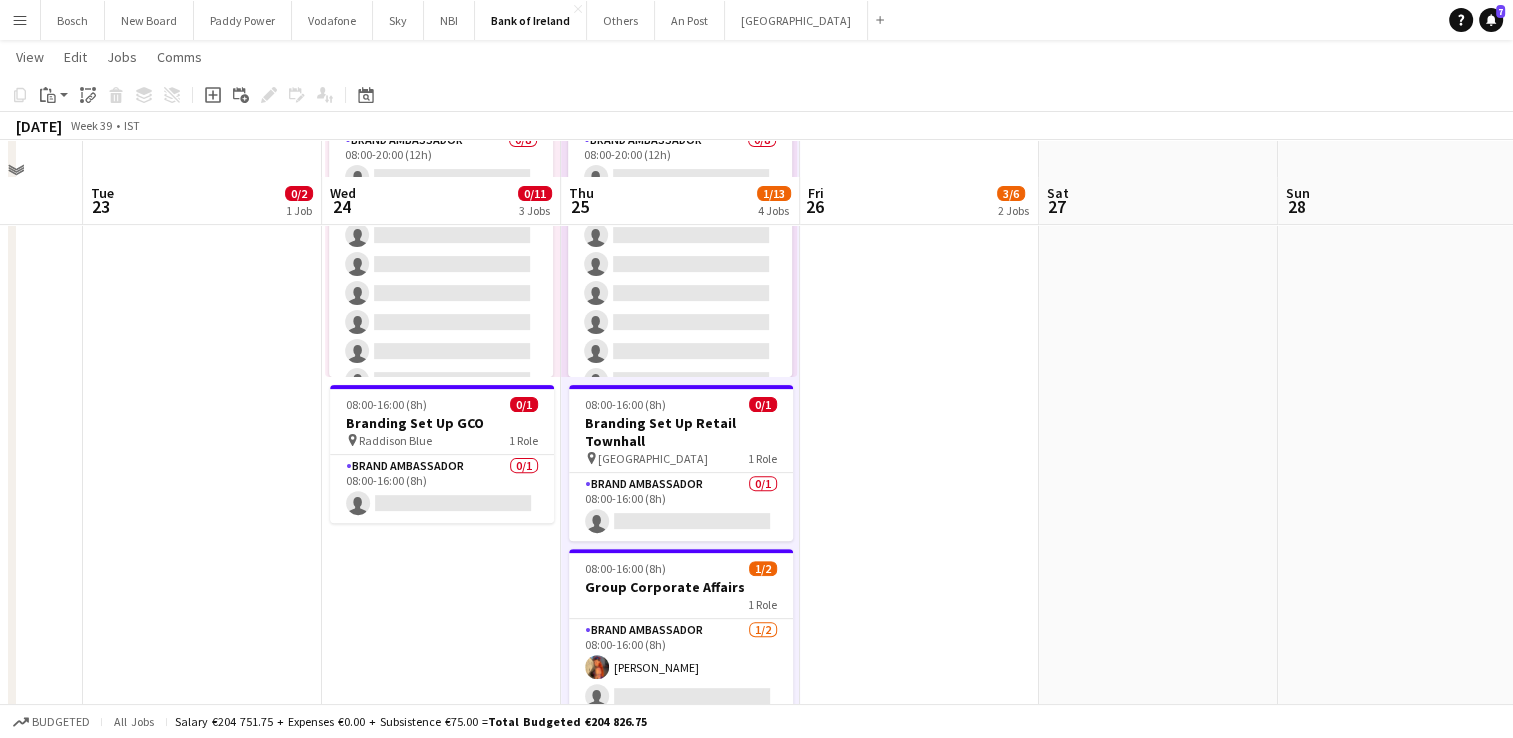 scroll, scrollTop: 600, scrollLeft: 0, axis: vertical 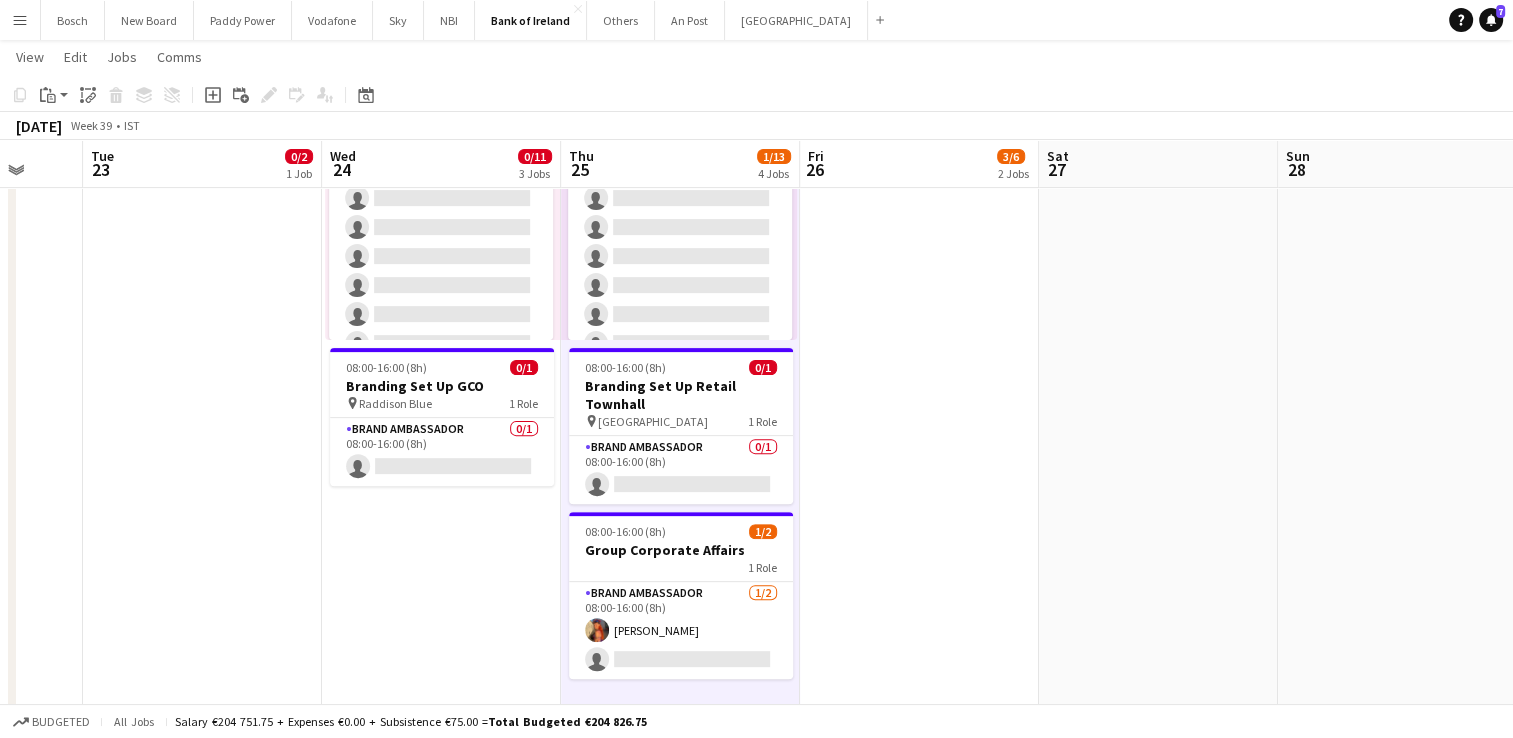 click on "Toggle View
ESG Roadshow  [DATE] → [DATE]   0/6   3 jobs      08:00-17:00 (9h)    0/2
pin
Newry Canal Court Hotel   1 Role   Brand Ambassador   1I   0/2   08:00-17:00 (9h)
single-neutral-actions
single-neutral-actions" at bounding box center (202, 421) 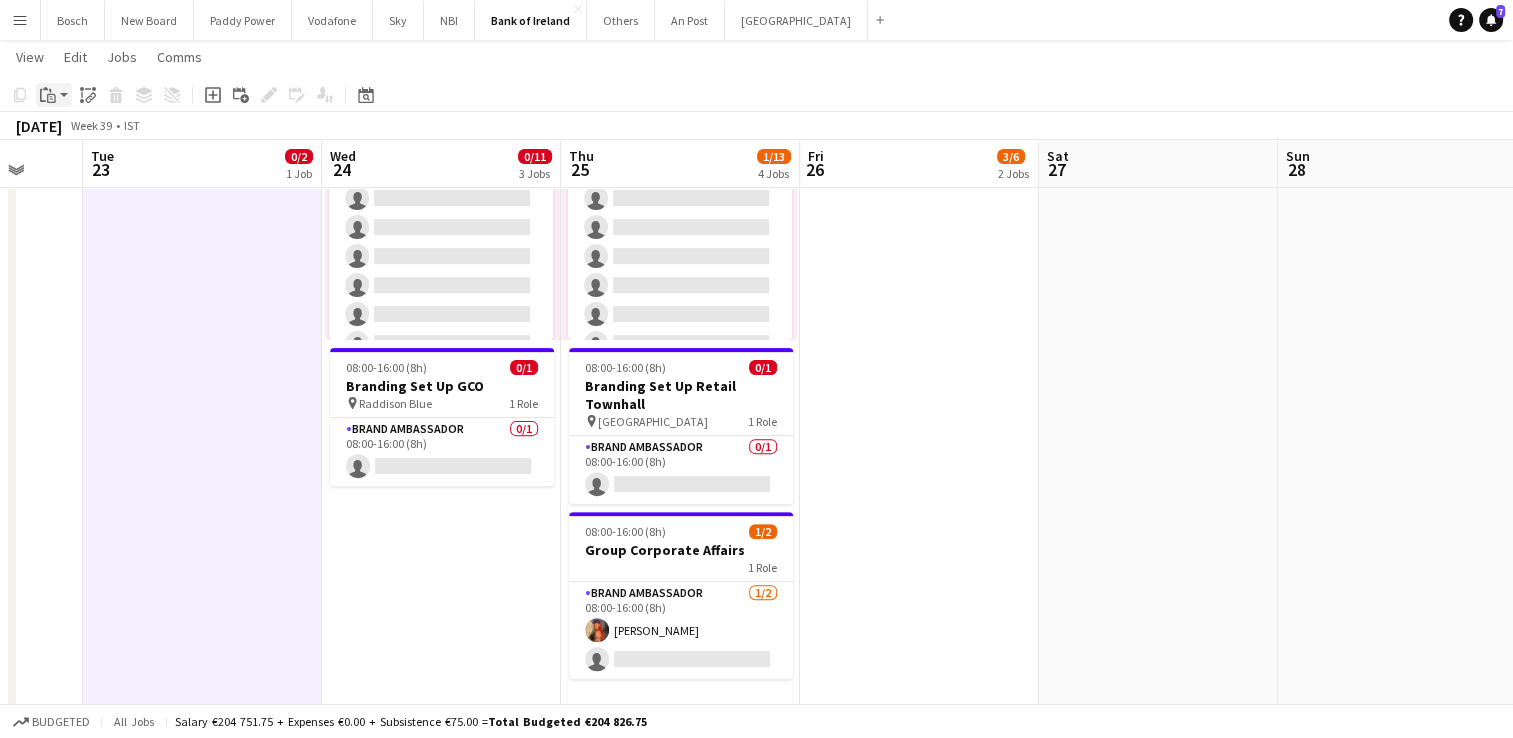 click 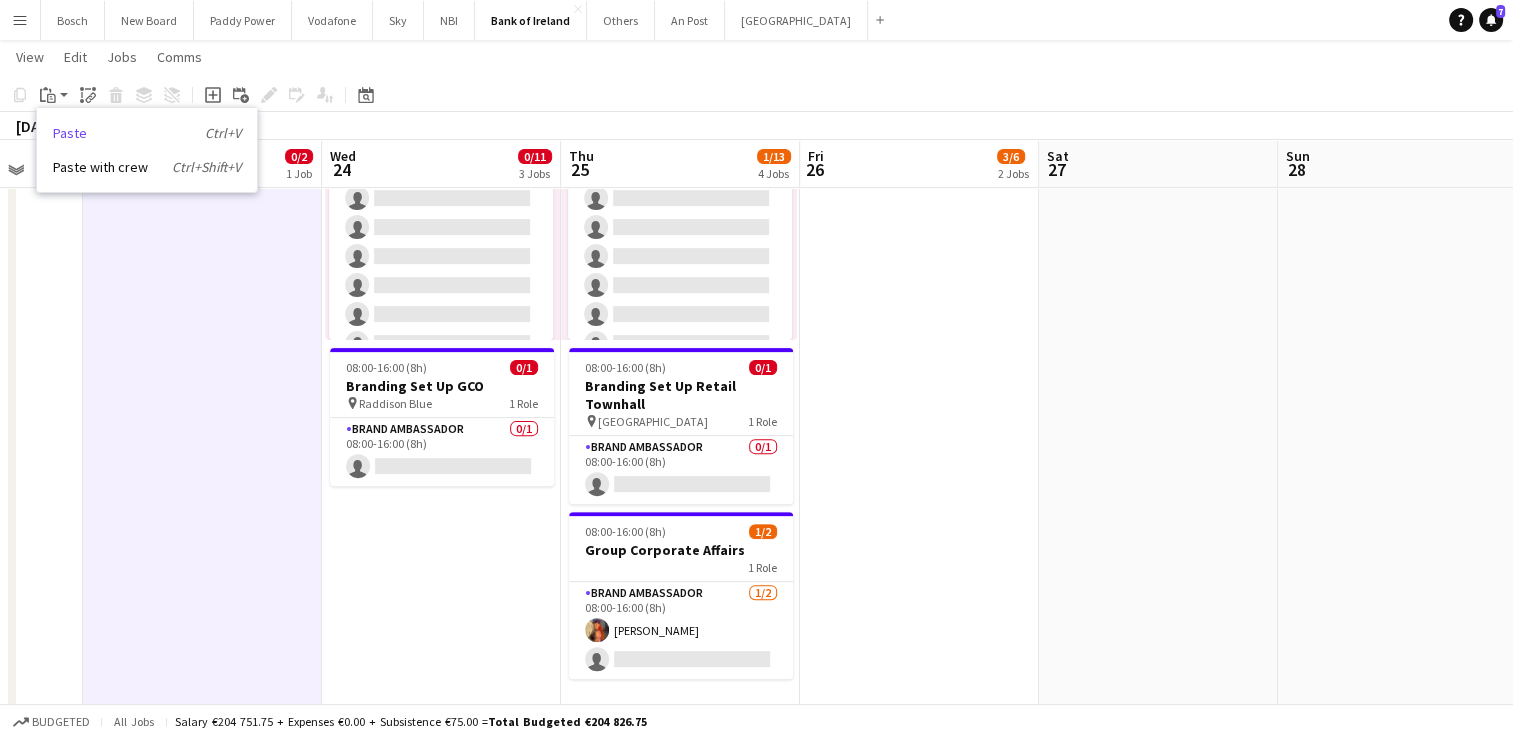 click on "Paste   Ctrl+V" at bounding box center [147, 133] 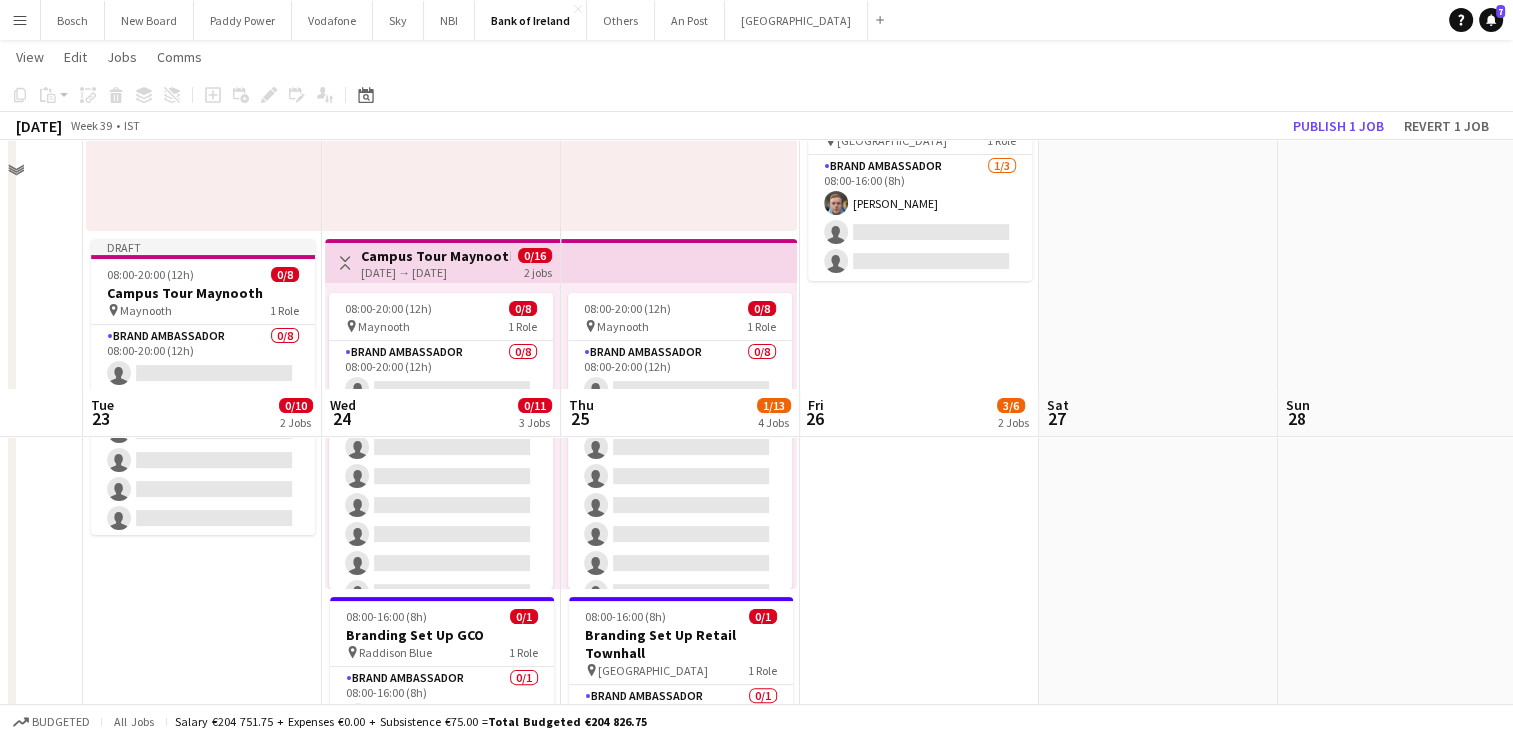 scroll, scrollTop: 100, scrollLeft: 0, axis: vertical 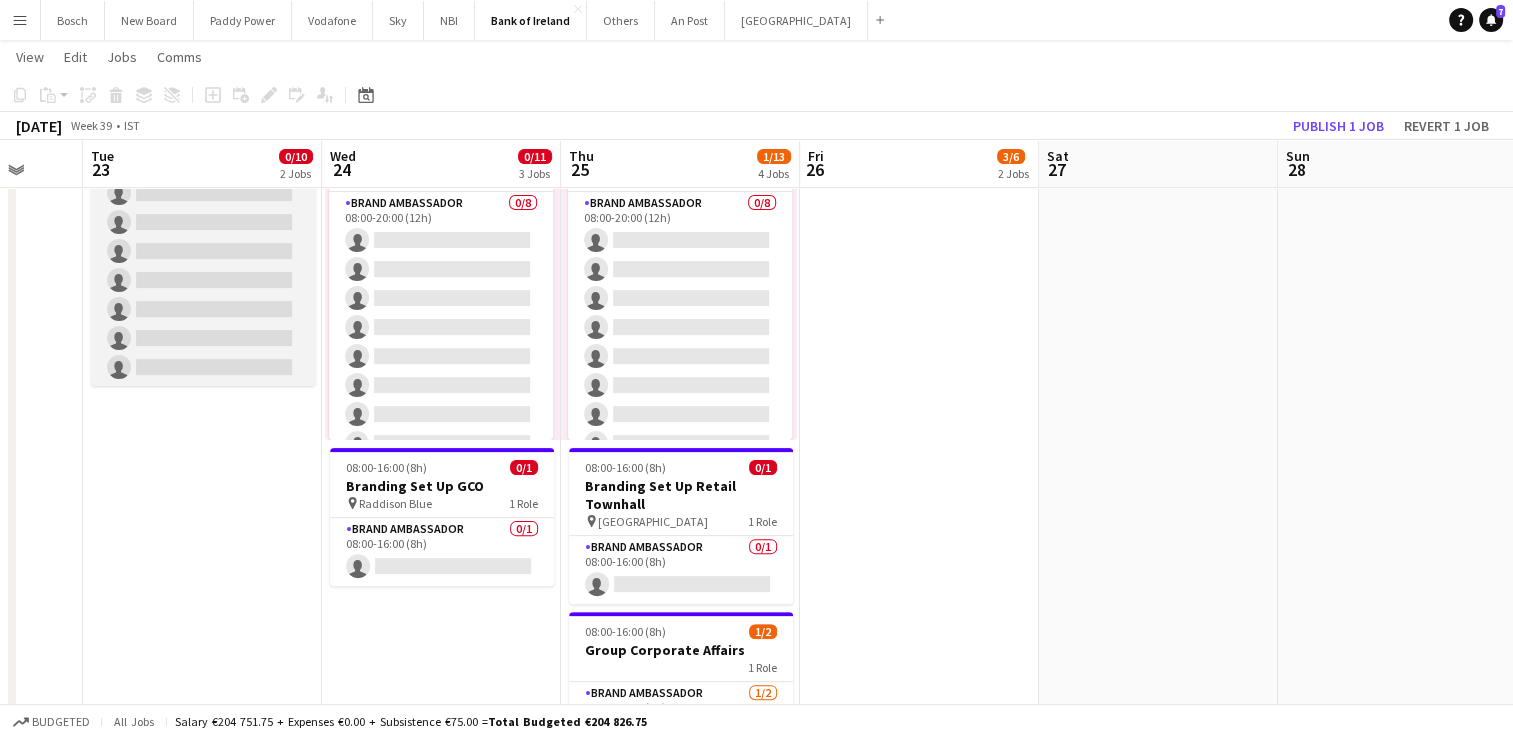click on "Brand Ambassador   0/8   08:00-20:00 (12h)
single-neutral-actions
single-neutral-actions
single-neutral-actions
single-neutral-actions
single-neutral-actions
single-neutral-actions
single-neutral-actions
single-neutral-actions" at bounding box center (203, 251) 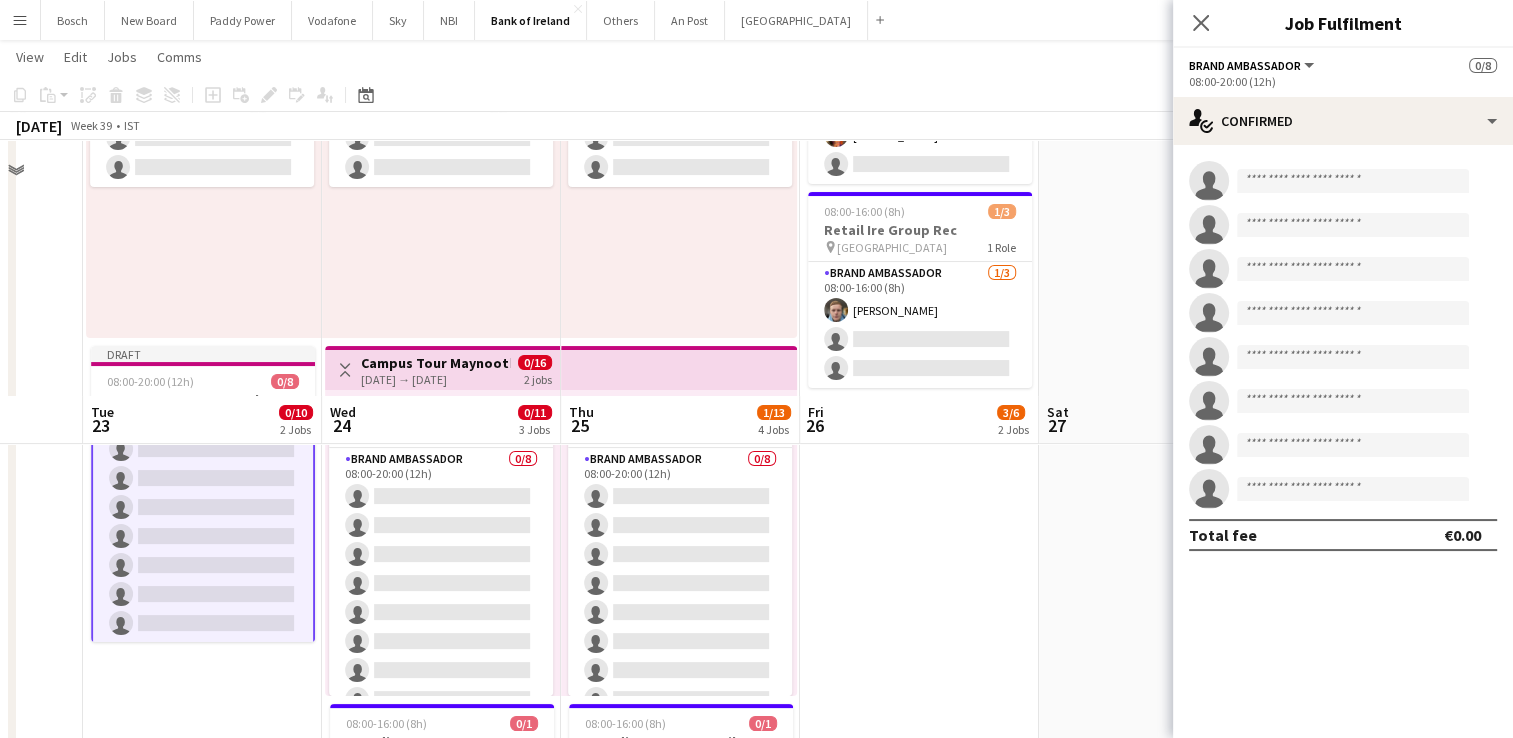 scroll, scrollTop: 100, scrollLeft: 0, axis: vertical 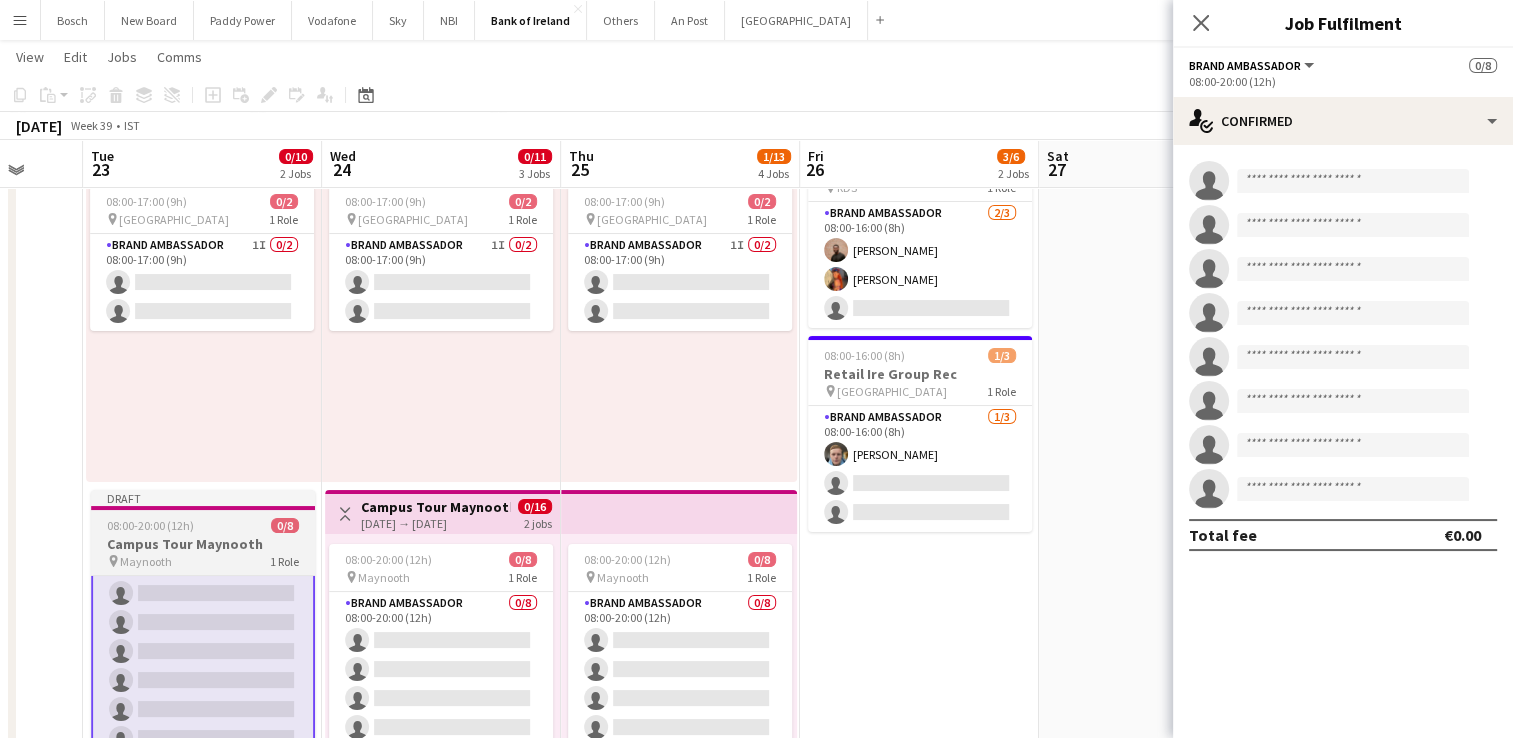 click on "Campus Tour Maynooth" at bounding box center [203, 544] 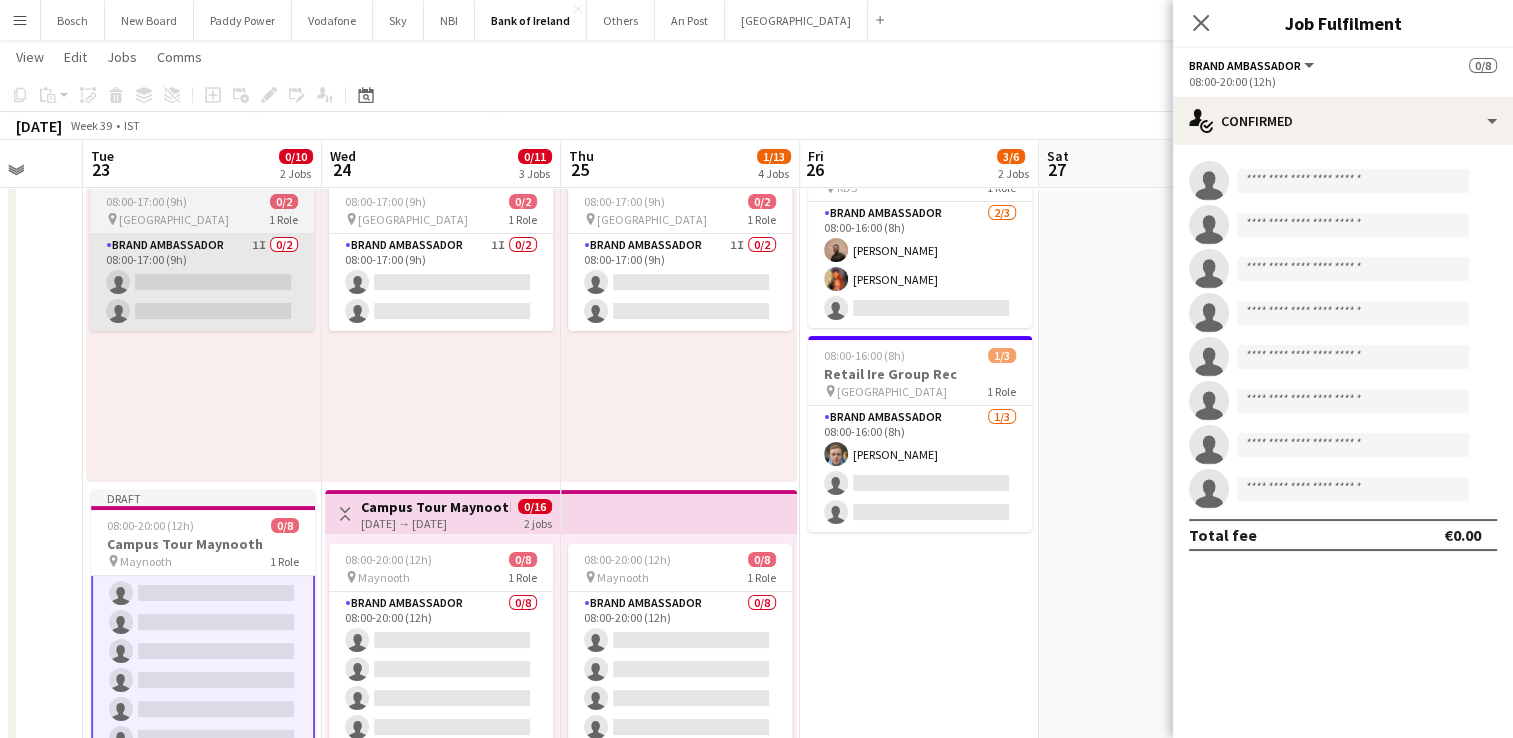 scroll, scrollTop: 60, scrollLeft: 0, axis: vertical 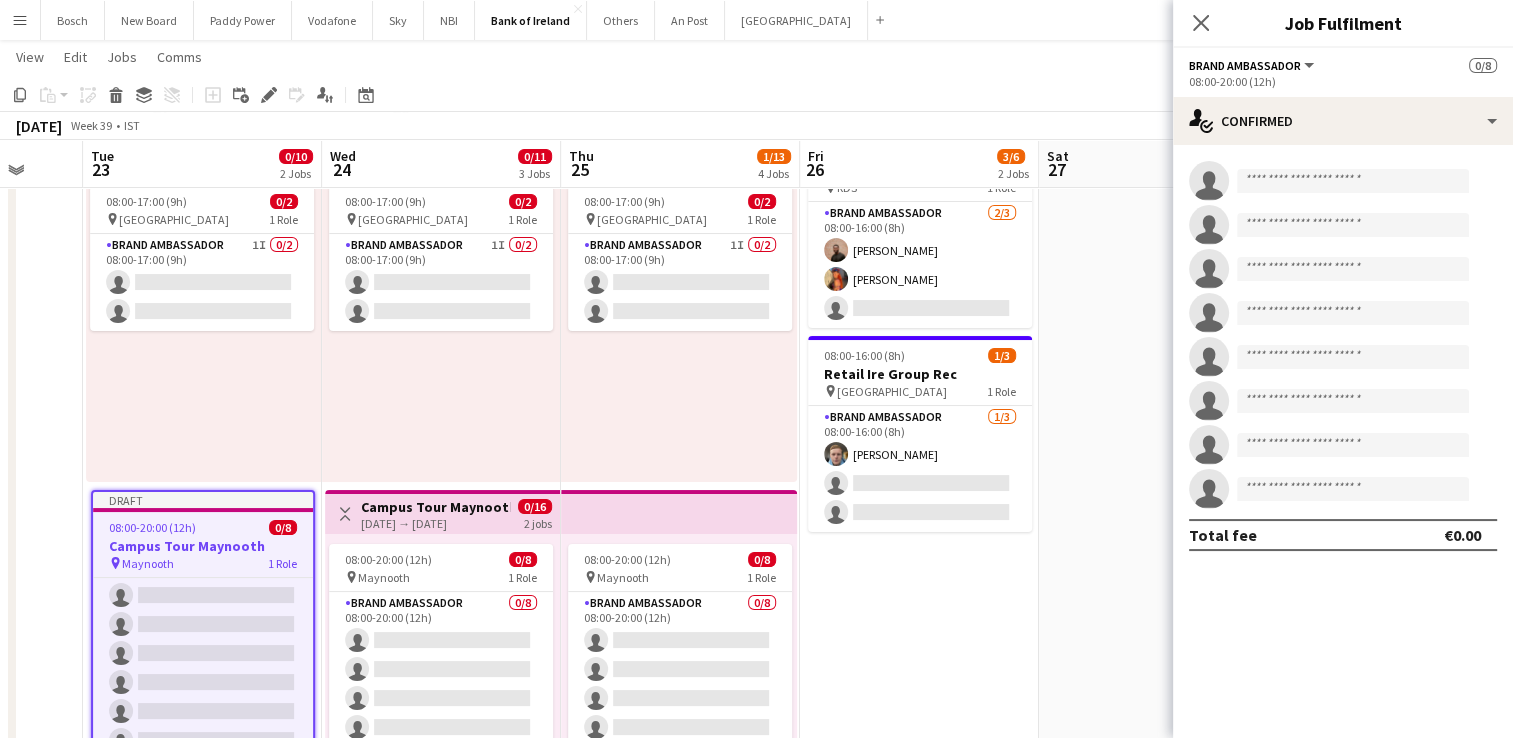 click 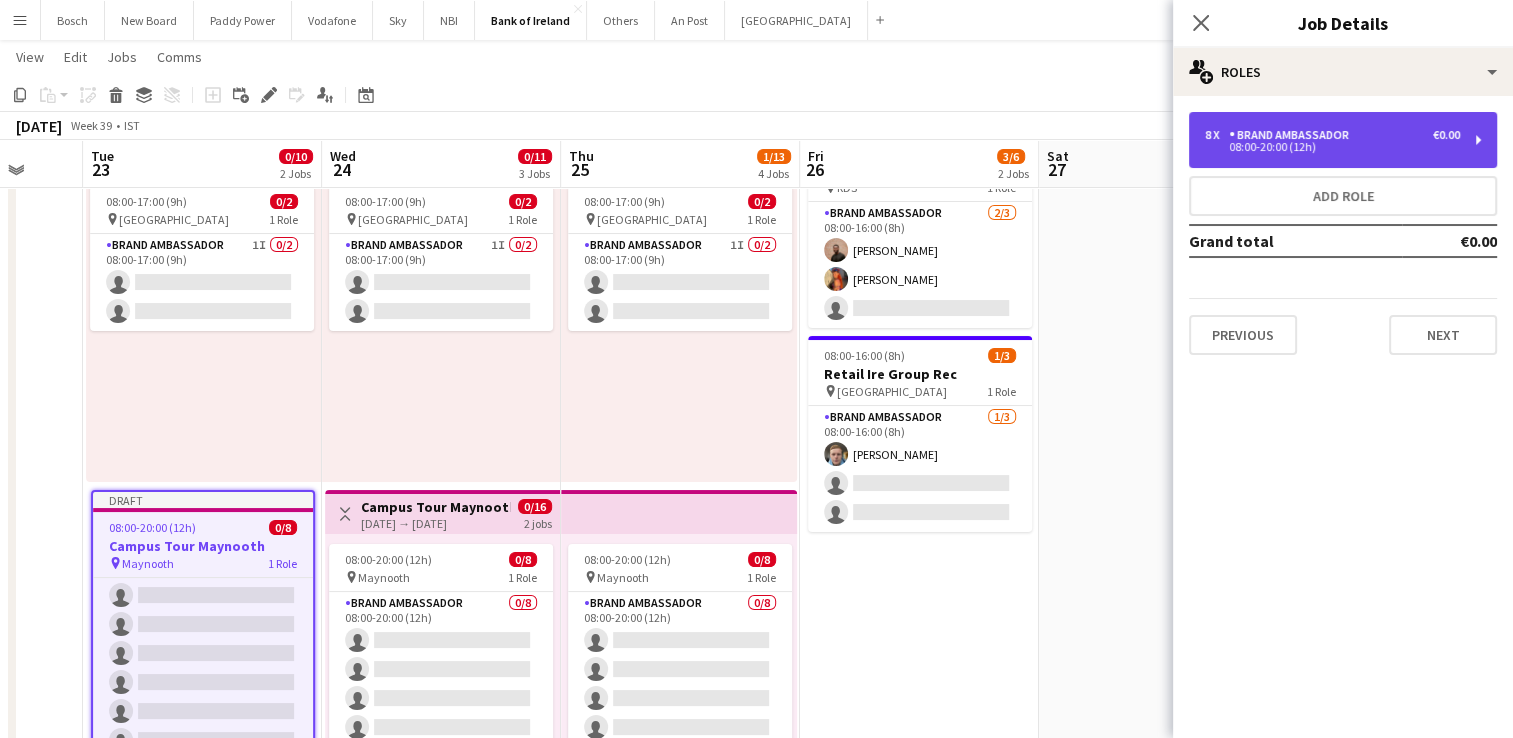 click on "Brand Ambassador" at bounding box center [1293, 135] 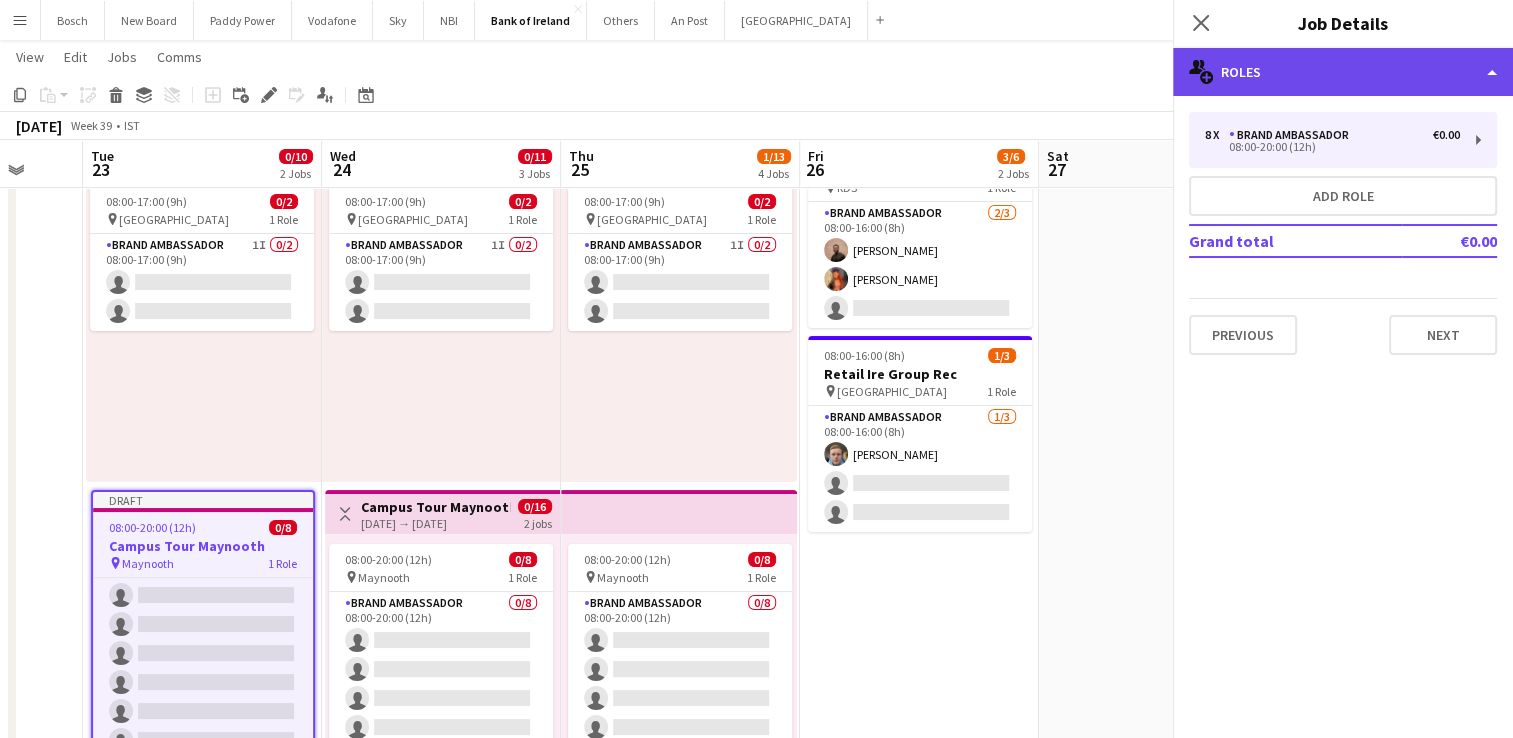 click on "multiple-users-add
Roles" 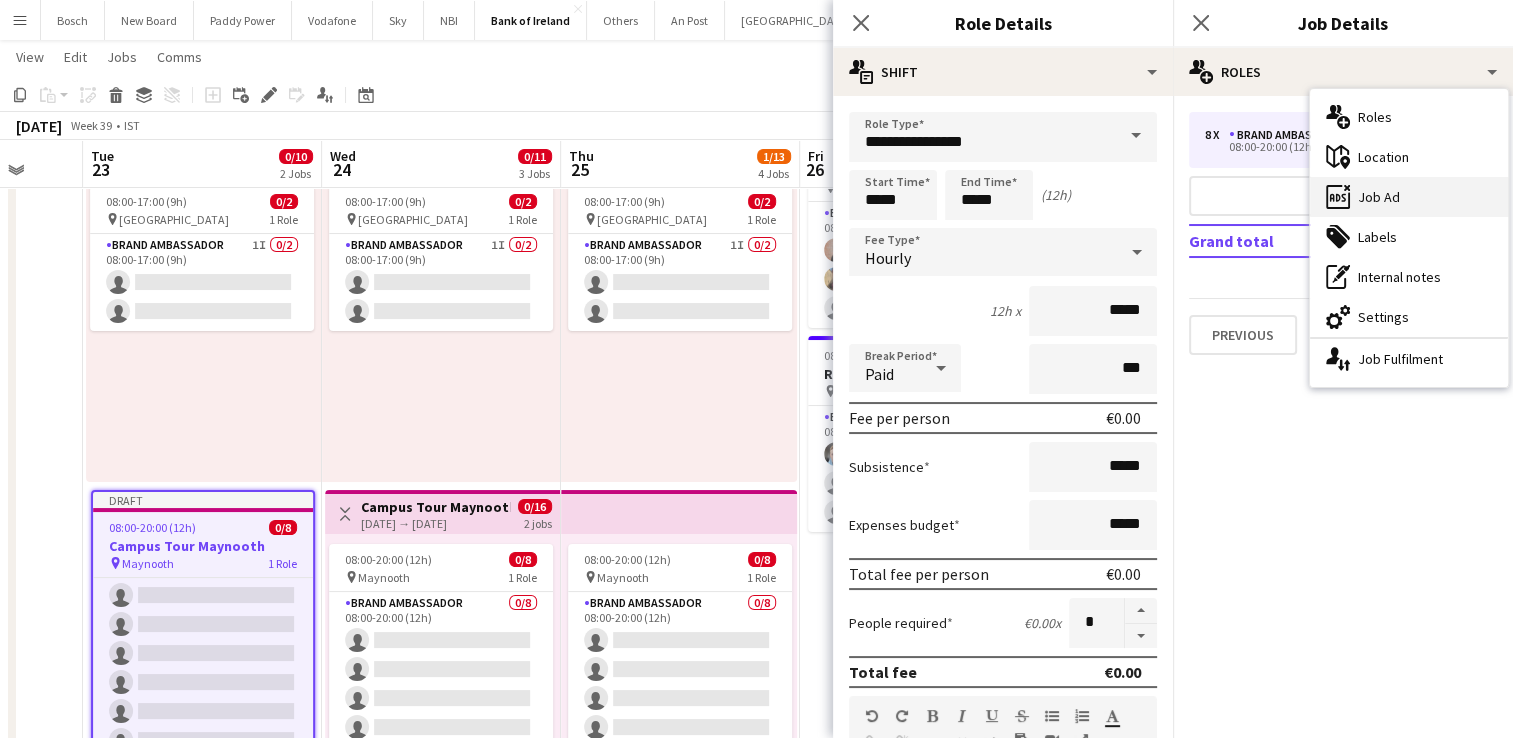 click on "ads-window
Job Ad" at bounding box center [1409, 197] 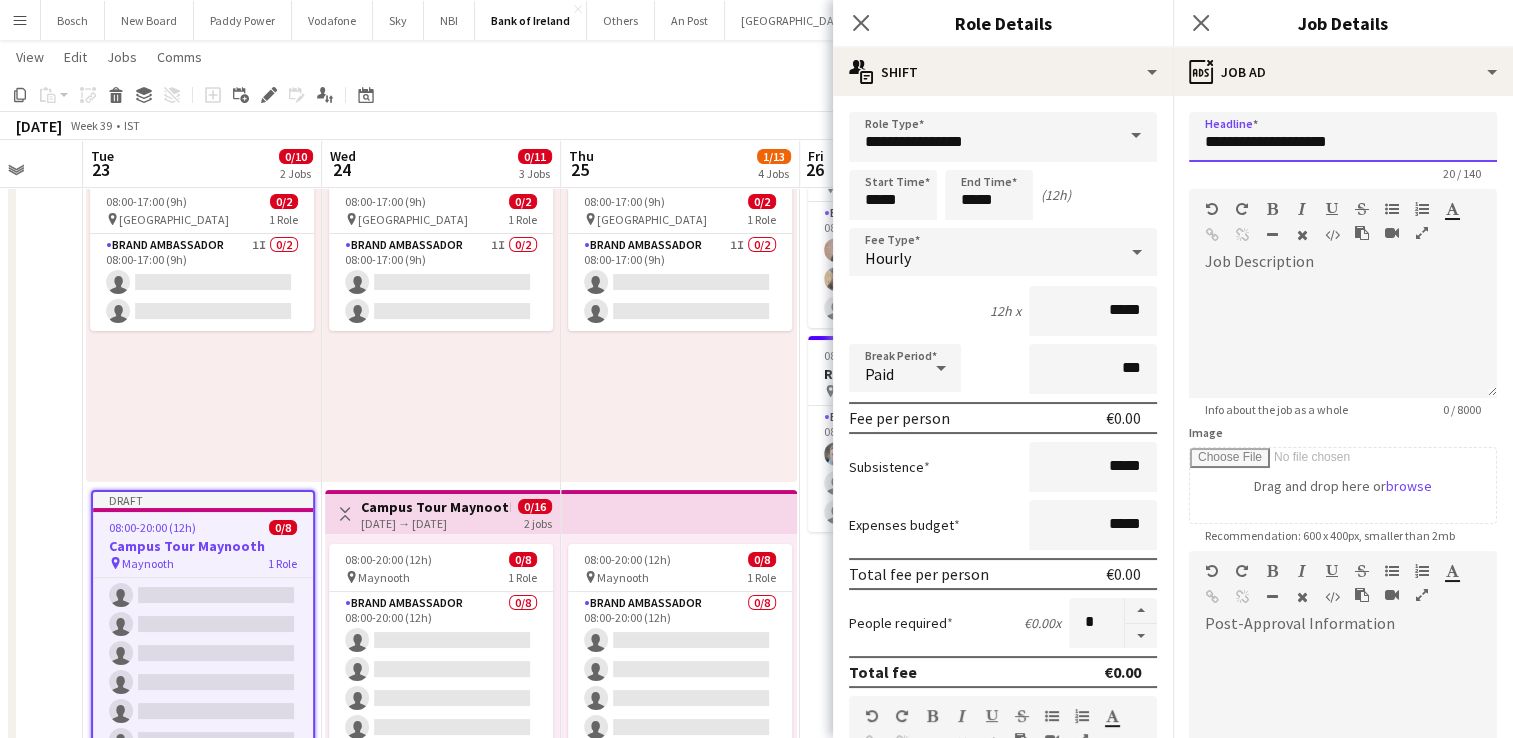 click on "**********" at bounding box center [1343, 137] 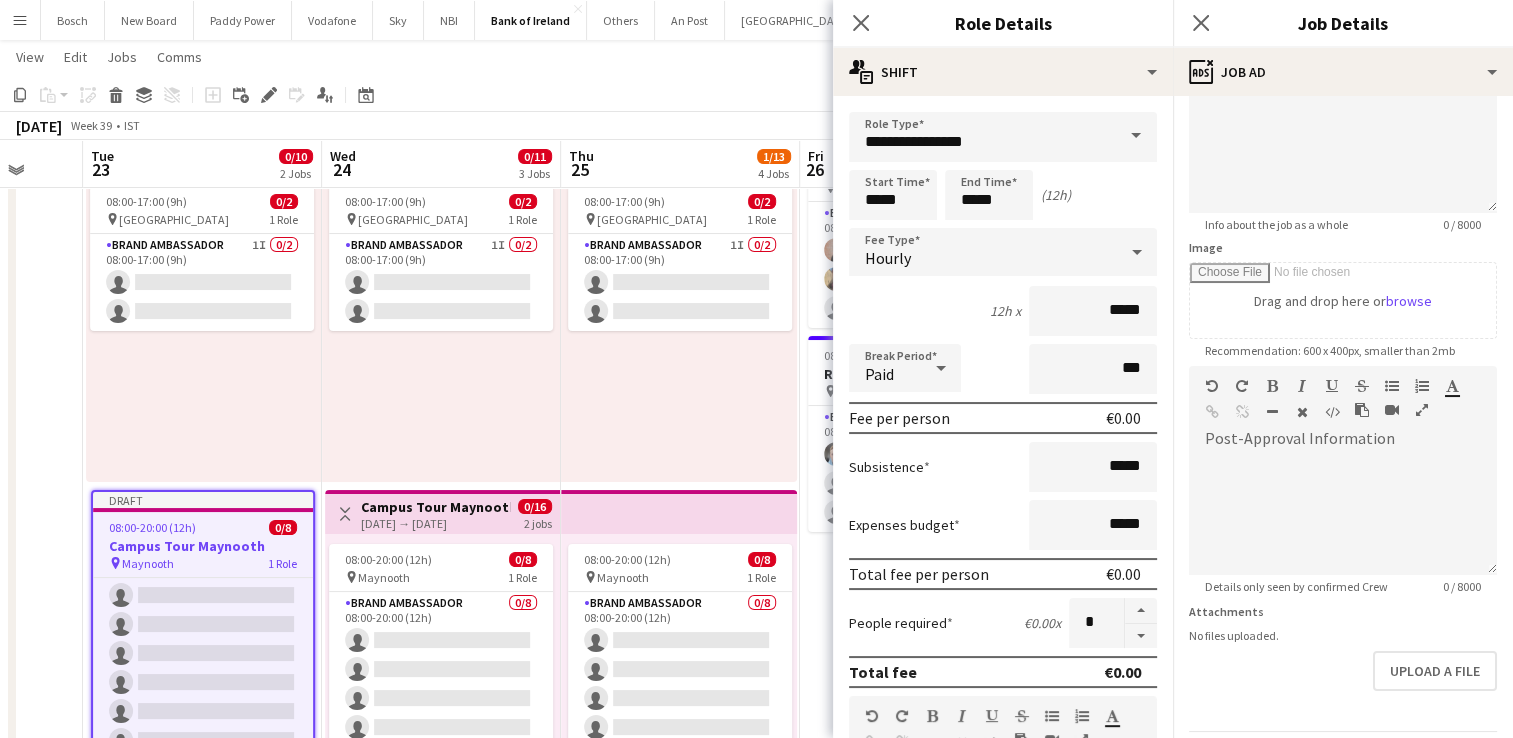 scroll, scrollTop: 248, scrollLeft: 0, axis: vertical 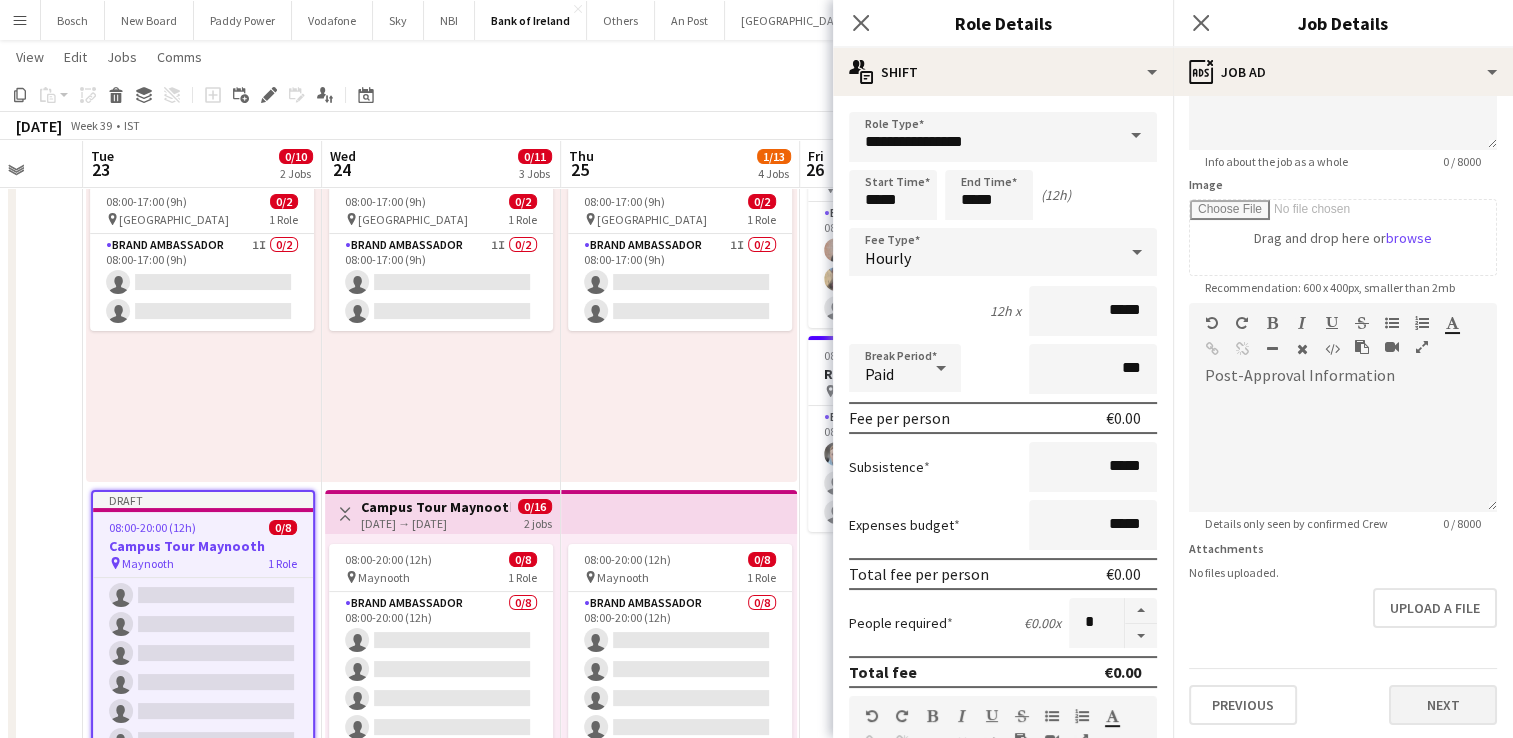 type on "**********" 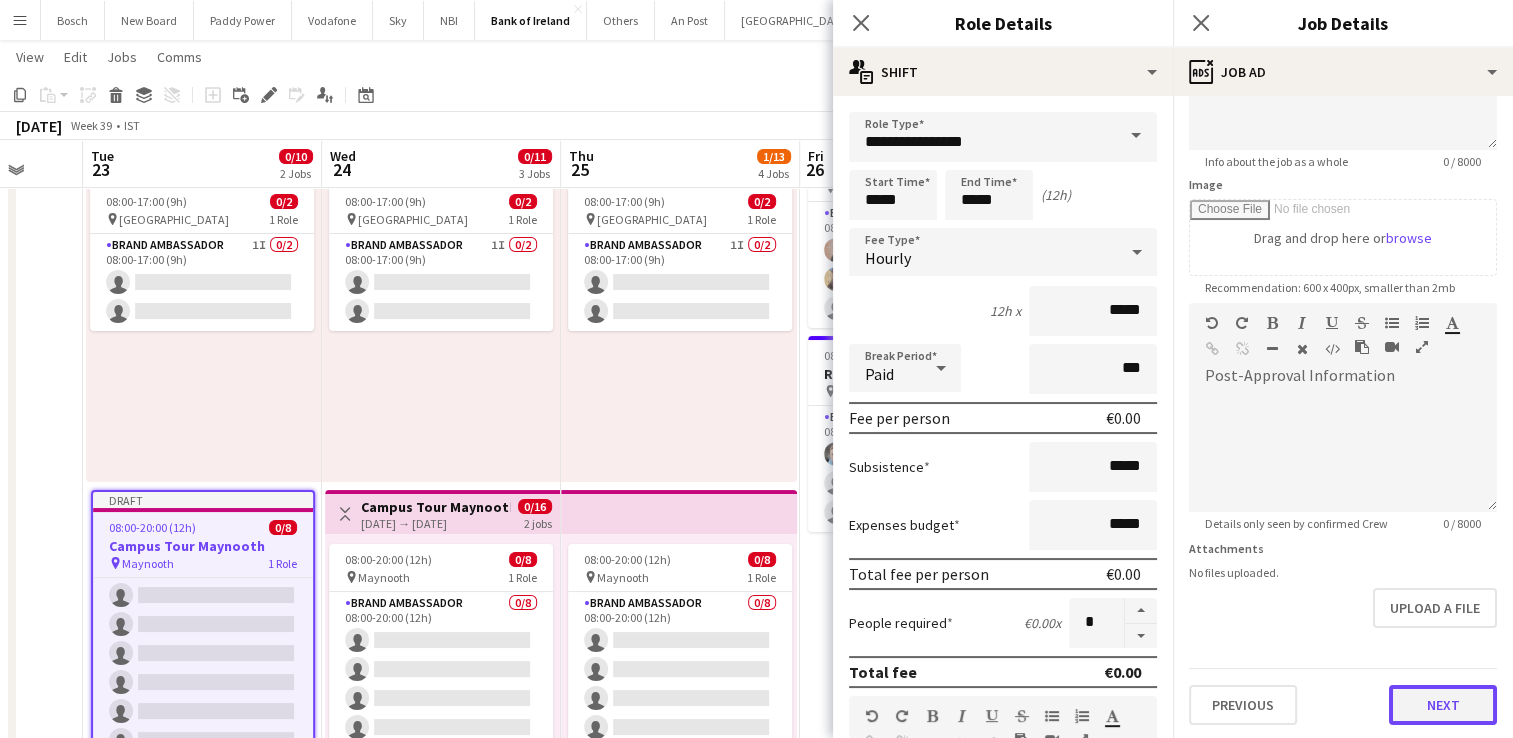 click on "Next" at bounding box center (1443, 705) 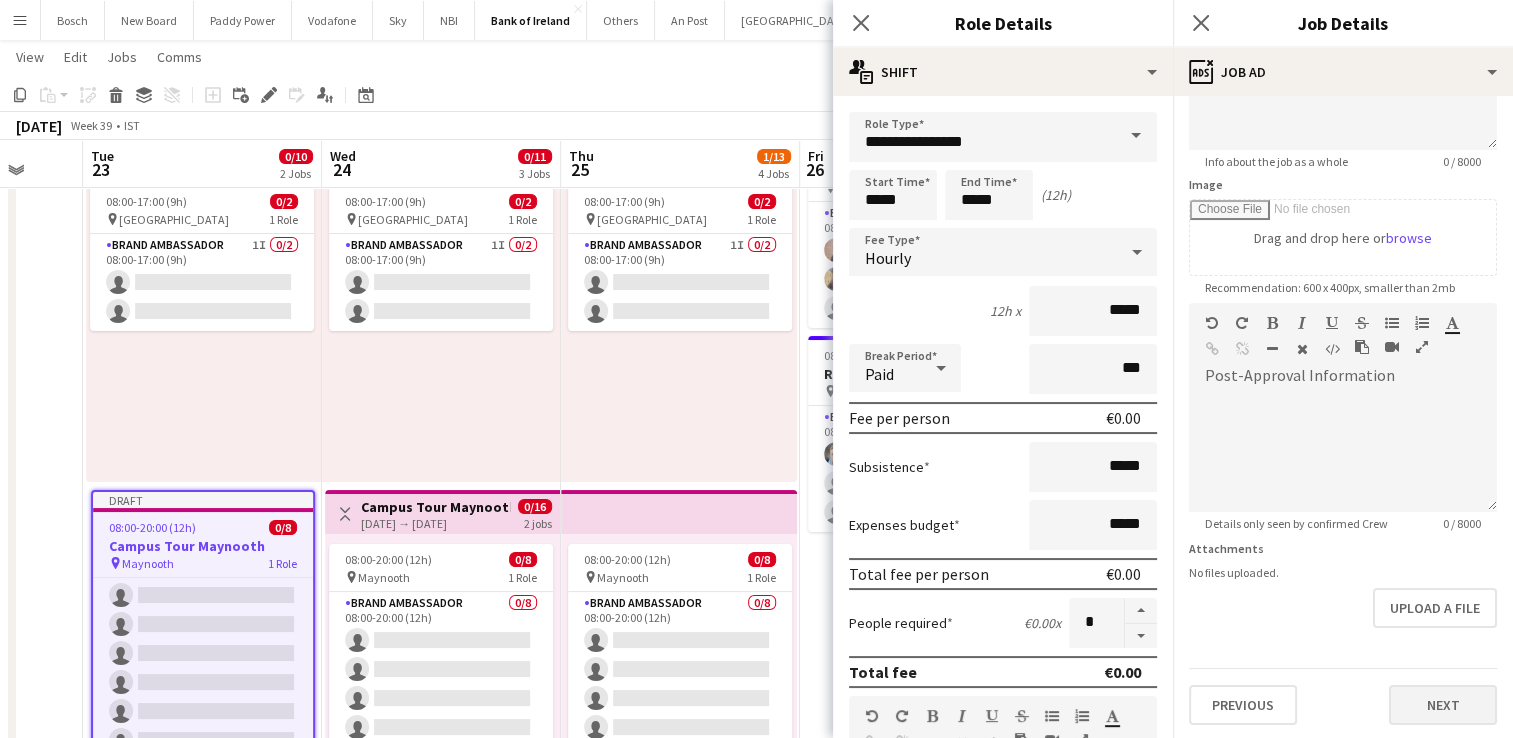 type on "*******" 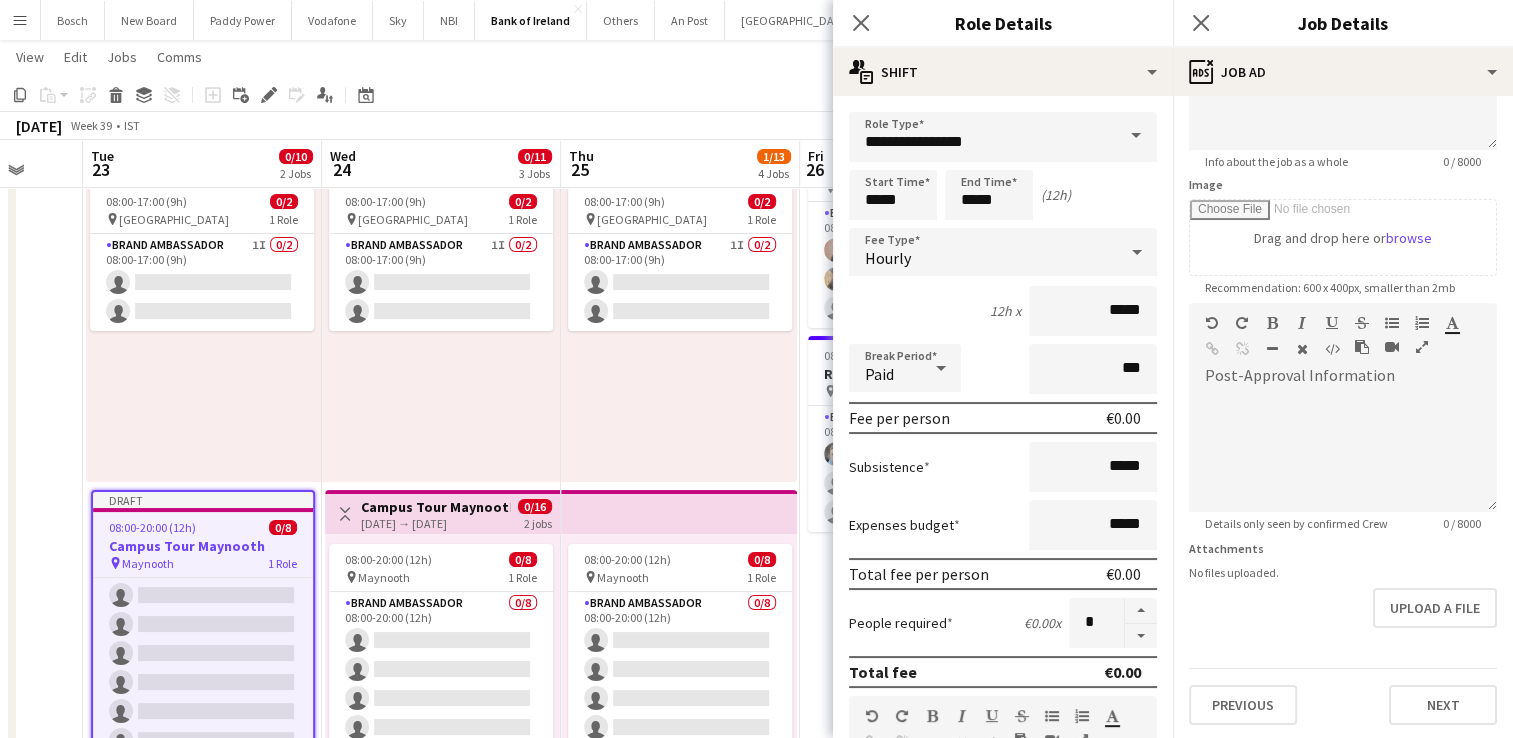scroll, scrollTop: 0, scrollLeft: 0, axis: both 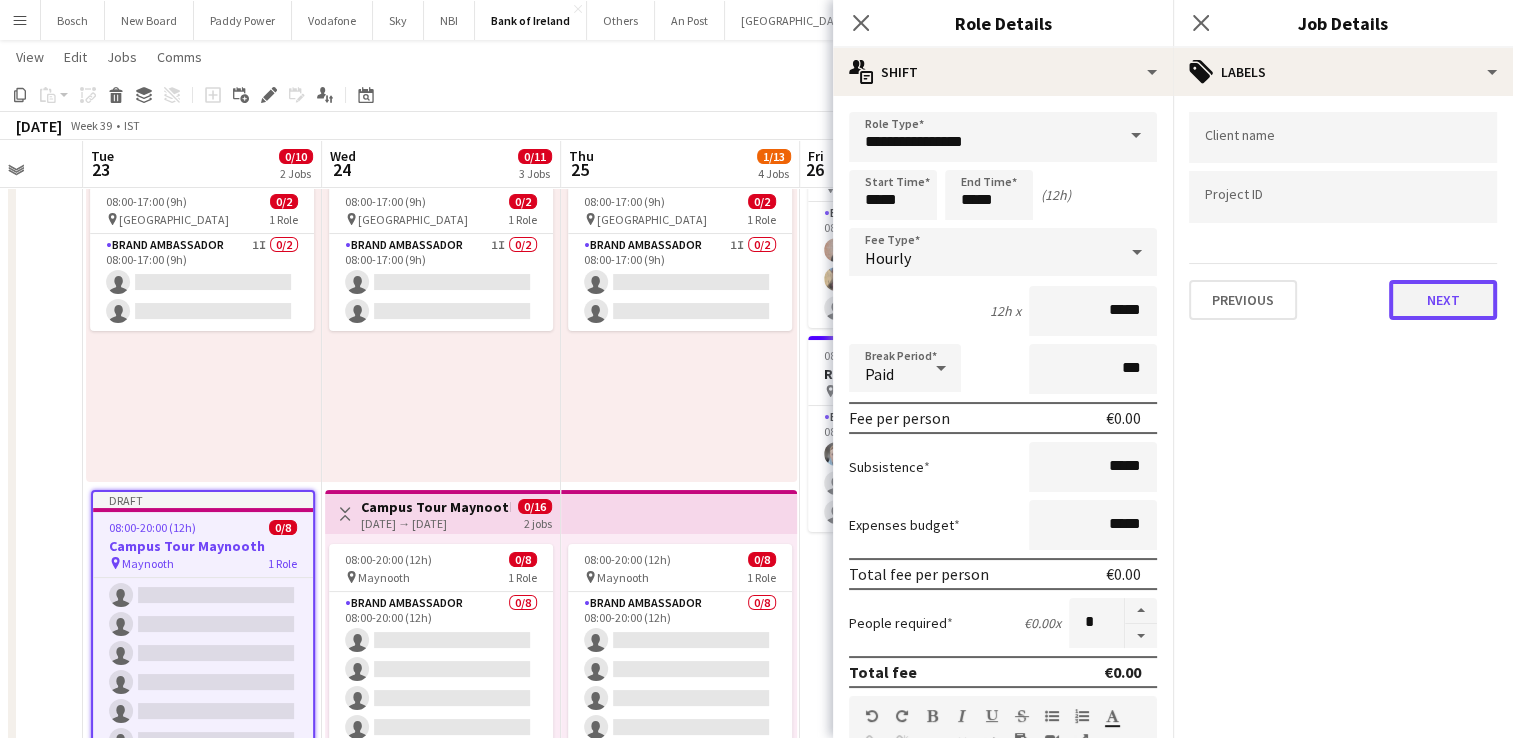 click on "Next" at bounding box center (1443, 300) 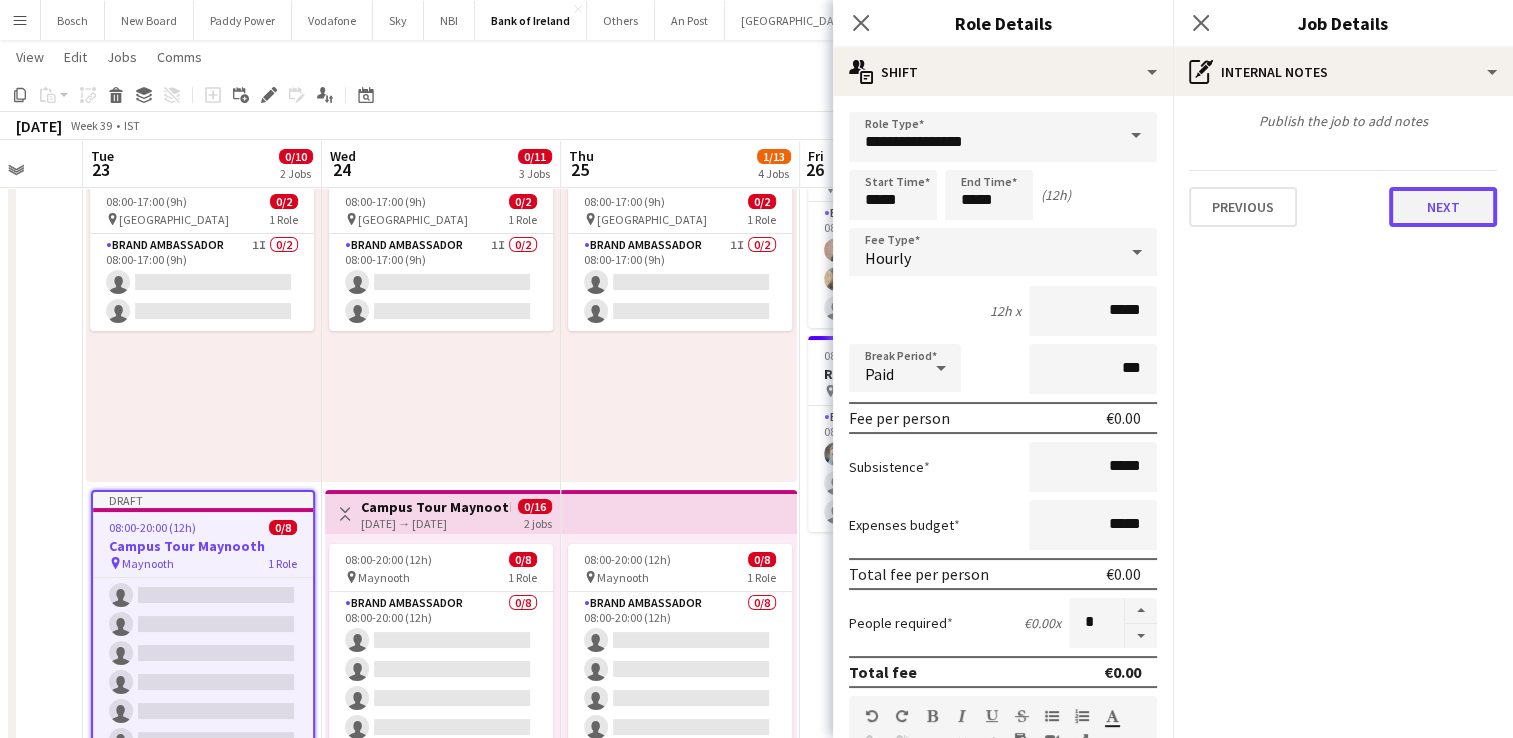 click on "Next" at bounding box center (1443, 207) 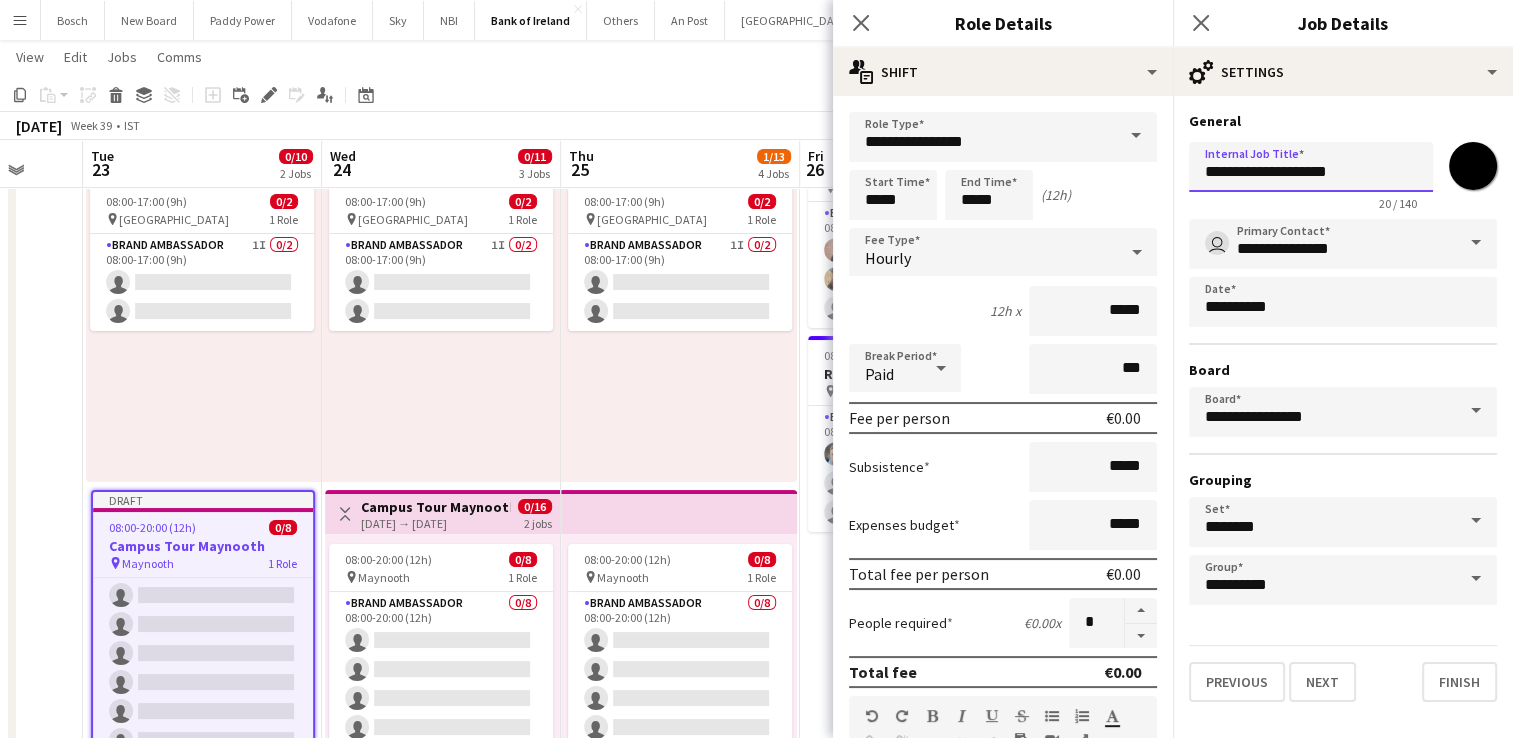 click on "**********" at bounding box center [1311, 167] 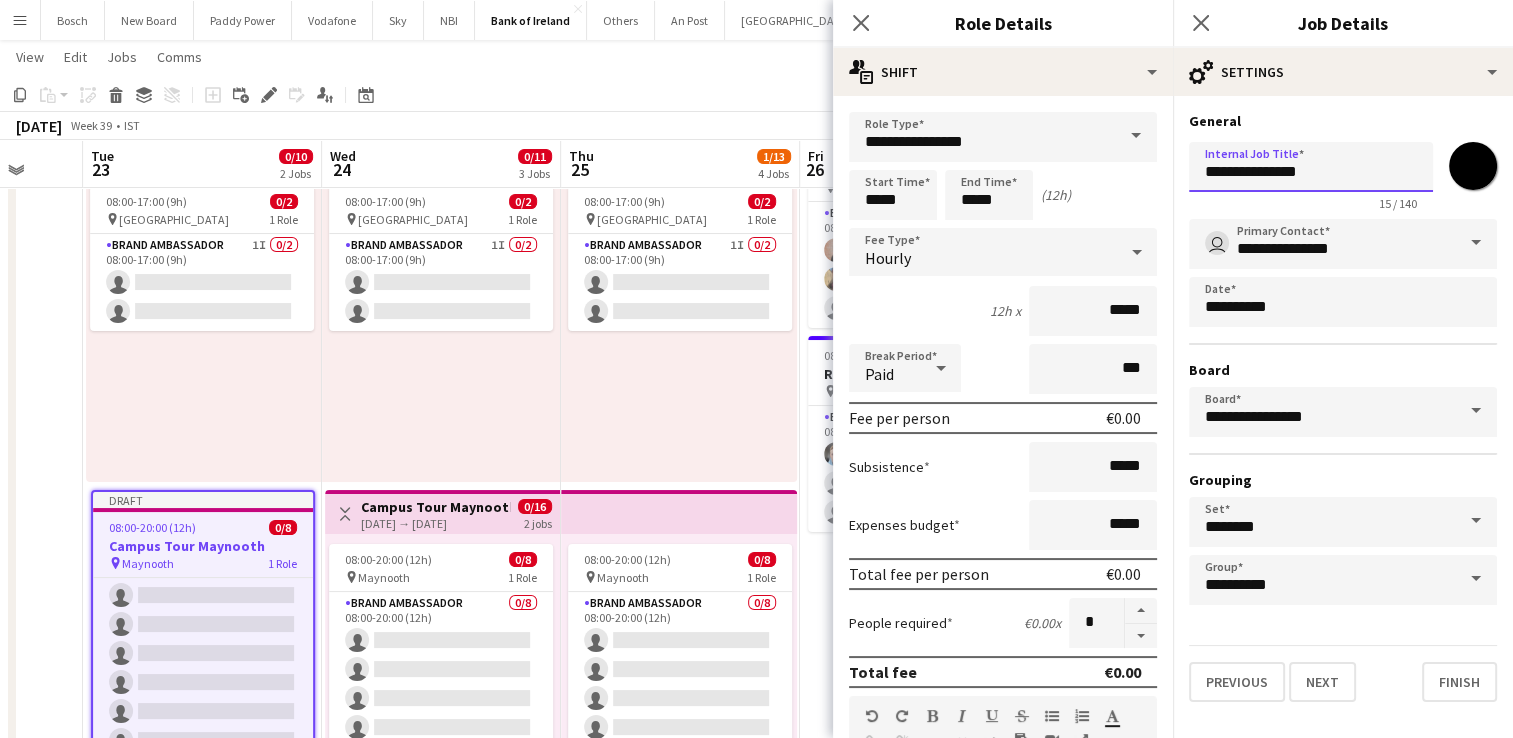 type on "**********" 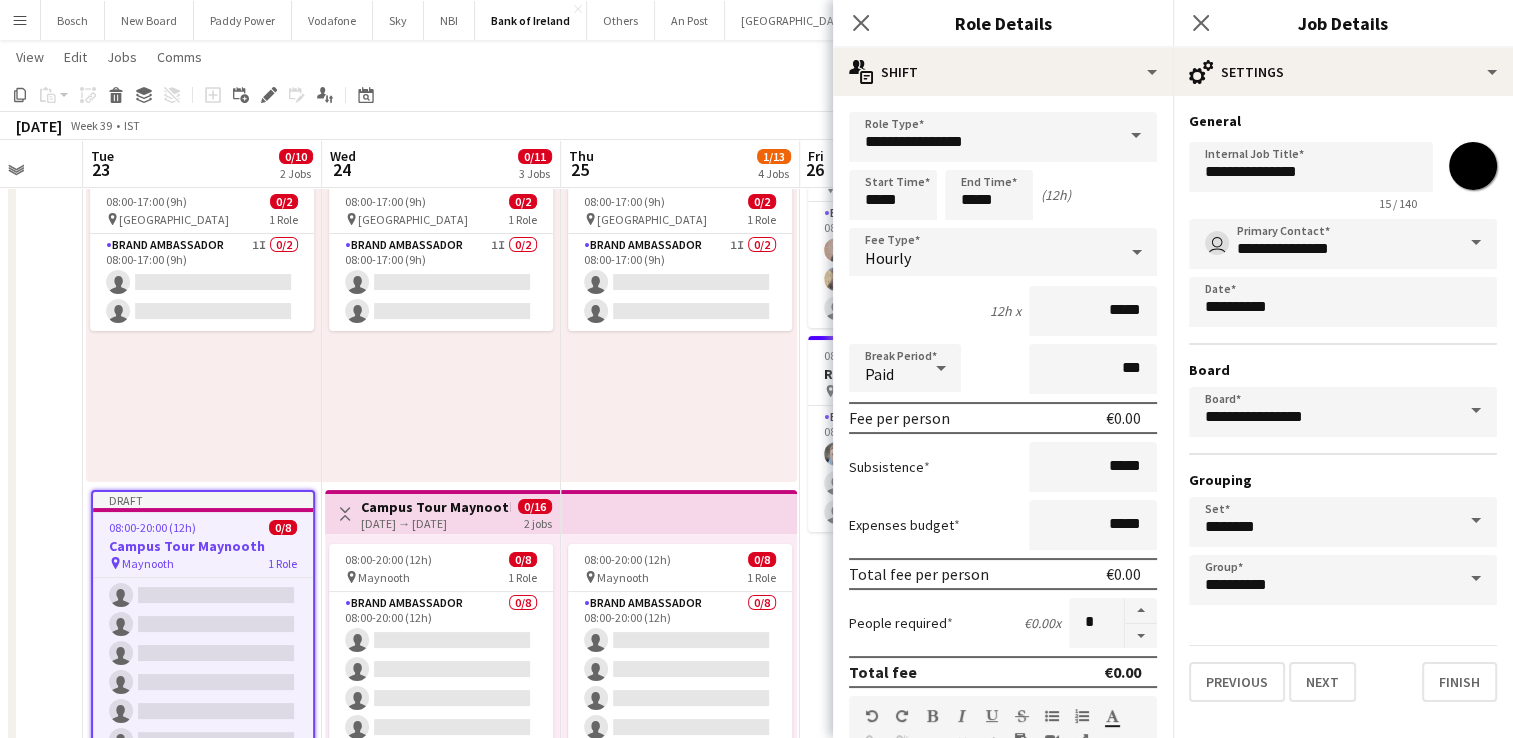 click on "**********" at bounding box center [1343, 407] 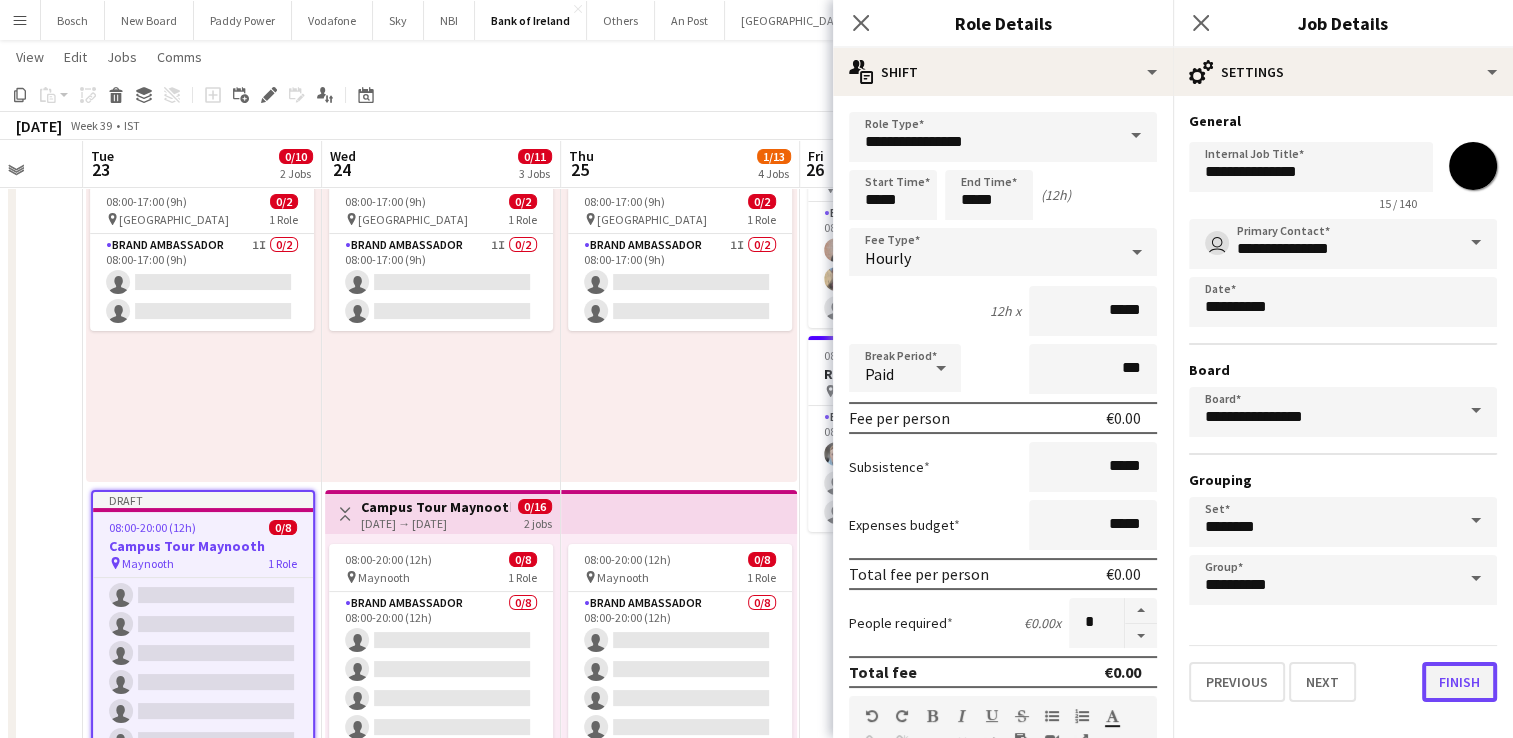 click on "Finish" at bounding box center (1459, 682) 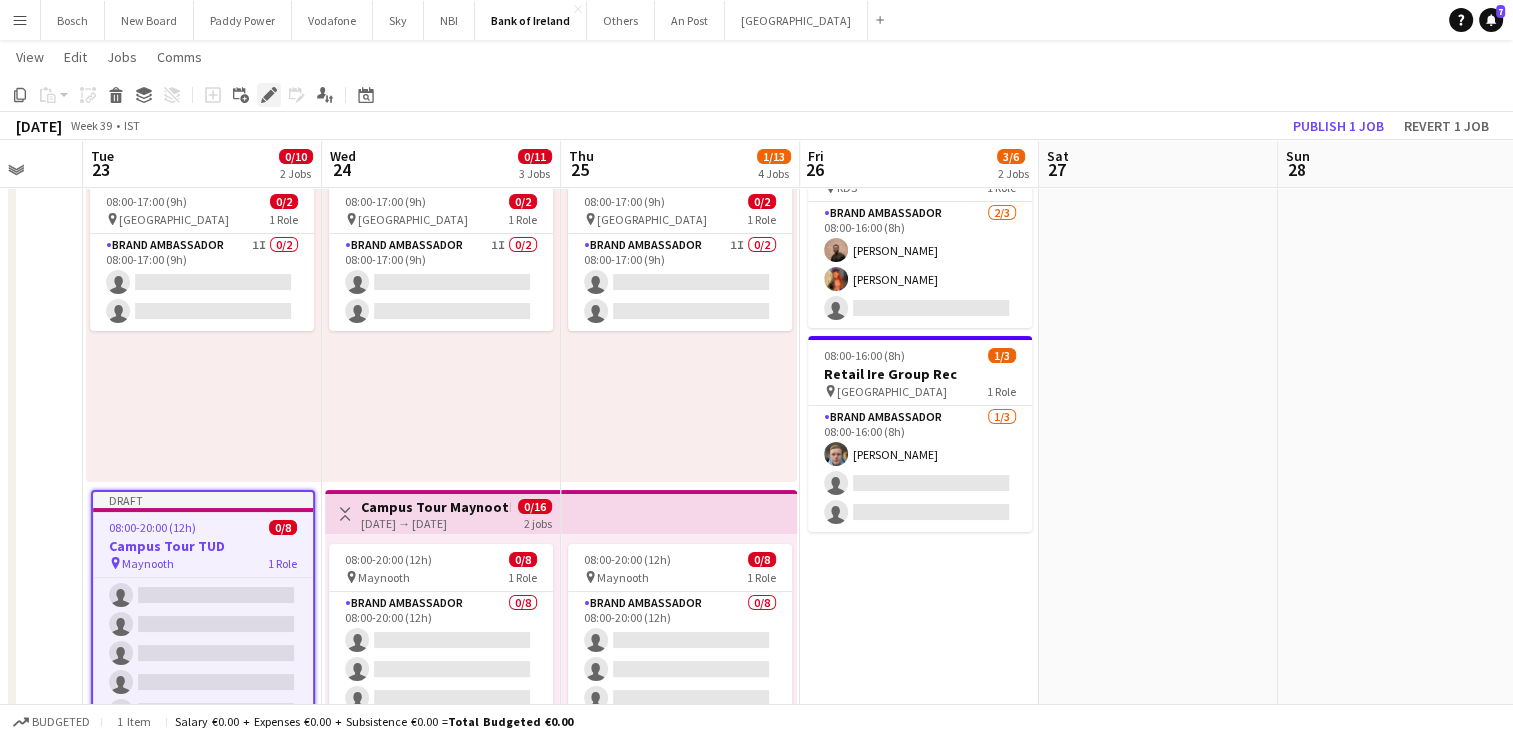 click on "Edit" 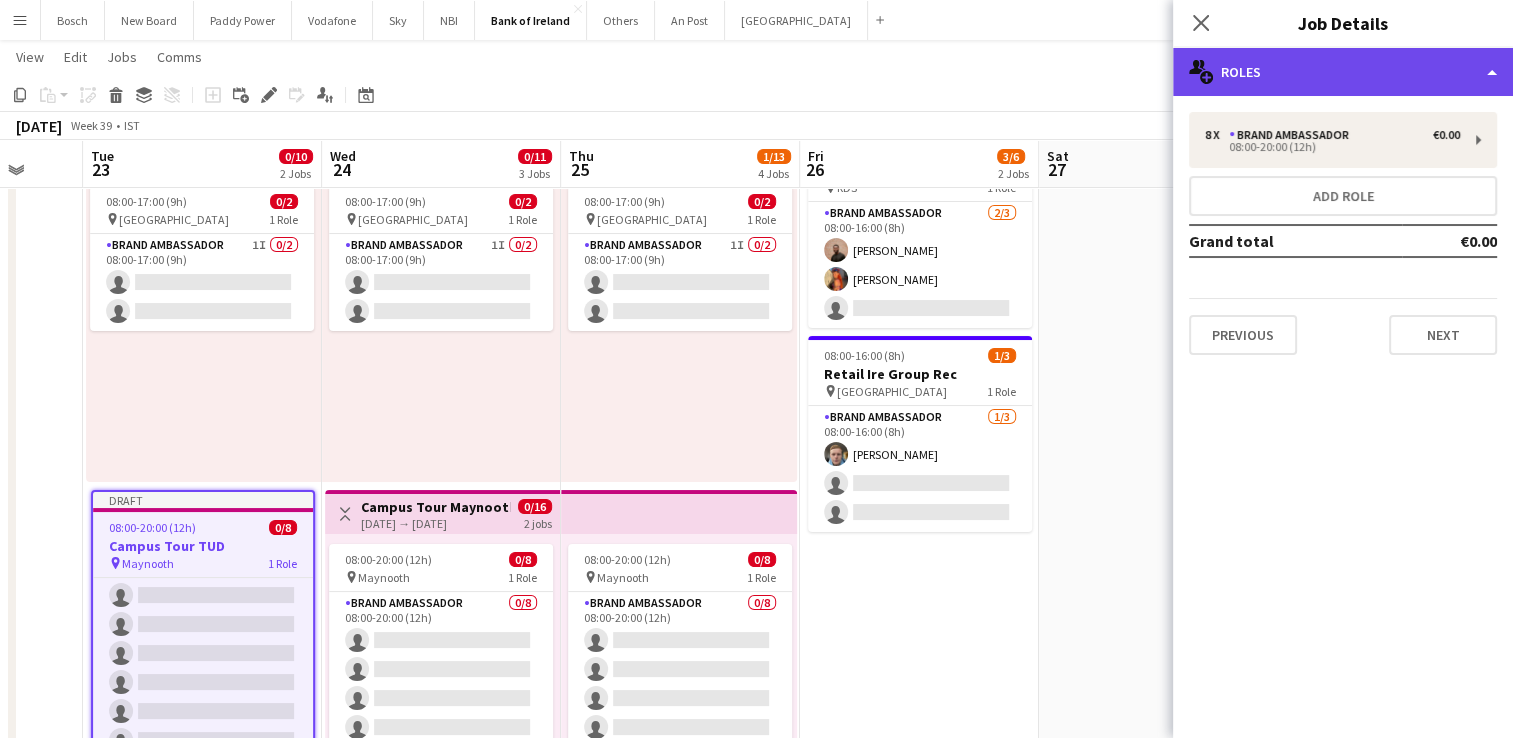 click on "multiple-users-add
Roles" 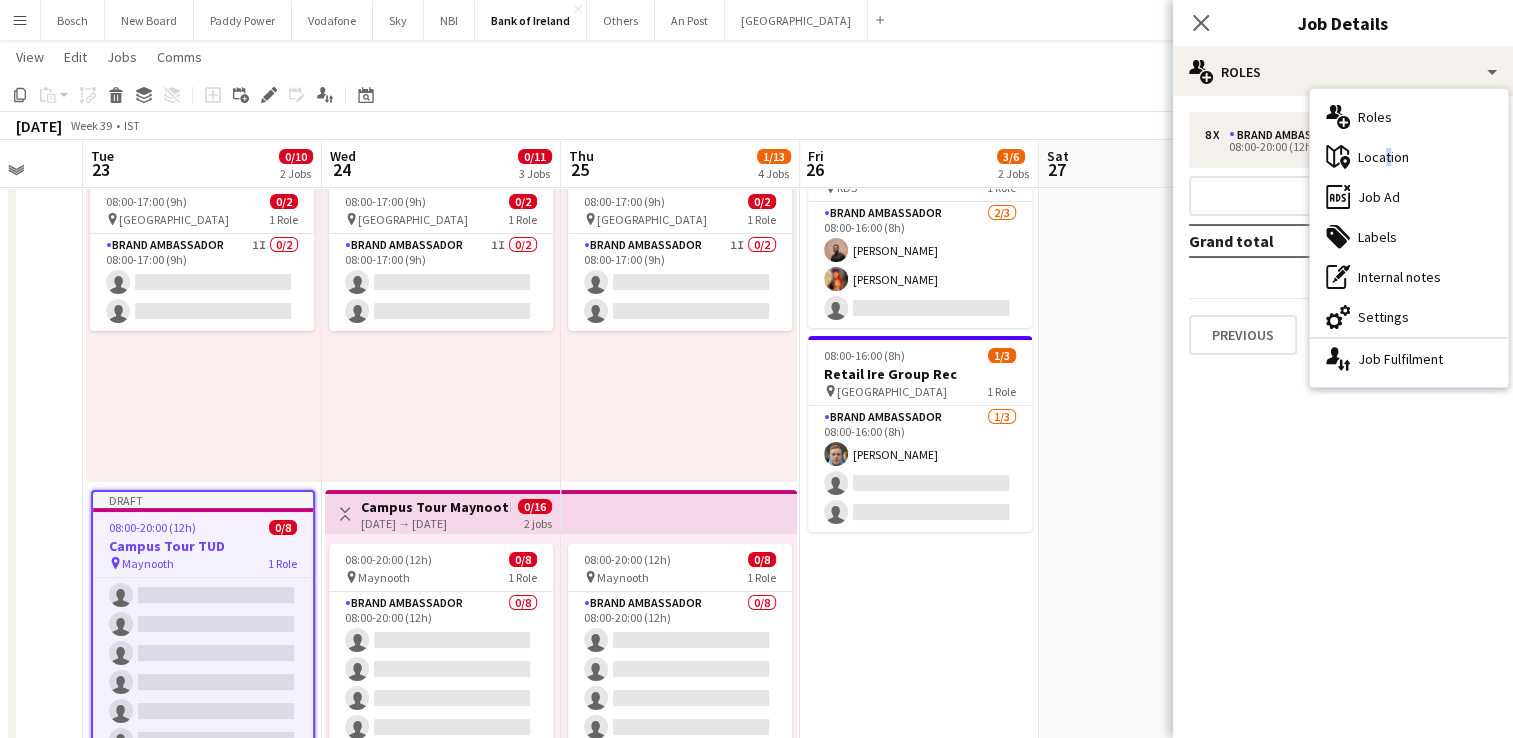 click on "maps-pin-1
Location" at bounding box center (1409, 157) 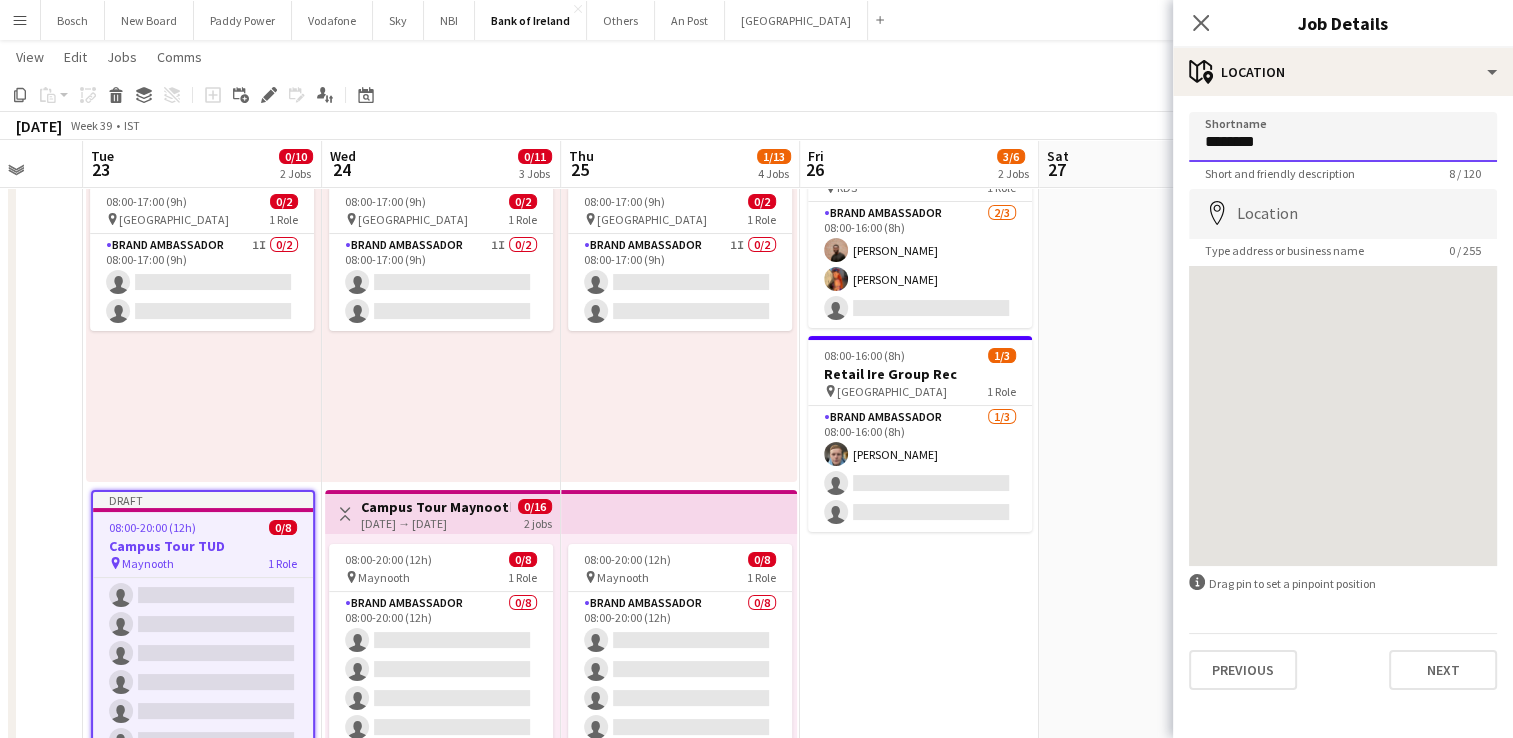 click on "********" at bounding box center (1343, 137) 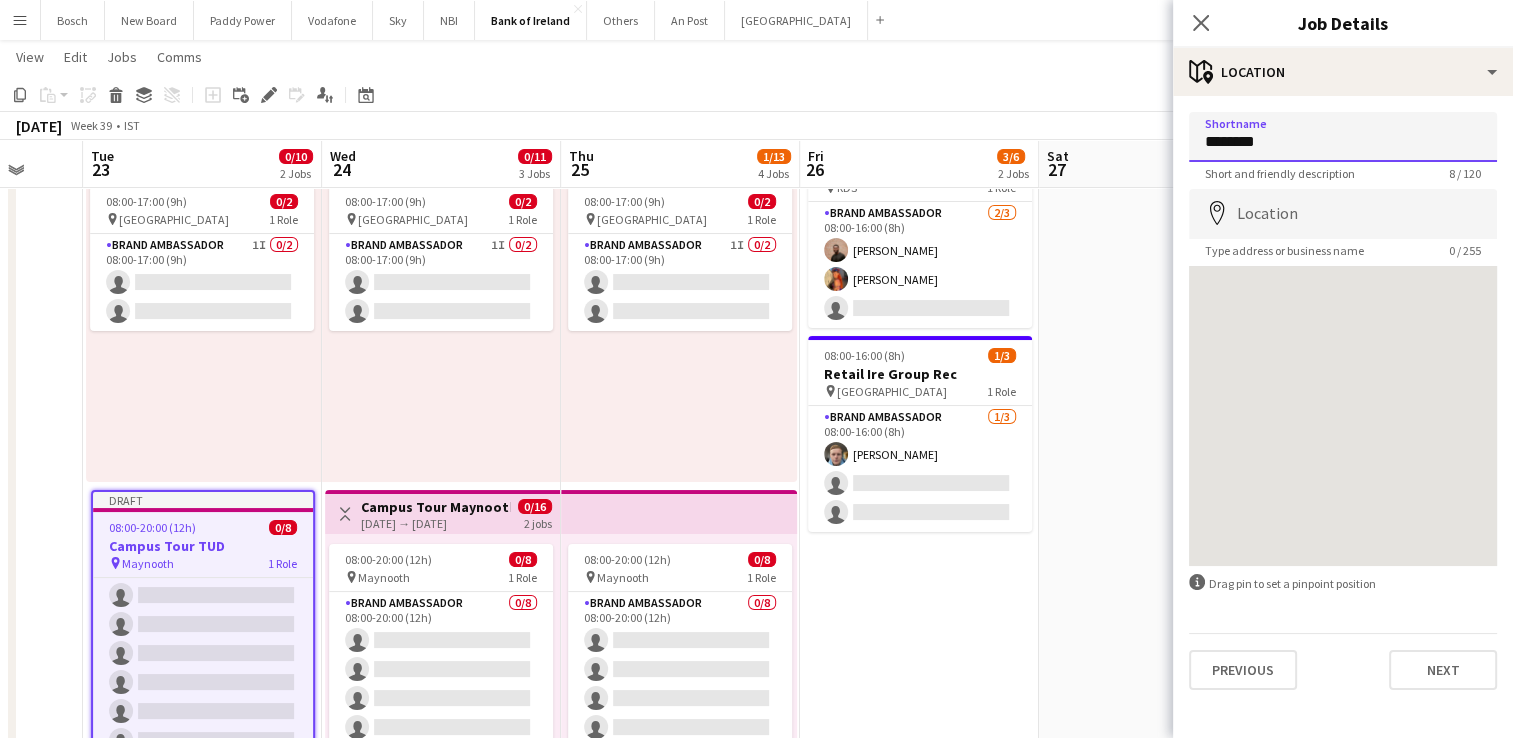 click on "********" at bounding box center [1343, 137] 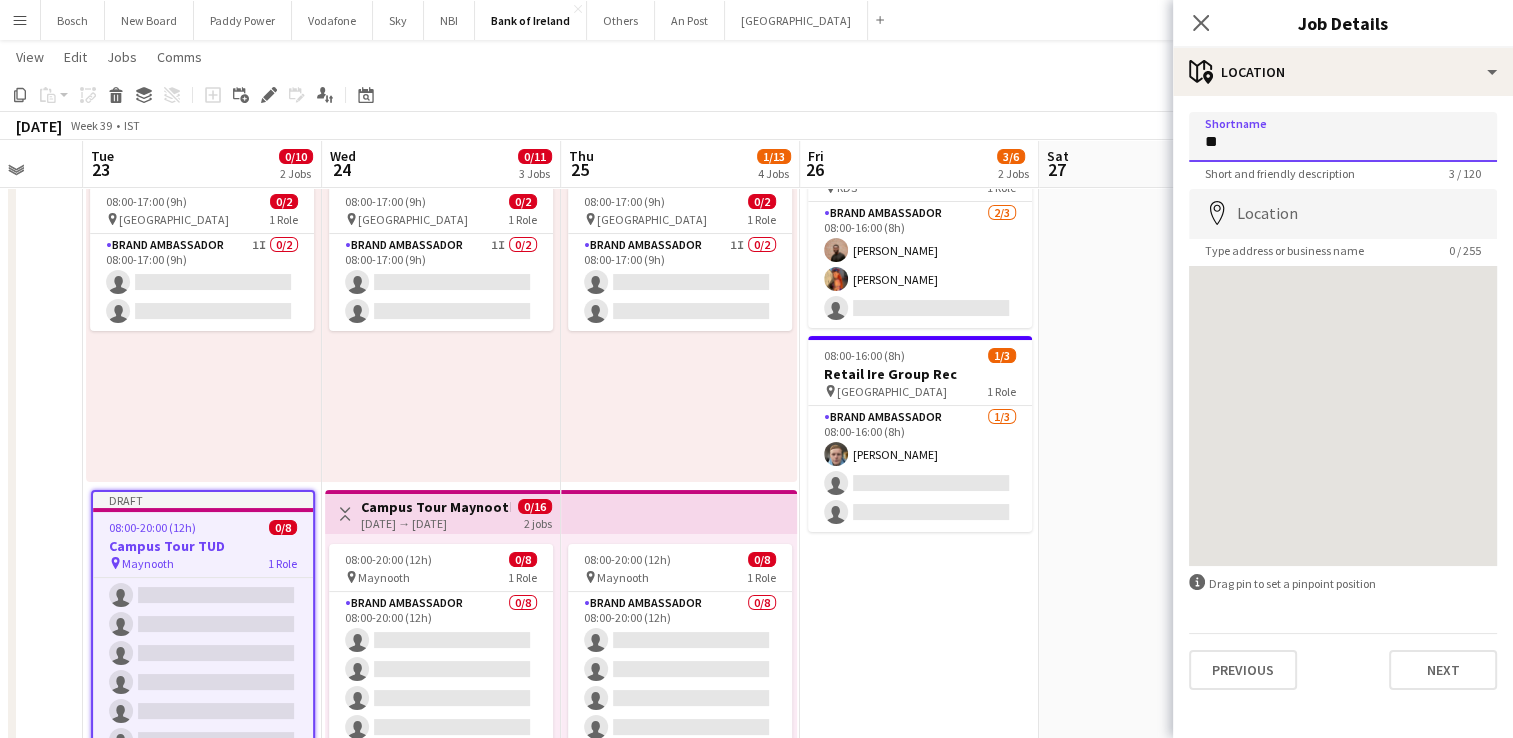 type on "*" 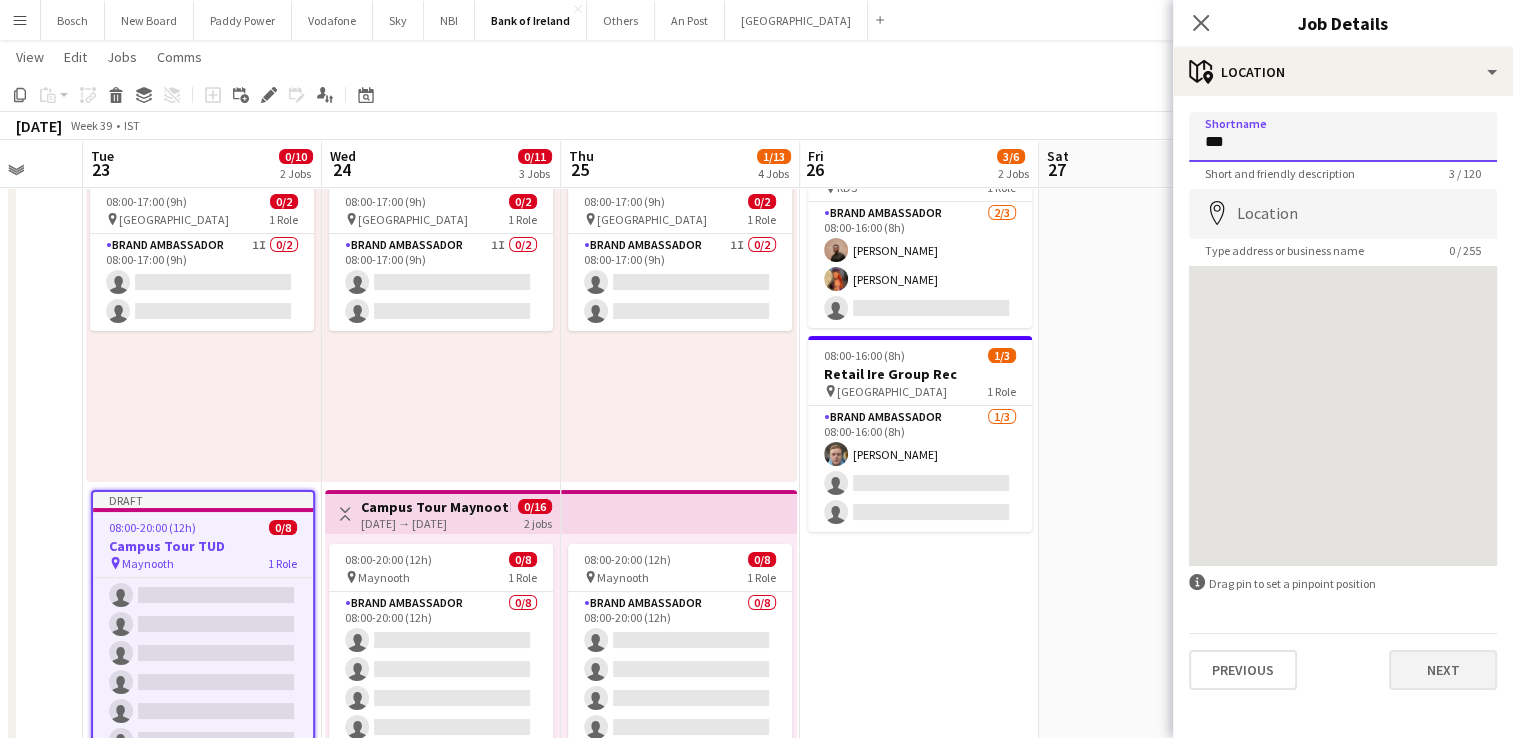 type on "***" 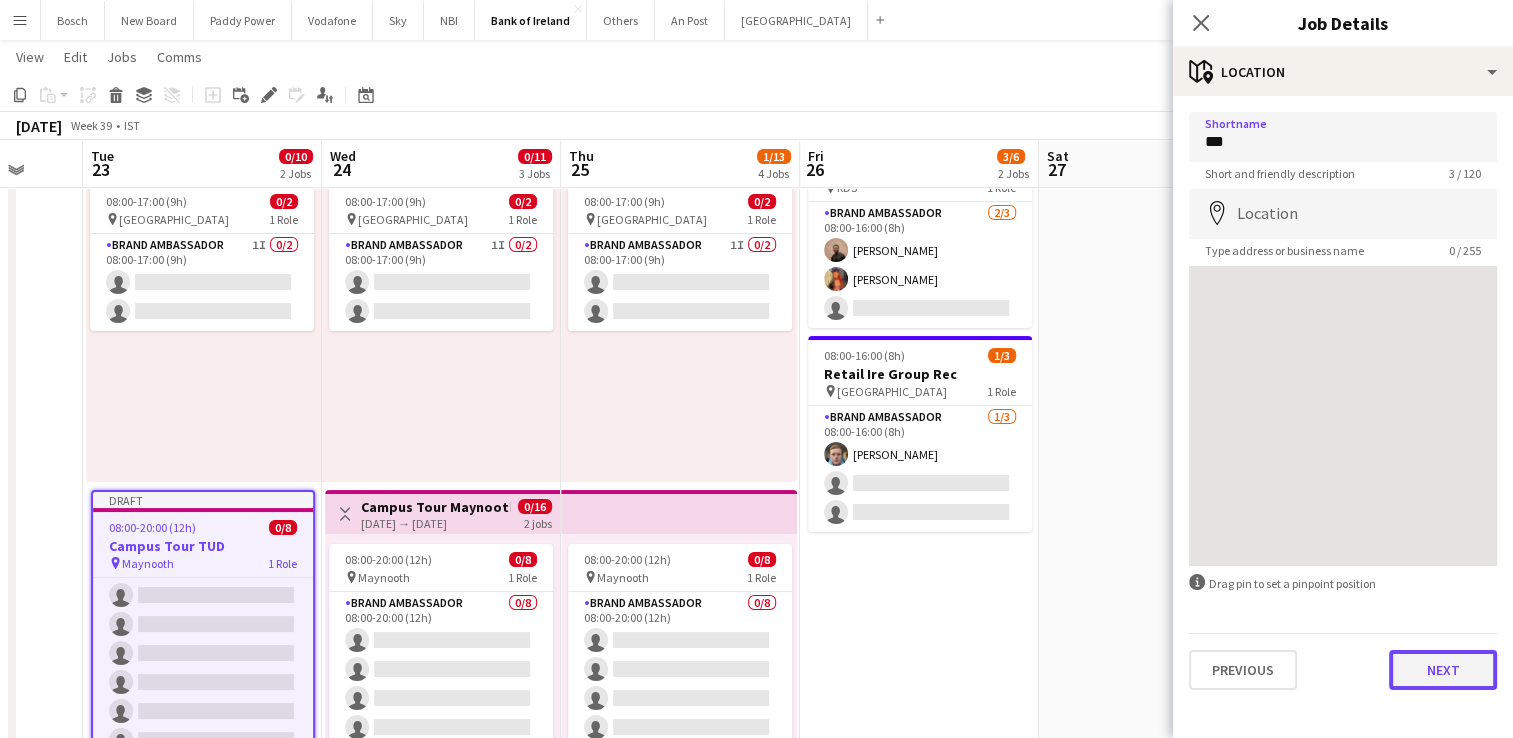 click on "Next" at bounding box center (1443, 670) 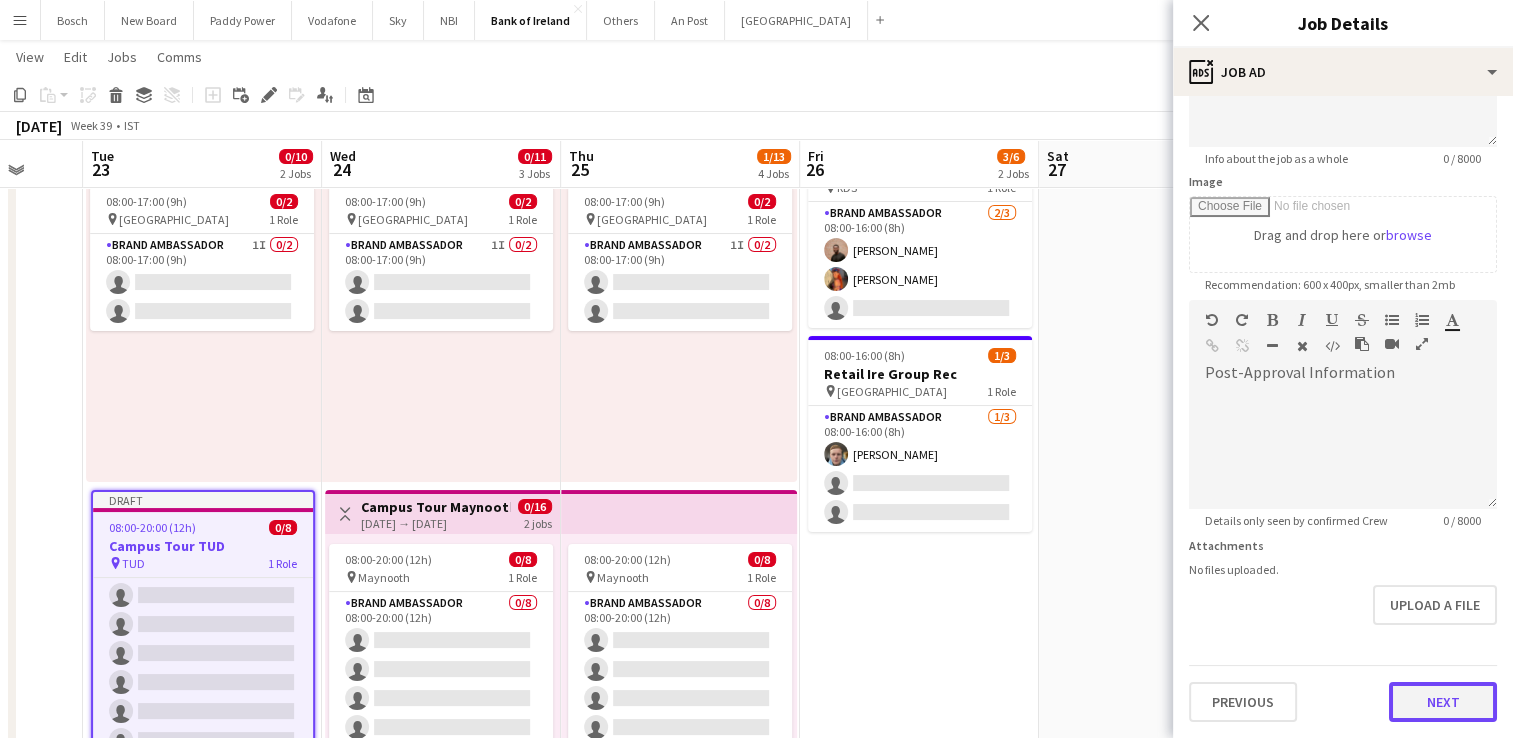 click on "**********" at bounding box center (1343, 291) 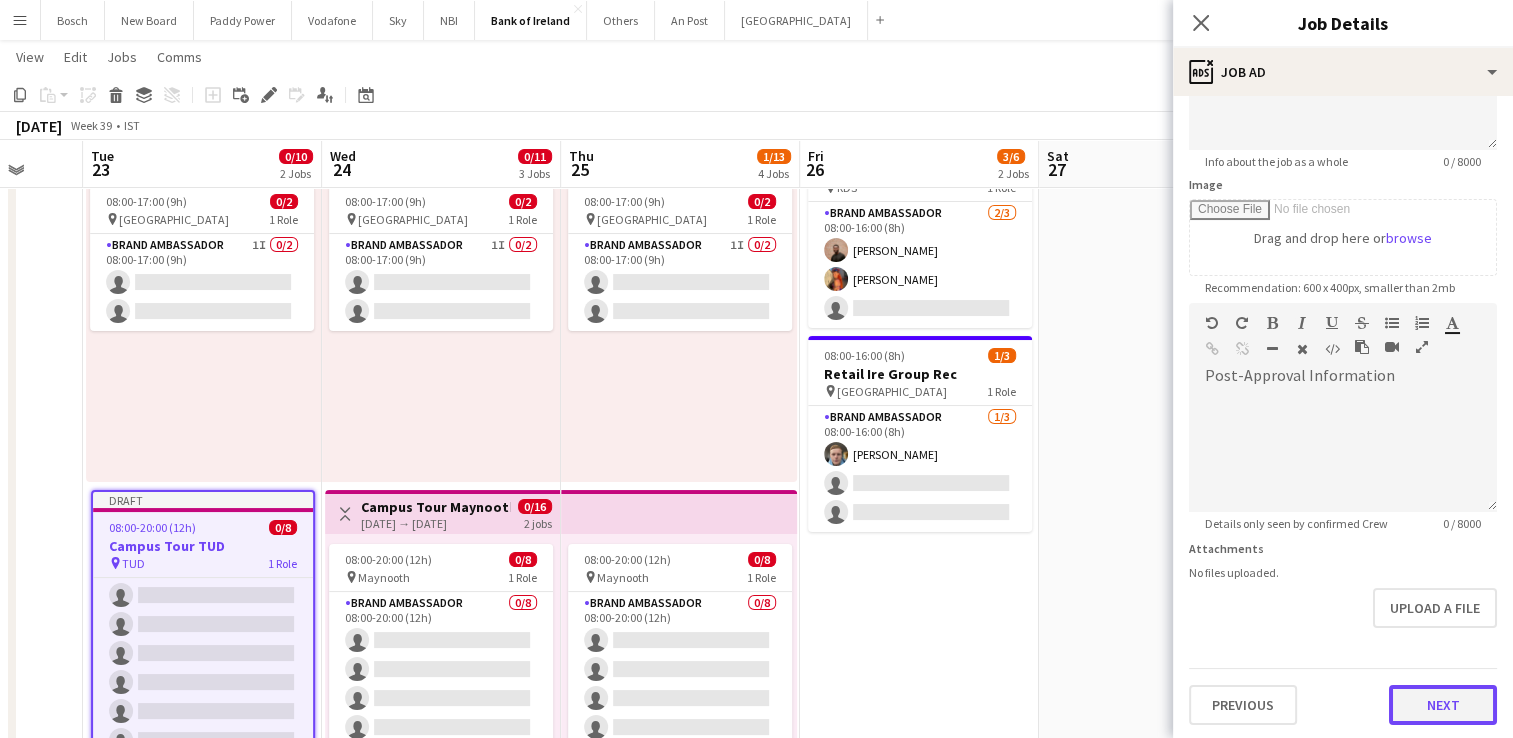 click on "Next" at bounding box center (1443, 705) 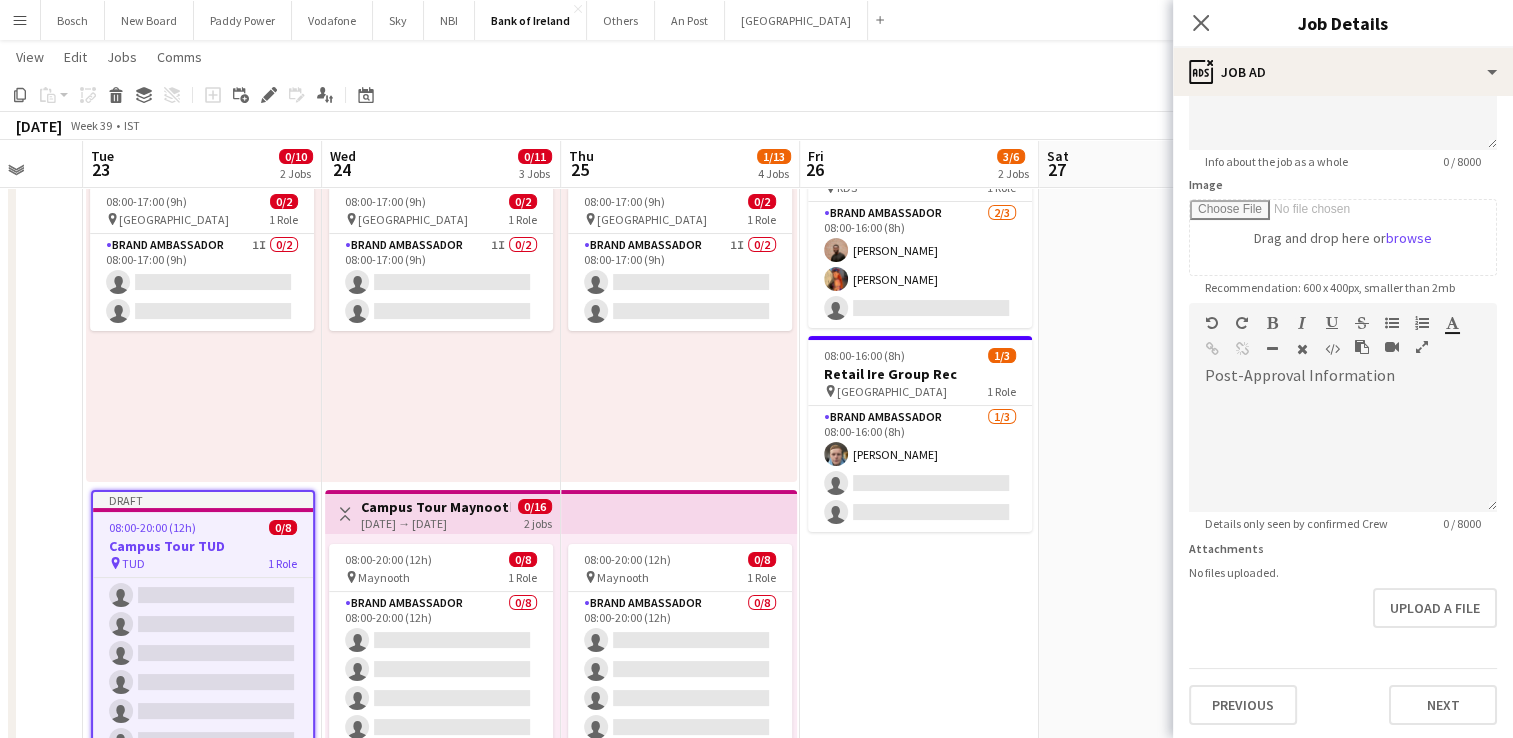 scroll, scrollTop: 0, scrollLeft: 0, axis: both 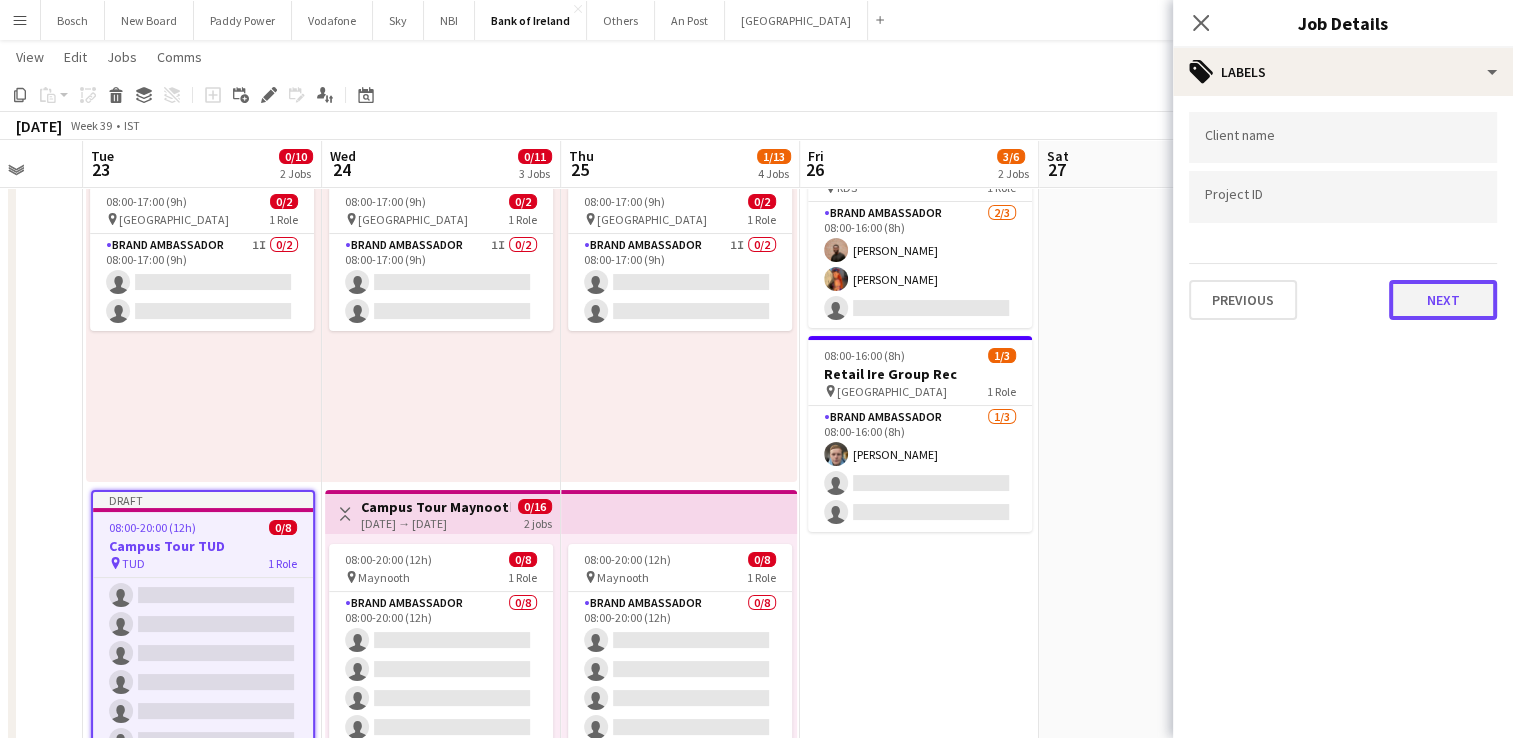 click on "Next" at bounding box center [1443, 300] 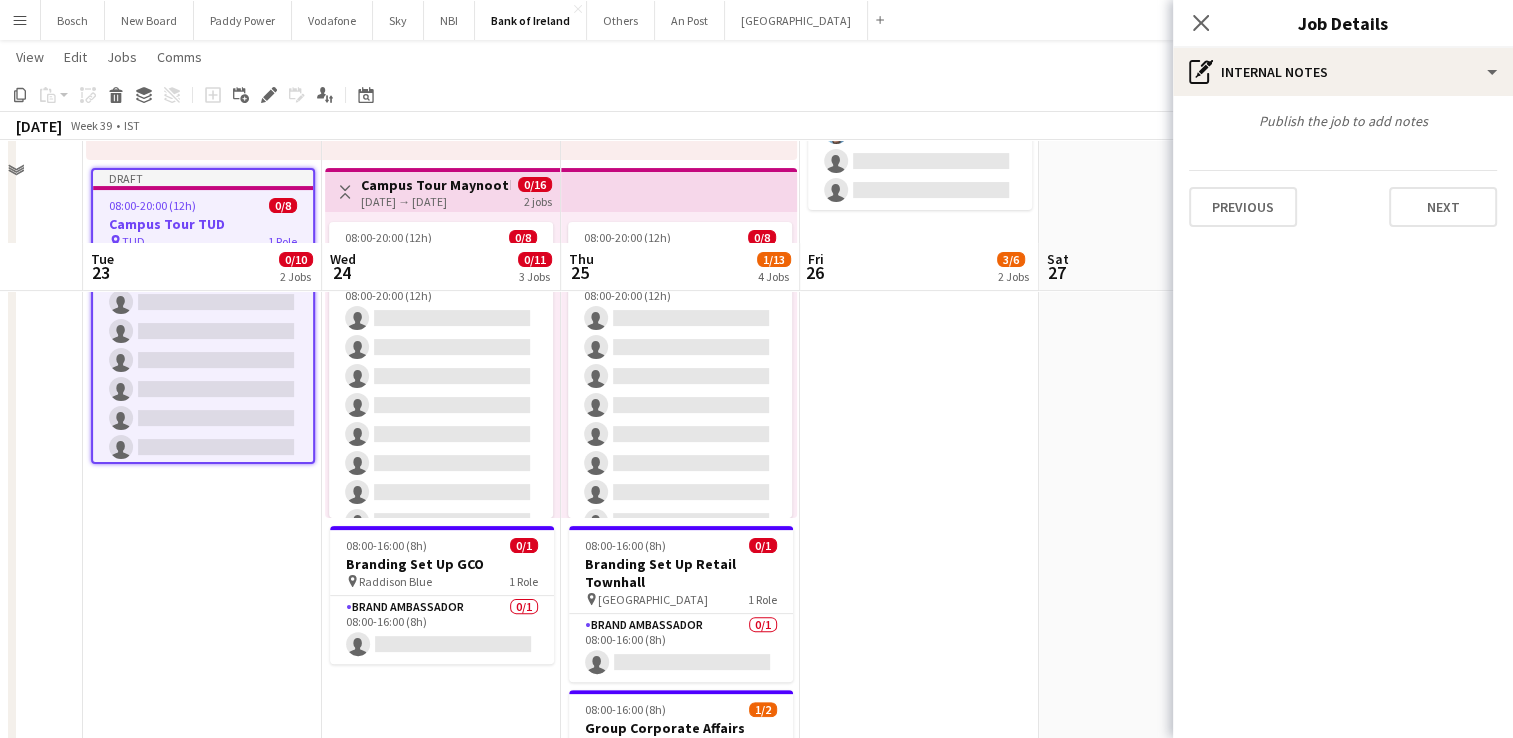 scroll, scrollTop: 700, scrollLeft: 0, axis: vertical 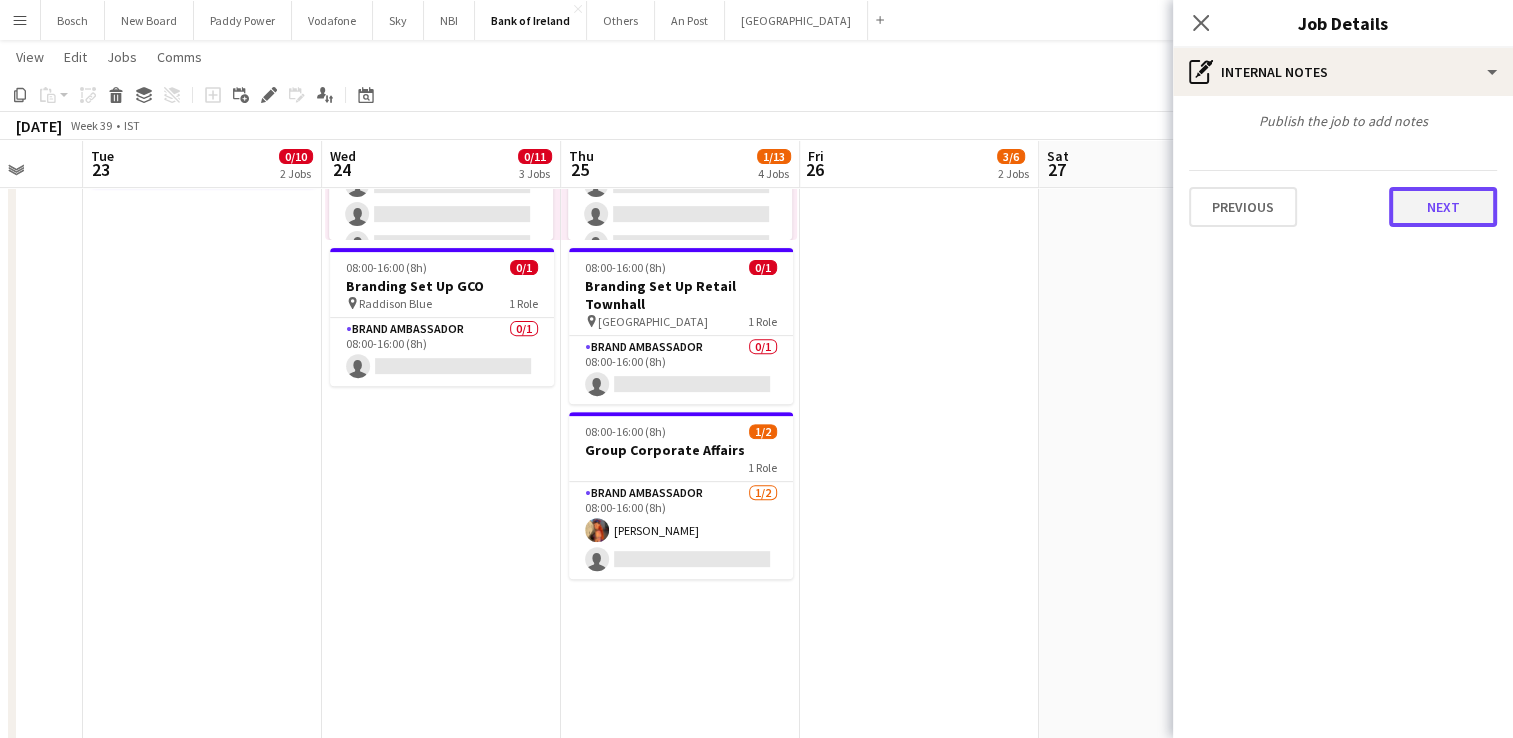 click on "Next" at bounding box center (1443, 207) 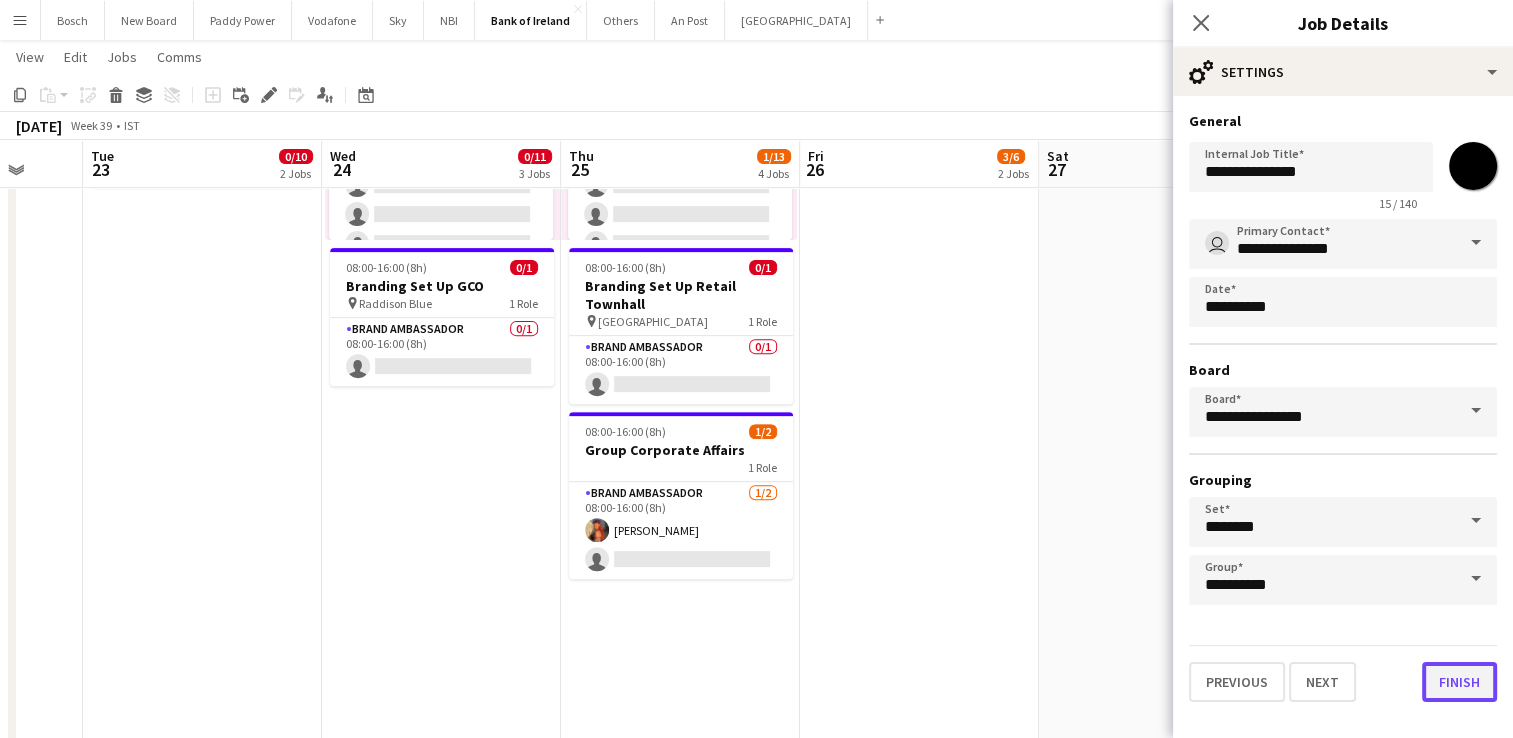click on "Finish" at bounding box center (1459, 682) 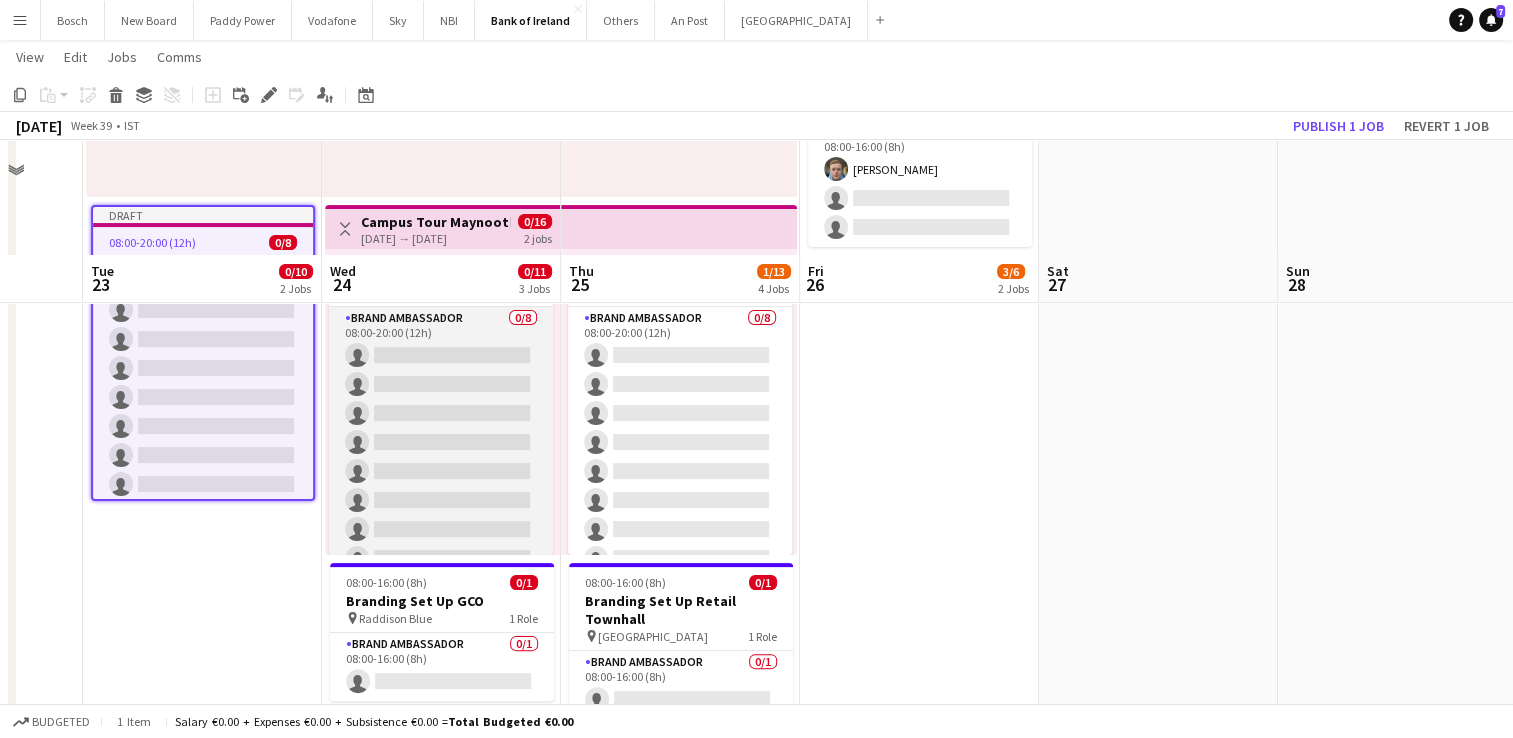 scroll, scrollTop: 500, scrollLeft: 0, axis: vertical 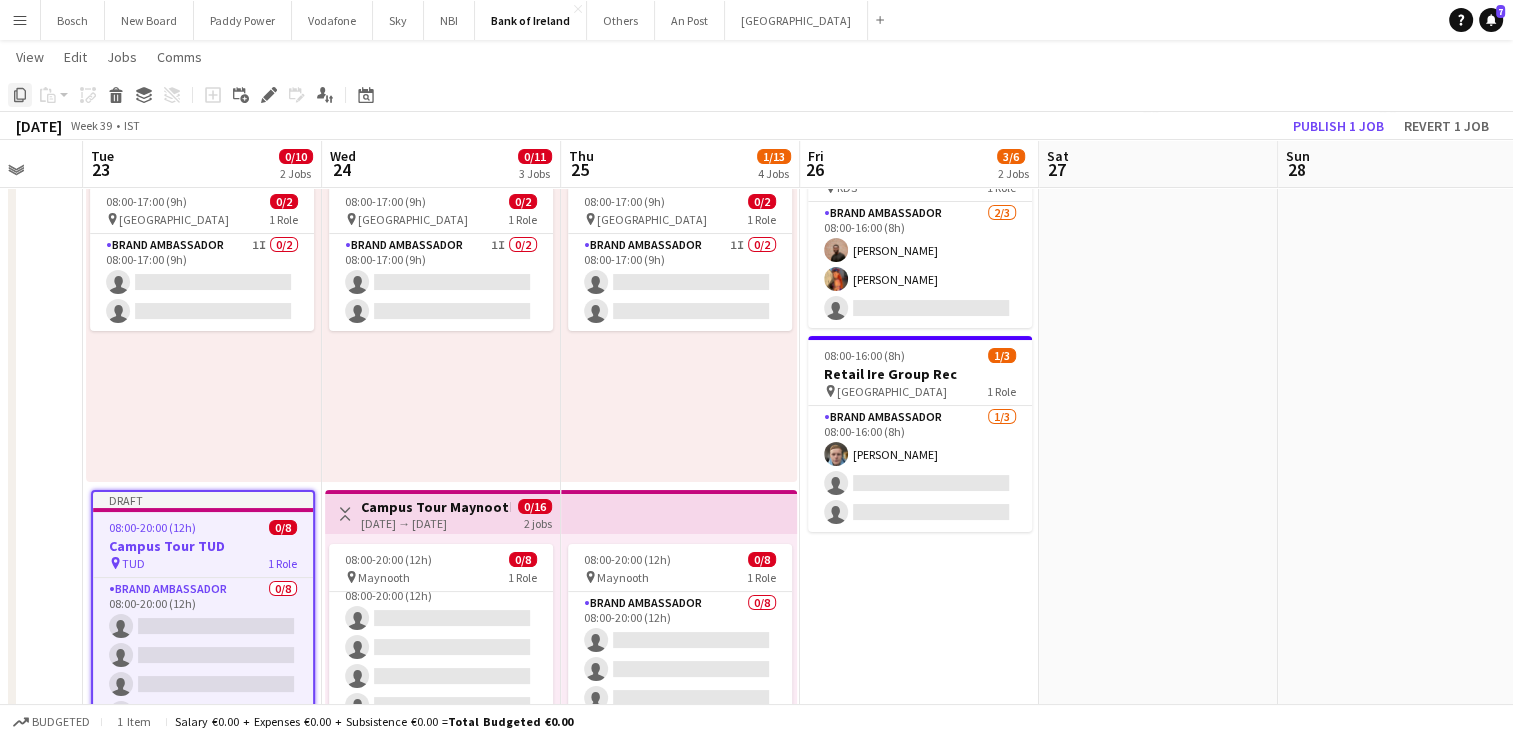 click on "Copy" 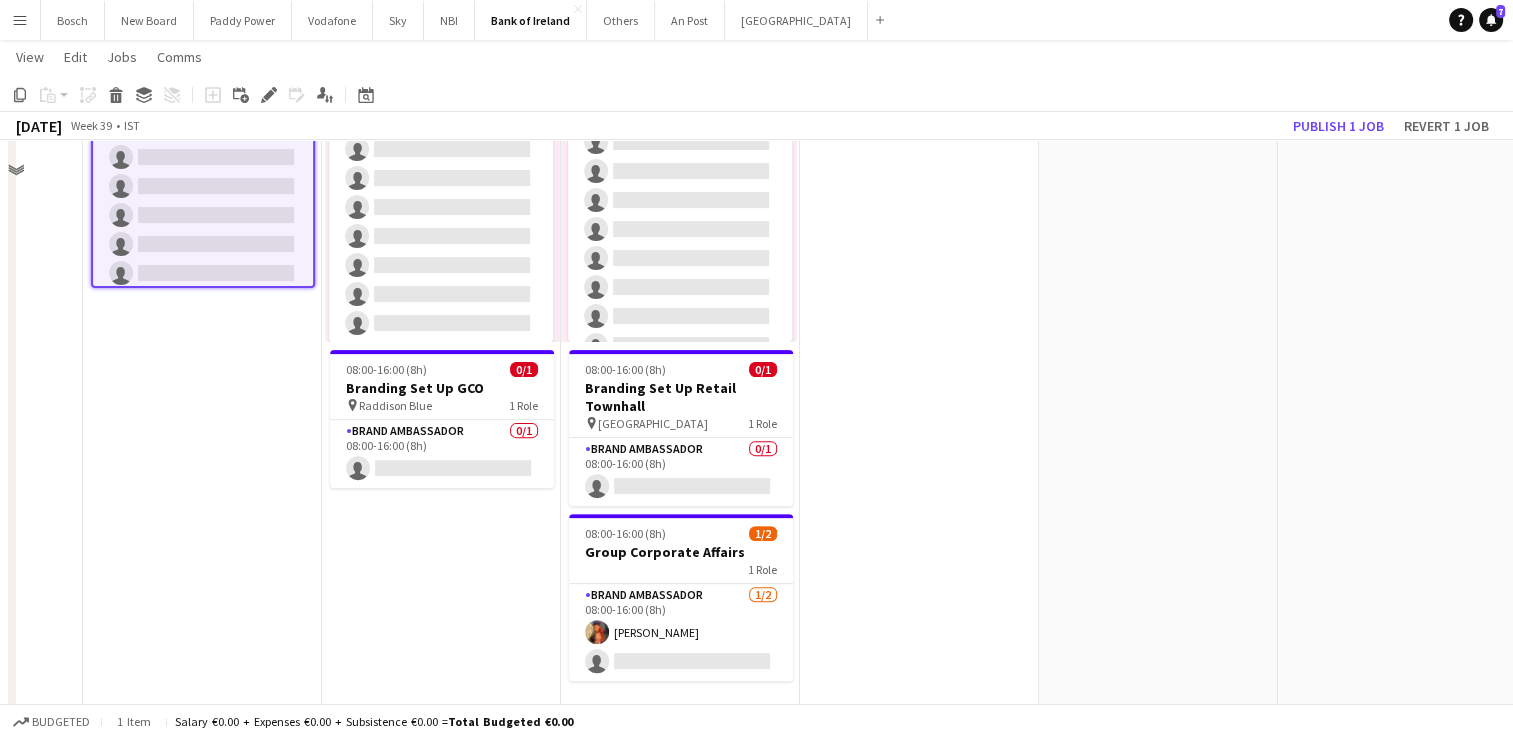 scroll, scrollTop: 600, scrollLeft: 0, axis: vertical 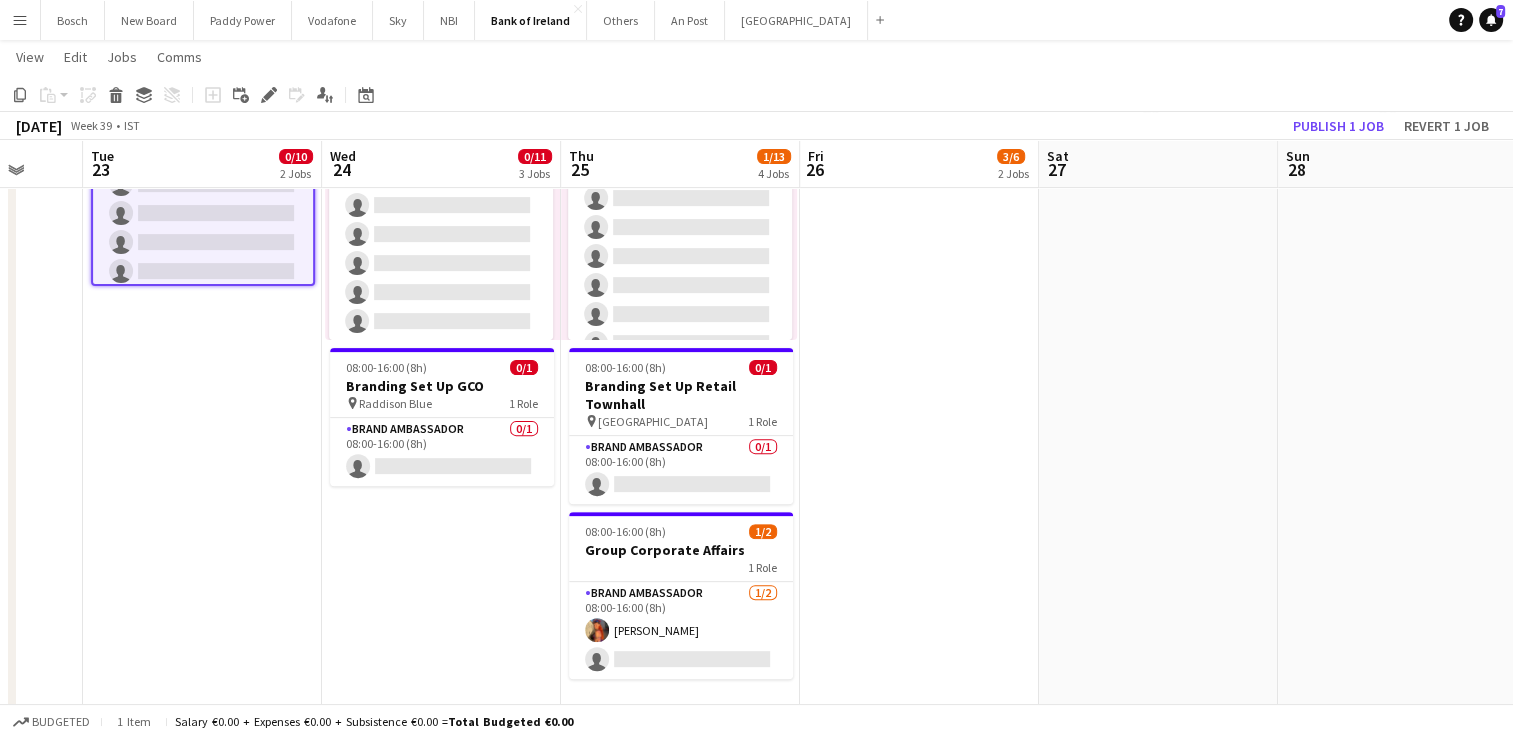 click on "08:00-17:00 (9h)    0/2
pin
Newry Canal Court Hotel   1 Role   Brand Ambassador   1I   0/2   08:00-17:00 (9h)
single-neutral-actions
single-neutral-actions
Toggle View
Campus Tour Maynooth  [DATE] → [DATE]   0/16   2 jobs      08:00-20:00 (12h)    0/8
pin
Maynooth   1 Role   Brand Ambassador   0/8   08:00-20:00 (12h)
single-neutral-actions
single-neutral-actions
single-neutral-actions
single-neutral-actions
single-neutral-actions
single-neutral-actions
single-neutral-actions
single-neutral-actions
08:00-16:00 (8h)    0/1   Branding Set Up GCO  pin" at bounding box center (441, 421) 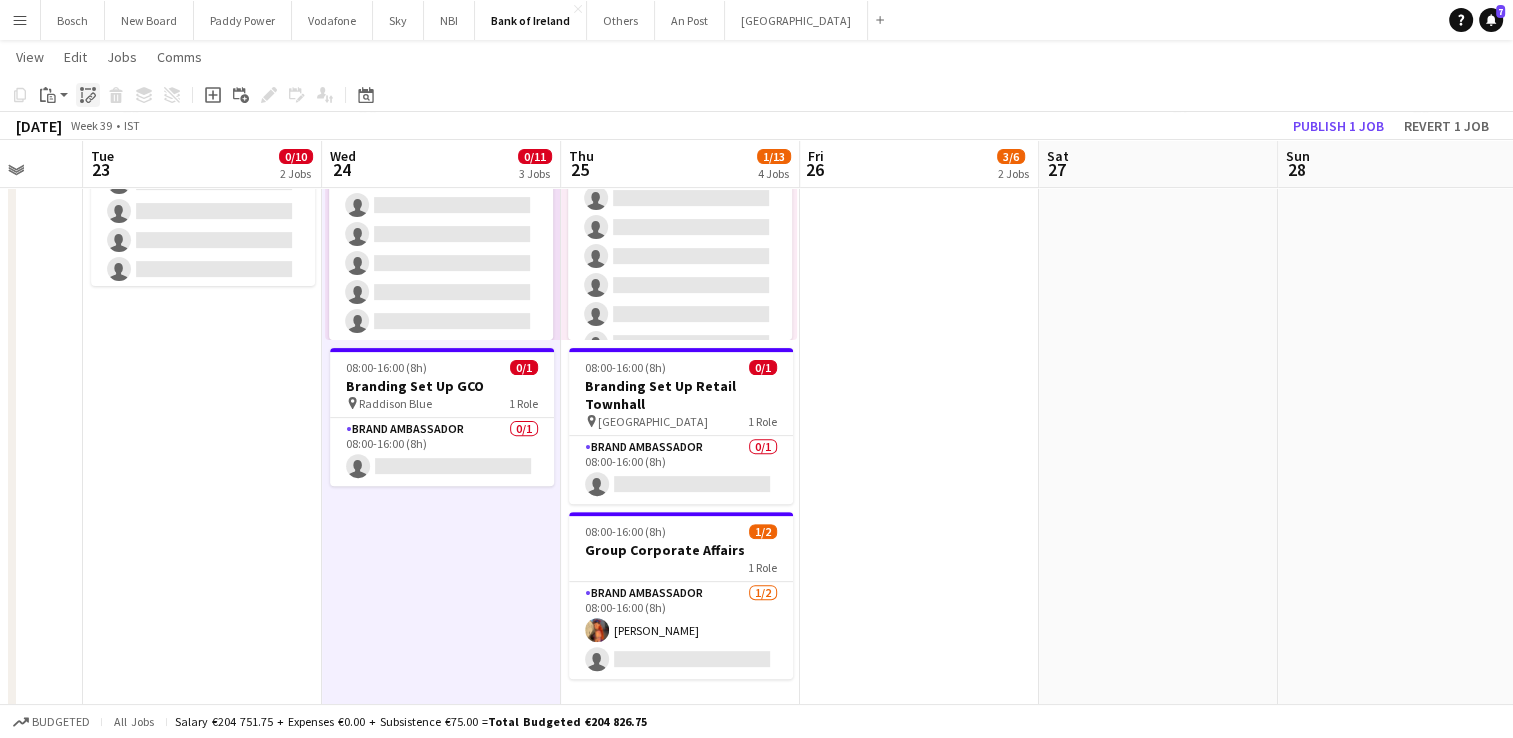 click on "Paste linked Job" 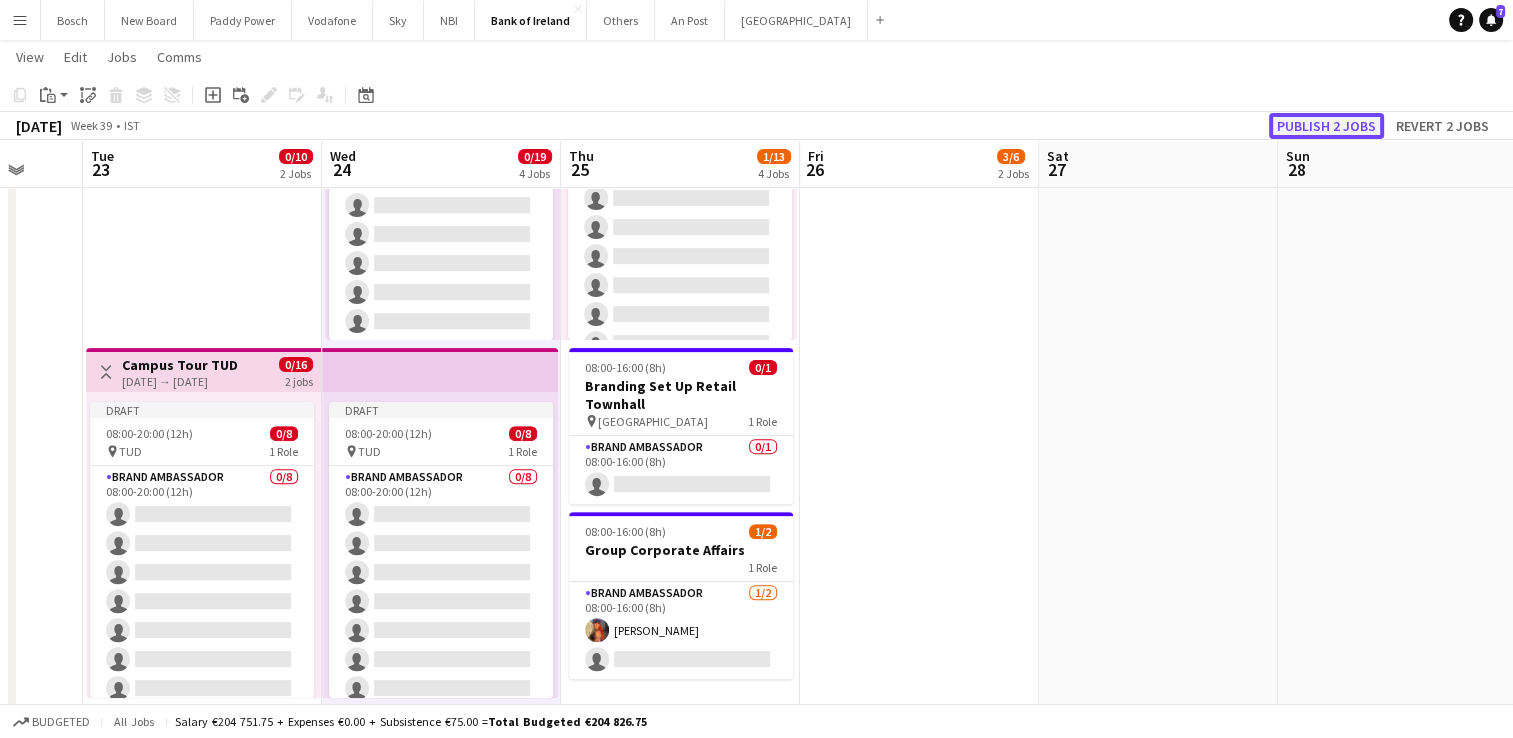 click on "Publish 2 jobs" 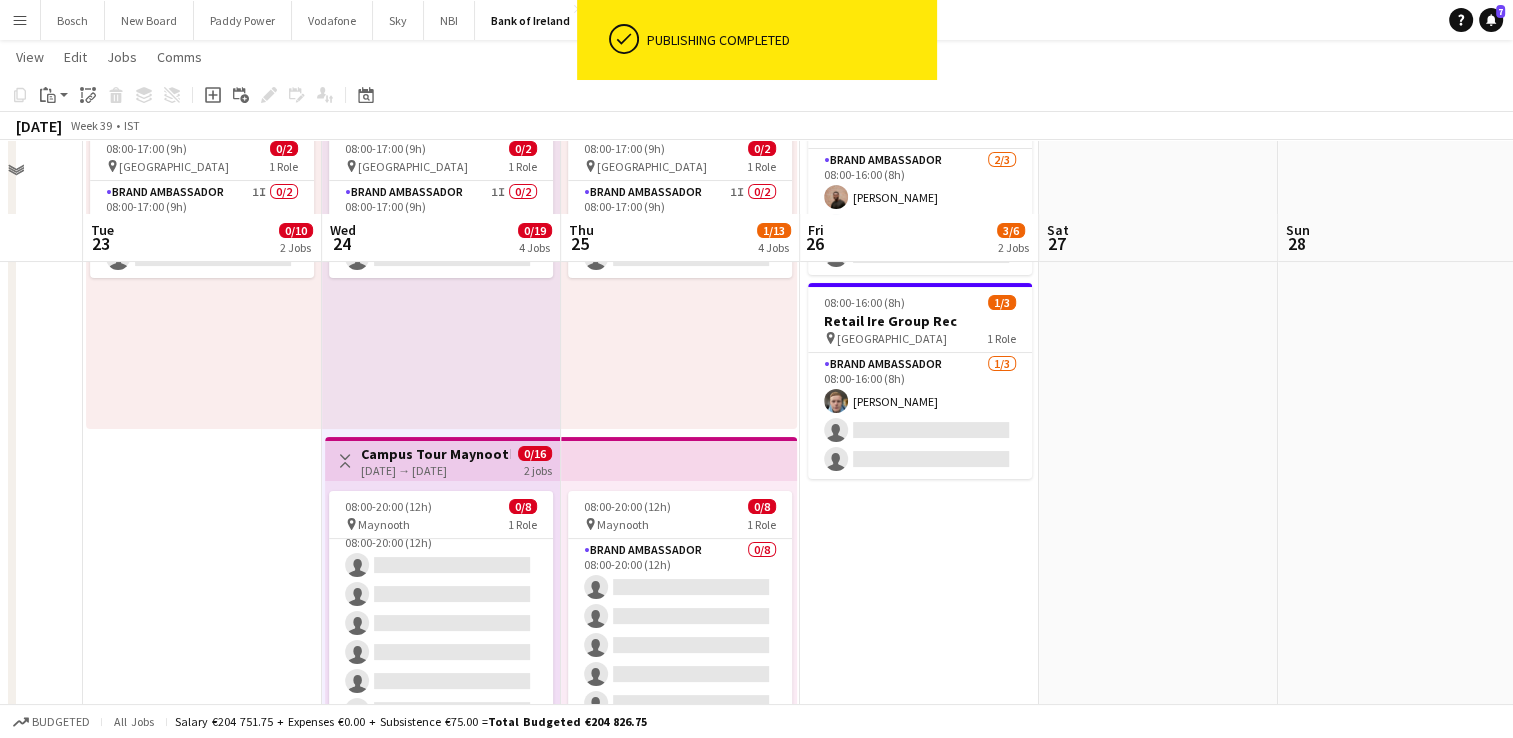 scroll, scrollTop: 300, scrollLeft: 0, axis: vertical 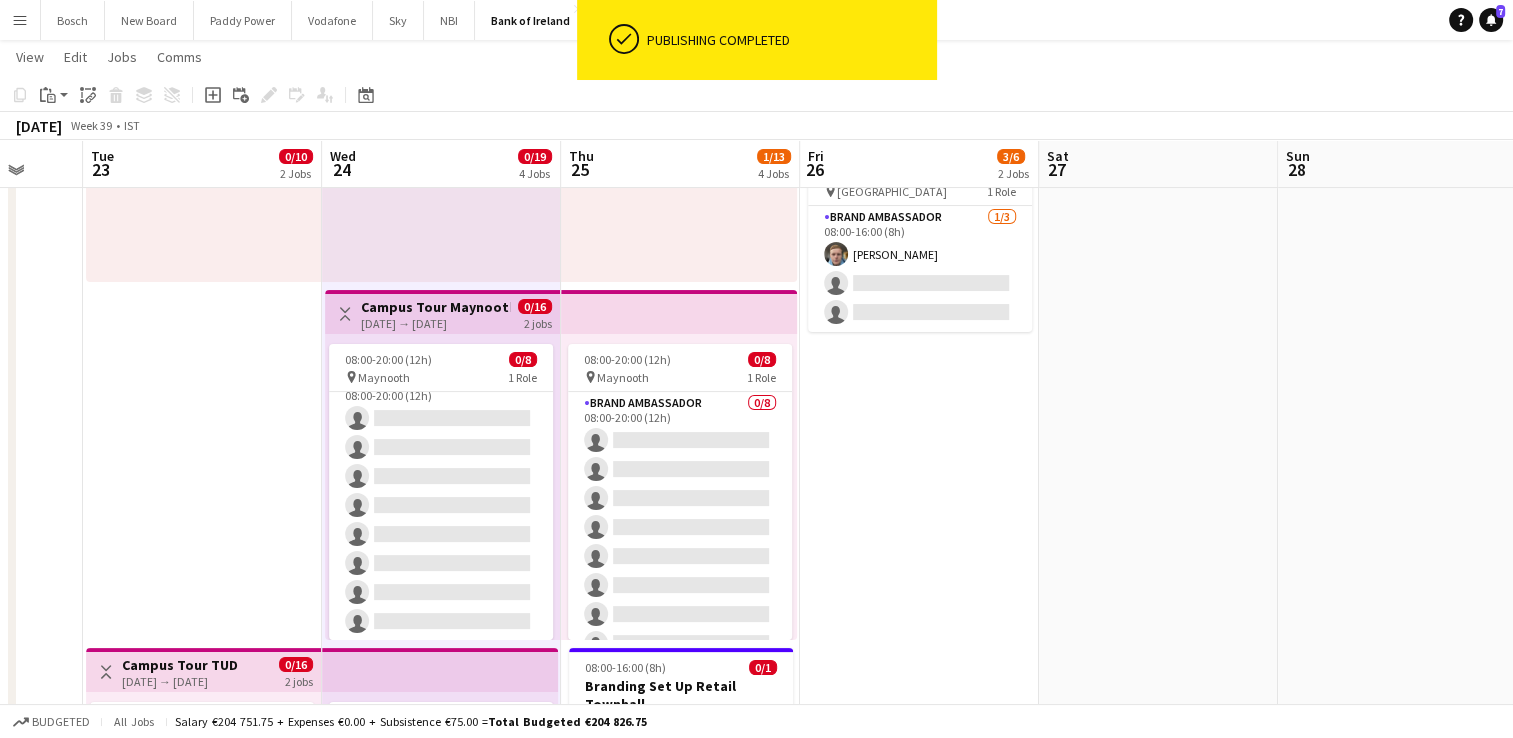 click at bounding box center (1397, 721) 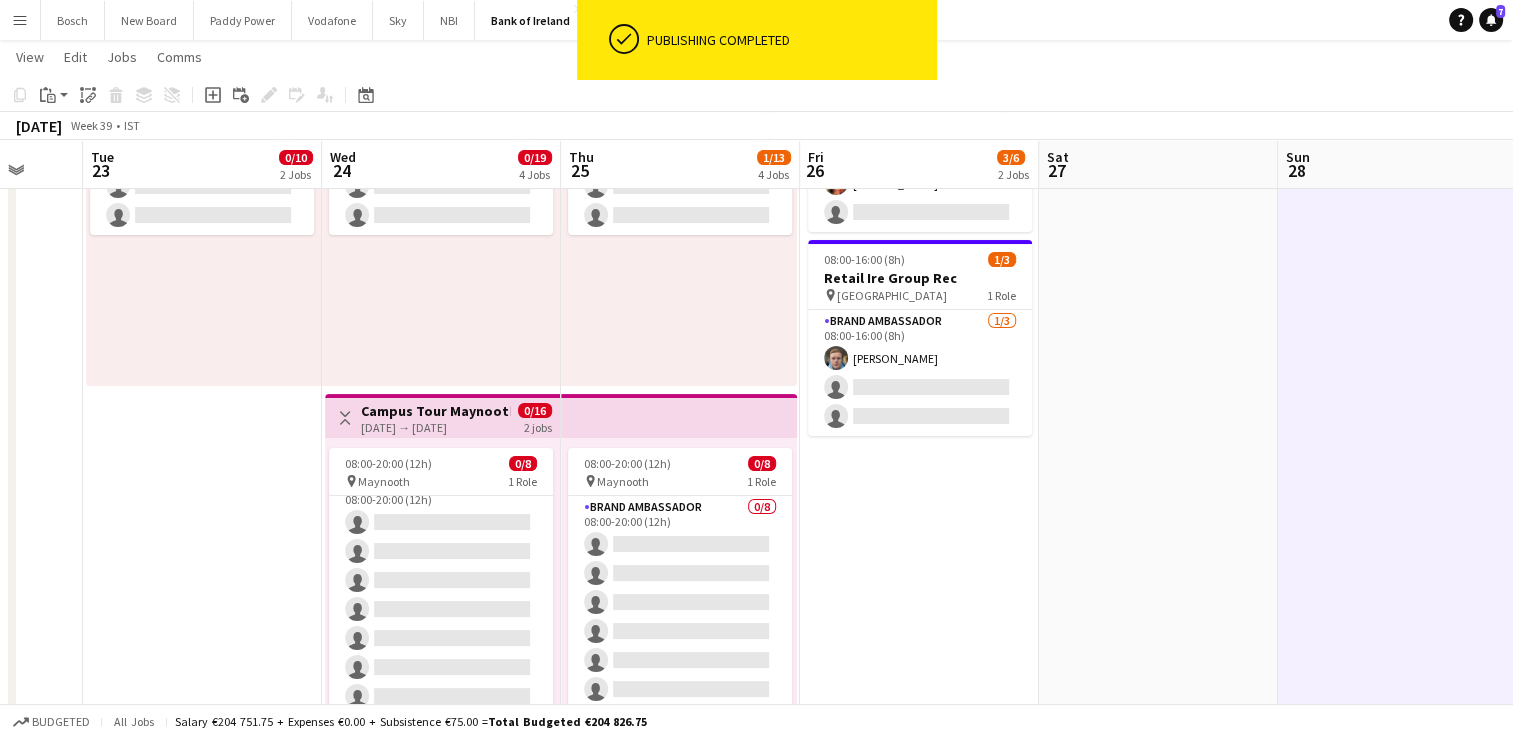 scroll, scrollTop: 400, scrollLeft: 0, axis: vertical 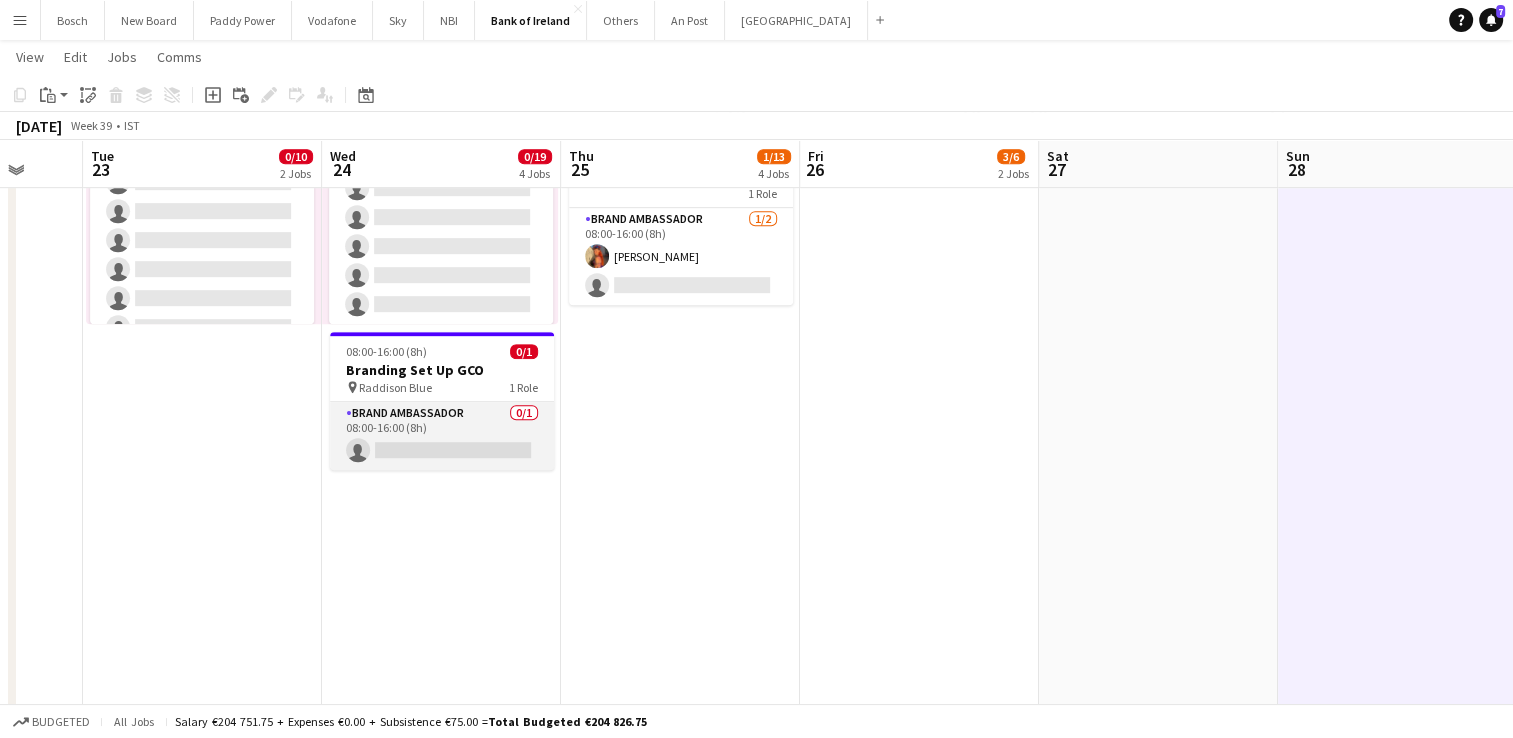 click on "Brand Ambassador   0/1   08:00-16:00 (8h)
single-neutral-actions" at bounding box center (442, 436) 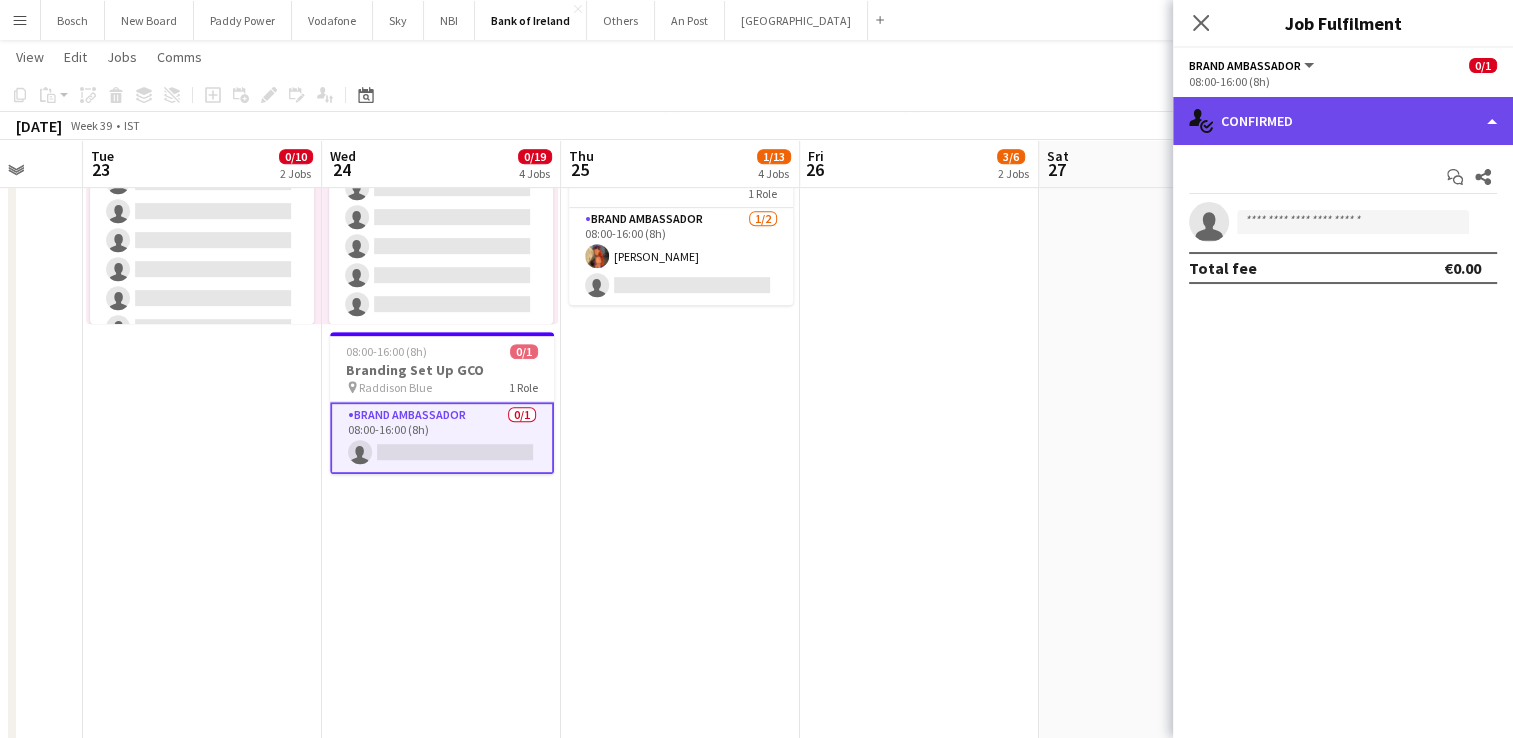 click on "single-neutral-actions-check-2
Confirmed" 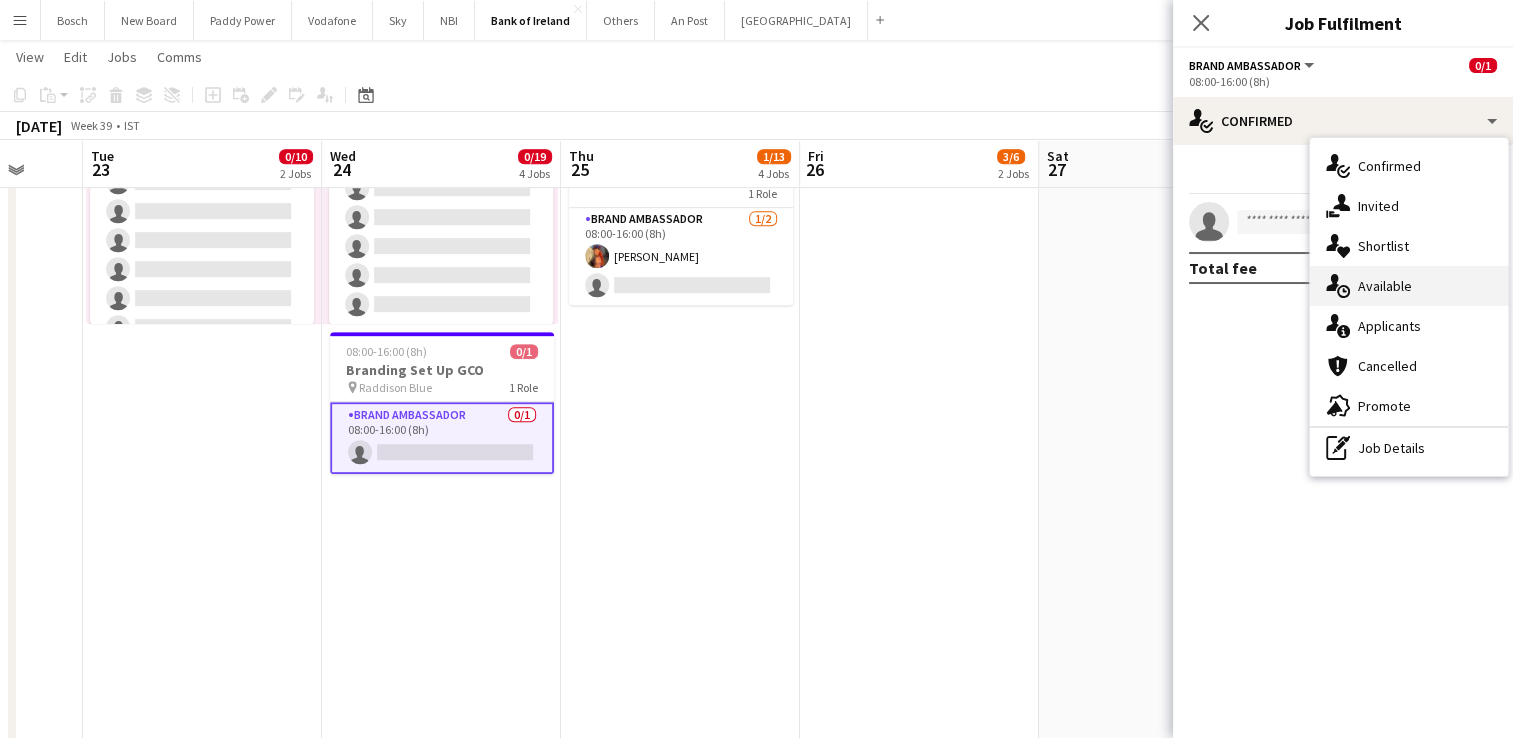 click on "single-neutral-actions-upload
Available" at bounding box center [1409, 286] 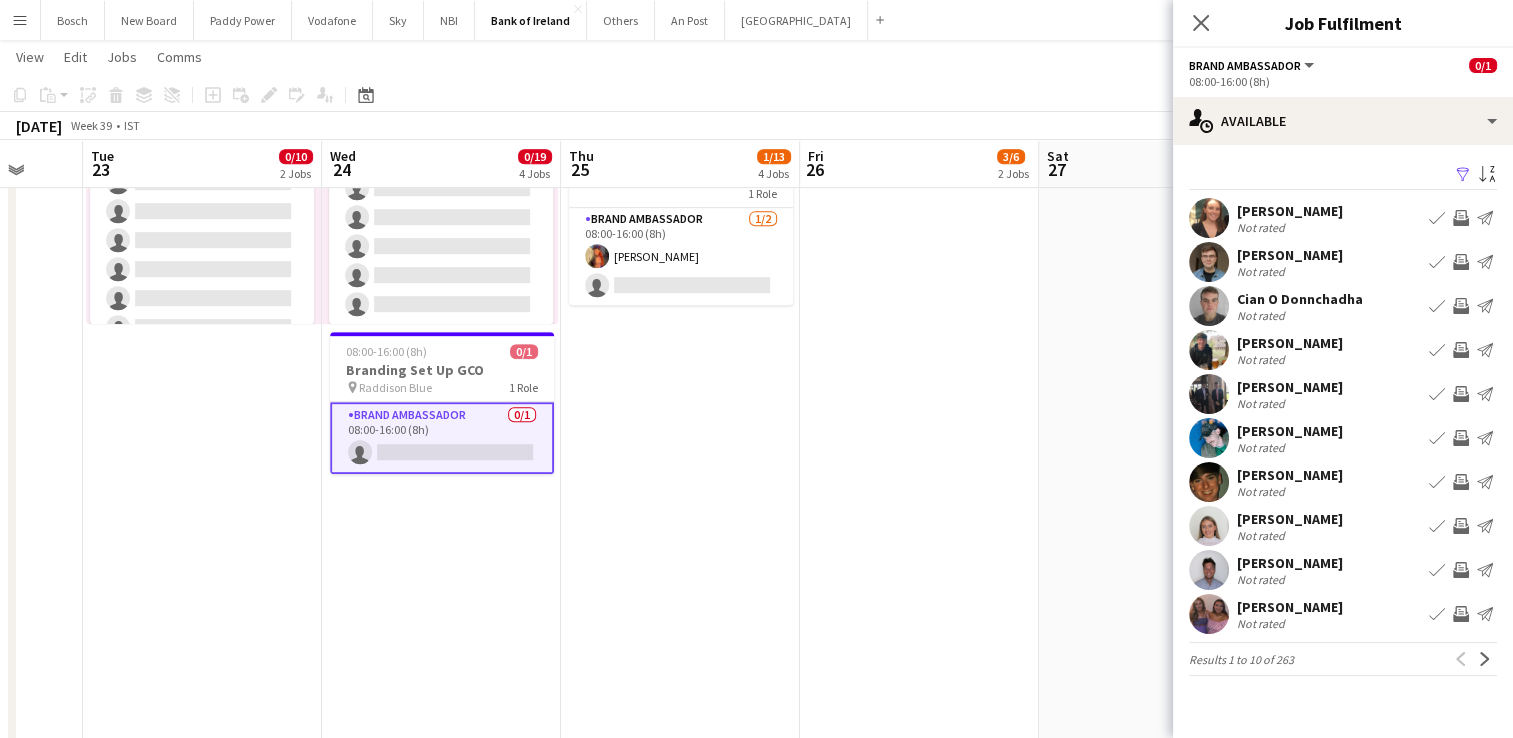click on "Brand Ambassador" 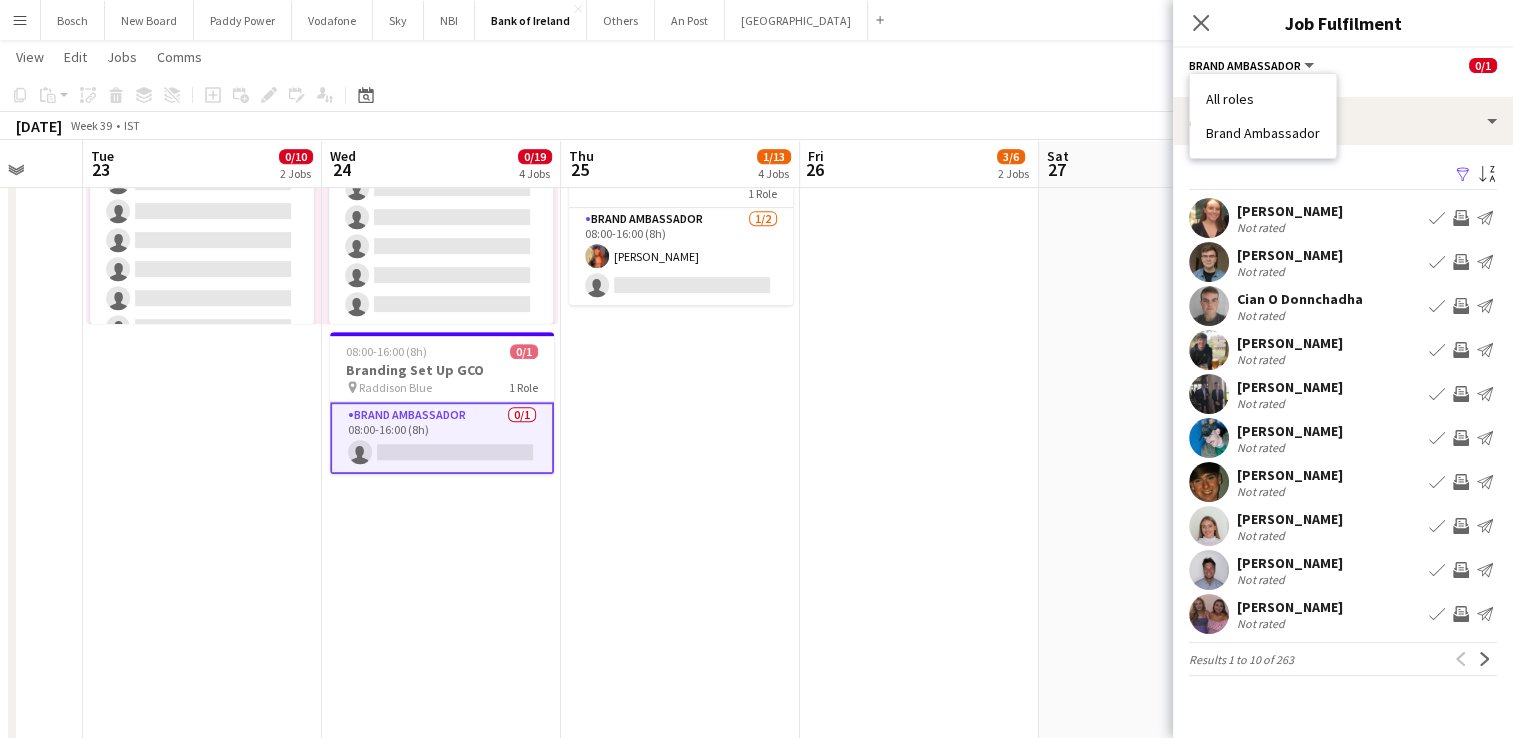 click on "Copy
Paste
Paste   Ctrl+V Paste with crew  Ctrl+Shift+V
Paste linked Job
[GEOGRAPHIC_DATA]
Group
Ungroup
Add job
Add linked Job
Edit
Edit linked Job
Applicants
Date picker
[DATE] [DATE] [DATE] M [DATE] T [DATE] W [DATE] T [DATE] F [DATE] S [DATE] S  [DATE]   2   3   4   5   6   7   8   9   10   11   12   13   14   15   16   17   18   19   20   21   22   23   24   25   26   27   28   29   30   31
Comparison range
Comparison range
[DATE]" 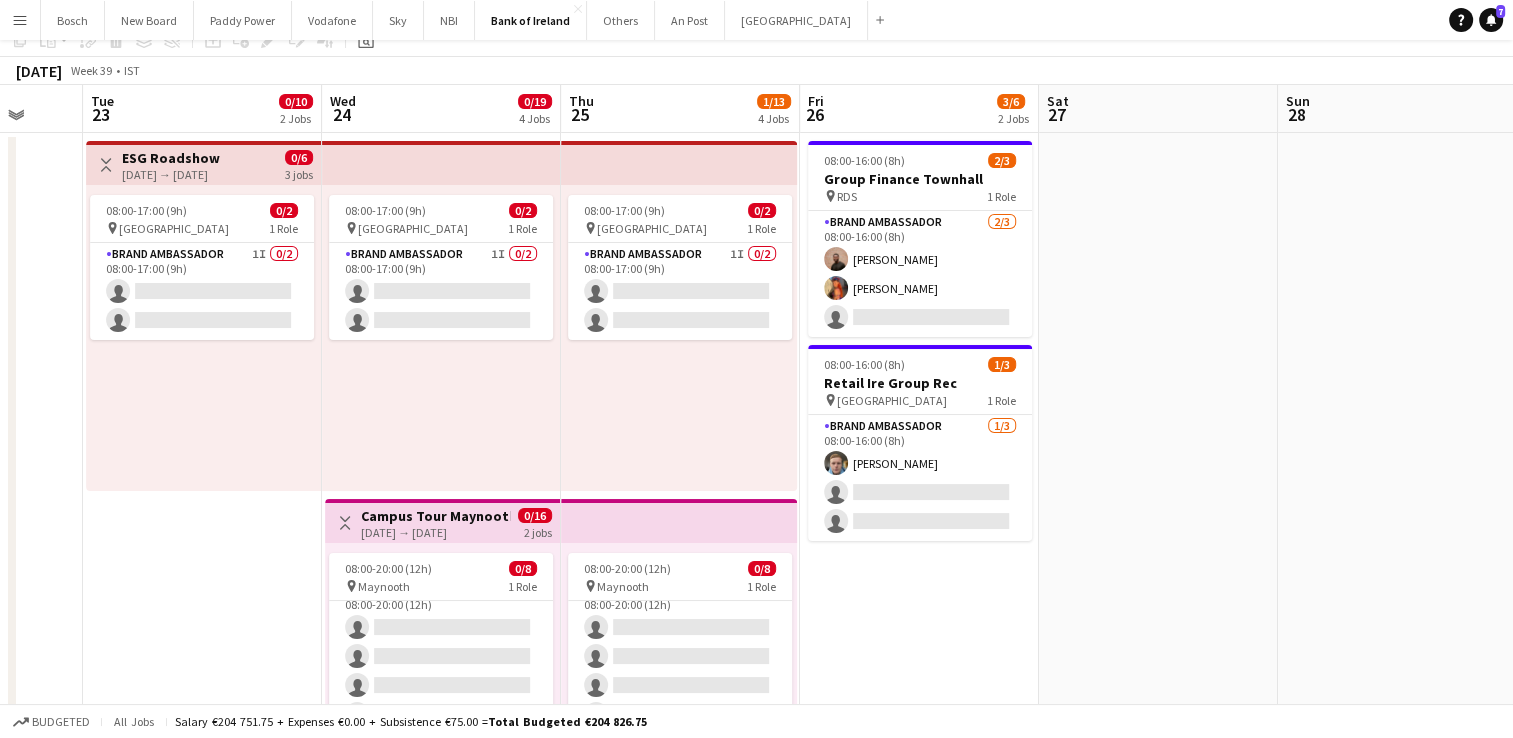 scroll, scrollTop: 0, scrollLeft: 0, axis: both 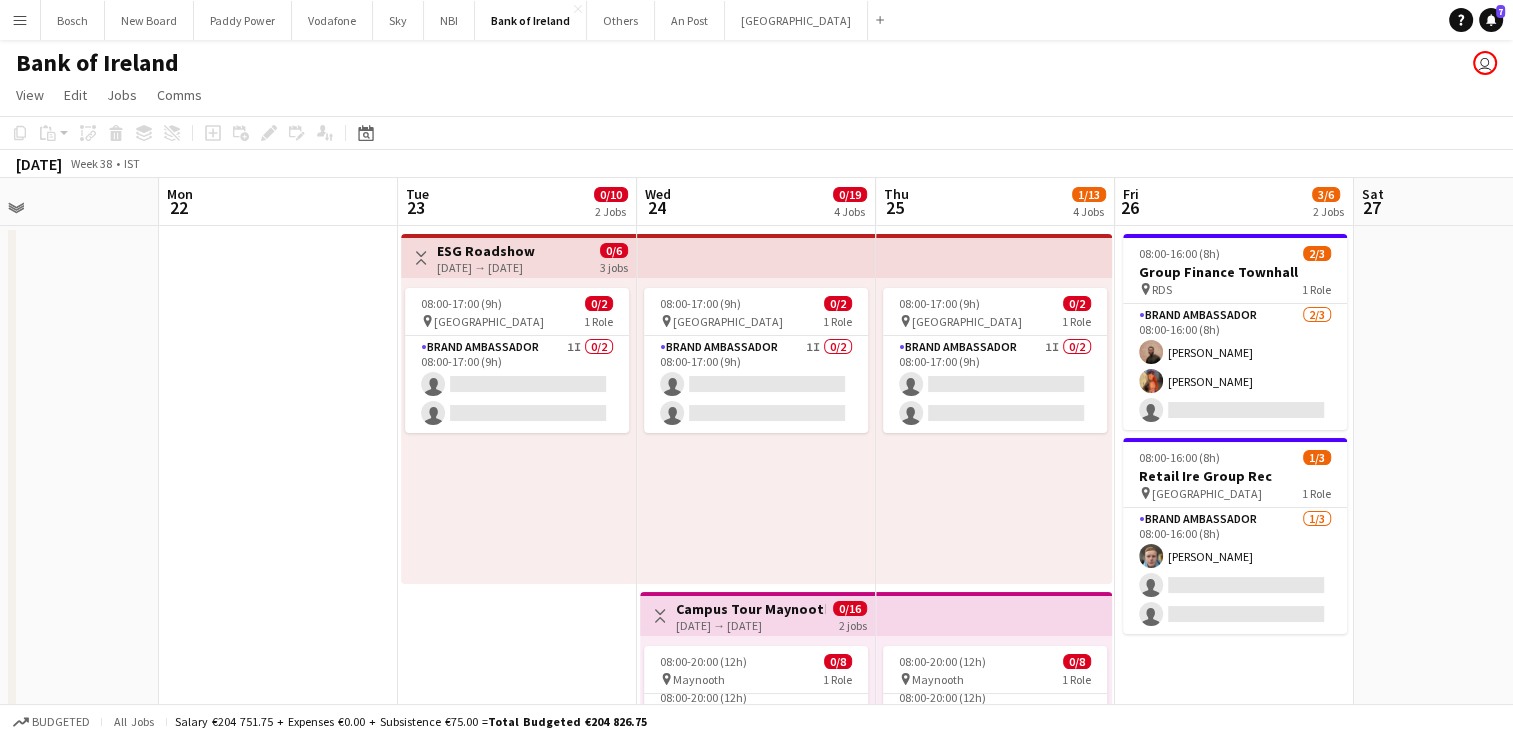 drag, startPoint x: 1187, startPoint y: 402, endPoint x: 1502, endPoint y: 376, distance: 316.0712 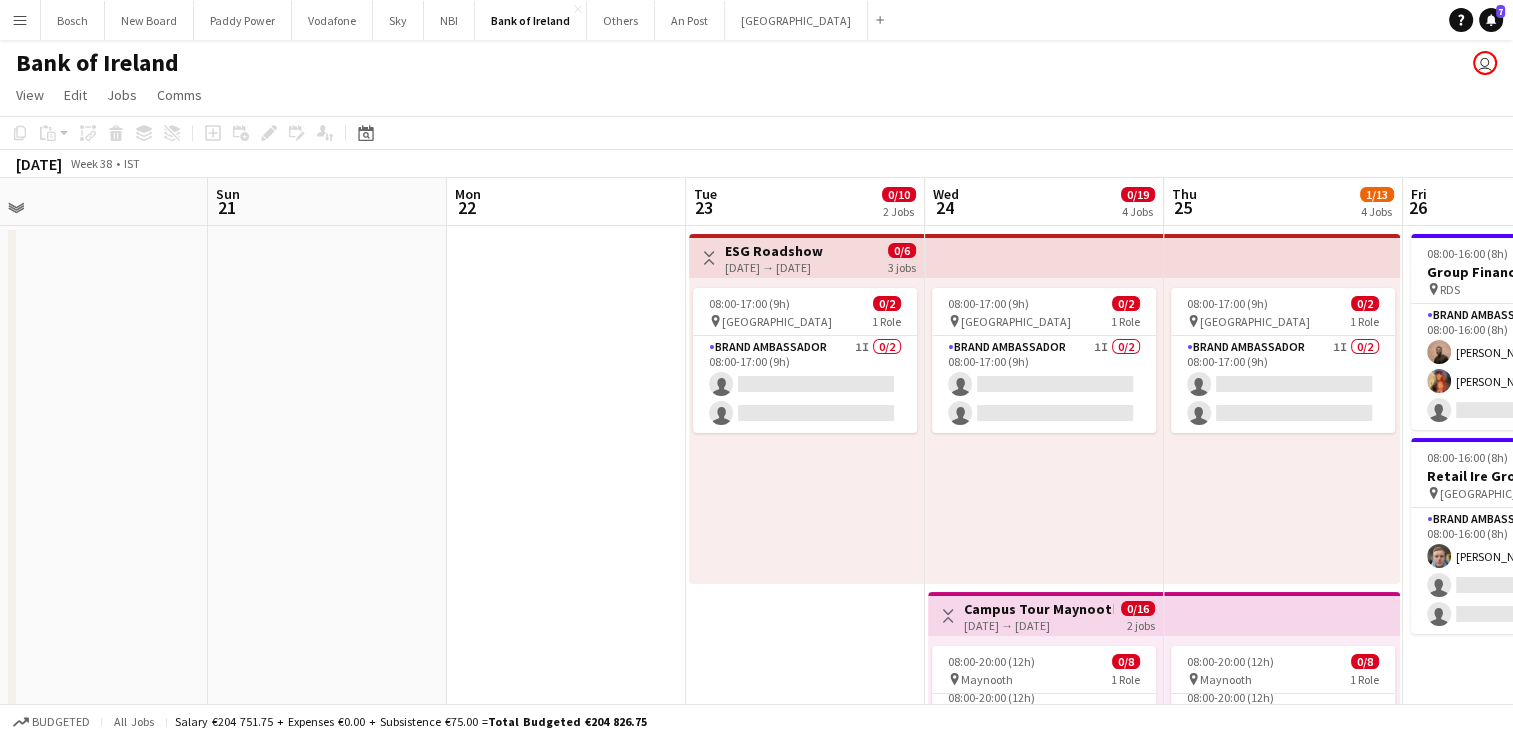 scroll, scrollTop: 0, scrollLeft: 427, axis: horizontal 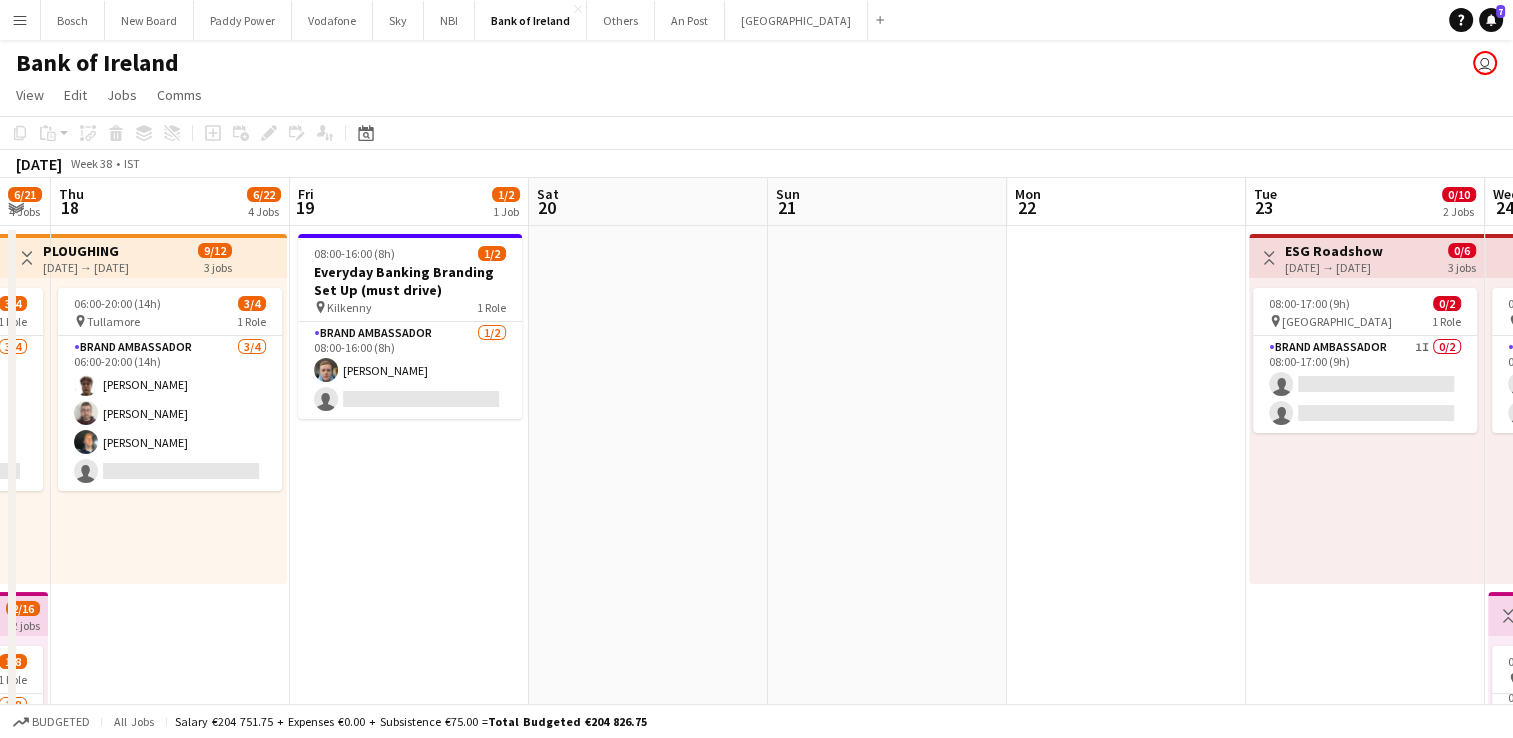 drag, startPoint x: 249, startPoint y: 389, endPoint x: 1097, endPoint y: 368, distance: 848.26 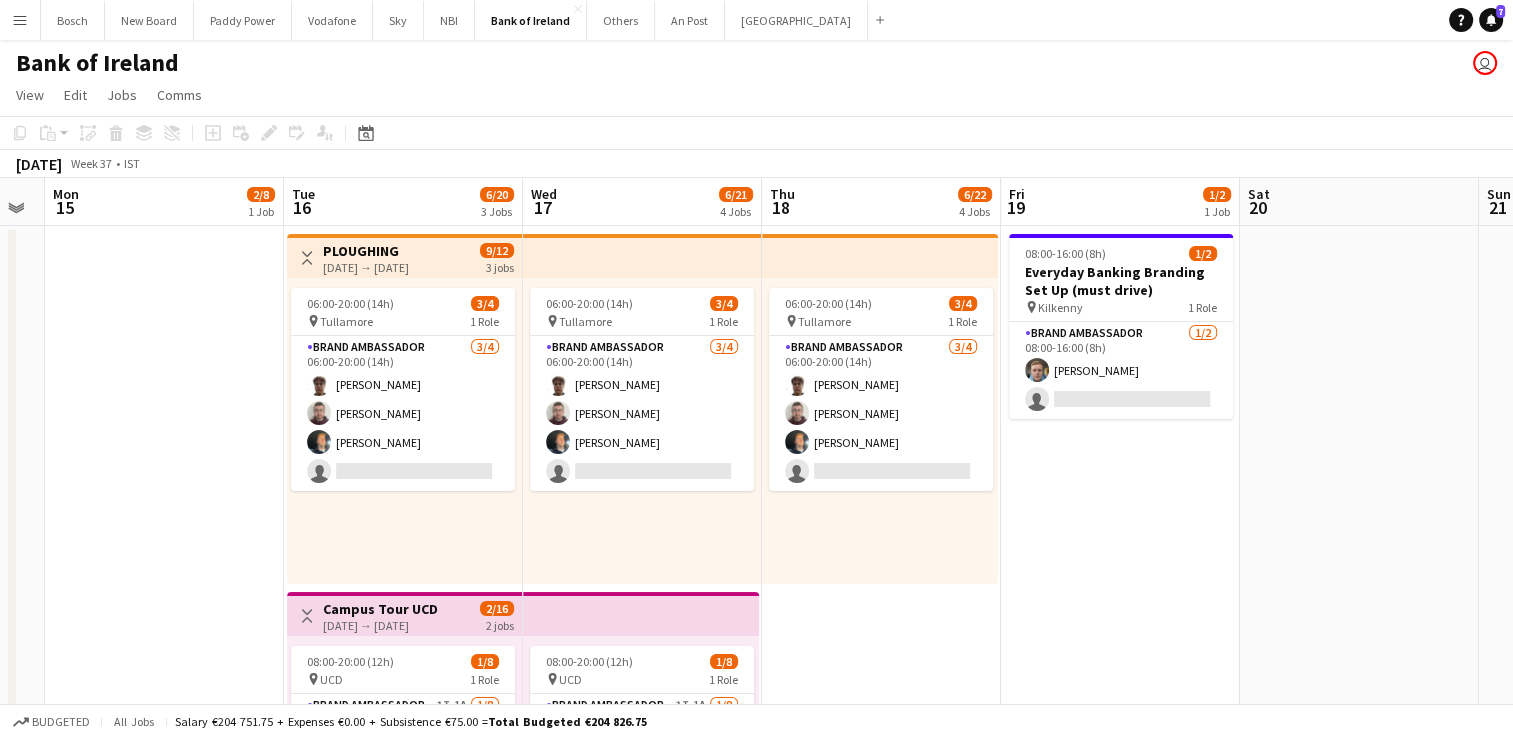 drag, startPoint x: 722, startPoint y: 301, endPoint x: 580, endPoint y: 275, distance: 144.36066 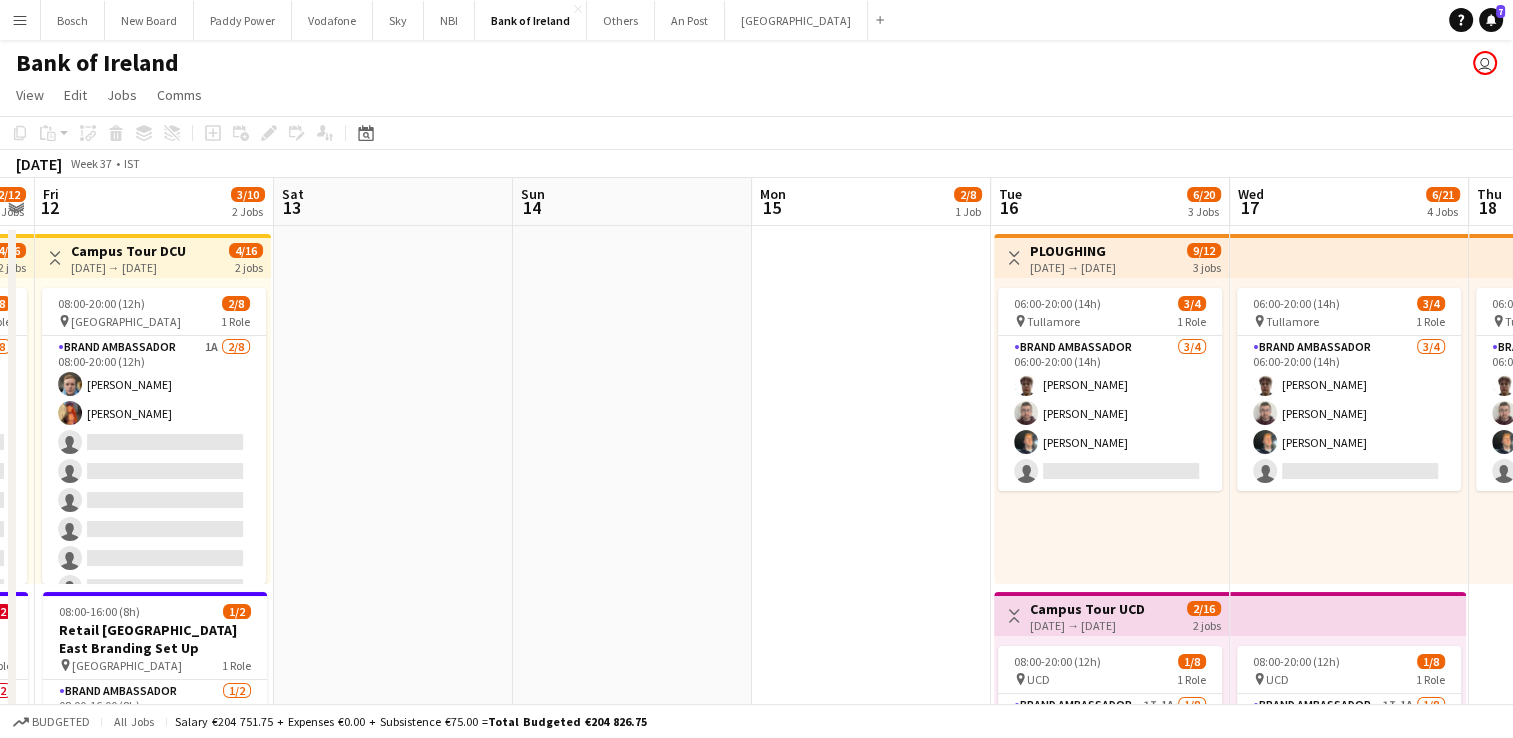 drag, startPoint x: 555, startPoint y: 265, endPoint x: 1010, endPoint y: 274, distance: 455.089 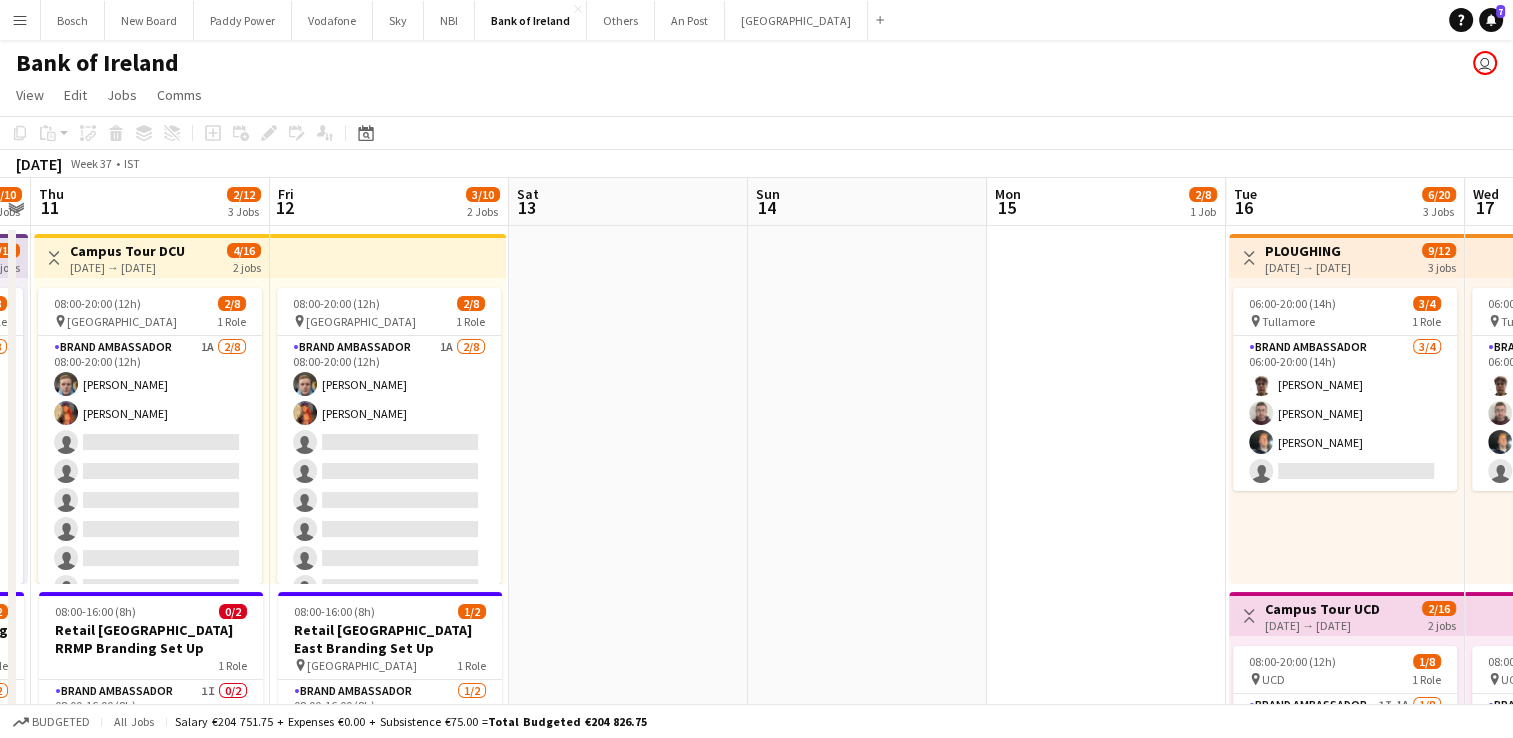 click on "Tue   9   4/8   1 Job   Wed   10   5/10   2 Jobs   Thu   11   2/12   3 Jobs   Fri   12   3/10   2 Jobs   Sat   13   Sun   14   Mon   15   2/8   1 Job   Tue   16   6/20   3 Jobs   Wed   17   6/21   4 Jobs   Thu   18   6/22   4 Jobs   Fri   19   1/2   1 Job   Sat   20
Toggle View
Campus Tour UL  [DATE] → [DATE]   8/16   2 jobs      08:00-20:00 (12h)    4/8
pin
UL Capmus   1 Role   Brand Ambassador   [DATE]   08:00-20:00 (12h)
[PERSON_NAME] [PERSON_NAME] [PERSON_NAME] [PERSON_NAME]
single-neutral-actions
single-neutral-actions
single-neutral-actions
single-neutral-actions
Toggle View
Campus Tour UL  [DATE] → [DATE]   8/16   2 jobs      08:00-20:00 (12h)    4/8
pin
UL Capmus   1 Role   Brand Ambassador   [DATE]   08:00-20:00 (12h)
[PERSON_NAME]" at bounding box center (756, 1229) 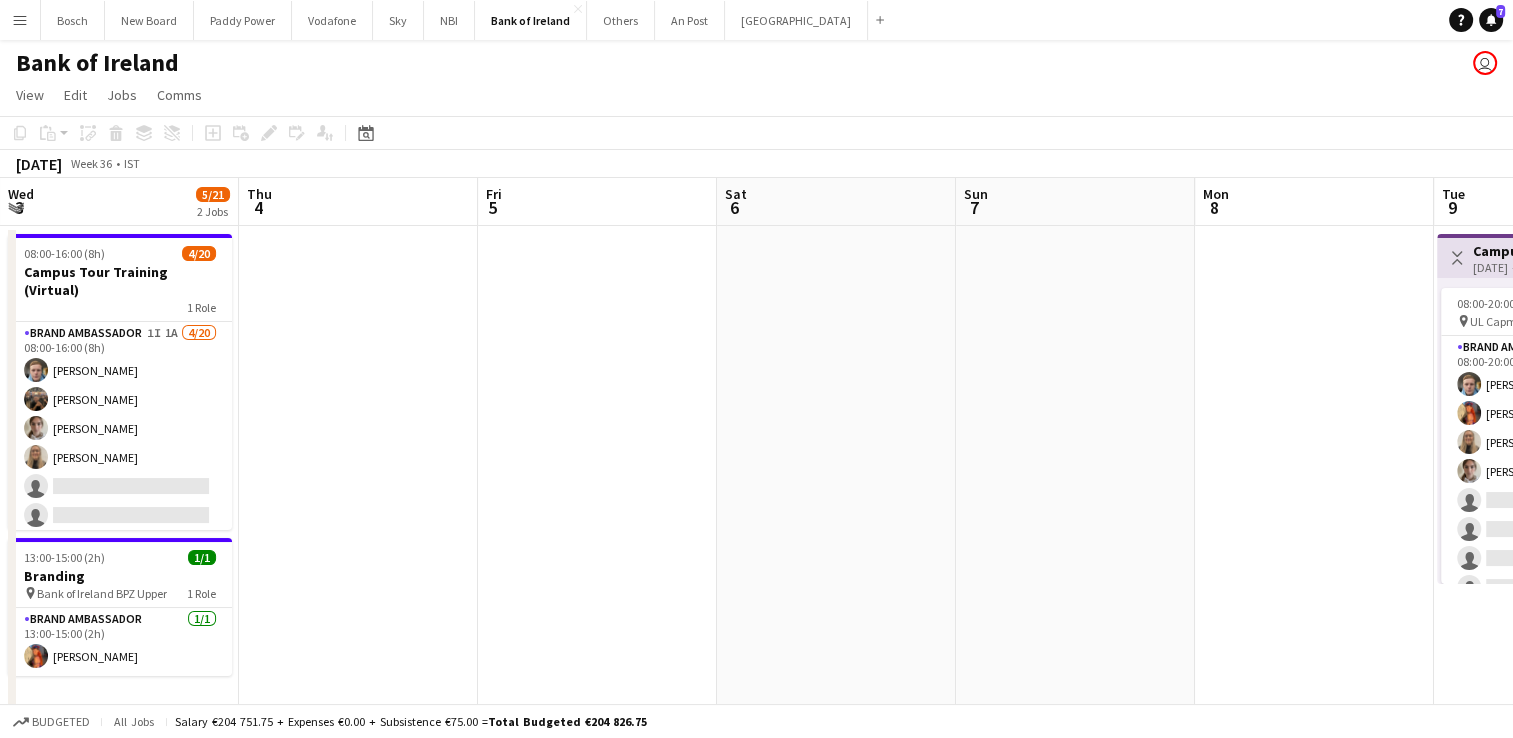 drag, startPoint x: 80, startPoint y: 340, endPoint x: 1053, endPoint y: 334, distance: 973.0185 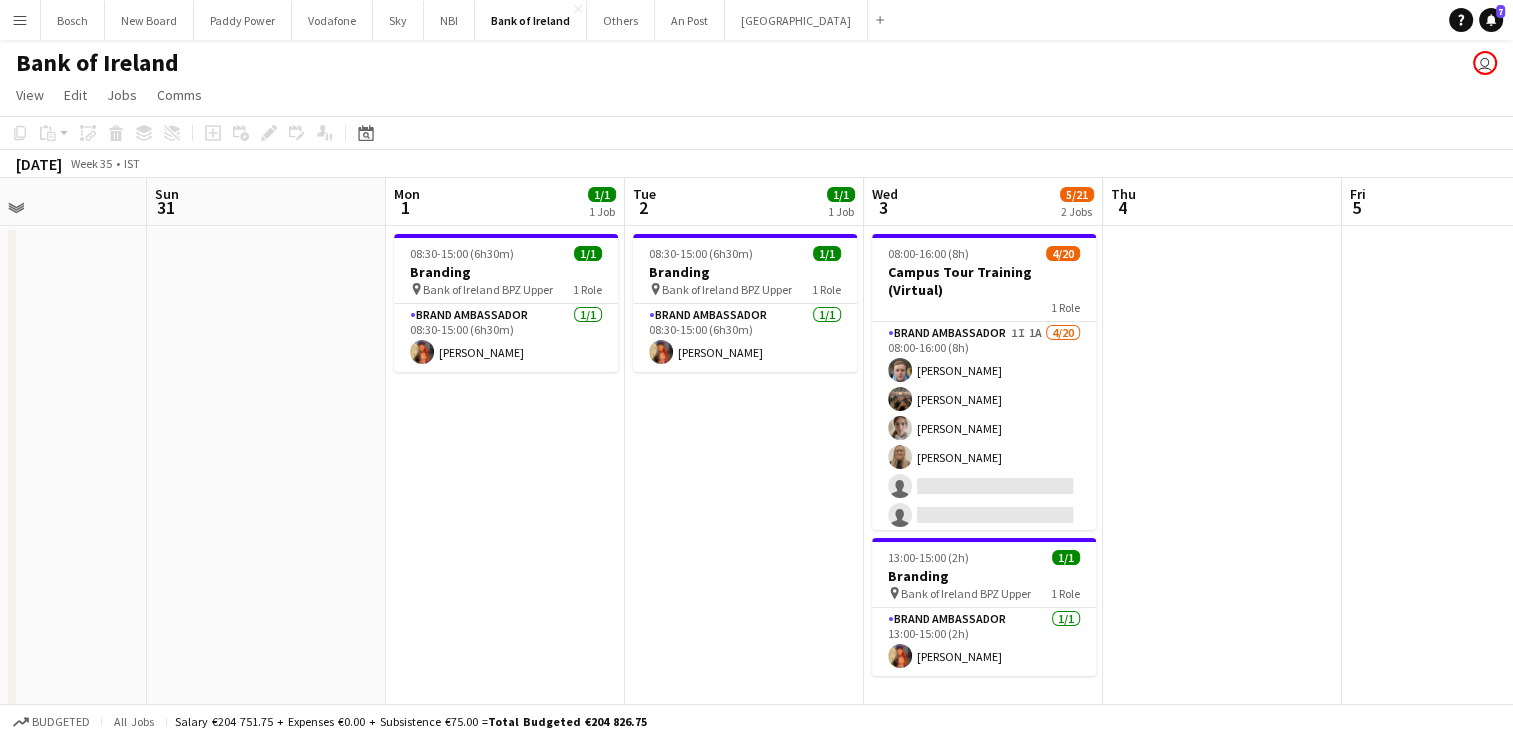 drag, startPoint x: 393, startPoint y: 361, endPoint x: 1490, endPoint y: 350, distance: 1097.0552 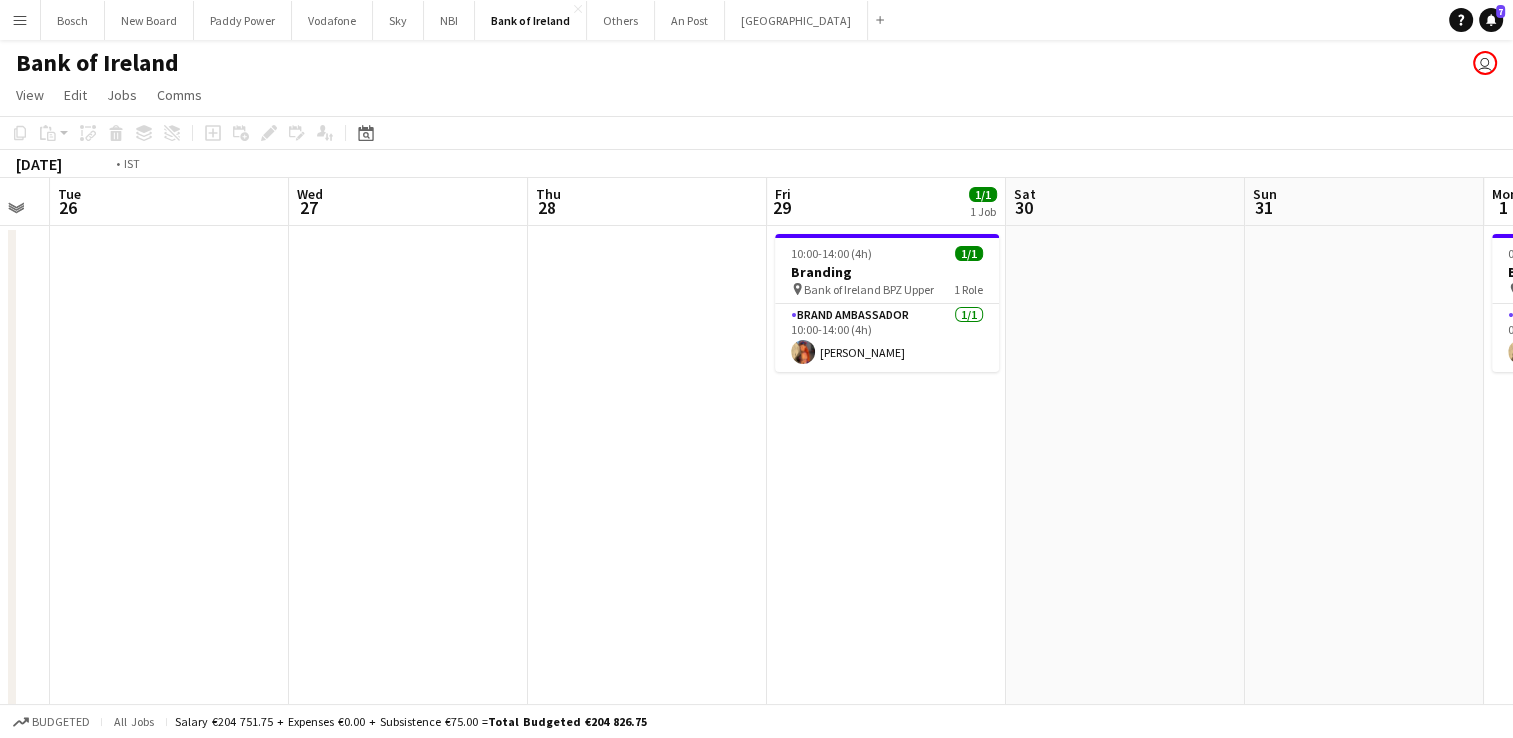 drag, startPoint x: 392, startPoint y: 363, endPoint x: 1499, endPoint y: 411, distance: 1108.0402 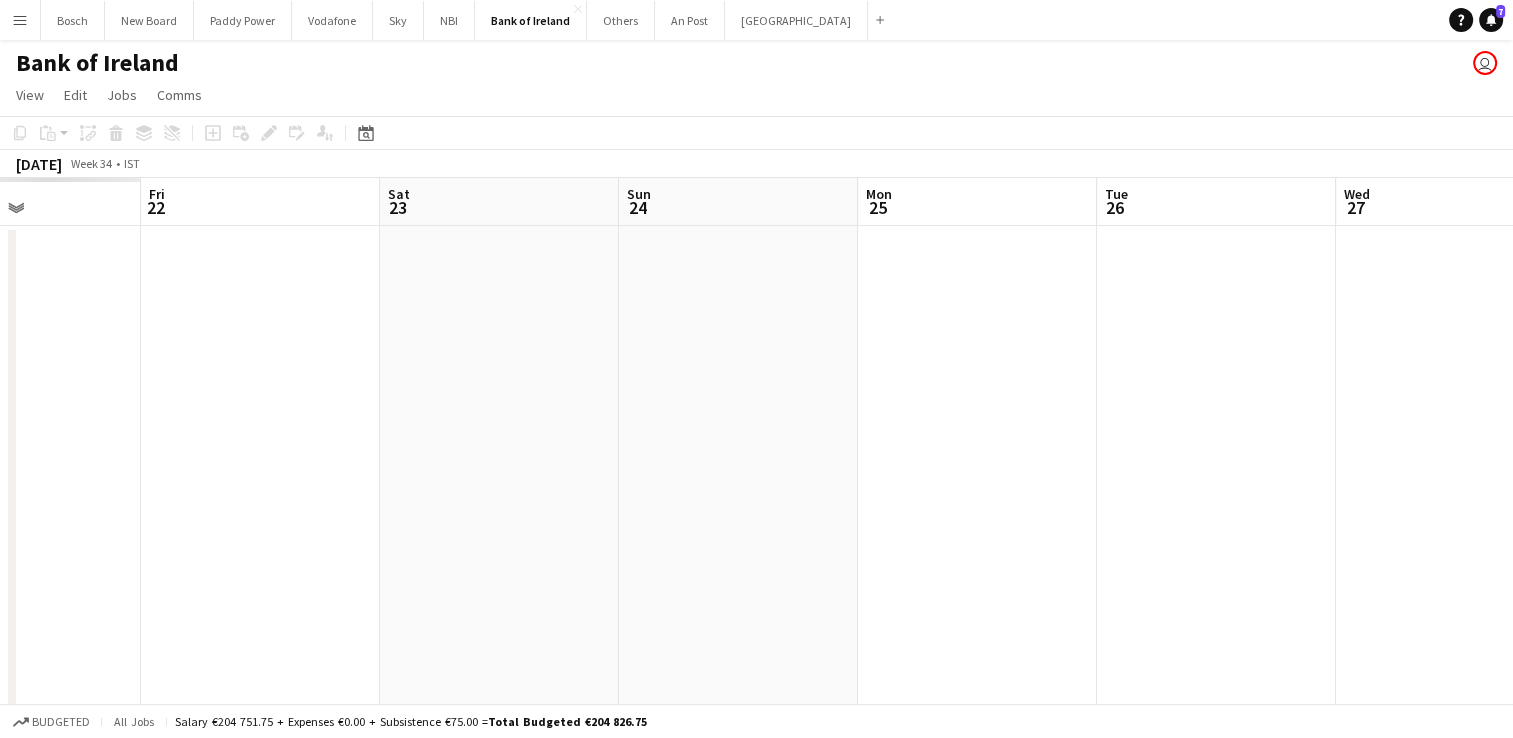 drag, startPoint x: 218, startPoint y: 430, endPoint x: 1484, endPoint y: 431, distance: 1266.0004 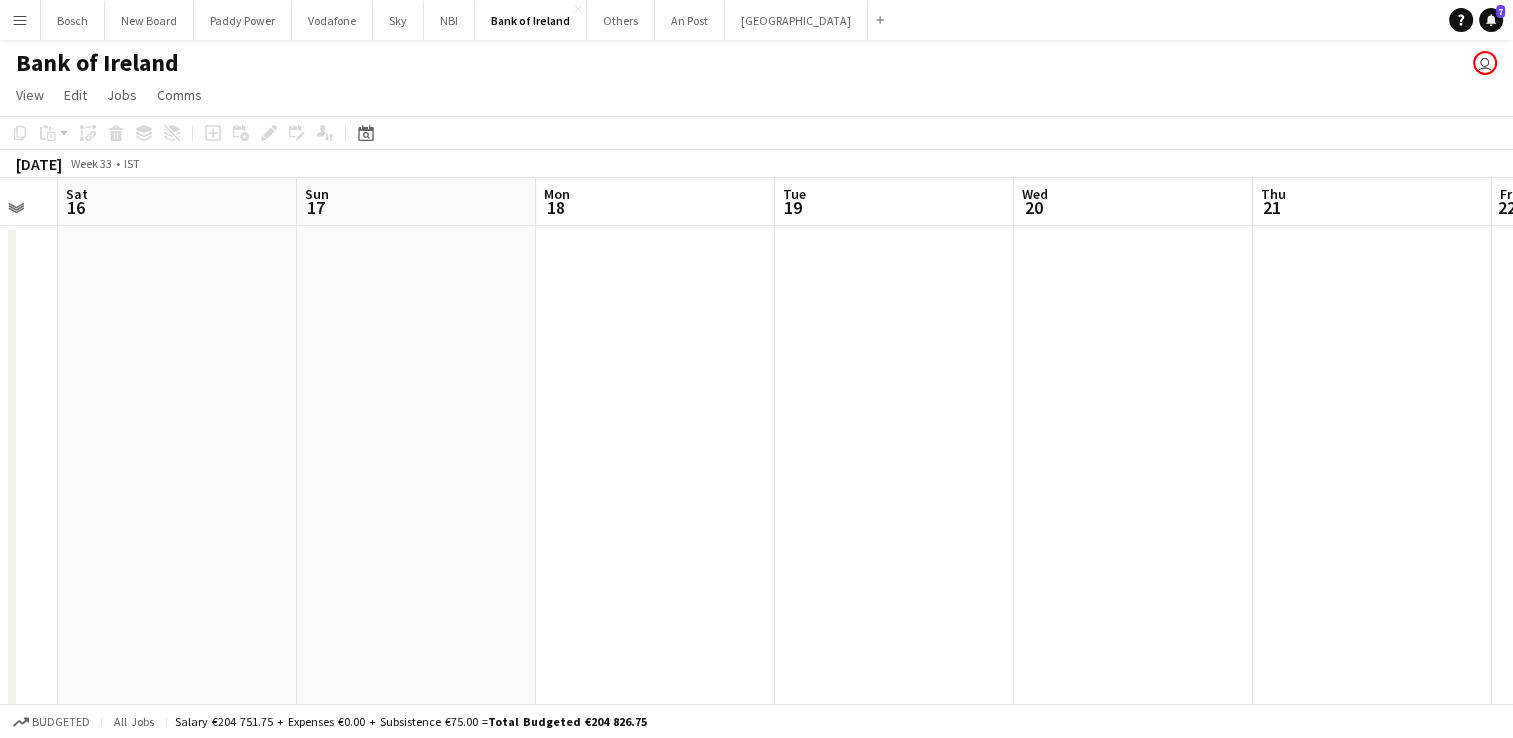 drag, startPoint x: 622, startPoint y: 432, endPoint x: 1531, endPoint y: 408, distance: 909.3168 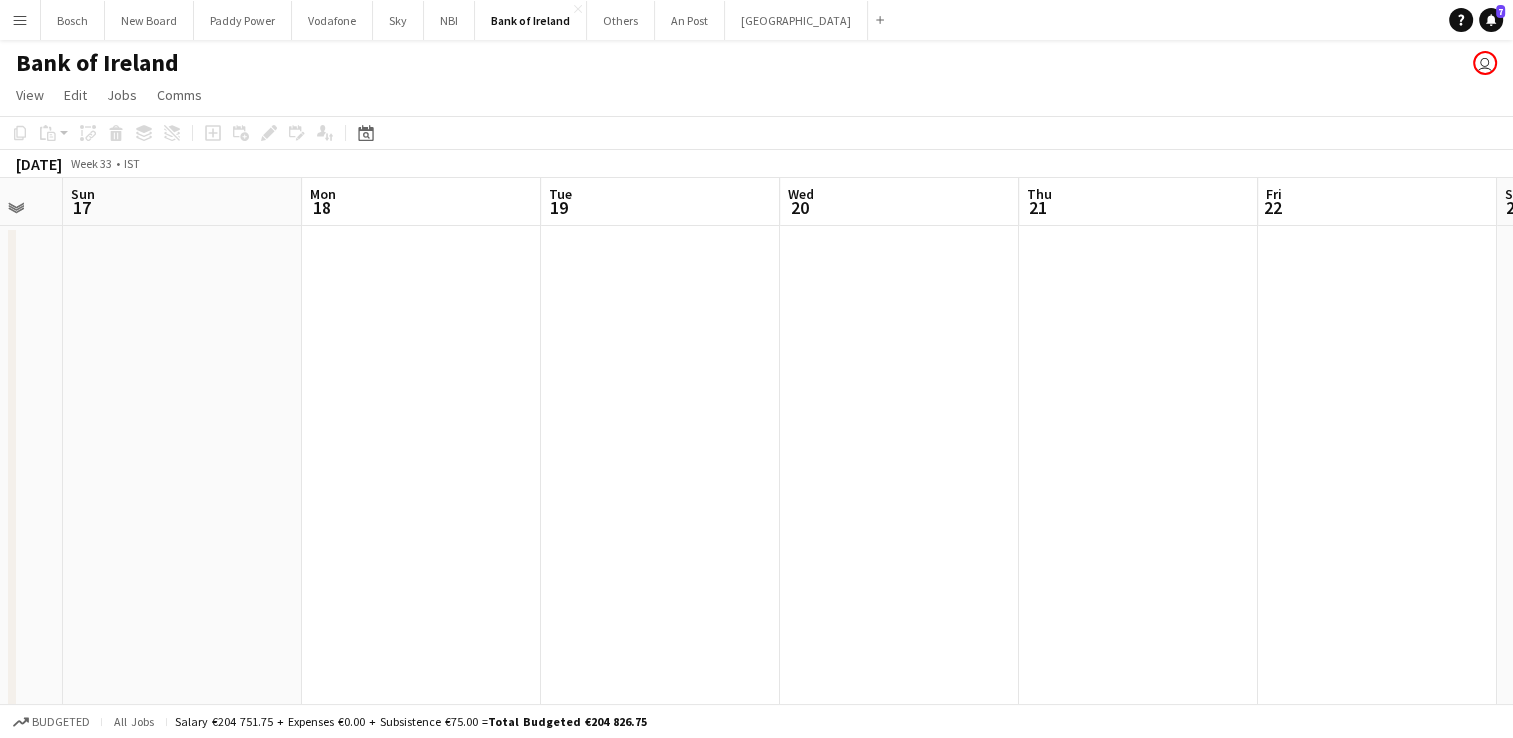 drag, startPoint x: 1127, startPoint y: 421, endPoint x: 1531, endPoint y: 421, distance: 404 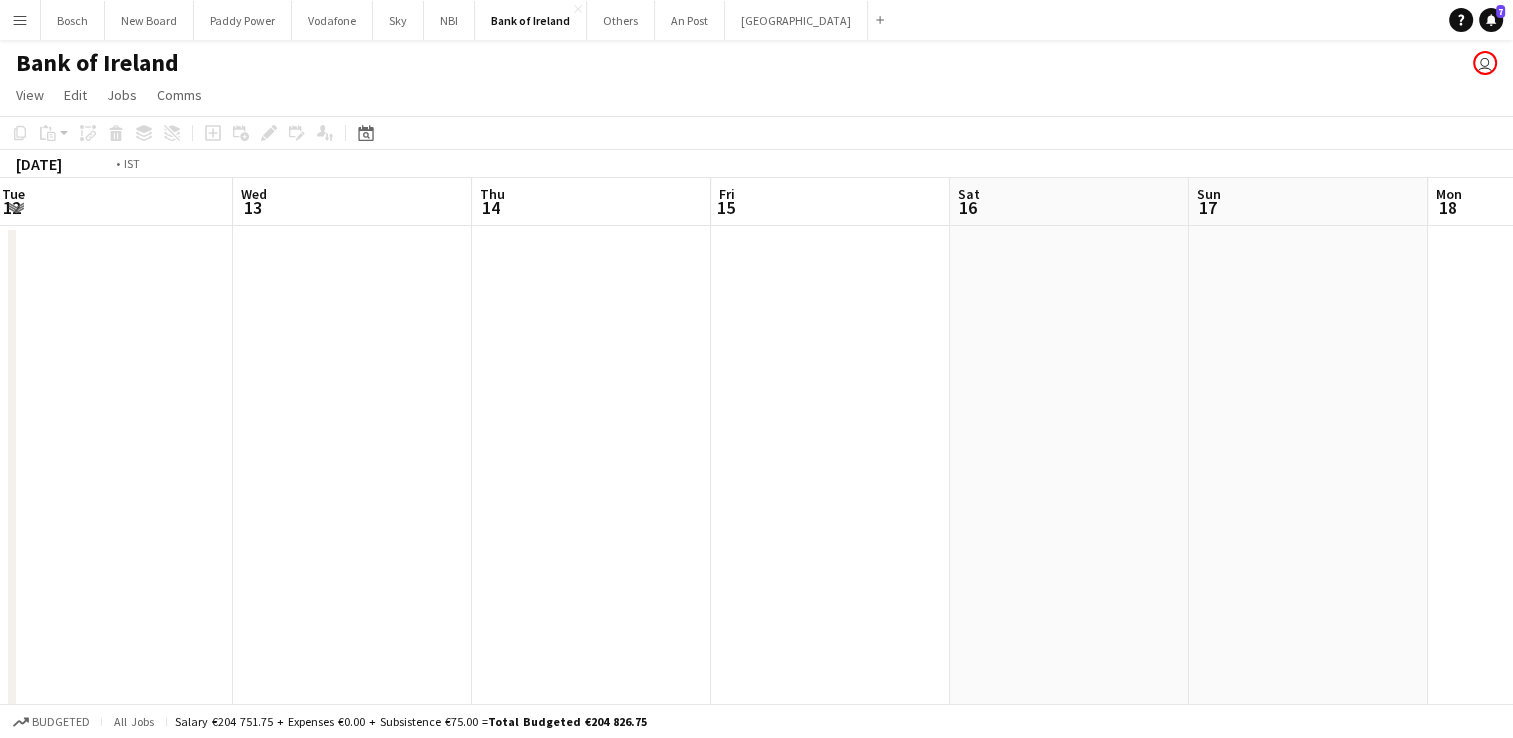 drag, startPoint x: 308, startPoint y: 404, endPoint x: 508, endPoint y: 410, distance: 200.08998 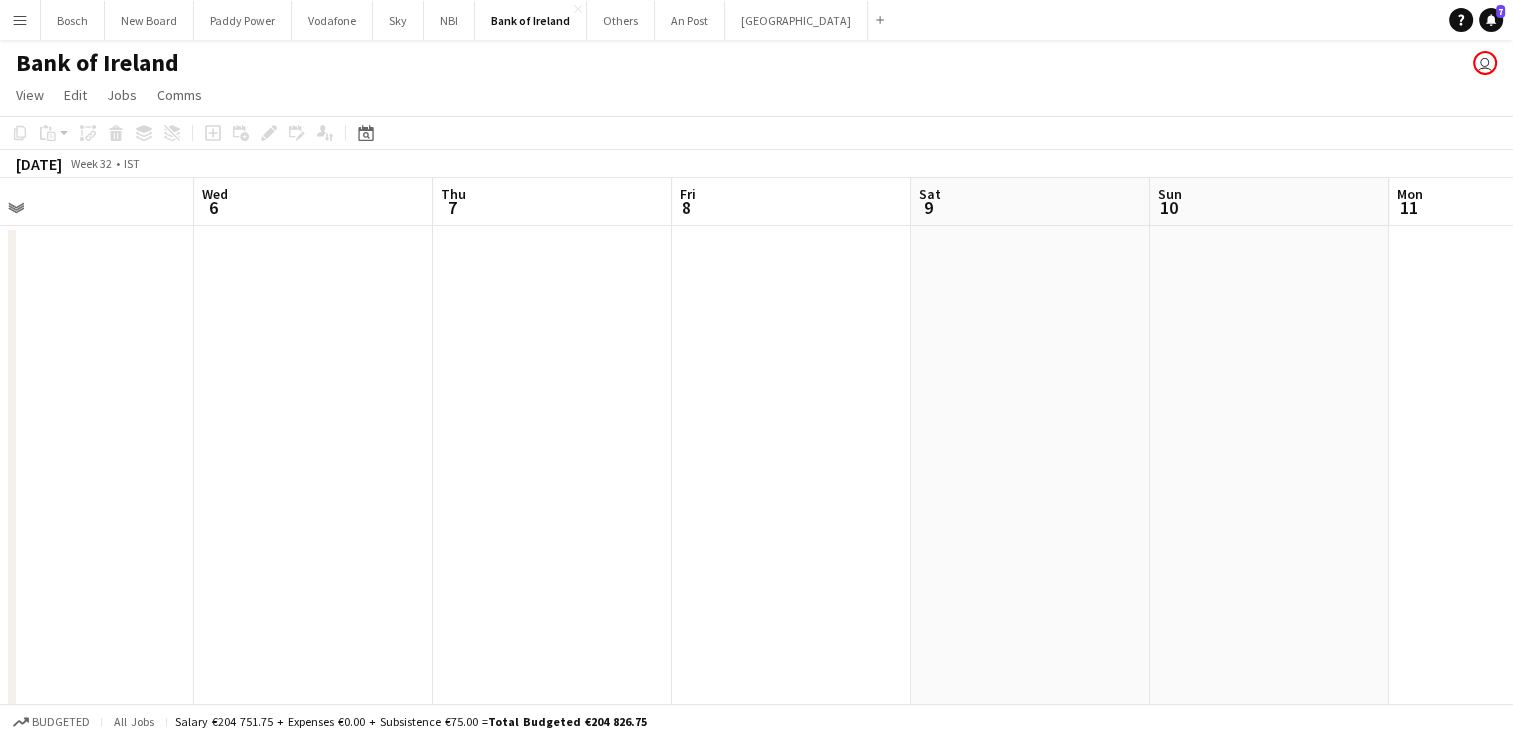 drag, startPoint x: 648, startPoint y: 413, endPoint x: 696, endPoint y: 415, distance: 48.04165 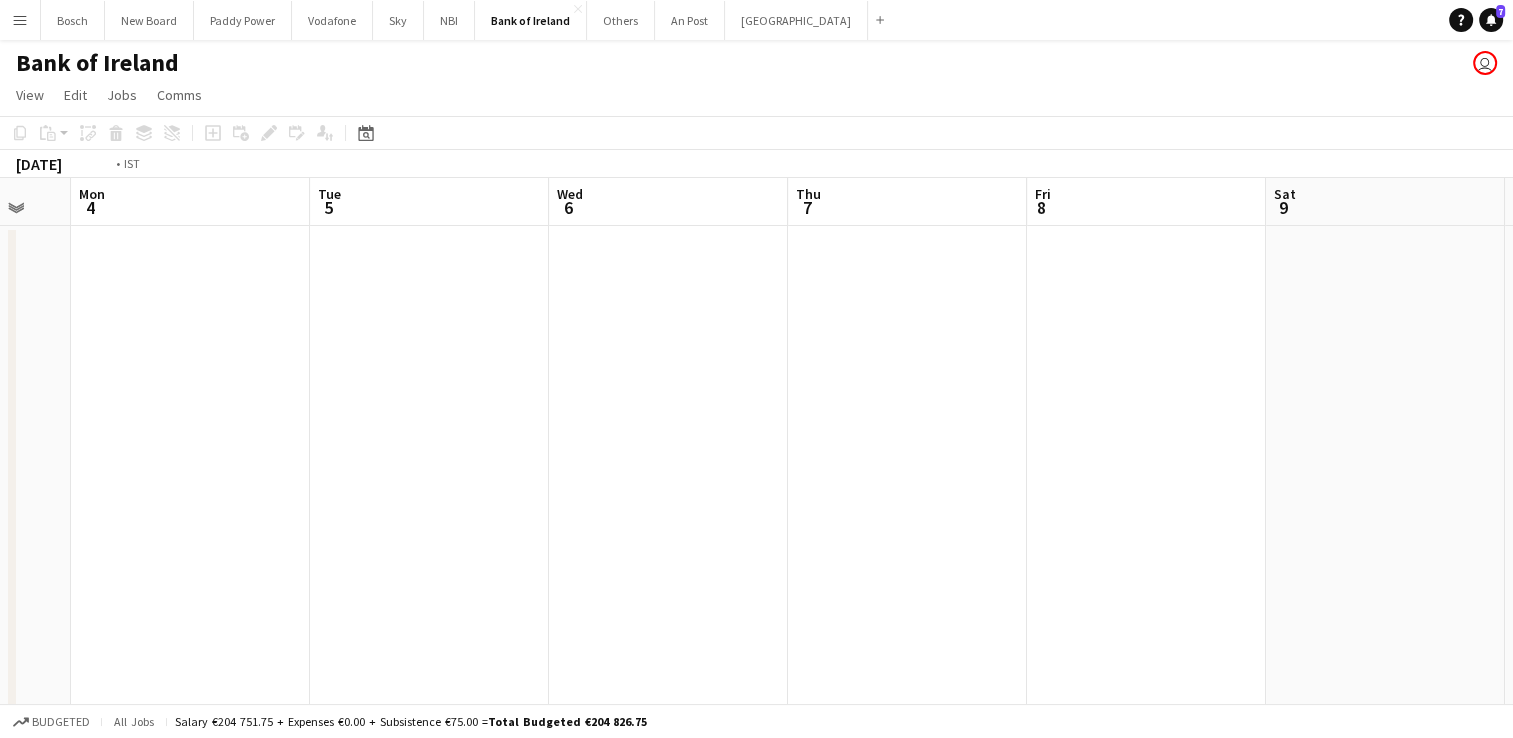 drag, startPoint x: 103, startPoint y: 398, endPoint x: 784, endPoint y: 399, distance: 681.00073 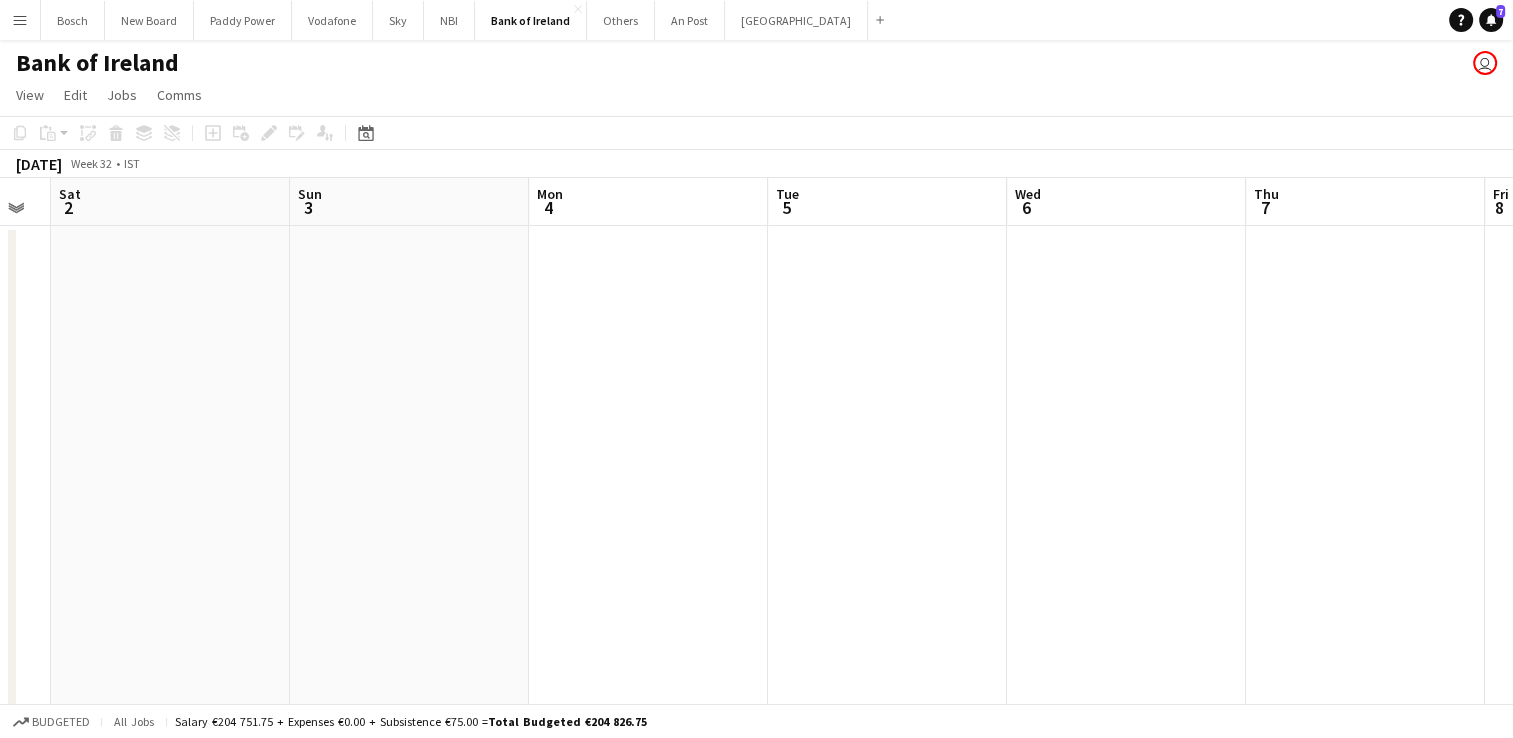drag, startPoint x: 52, startPoint y: 387, endPoint x: 951, endPoint y: 369, distance: 899.1802 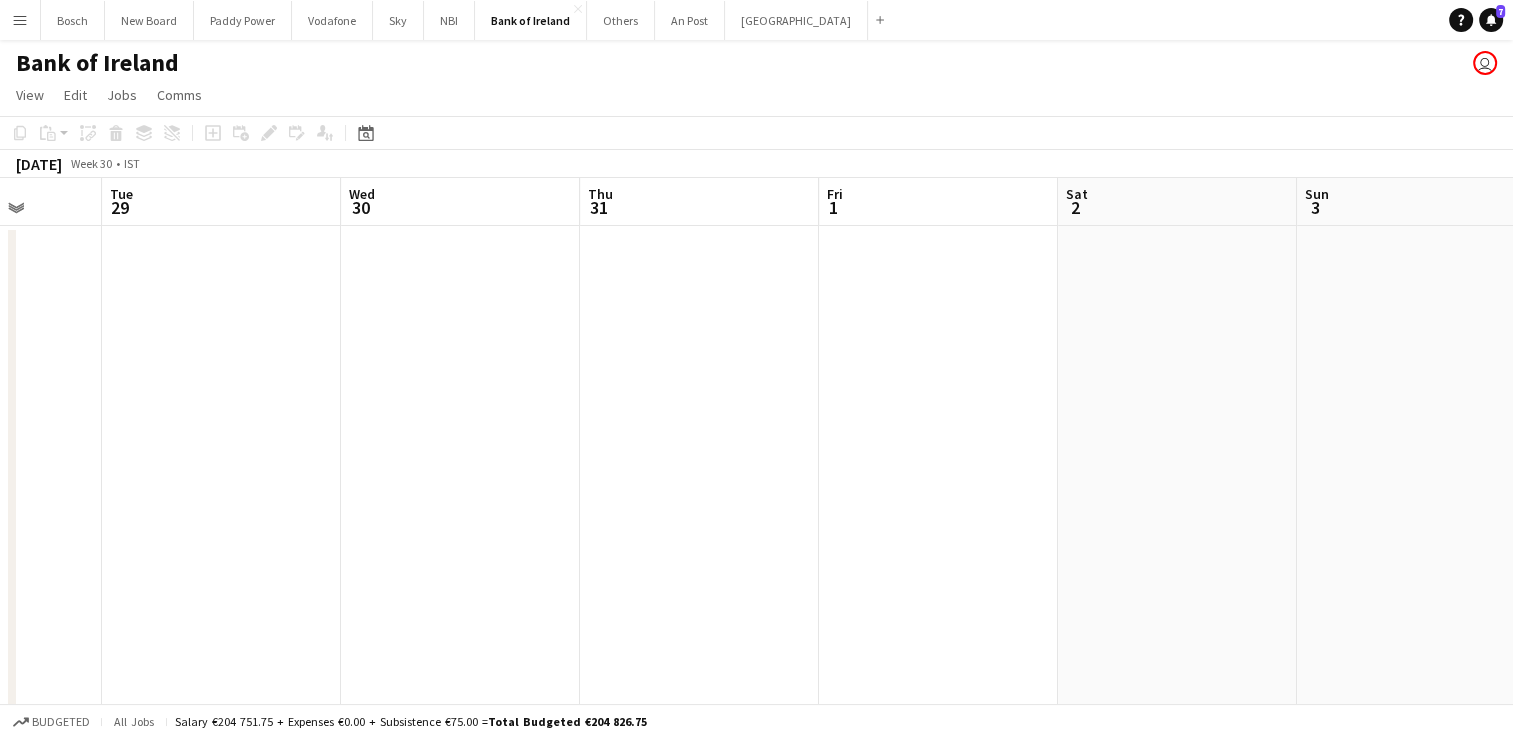 drag, startPoint x: 676, startPoint y: 354, endPoint x: 489, endPoint y: 346, distance: 187.17105 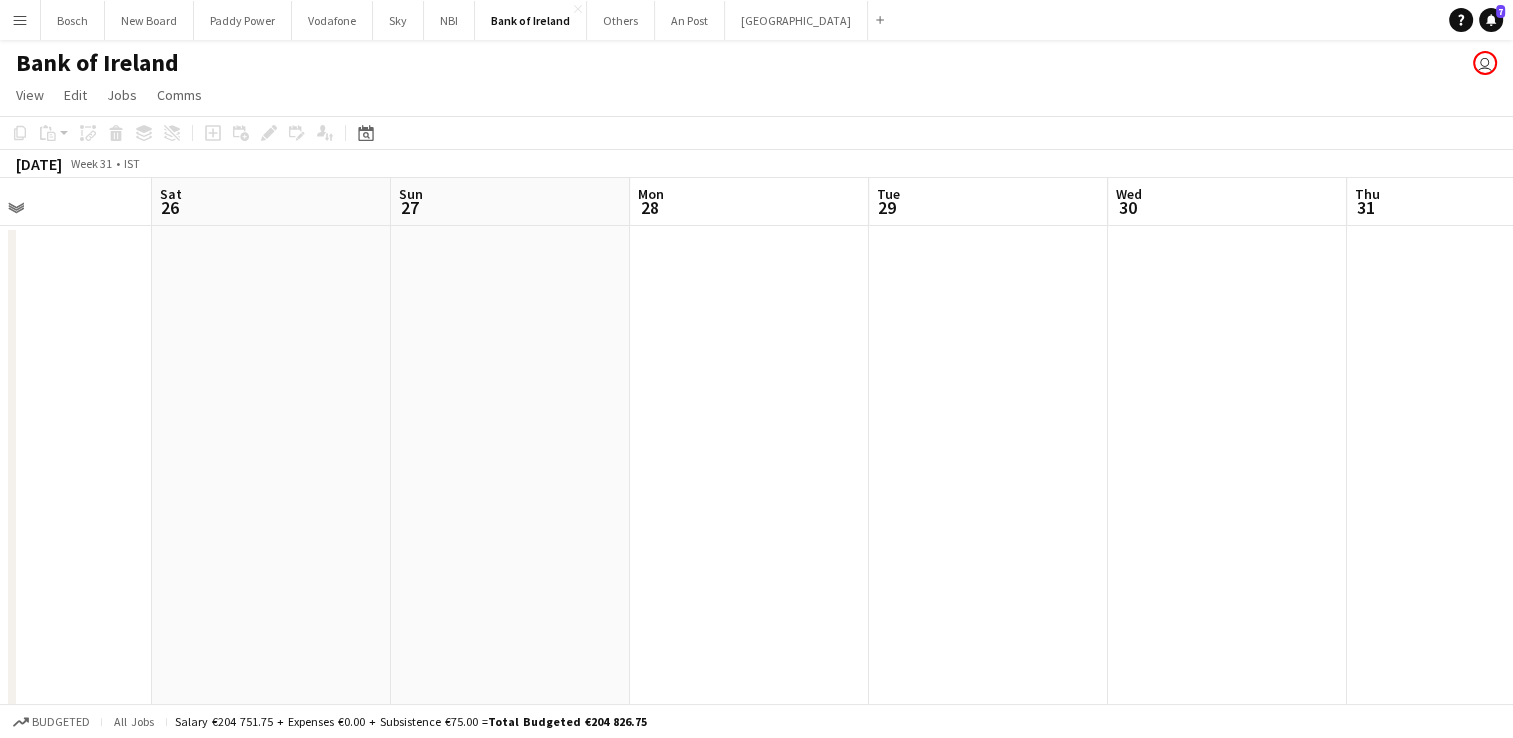 drag, startPoint x: 710, startPoint y: 337, endPoint x: 900, endPoint y: 339, distance: 190.01053 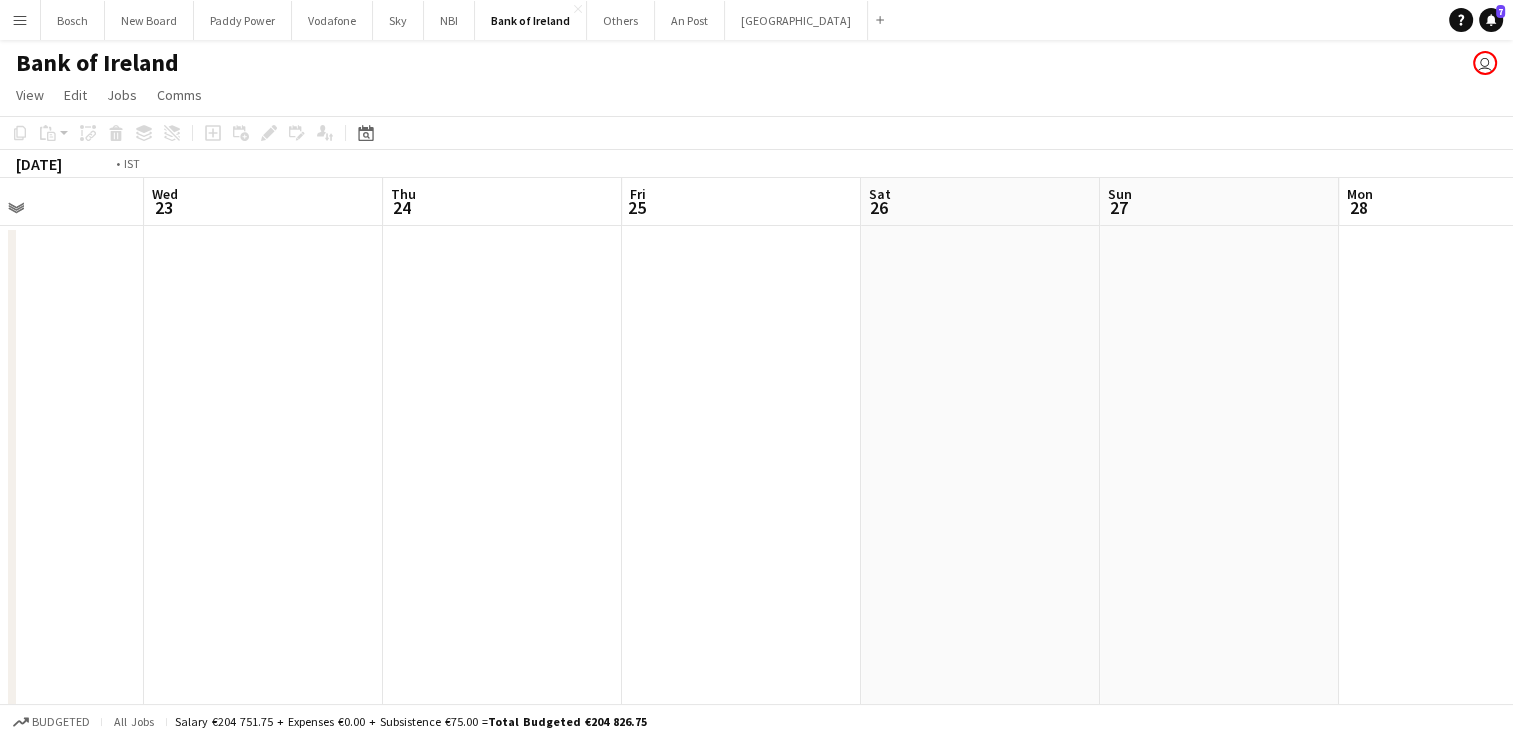 drag, startPoint x: 604, startPoint y: 341, endPoint x: 1033, endPoint y: 345, distance: 429.01865 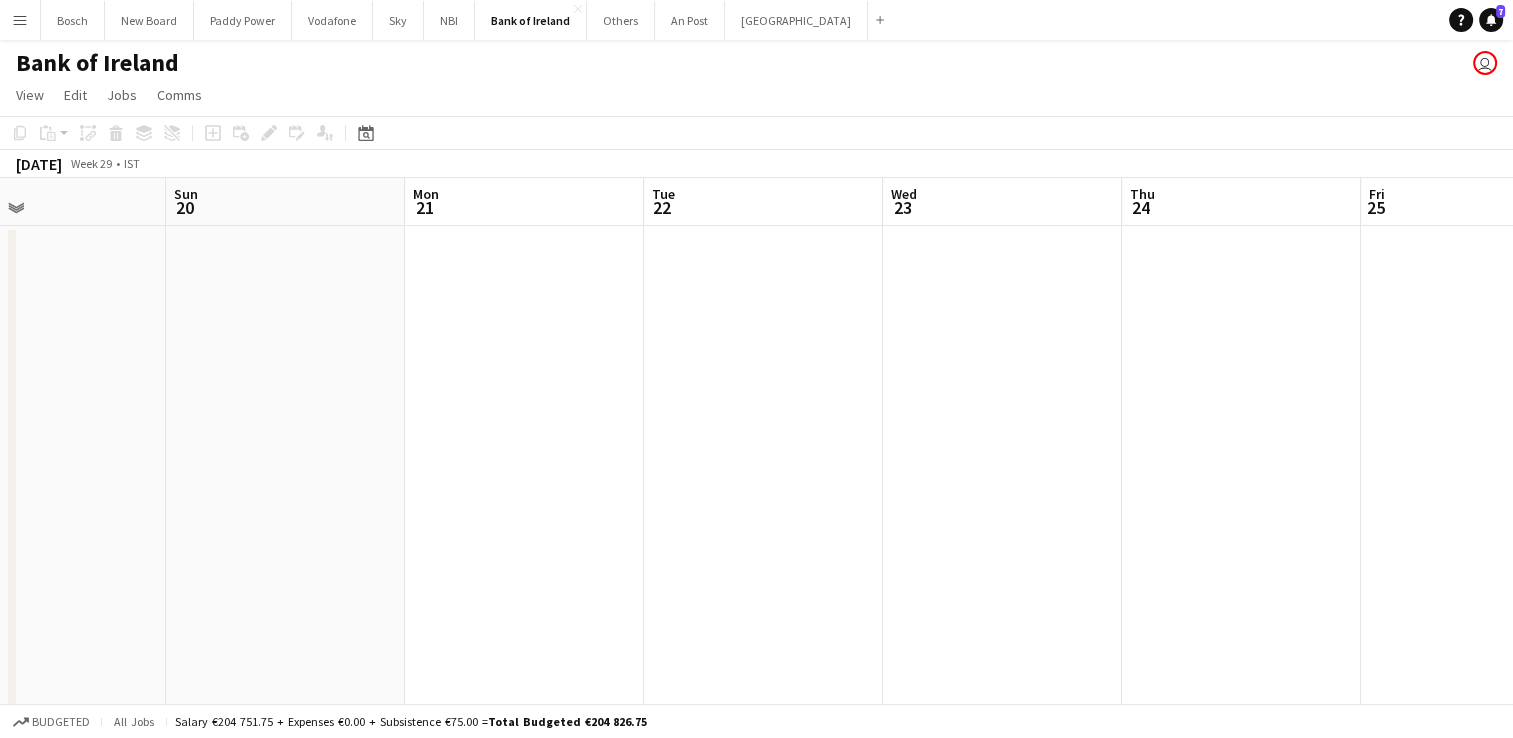 drag, startPoint x: 296, startPoint y: 342, endPoint x: 623, endPoint y: 335, distance: 327.07492 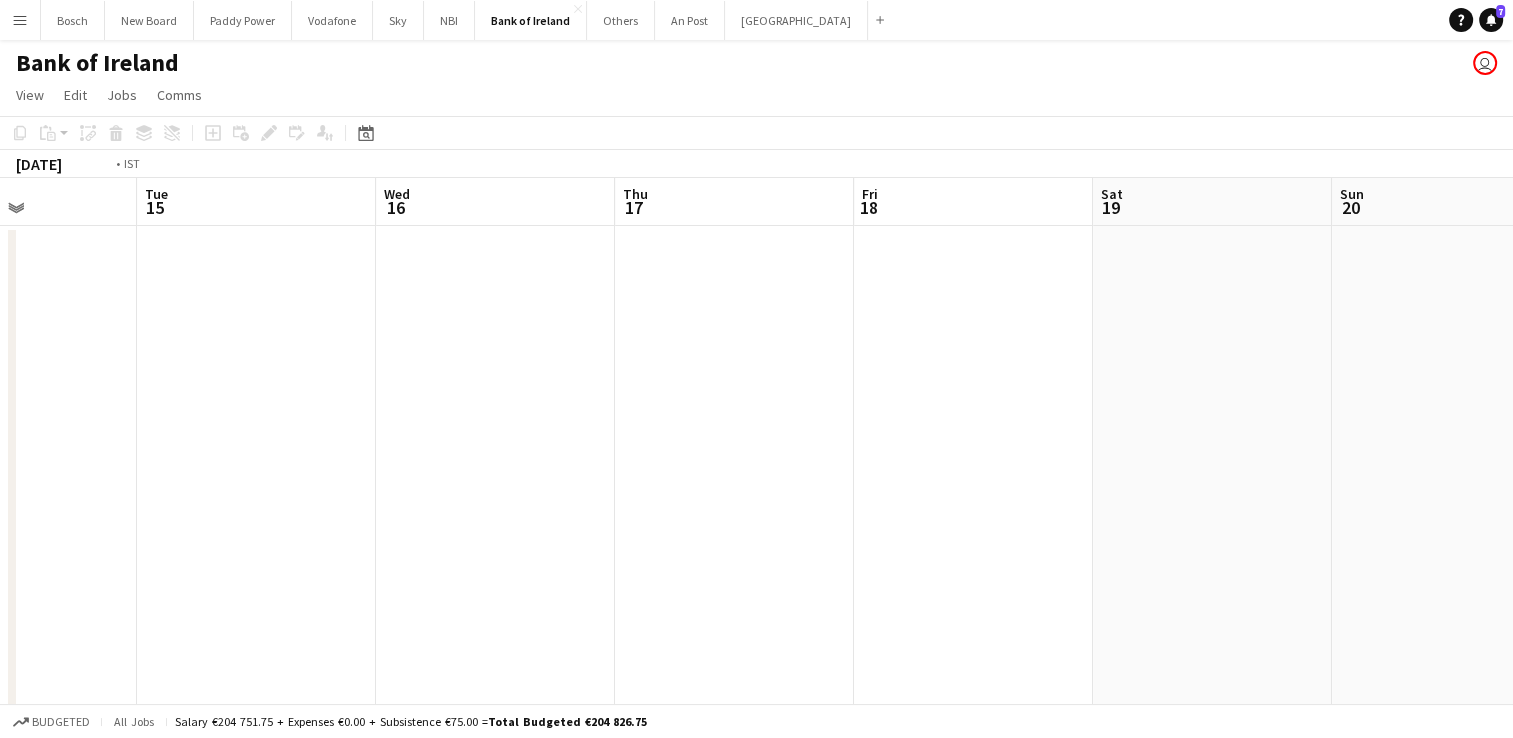 drag, startPoint x: 408, startPoint y: 315, endPoint x: 900, endPoint y: 313, distance: 492.00406 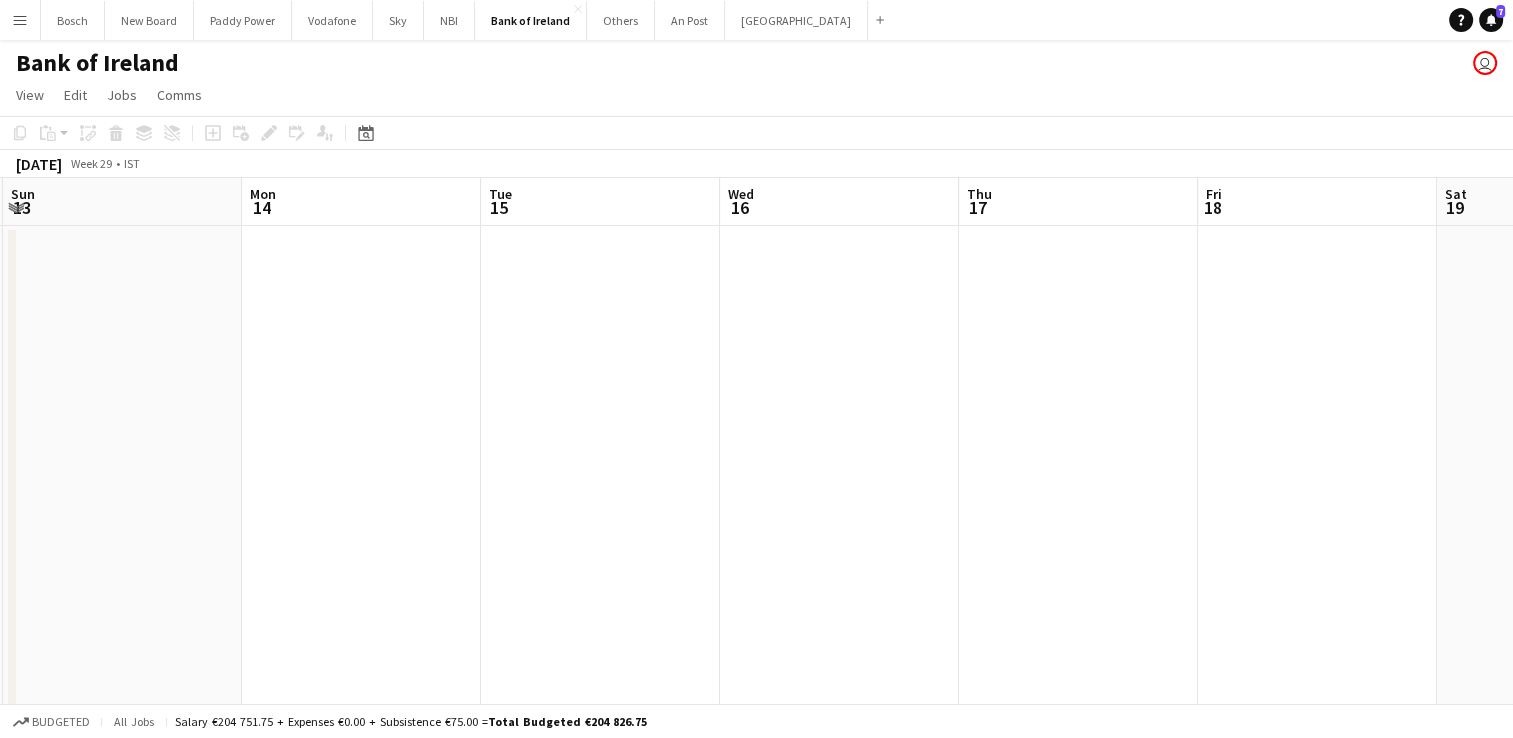 drag, startPoint x: 989, startPoint y: 307, endPoint x: 1039, endPoint y: 305, distance: 50.039986 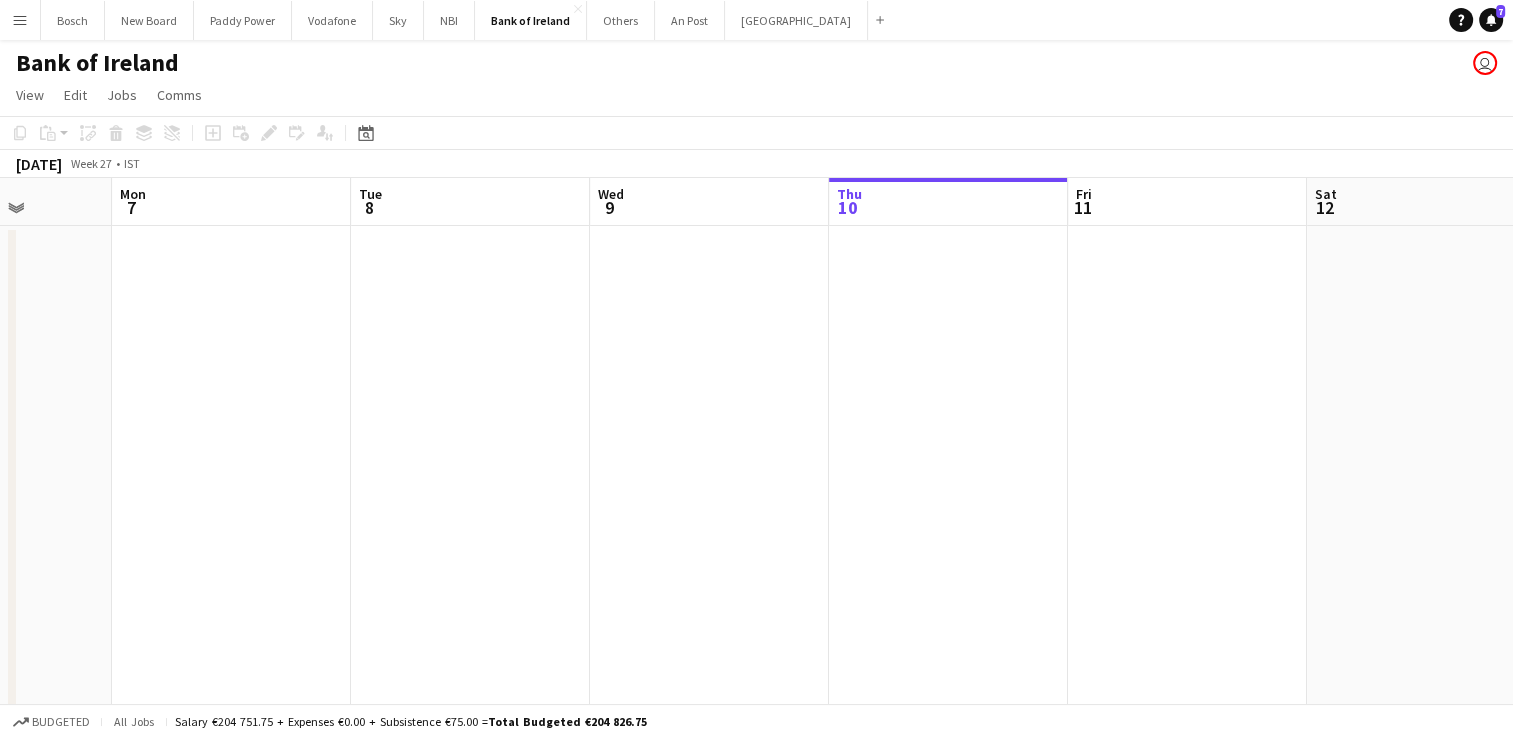 drag, startPoint x: 52, startPoint y: 315, endPoint x: 273, endPoint y: 334, distance: 221.81523 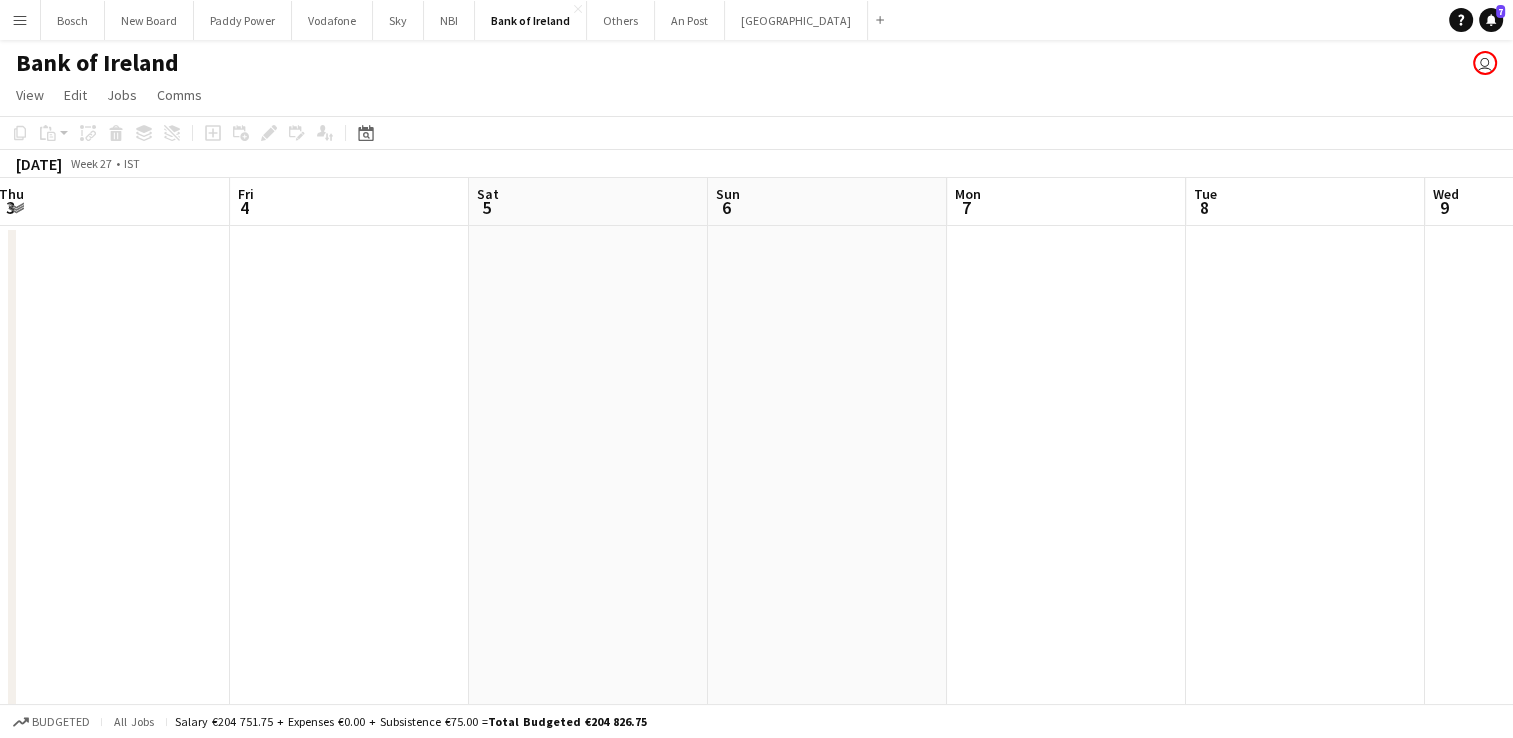 drag, startPoint x: 240, startPoint y: 336, endPoint x: 874, endPoint y: 351, distance: 634.1774 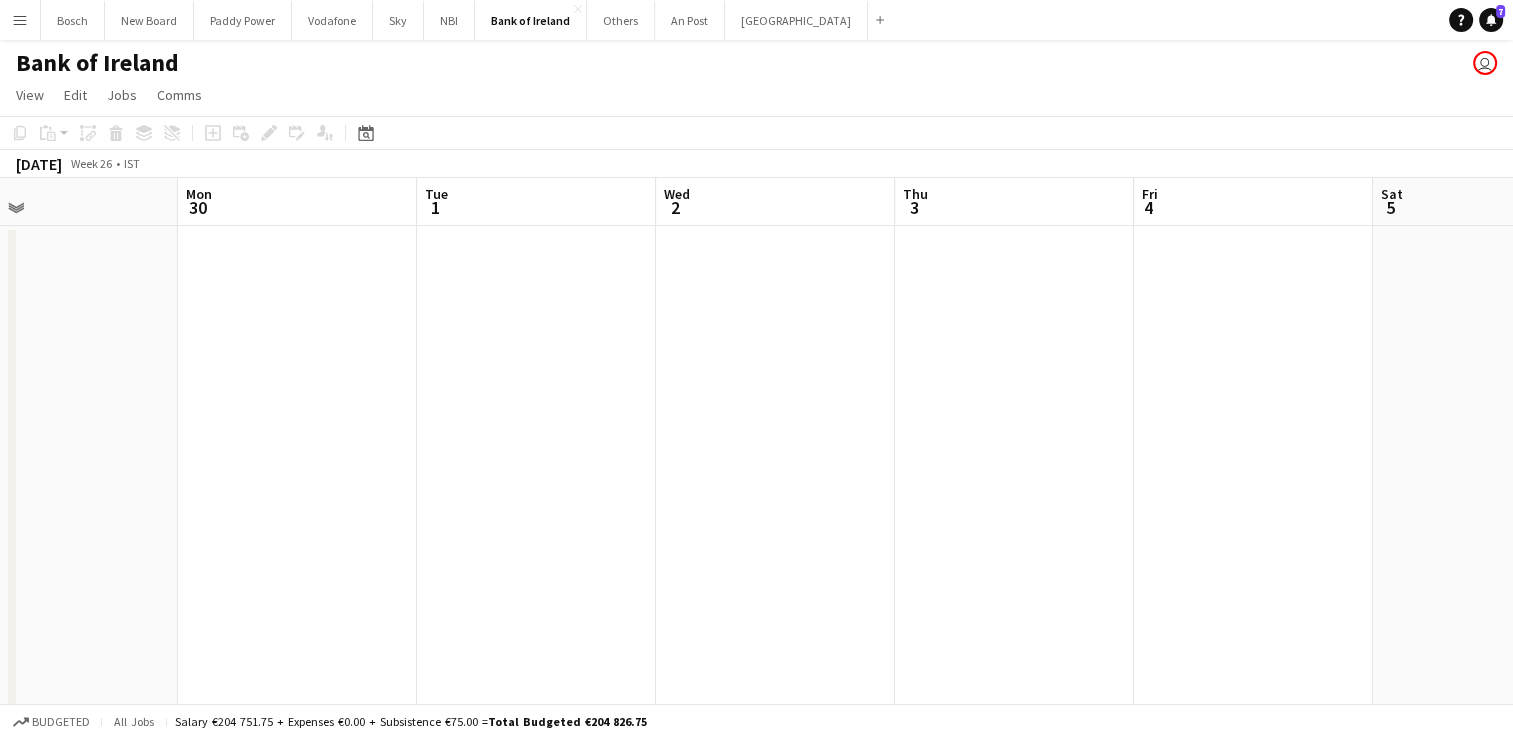 drag, startPoint x: 240, startPoint y: 345, endPoint x: 1002, endPoint y: 360, distance: 762.14764 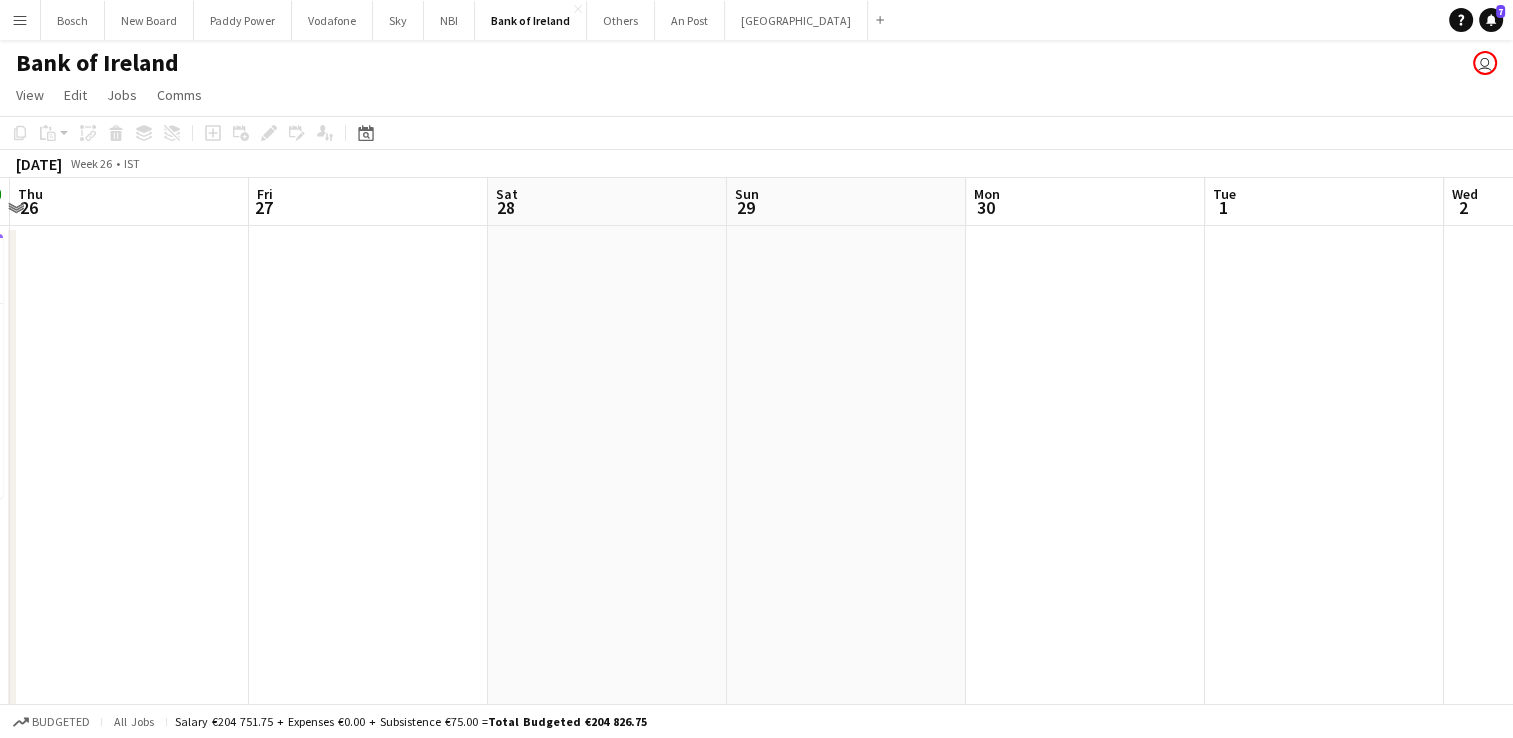 drag, startPoint x: 469, startPoint y: 342, endPoint x: 951, endPoint y: 338, distance: 482.0166 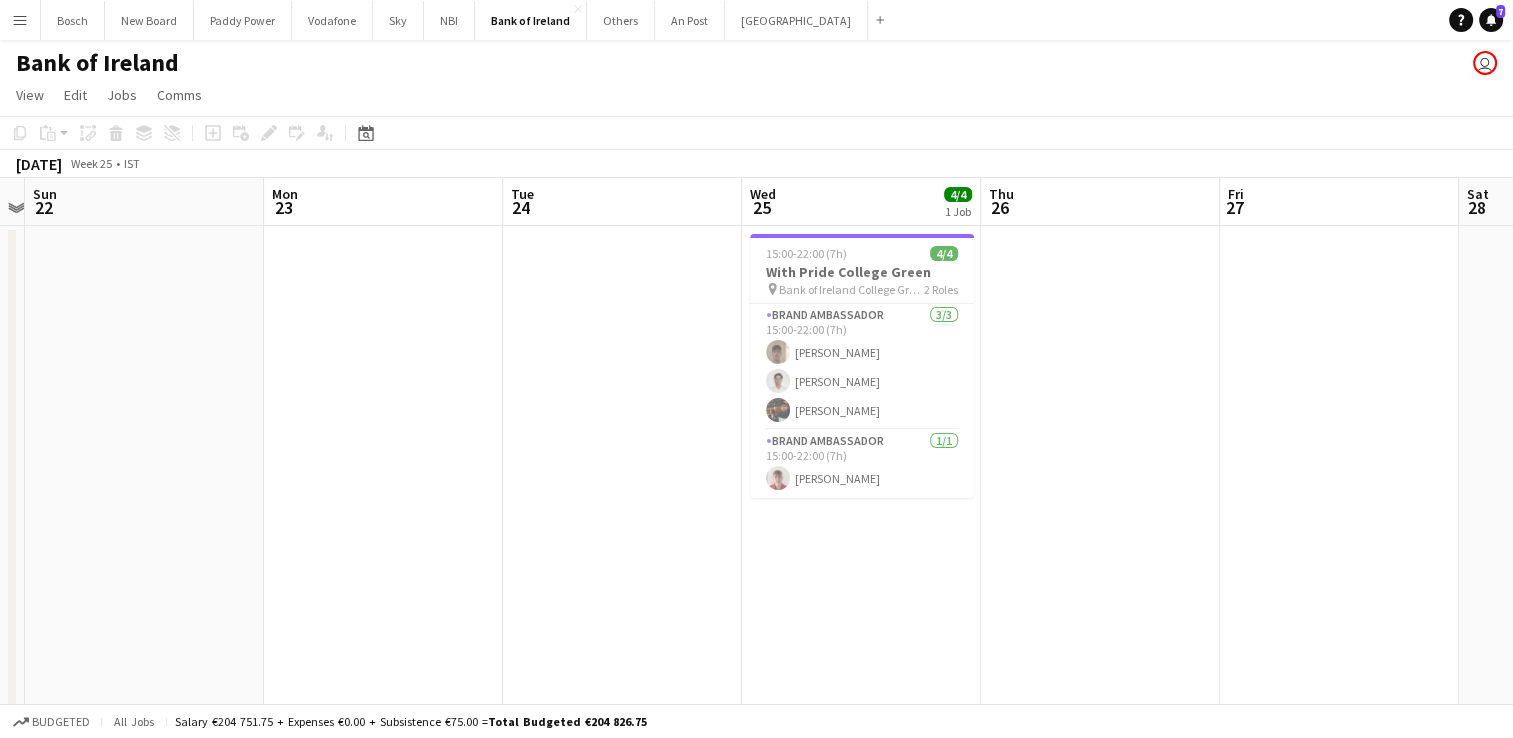 drag, startPoint x: 44, startPoint y: 343, endPoint x: 1296, endPoint y: 377, distance: 1252.4615 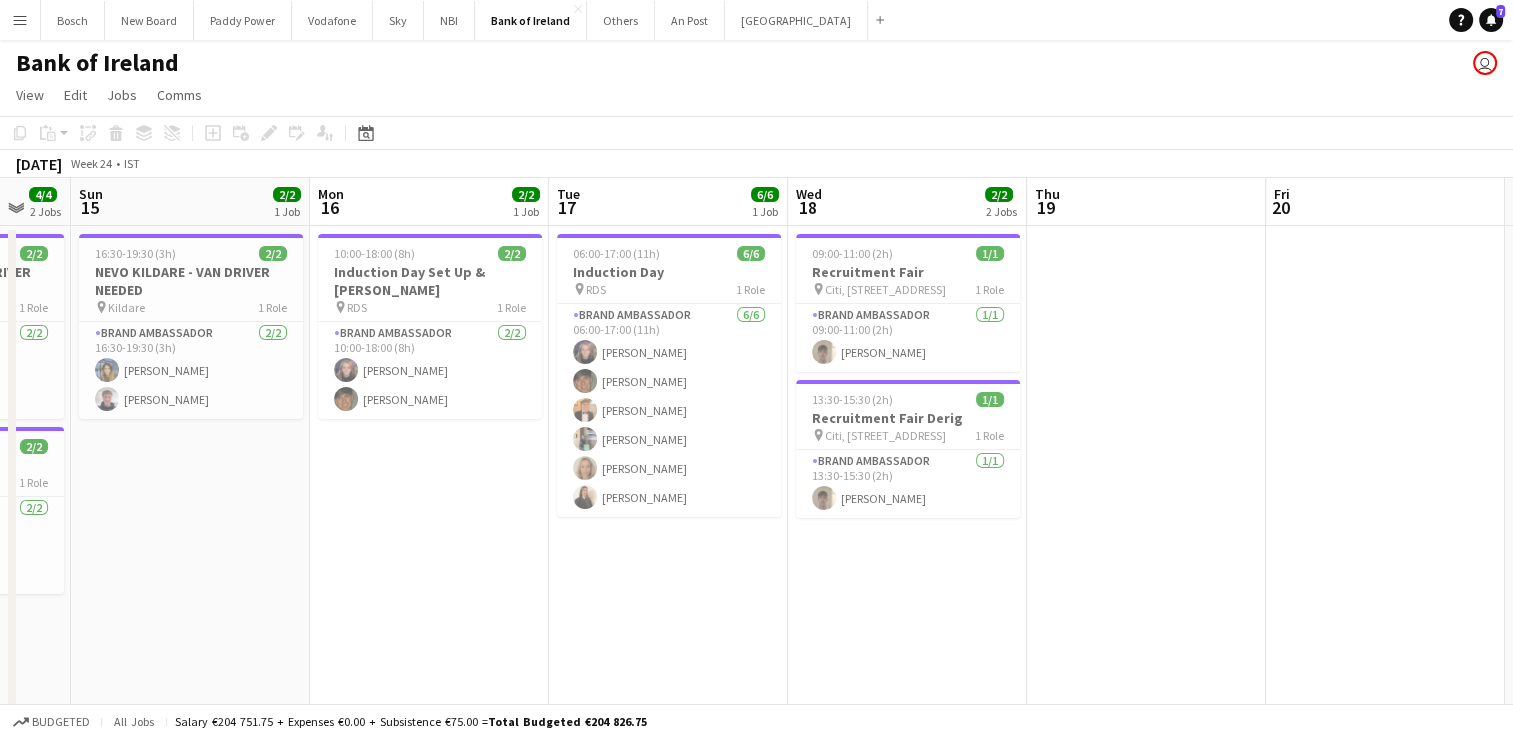 scroll, scrollTop: 0, scrollLeft: 600, axis: horizontal 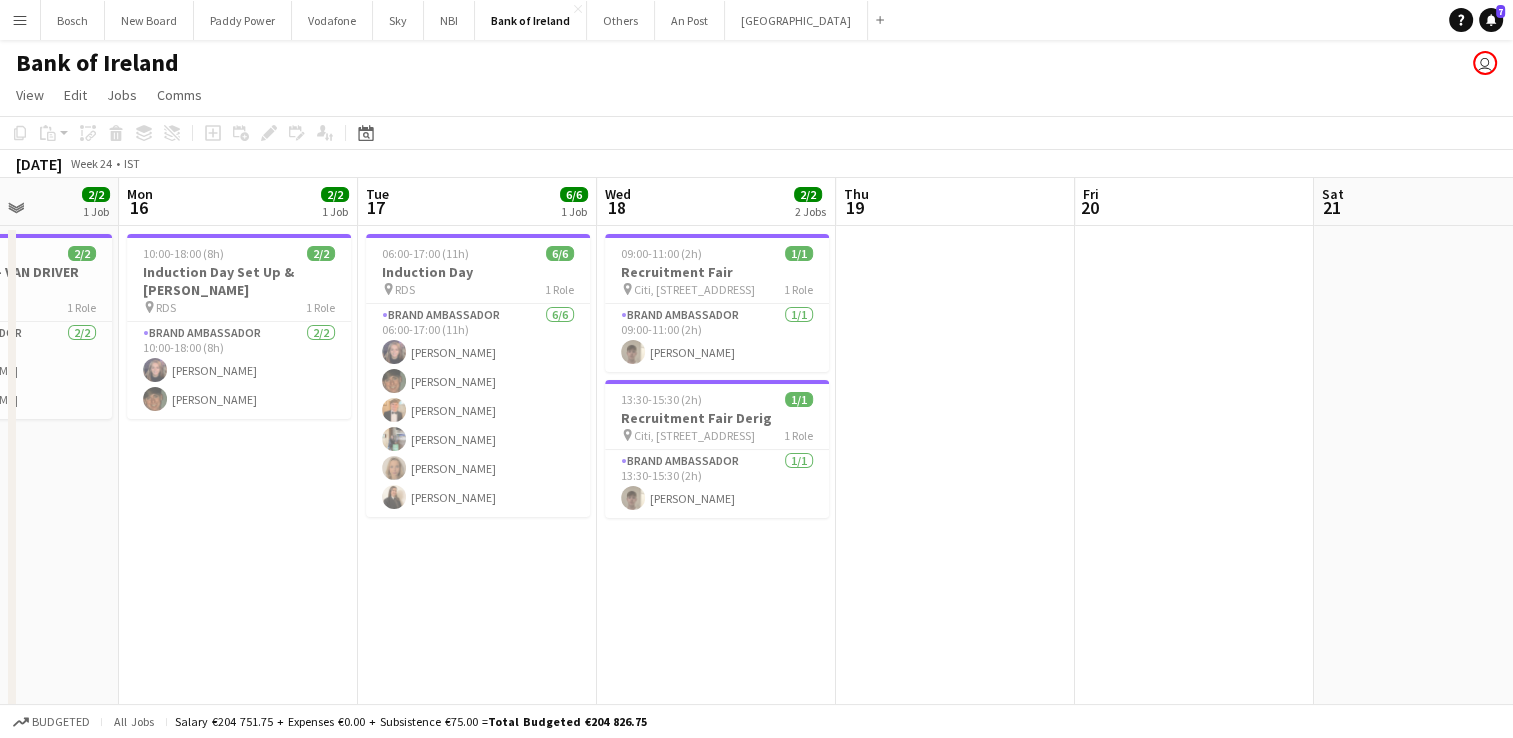 drag, startPoint x: 321, startPoint y: 326, endPoint x: 1284, endPoint y: 365, distance: 963.78937 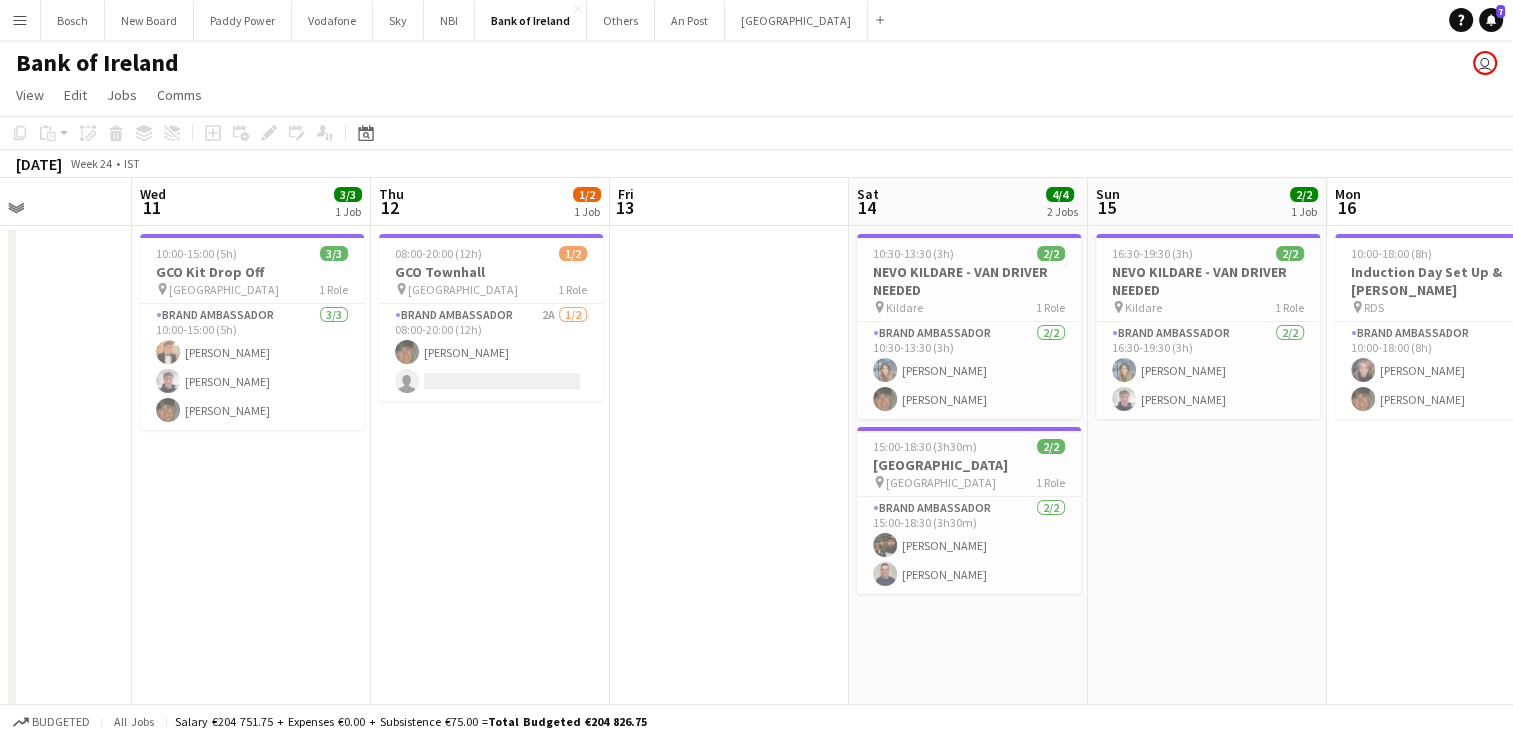 drag, startPoint x: 227, startPoint y: 489, endPoint x: 1531, endPoint y: 462, distance: 1304.2795 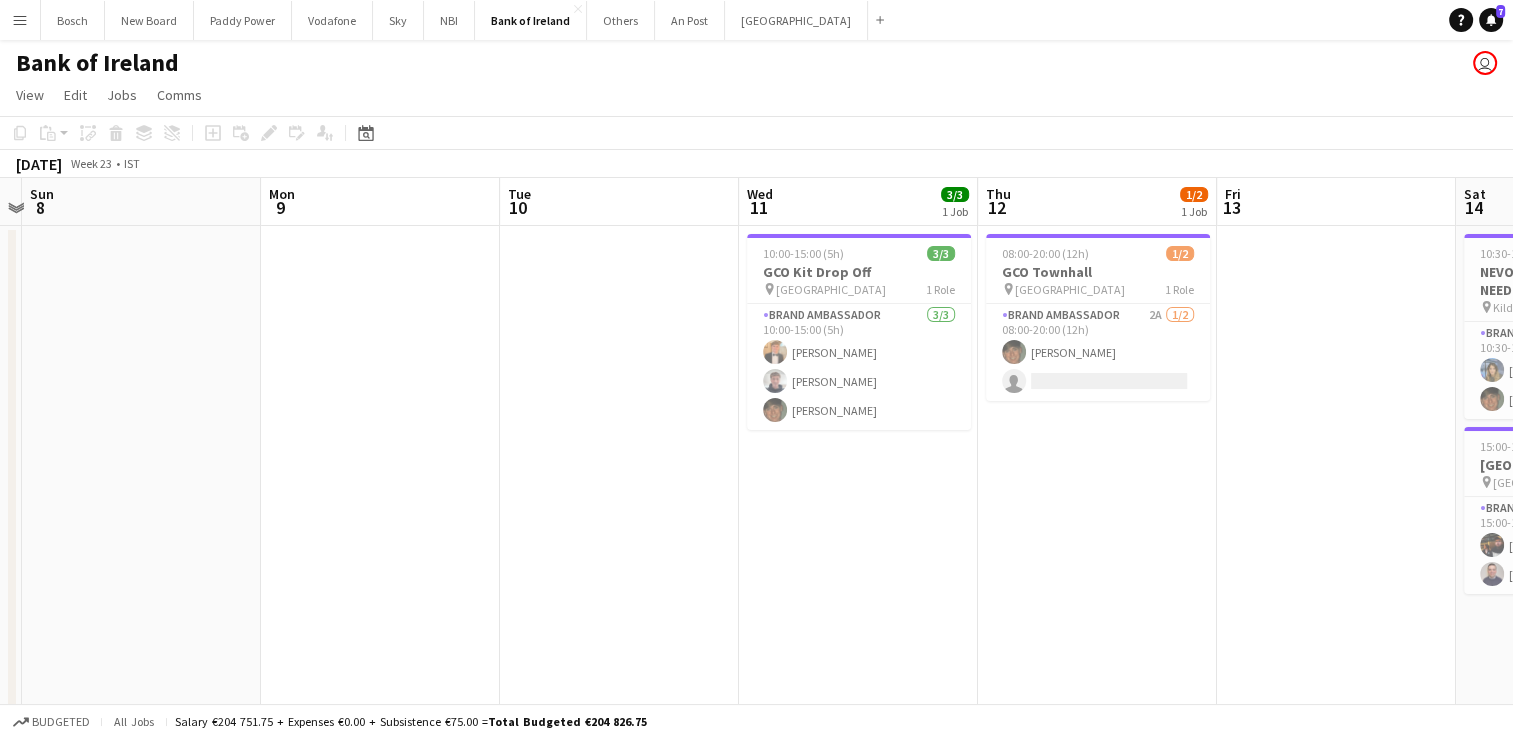 drag, startPoint x: 534, startPoint y: 511, endPoint x: 1367, endPoint y: 511, distance: 833 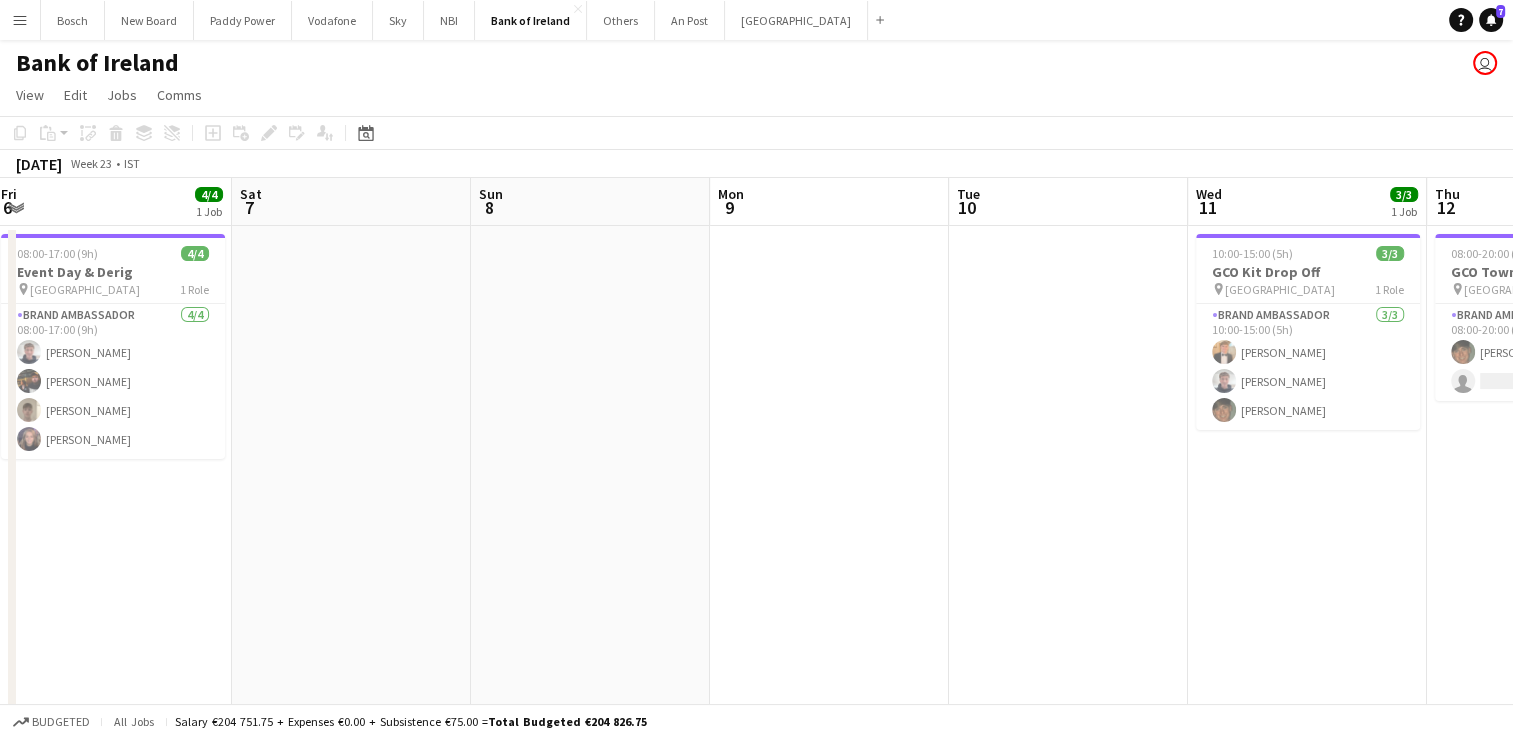 drag, startPoint x: 292, startPoint y: 496, endPoint x: 844, endPoint y: 501, distance: 552.02264 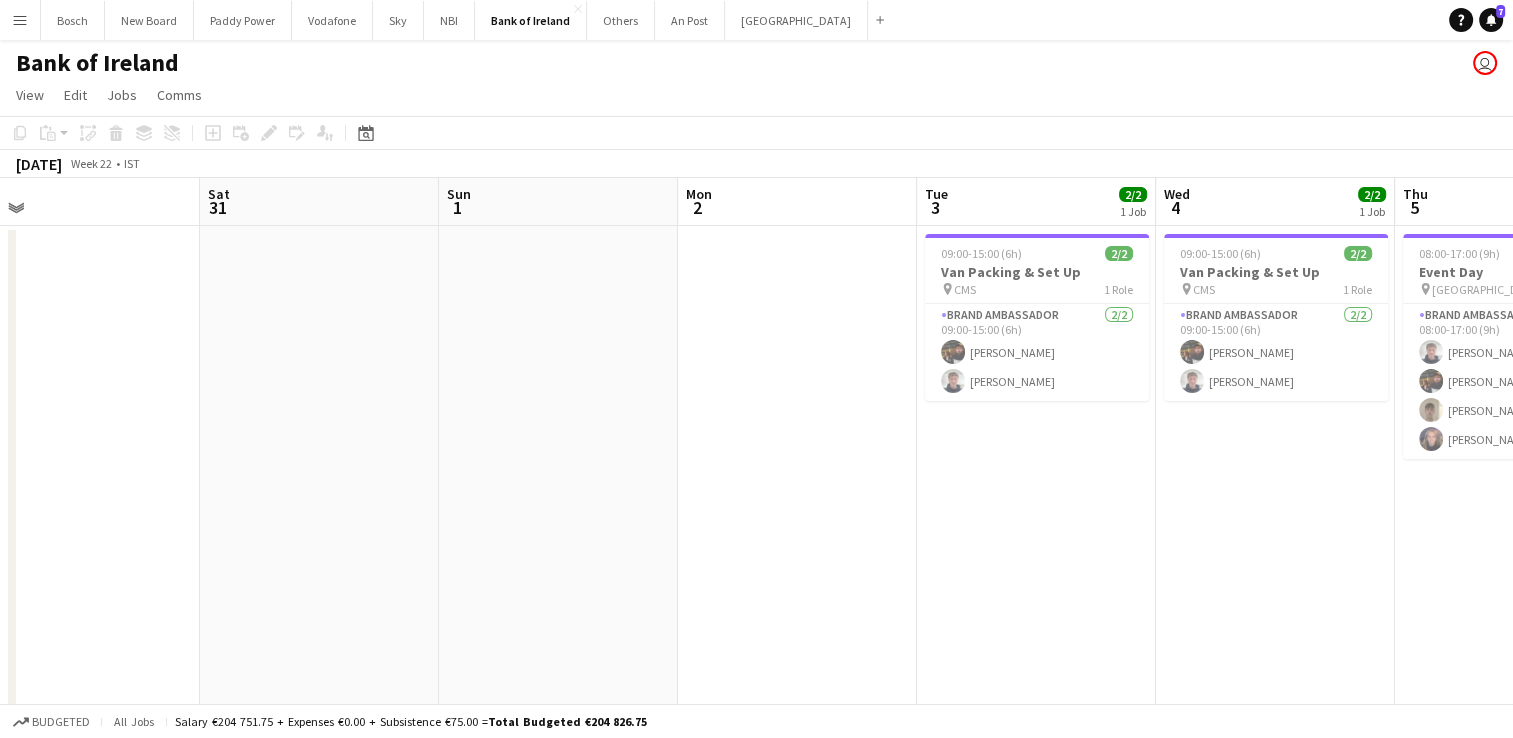 drag, startPoint x: 207, startPoint y: 498, endPoint x: 1060, endPoint y: 519, distance: 853.2585 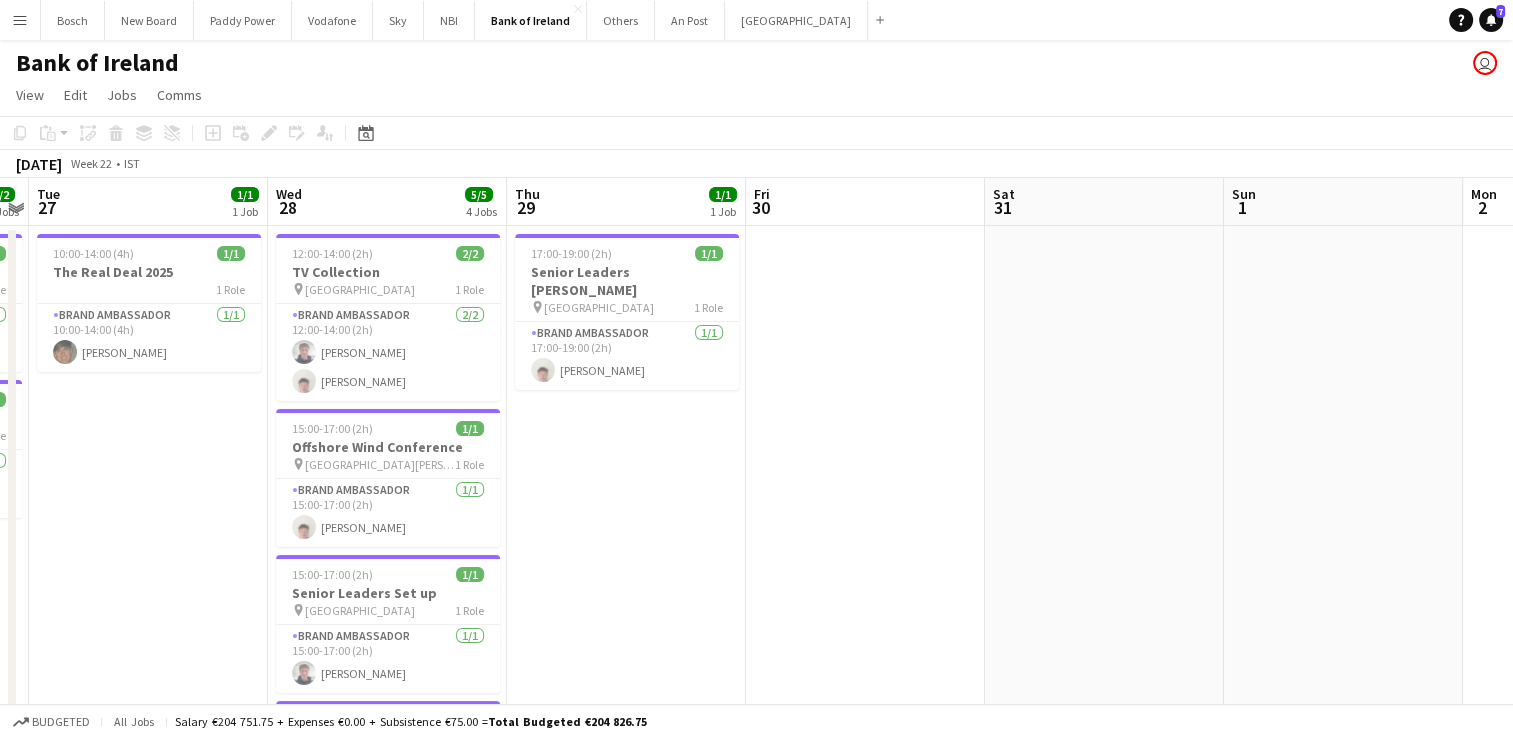 drag 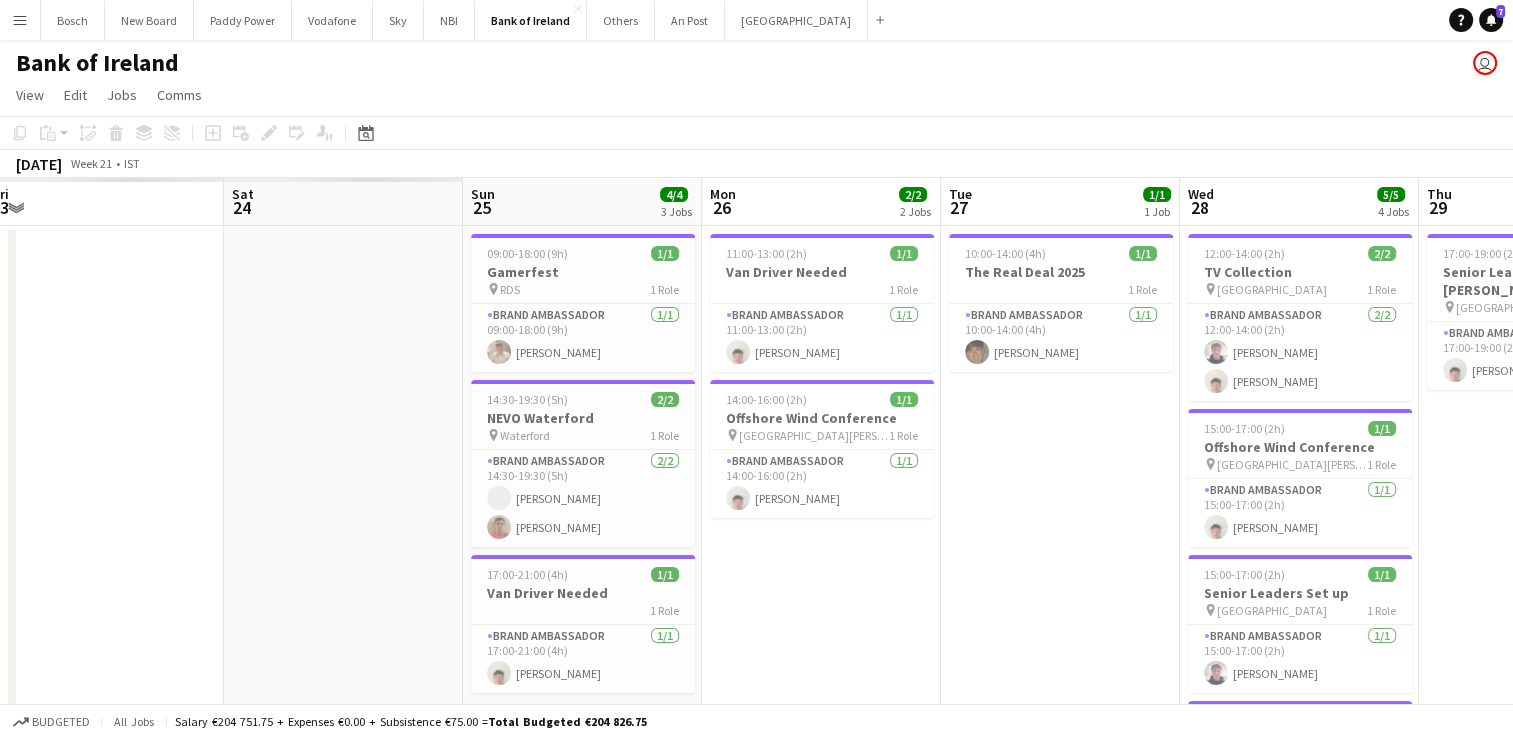 click on "Wed   21   Thu   22   Fri   23   Sat   24   Sun   25   4/4   3 Jobs   Mon   26   2/2   2 Jobs   Tue   27   1/1   1 Job   Wed   28   5/5   4 Jobs   Thu   29   1/1   1 Job   Fri   30   Sat   31   Sun   1      09:00-18:00 (9h)    1/1   Gamerfest
pin
RDS   1 Role   Brand Ambassador   [DATE]   09:00-18:00 (9h)
[PERSON_NAME]     14:30-19:30 (5h)    2/2   NEVO Waterford
pin
Waterford   1 Role   Brand Ambassador   [DATE]   14:30-19:30 (5h)
[PERSON_NAME] [PERSON_NAME]     17:00-21:00 (4h)    1/1   Van Driver Needed    1 Role   Brand Ambassador   [DATE]   17:00-21:00 (4h)
[PERSON_NAME]     11:00-13:00 (2h)    1/1   Van Driver Needed    1 Role   Brand Ambassador   [DATE]   11:00-13:00 (2h)
[PERSON_NAME]     14:00-16:00 (2h)    1/1   Offshore Wind Conference
pin
[GEOGRAPHIC_DATA][PERSON_NAME]   1 Role   Brand Ambassador   [DATE]   14:00-16:00 (2h)
[PERSON_NAME]     10:00-14:00 (4h)    1/1   The Real Deal 2025   1 Role   1/1" at bounding box center [756, 1229] 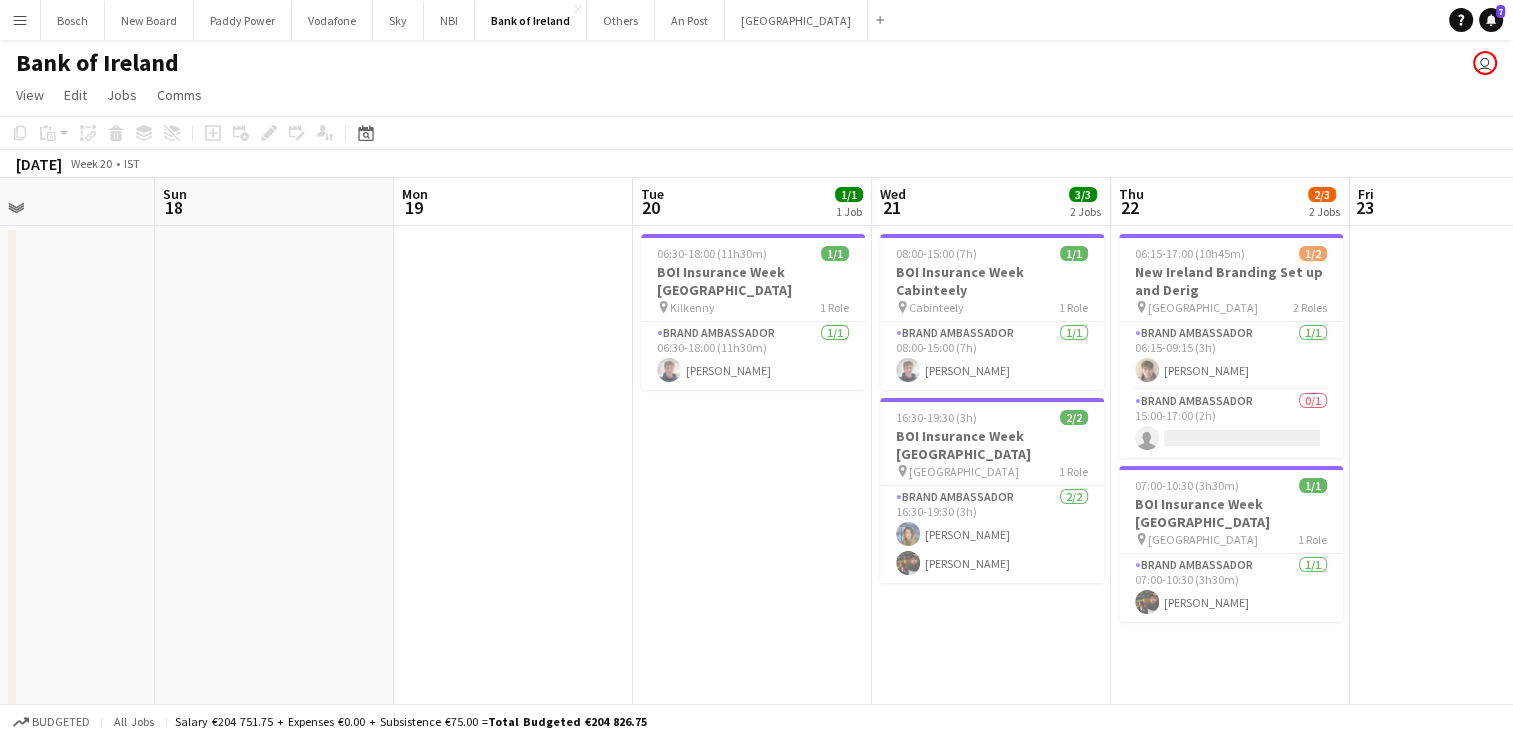 click on "Thu   15   Fri   16   Sat   17   Sun   18   Mon   19   Tue   20   1/1   1 Job   Wed   21   3/3   2 Jobs   Thu   22   2/3   2 Jobs   Fri   23   Sat   24   3/3   2 Jobs   Sun   25   4/4   3 Jobs   Mon   26   2/2   2 Jobs      06:30-18:00 (11h30m)    1/1   BOI Insurance Week [GEOGRAPHIC_DATA]
pin
Kilkenny   1 Role   Brand Ambassador   [DATE]   06:30-18:00 (11h30m)
[PERSON_NAME]     08:00-15:00 (7h)    1/1   BOI Insurance Week Cabinteely
pin
Cabinteely   1 Role   Brand Ambassador   [DATE]   08:00-15:00 (7h)
[PERSON_NAME]     16:30-19:30 (3h)    2/2   BOI Insurance Week [GEOGRAPHIC_DATA]
pin
Baggot Street   1 Role   Brand Ambassador   [DATE]   16:30-19:30 (3h)
[PERSON_NAME] [PERSON_NAME]     06:15-17:00 (10h45m)    1/2   New Ireland Branding Set up and Derig
pin
Royal Convention Centre   2 Roles   Brand Ambassador   [DATE]   06:15-09:15 (3h)
[PERSON_NAME]  Brand Ambassador   0/1" at bounding box center [756, 1229] 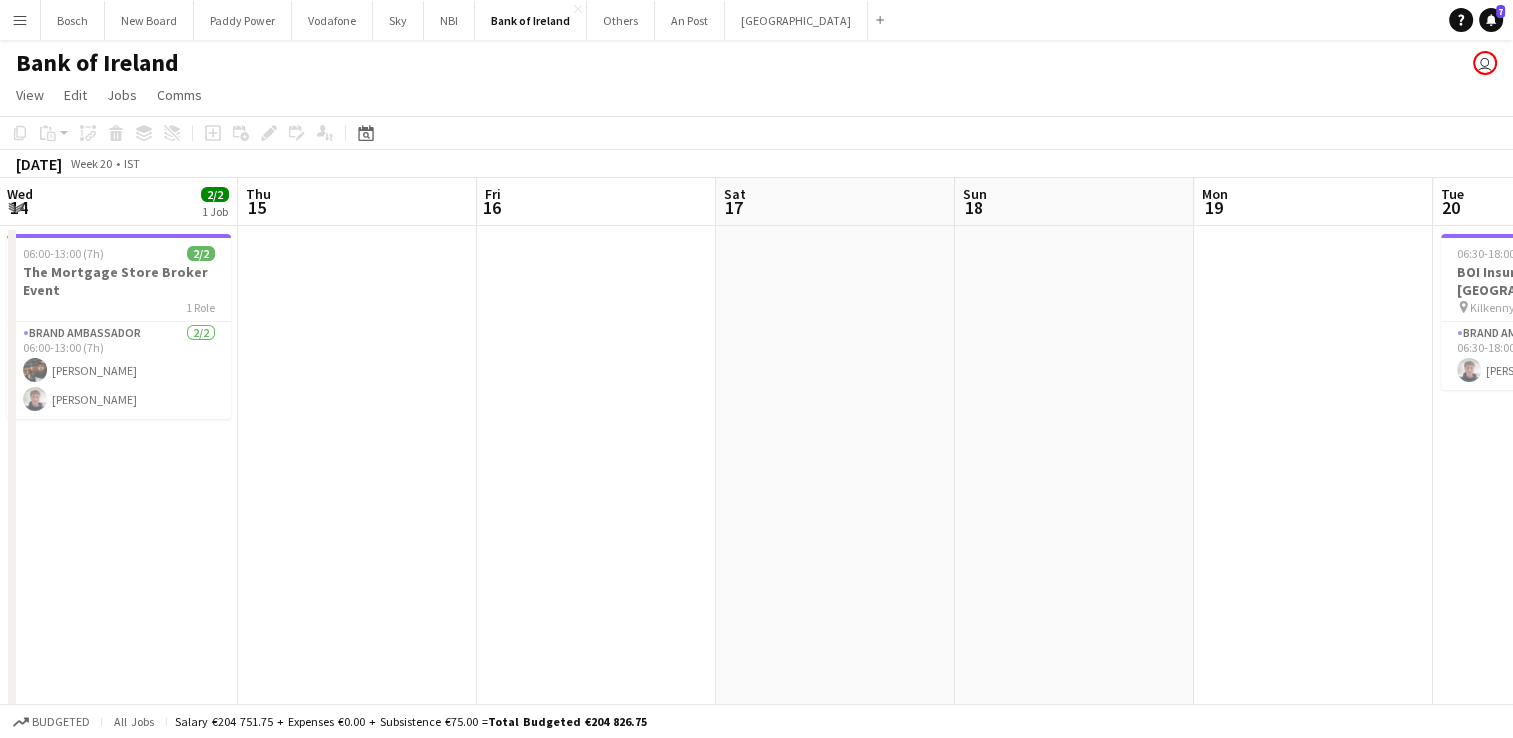 click on "Menu
Boards
Boards   Boards   All jobs   Status
Workforce
Workforce   My Workforce   Recruiting
Comms
Comms
Pay
Pay   Approvals
Platform Settings
Platform Settings   Your settings
Training Academy
Training Academy
Knowledge Base
Knowledge Base
Product Updates
Product Updates   Log Out   Privacy   Bosch
Close
New Board
Close
Paddy Power
Close
Vodafone
Close
Sky
Close
NBI
Close
Bank of Ireland
Close
Others
Close
An Post
Close
[GEOGRAPHIC_DATA]
Add
Help" at bounding box center (756, 1157) 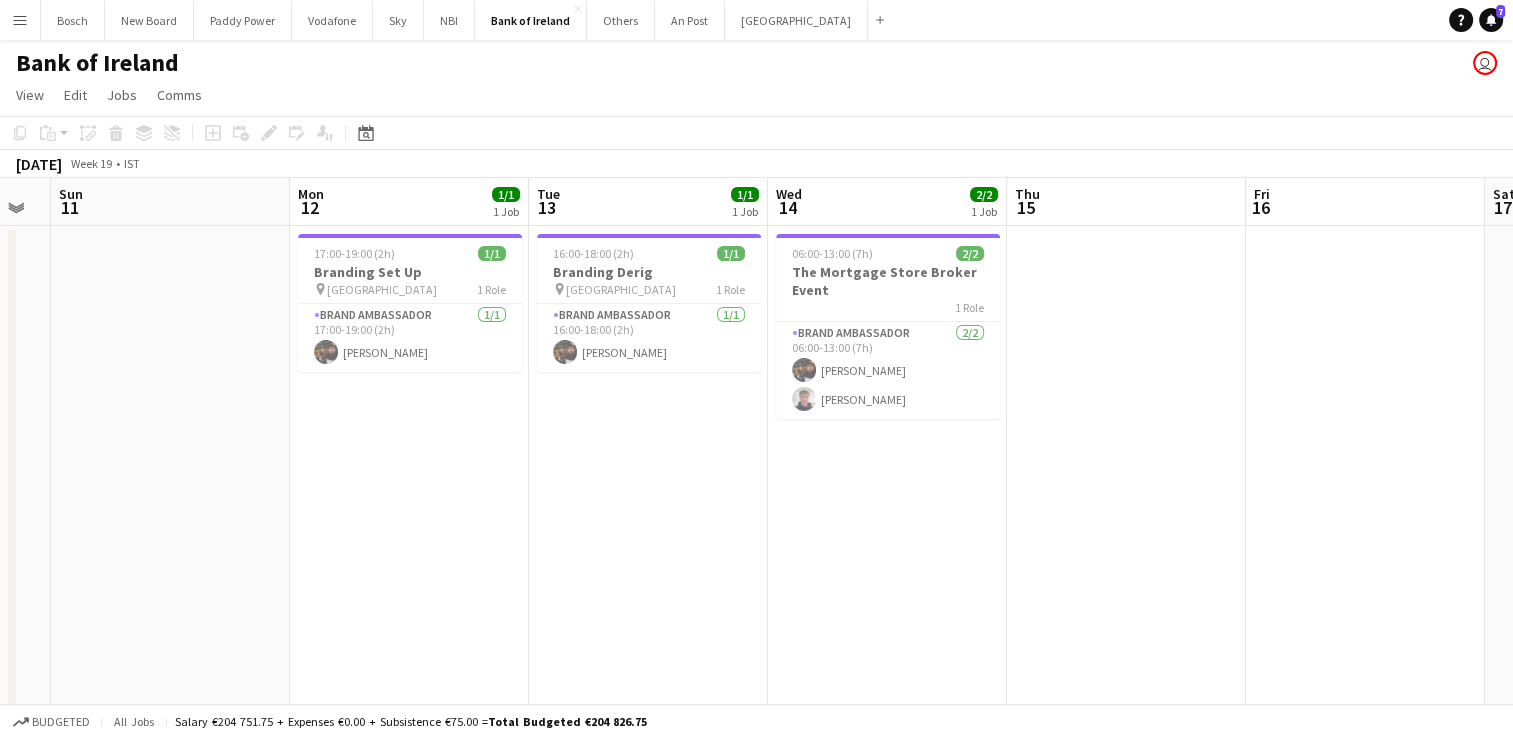 click on "Menu
Boards
Boards   Boards   All jobs   Status
Workforce
Workforce   My Workforce   Recruiting
Comms
Comms
Pay
Pay   Approvals
Platform Settings
Platform Settings   Your settings
Training Academy
Training Academy
Knowledge Base
Knowledge Base
Product Updates
Product Updates   Log Out   Privacy   Bosch
Close
New Board
Close
Paddy Power
Close
Vodafone
Close
Sky
Close
NBI
Close
Bank of Ireland
Close
Others
Close
An Post
Close
[GEOGRAPHIC_DATA]
Add
Help" at bounding box center [756, 1157] 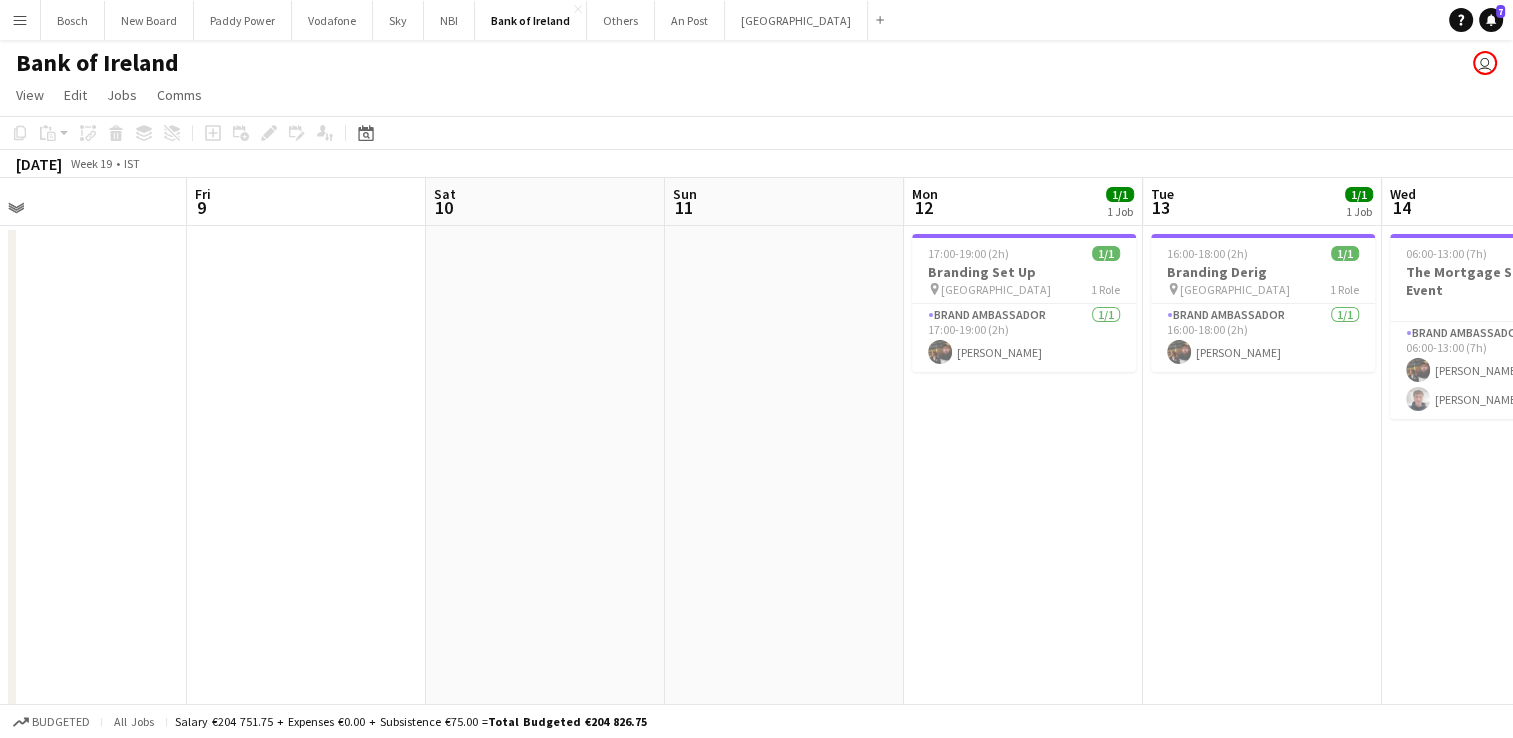 click on "Tue   6   Wed   7   Thu   8   Fri   9   Sat   10   Sun   11   Mon   12   1/1   1 Job   Tue   13   1/1   1 Job   Wed   14   2/2   1 Job   Thu   15   Fri   16   Sat   17      17:00-19:00 (2h)    1/1   Branding Set Up
pin
Croke Park   1 Role   Brand Ambassador   [DATE]   17:00-19:00 (2h)
[PERSON_NAME]     16:00-18:00 (2h)    1/1   Branding Derig
pin
Croke Park   1 Role   Brand Ambassador   [DATE]   16:00-18:00 (2h)
[PERSON_NAME]     06:00-13:00 (7h)    2/2   The Mortgage Store Broker Event    1 Role   Brand Ambassador   [DATE]   06:00-13:00 (7h)
[PERSON_NAME] [PERSON_NAME]" at bounding box center [756, 1229] 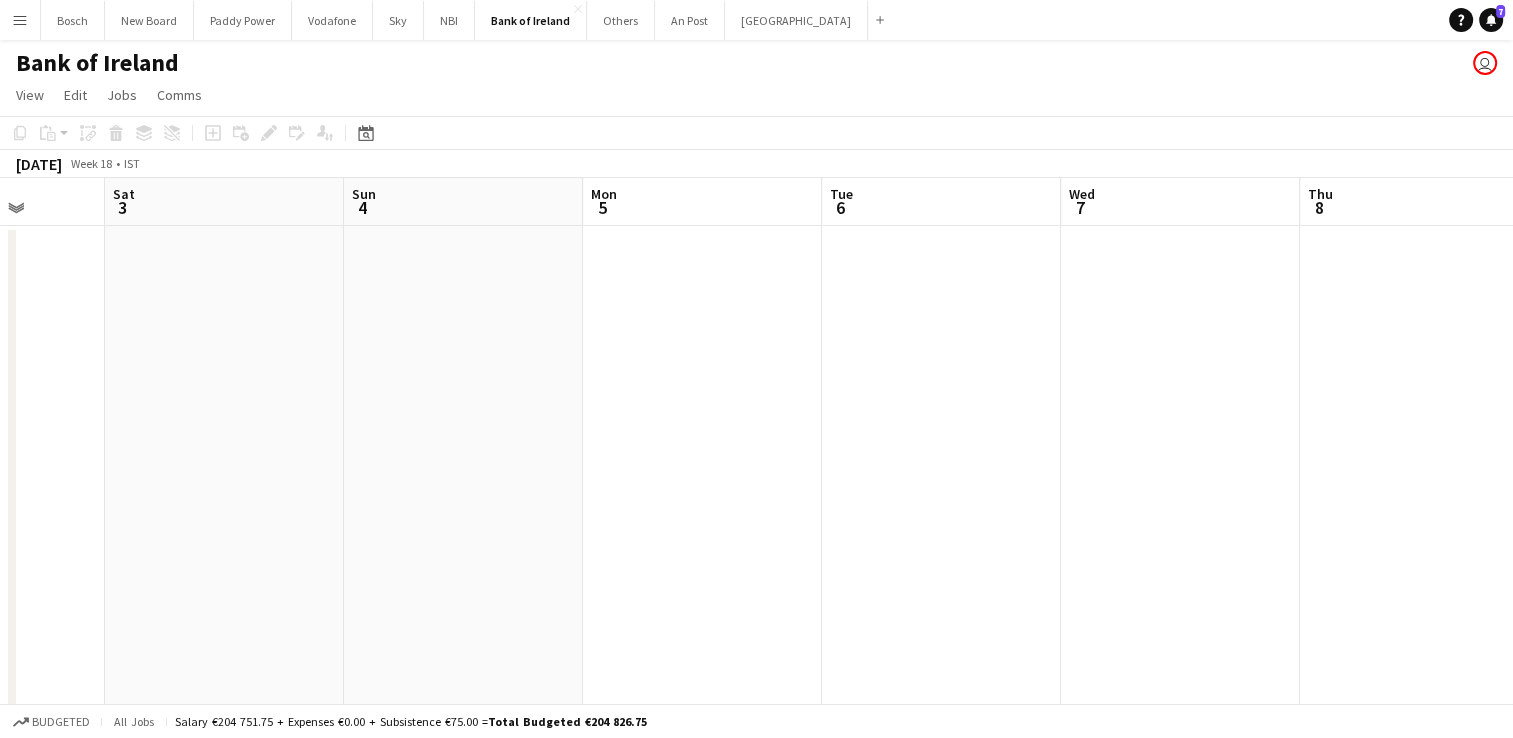 click on "Menu
Boards
Boards   Boards   All jobs   Status
Workforce
Workforce   My Workforce   Recruiting
Comms
Comms
Pay
Pay   Approvals
Platform Settings
Platform Settings   Your settings
Training Academy
Training Academy
Knowledge Base
Knowledge Base
Product Updates
Product Updates   Log Out   Privacy   Bosch
Close
New Board
Close
Paddy Power
Close
Vodafone
Close
Sky
Close
NBI
Close
Bank of Ireland
Close
Others
Close
An Post
Close
[GEOGRAPHIC_DATA]
Add
Help" at bounding box center [756, 1157] 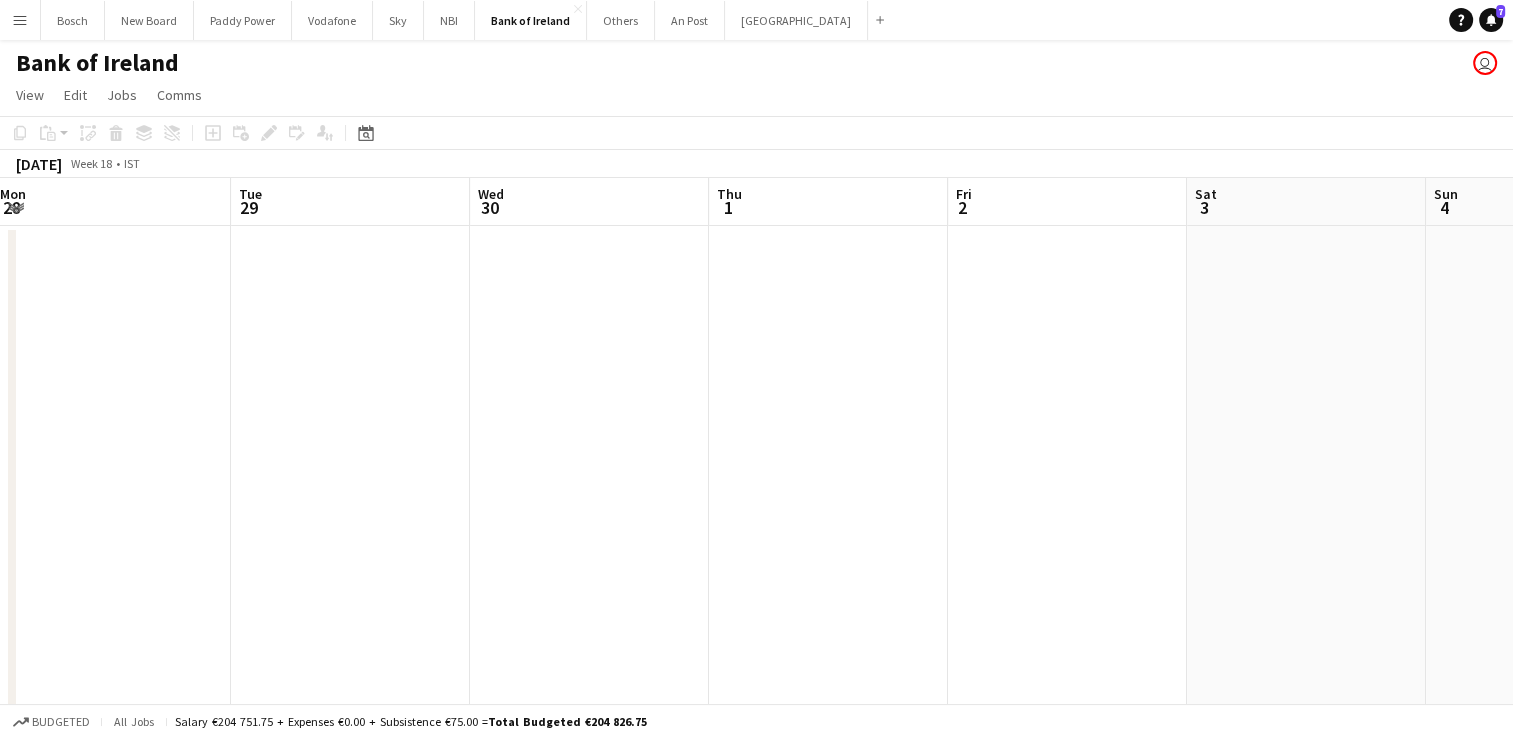 click on "Sat   26   Sun   27   5/5   1 Job   Mon   28   Tue   29   Wed   30   Thu   1   Fri   2   Sat   3   Sun   4   Mon   5   Tue   6   Wed   7      12:00-16:30 (4h30m)    5/5   The Catch - PTC Final    1 Role   Brand Ambassador   [DATE]   12:00-16:30 (4h30m)
[PERSON_NAME] [PERSON_NAME] [PERSON_NAME] [PERSON_NAME] [PERSON_NAME]" at bounding box center (756, 1229) 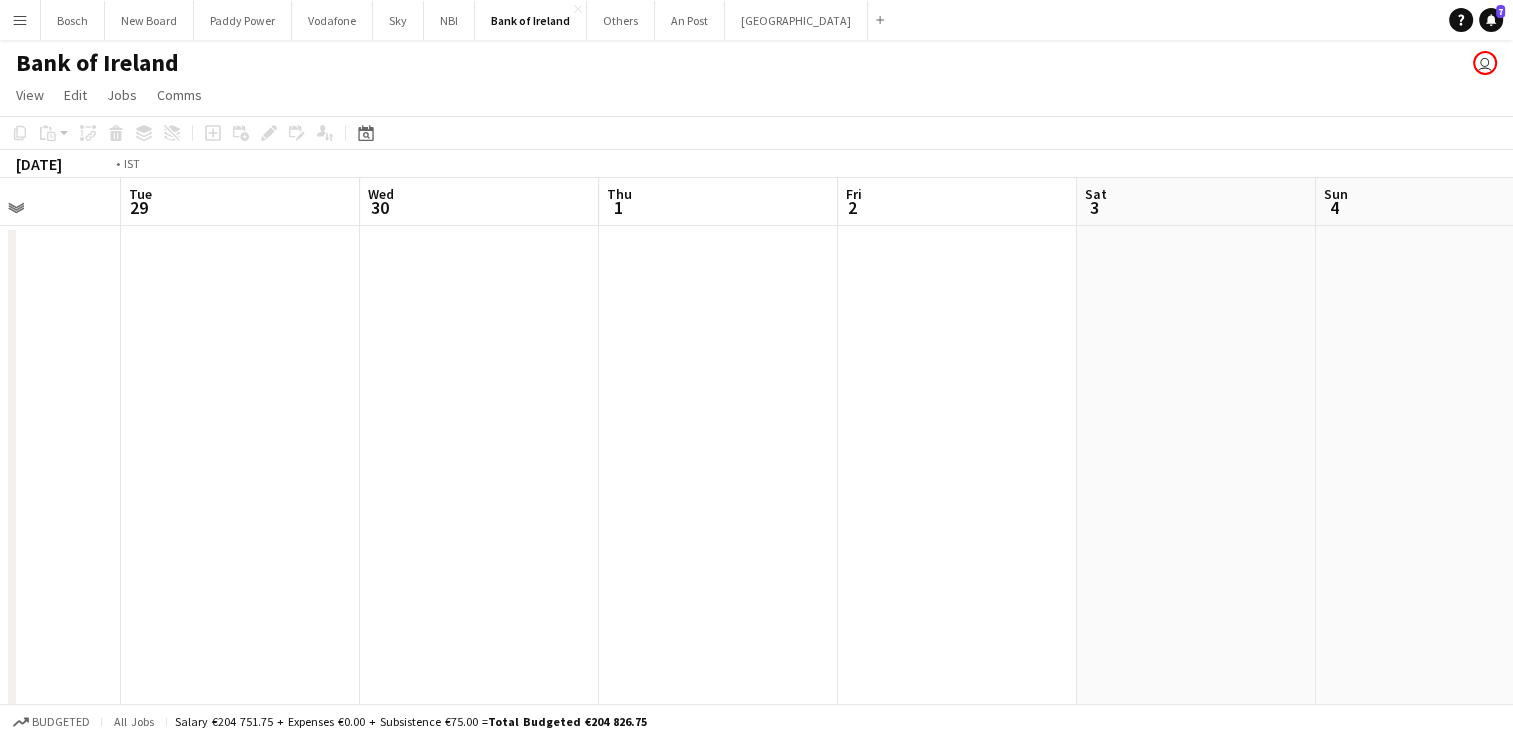click on "Sat   26   Sun   27   5/5   1 Job   Mon   28   Tue   29   Wed   30   Thu   1   Fri   2   Sat   3   Sun   4   Mon   5   Tue   6   Wed   7      12:00-16:30 (4h30m)    5/5   The Catch - PTC Final    1 Role   Brand Ambassador   [DATE]   12:00-16:30 (4h30m)
[PERSON_NAME] [PERSON_NAME] [PERSON_NAME] [PERSON_NAME] [PERSON_NAME]" at bounding box center (756, 1229) 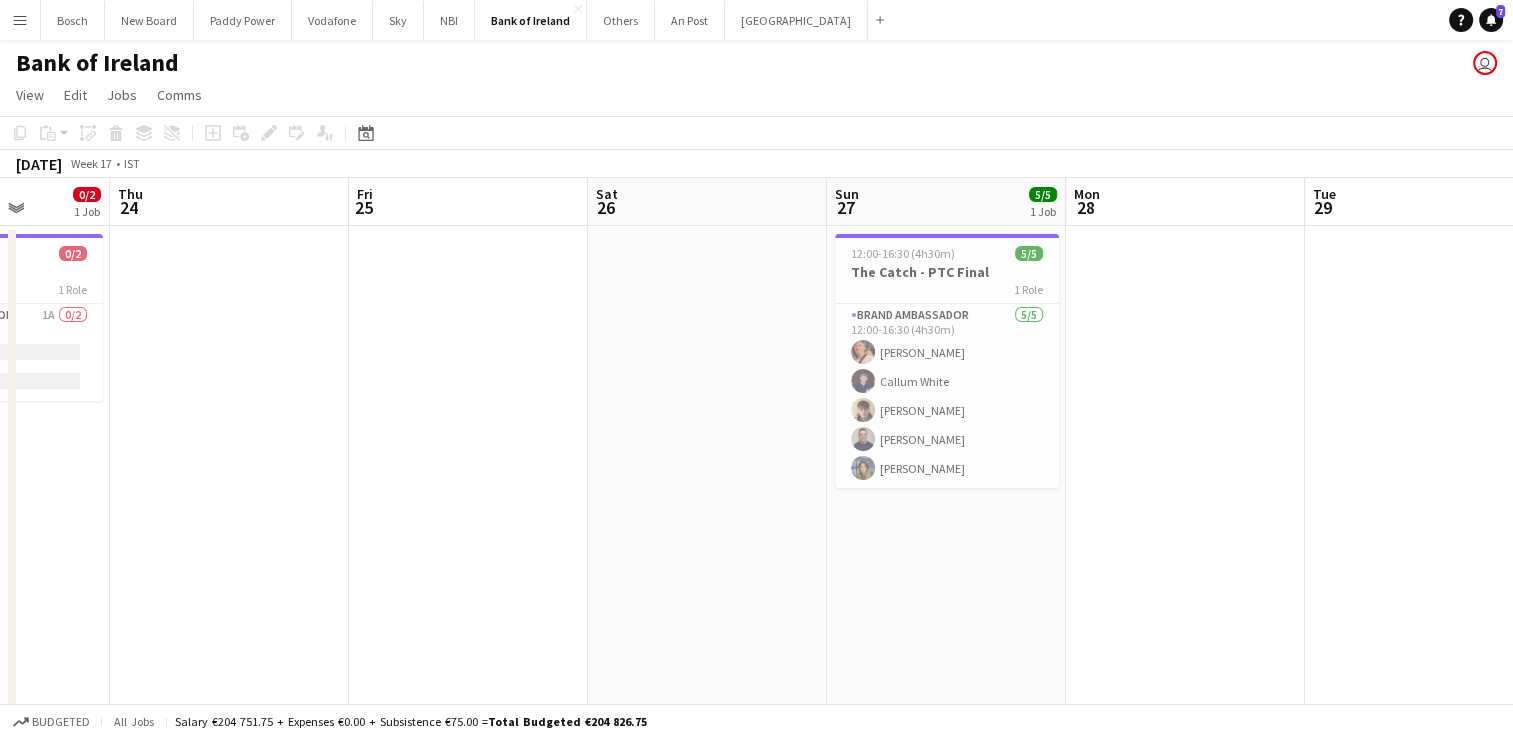scroll, scrollTop: 0, scrollLeft: 792, axis: horizontal 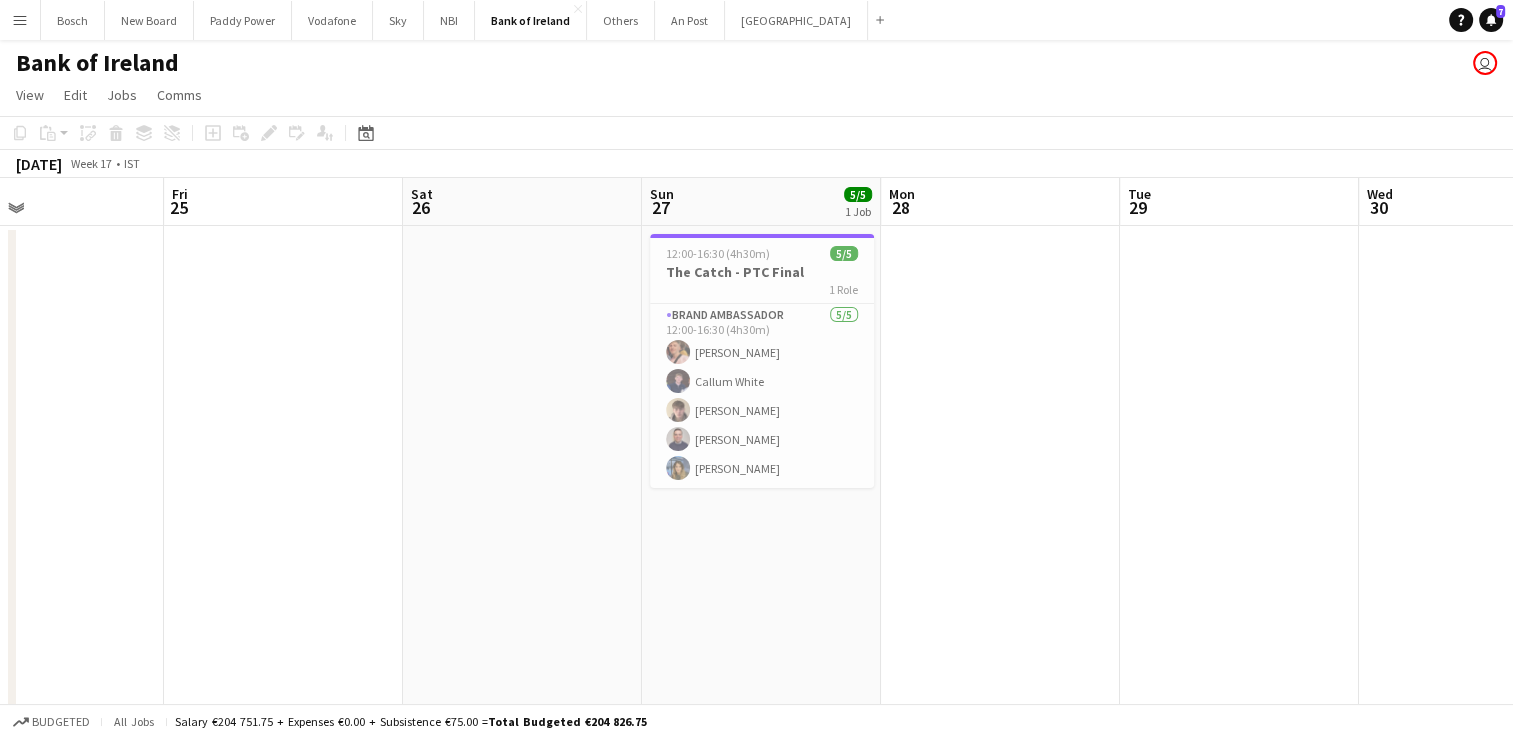 click on "Mon   21   Tue   22   Wed   23   0/2   1 Job   Thu   24   Fri   25   Sat   26   Sun   27   5/5   1 Job   Mon   28   Tue   29   Wed   30   Thu   1   Fri   2      10:00-16:00 (6h)    0/2   Warehouse Help    1 Role   Brand Ambassador   1A   0/2   10:00-16:00 (6h)
single-neutral-actions
single-neutral-actions
12:00-16:30 (4h30m)    5/5   The Catch - PTC Final    1 Role   Brand Ambassador   [DATE]   12:00-16:30 (4h30m)
[PERSON_NAME] [PERSON_NAME] [PERSON_NAME] [PERSON_NAME] [PERSON_NAME]" at bounding box center (756, 1229) 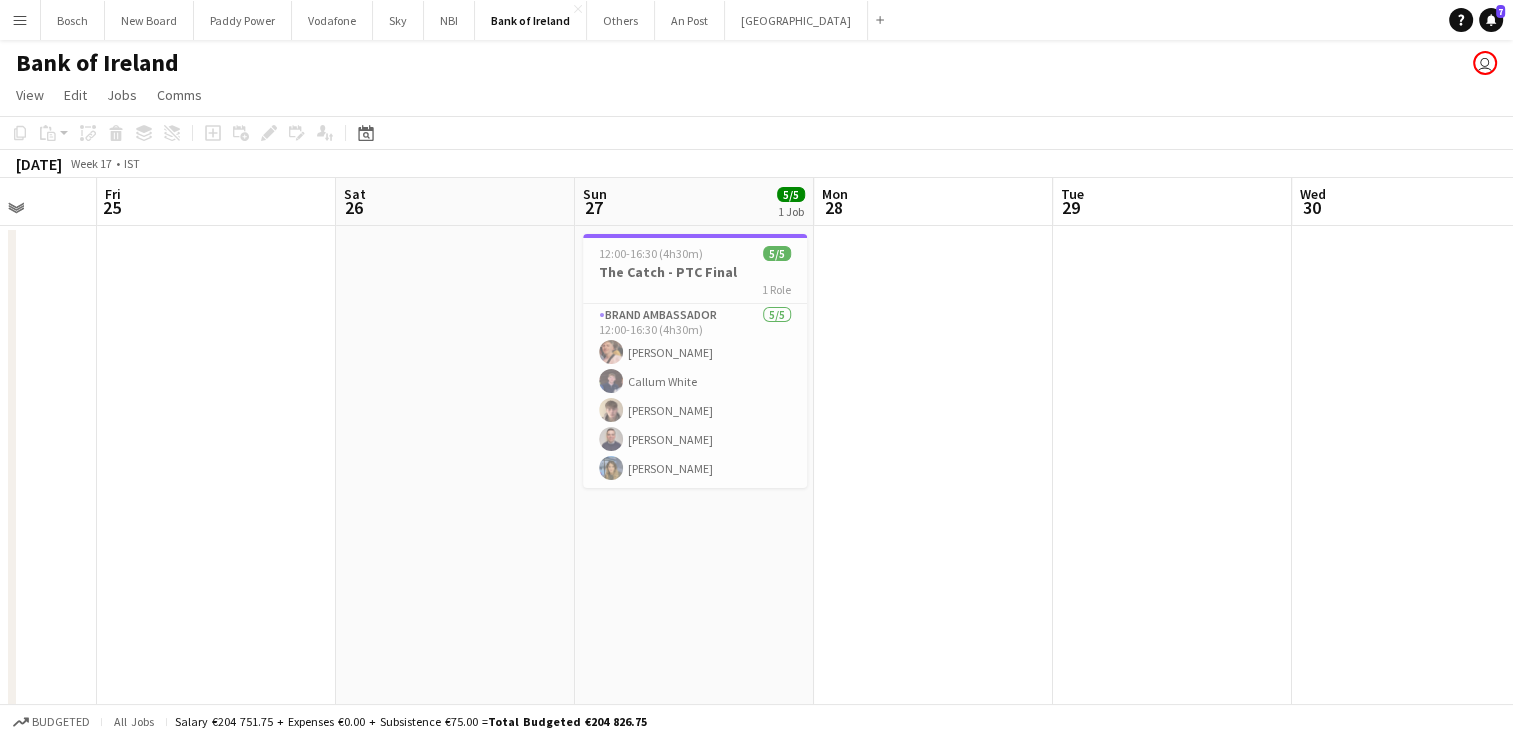 scroll, scrollTop: 0, scrollLeft: 907, axis: horizontal 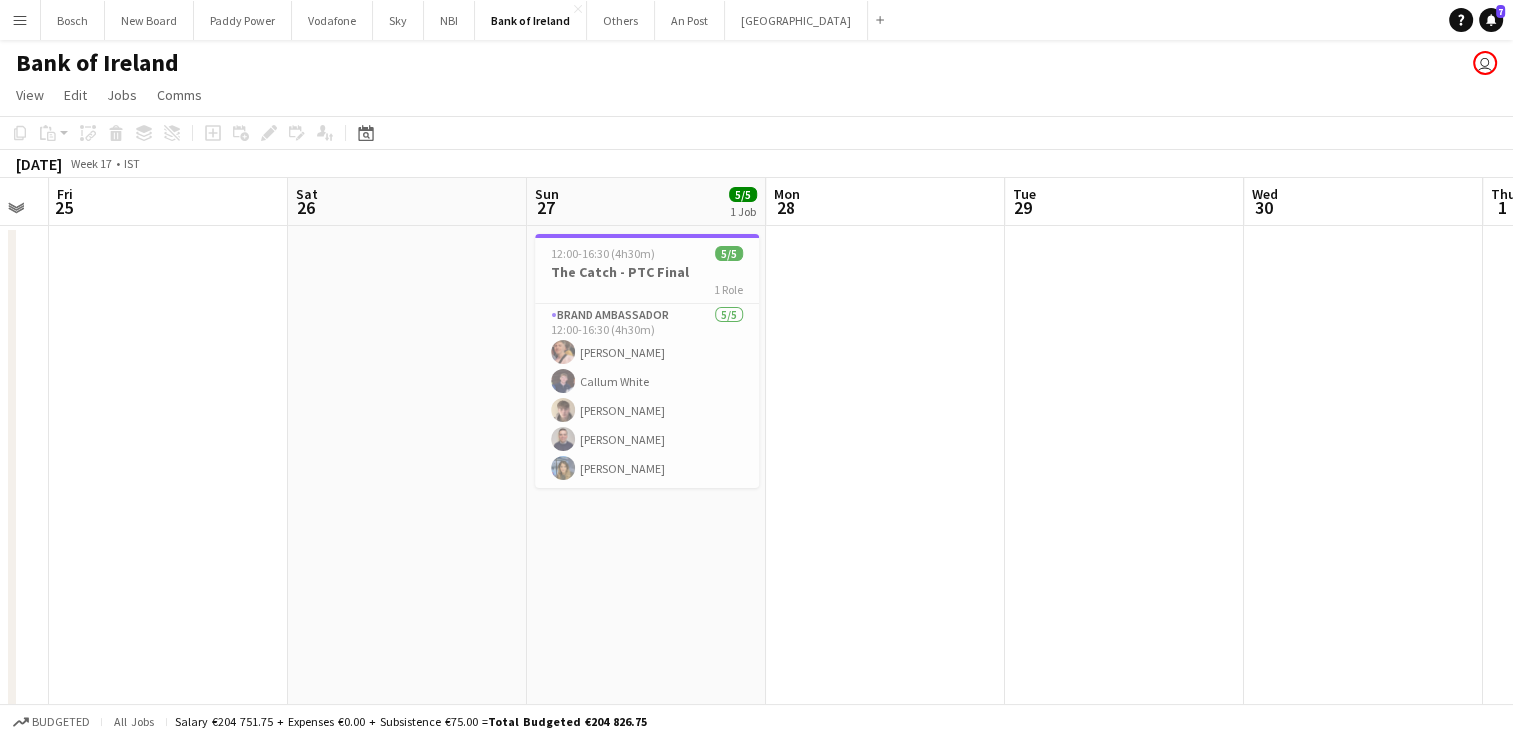 click on "Mon   21   Tue   22   Wed   23   0/2   1 Job   Thu   24   Fri   25   Sat   26   Sun   27   5/5   1 Job   Mon   28   Tue   29   Wed   30   Thu   1   Fri   2      10:00-16:00 (6h)    0/2   Warehouse Help    1 Role   Brand Ambassador   1A   0/2   10:00-16:00 (6h)
single-neutral-actions
single-neutral-actions
12:00-16:30 (4h30m)    5/5   The Catch - PTC Final    1 Role   Brand Ambassador   [DATE]   12:00-16:30 (4h30m)
[PERSON_NAME] [PERSON_NAME] [PERSON_NAME] [PERSON_NAME] [PERSON_NAME]" at bounding box center (756, 1229) 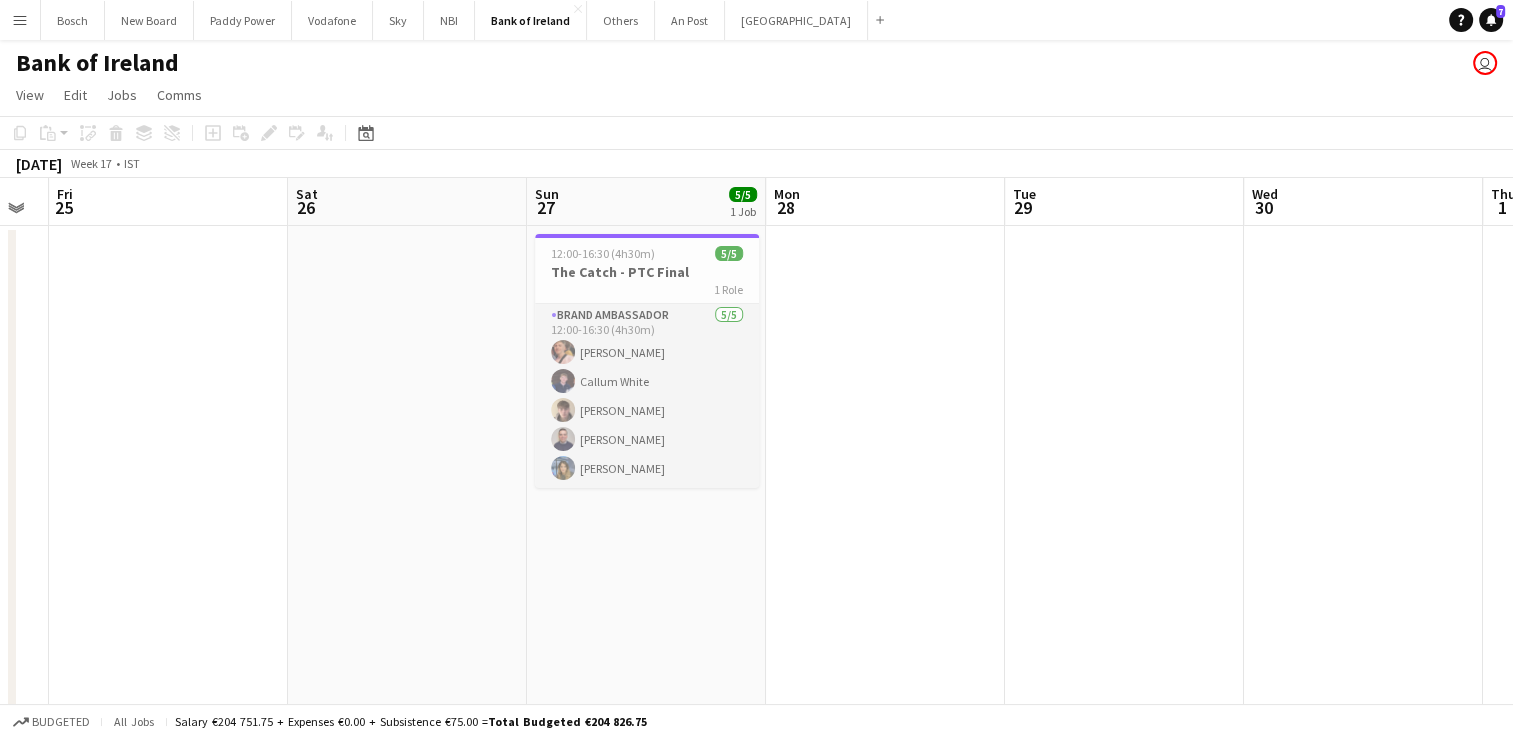 click on "Brand Ambassador   [DATE]   12:00-16:30 (4h30m)
[PERSON_NAME] [PERSON_NAME] [PERSON_NAME] [PERSON_NAME] [PERSON_NAME]" at bounding box center [647, 396] 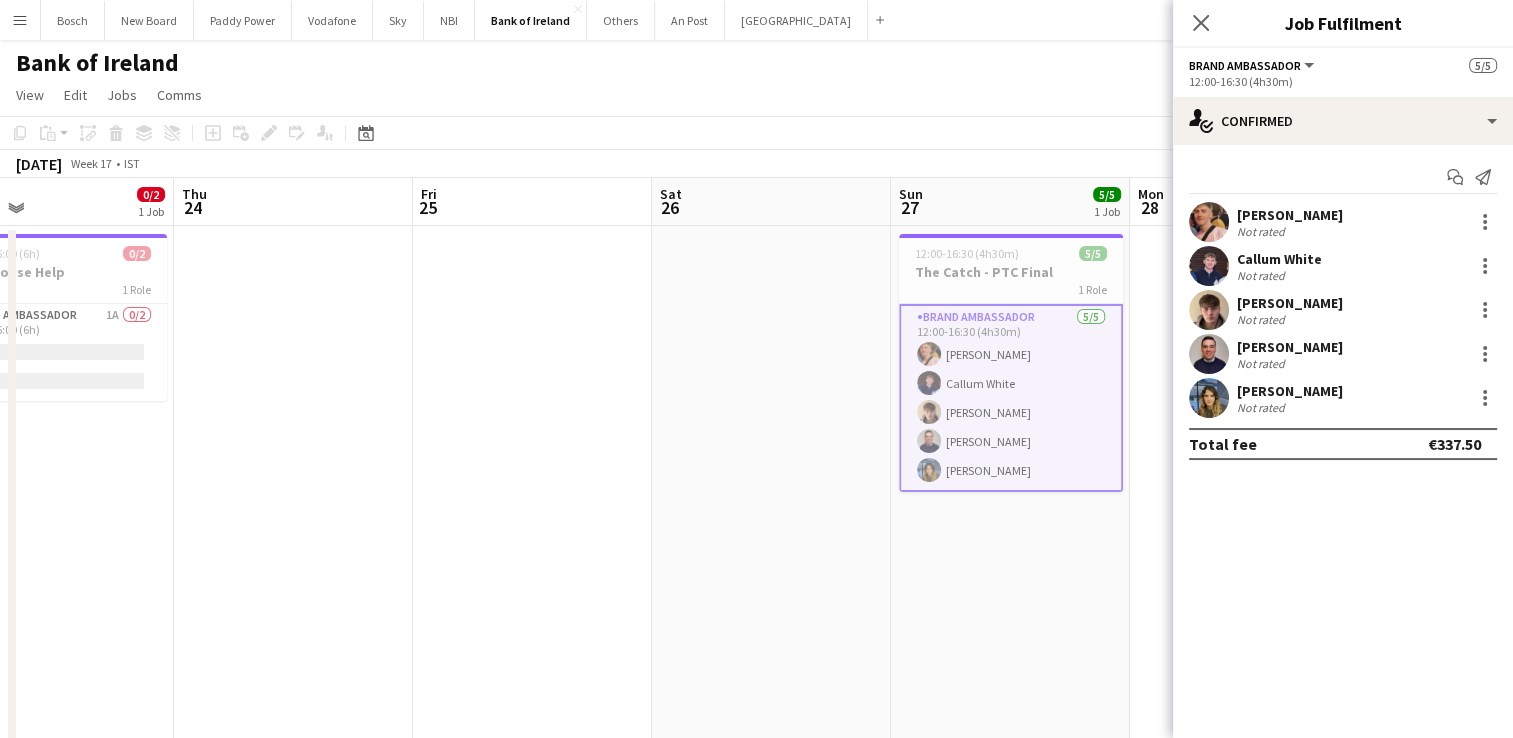 click on "Mon   21   Tue   22   Wed   23   0/2   1 Job   Thu   24   Fri   25   Sat   26   Sun   27   5/5   1 Job   Mon   28   Tue   29   Wed   30   Thu   1   Fri   2      10:00-16:00 (6h)    0/2   Warehouse Help    1 Role   Brand Ambassador   1A   0/2   10:00-16:00 (6h)
single-neutral-actions
single-neutral-actions
12:00-16:30 (4h30m)    5/5   The Catch - PTC Final    1 Role   Brand Ambassador   [DATE]   12:00-16:30 (4h30m)
[PERSON_NAME] [PERSON_NAME] [PERSON_NAME] [PERSON_NAME] [PERSON_NAME]" at bounding box center (756, 1229) 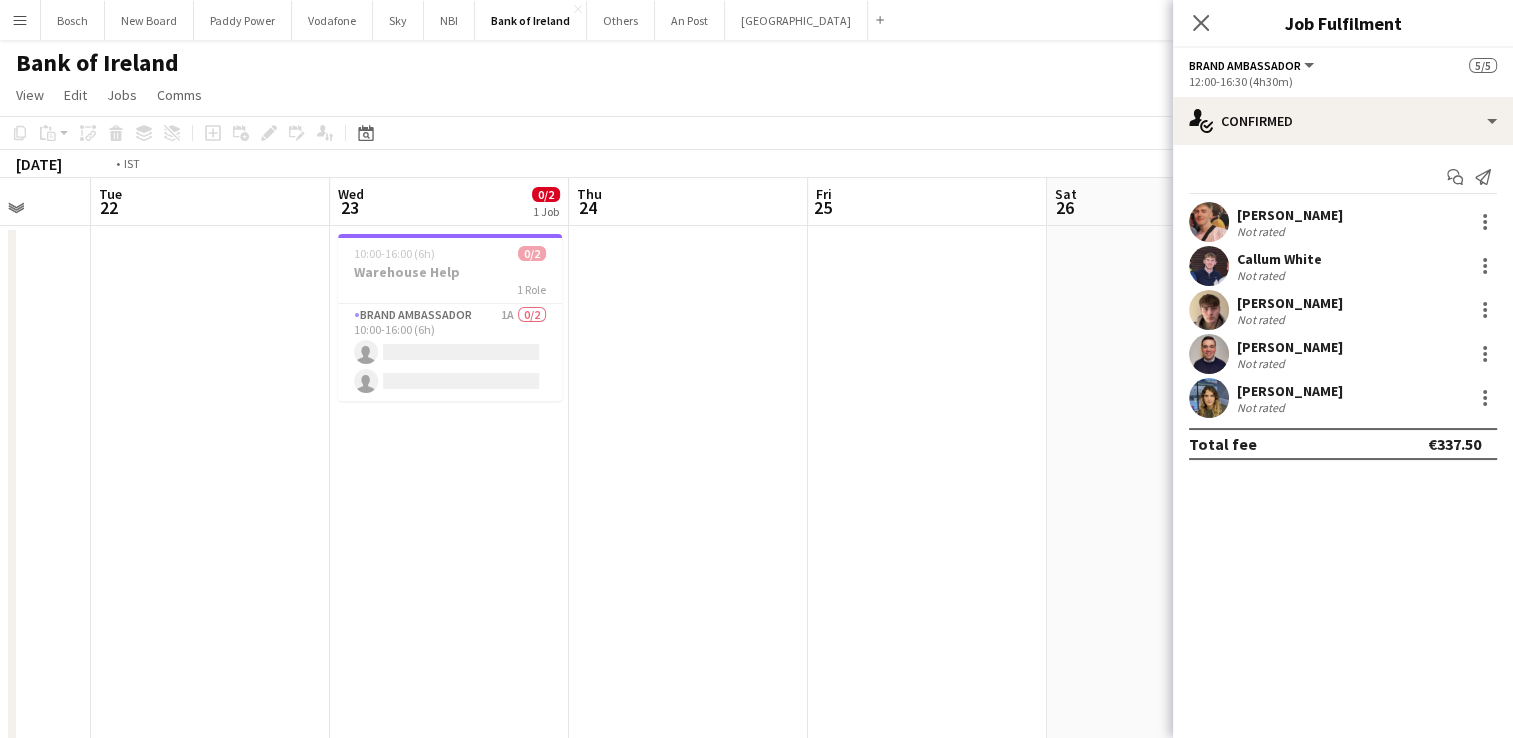 click on "Menu
Boards
Boards   Boards   All jobs   Status
Workforce
Workforce   My Workforce   Recruiting
Comms
Comms
Pay
Pay   Approvals
Platform Settings
Platform Settings   Your settings
Training Academy
Training Academy
Knowledge Base
Knowledge Base
Product Updates
Product Updates   Log Out   Privacy   Bosch
Close
New Board
Close
Paddy Power
Close
Vodafone
Close
Sky
Close
NBI
Close
Bank of Ireland
Close
Others
Close
An Post
Close
[GEOGRAPHIC_DATA]
Add
Help" at bounding box center (756, 1157) 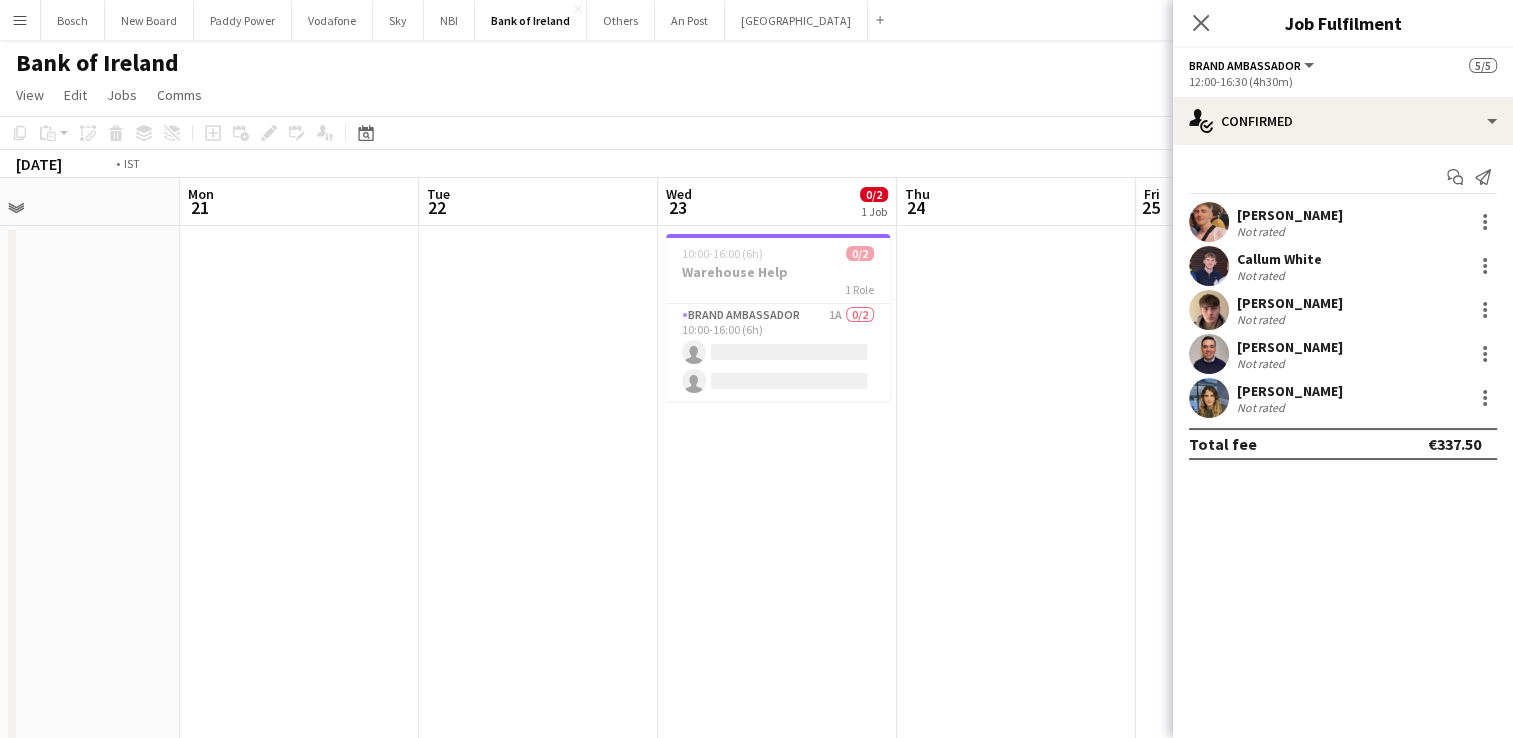 scroll, scrollTop: 0, scrollLeft: 646, axis: horizontal 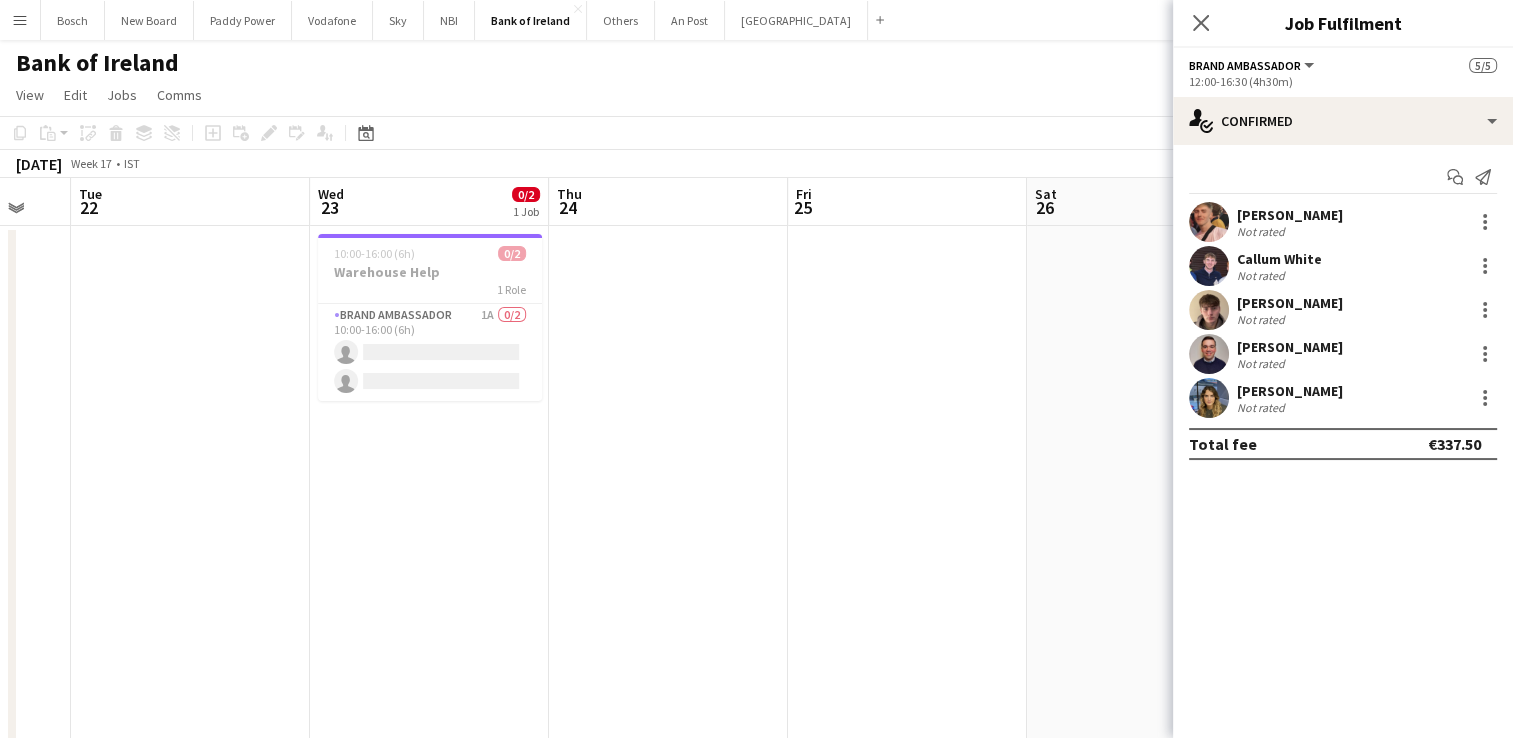 click on "Menu
Boards
Boards   Boards   All jobs   Status
Workforce
Workforce   My Workforce   Recruiting
Comms
Comms
Pay
Pay   Approvals
Platform Settings
Platform Settings   Your settings
Training Academy
Training Academy
Knowledge Base
Knowledge Base
Product Updates
Product Updates   Log Out   Privacy   Bosch
Close
New Board
Close
Paddy Power
Close
Vodafone
Close
Sky
Close
NBI
Close
Bank of Ireland
Close
Others
Close
An Post
Close
[GEOGRAPHIC_DATA]
Add
Help" at bounding box center [756, 1157] 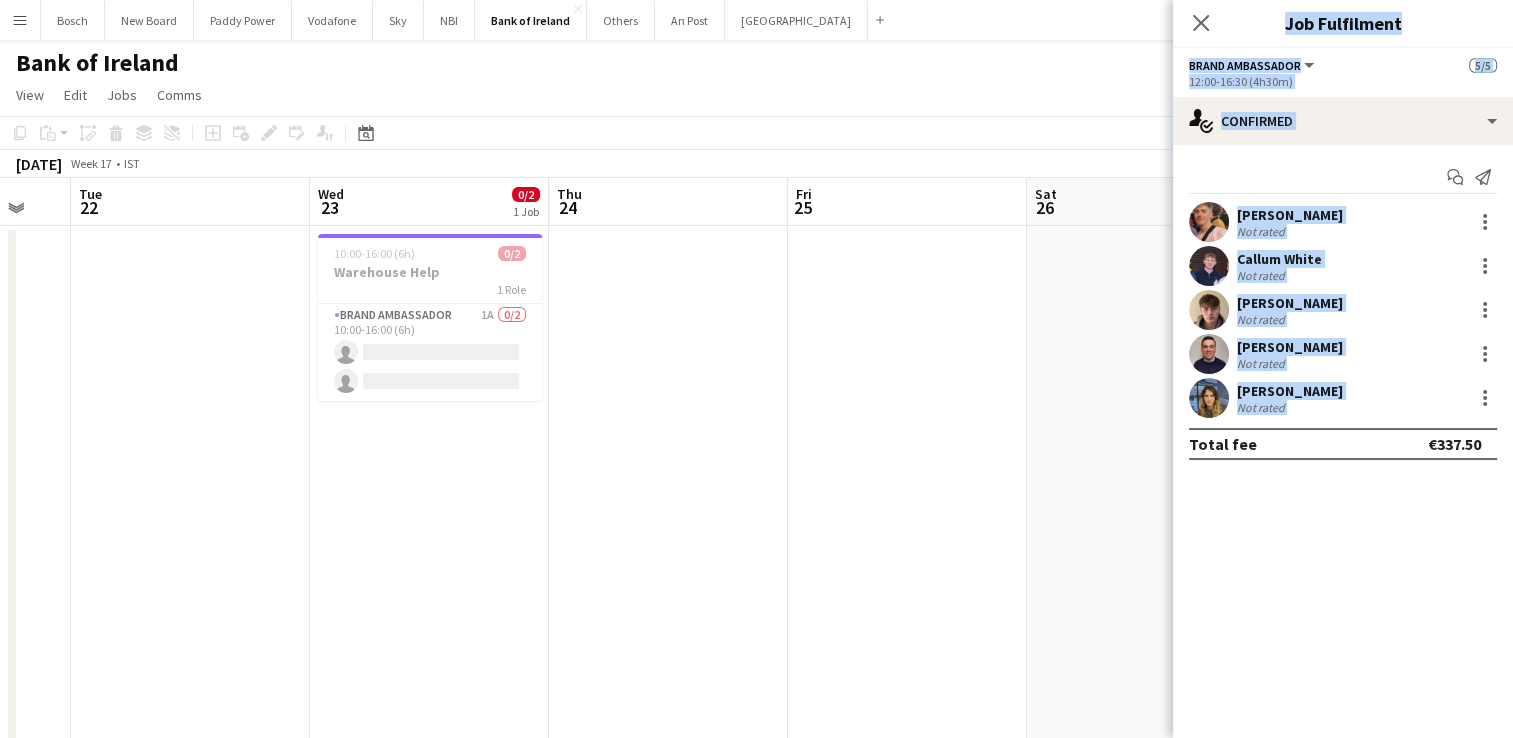 click on "Menu
Boards
Boards   Boards   All jobs   Status
Workforce
Workforce   My Workforce   Recruiting
Comms
Comms
Pay
Pay   Approvals
Platform Settings
Platform Settings   Your settings
Training Academy
Training Academy
Knowledge Base
Knowledge Base
Product Updates
Product Updates   Log Out   Privacy   Bosch
Close
New Board
Close
Paddy Power
Close
Vodafone
Close
Sky
Close
NBI
Close
Bank of Ireland
Close
Others
Close
An Post
Close
[GEOGRAPHIC_DATA]
Add
Help" at bounding box center [756, 1157] 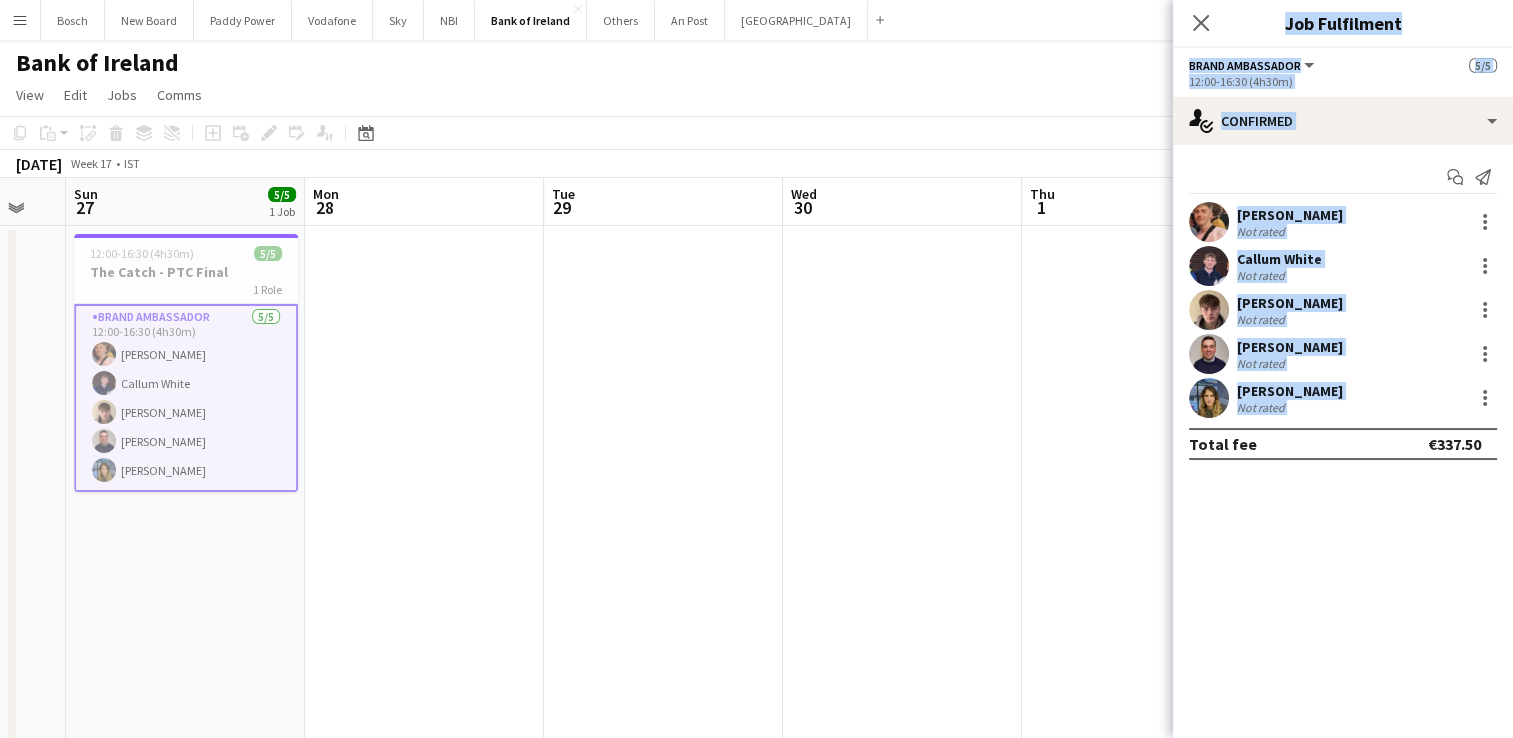 scroll, scrollTop: 0, scrollLeft: 624, axis: horizontal 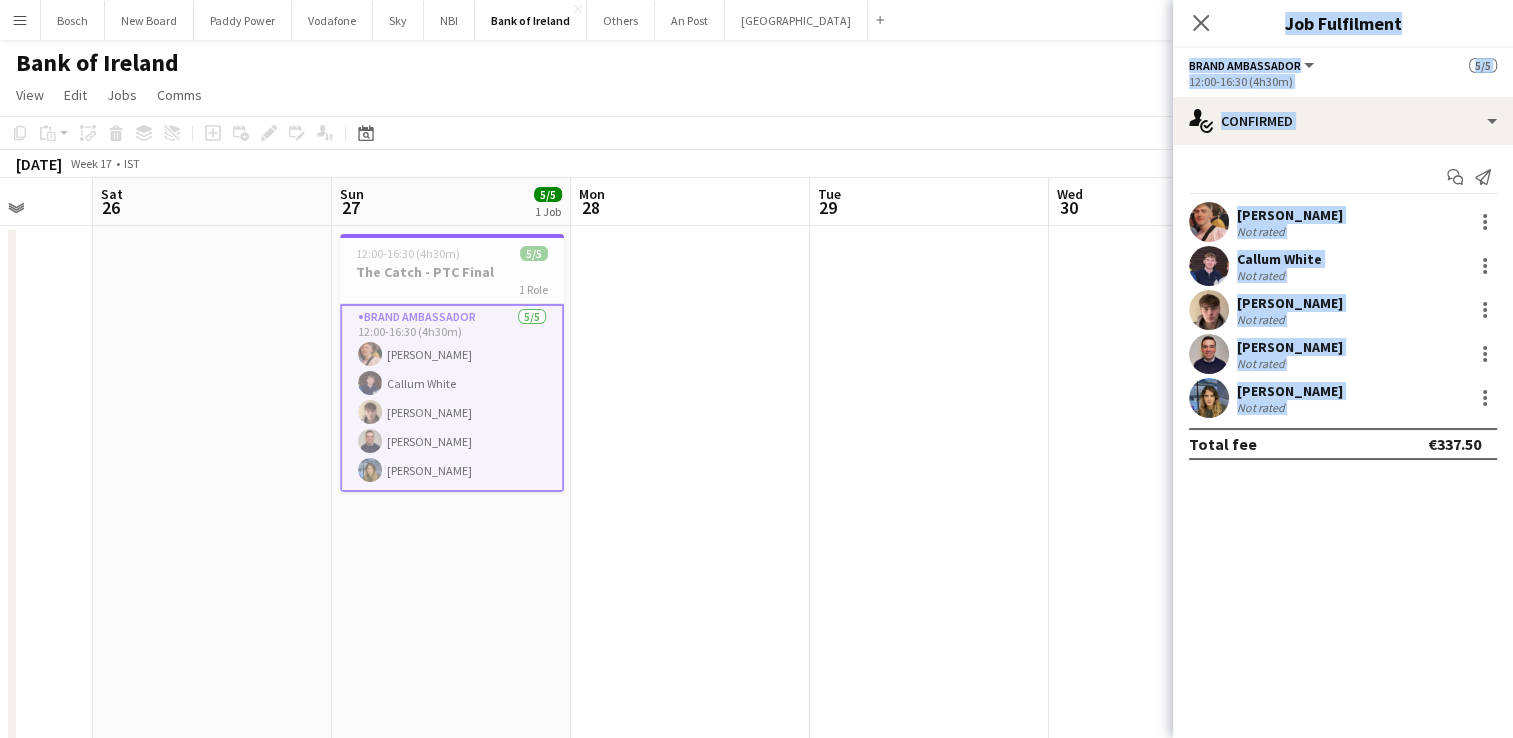 click on "Wed   23   0/2   1 Job   Thu   24   Fri   25   Sat   26   Sun   27   5/5   1 Job   Mon   28   Tue   29   Wed   30   Thu   1   Fri   2   Sat   3   Sun   4      10:00-16:00 (6h)    0/2   Warehouse Help    1 Role   Brand Ambassador   1A   0/2   10:00-16:00 (6h)
single-neutral-actions
single-neutral-actions
12:00-16:30 (4h30m)    5/5   The Catch - PTC Final    1 Role   Brand Ambassador   [DATE]   12:00-16:30 (4h30m)
[PERSON_NAME] [PERSON_NAME] [PERSON_NAME] [PERSON_NAME] [PERSON_NAME]" at bounding box center [756, 1229] 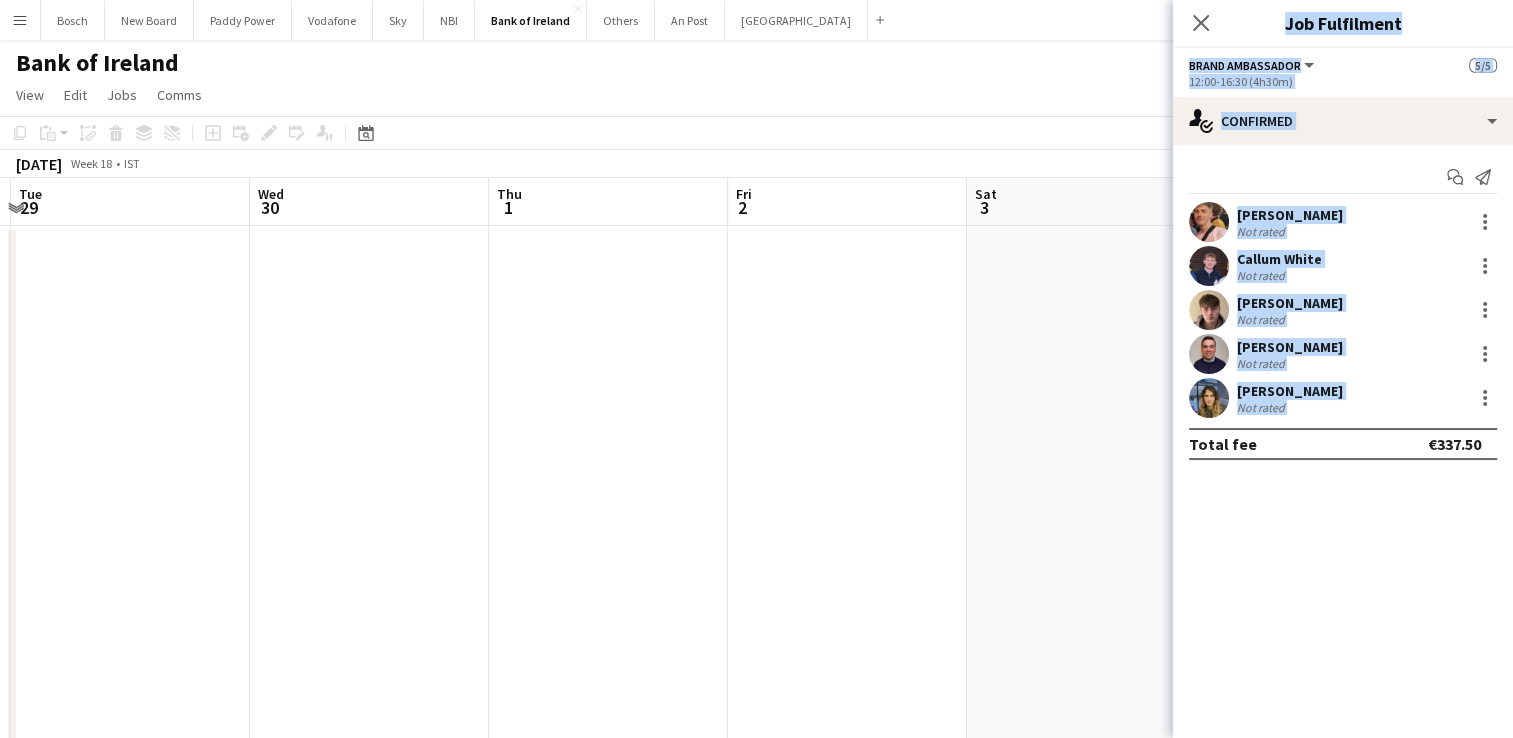 click on "Fri   25   Sat   26   Sun   27   5/5   1 Job   Mon   28   Tue   29   Wed   30   Thu   1   Fri   2   Sat   3   Sun   4   Mon   5   Tue   6      12:00-16:30 (4h30m)    5/5   The Catch - PTC Final    1 Role   Brand Ambassador   [DATE]   12:00-16:30 (4h30m)
[PERSON_NAME] [PERSON_NAME] [PERSON_NAME] [PERSON_NAME] [PERSON_NAME]" at bounding box center [756, 1229] 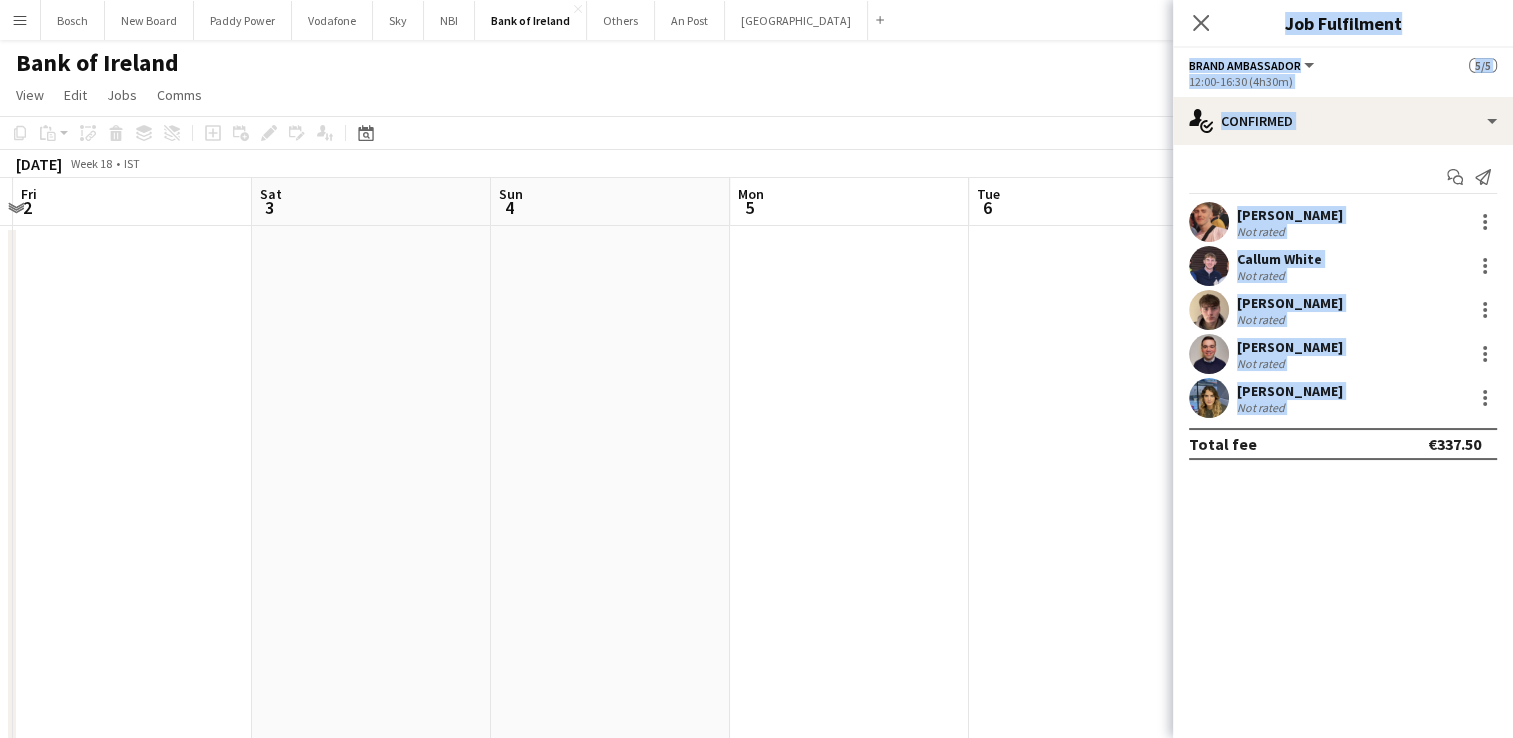 click on "Tue   29   Wed   30   Thu   1   Fri   2   Sat   3   Sun   4   Mon   5   Tue   6   Wed   7   Thu   8   Fri   9   Sat   10" at bounding box center [756, 1229] 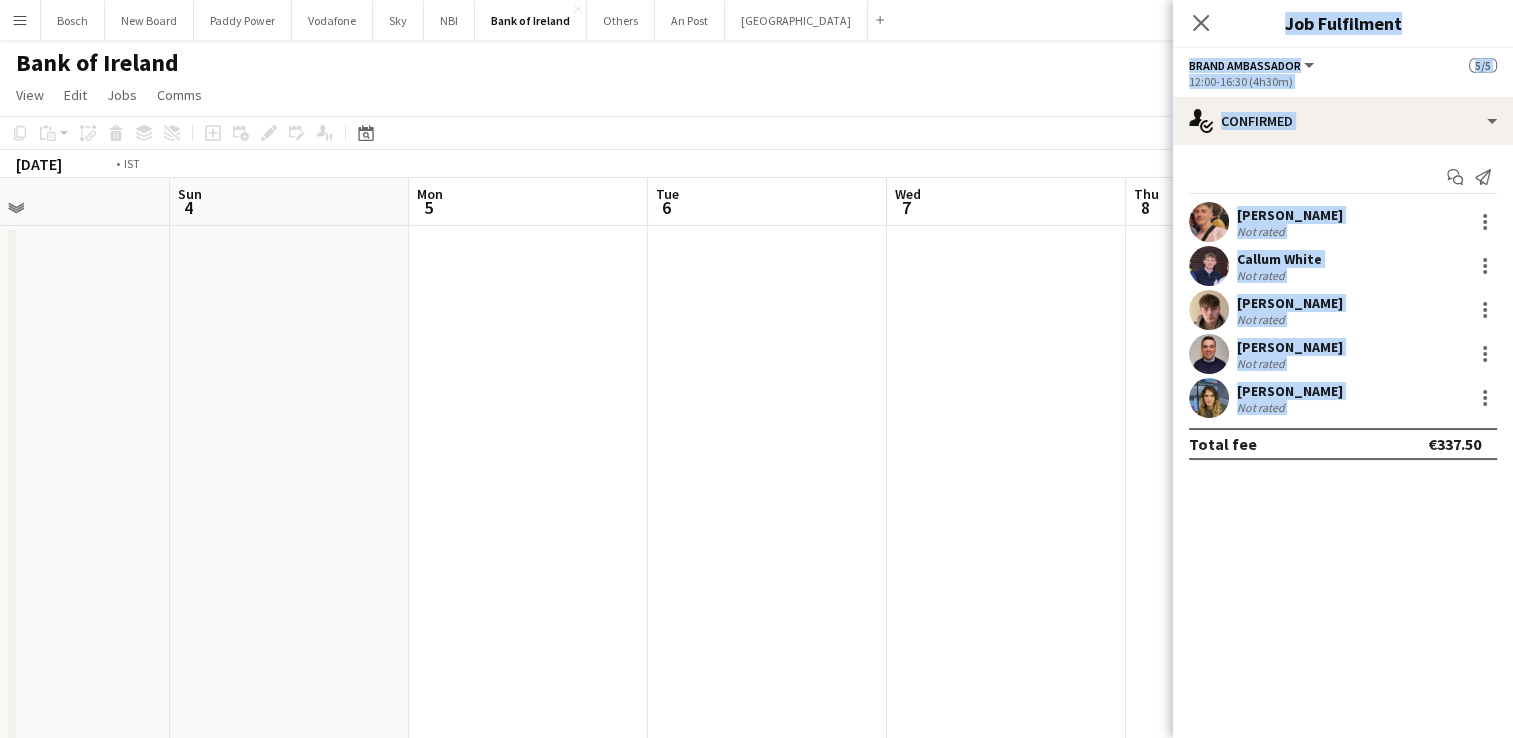 click on "Menu
Boards
Boards   Boards   All jobs   Status
Workforce
Workforce   My Workforce   Recruiting
Comms
Comms
Pay
Pay   Approvals
Platform Settings
Platform Settings   Your settings
Training Academy
Training Academy
Knowledge Base
Knowledge Base
Product Updates
Product Updates   Log Out   Privacy   Bosch
Close
New Board
Close
Paddy Power
Close
Vodafone
Close
Sky
Close
NBI
Close
Bank of Ireland
Close
Others
Close
An Post
Close
[GEOGRAPHIC_DATA]
Add
Help" at bounding box center [756, 1157] 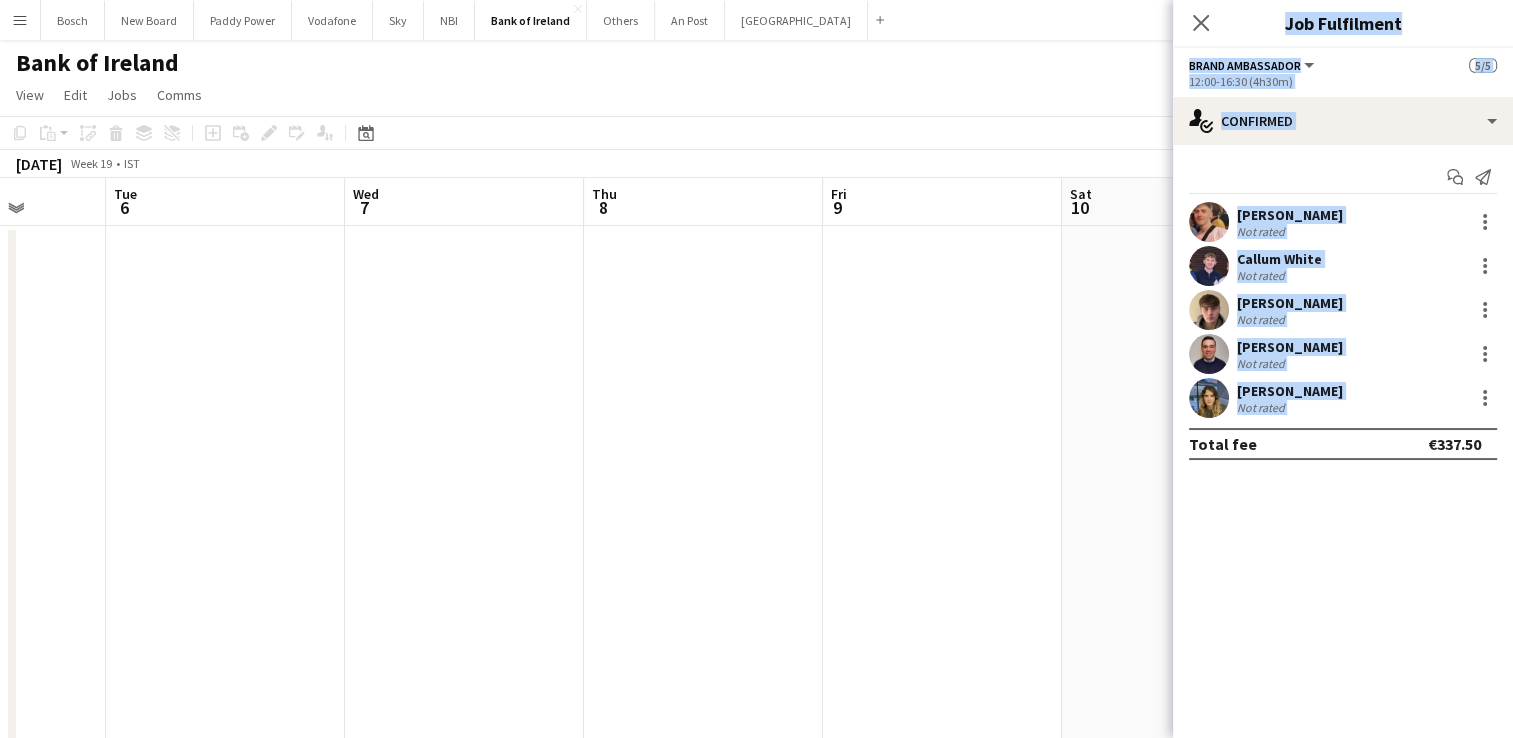 click on "Sat   3   Sun   4   Mon   5   Tue   6   Wed   7   Thu   8   Fri   9   Sat   10   Sun   11   Mon   12   1/1   1 Job   Tue   13   1/1   1 Job   Wed   14   2/2   1 Job      17:00-19:00 (2h)    1/1   Branding Set Up
pin
Croke Park   1 Role   Brand Ambassador   [DATE]   17:00-19:00 (2h)
[PERSON_NAME]     16:00-18:00 (2h)    1/1   Branding Derig
pin
Croke Park   1 Role   Brand Ambassador   [DATE]   16:00-18:00 (2h)
[PERSON_NAME]     06:00-13:00 (7h)    2/2   The Mortgage Store Broker Event    1 Role   Brand Ambassador   [DATE]   06:00-13:00 (7h)
[PERSON_NAME] [PERSON_NAME]" at bounding box center (756, 1229) 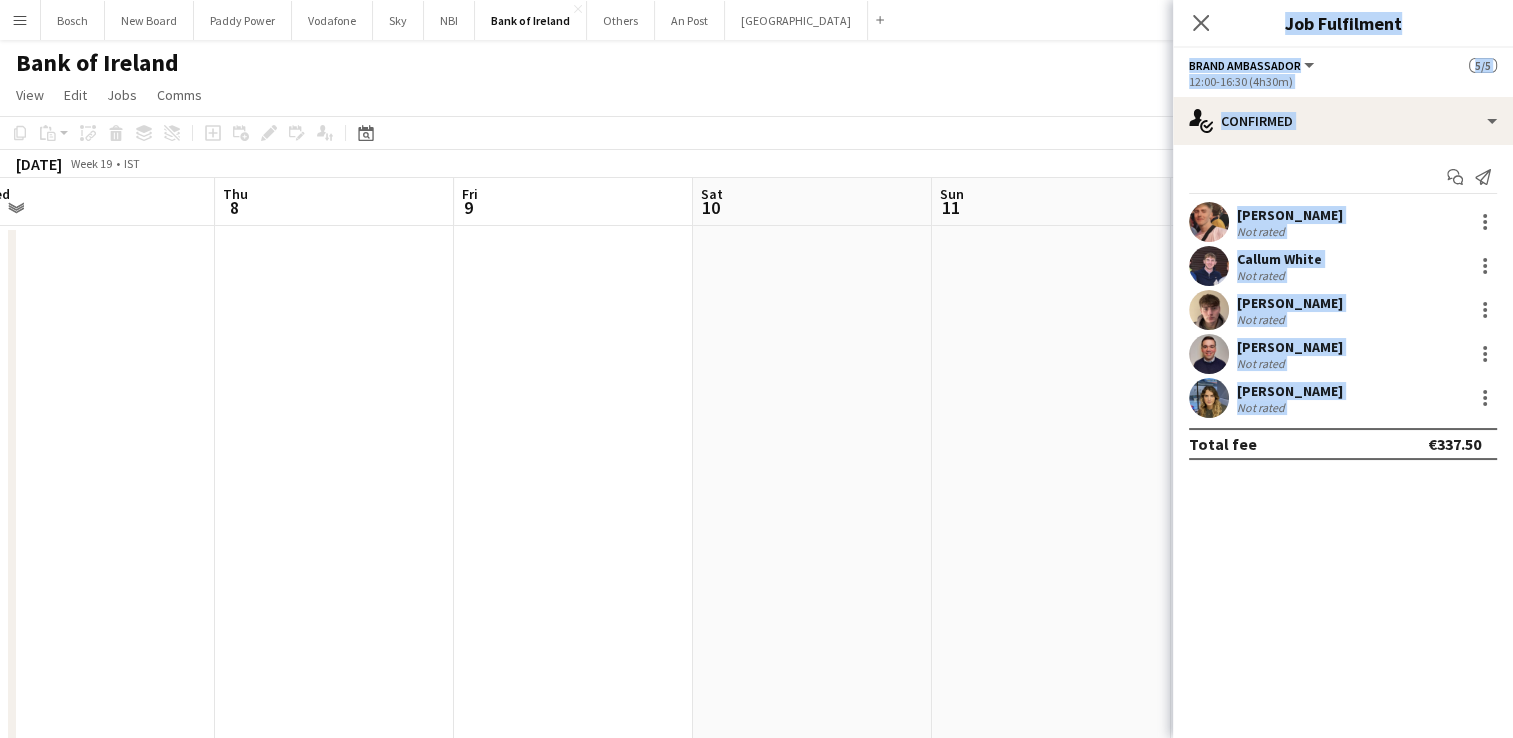 click on "Menu
Boards
Boards   Boards   All jobs   Status
Workforce
Workforce   My Workforce   Recruiting
Comms
Comms
Pay
Pay   Approvals
Platform Settings
Platform Settings   Your settings
Training Academy
Training Academy
Knowledge Base
Knowledge Base
Product Updates
Product Updates   Log Out   Privacy   Bosch
Close
New Board
Close
Paddy Power
Close
Vodafone
Close
Sky
Close
NBI
Close
Bank of Ireland
Close
Others
Close
An Post
Close
[GEOGRAPHIC_DATA]
Add
Help" at bounding box center (756, 1157) 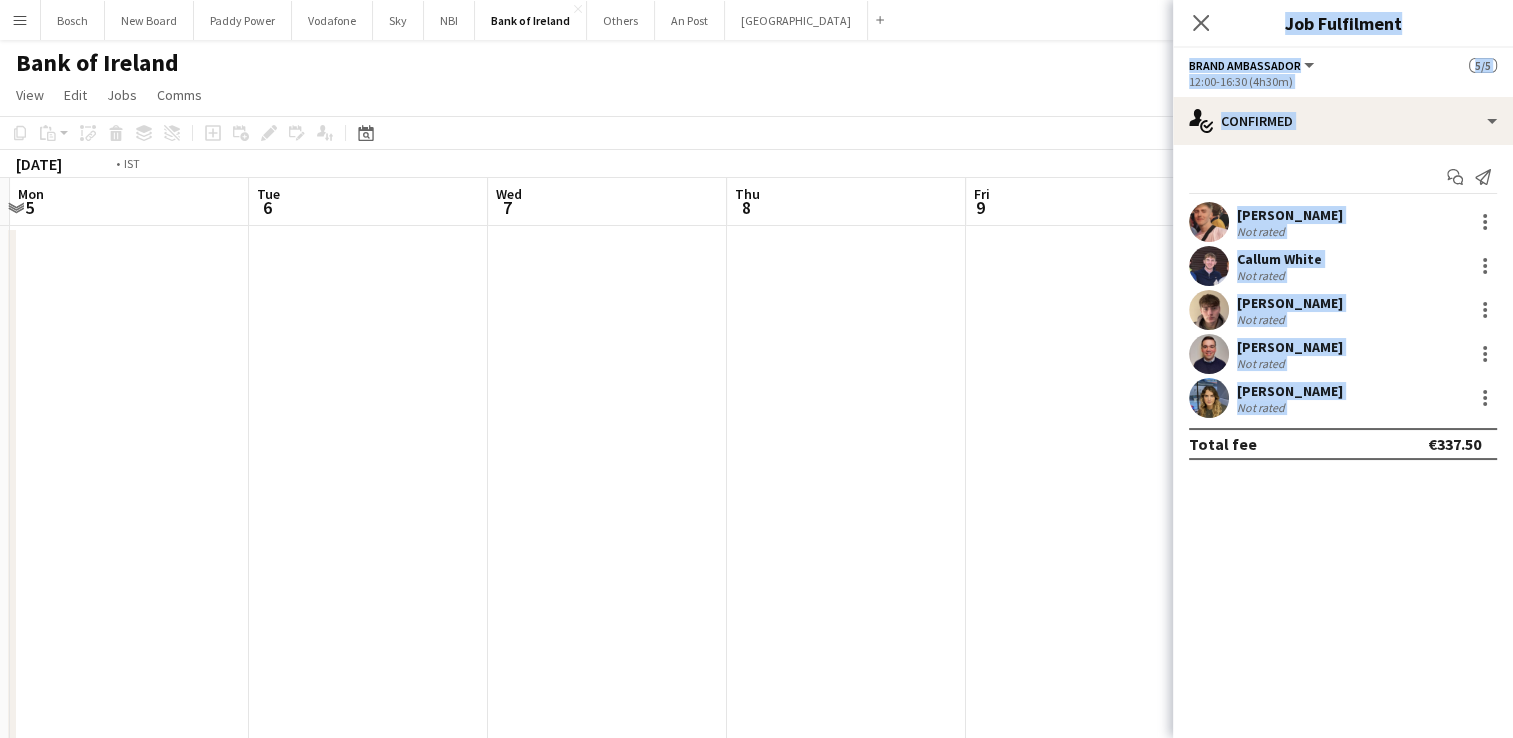 click on "Menu
Boards
Boards   Boards   All jobs   Status
Workforce
Workforce   My Workforce   Recruiting
Comms
Comms
Pay
Pay   Approvals
Platform Settings
Platform Settings   Your settings
Training Academy
Training Academy
Knowledge Base
Knowledge Base
Product Updates
Product Updates   Log Out   Privacy   Bosch
Close
New Board
Close
Paddy Power
Close
Vodafone
Close
Sky
Close
NBI
Close
Bank of Ireland
Close
Others
Close
An Post
Close
[GEOGRAPHIC_DATA]
Add
Help" at bounding box center (756, 1157) 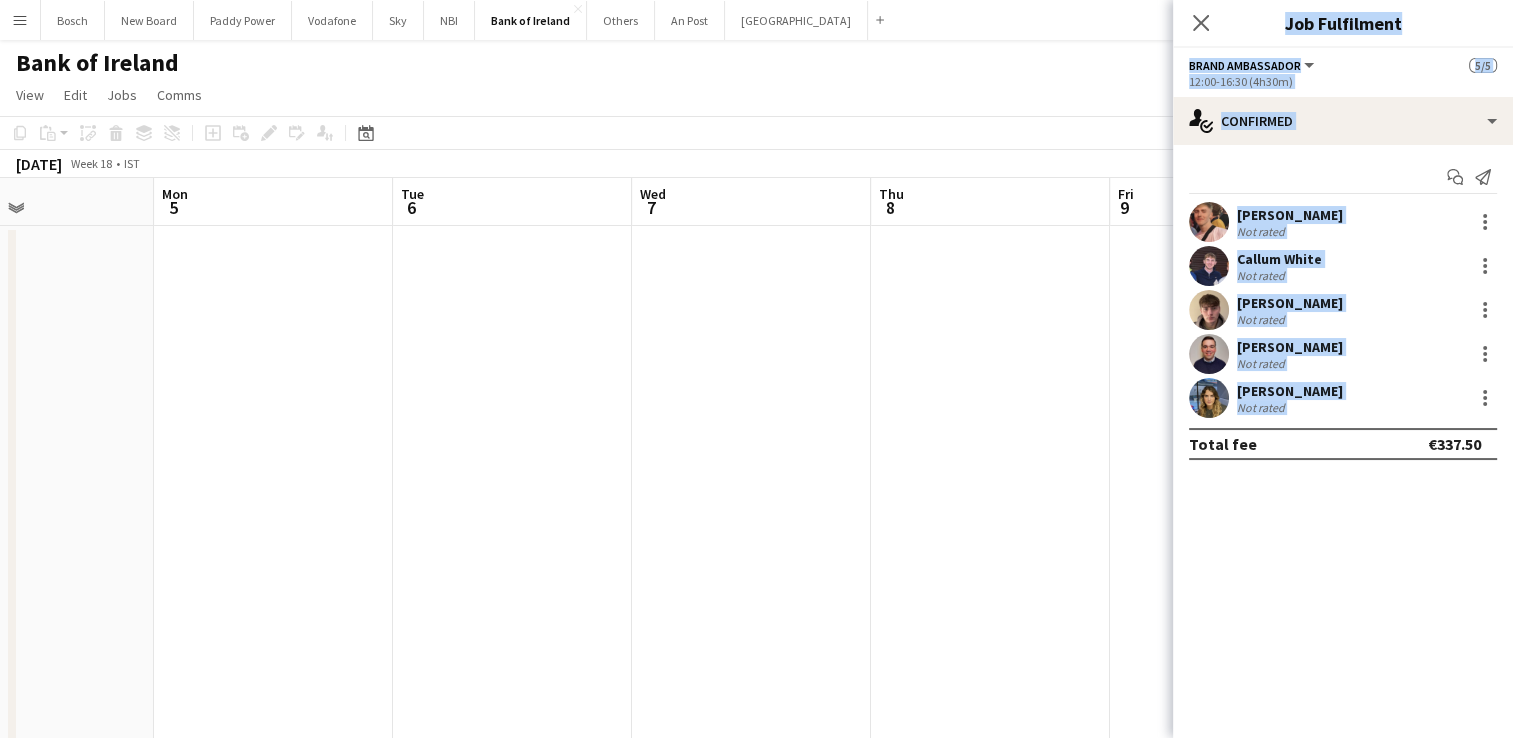 click on "Menu
Boards
Boards   Boards   All jobs   Status
Workforce
Workforce   My Workforce   Recruiting
Comms
Comms
Pay
Pay   Approvals
Platform Settings
Platform Settings   Your settings
Training Academy
Training Academy
Knowledge Base
Knowledge Base
Product Updates
Product Updates   Log Out   Privacy   Bosch
Close
New Board
Close
Paddy Power
Close
Vodafone
Close
Sky
Close
NBI
Close
Bank of Ireland
Close
Others
Close
An Post
Close
[GEOGRAPHIC_DATA]
Add
Help" at bounding box center [756, 1157] 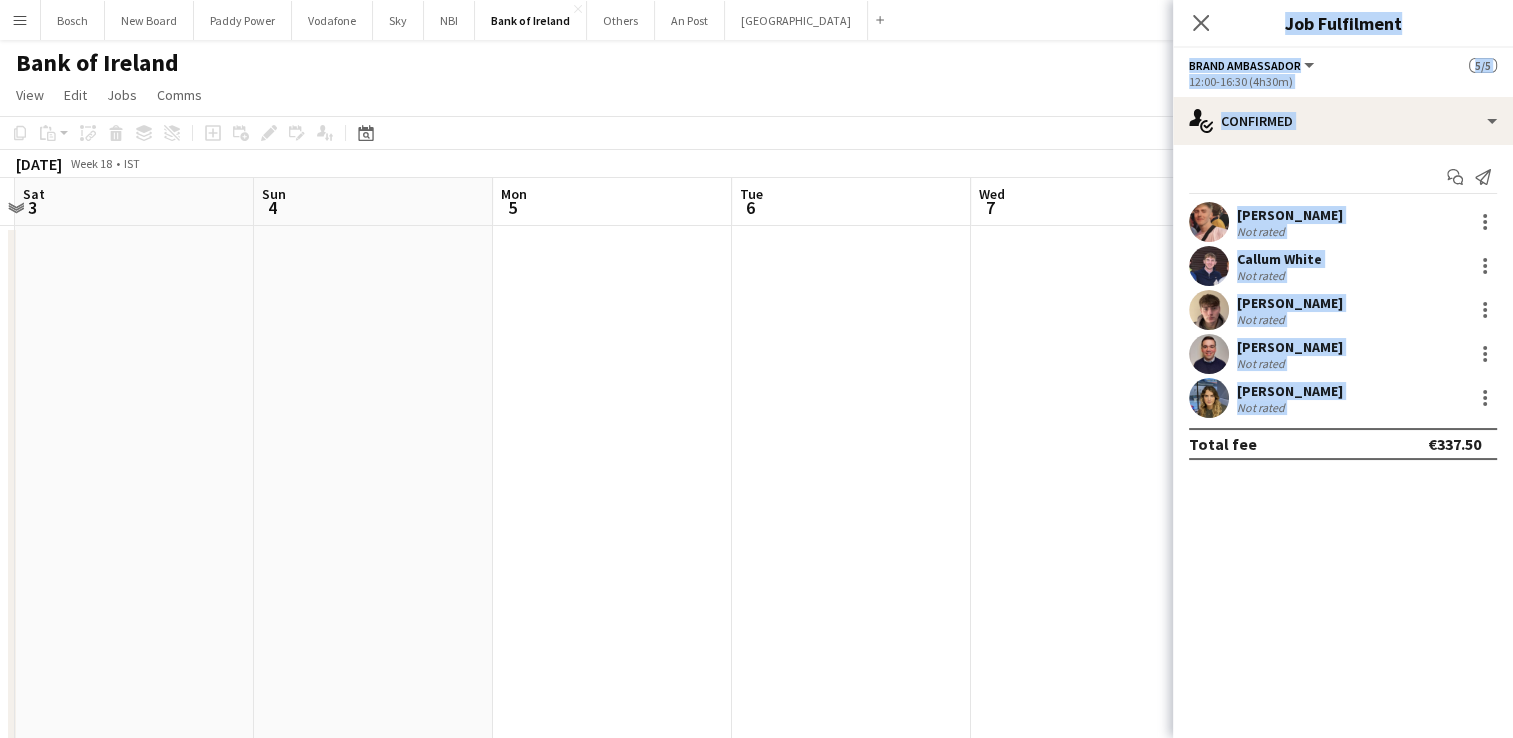 click on "Menu
Boards
Boards   Boards   All jobs   Status
Workforce
Workforce   My Workforce   Recruiting
Comms
Comms
Pay
Pay   Approvals
Platform Settings
Platform Settings   Your settings
Training Academy
Training Academy
Knowledge Base
Knowledge Base
Product Updates
Product Updates   Log Out   Privacy   Bosch
Close
New Board
Close
Paddy Power
Close
Vodafone
Close
Sky
Close
NBI
Close
Bank of Ireland
Close
Others
Close
An Post
Close
[GEOGRAPHIC_DATA]
Add
Help" at bounding box center [756, 1157] 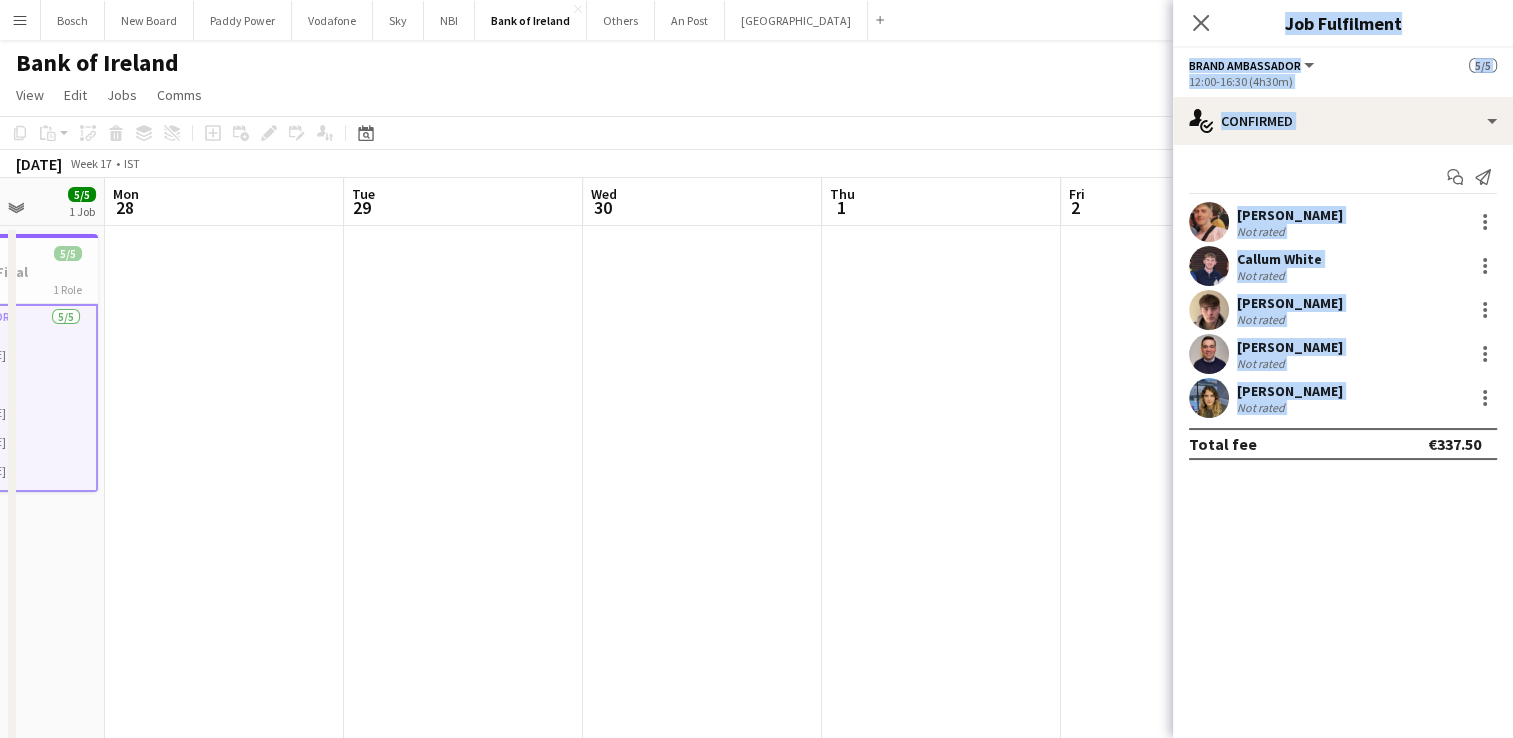 click on "Menu
Boards
Boards   Boards   All jobs   Status
Workforce
Workforce   My Workforce   Recruiting
Comms
Comms
Pay
Pay   Approvals
Platform Settings
Platform Settings   Your settings
Training Academy
Training Academy
Knowledge Base
Knowledge Base
Product Updates
Product Updates   Log Out   Privacy   Bosch
Close
New Board
Close
Paddy Power
Close
Vodafone
Close
Sky
Close
NBI
Close
Bank of Ireland
Close
Others
Close
An Post
Close
[GEOGRAPHIC_DATA]
Add
Help" at bounding box center [756, 1157] 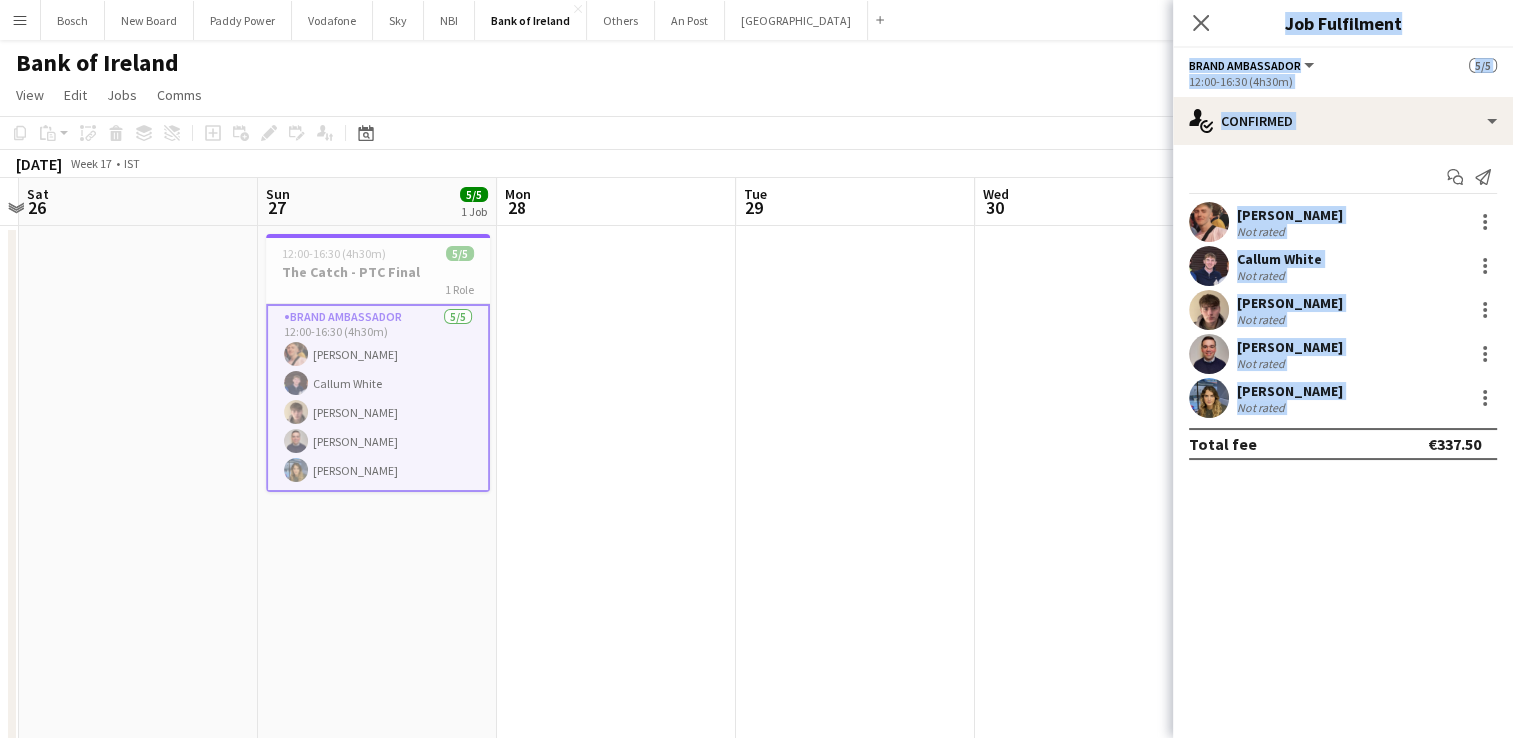 scroll, scrollTop: 0, scrollLeft: 456, axis: horizontal 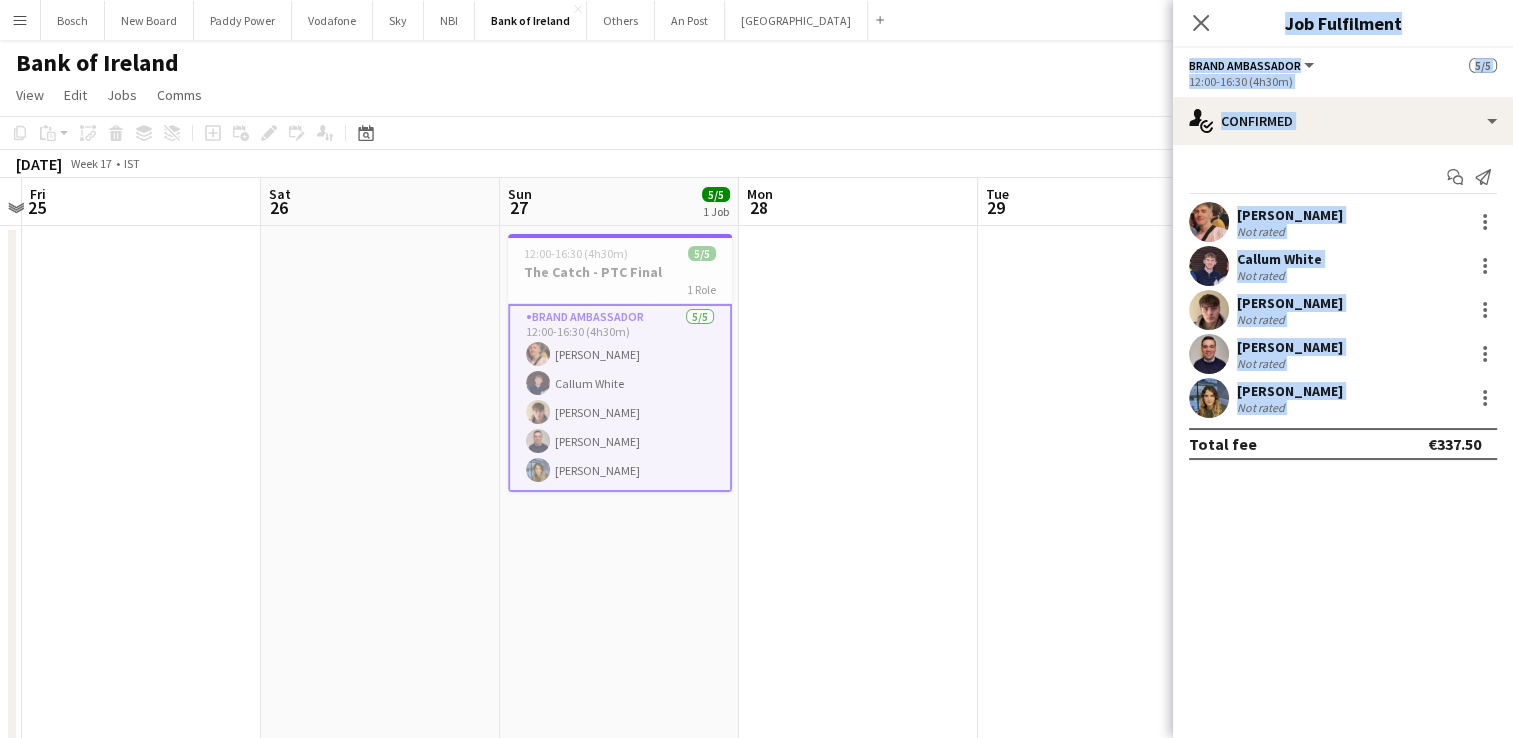 click on "Wed   23   0/2   1 Job   Thu   24   Fri   25   Sat   26   Sun   27   5/5   1 Job   Mon   28   Tue   29   Wed   30   Thu   1   Fri   2   Sat   3   Sun   4      10:00-16:00 (6h)    0/2   Warehouse Help    1 Role   Brand Ambassador   1A   0/2   10:00-16:00 (6h)
single-neutral-actions
single-neutral-actions
12:00-16:30 (4h30m)    5/5   The Catch - PTC Final    1 Role   Brand Ambassador   [DATE]   12:00-16:30 (4h30m)
[PERSON_NAME] [PERSON_NAME] [PERSON_NAME] [PERSON_NAME] [PERSON_NAME]" at bounding box center (756, 1229) 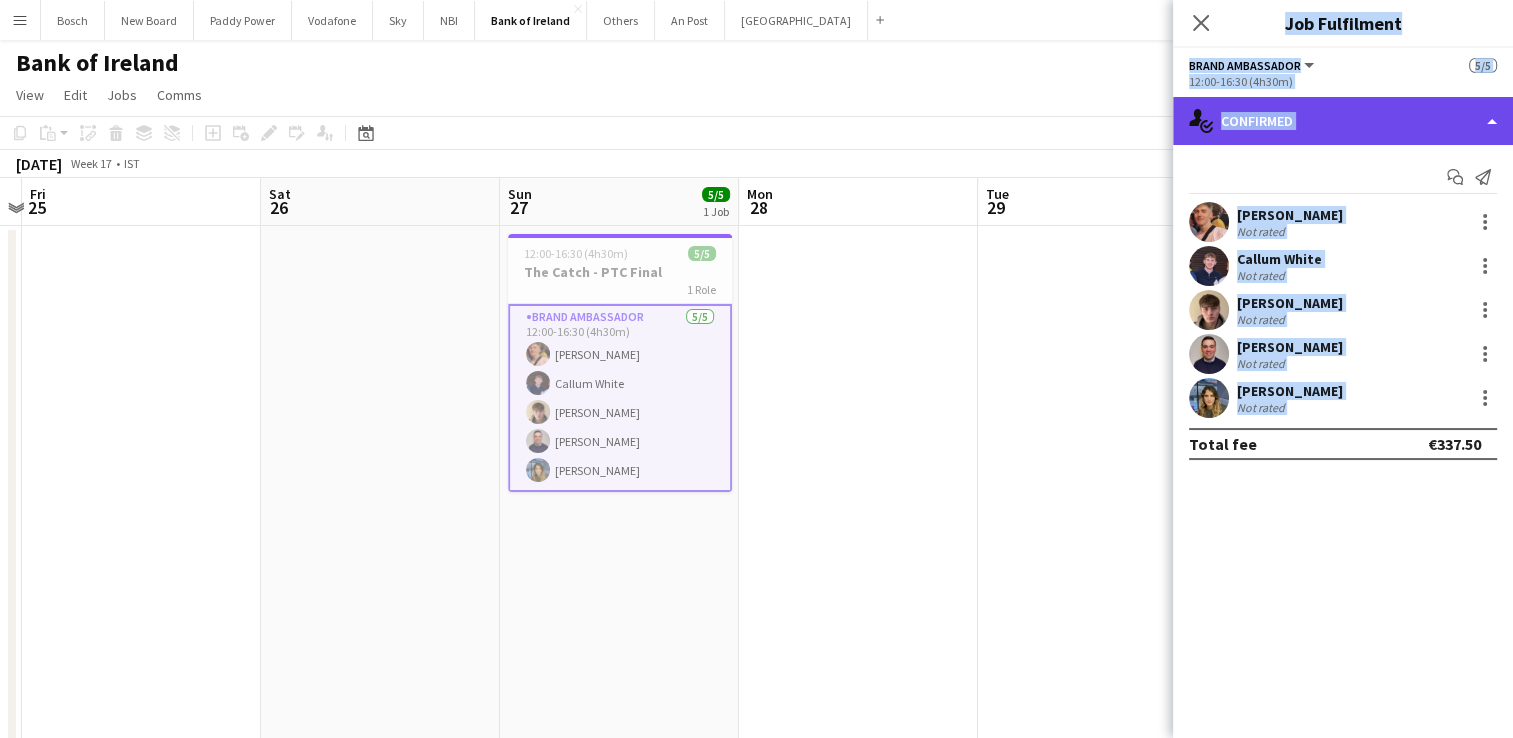 click on "single-neutral-actions-check-2
Confirmed" 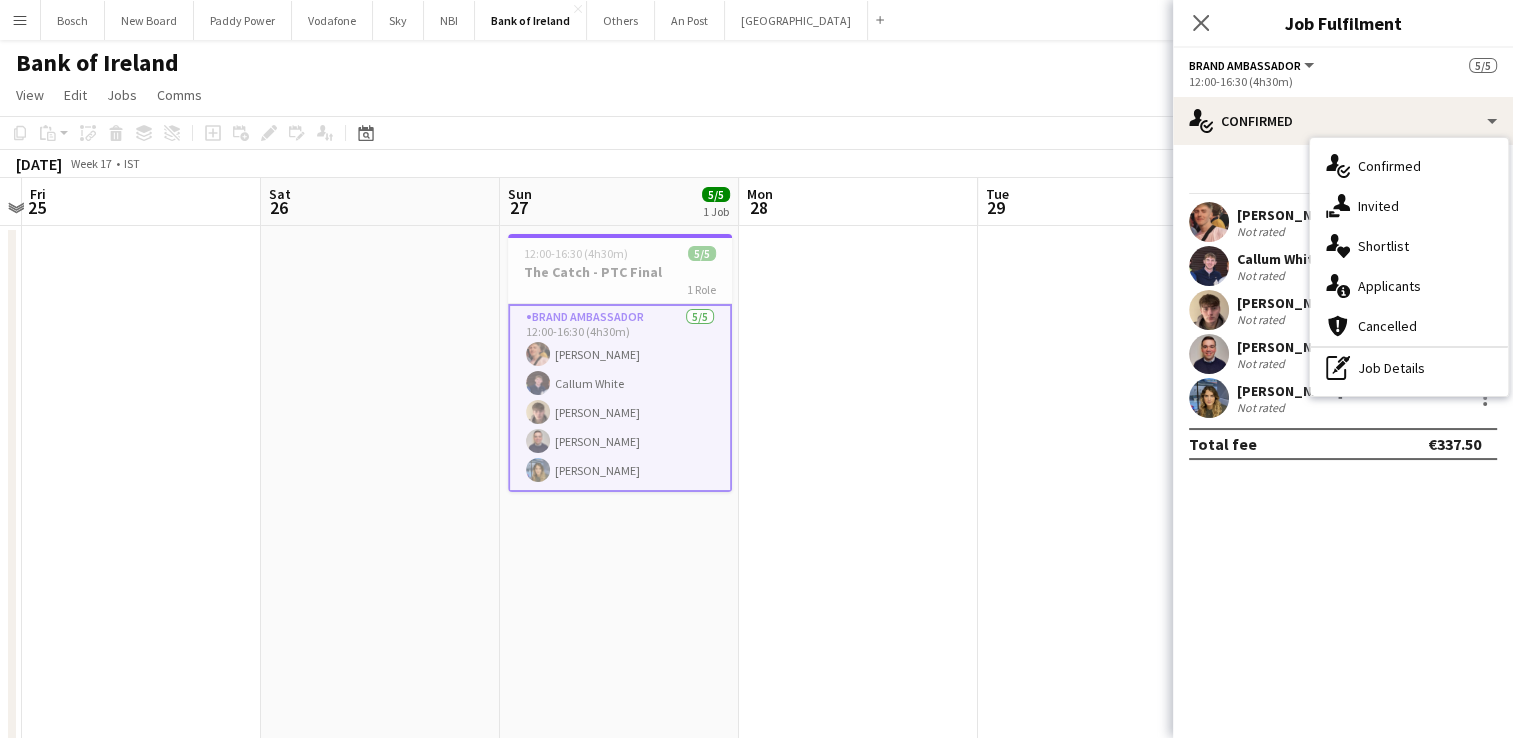 click on "View  Day view expanded Day view collapsed Month view Date picker Jump to [DATE] Expand Linked Jobs Collapse Linked Jobs  Edit  Copy Ctrl+C  Paste  Without Crew Ctrl+V With Crew Ctrl+Shift+V Paste as linked job  Group  Group Ungroup  Jobs  New Job Edit Job Delete Job New Linked Job Edit Linked Jobs Job fulfilment Promote Role Copy Role URL  Comms  Notify confirmed crew Create chat" 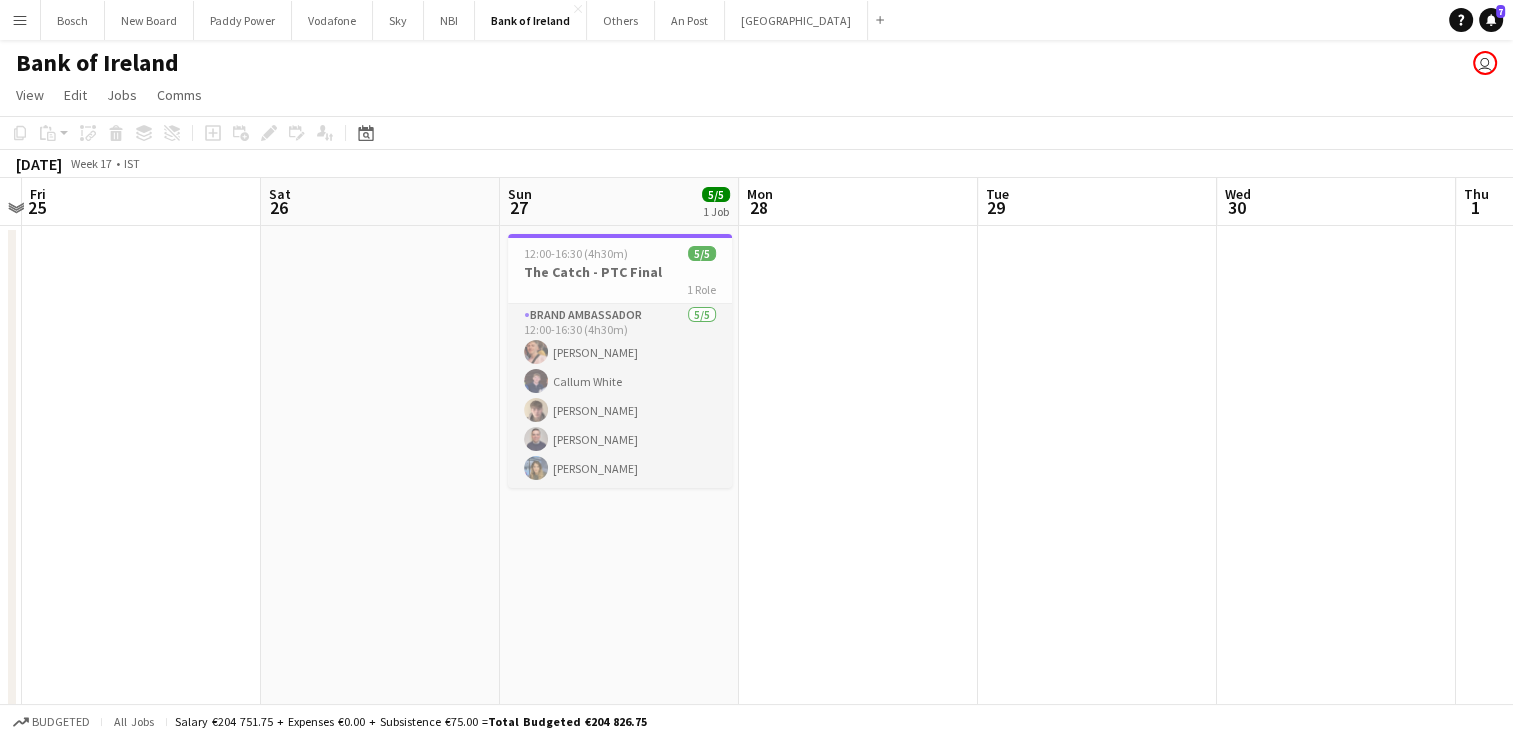 click on "Brand Ambassador   [DATE]   12:00-16:30 (4h30m)
[PERSON_NAME] [PERSON_NAME] [PERSON_NAME] [PERSON_NAME] [PERSON_NAME]" at bounding box center [620, 396] 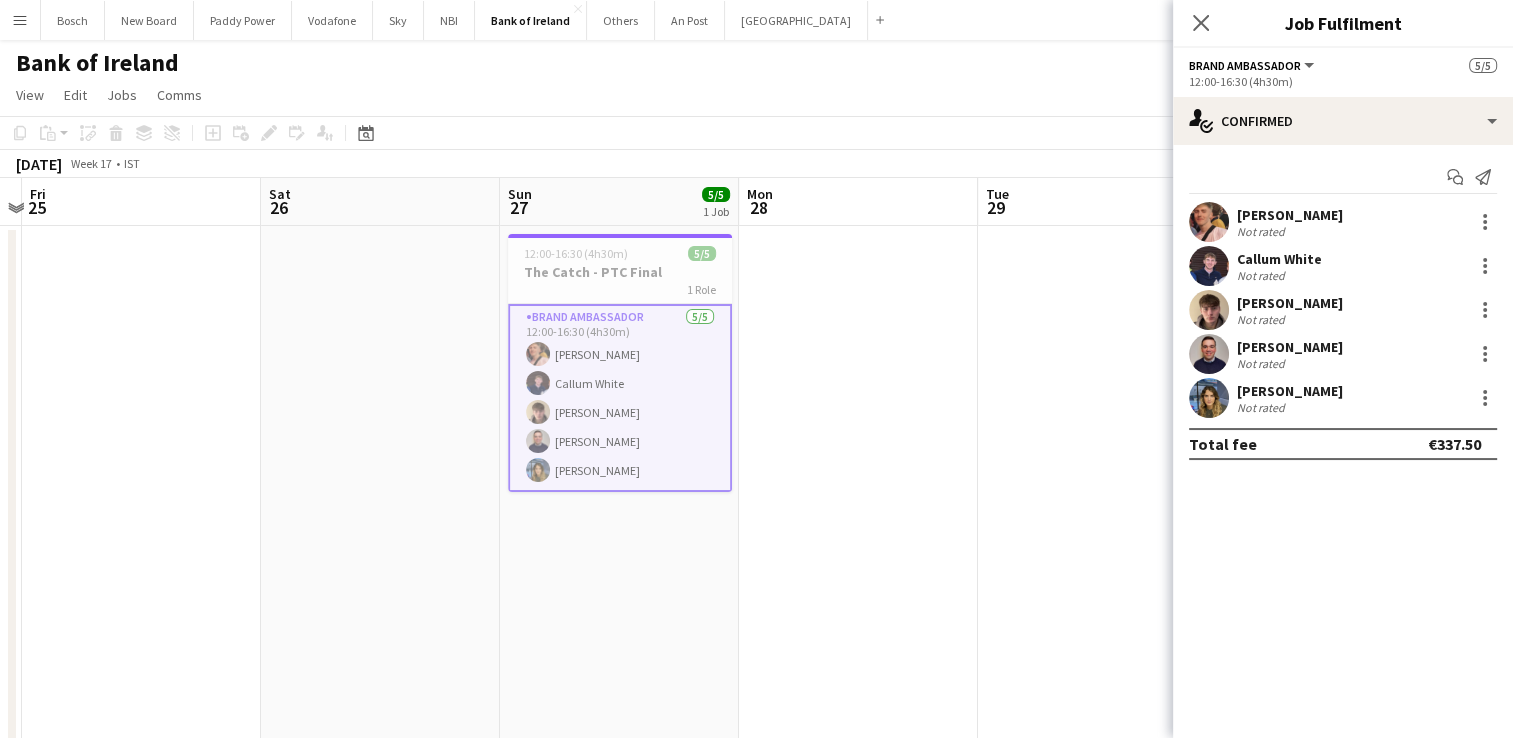 click at bounding box center (858, 1023) 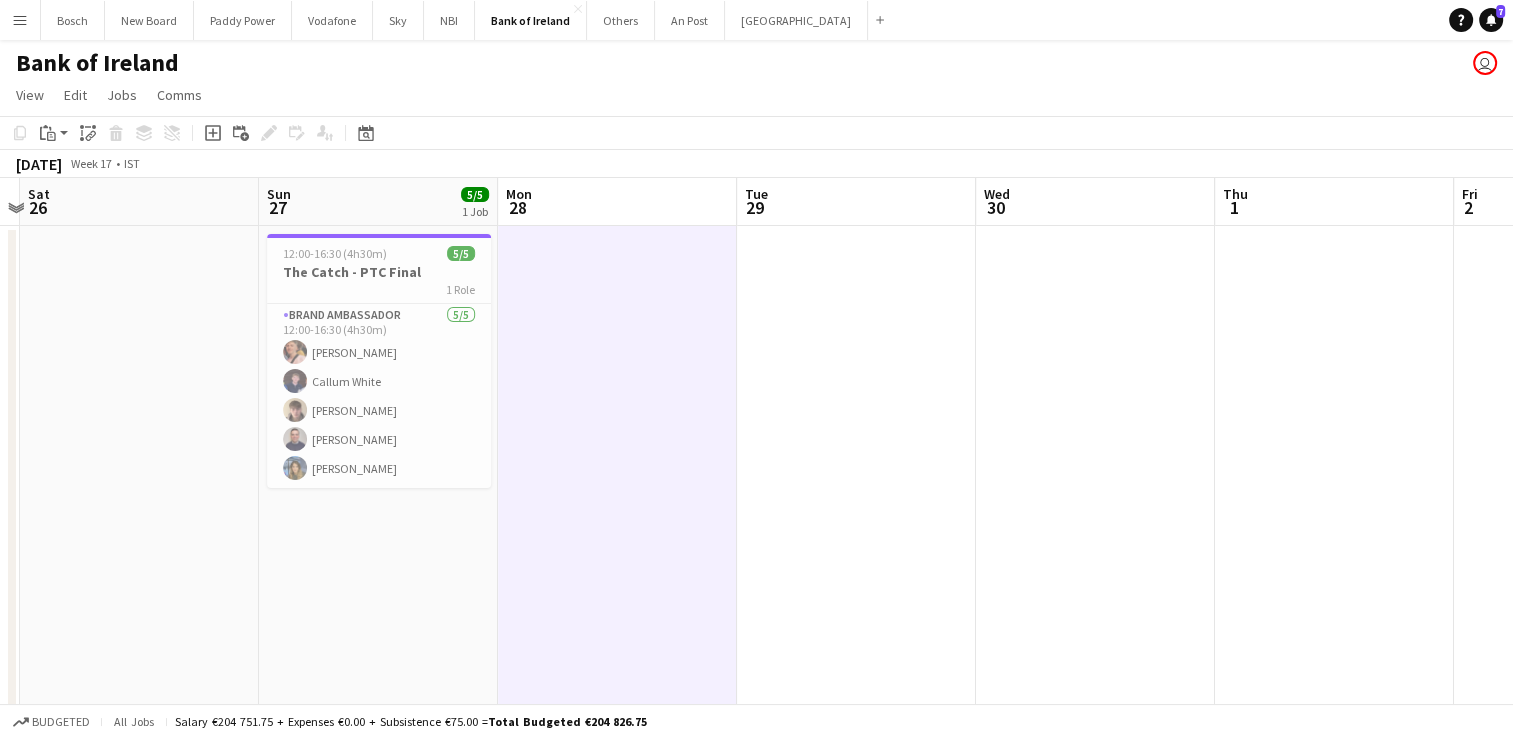 drag, startPoint x: 944, startPoint y: 459, endPoint x: 375, endPoint y: 449, distance: 569.0879 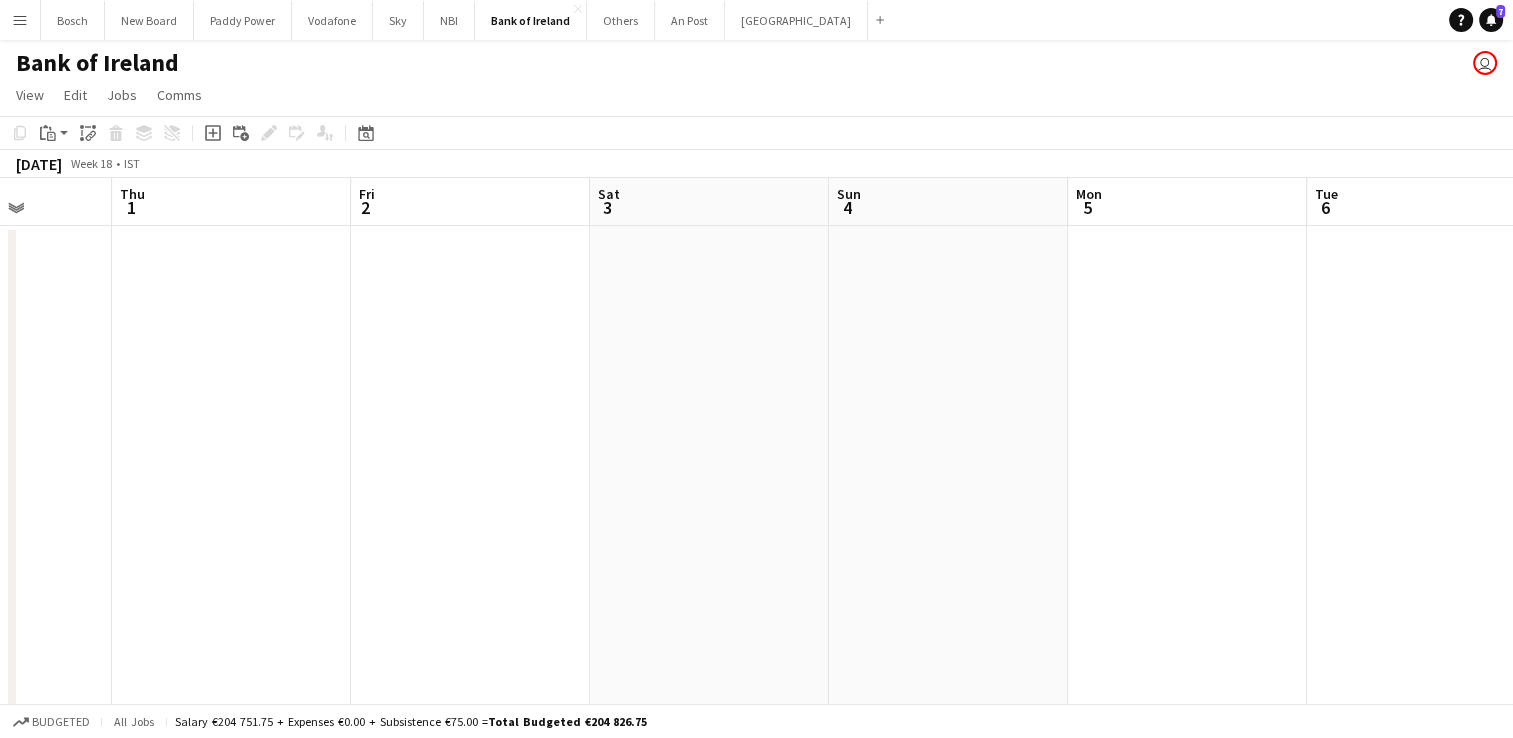 drag, startPoint x: 1287, startPoint y: 410, endPoint x: 520, endPoint y: 406, distance: 767.01044 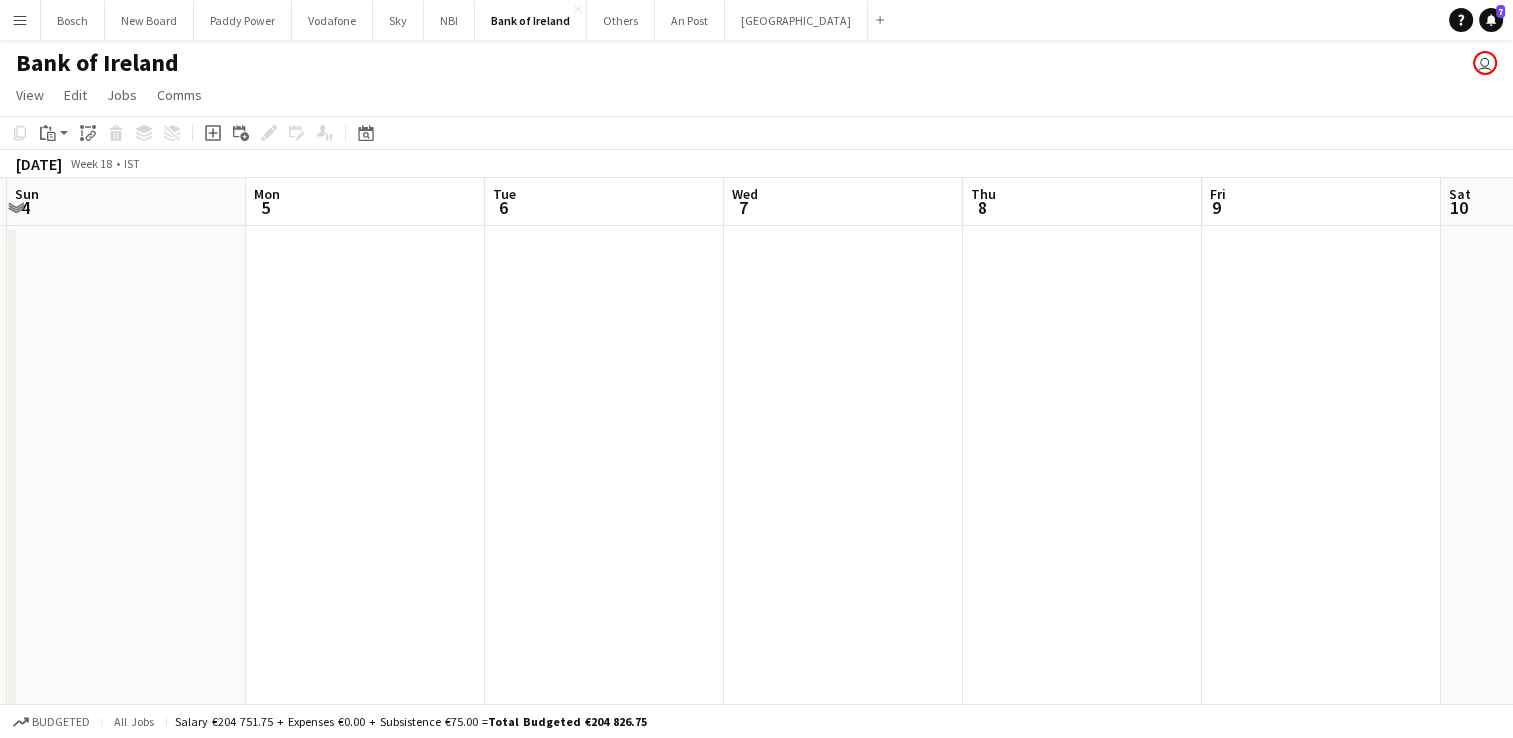 drag, startPoint x: 1159, startPoint y: 404, endPoint x: 366, endPoint y: 396, distance: 793.04034 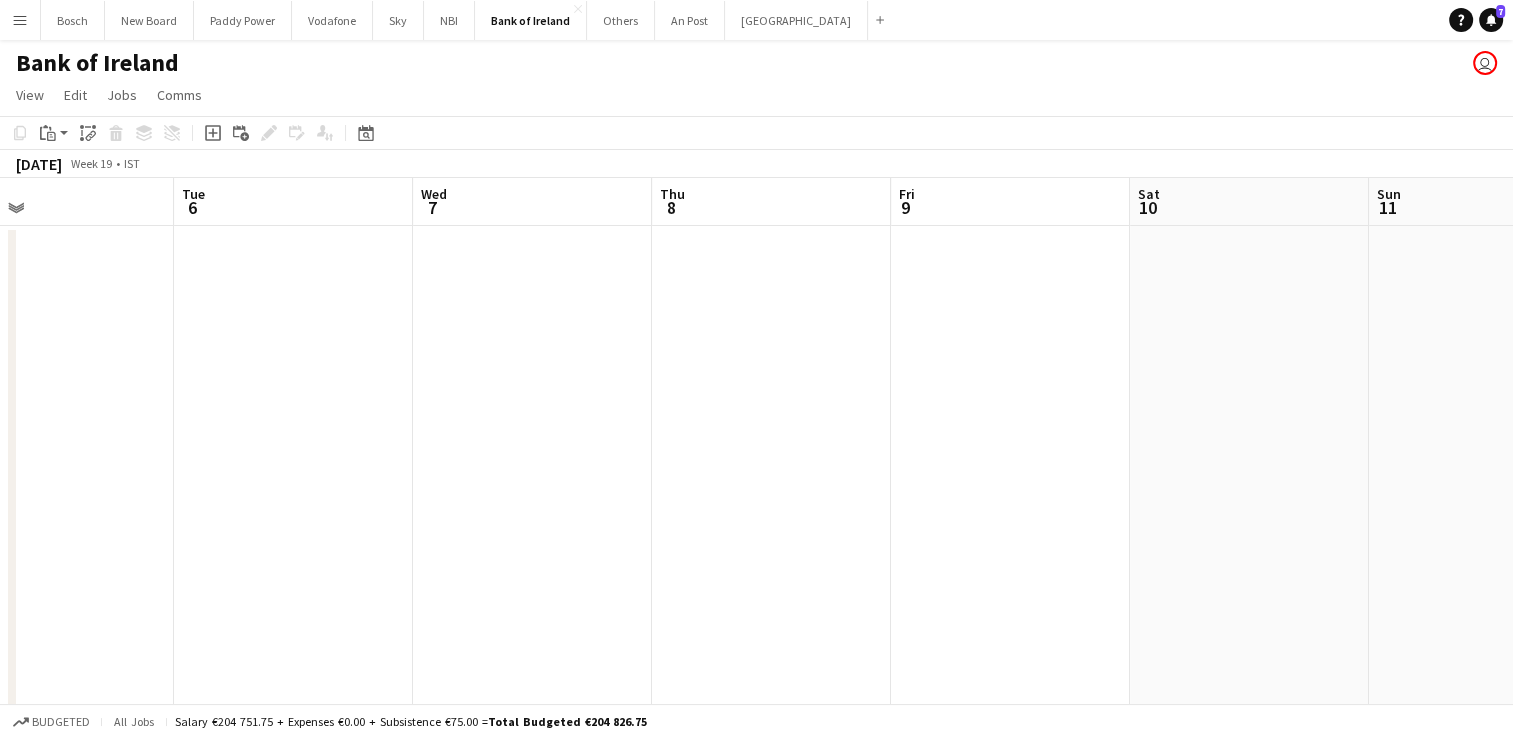 drag, startPoint x: 868, startPoint y: 366, endPoint x: 392, endPoint y: 345, distance: 476.463 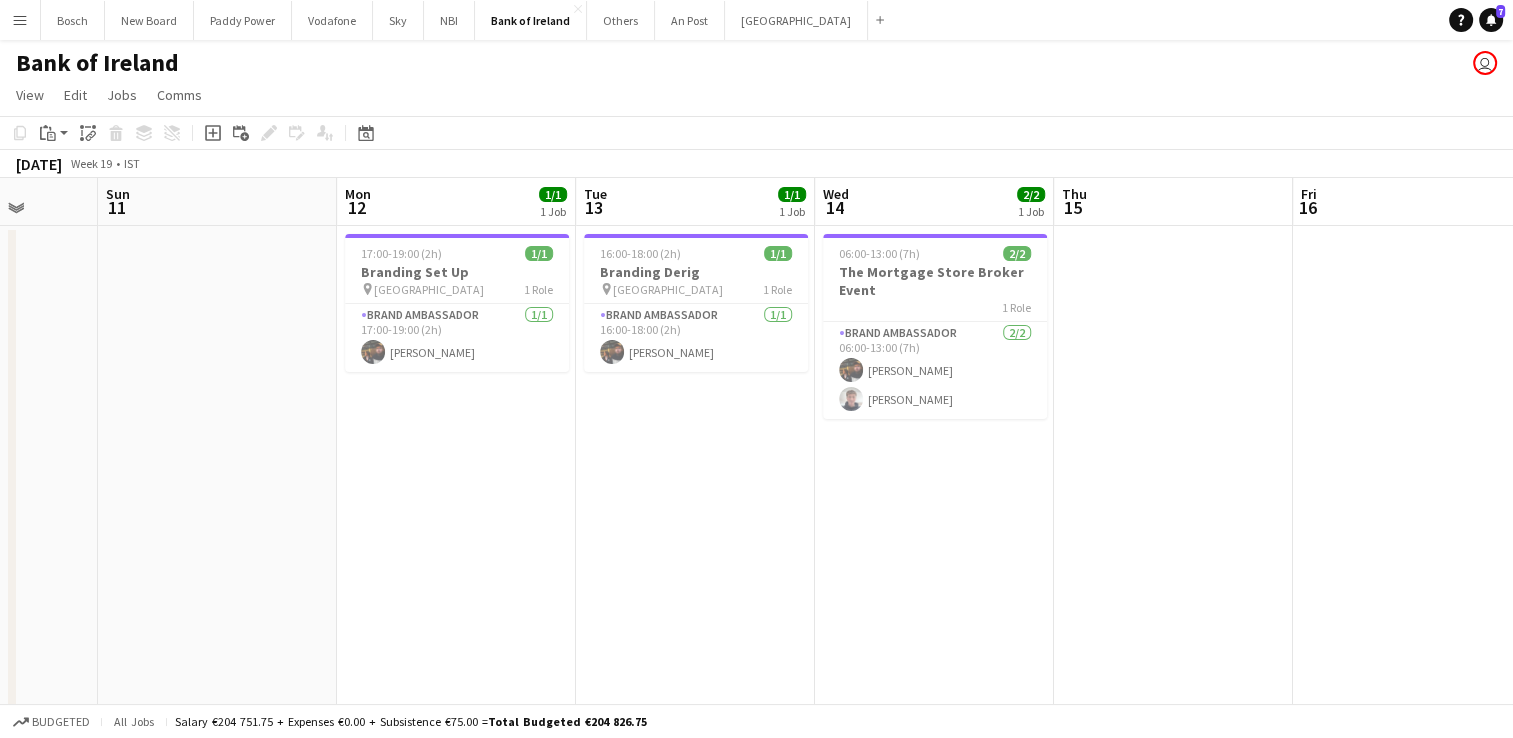 scroll, scrollTop: 0, scrollLeft: 926, axis: horizontal 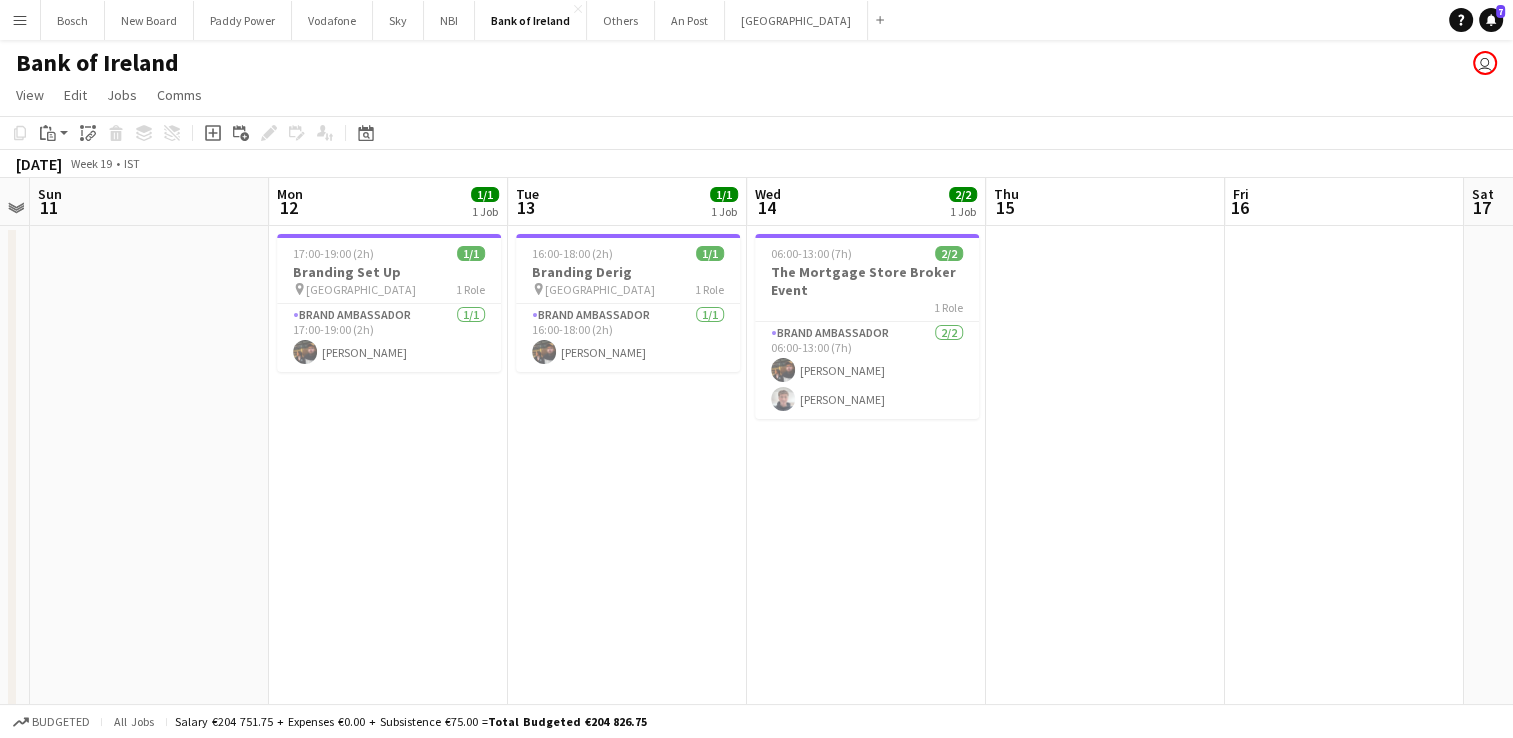 drag, startPoint x: 1028, startPoint y: 346, endPoint x: 320, endPoint y: 326, distance: 708.2824 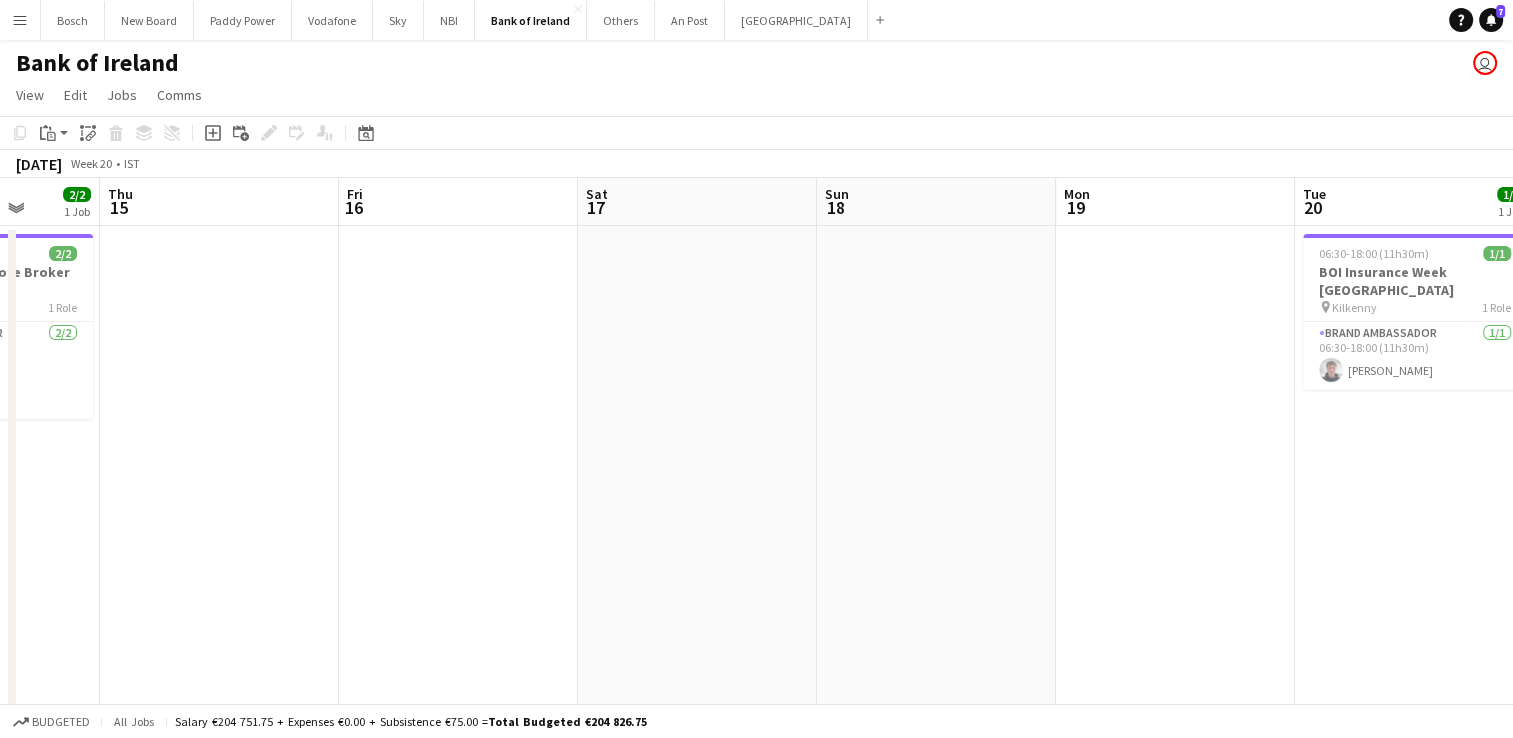 drag, startPoint x: 1243, startPoint y: 372, endPoint x: 291, endPoint y: 366, distance: 952.0189 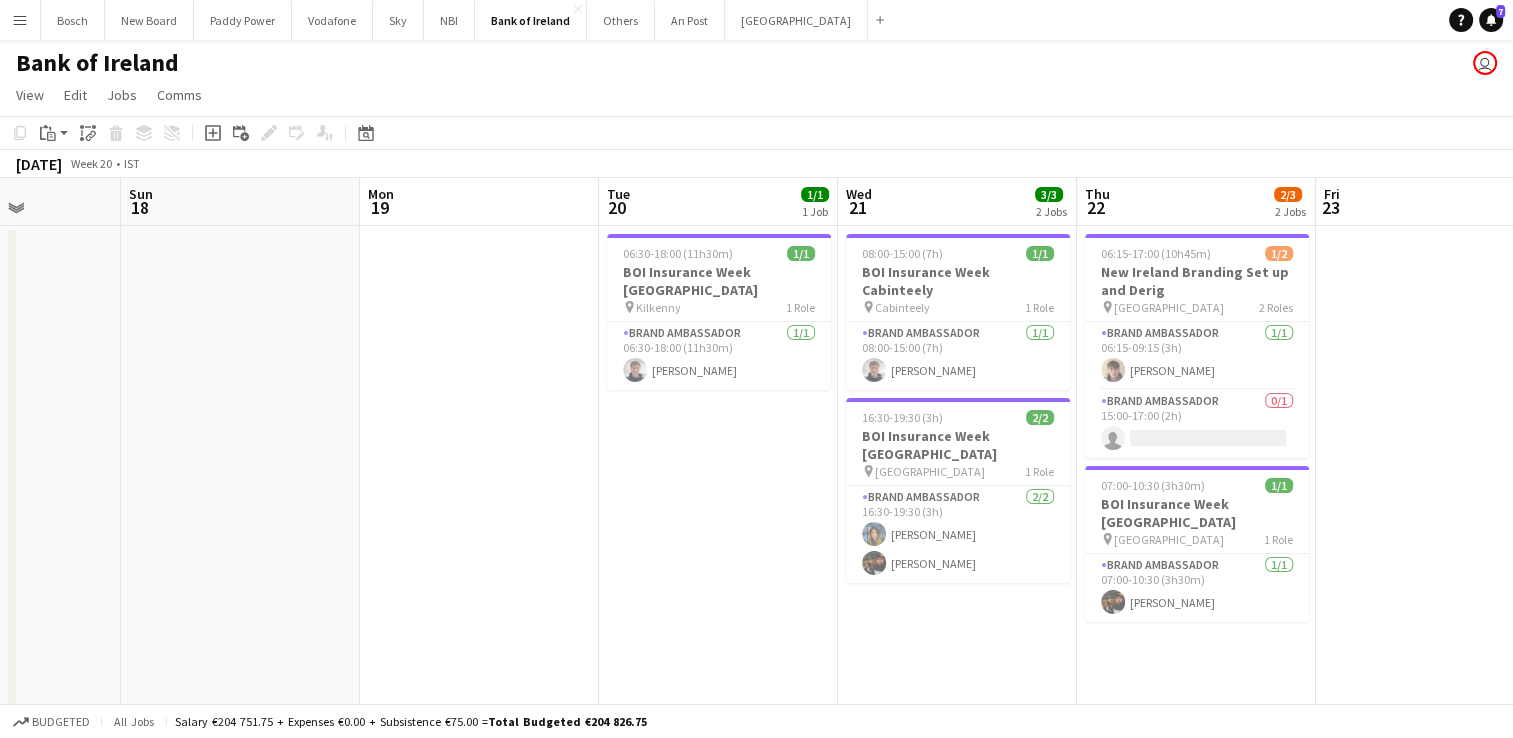drag, startPoint x: 895, startPoint y: 367, endPoint x: 323, endPoint y: 334, distance: 572.9511 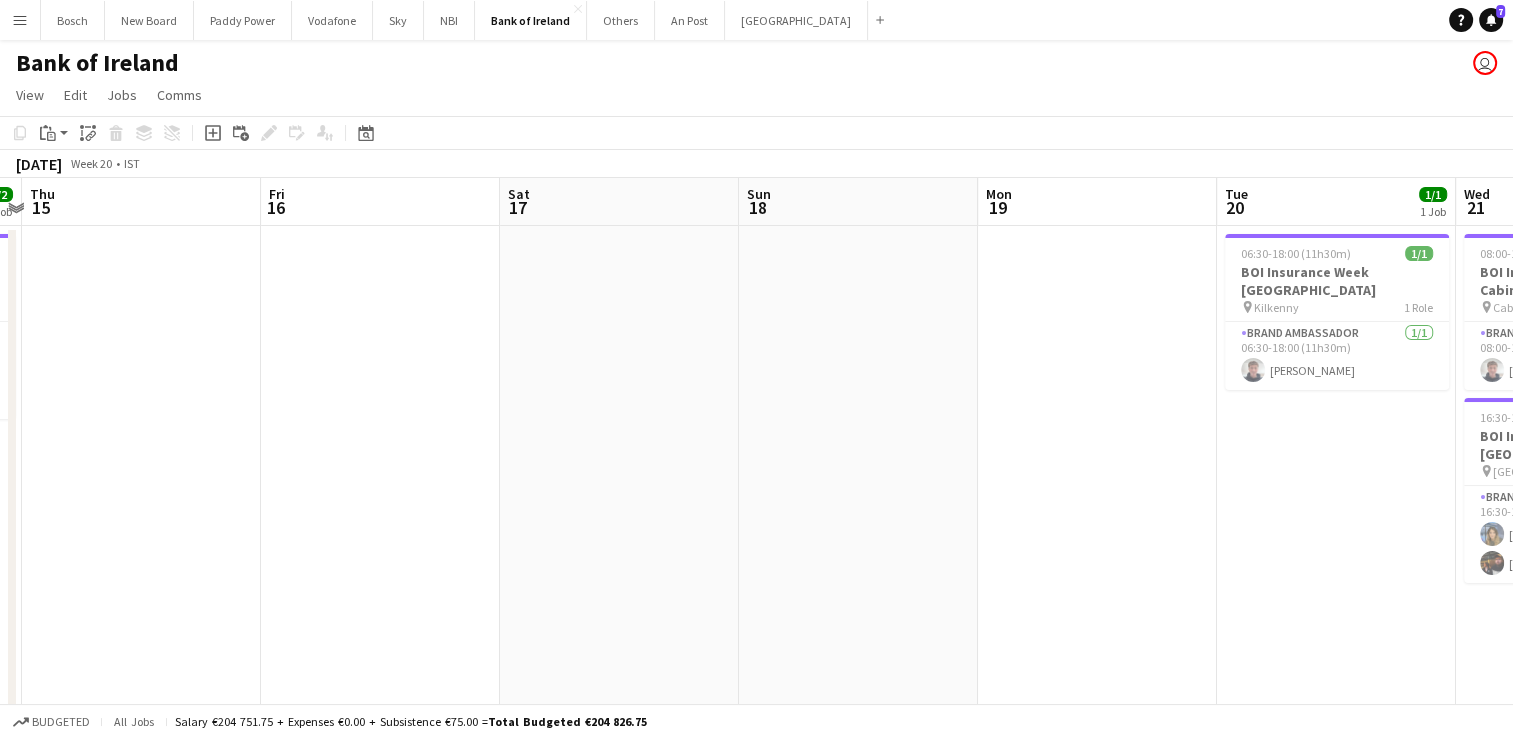 drag, startPoint x: 292, startPoint y: 403, endPoint x: 1269, endPoint y: 426, distance: 977.2707 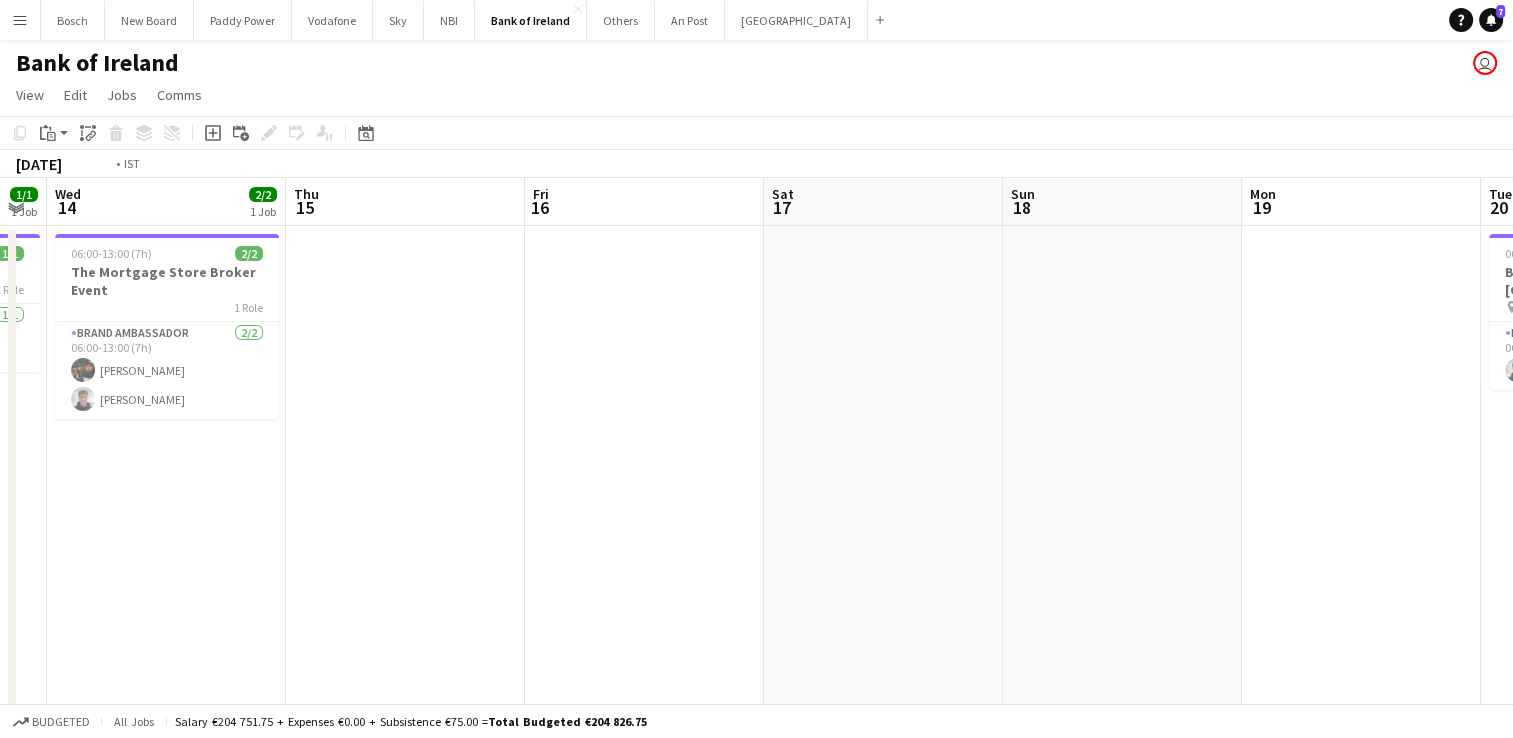 drag, startPoint x: 585, startPoint y: 442, endPoint x: 1242, endPoint y: 446, distance: 657.01215 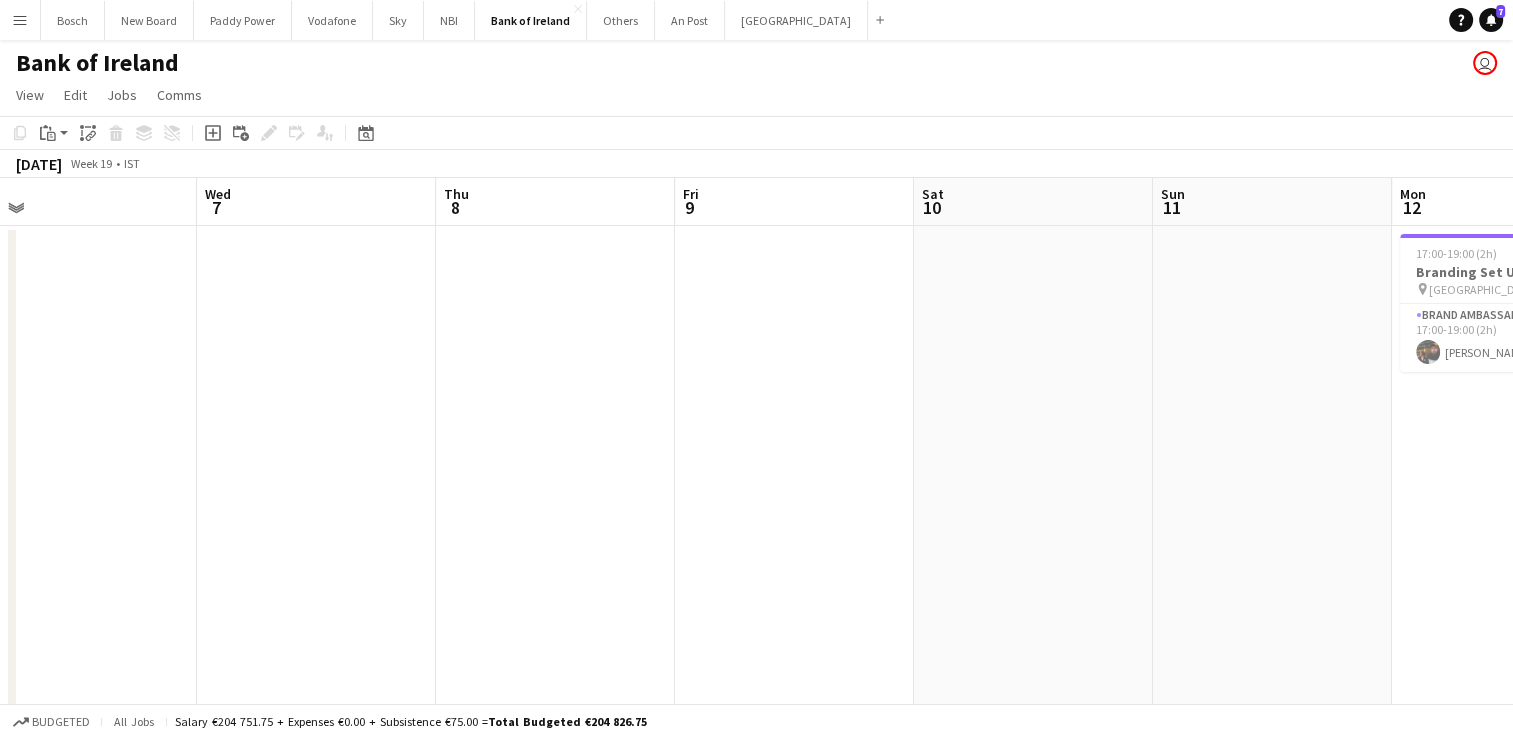 drag, startPoint x: 923, startPoint y: 416, endPoint x: 568, endPoint y: 389, distance: 356.02527 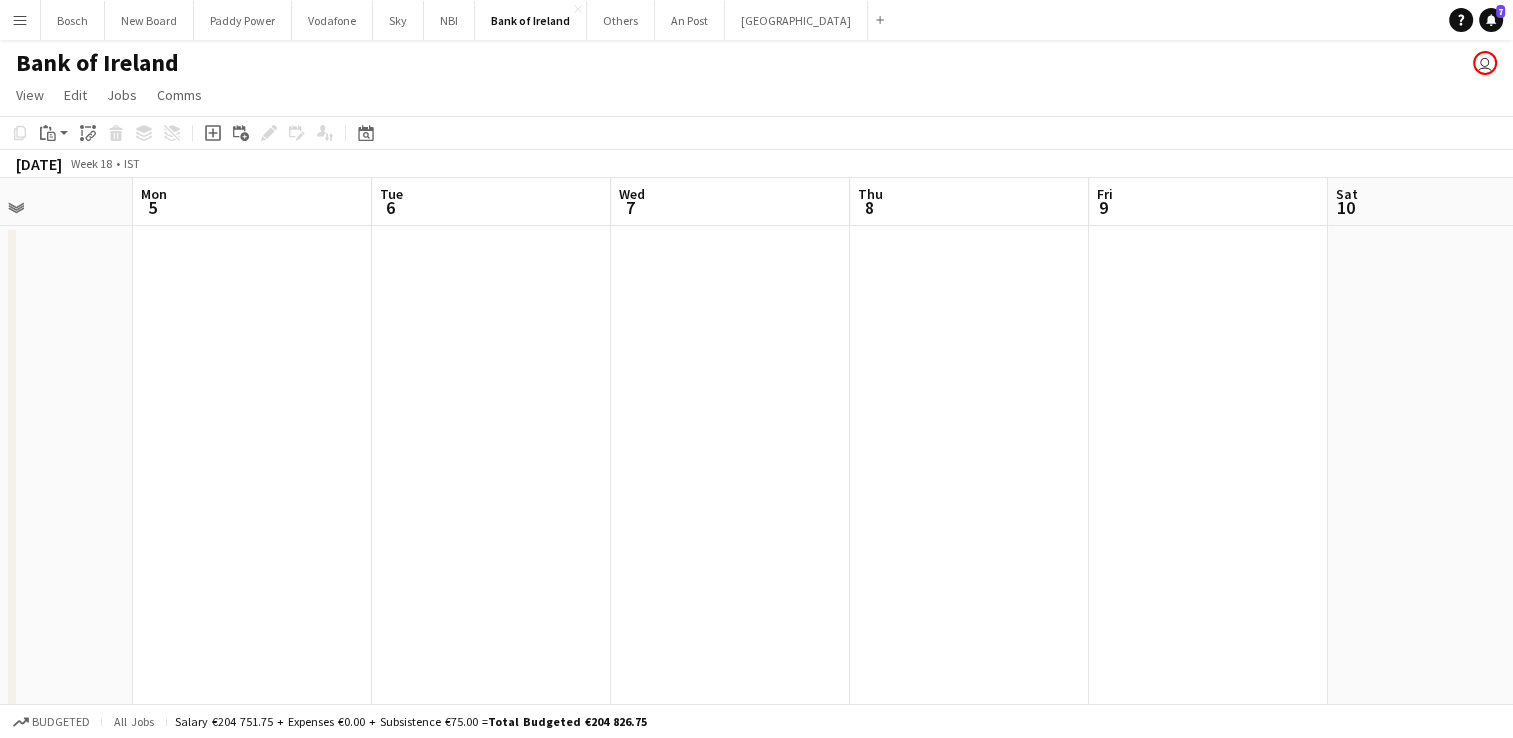 drag, startPoint x: 910, startPoint y: 372, endPoint x: 400, endPoint y: 365, distance: 510.04803 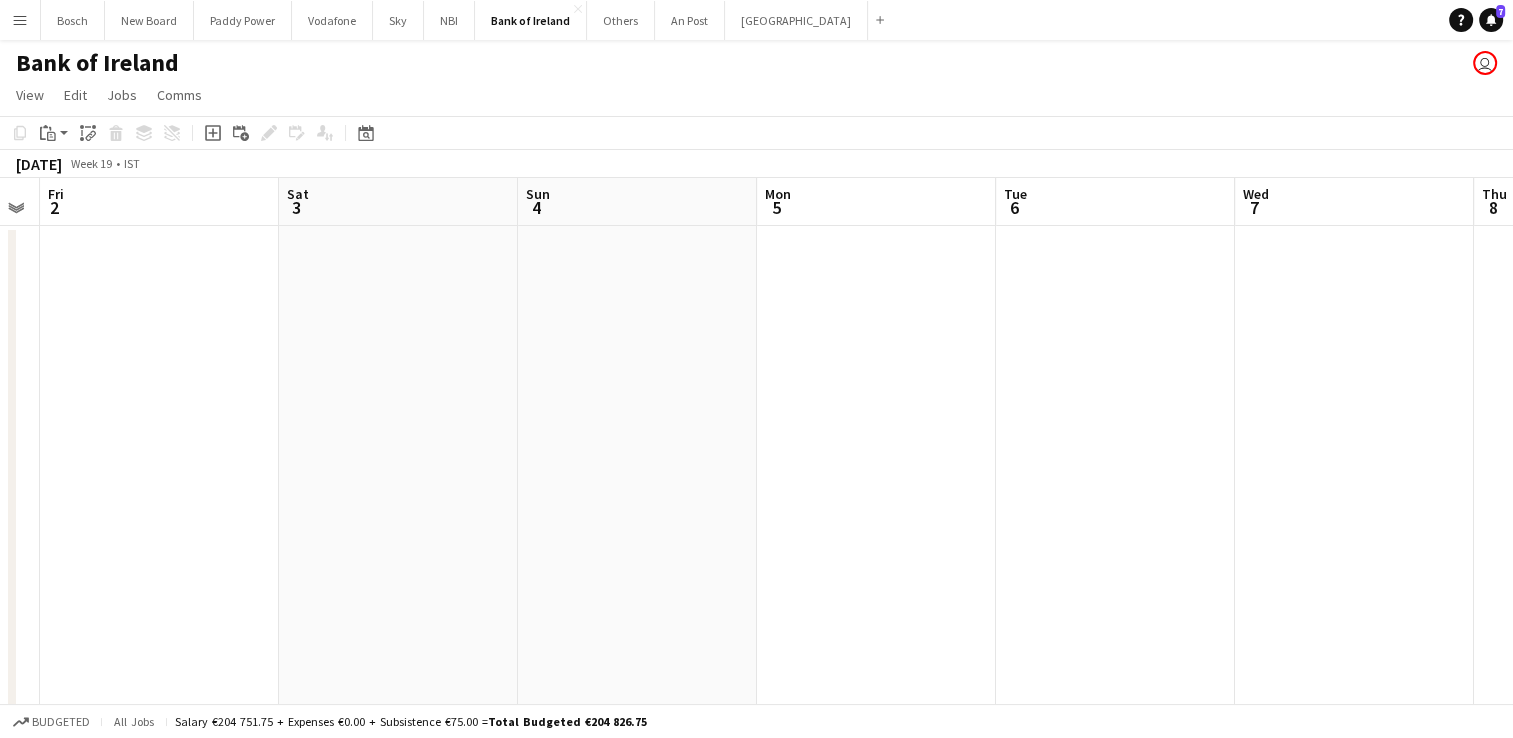 drag, startPoint x: 400, startPoint y: 365, endPoint x: 790, endPoint y: 357, distance: 390.08203 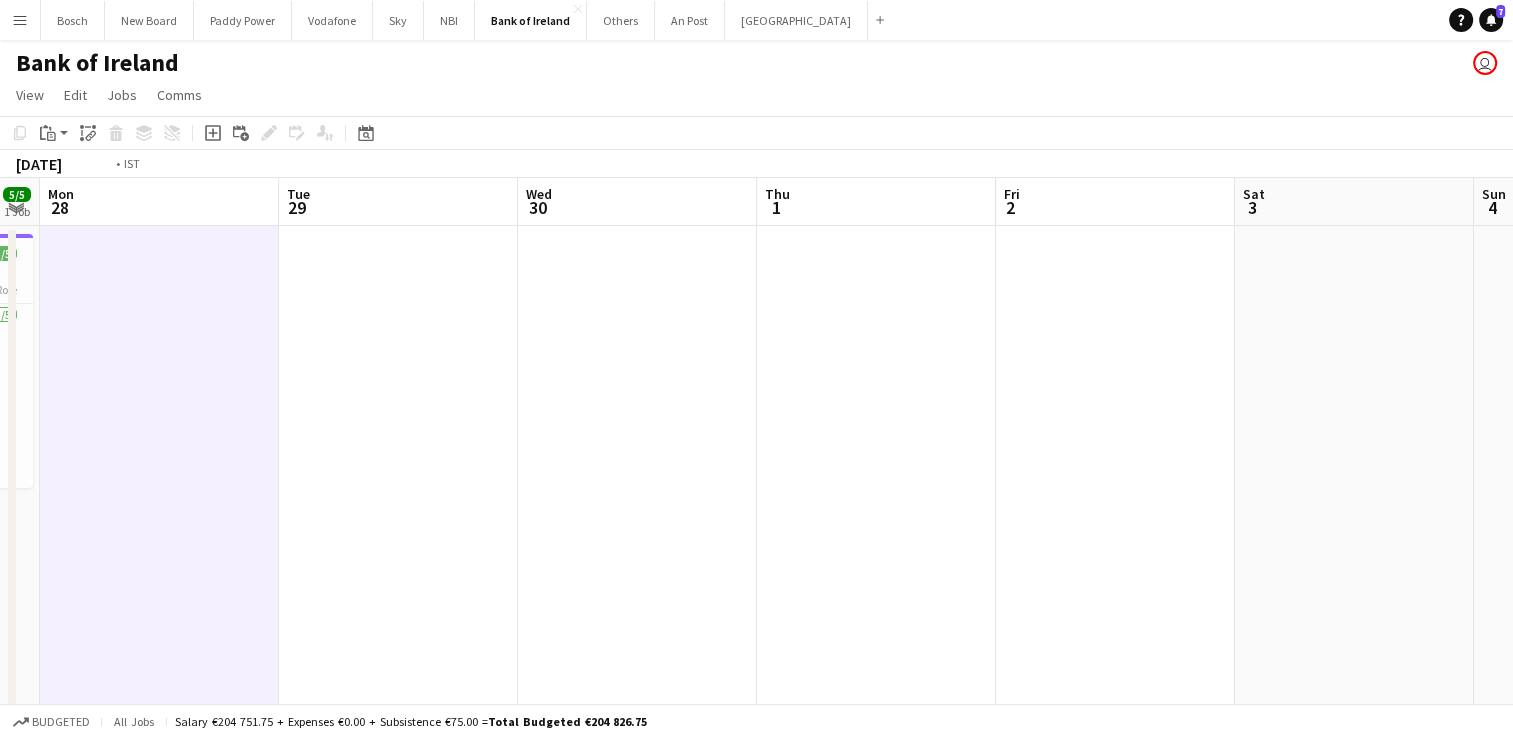 drag, startPoint x: 853, startPoint y: 317, endPoint x: 389, endPoint y: 325, distance: 464.06897 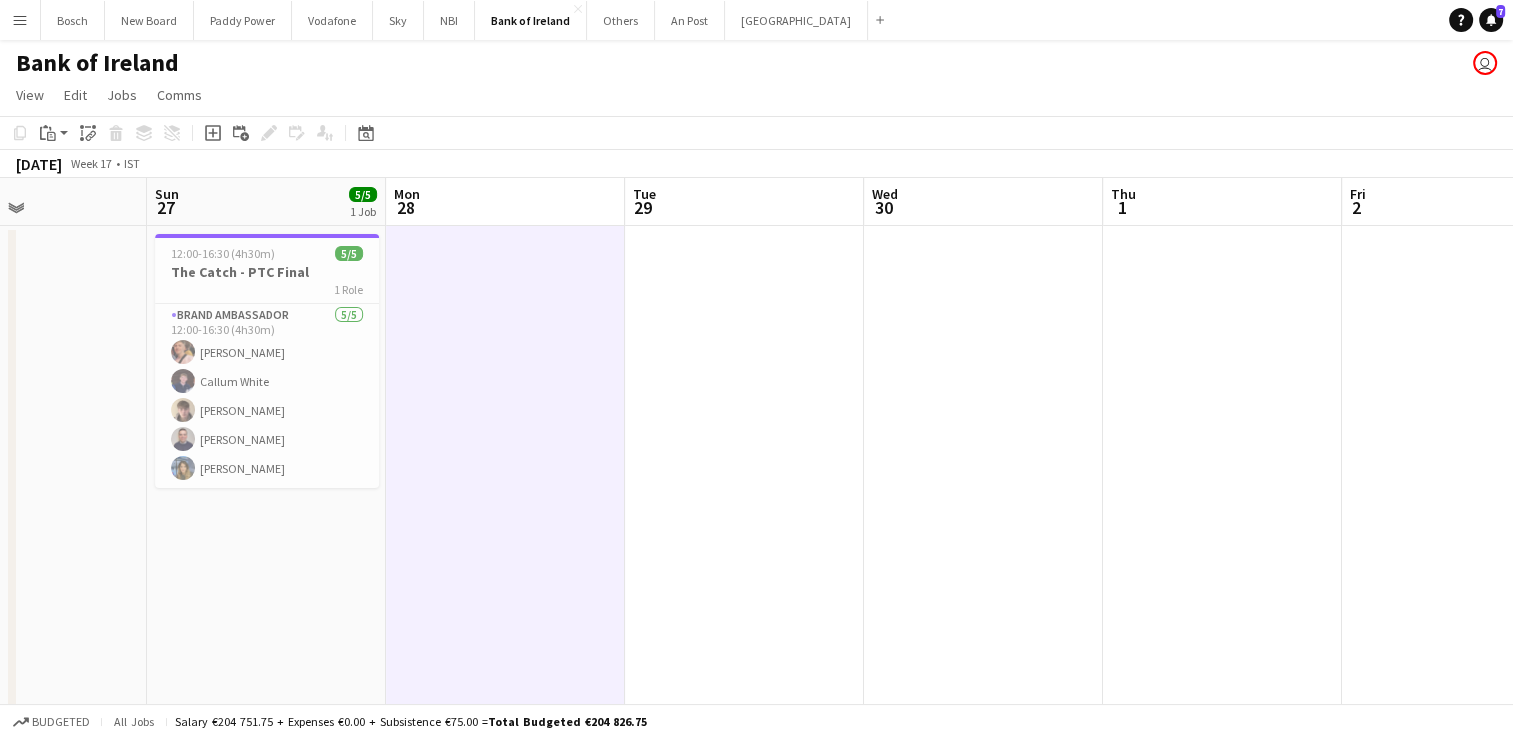 drag, startPoint x: 684, startPoint y: 323, endPoint x: 844, endPoint y: 328, distance: 160.07811 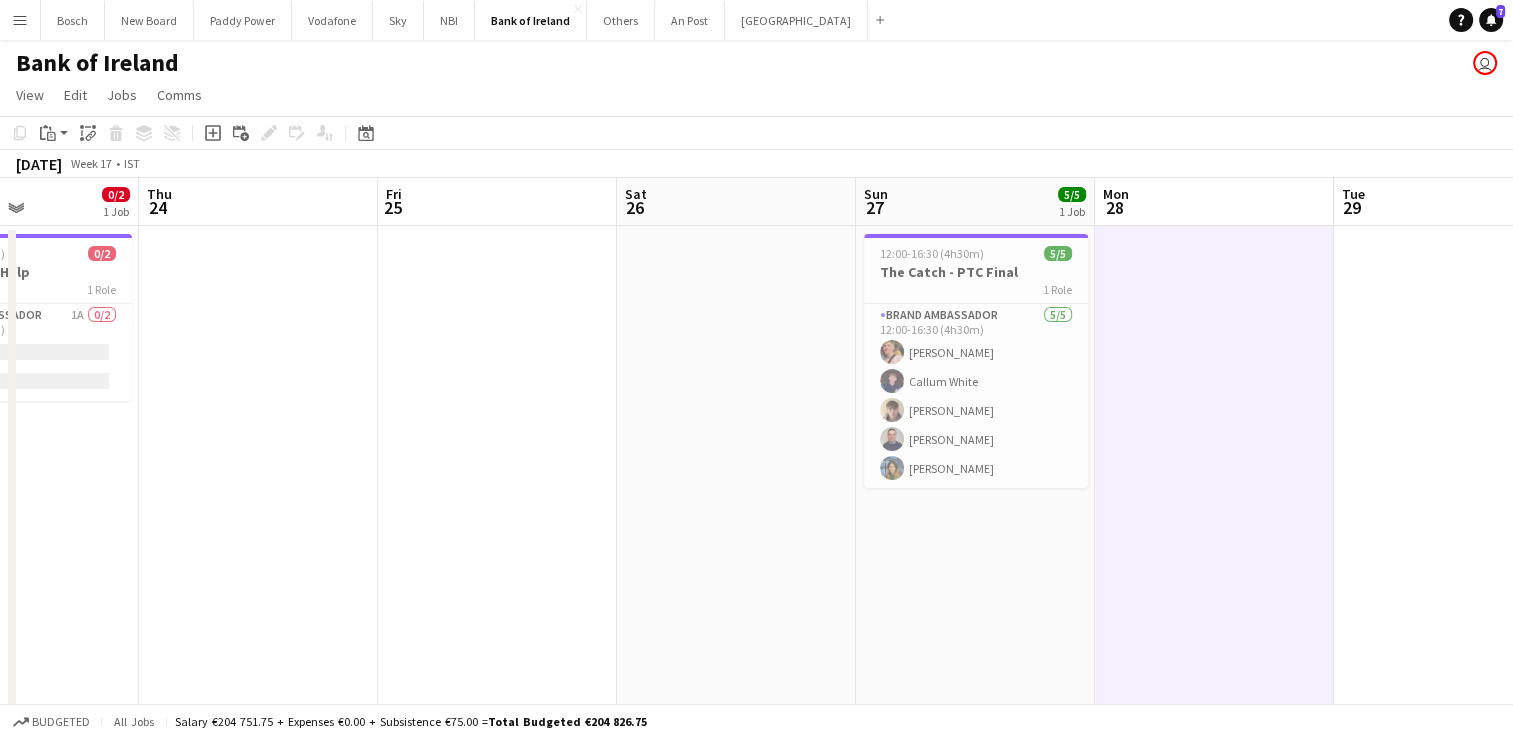 drag, startPoint x: 651, startPoint y: 338, endPoint x: 312, endPoint y: 319, distance: 339.53204 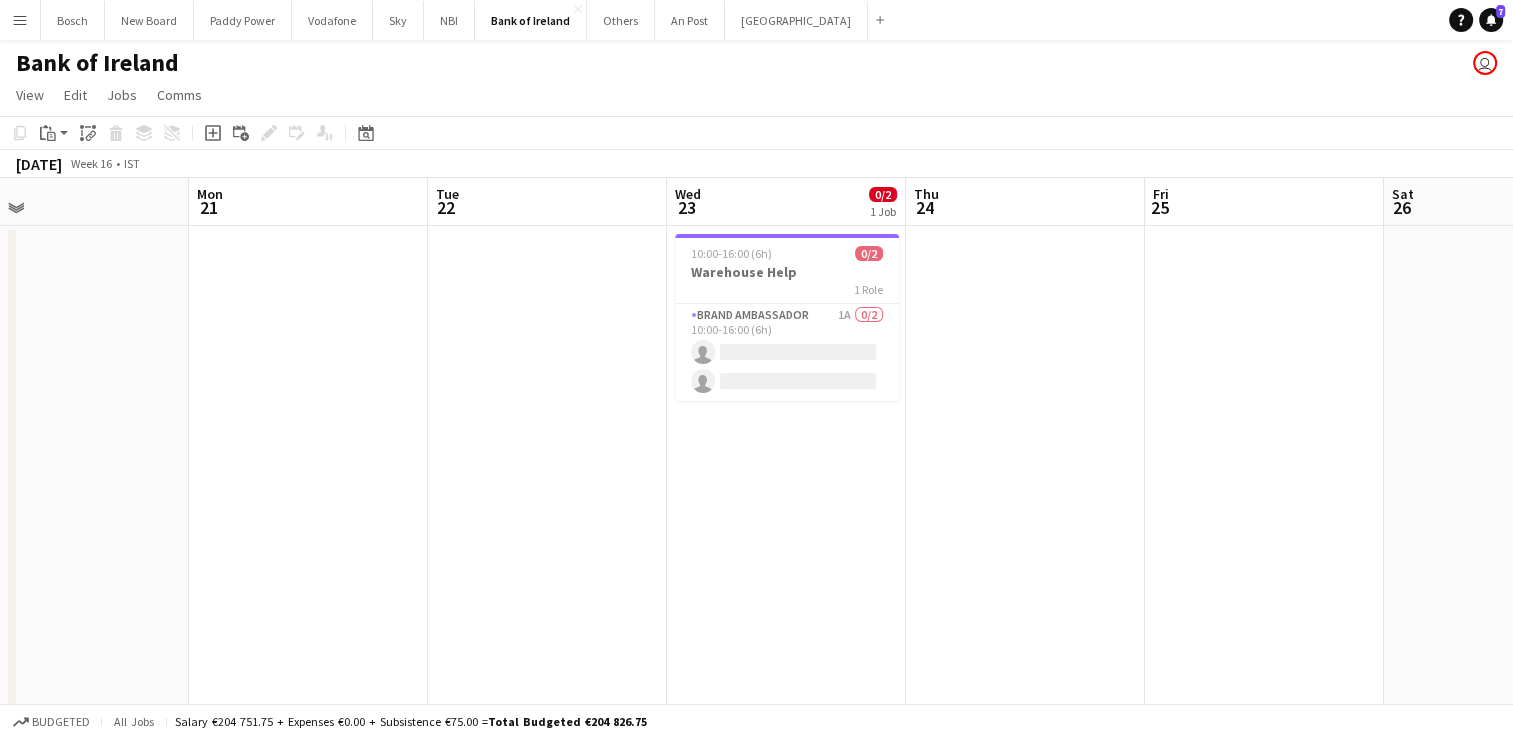 click on "Fri   18   Sat   19   Sun   20   Mon   21   Tue   22   Wed   23   0/2   1 Job   Thu   24   Fri   25   Sat   26   Sun   27   5/5   1 Job   Mon   28   Tue   29      10:00-16:00 (6h)    0/2   Warehouse Help    1 Role   Brand Ambassador   1A   0/2   10:00-16:00 (6h)
single-neutral-actions
single-neutral-actions
12:00-16:30 (4h30m)    5/5   The Catch - PTC Final    1 Role   Brand Ambassador   [DATE]   12:00-16:30 (4h30m)
[PERSON_NAME] [PERSON_NAME] [PERSON_NAME] [PERSON_NAME] [PERSON_NAME]" at bounding box center (756, 1229) 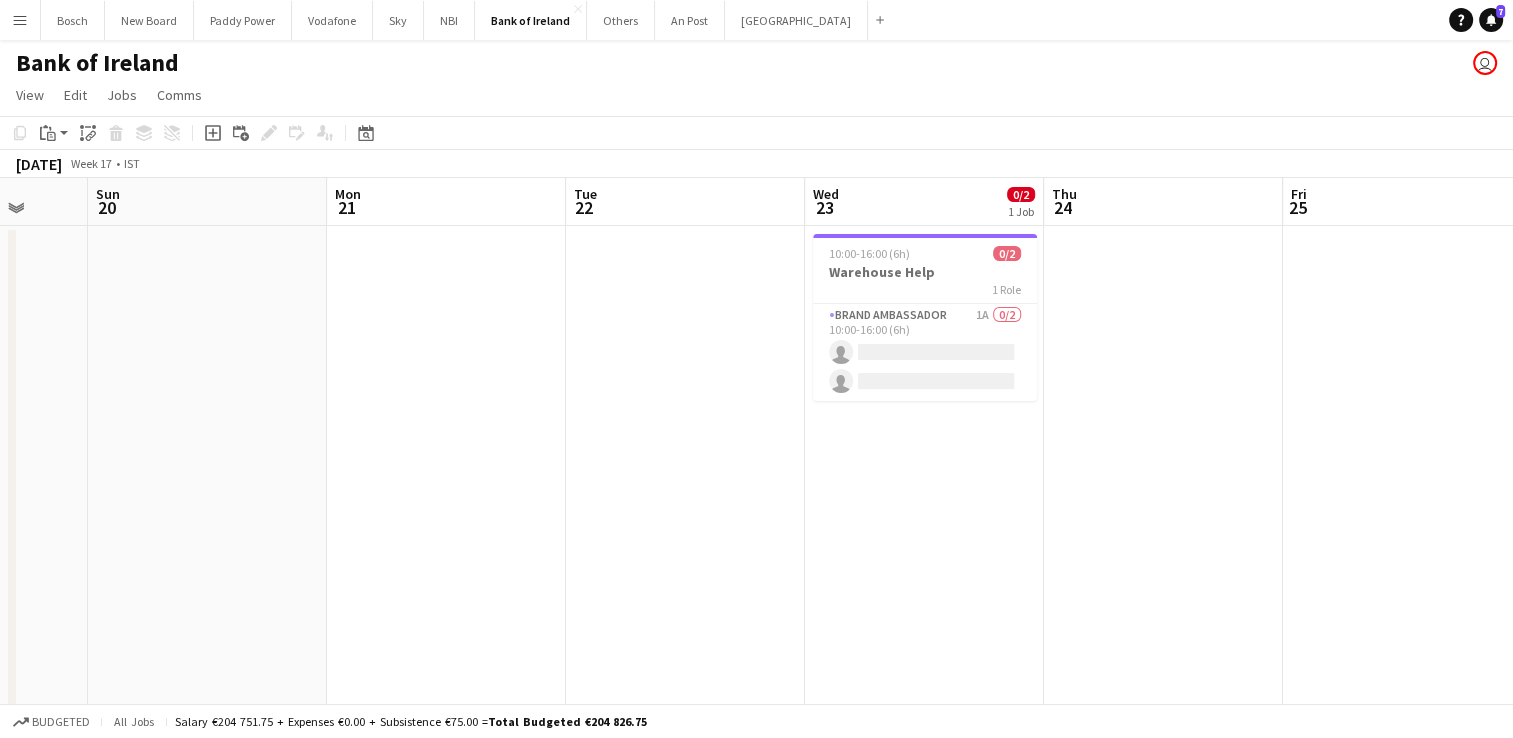 click on "Thu   17   Fri   18   Sat   19   Sun   20   Mon   21   Tue   22   Wed   23   0/2   1 Job   Thu   24   Fri   25   Sat   26   Sun   27   5/5   1 Job   Mon   28      10:00-16:00 (6h)    0/2   Warehouse Help    1 Role   Brand Ambassador   1A   0/2   10:00-16:00 (6h)
single-neutral-actions
single-neutral-actions
12:00-16:30 (4h30m)    5/5   The Catch - PTC Final    1 Role   Brand Ambassador   [DATE]   12:00-16:30 (4h30m)
[PERSON_NAME] [PERSON_NAME] [PERSON_NAME] [PERSON_NAME] [PERSON_NAME]" at bounding box center (756, 1229) 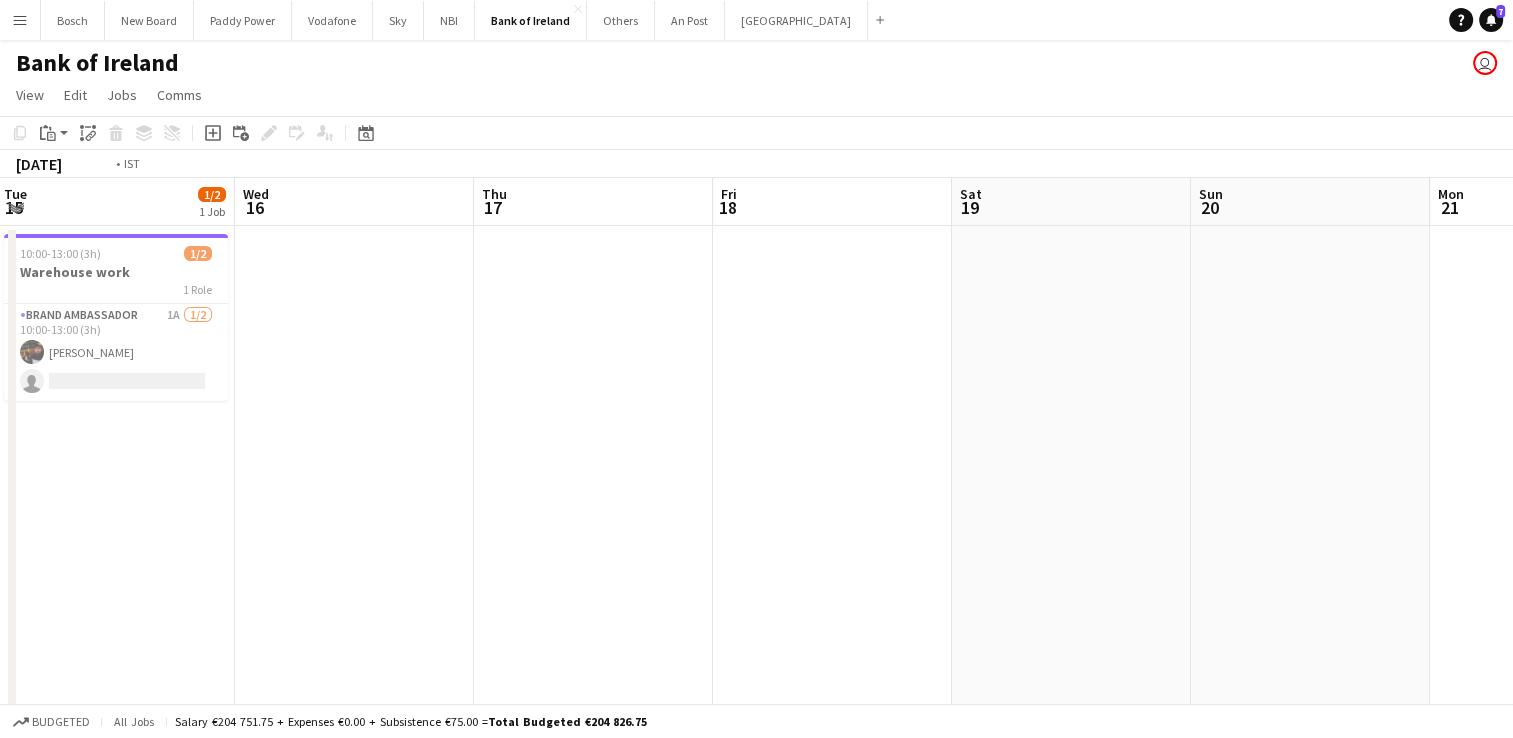 click on "Sun   13   Mon   14   Tue   15   1/2   1 Job   Wed   16   Thu   17   Fri   18   Sat   19   Sun   20   Mon   21   Tue   22   Wed   23   0/2   1 Job   Thu   24      10:00-13:00 (3h)    1/2   Warehouse work    1 Role   Brand Ambassador   1A   [DATE]   10:00-13:00 (3h)
[PERSON_NAME]
single-neutral-actions
10:00-16:00 (6h)    0/2   Warehouse Help    1 Role   Brand Ambassador   1A   0/2   10:00-16:00 (6h)
single-neutral-actions
single-neutral-actions" at bounding box center (756, 1229) 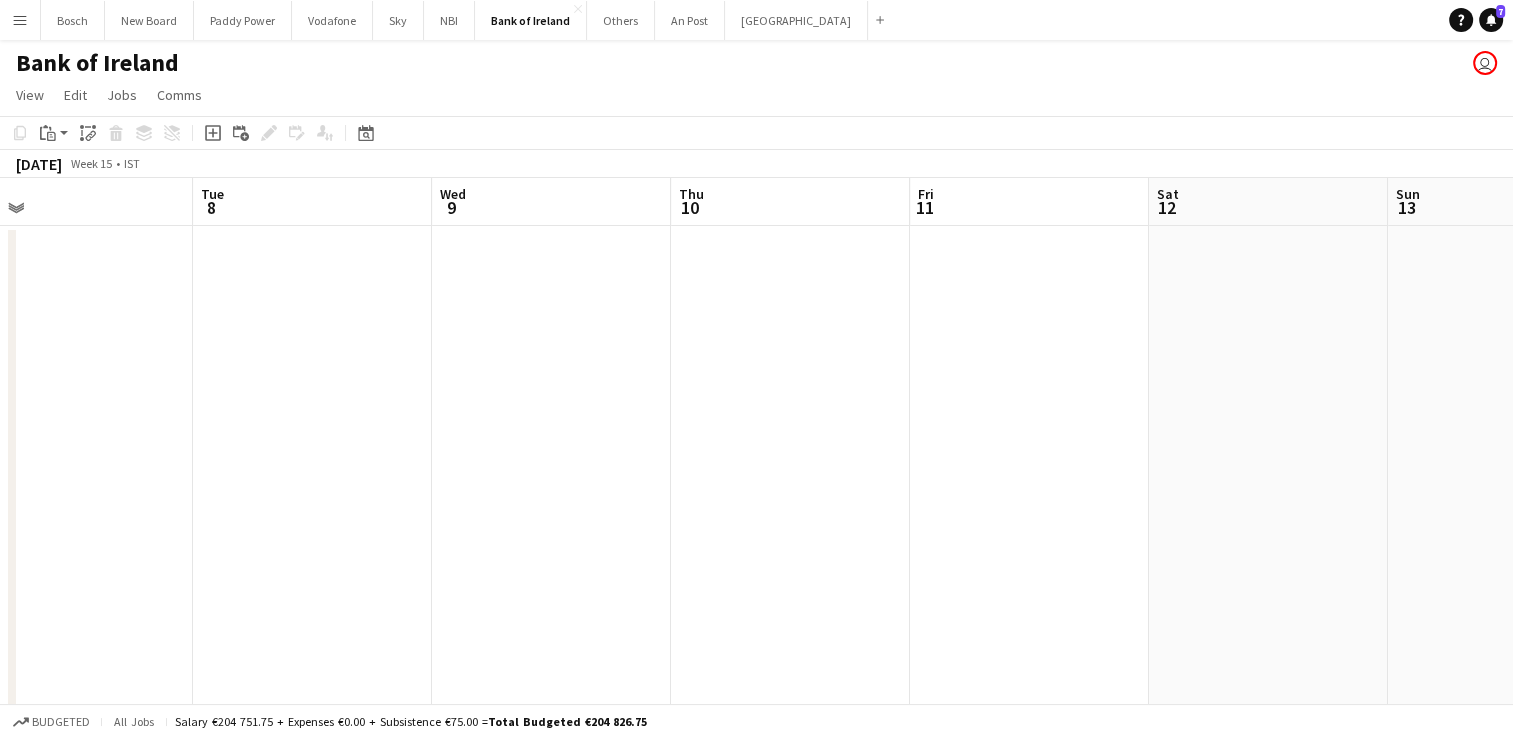 click on "Menu
Boards
Boards   Boards   All jobs   Status
Workforce
Workforce   My Workforce   Recruiting
Comms
Comms
Pay
Pay   Approvals
Platform Settings
Platform Settings   Your settings
Training Academy
Training Academy
Knowledge Base
Knowledge Base
Product Updates
Product Updates   Log Out   Privacy   Bosch
Close
New Board
Close
Paddy Power
Close
Vodafone
Close
Sky
Close
NBI
Close
Bank of Ireland
Close
Others
Close
An Post
Close
[GEOGRAPHIC_DATA]
Add
Help" at bounding box center (756, 1157) 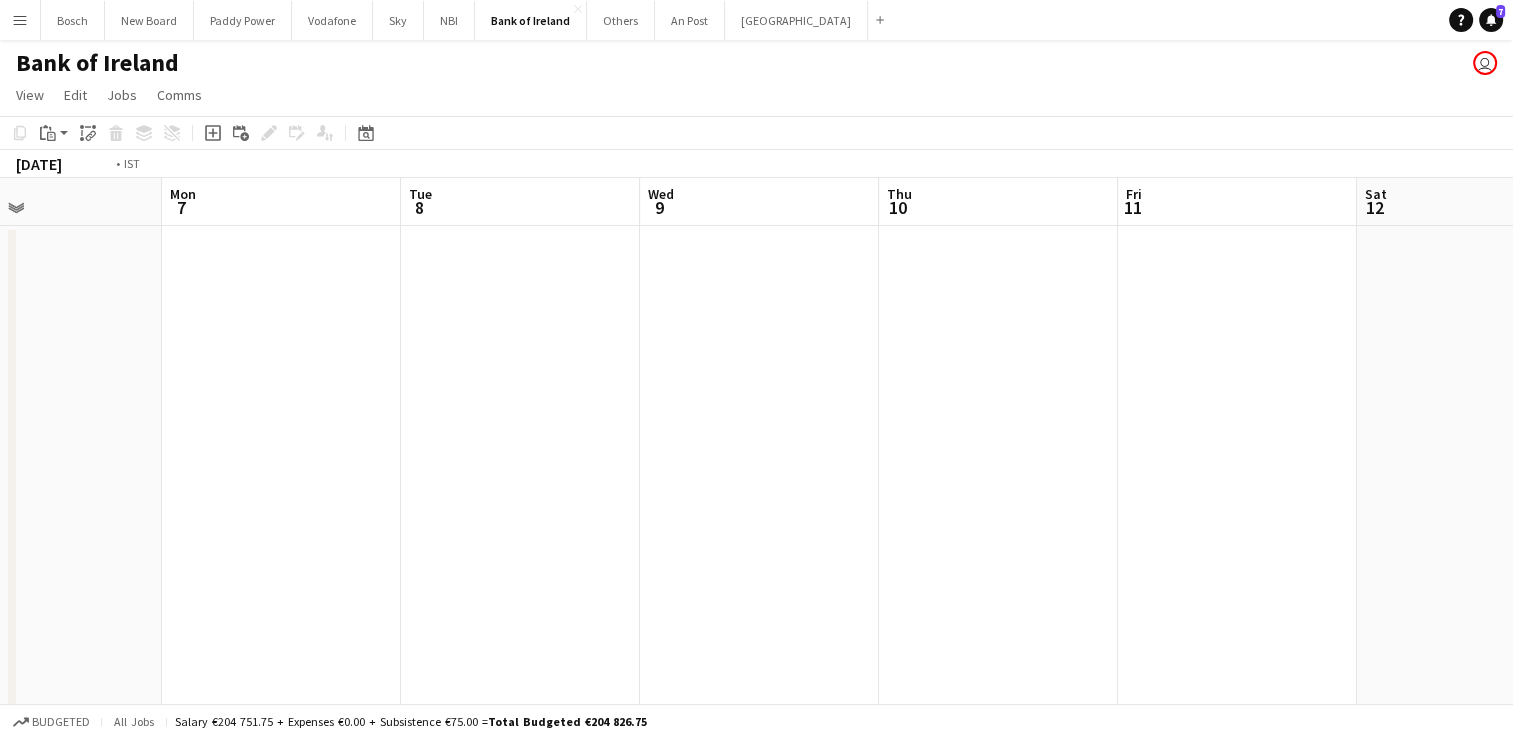 click on "Menu
Boards
Boards   Boards   All jobs   Status
Workforce
Workforce   My Workforce   Recruiting
Comms
Comms
Pay
Pay   Approvals
Platform Settings
Platform Settings   Your settings
Training Academy
Training Academy
Knowledge Base
Knowledge Base
Product Updates
Product Updates   Log Out   Privacy   Bosch
Close
New Board
Close
Paddy Power
Close
Vodafone
Close
Sky
Close
NBI
Close
Bank of Ireland
Close
Others
Close
An Post
Close
[GEOGRAPHIC_DATA]
Add
Help" at bounding box center [756, 1157] 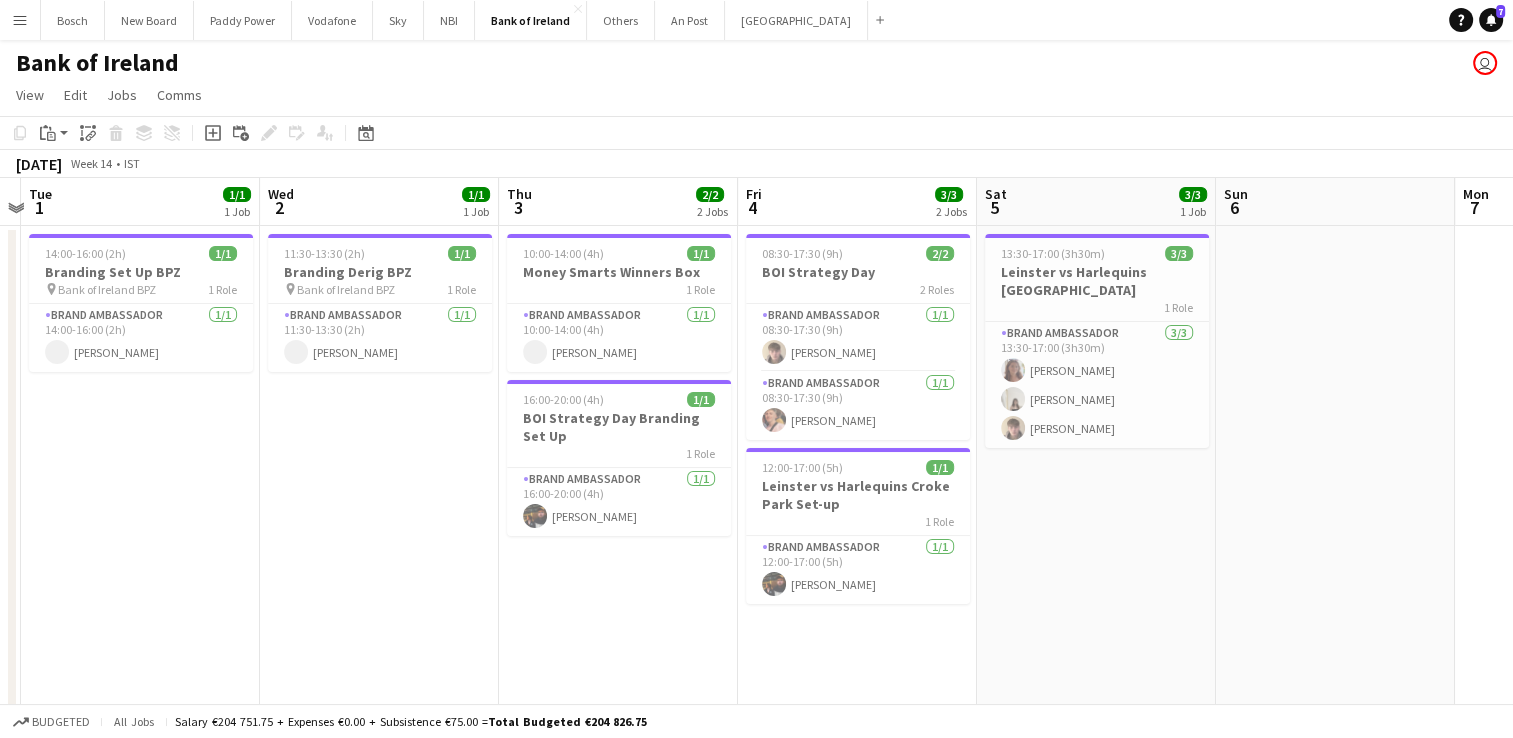 scroll, scrollTop: 0, scrollLeft: 456, axis: horizontal 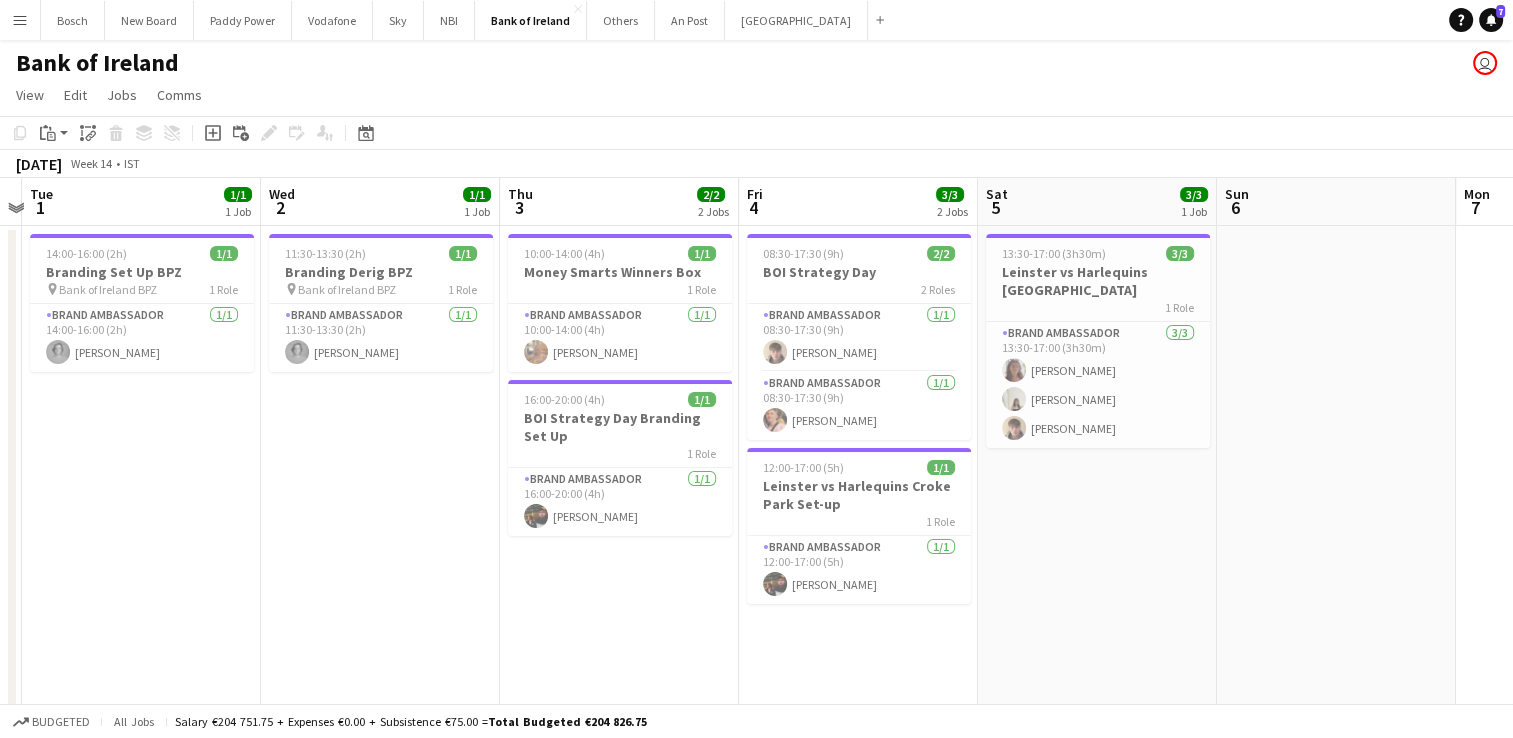 click on "Sun   30   Mon   31   Tue   1   1/1   1 Job   Wed   2   1/1   1 Job   Thu   3   2/2   2 Jobs   Fri   4   3/3   2 Jobs   Sat   5   3/3   1 Job   Sun   6   Mon   7   Tue   8   Wed   9   Thu   10      14:00-16:00 (2h)    1/1   Branding Set Up BPZ
pin
Bank of Ireland BPZ   1 Role   Brand Ambassador   [DATE]   14:00-16:00 (2h)
[PERSON_NAME]     11:30-13:30 (2h)    1/1   Branding Derig BPZ
pin
Bank of Ireland BPZ   1 Role   Brand Ambassador   [DATE]   11:30-13:30 (2h)
[PERSON_NAME]     10:00-14:00 (4h)    1/1   Money Smarts Winners Box   1 Role   Brand Ambassador   [DATE]   10:00-14:00 (4h)
[PERSON_NAME]     16:00-20:00 (4h)    1/1   BOI Strategy Day Branding Set Up    1 Role   Brand Ambassador   [DATE]   16:00-20:00 (4h)
[PERSON_NAME]     08:30-17:30 (9h)    2/2   BOI Strategy Day   2 Roles   Brand Ambassador   [DATE]   08:30-17:30 (9h)
[PERSON_NAME]  Brand Ambassador   [DATE]   08:30-17:30 (9h)
[PERSON_NAME]     12:00-17:00 (5h)    1/1   1/1" at bounding box center [756, 1229] 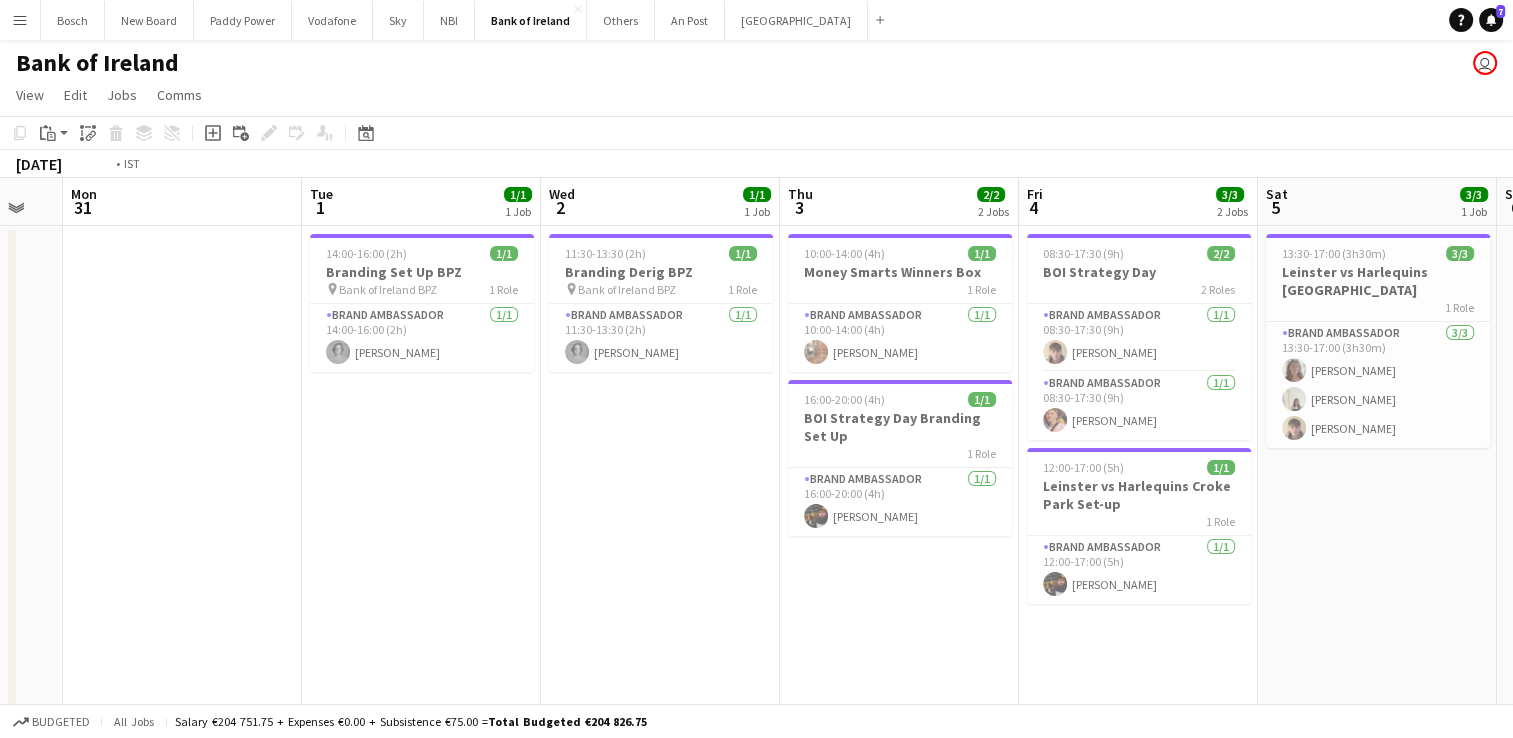 scroll, scrollTop: 0, scrollLeft: 413, axis: horizontal 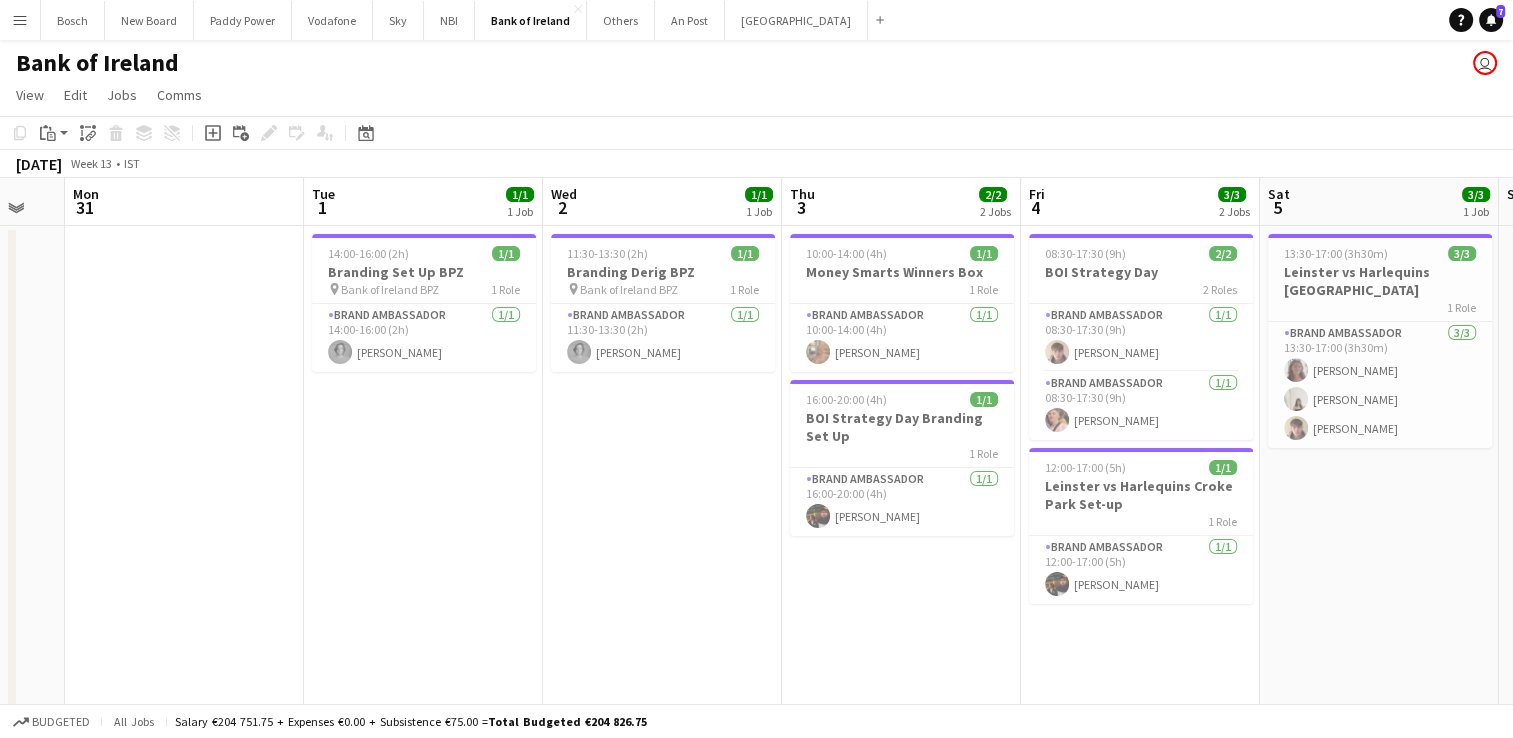 click on "Sat   29   5/5   2 Jobs   Sun   30   Mon   31   Tue   1   1/1   1 Job   Wed   2   1/1   1 Job   Thu   3   2/2   2 Jobs   Fri   4   3/3   2 Jobs   Sat   5   3/3   1 Job   Sun   6   Mon   7   Tue   8   Wed   9      06:45-18:30 (11h45m)    3/3   The Catch Connacht    1 Role   Brand Ambassador   [DATE]   06:45-18:30 (11h45m)
[PERSON_NAME] [PERSON_NAME] [PERSON_NAME]     10:00-16:00 (6h)    2/2   NEVO Event    1 Role   Brand Ambassador   [DATE]   10:00-16:00 (6h)
[PERSON_NAME] [PERSON_NAME]     14:00-16:00 (2h)    1/1   Branding Set Up BPZ
pin
Bank of Ireland BPZ   1 Role   Brand Ambassador   [DATE]   14:00-16:00 (2h)
[PERSON_NAME]     11:30-13:30 (2h)    1/1   Branding Derig BPZ
pin
Bank of Ireland BPZ   1 Role   Brand Ambassador   [DATE]   11:30-13:30 (2h)
[PERSON_NAME]     10:00-14:00 (4h)    1/1   Money Smarts Winners Box   1 Role   Brand Ambassador   [DATE]   10:00-14:00 (4h)
[PERSON_NAME]     16:00-20:00 (4h)    1/1   1 Role   1/1" at bounding box center [756, 1229] 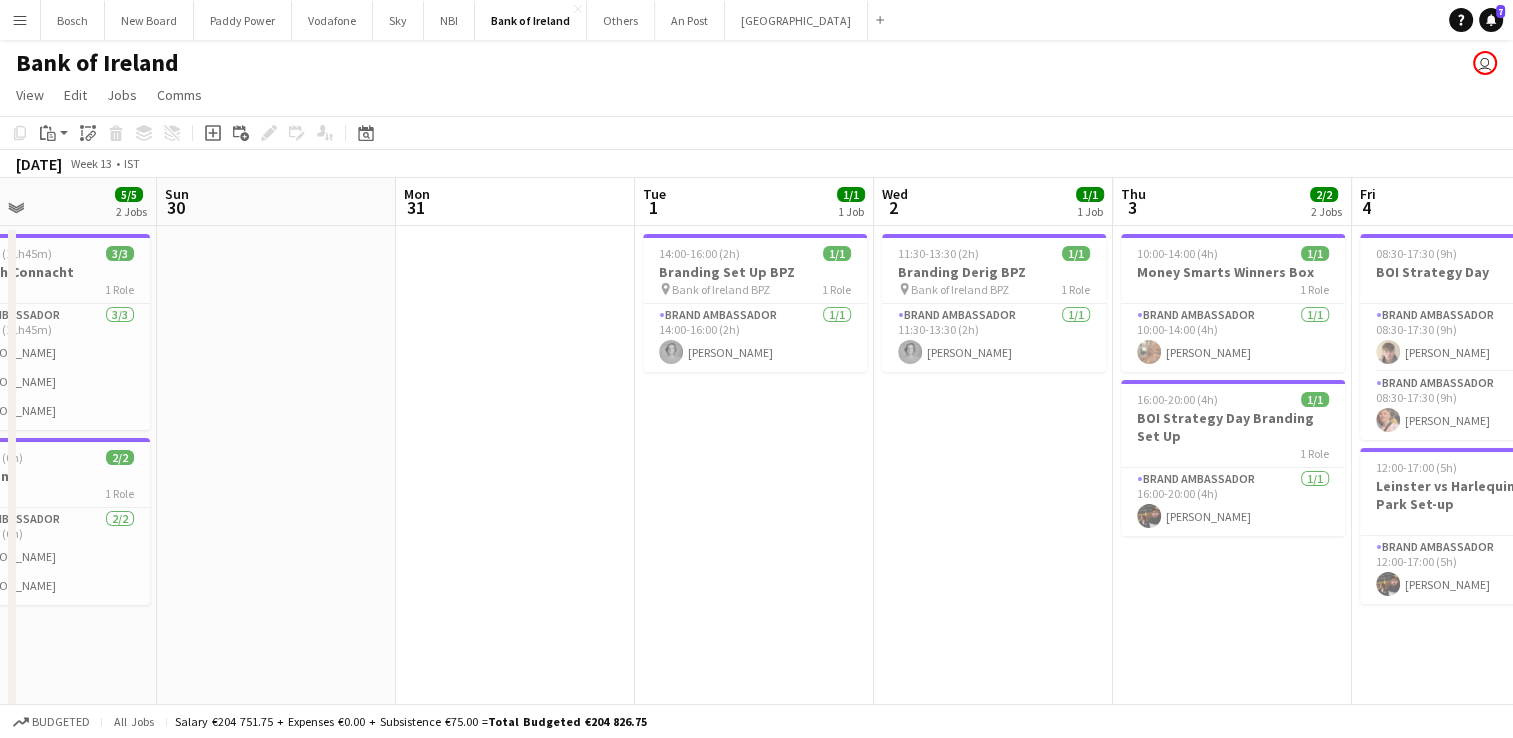 click on "Thu   27   Fri   28   2/2   1 Job   Sat   29   5/5   2 Jobs   Sun   30   Mon   31   Tue   1   1/1   1 Job   Wed   2   1/1   1 Job   Thu   3   2/2   2 Jobs   Fri   4   3/3   2 Jobs   Sat   5   3/3   1 Job   Sun   6   Mon   7      10:00-16:00 (6h)    2/2   NEVO Event    1 Role   Brand Ambassador   [DATE]   10:00-16:00 (6h)
[PERSON_NAME] [PERSON_NAME]     06:45-18:30 (11h45m)    3/3   The Catch Connacht    1 Role   Brand Ambassador   [DATE]   06:45-18:30 (11h45m)
[PERSON_NAME] [PERSON_NAME] [PERSON_NAME]     10:00-16:00 (6h)    2/2   NEVO Event    1 Role   Brand Ambassador   [DATE]   10:00-16:00 (6h)
[PERSON_NAME] [PERSON_NAME]     14:00-16:00 (2h)    1/1   Branding Set Up BPZ
pin
Bank of Ireland BPZ   1 Role   Brand Ambassador   [DATE]   14:00-16:00 (2h)
[PERSON_NAME]     11:30-13:30 (2h)    1/1   Branding Derig BPZ
pin
Bank of Ireland BPZ   1 Role   Brand Ambassador   [DATE]   11:30-13:30 (2h)
[PERSON_NAME]     10:00-14:00 (4h)    1/1" at bounding box center (756, 1229) 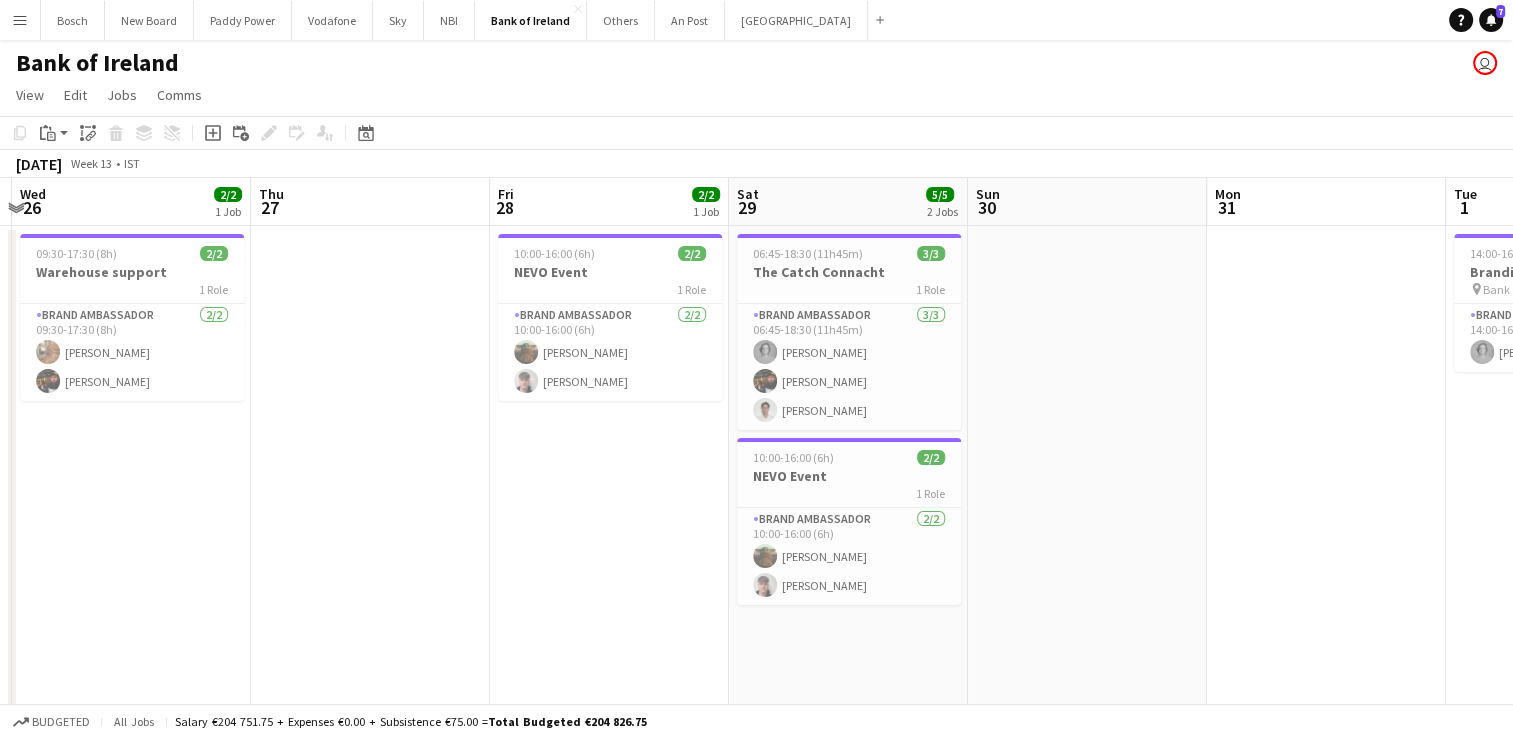 click on "Sat   22   1/2   1 Job   Sun   23   Mon   24   Tue   25   Wed   26   2/2   1 Job   Thu   27   Fri   28   2/2   1 Job   Sat   29   5/5   2 Jobs   Sun   30   Mon   31   Tue   1   1/1   1 Job   Wed   2   1/1   1 Job      10:00-16:00 (6h)    1/2   NEVO Event    1 Role   Brand Ambassador   6A   [DATE]   10:00-16:00 (6h)
[PERSON_NAME]
single-neutral-actions
09:30-17:30 (8h)    2/2   Warehouse support    1 Role   Brand Ambassador   [DATE]   09:30-17:30 (8h)
[PERSON_NAME] [PERSON_NAME]     10:00-16:00 (6h)    2/2   NEVO Event    1 Role   Brand Ambassador   [DATE]   10:00-16:00 (6h)
[PERSON_NAME] [PERSON_NAME]     06:45-18:30 (11h45m)    3/3   The Catch Connacht    1 Role   Brand Ambassador   [DATE]   06:45-18:30 (11h45m)
[PERSON_NAME] [PERSON_NAME] [PERSON_NAME]     10:00-16:00 (6h)    2/2   NEVO Event    1 Role   Brand Ambassador   [DATE]   10:00-16:00 (6h)
[PERSON_NAME] [PERSON_NAME]     14:00-16:00 (2h)    1/1   Branding Set Up BPZ
pin
1 Role" at bounding box center [756, 1229] 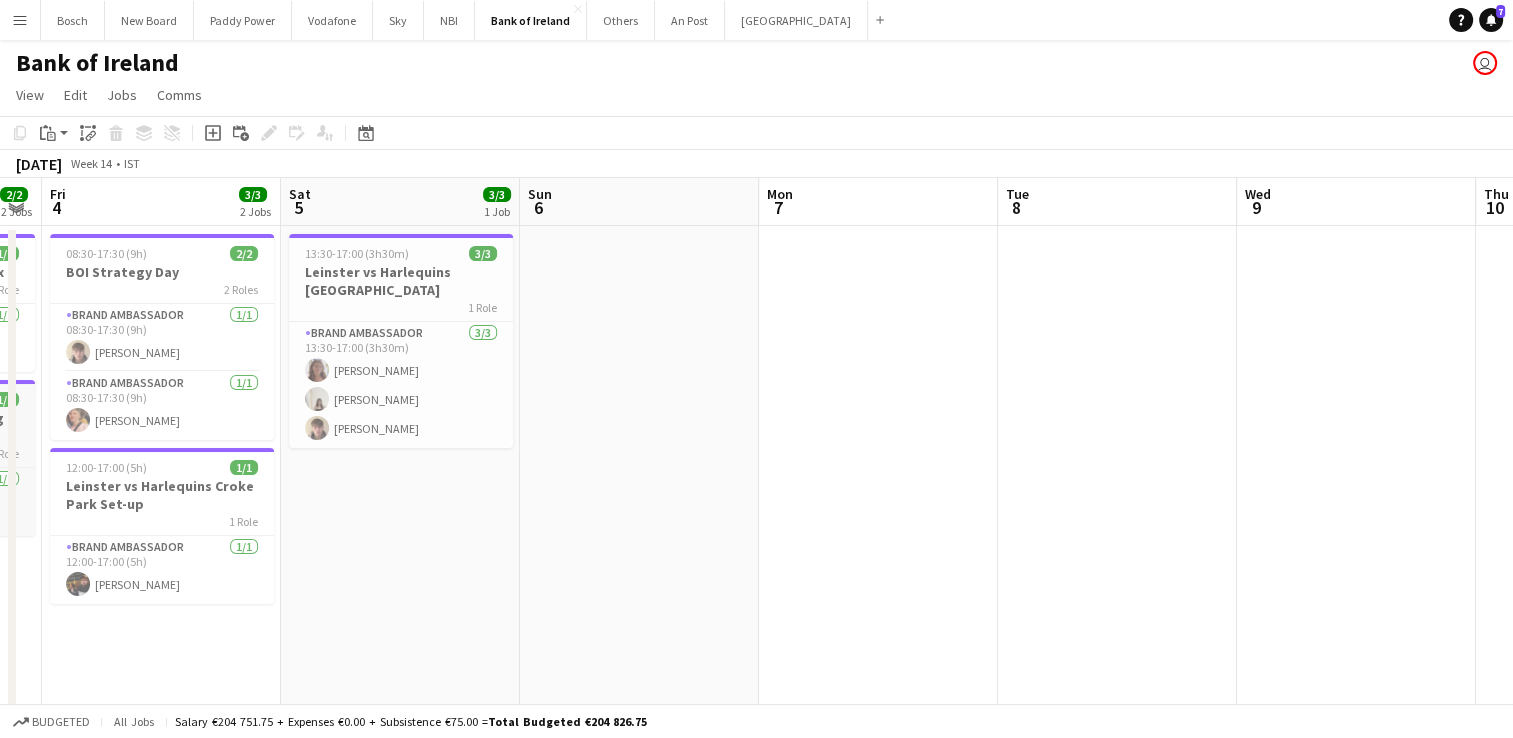 click on "Menu
Boards
Boards   Boards   All jobs   Status
Workforce
Workforce   My Workforce   Recruiting
Comms
Comms
Pay
Pay   Approvals
Platform Settings
Platform Settings   Your settings
Training Academy
Training Academy
Knowledge Base
Knowledge Base
Product Updates
Product Updates   Log Out   Privacy   Bosch
Close
New Board
Close
Paddy Power
Close
Vodafone
Close
Sky
Close
NBI
Close
Bank of Ireland
Close
Others
Close
An Post
Close
[GEOGRAPHIC_DATA]
Add
Help" at bounding box center (756, 1157) 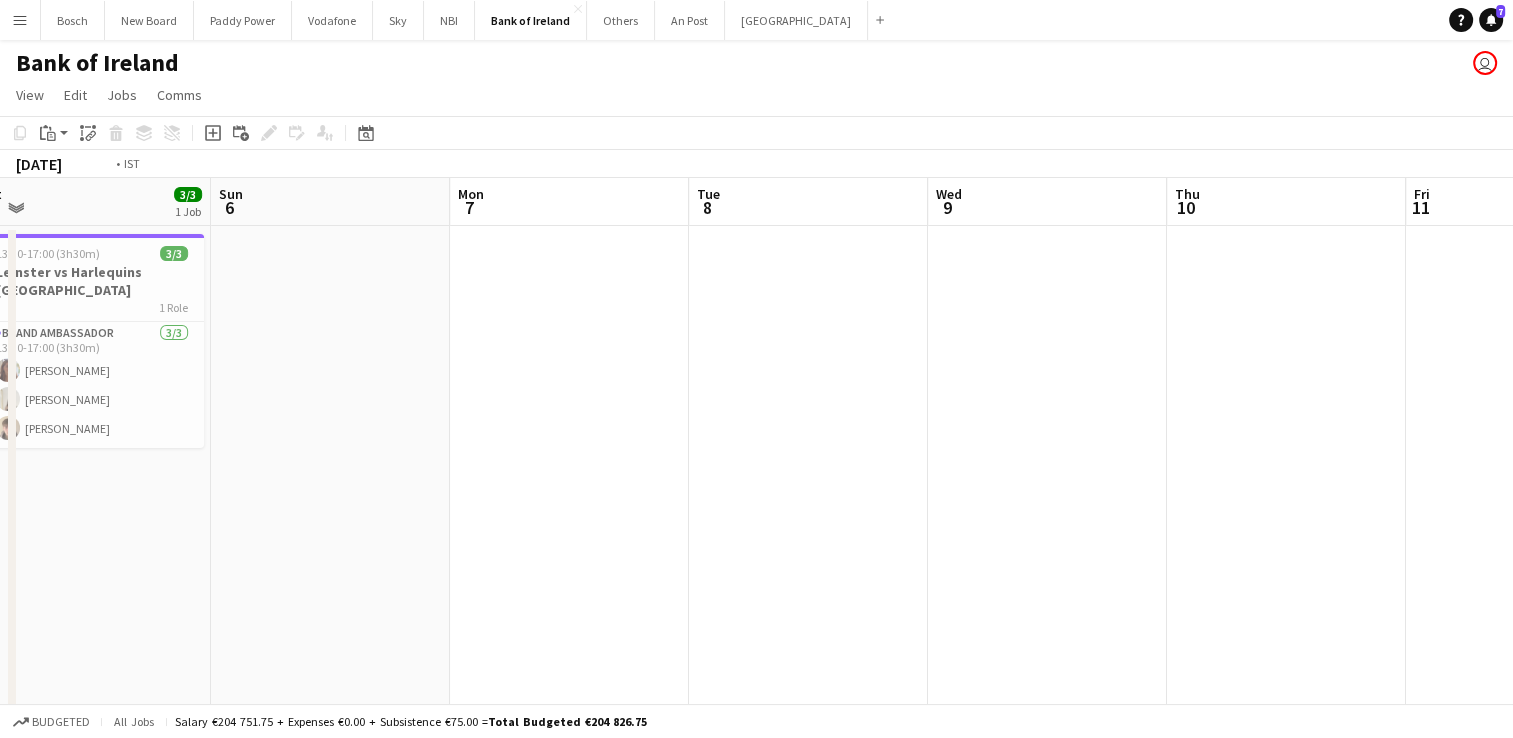 click on "Tue   1   1/1   1 Job   Wed   2   1/1   1 Job   Thu   3   2/2   2 Jobs   Fri   4   3/3   2 Jobs   Sat   5   3/3   1 Job   Sun   6   Mon   7   Tue   8   Wed   9   Thu   10   Fri   11   Sat   12      14:00-16:00 (2h)    1/1   Branding Set Up BPZ
pin
Bank of Ireland BPZ   1 Role   Brand Ambassador   [DATE]   14:00-16:00 (2h)
[PERSON_NAME]     11:30-13:30 (2h)    1/1   Branding Derig BPZ
pin
Bank of Ireland BPZ   1 Role   Brand Ambassador   [DATE]   11:30-13:30 (2h)
[PERSON_NAME]     10:00-14:00 (4h)    1/1   Money Smarts Winners Box   1 Role   Brand Ambassador   [DATE]   10:00-14:00 (4h)
[PERSON_NAME]     16:00-20:00 (4h)    1/1   BOI Strategy Day Branding Set Up    1 Role   Brand Ambassador   [DATE]   16:00-20:00 (4h)
[PERSON_NAME]     08:30-17:30 (9h)    2/2   BOI Strategy Day   2 Roles   Brand Ambassador   [DATE]   08:30-17:30 (9h)
[PERSON_NAME]  Brand Ambassador   [DATE]   08:30-17:30 (9h)
[PERSON_NAME]     12:00-17:00 (5h)    1/1   1/1" at bounding box center (756, 1229) 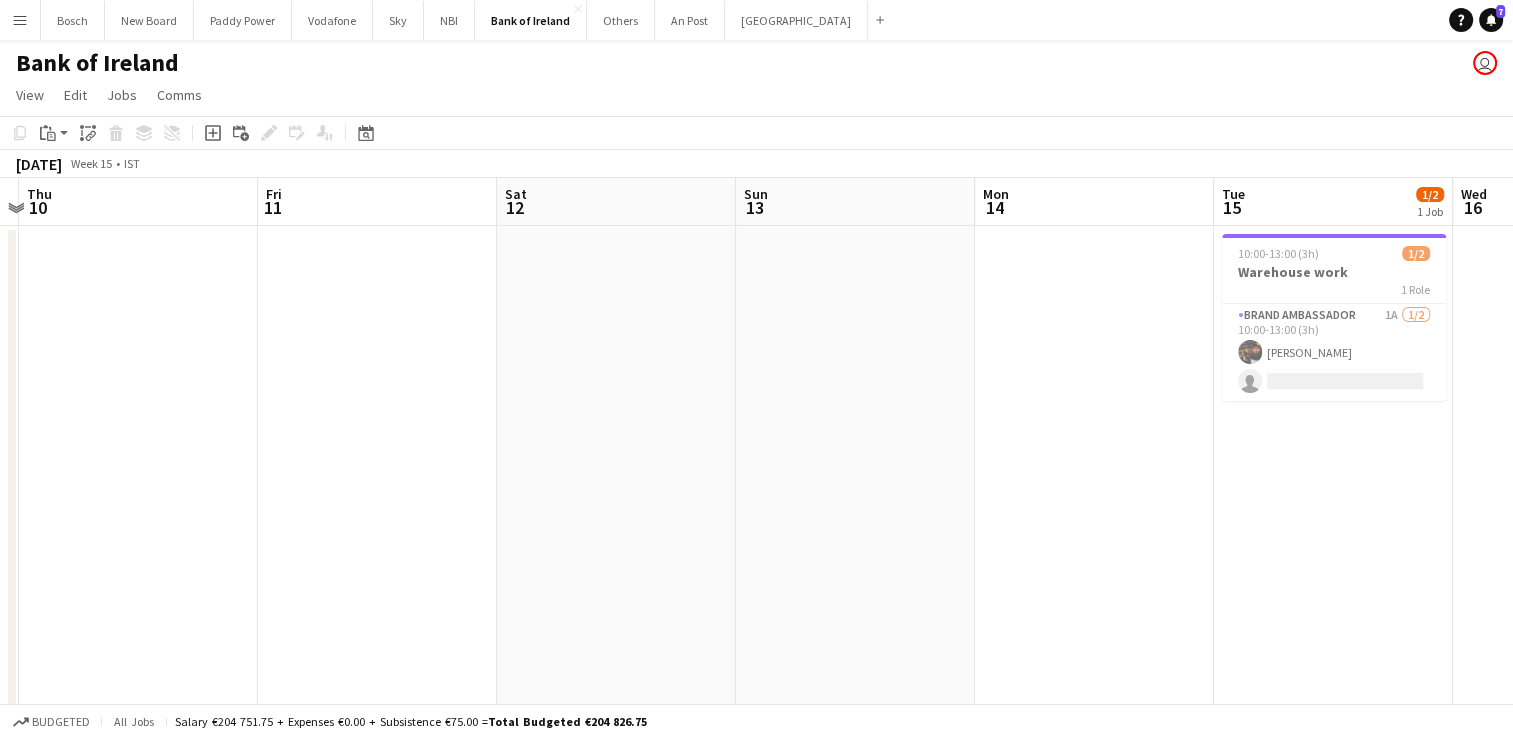 click on "Sun   6   Mon   7   Tue   8   Wed   9   Thu   10   Fri   11   Sat   12   Sun   13   Mon   14   Tue   15   1/2   1 Job   Wed   16   Thu   17      10:00-13:00 (3h)    1/2   Warehouse work    1 Role   Brand Ambassador   1A   [DATE]   10:00-13:00 (3h)
[PERSON_NAME]
single-neutral-actions" at bounding box center (756, 1229) 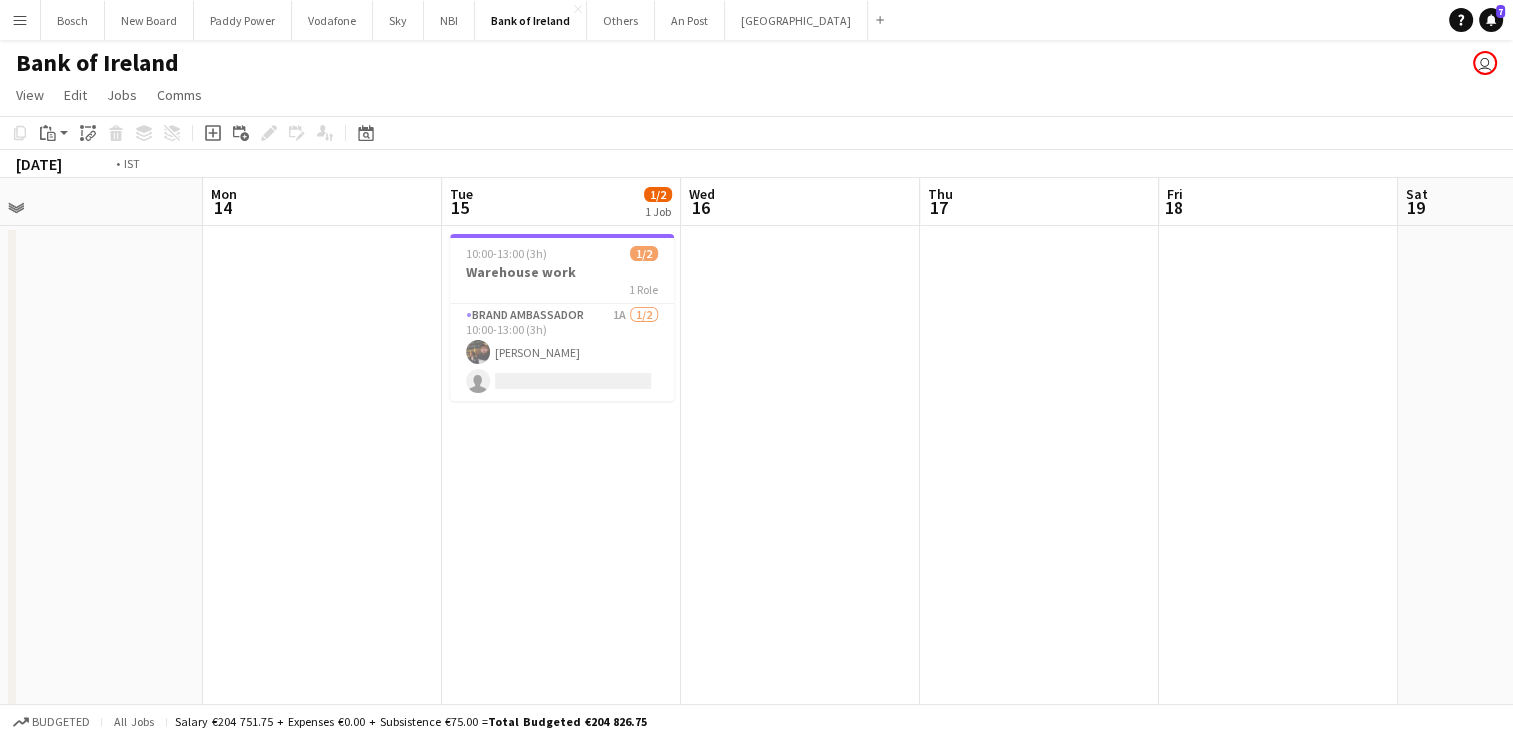 click on "Thu   10   Fri   11   Sat   12   Sun   13   Mon   14   Tue   15   1/2   1 Job   Wed   16   Thu   17   Fri   18   Sat   19   Sun   20   Mon   21      10:00-13:00 (3h)    1/2   Warehouse work    1 Role   Brand Ambassador   1A   [DATE]   10:00-13:00 (3h)
[PERSON_NAME]
single-neutral-actions" at bounding box center (756, 1229) 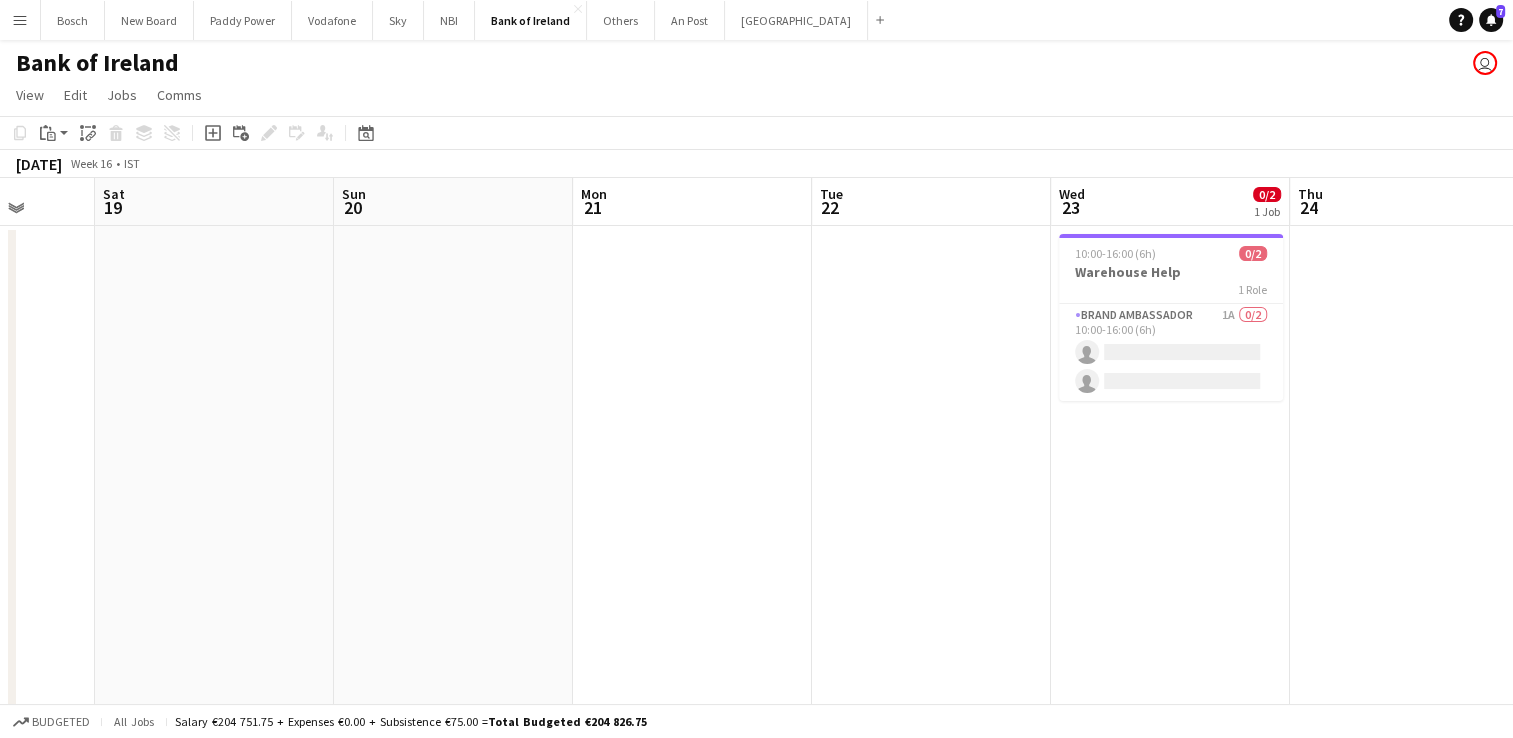 click on "Wed   16   Thu   17   Fri   18   Sat   19   Sun   20   Mon   21   Tue   22   Wed   23   0/2   1 Job   Thu   24   Fri   25   Sat   26   Sun   27   5/5   1 Job      10:00-16:00 (6h)    0/2   Warehouse Help    1 Role   Brand Ambassador   1A   0/2   10:00-16:00 (6h)
single-neutral-actions
single-neutral-actions
12:00-16:30 (4h30m)    5/5   The Catch - PTC Final    1 Role   Brand Ambassador   [DATE]   12:00-16:30 (4h30m)
[PERSON_NAME] [PERSON_NAME] [PERSON_NAME] [PERSON_NAME] [PERSON_NAME]" at bounding box center [756, 1229] 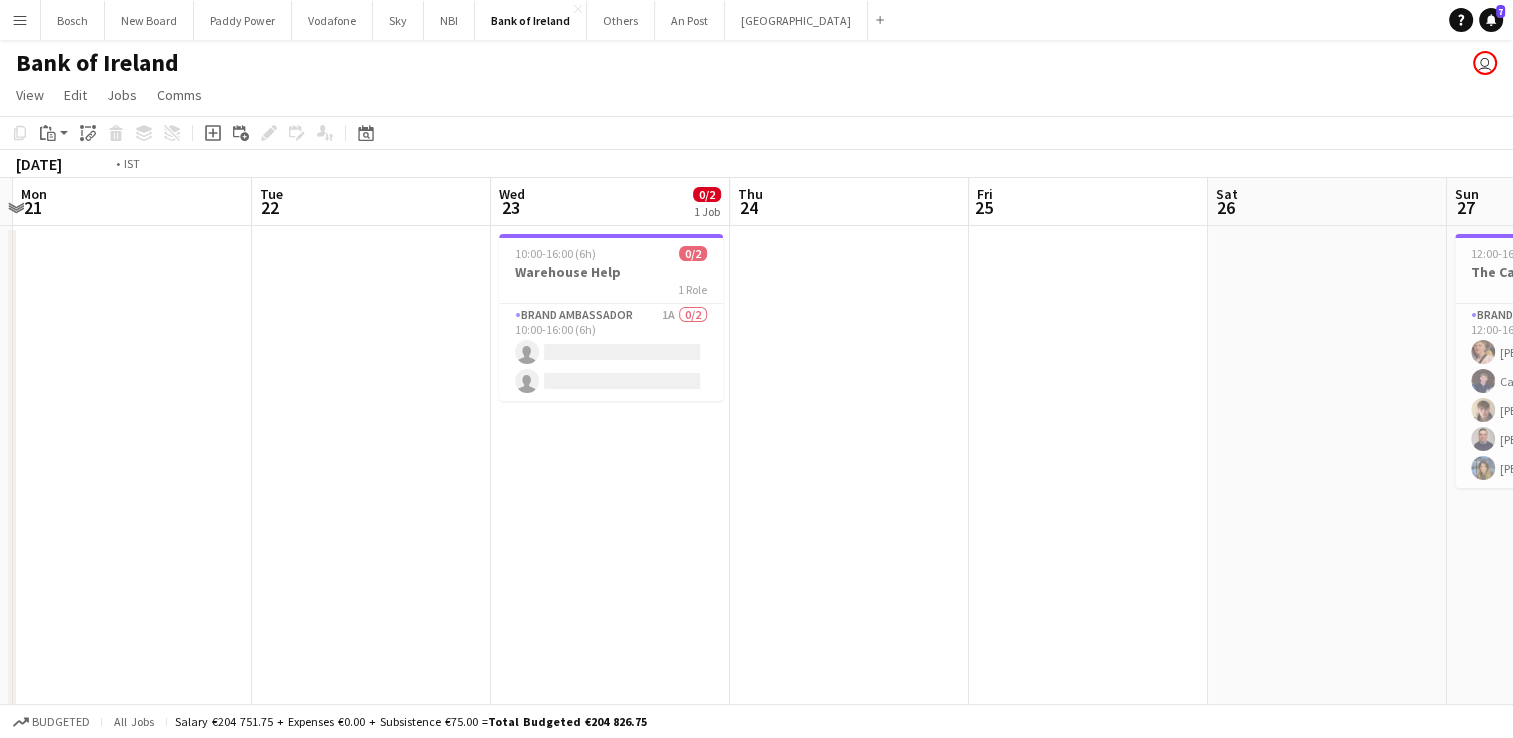 click on "Fri   18   Sat   19   Sun   20   Mon   21   Tue   22   Wed   23   0/2   1 Job   Thu   24   Fri   25   Sat   26   Sun   27   5/5   1 Job   Mon   28   Tue   29      10:00-16:00 (6h)    0/2   Warehouse Help    1 Role   Brand Ambassador   1A   0/2   10:00-16:00 (6h)
single-neutral-actions
single-neutral-actions
12:00-16:30 (4h30m)    5/5   The Catch - PTC Final    1 Role   Brand Ambassador   [DATE]   12:00-16:30 (4h30m)
[PERSON_NAME] [PERSON_NAME] [PERSON_NAME] [PERSON_NAME] [PERSON_NAME]" at bounding box center [756, 1229] 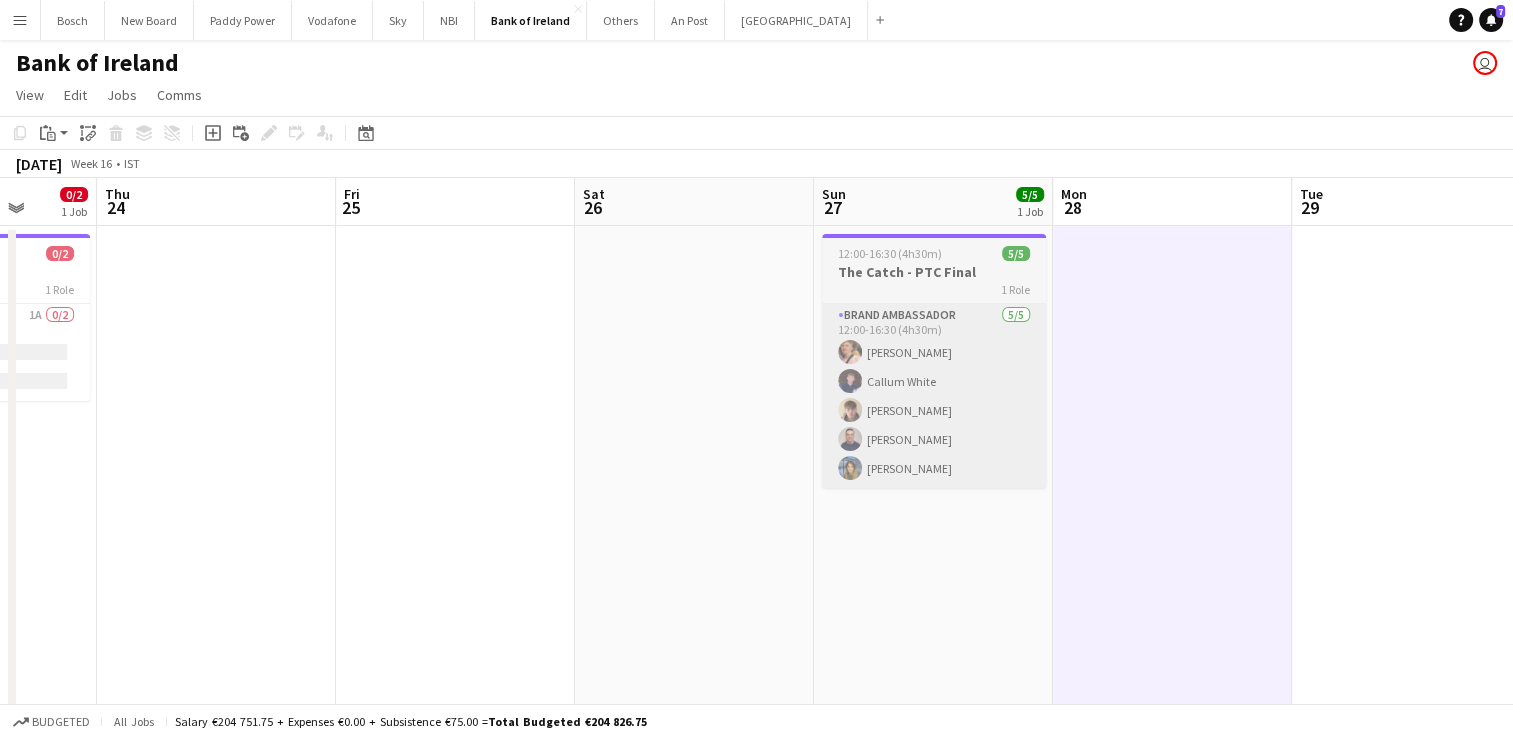click on "Sun   20   Mon   21   Tue   22   Wed   23   0/2   1 Job   Thu   24   Fri   25   Sat   26   Sun   27   5/5   1 Job   Mon   28   Tue   29   Wed   30   Thu   1      10:00-16:00 (6h)    0/2   Warehouse Help    1 Role   Brand Ambassador   1A   0/2   10:00-16:00 (6h)
single-neutral-actions
single-neutral-actions
12:00-16:30 (4h30m)    5/5   The Catch - PTC Final    1 Role   Brand Ambassador   [DATE]   12:00-16:30 (4h30m)
[PERSON_NAME] [PERSON_NAME] [PERSON_NAME] [PERSON_NAME] [PERSON_NAME]" at bounding box center (756, 1229) 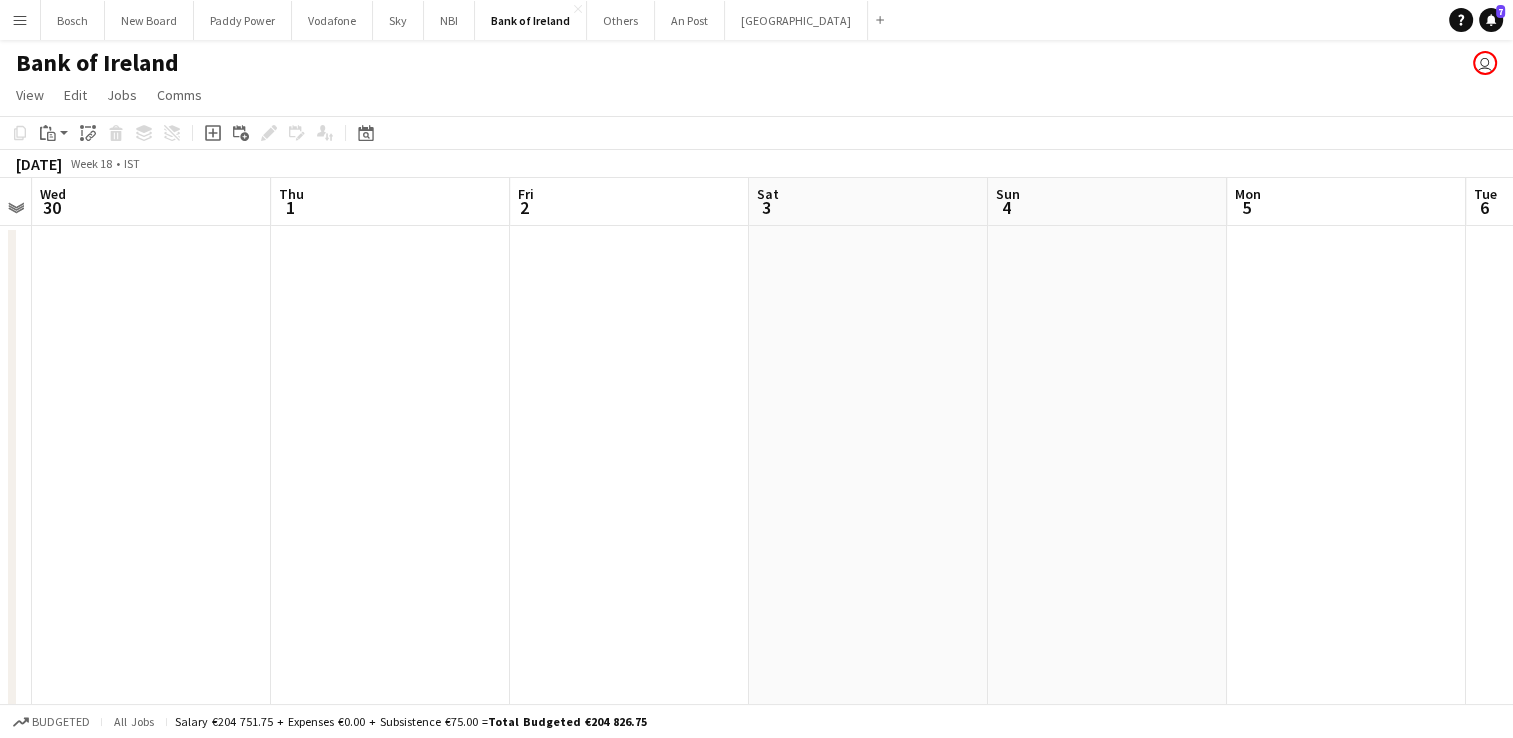 click on "Sat   26   Sun   27   5/5   1 Job   Mon   28   Tue   29   Wed   30   Thu   1   Fri   2   Sat   3   Sun   4   Mon   5   Tue   6   Wed   7      12:00-16:30 (4h30m)    5/5   The Catch - PTC Final    1 Role   Brand Ambassador   [DATE]   12:00-16:30 (4h30m)
[PERSON_NAME] [PERSON_NAME] [PERSON_NAME] [PERSON_NAME] [PERSON_NAME]" at bounding box center [756, 1229] 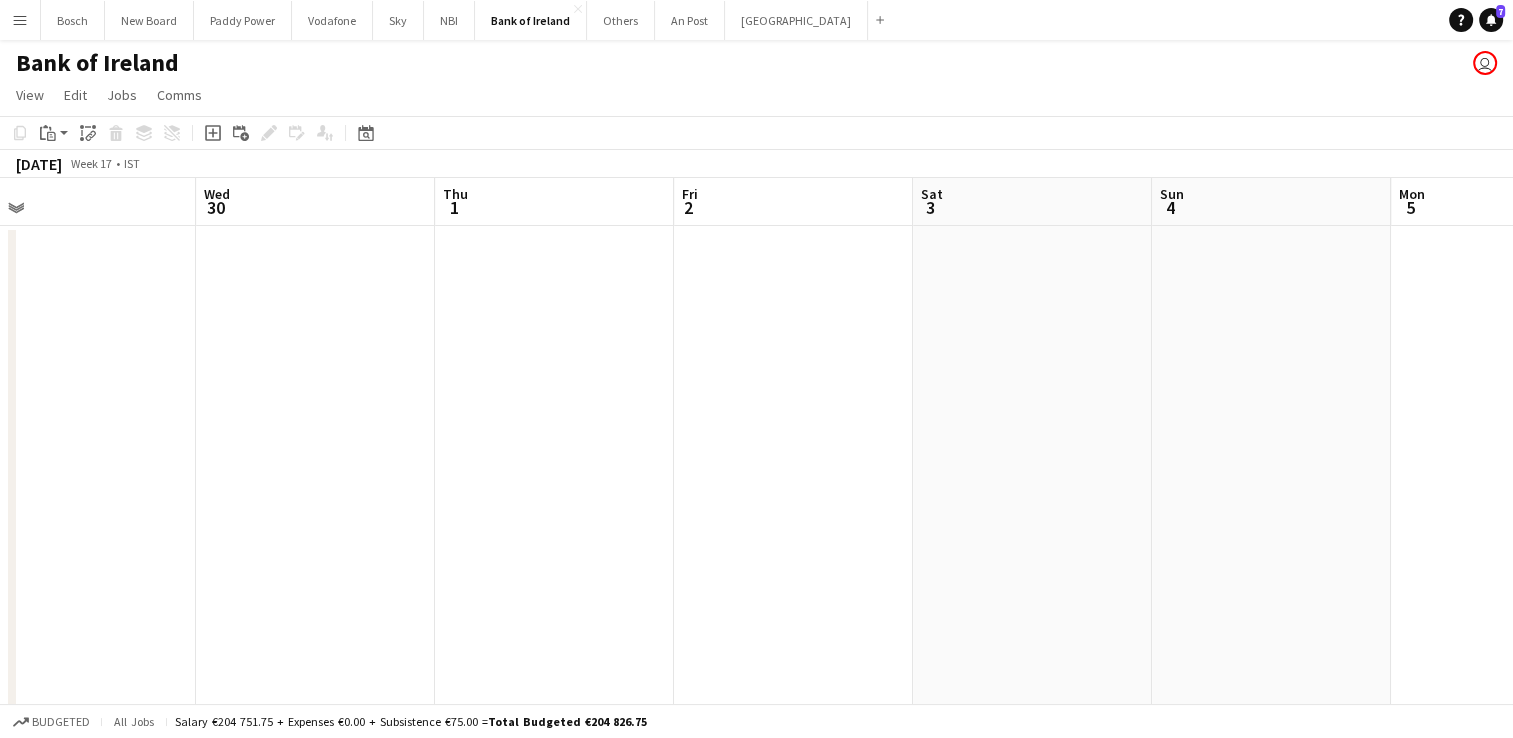 click on "Sat   26   Sun   27   5/5   1 Job   Mon   28   Tue   29   Wed   30   Thu   1   Fri   2   Sat   3   Sun   4   Mon   5   Tue   6   Wed   7      12:00-16:30 (4h30m)    5/5   The Catch - PTC Final    1 Role   Brand Ambassador   [DATE]   12:00-16:30 (4h30m)
[PERSON_NAME] [PERSON_NAME] [PERSON_NAME] [PERSON_NAME] [PERSON_NAME]" at bounding box center [756, 1229] 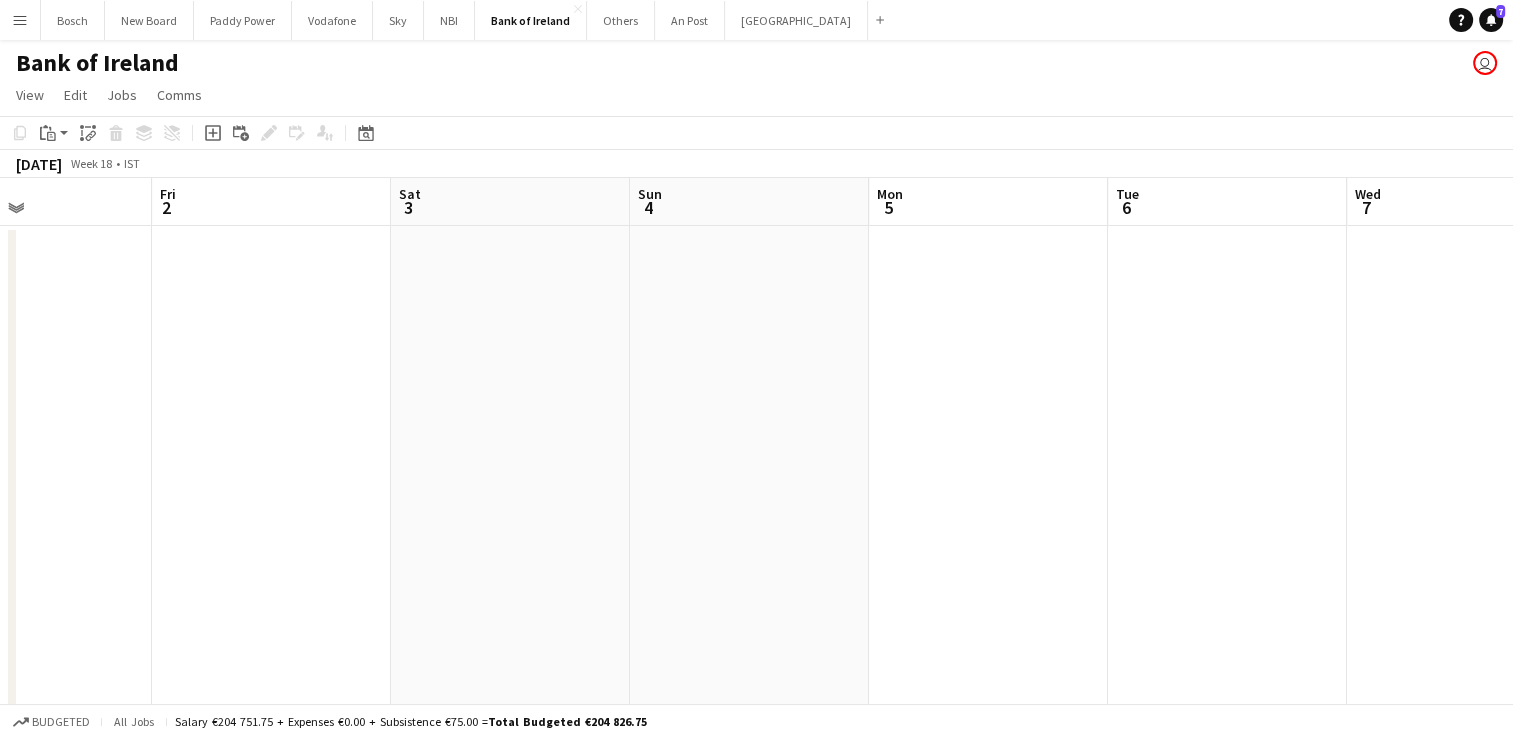 click on "Mon   28   Tue   29   Wed   30   Thu   1   Fri   2   Sat   3   Sun   4   Mon   5   Tue   6   Wed   7   Thu   8   Fri   9" at bounding box center [756, 1229] 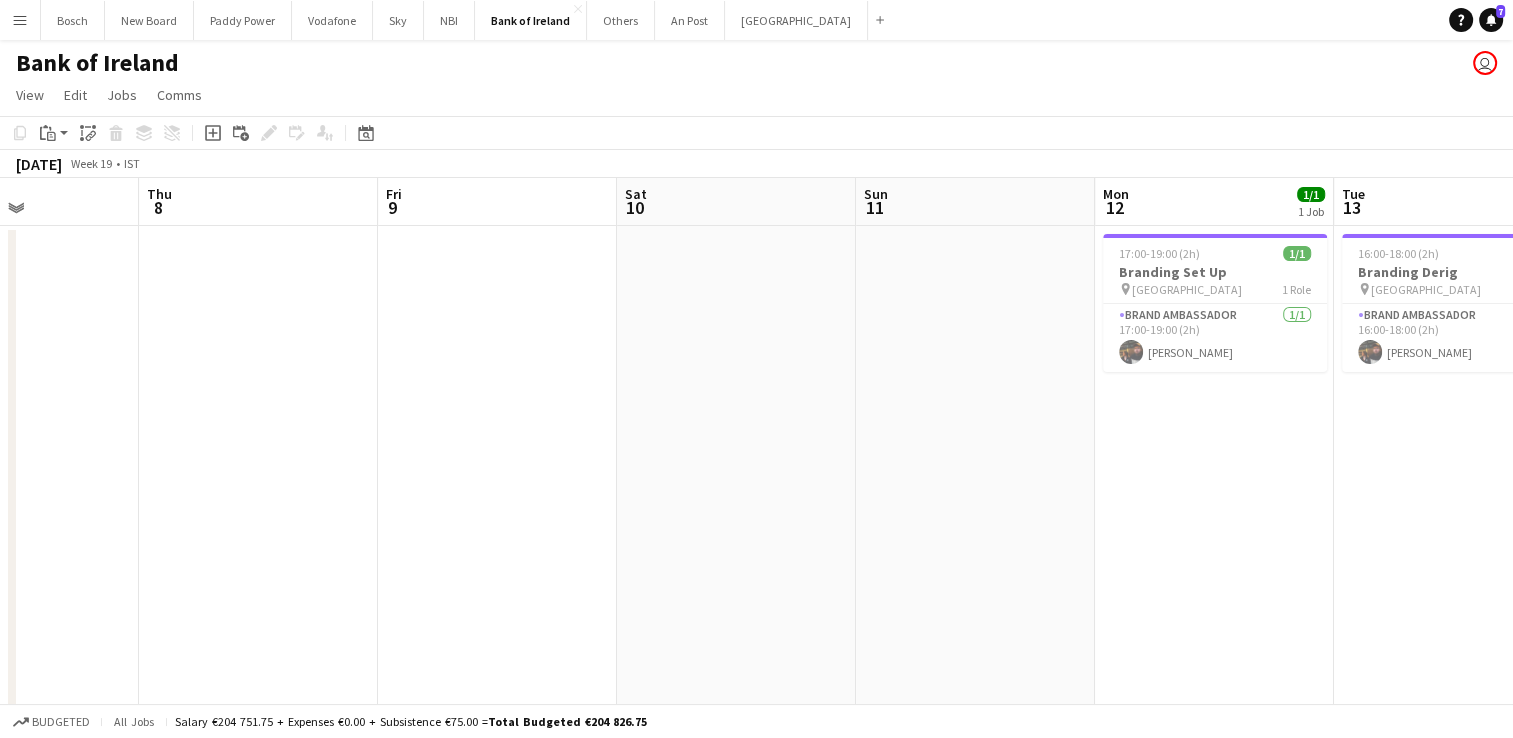 click on "Mon   5   Tue   6   Wed   7   Thu   8   Fri   9   Sat   10   Sun   11   Mon   12   1/1   1 Job   Tue   13   1/1   1 Job   Wed   14   2/2   1 Job   Thu   15   Fri   16      17:00-19:00 (2h)    1/1   Branding Set Up
pin
Croke Park   1 Role   Brand Ambassador   [DATE]   17:00-19:00 (2h)
[PERSON_NAME]     16:00-18:00 (2h)    1/1   Branding Derig
pin
Croke Park   1 Role   Brand Ambassador   [DATE]   16:00-18:00 (2h)
[PERSON_NAME]     06:00-13:00 (7h)    2/2   The Mortgage Store Broker Event    1 Role   Brand Ambassador   [DATE]   06:00-13:00 (7h)
[PERSON_NAME] [PERSON_NAME]" at bounding box center (756, 1229) 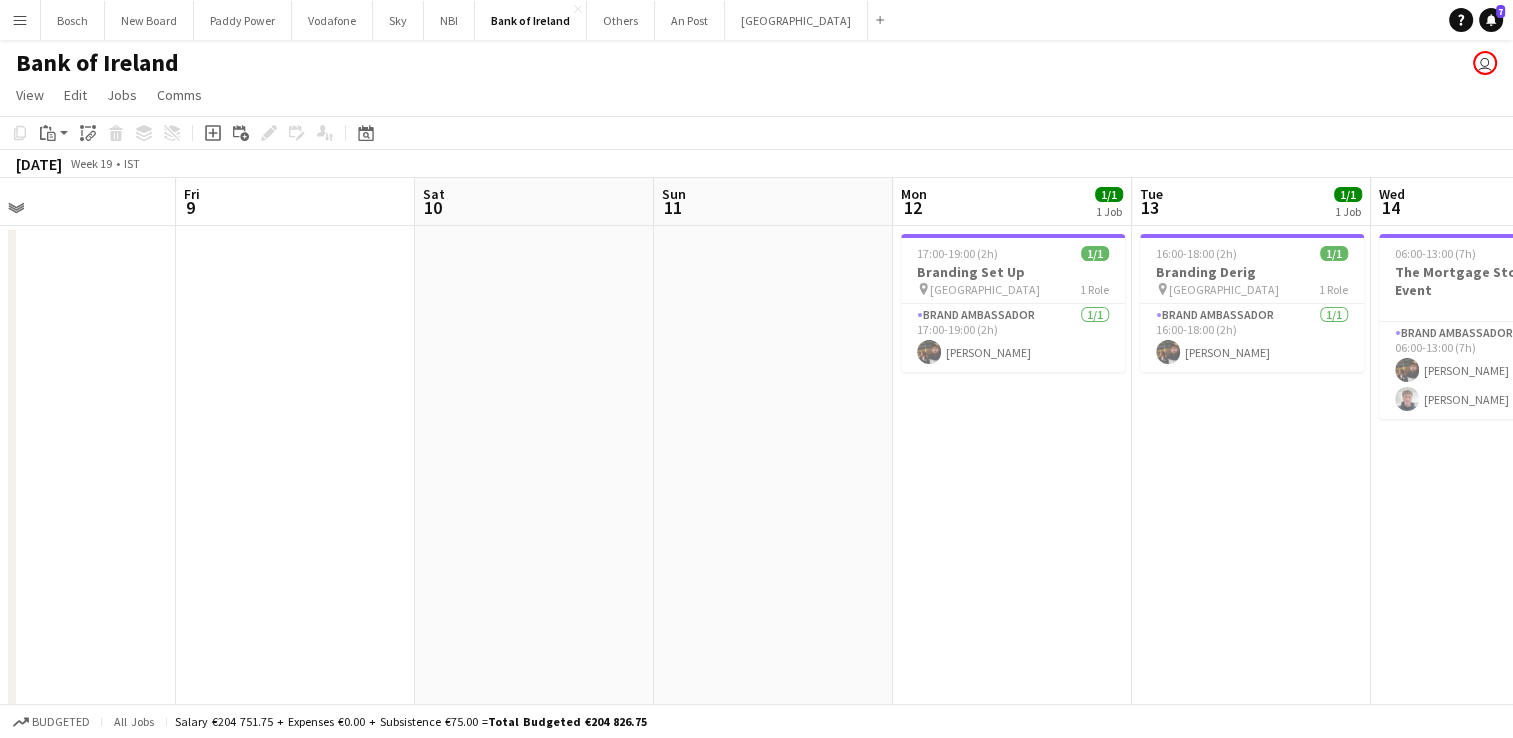 click on "Mon   5   Tue   6   Wed   7   Thu   8   Fri   9   Sat   10   Sun   11   Mon   12   1/1   1 Job   Tue   13   1/1   1 Job   Wed   14   2/2   1 Job   Thu   15   Fri   16      17:00-19:00 (2h)    1/1   Branding Set Up
pin
Croke Park   1 Role   Brand Ambassador   [DATE]   17:00-19:00 (2h)
[PERSON_NAME]     16:00-18:00 (2h)    1/1   Branding Derig
pin
Croke Park   1 Role   Brand Ambassador   [DATE]   16:00-18:00 (2h)
[PERSON_NAME]     06:00-13:00 (7h)    2/2   The Mortgage Store Broker Event    1 Role   Brand Ambassador   [DATE]   06:00-13:00 (7h)
[PERSON_NAME] [PERSON_NAME]" at bounding box center (756, 1229) 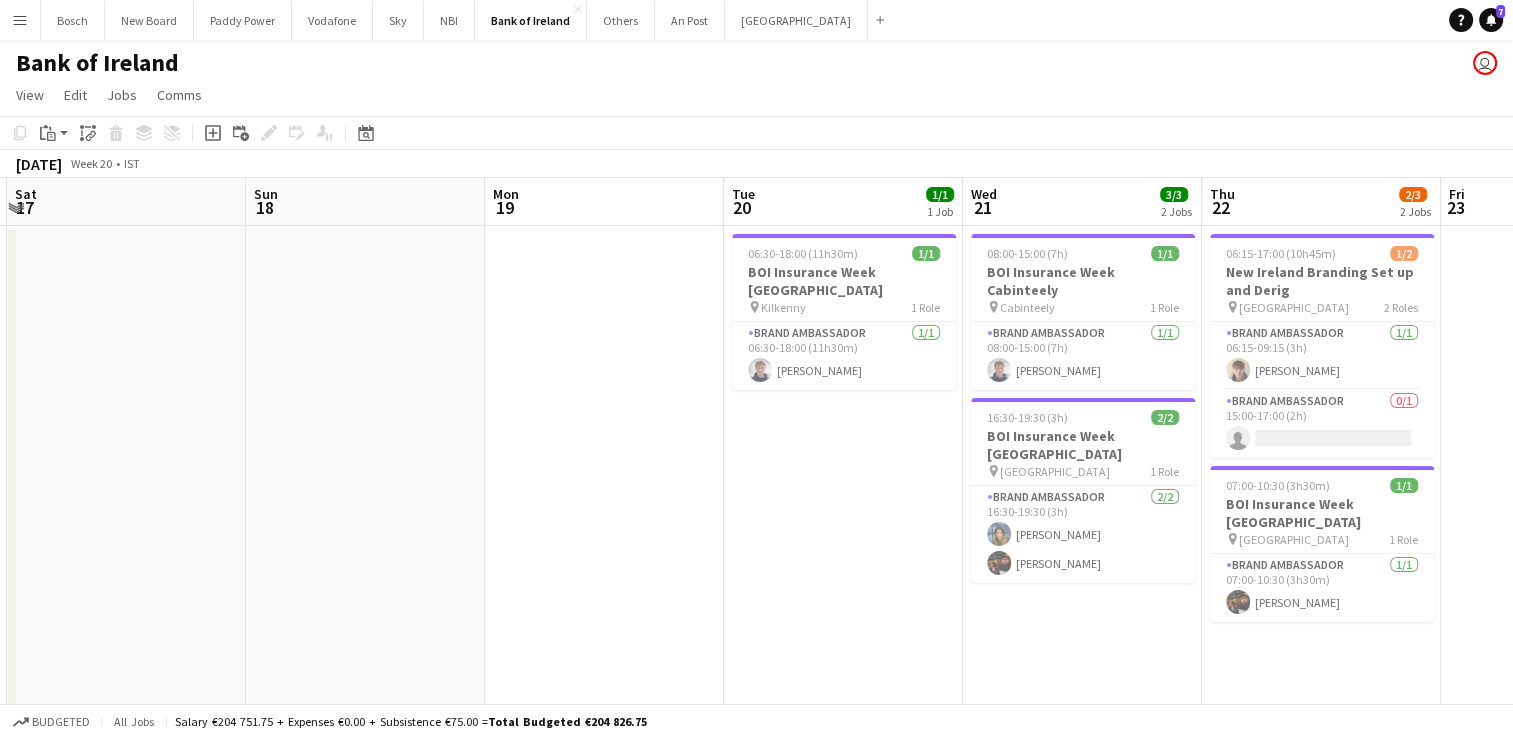 click on "Tue   13   1/1   1 Job   Wed   14   2/2   1 Job   Thu   15   Fri   16   Sat   17   Sun   18   Mon   19   Tue   20   1/1   1 Job   Wed   21   3/3   2 Jobs   Thu   22   2/3   2 Jobs   Fri   23   Sat   24   3/3   2 Jobs      16:00-18:00 (2h)    1/1   Branding Derig
pin
Croke Park   1 Role   Brand Ambassador   [DATE]   16:00-18:00 (2h)
[PERSON_NAME]     06:00-13:00 (7h)    2/2   The Mortgage Store Broker Event    1 Role   Brand Ambassador   [DATE]   06:00-13:00 (7h)
[PERSON_NAME] [PERSON_NAME]     06:30-18:00 (11h30m)    1/1   BOI Insurance Week [GEOGRAPHIC_DATA]
pin
Kilkenny   1 Role   Brand Ambassador   [DATE]   06:30-18:00 (11h30m)
[PERSON_NAME]     08:00-15:00 (7h)    1/1   BOI Insurance Week Cabinteely
pin
Cabinteely   1 Role   Brand Ambassador   [DATE]   08:00-15:00 (7h)
[PERSON_NAME]     16:30-19:30 (3h)    2/2   BOI Insurance Week [GEOGRAPHIC_DATA]
pin
[STREET_ADDRESS] Role" at bounding box center [756, 1229] 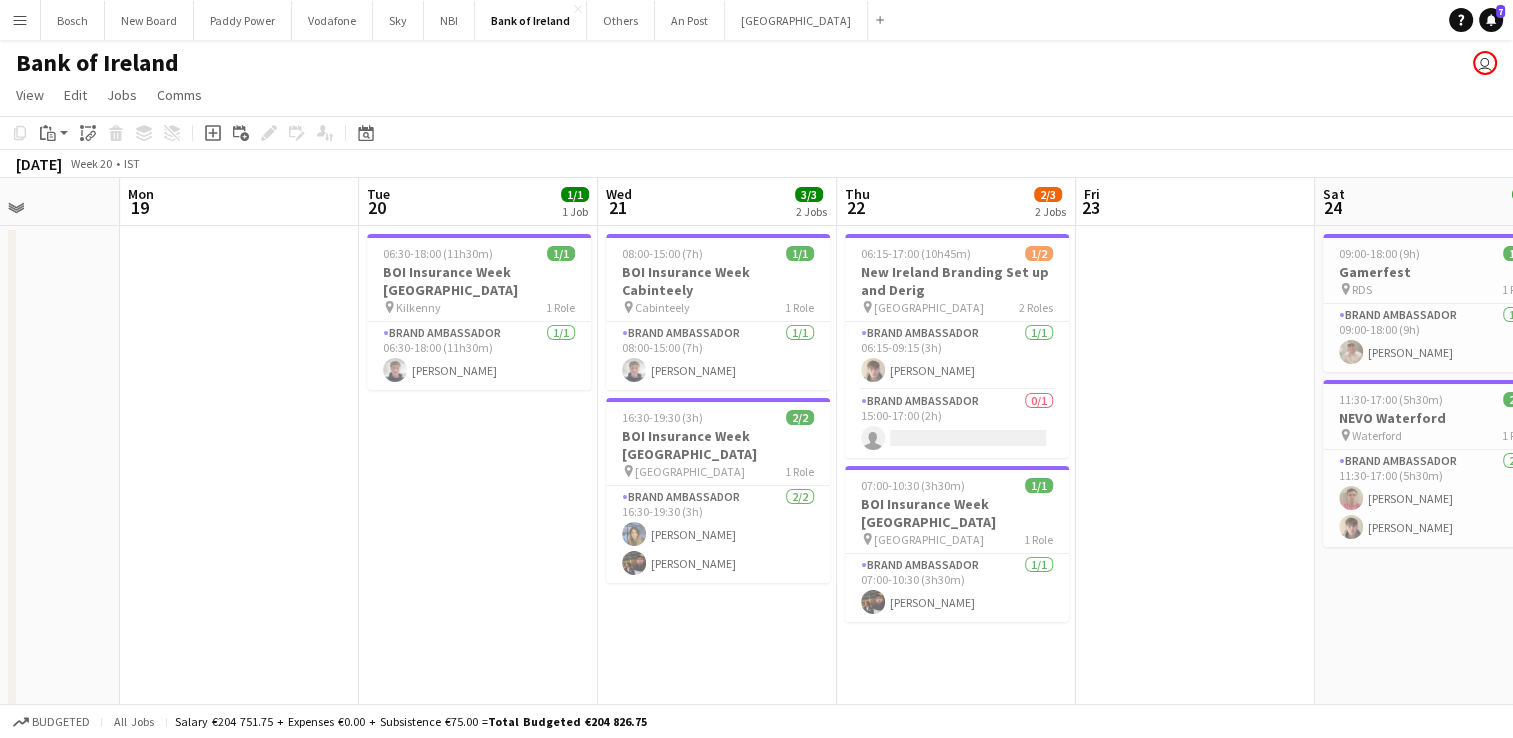 click on "Thu   15   Fri   16   Sat   17   Sun   18   Mon   19   Tue   20   1/1   1 Job   Wed   21   3/3   2 Jobs   Thu   22   2/3   2 Jobs   Fri   23   Sat   24   3/3   2 Jobs   Sun   25   4/4   3 Jobs   Mon   26   2/2   2 Jobs      06:30-18:00 (11h30m)    1/1   BOI Insurance Week [GEOGRAPHIC_DATA]
pin
Kilkenny   1 Role   Brand Ambassador   [DATE]   06:30-18:00 (11h30m)
[PERSON_NAME]     08:00-15:00 (7h)    1/1   BOI Insurance Week Cabinteely
pin
Cabinteely   1 Role   Brand Ambassador   [DATE]   08:00-15:00 (7h)
[PERSON_NAME]     16:30-19:30 (3h)    2/2   BOI Insurance Week [GEOGRAPHIC_DATA]
pin
Baggot Street   1 Role   Brand Ambassador   [DATE]   16:30-19:30 (3h)
[PERSON_NAME] [PERSON_NAME]     06:15-17:00 (10h45m)    1/2   New Ireland Branding Set up and Derig
pin
Royal Convention Centre   2 Roles   Brand Ambassador   [DATE]   06:15-09:15 (3h)
[PERSON_NAME]  Brand Ambassador   0/1" at bounding box center [756, 1229] 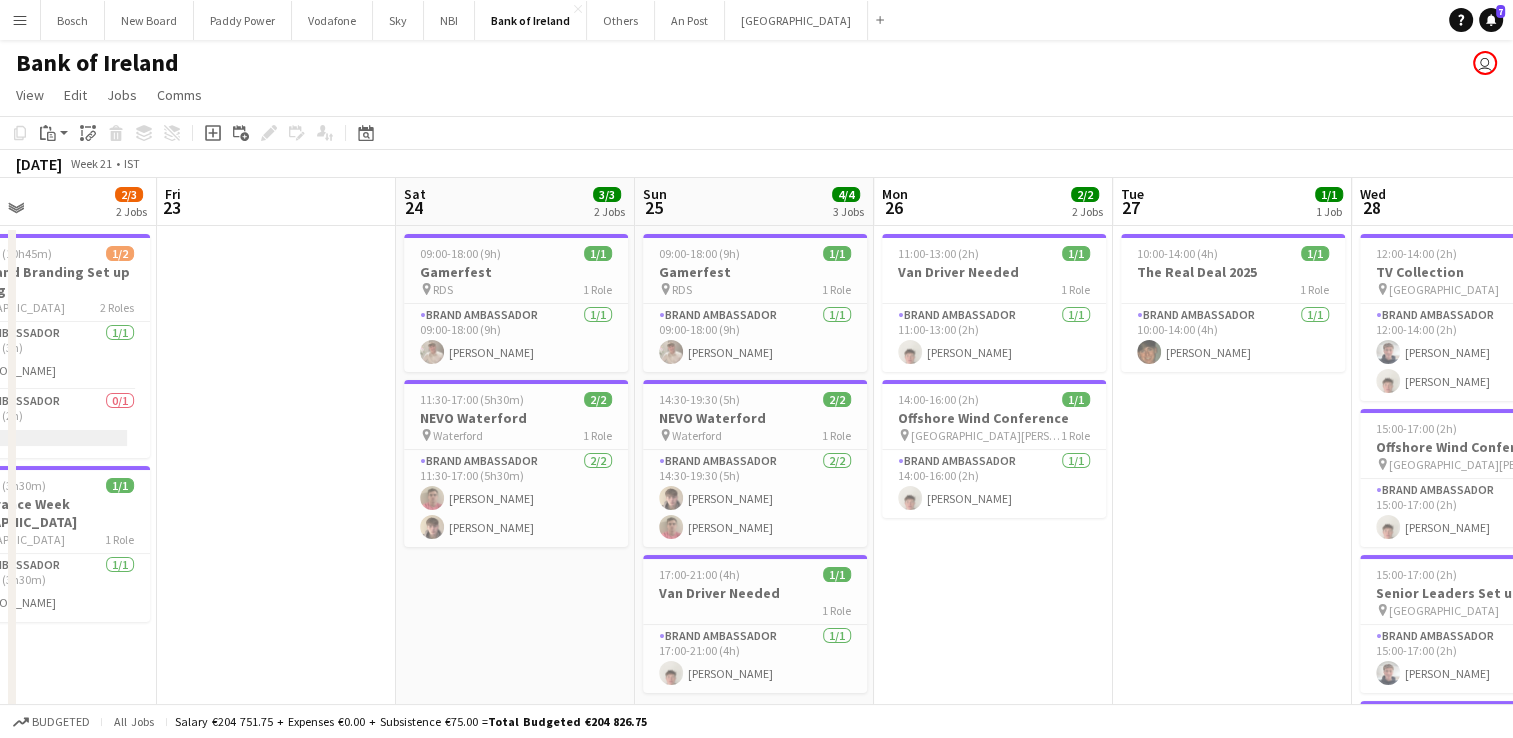click on "Mon   19   Tue   20   1/1   1 Job   Wed   21   3/3   2 Jobs   Thu   22   2/3   2 Jobs   Fri   23   Sat   24   3/3   2 Jobs   Sun   25   4/4   3 Jobs   Mon   26   2/2   2 Jobs   Tue   27   1/1   1 Job   Wed   28   5/5   4 Jobs   Thu   29   1/1   1 Job   Fri   30      06:30-18:00 (11h30m)    1/1   BOI Insurance Week [GEOGRAPHIC_DATA]
pin
Kilkenny   1 Role   Brand Ambassador   [DATE]   06:30-18:00 (11h30m)
[PERSON_NAME]     08:00-15:00 (7h)    1/1   BOI Insurance Week Cabinteely
pin
Cabinteely   1 Role   Brand Ambassador   [DATE]   08:00-15:00 (7h)
[PERSON_NAME]     16:30-19:30 (3h)    2/2   BOI Insurance Week [GEOGRAPHIC_DATA]
pin
Baggot Street   1 Role   Brand Ambassador   [DATE]   16:30-19:30 (3h)
[PERSON_NAME] [PERSON_NAME]     06:15-17:00 (10h45m)    1/2   New Ireland Branding Set up and Derig
pin
Royal Convention Centre   2 Roles   Brand Ambassador   [DATE]   06:15-09:15 (3h)" at bounding box center (756, 1229) 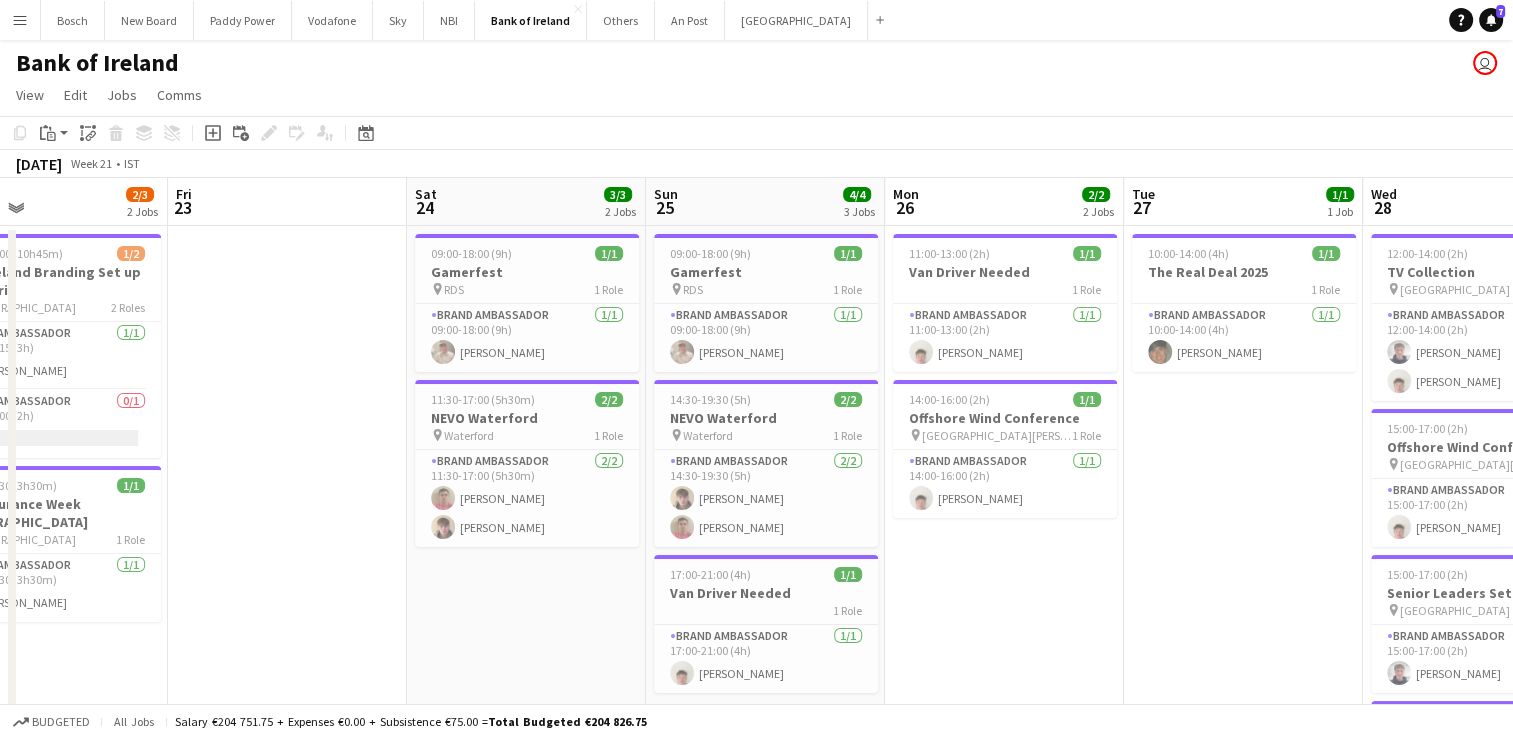 click on "Mon   19   Tue   20   1/1   1 Job   Wed   21   3/3   2 Jobs   Thu   22   2/3   2 Jobs   Fri   23   Sat   24   3/3   2 Jobs   Sun   25   4/4   3 Jobs   Mon   26   2/2   2 Jobs   Tue   27   1/1   1 Job   Wed   28   5/5   4 Jobs   Thu   29   1/1   1 Job   Fri   30      06:30-18:00 (11h30m)    1/1   BOI Insurance Week [GEOGRAPHIC_DATA]
pin
Kilkenny   1 Role   Brand Ambassador   [DATE]   06:30-18:00 (11h30m)
[PERSON_NAME]     08:00-15:00 (7h)    1/1   BOI Insurance Week Cabinteely
pin
Cabinteely   1 Role   Brand Ambassador   [DATE]   08:00-15:00 (7h)
[PERSON_NAME]     16:30-19:30 (3h)    2/2   BOI Insurance Week [GEOGRAPHIC_DATA]
pin
Baggot Street   1 Role   Brand Ambassador   [DATE]   16:30-19:30 (3h)
[PERSON_NAME] [PERSON_NAME]     06:15-17:00 (10h45m)    1/2   New Ireland Branding Set up and Derig
pin
Royal Convention Centre   2 Roles   Brand Ambassador   [DATE]   06:15-09:15 (3h)" at bounding box center [756, 1229] 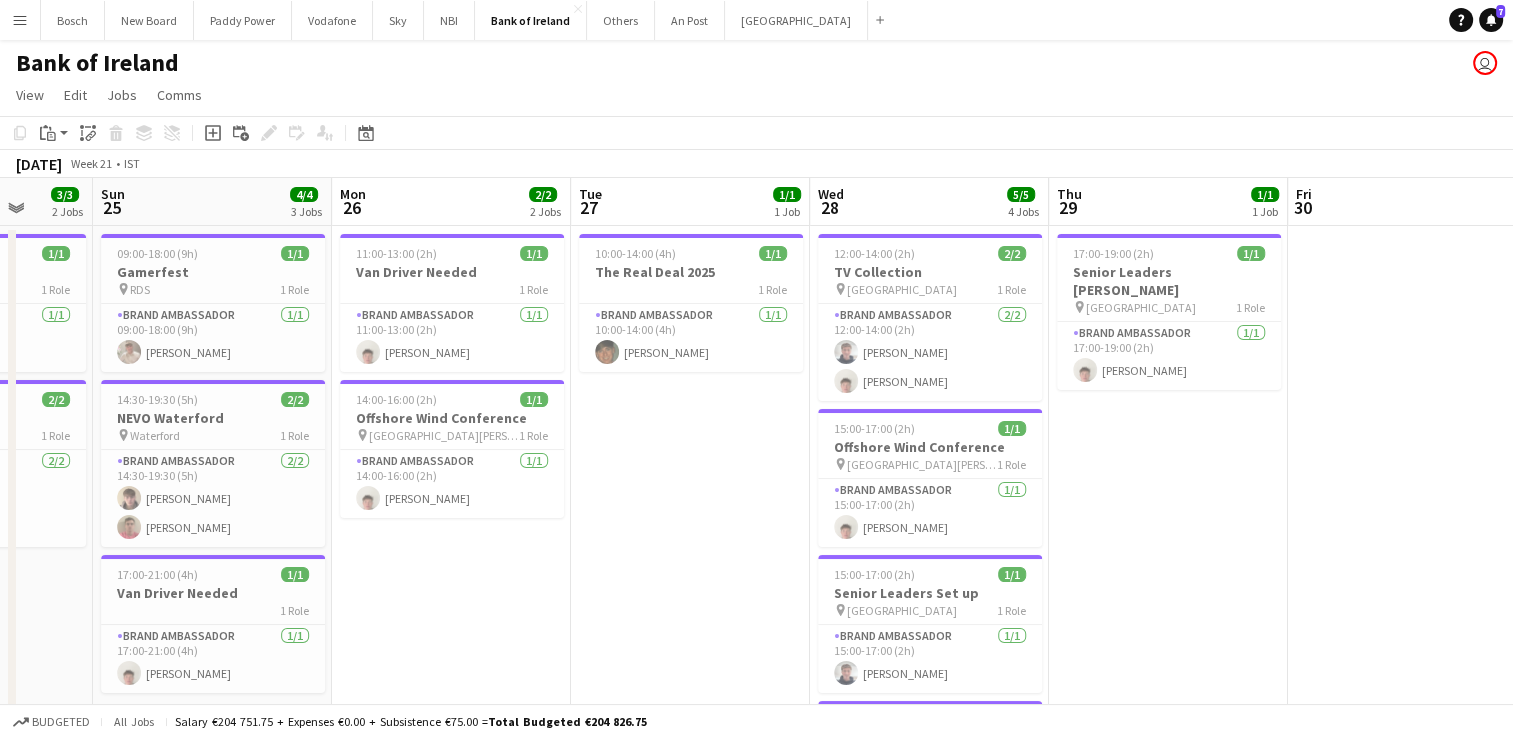 scroll, scrollTop: 0, scrollLeft: 867, axis: horizontal 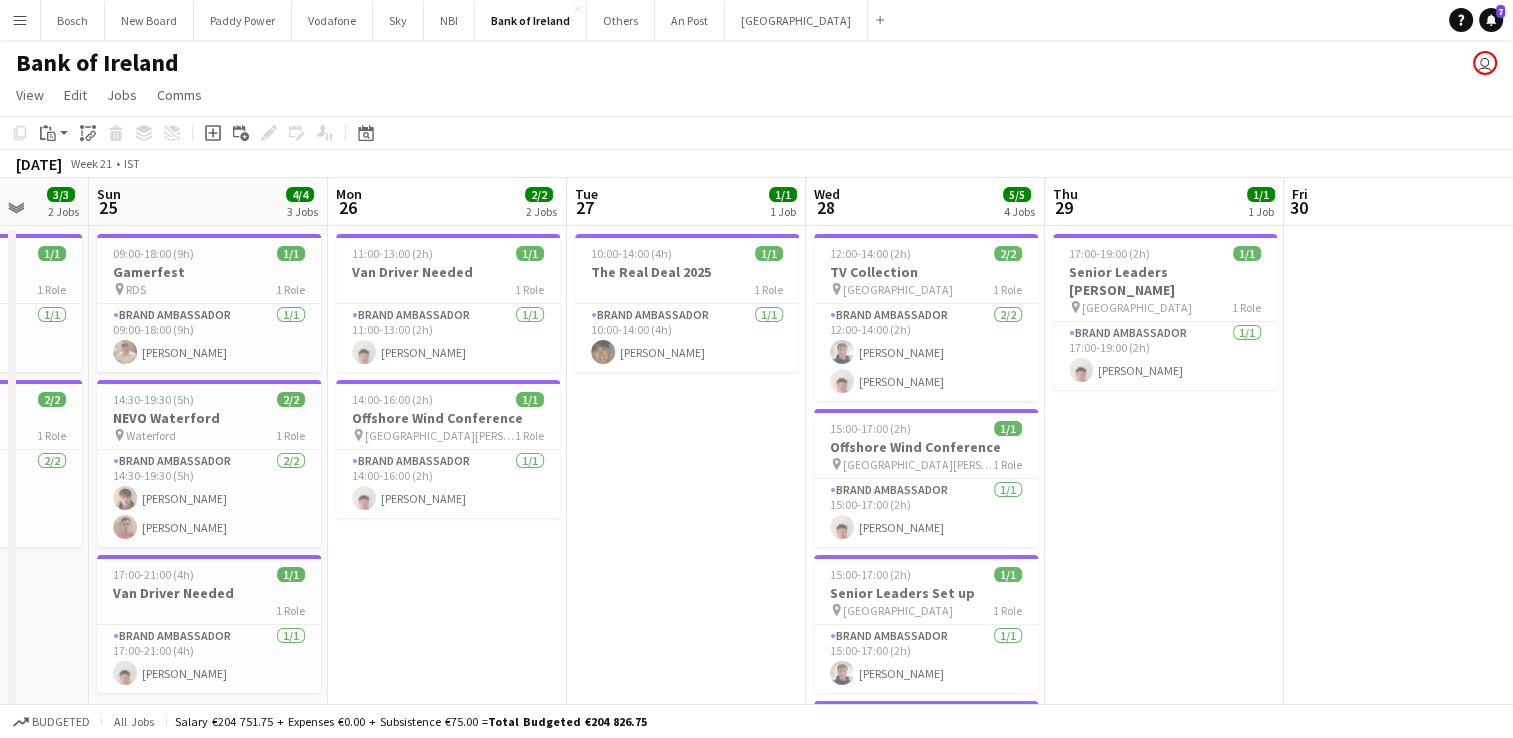click on "Wed   21   3/3   2 Jobs   Thu   22   2/3   2 Jobs   Fri   23   Sat   24   3/3   2 Jobs   Sun   25   4/4   3 Jobs   Mon   26   2/2   2 Jobs   Tue   27   1/1   1 Job   Wed   28   5/5   4 Jobs   Thu   29   1/1   1 Job   Fri   30   Sat   31   Sun   1      08:00-15:00 (7h)    1/1   BOI Insurance Week Cabinteely
pin
Cabinteely   1 Role   Brand Ambassador   [DATE]   08:00-15:00 (7h)
[PERSON_NAME]     16:30-19:30 (3h)    2/2   BOI Insurance Week [GEOGRAPHIC_DATA]
pin
Baggot Street   1 Role   Brand Ambassador   [DATE]   16:30-19:30 (3h)
[PERSON_NAME] [PERSON_NAME]     06:15-17:00 (10h45m)    1/2   New Ireland Branding Set up and Derig
pin
Royal Convention Centre   2 Roles   Brand Ambassador   [DATE]   06:15-09:15 (3h)
[PERSON_NAME]  Brand Ambassador   0/1   15:00-17:00 (2h)
single-neutral-actions
07:00-10:30 (3h30m)    1/1   BOI Insurance Week [GEOGRAPHIC_DATA]
pin" at bounding box center [756, 1229] 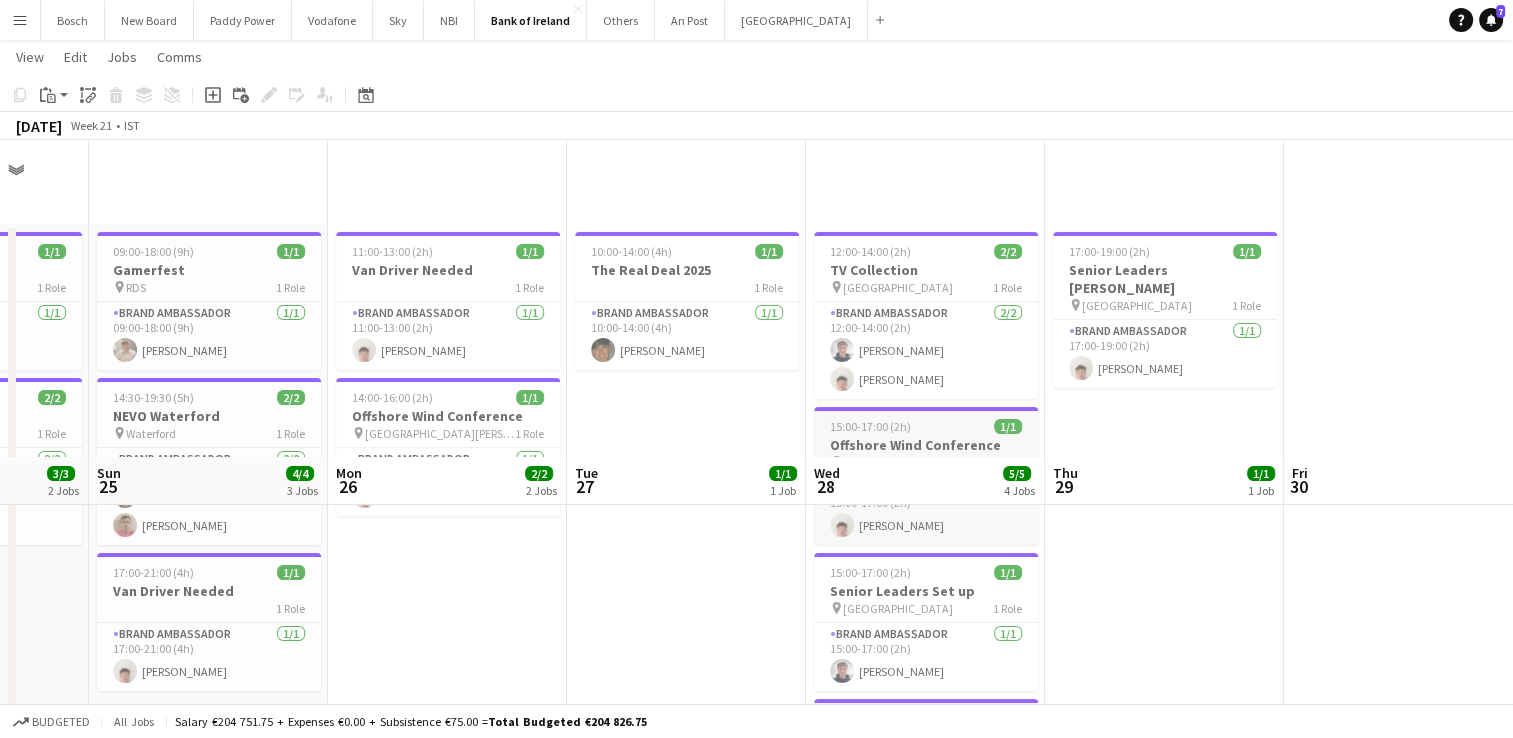 scroll, scrollTop: 0, scrollLeft: 0, axis: both 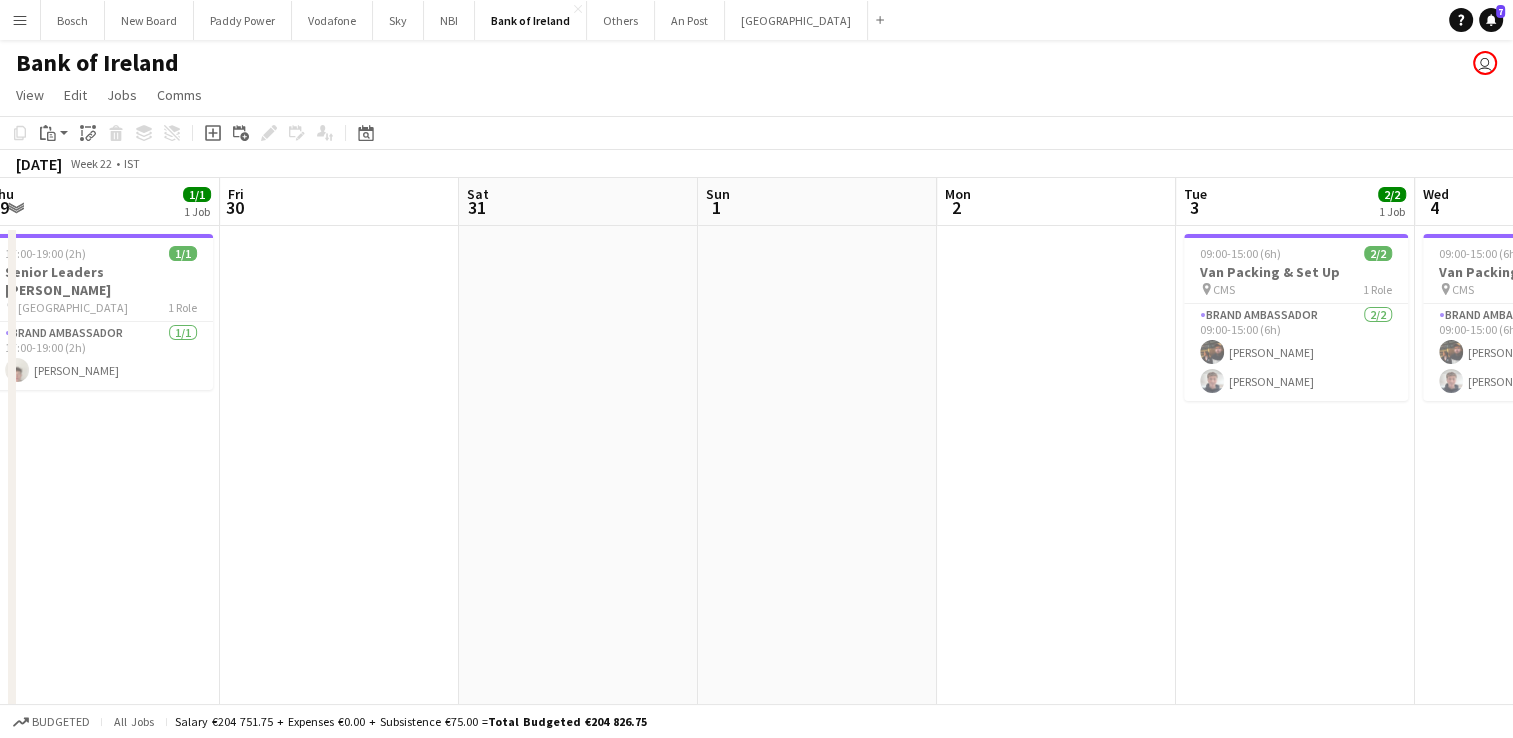 click on "Mon   26   2/2   2 Jobs   Tue   27   1/1   1 Job   Wed   28   5/5   4 Jobs   Thu   29   1/1   1 Job   Fri   30   Sat   31   Sun   1   Mon   2   Tue   3   2/2   1 Job   Wed   4   2/2   1 Job   Thu   5   4/4   1 Job   Fri   6   4/4   1 Job      11:00-13:00 (2h)    1/1   Van Driver Needed    1 Role   Brand Ambassador   [DATE]   11:00-13:00 (2h)
[PERSON_NAME]     14:00-16:00 (2h)    1/1   Offshore Wind Conference
pin
Burlington [PERSON_NAME] Hotel   1 Role   Brand Ambassador   [DATE]   14:00-16:00 (2h)
[PERSON_NAME]     10:00-14:00 (4h)    1/1   The Real Deal 2025   1 Role   Brand Ambassador   [DATE]   10:00-14:00 (4h)
[PERSON_NAME]     12:00-14:00 (2h)    2/2   TV Collection
pin
BOI Camden Street   1 Role   Brand Ambassador   [DATE]   12:00-14:00 (2h)
[PERSON_NAME] [PERSON_NAME]     15:00-17:00 (2h)    1/1   Offshore Wind Conference
pin
[GEOGRAPHIC_DATA][PERSON_NAME]   1 Role   Brand Ambassador   1/1      1/1" at bounding box center (756, 1229) 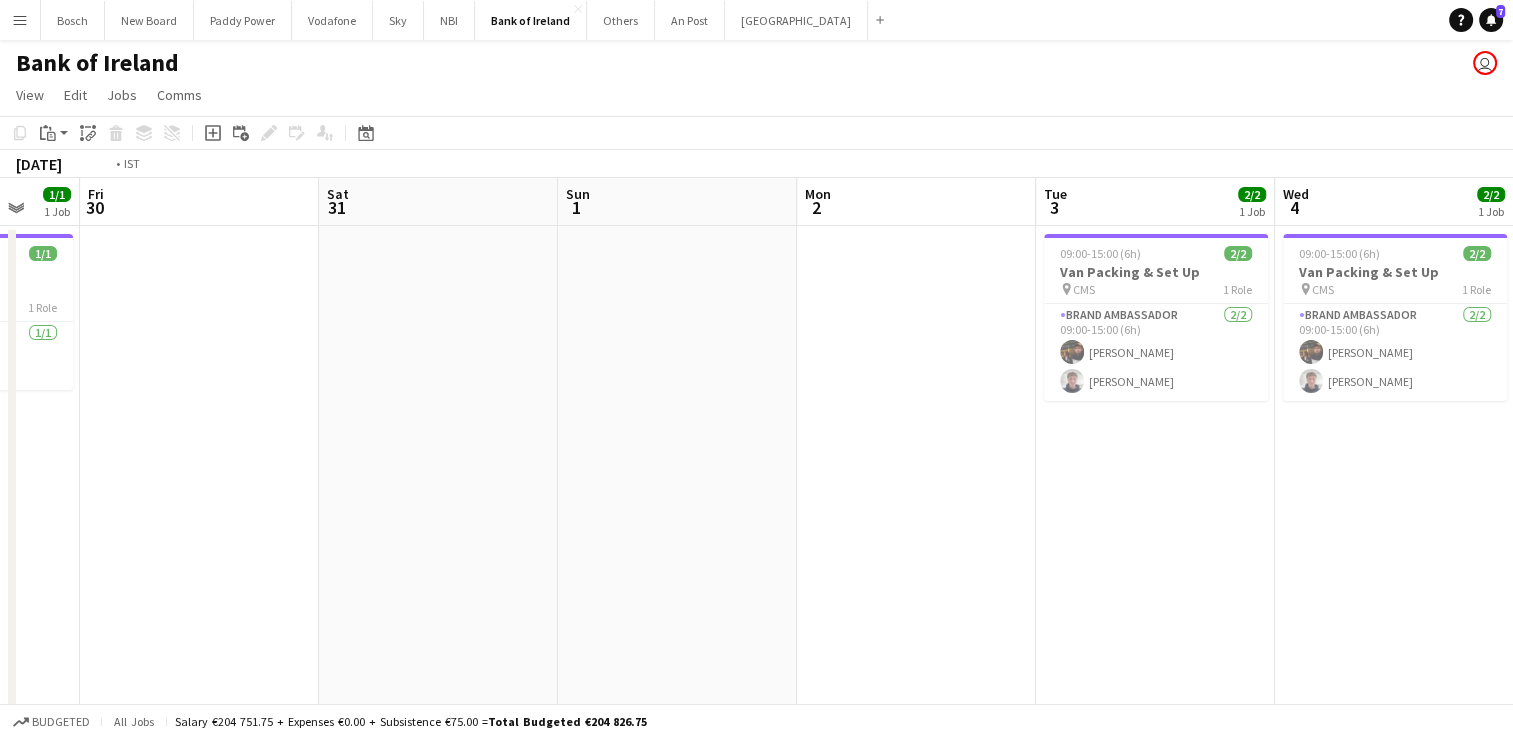 scroll, scrollTop: 0, scrollLeft: 483, axis: horizontal 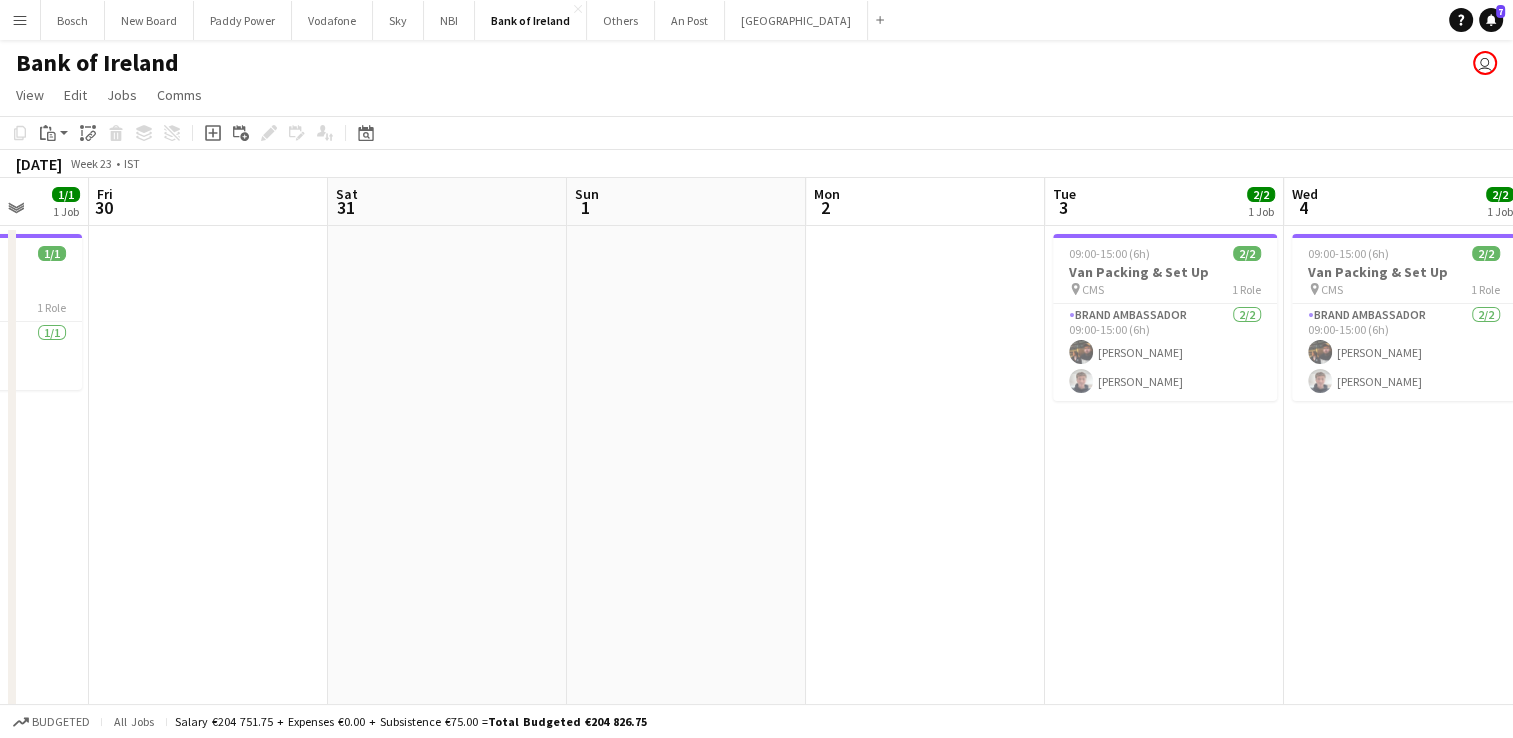 click on "Menu
Boards
Boards   Boards   All jobs   Status
Workforce
Workforce   My Workforce   Recruiting
Comms
Comms
Pay
Pay   Approvals
Platform Settings
Platform Settings   Your settings
Training Academy
Training Academy
Knowledge Base
Knowledge Base
Product Updates
Product Updates   Log Out   Privacy   Bosch
Close
New Board
Close
Paddy Power
Close
Vodafone
Close
Sky
Close
NBI
Close
Bank of Ireland
Close
Others
Close
An Post
Close
[GEOGRAPHIC_DATA]
Add
Help" at bounding box center (756, 1157) 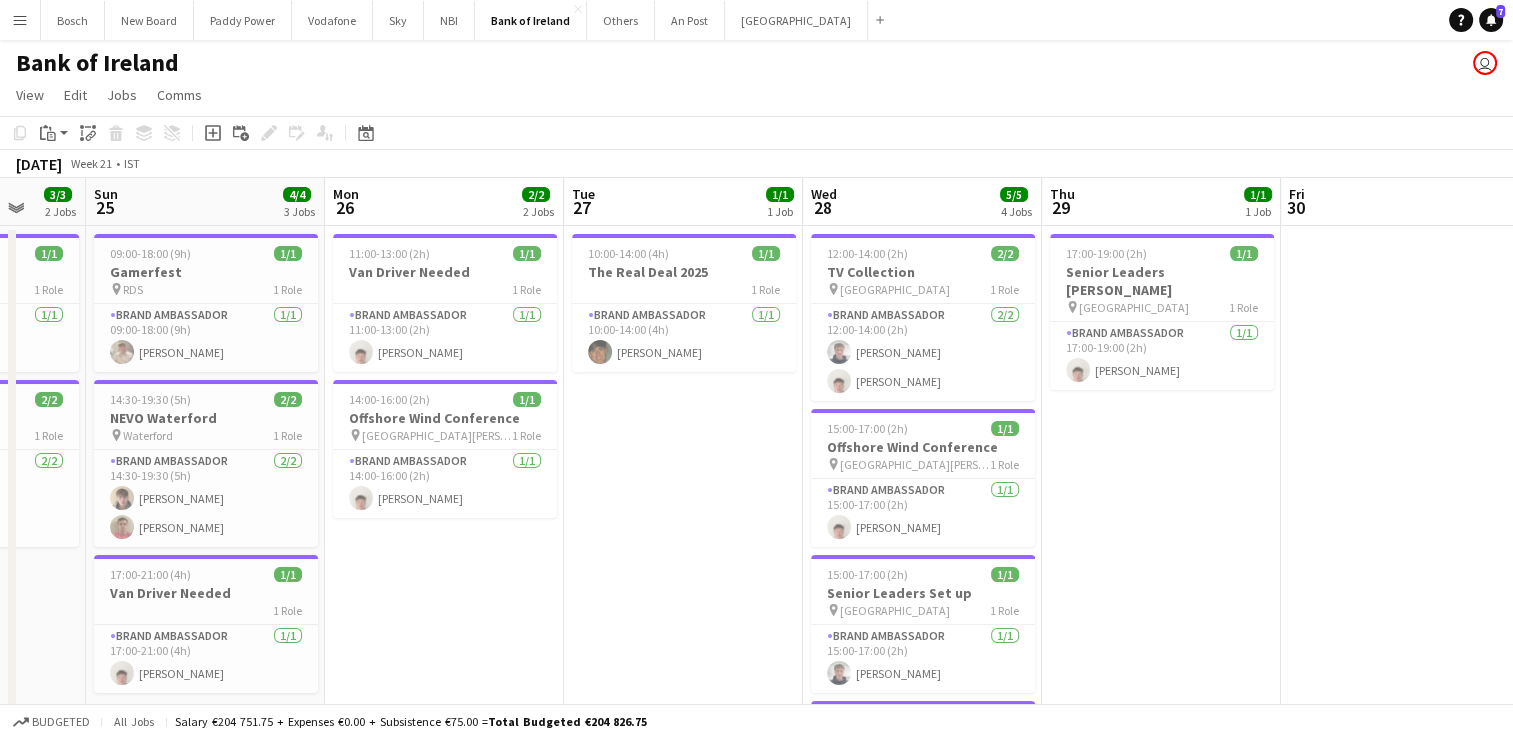scroll, scrollTop: 0, scrollLeft: 440, axis: horizontal 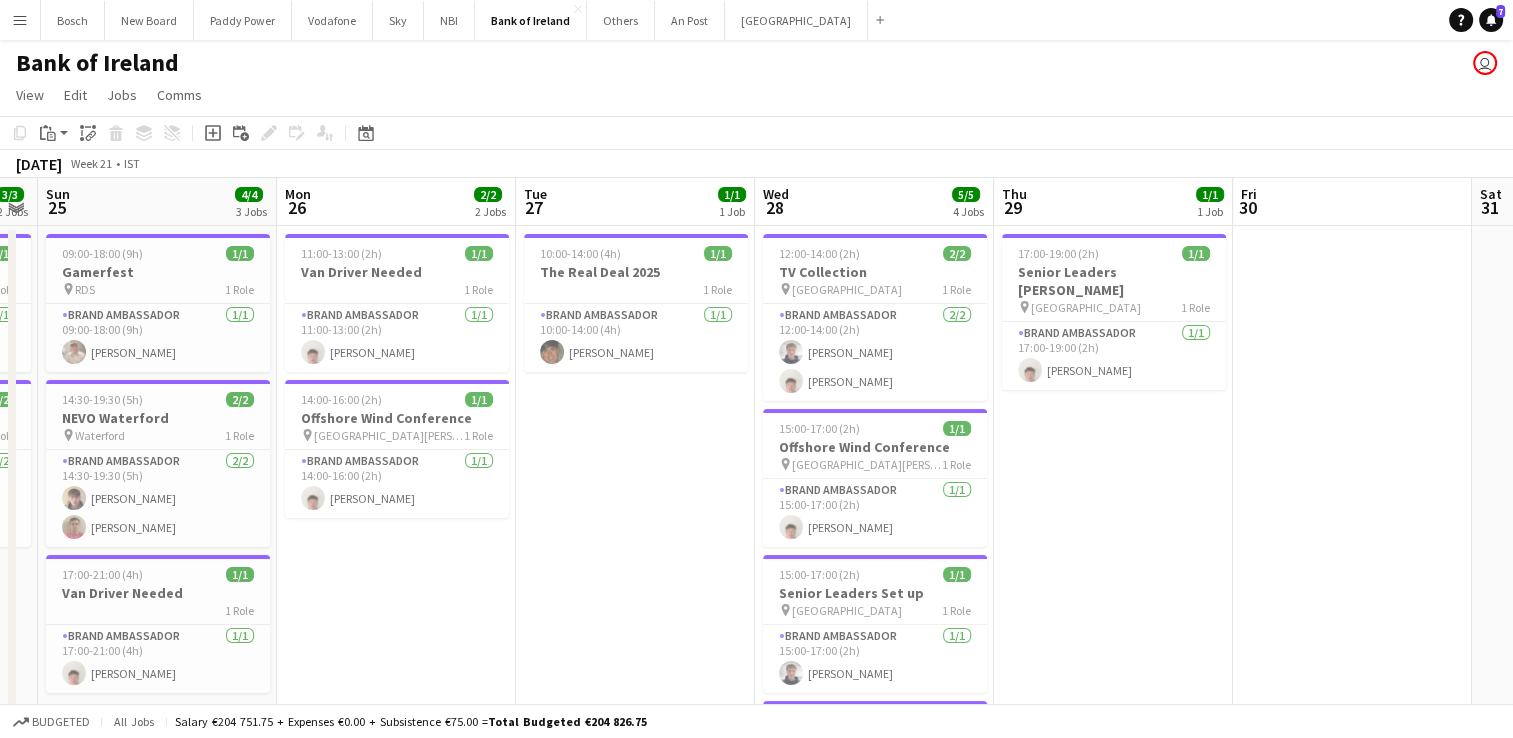 click on "Menu
Boards
Boards   Boards   All jobs   Status
Workforce
Workforce   My Workforce   Recruiting
Comms
Comms
Pay
Pay   Approvals
Platform Settings
Platform Settings   Your settings
Training Academy
Training Academy
Knowledge Base
Knowledge Base
Product Updates
Product Updates   Log Out   Privacy   Bosch
Close
New Board
Close
Paddy Power
Close
Vodafone
Close
Sky
Close
NBI
Close
Bank of Ireland
Close
Others
Close
An Post
Close
[GEOGRAPHIC_DATA]
Add
Help" at bounding box center (756, 1157) 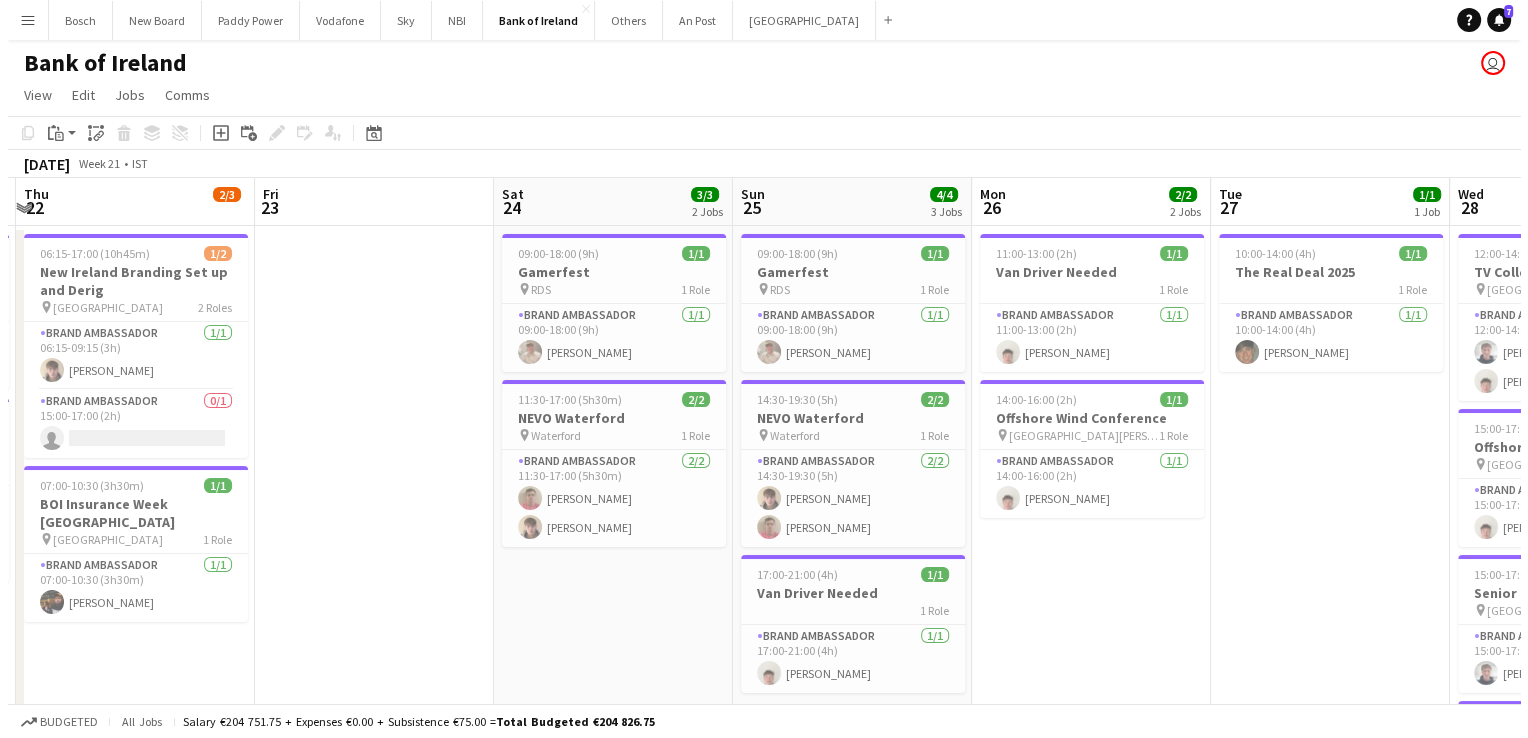 scroll, scrollTop: 0, scrollLeft: 448, axis: horizontal 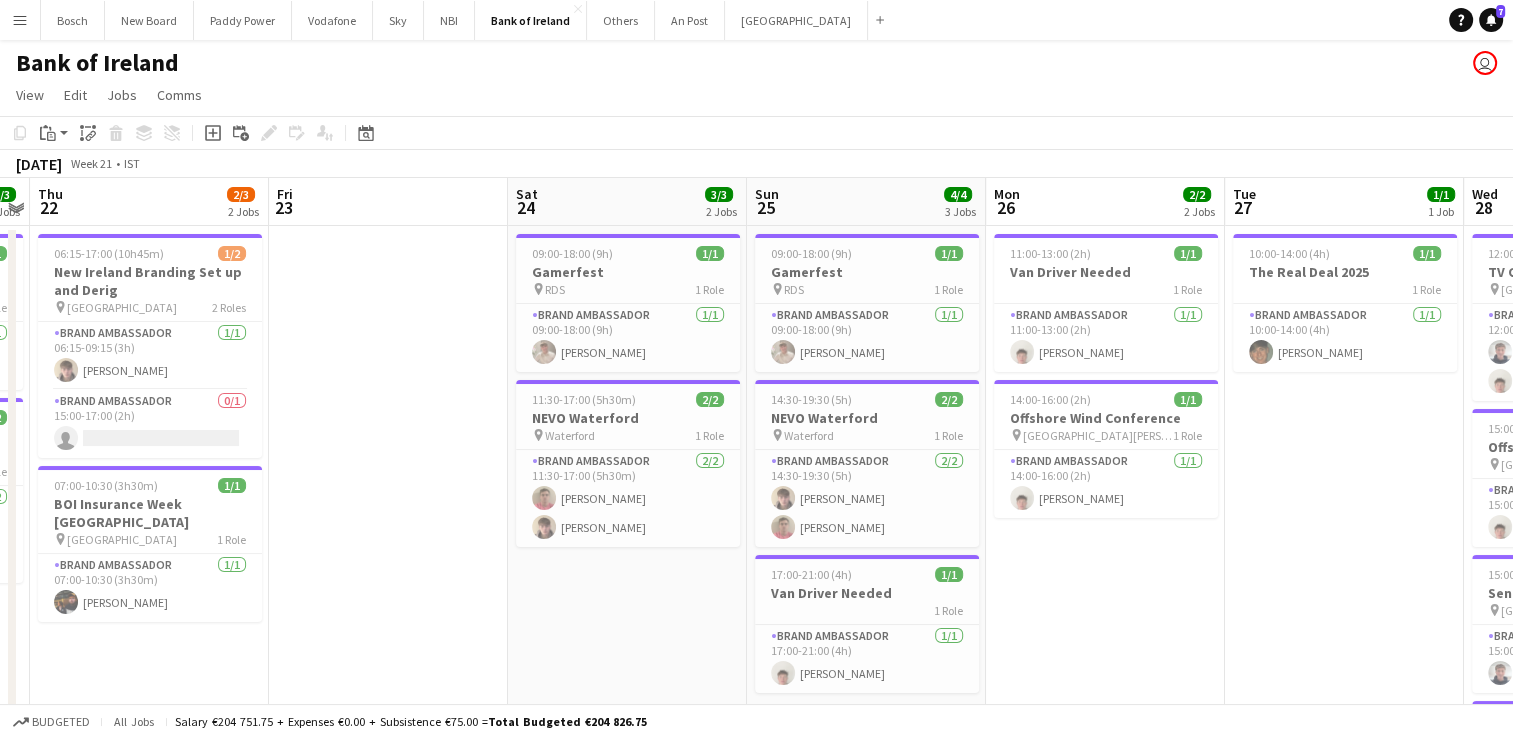 click on "Tue   20   1/1   1 Job   Wed   21   3/3   2 Jobs   Thu   22   2/3   2 Jobs   Fri   23   Sat   24   3/3   2 Jobs   Sun   25   4/4   3 Jobs   Mon   26   2/2   2 Jobs   Tue   27   1/1   1 Job   Wed   28   5/5   4 Jobs   Thu   29   1/1   1 Job   Fri   30   Sat   31      06:30-18:00 (11h30m)    1/1   BOI Insurance Week [GEOGRAPHIC_DATA]
pin
Kilkenny   1 Role   Brand Ambassador   [DATE]   06:30-18:00 (11h30m)
[PERSON_NAME]     08:00-15:00 (7h)    1/1   BOI Insurance Week Cabinteely
pin
Cabinteely   1 Role   Brand Ambassador   [DATE]   08:00-15:00 (7h)
[PERSON_NAME]     16:30-19:30 (3h)    2/2   BOI Insurance Week [GEOGRAPHIC_DATA]
pin
Baggot Street   1 Role   Brand Ambassador   [DATE]   16:30-19:30 (3h)
[PERSON_NAME] [PERSON_NAME]     06:15-17:00 (10h45m)    1/2   New Ireland Branding Set up and Derig
pin
Royal Convention Centre   2 Roles   Brand Ambassador   [DATE]   06:15-09:15 (3h)" at bounding box center (756, 1229) 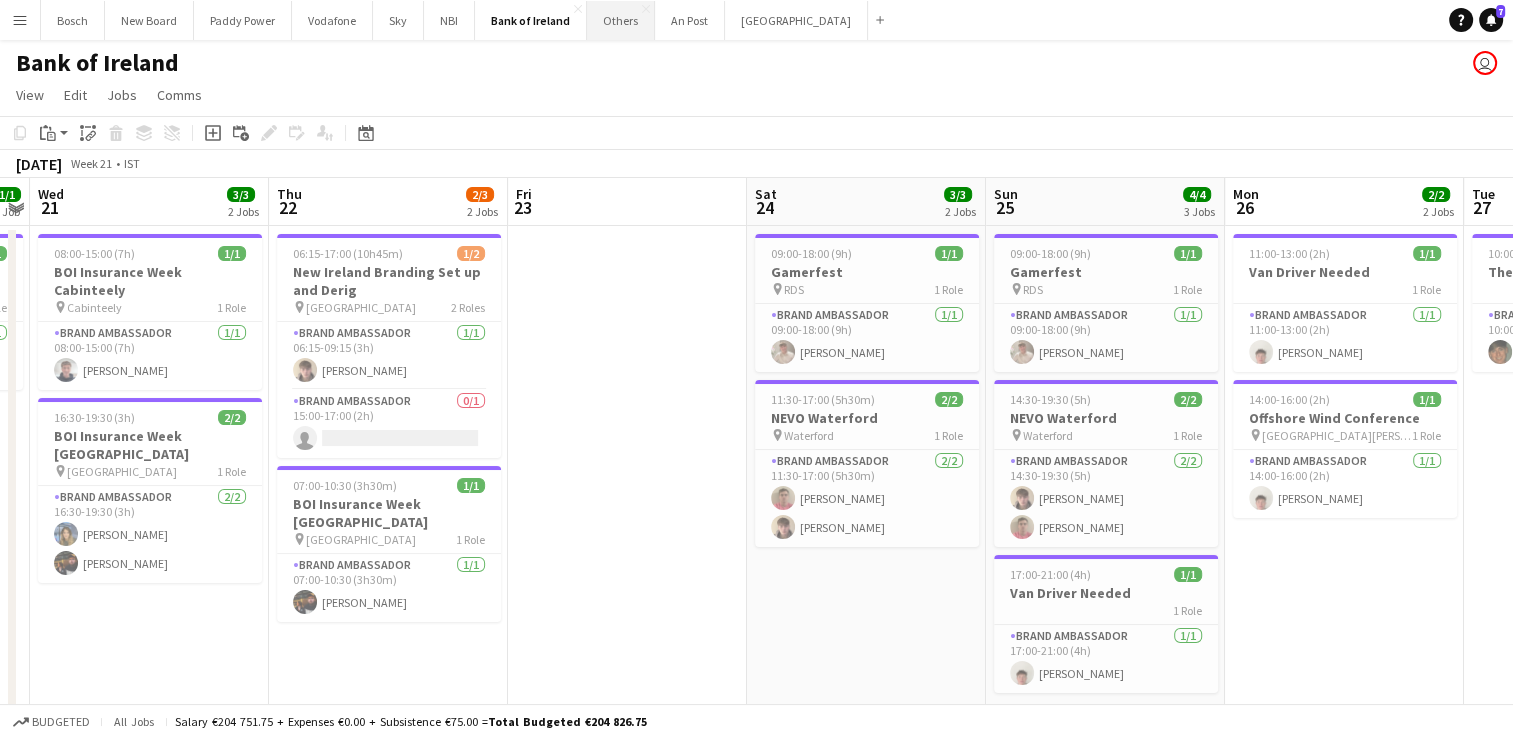 click on "Others
Close" at bounding box center (621, 20) 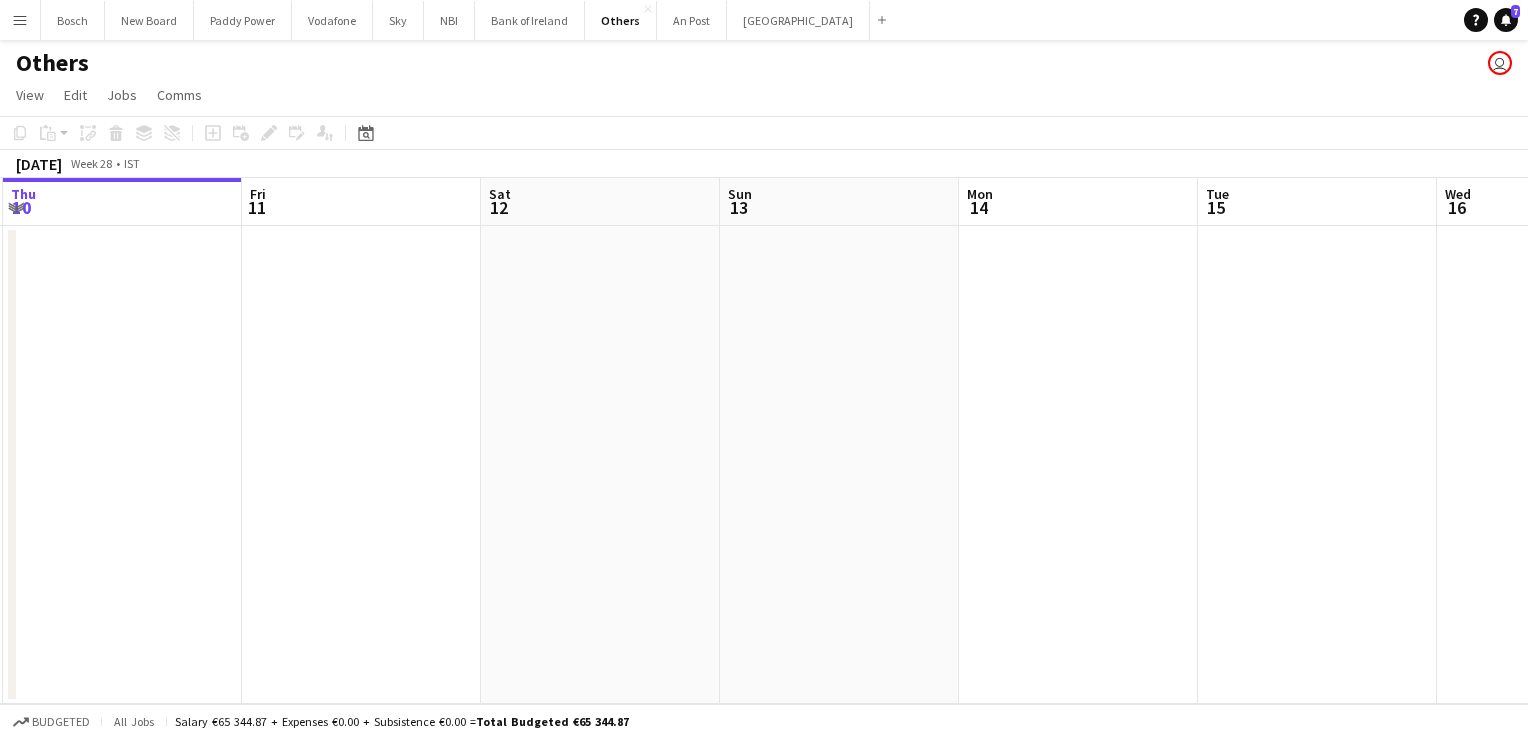 drag, startPoint x: 1312, startPoint y: 420, endPoint x: 911, endPoint y: 406, distance: 401.24432 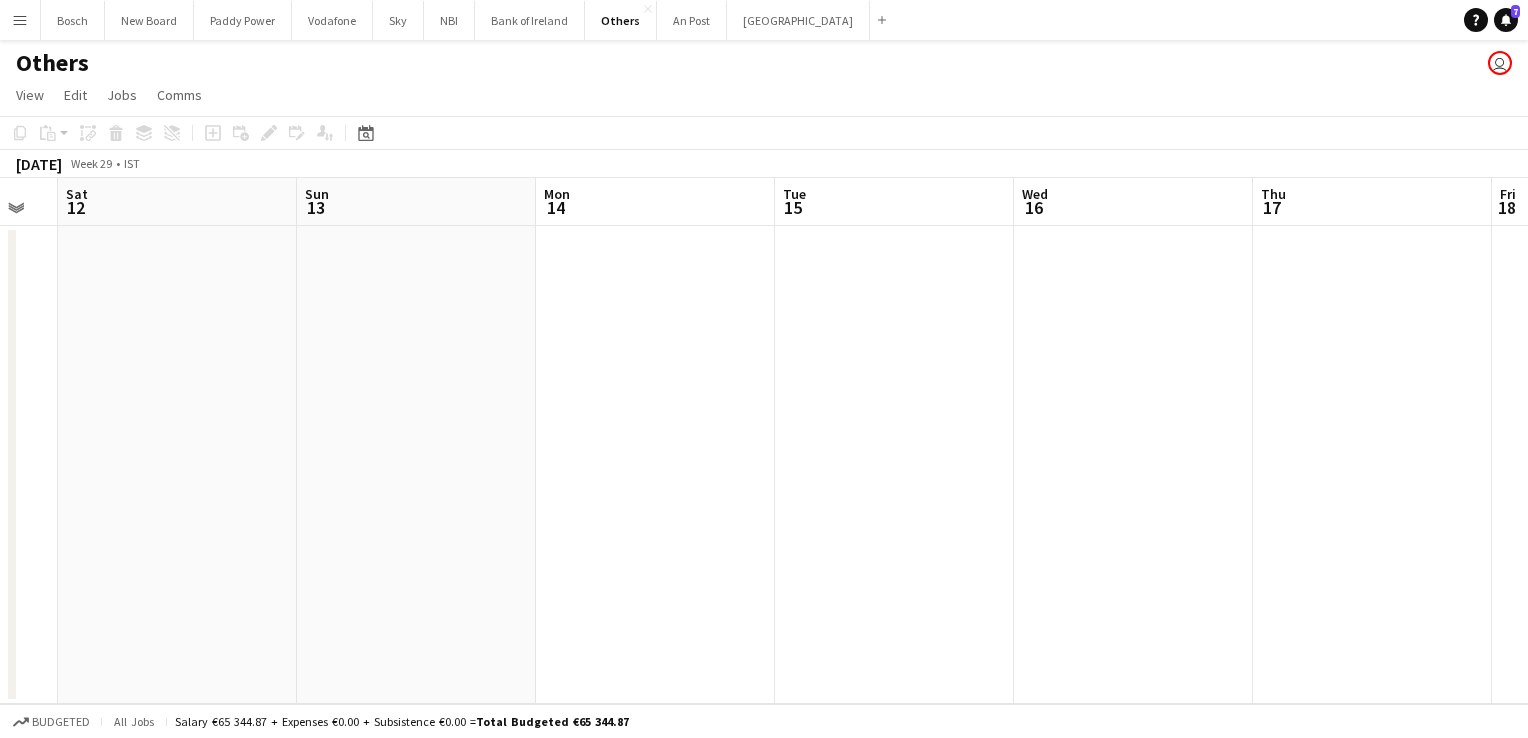 drag, startPoint x: 911, startPoint y: 406, endPoint x: 923, endPoint y: 354, distance: 53.366657 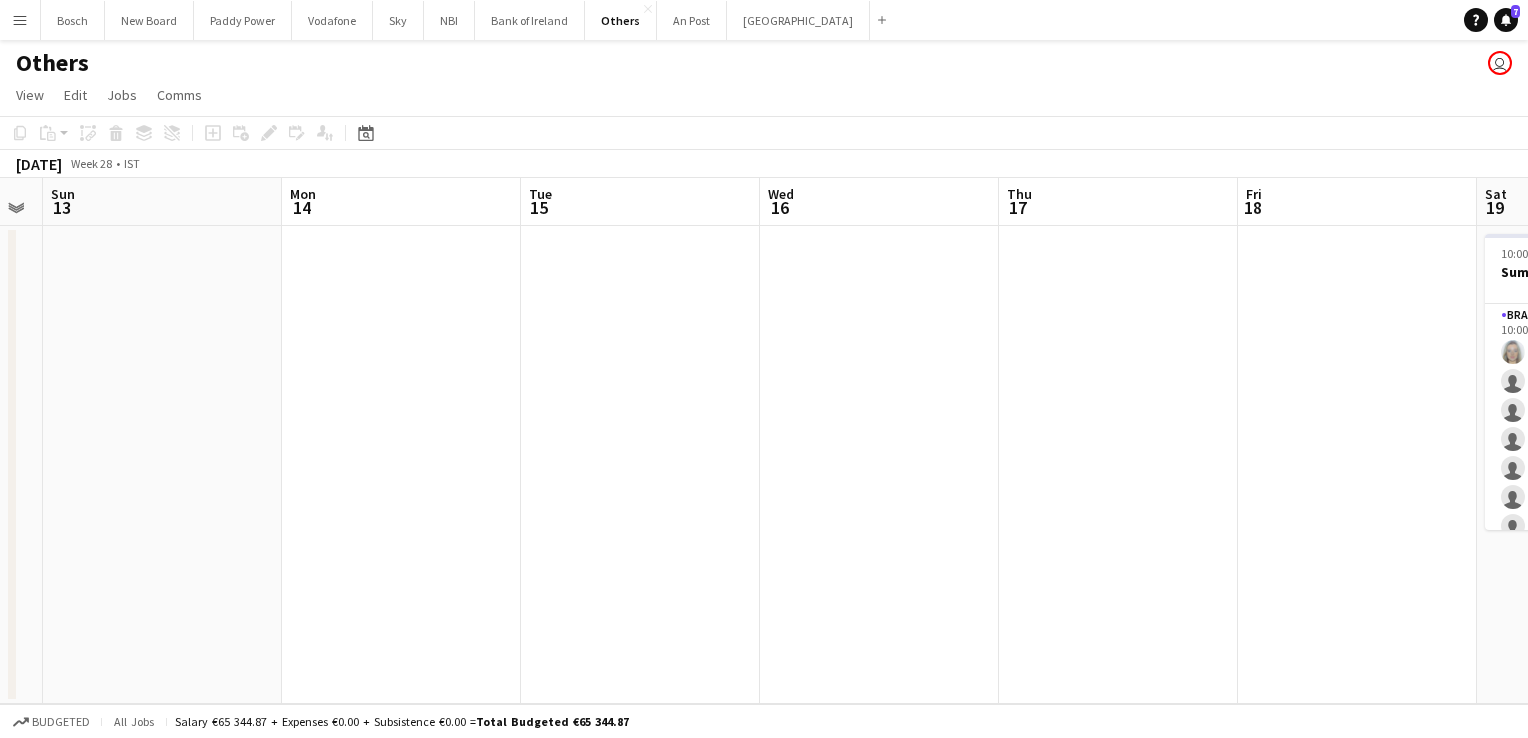 drag, startPoint x: -4, startPoint y: 381, endPoint x: 880, endPoint y: 363, distance: 884.1832 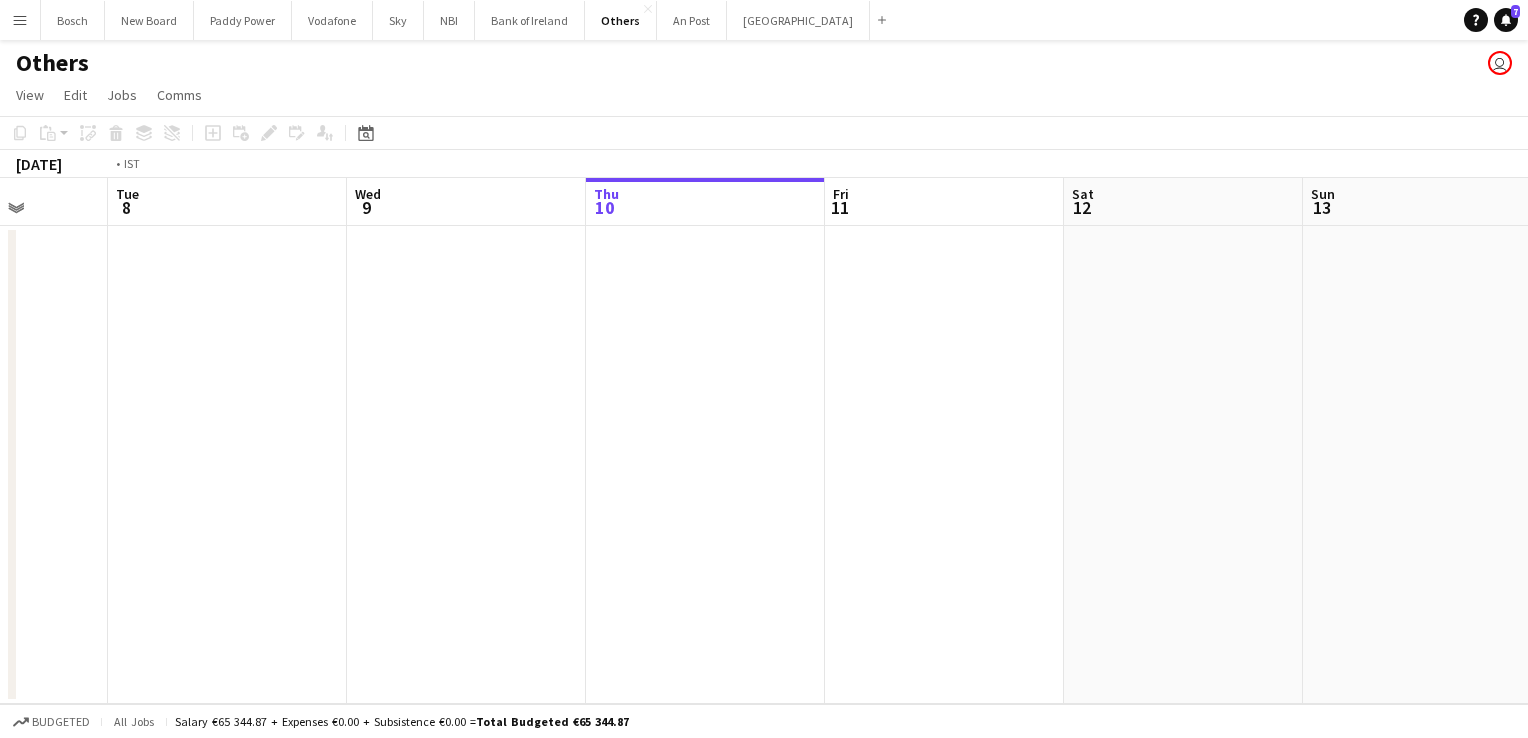 drag, startPoint x: 720, startPoint y: 374, endPoint x: 524, endPoint y: 378, distance: 196.04082 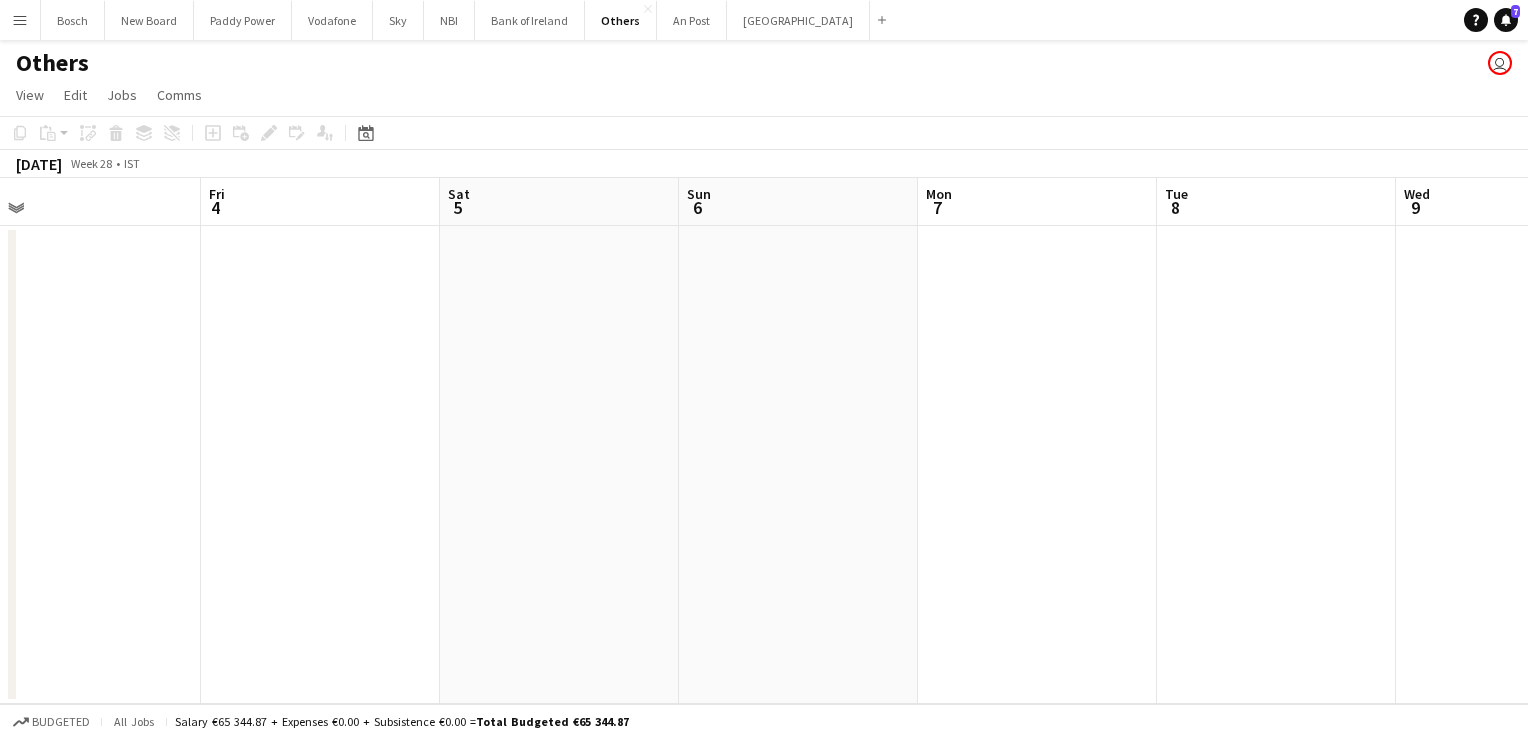 drag, startPoint x: 1085, startPoint y: 318, endPoint x: 648, endPoint y: 357, distance: 438.73682 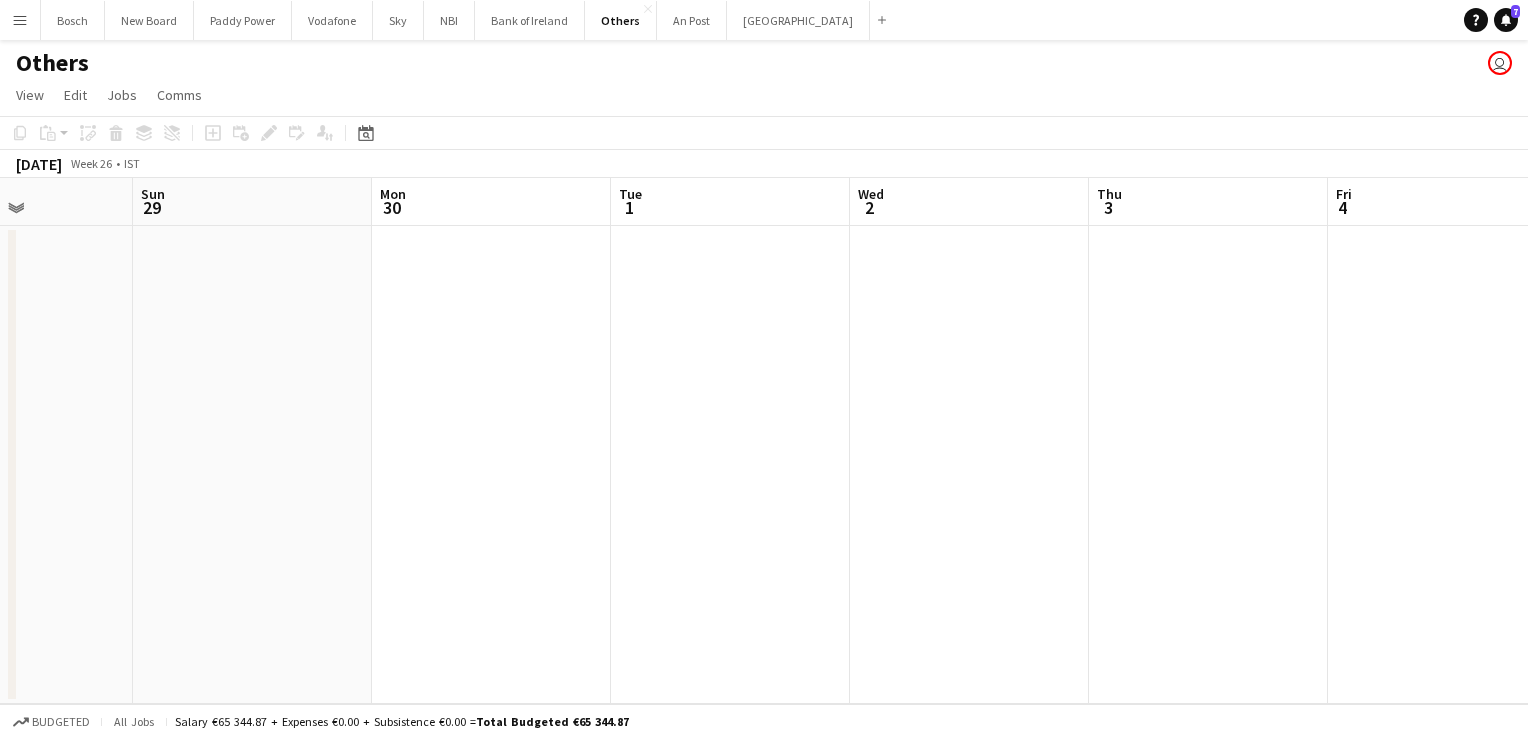 drag, startPoint x: -4, startPoint y: 377, endPoint x: 908, endPoint y: 336, distance: 912.92114 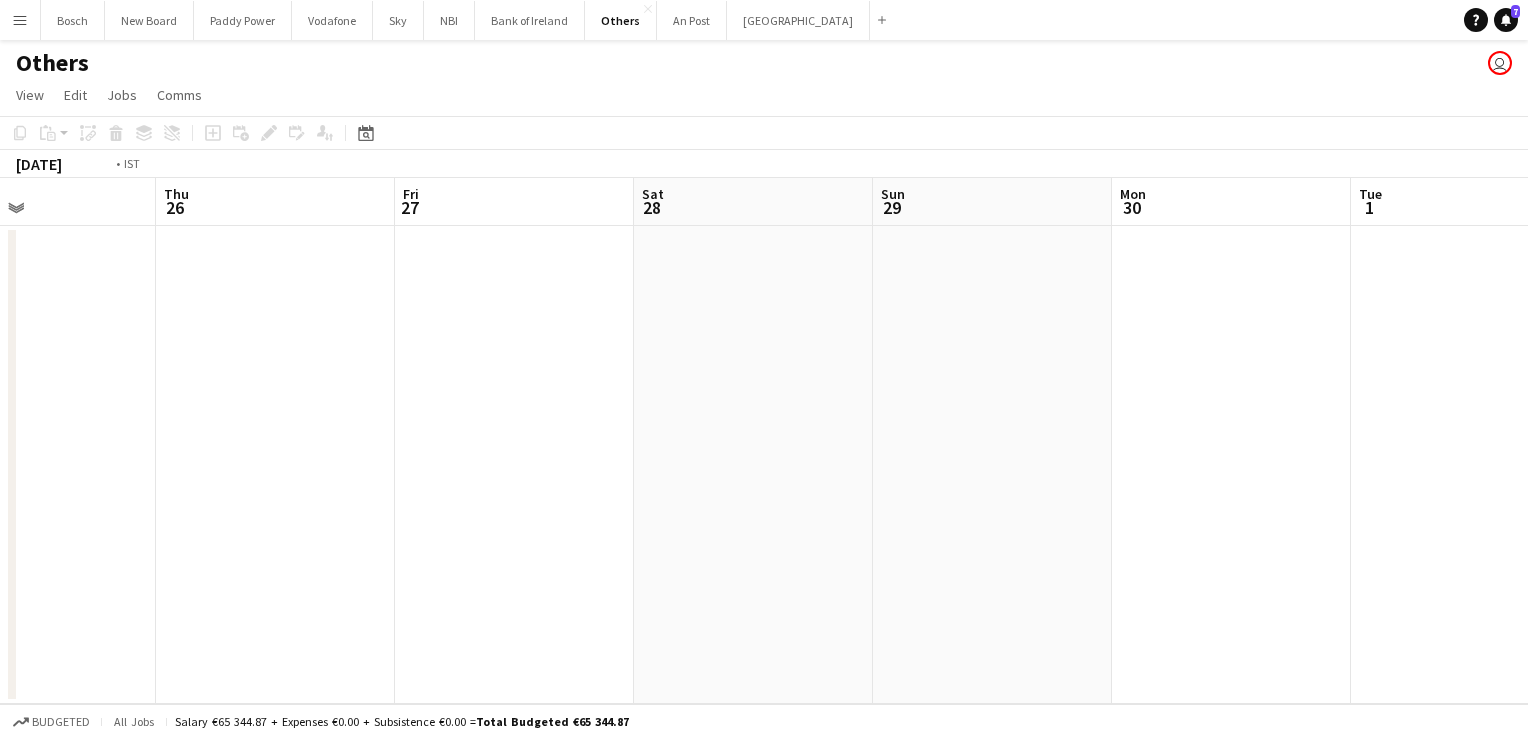 click on "Mon   23   1/1   1 Job   Tue   24   2/2   2 Jobs   Wed   25   Thu   26   Fri   27   Sat   28   Sun   29   Mon   30   Tue   1   Wed   2   Thu   3   Fri   4      11:00-15:00 (4h)    1/1   Tourism [GEOGRAPHIC_DATA]
pin
[GEOGRAPHIC_DATA]   1 Role   Brand Ambassador   [DATE]   11:00-15:00 (4h)
[PERSON_NAME]     08:30-17:30 (9h)    1/1   Tourism [GEOGRAPHIC_DATA]
pin
Portmarnock Hotel   1 Role   Brand Ambassador   [DATE]   08:30-17:30 (9h)
[PERSON_NAME]     16:30-22:30 (6h)    1/1   Driver needed Derig
pin
Portmarnock    1 Role   Brand Ambassador   [DATE]   16:30-22:30 (6h)
[PERSON_NAME]" at bounding box center (764, 441) 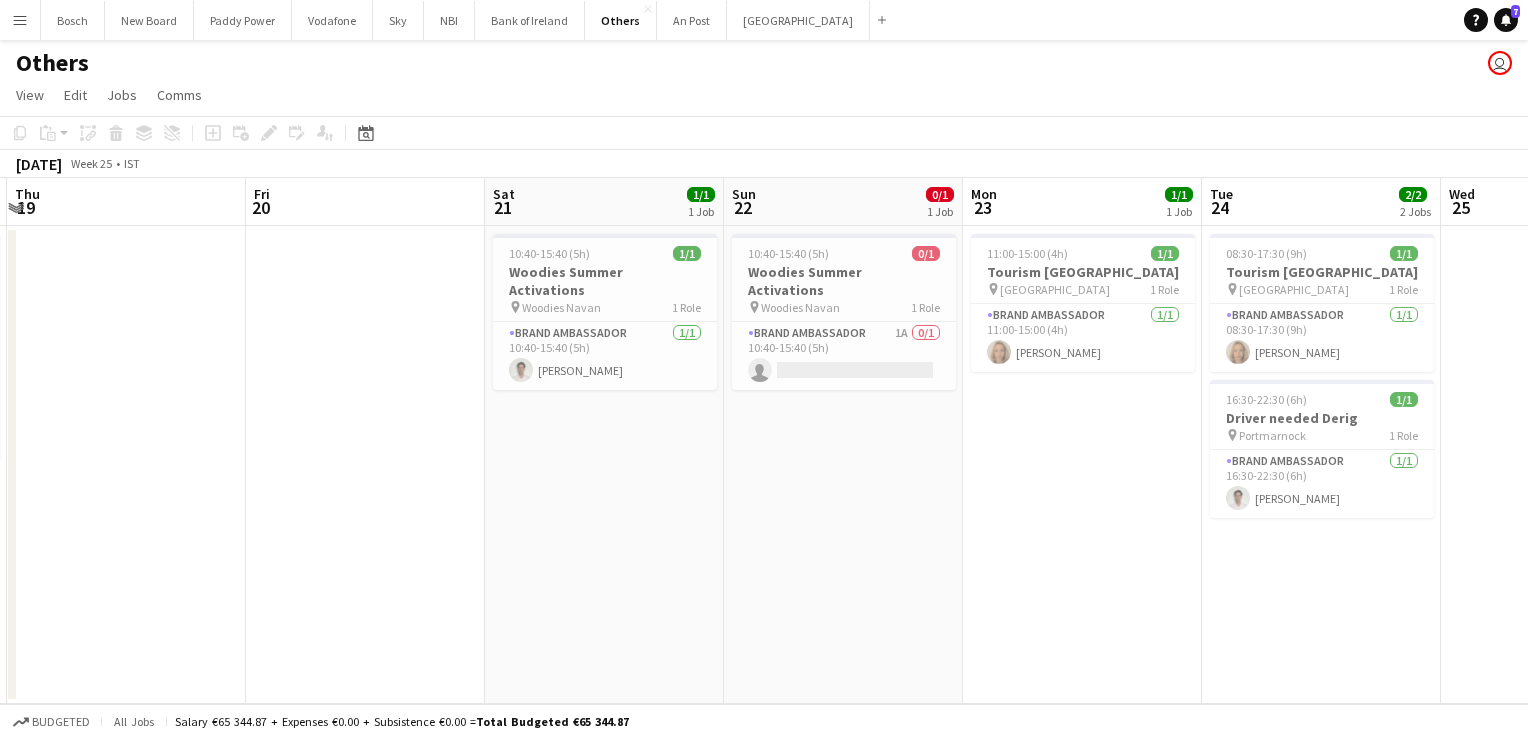 drag, startPoint x: 167, startPoint y: 391, endPoint x: 1056, endPoint y: 361, distance: 889.50604 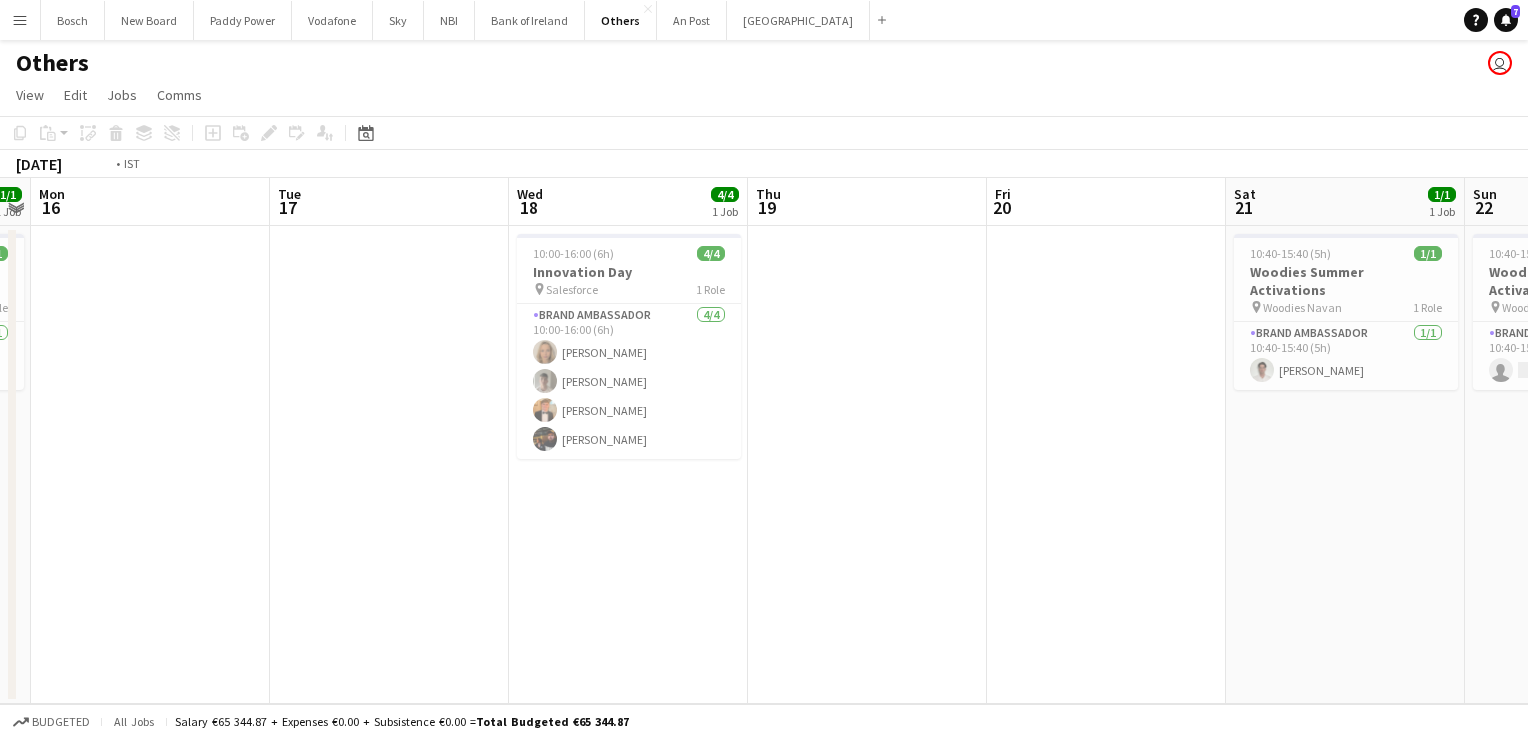 drag, startPoint x: 184, startPoint y: 416, endPoint x: 1068, endPoint y: 393, distance: 884.29913 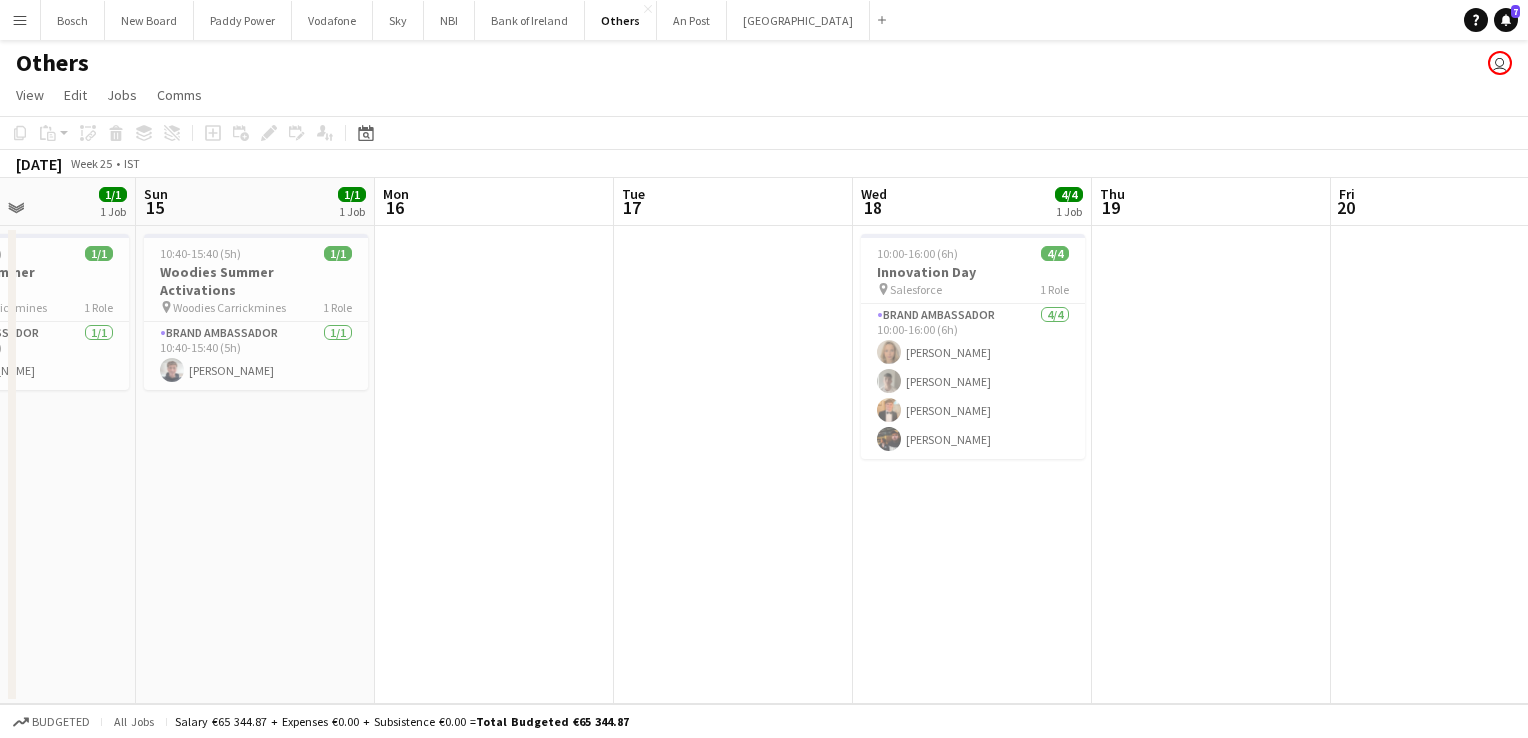 drag, startPoint x: 300, startPoint y: 414, endPoint x: 969, endPoint y: 402, distance: 669.1076 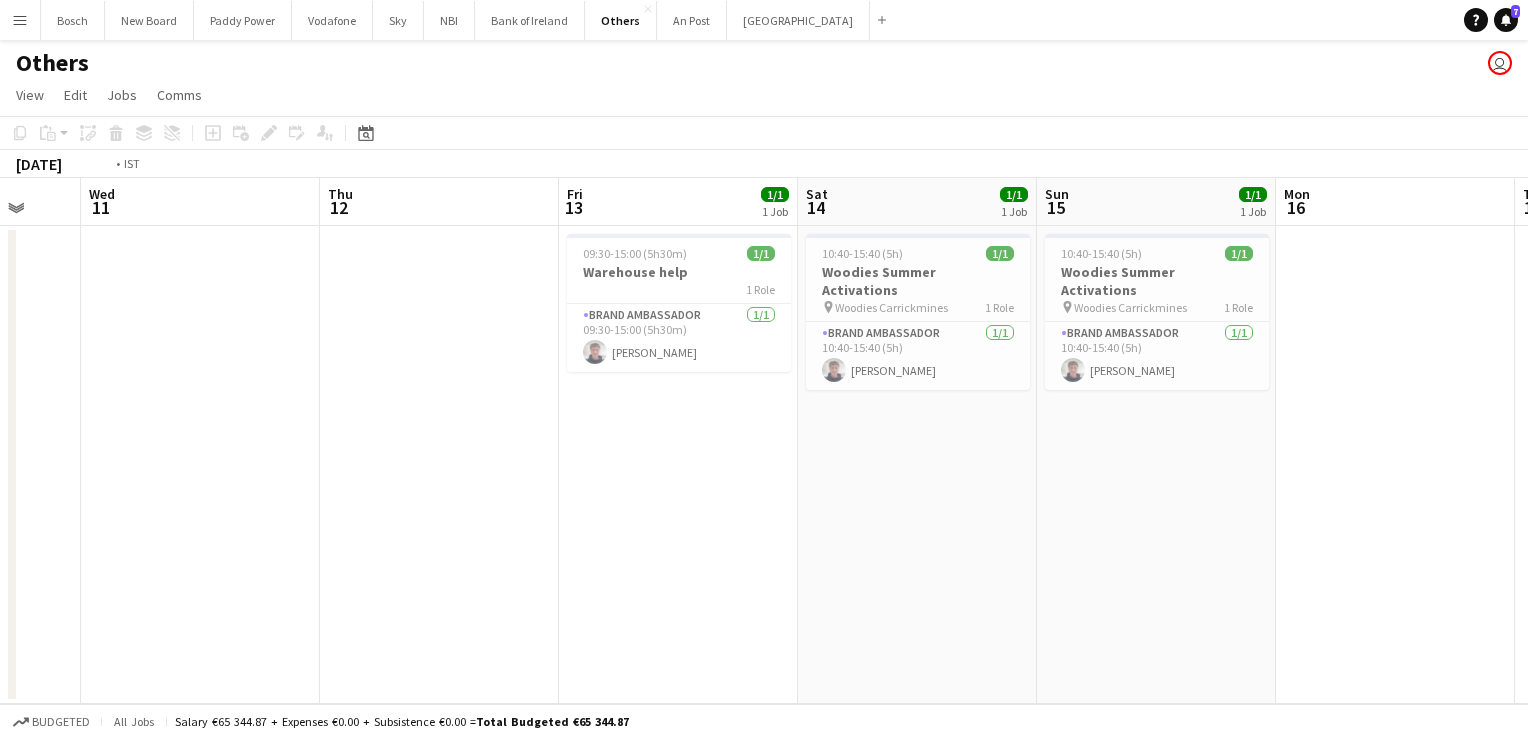 drag, startPoint x: 382, startPoint y: 422, endPoint x: 1055, endPoint y: 406, distance: 673.1902 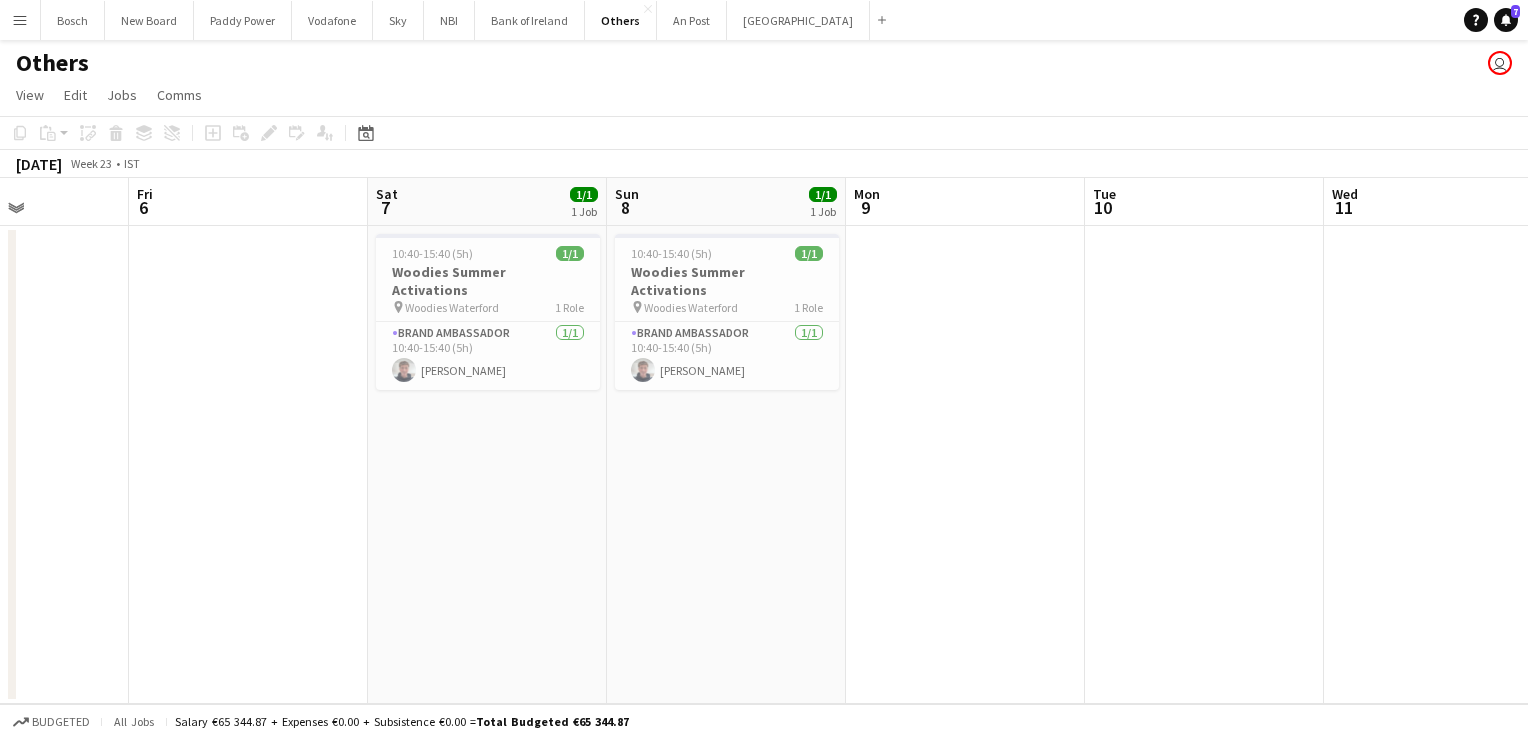 drag, startPoint x: 545, startPoint y: 419, endPoint x: 1194, endPoint y: 400, distance: 649.2781 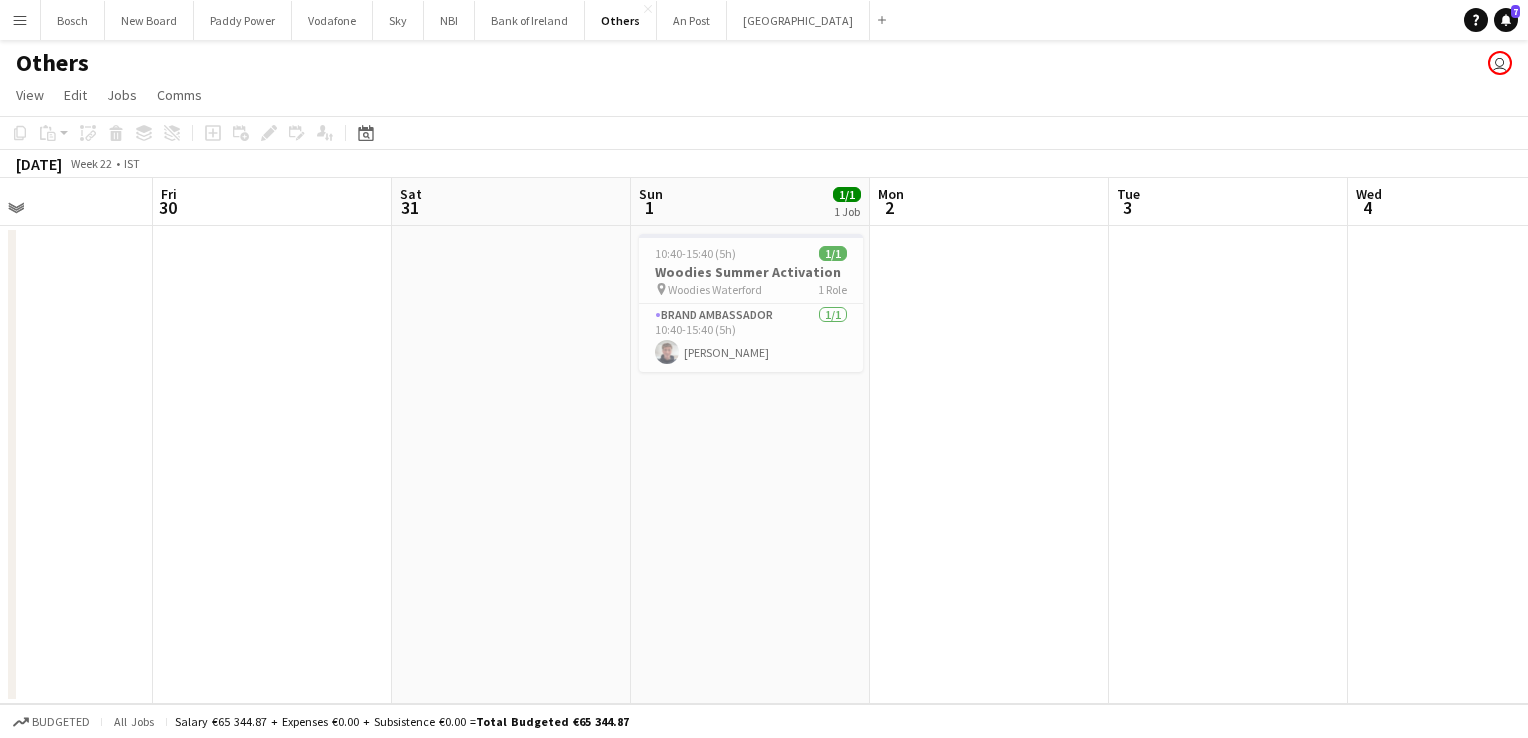 drag, startPoint x: 998, startPoint y: 408, endPoint x: 830, endPoint y: 403, distance: 168.07439 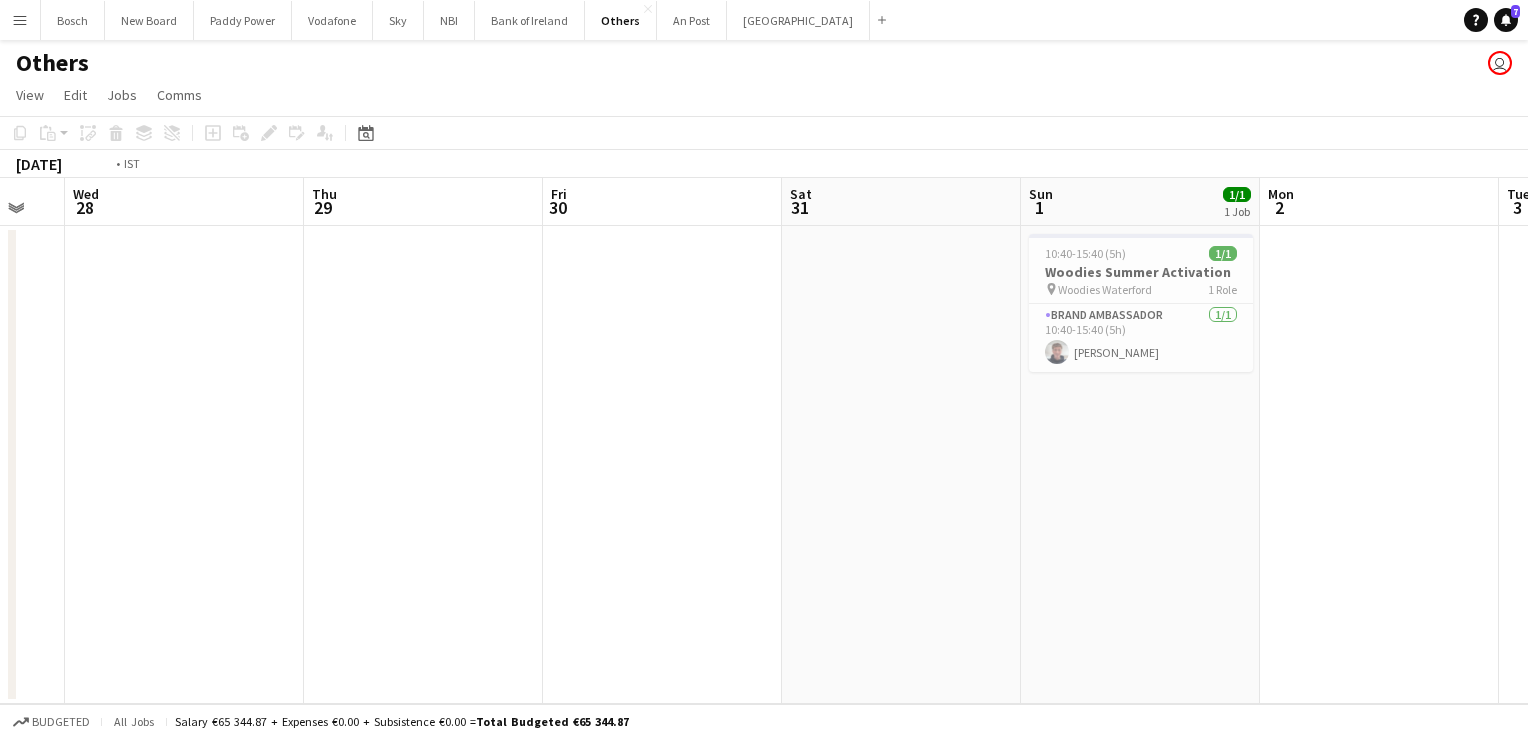 drag, startPoint x: 855, startPoint y: 391, endPoint x: 460, endPoint y: 392, distance: 395.00125 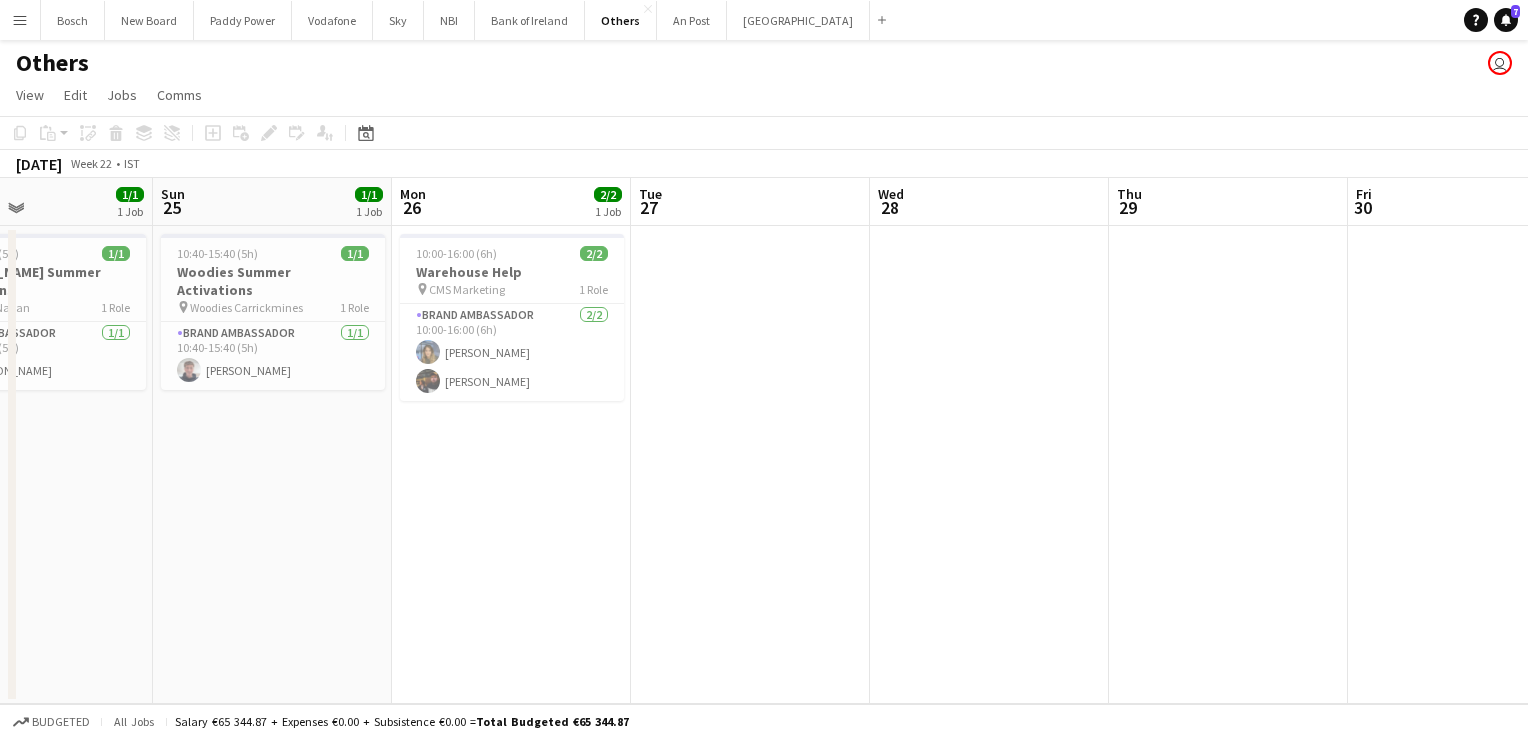 drag, startPoint x: 460, startPoint y: 392, endPoint x: 1113, endPoint y: 374, distance: 653.24805 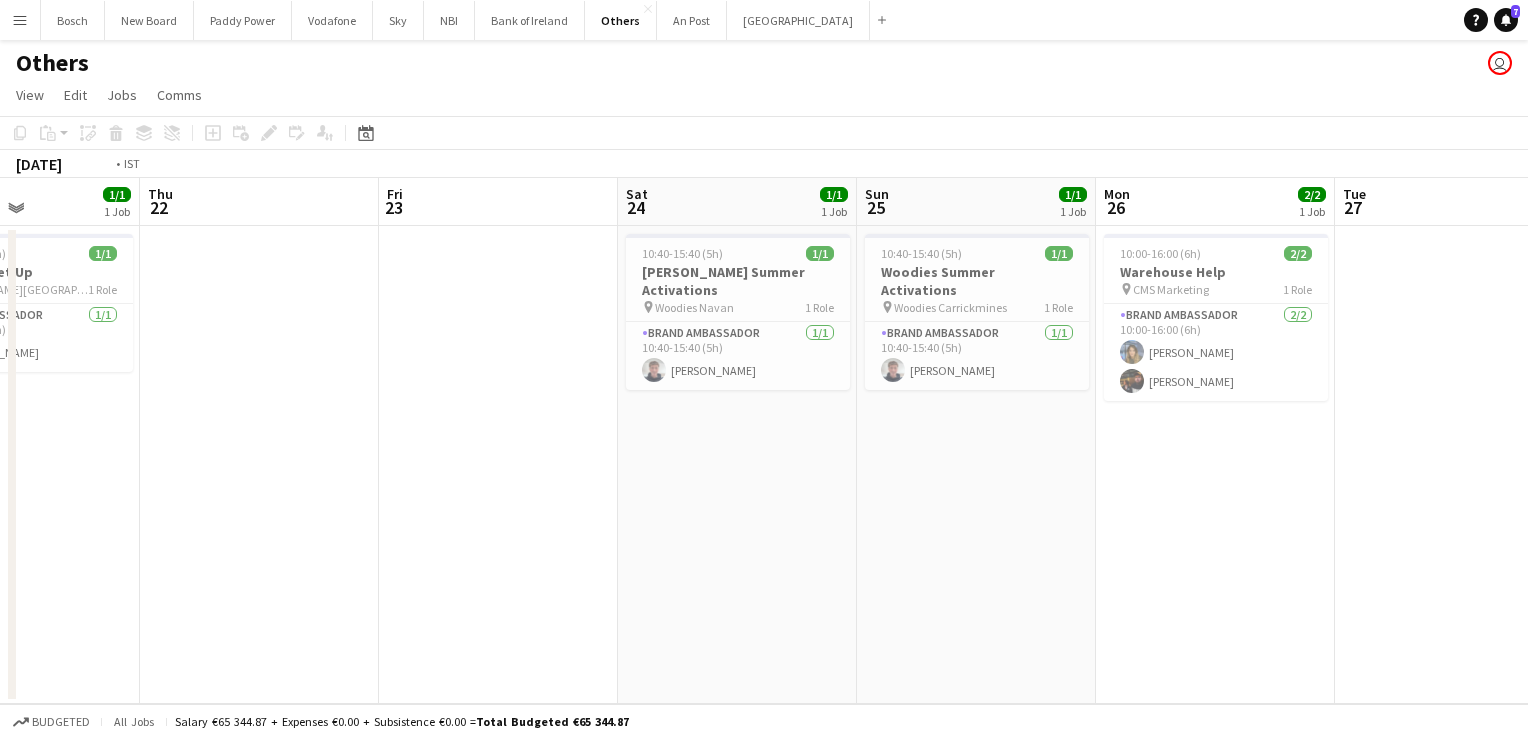 drag, startPoint x: 328, startPoint y: 404, endPoint x: 1089, endPoint y: 372, distance: 761.6725 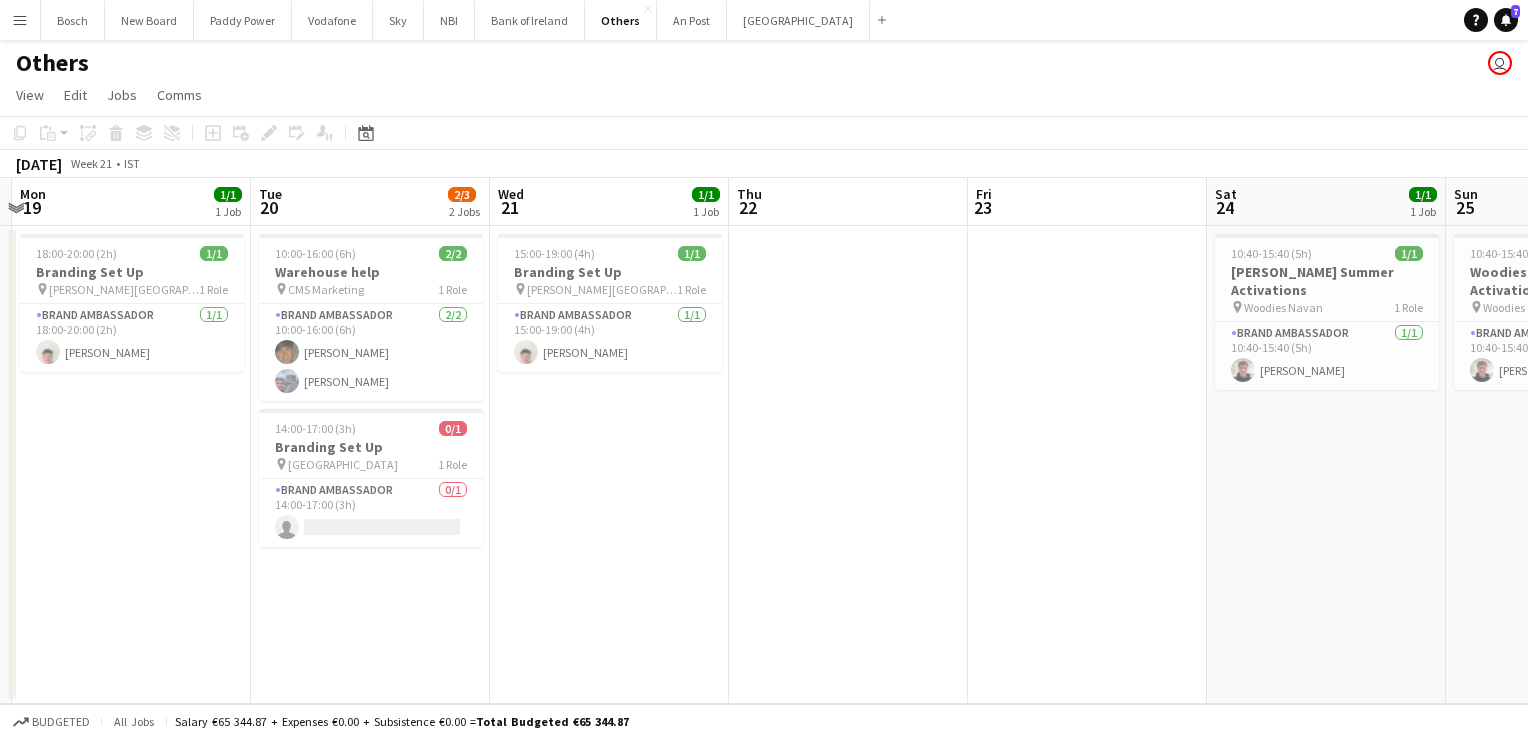 drag, startPoint x: 395, startPoint y: 385, endPoint x: 1188, endPoint y: 350, distance: 793.77203 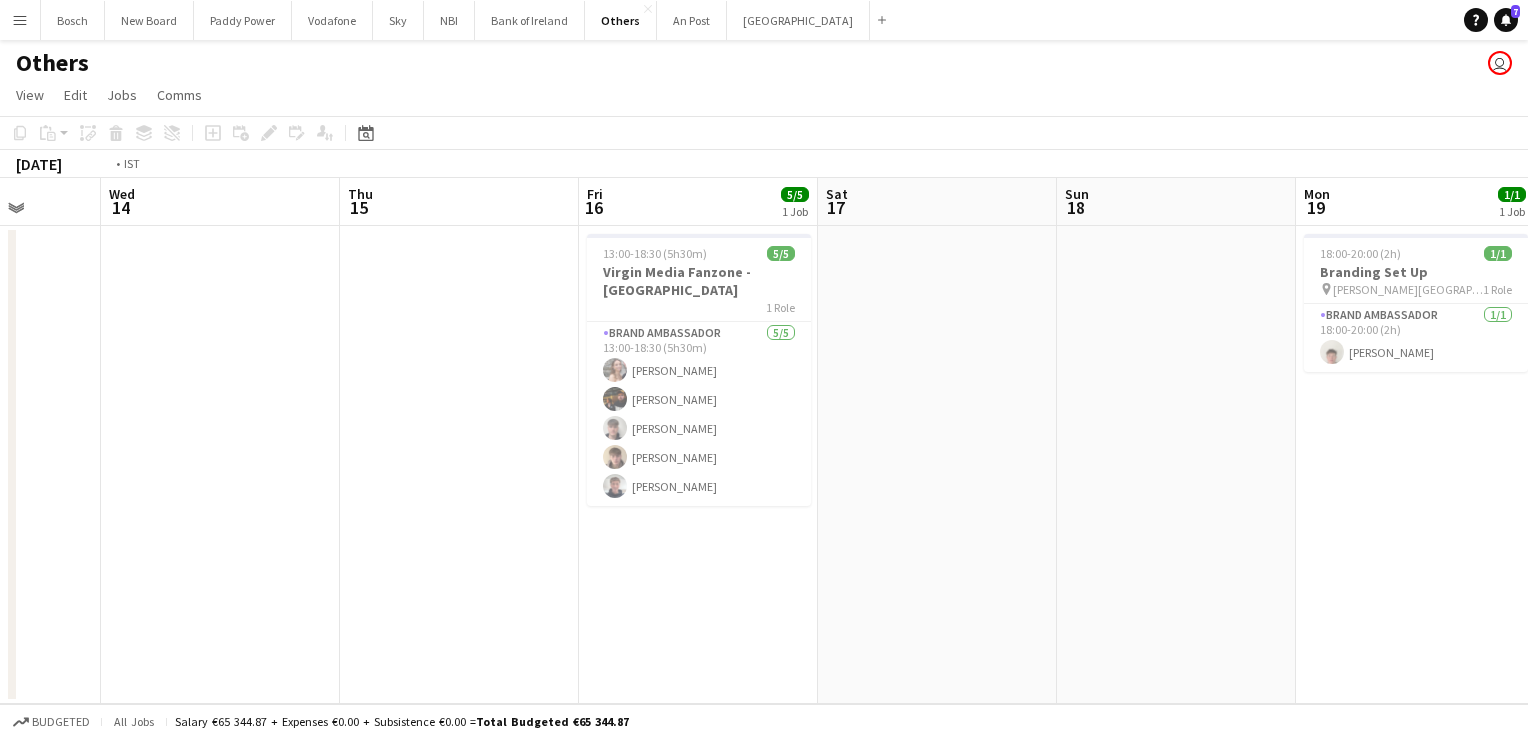 drag, startPoint x: 407, startPoint y: 401, endPoint x: 1303, endPoint y: 346, distance: 897.68646 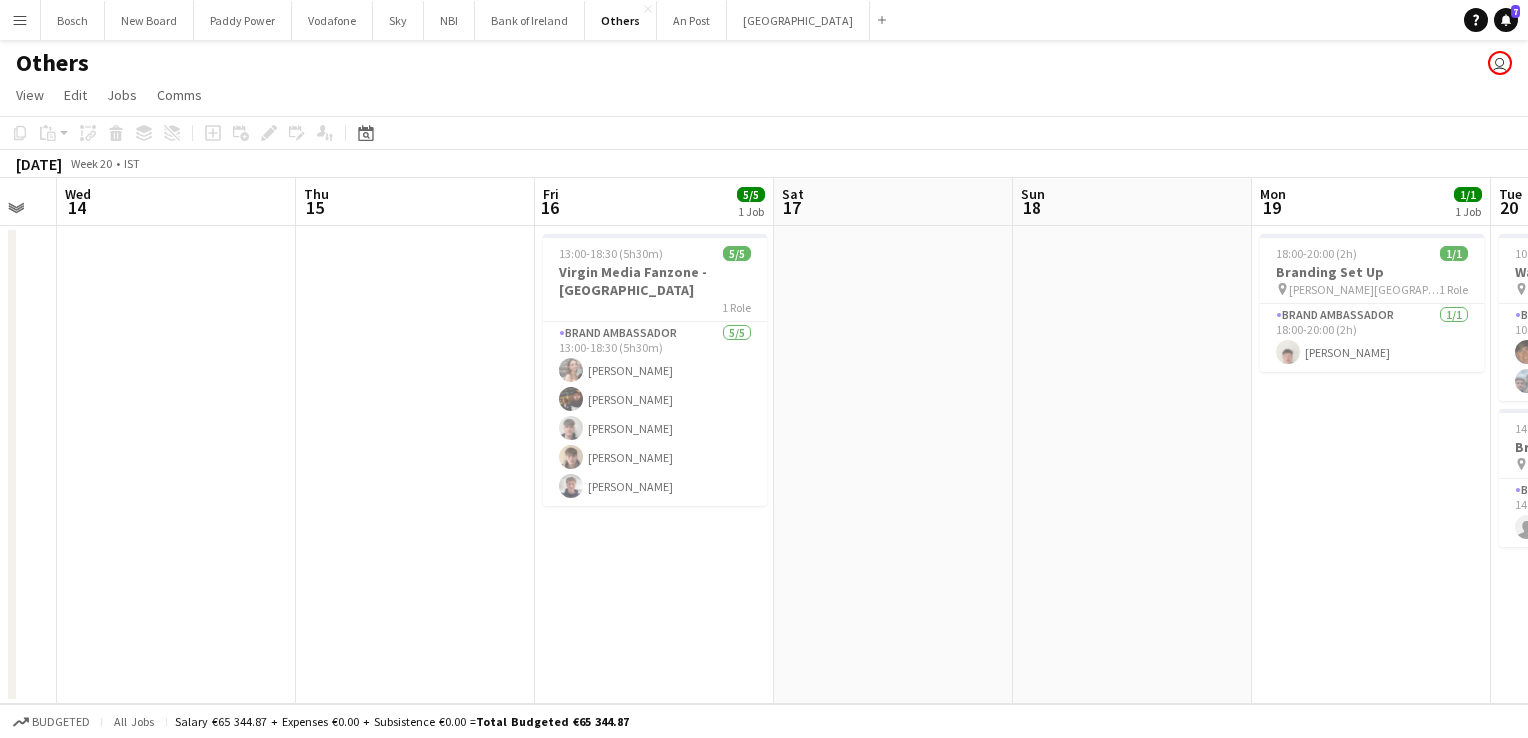 scroll, scrollTop: 0, scrollLeft: 576, axis: horizontal 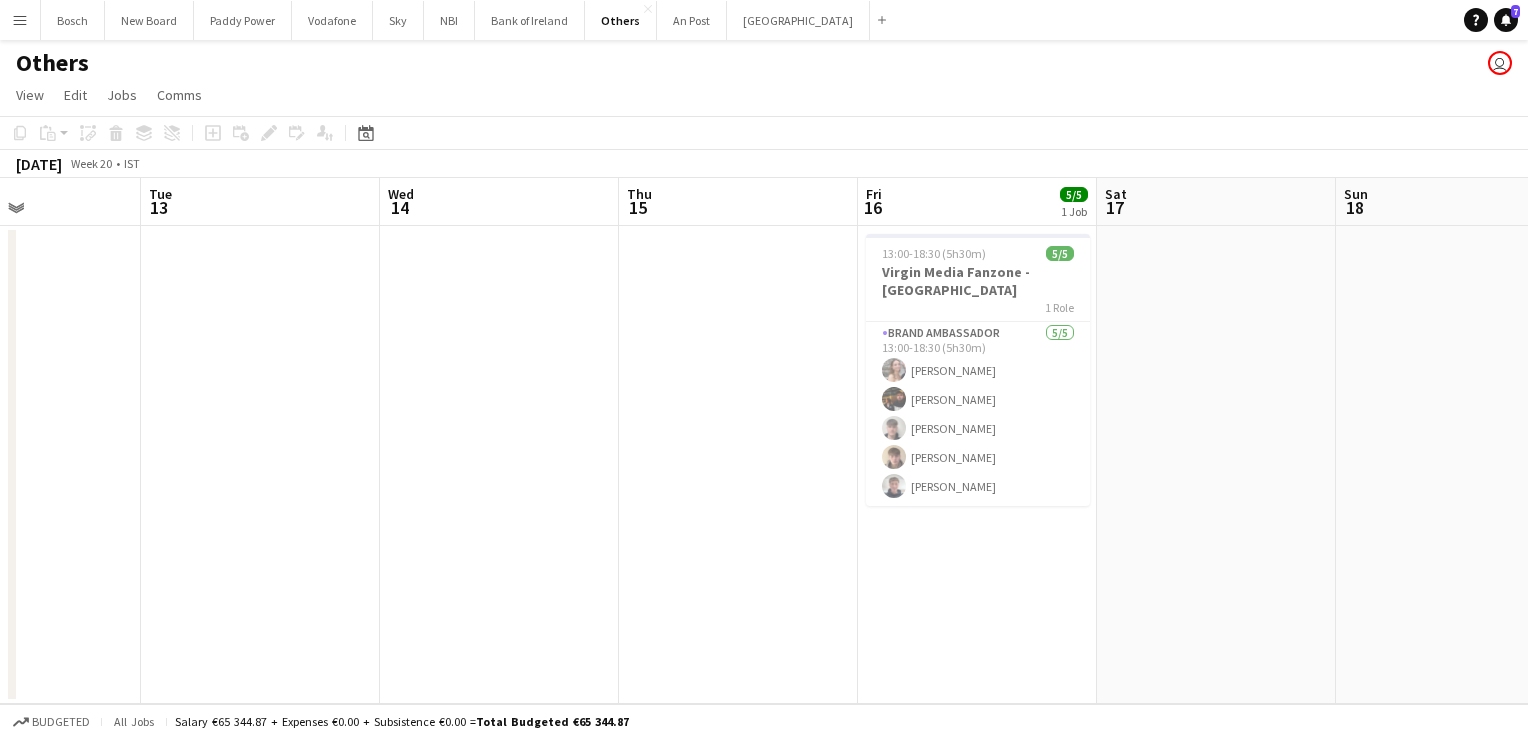 drag, startPoint x: 1012, startPoint y: 389, endPoint x: 0, endPoint y: 369, distance: 1012.19763 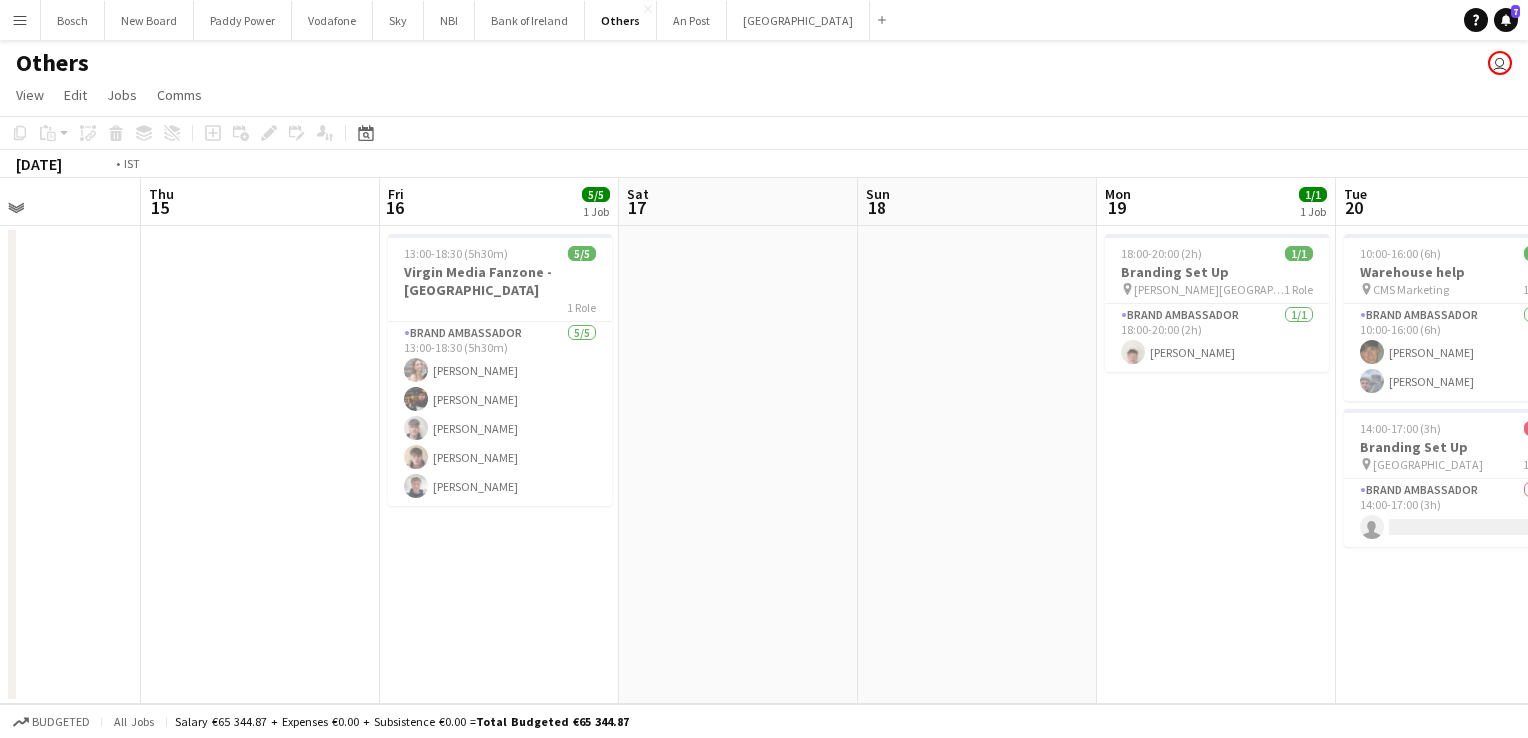 drag, startPoint x: 496, startPoint y: 400, endPoint x: 892, endPoint y: 389, distance: 396.15274 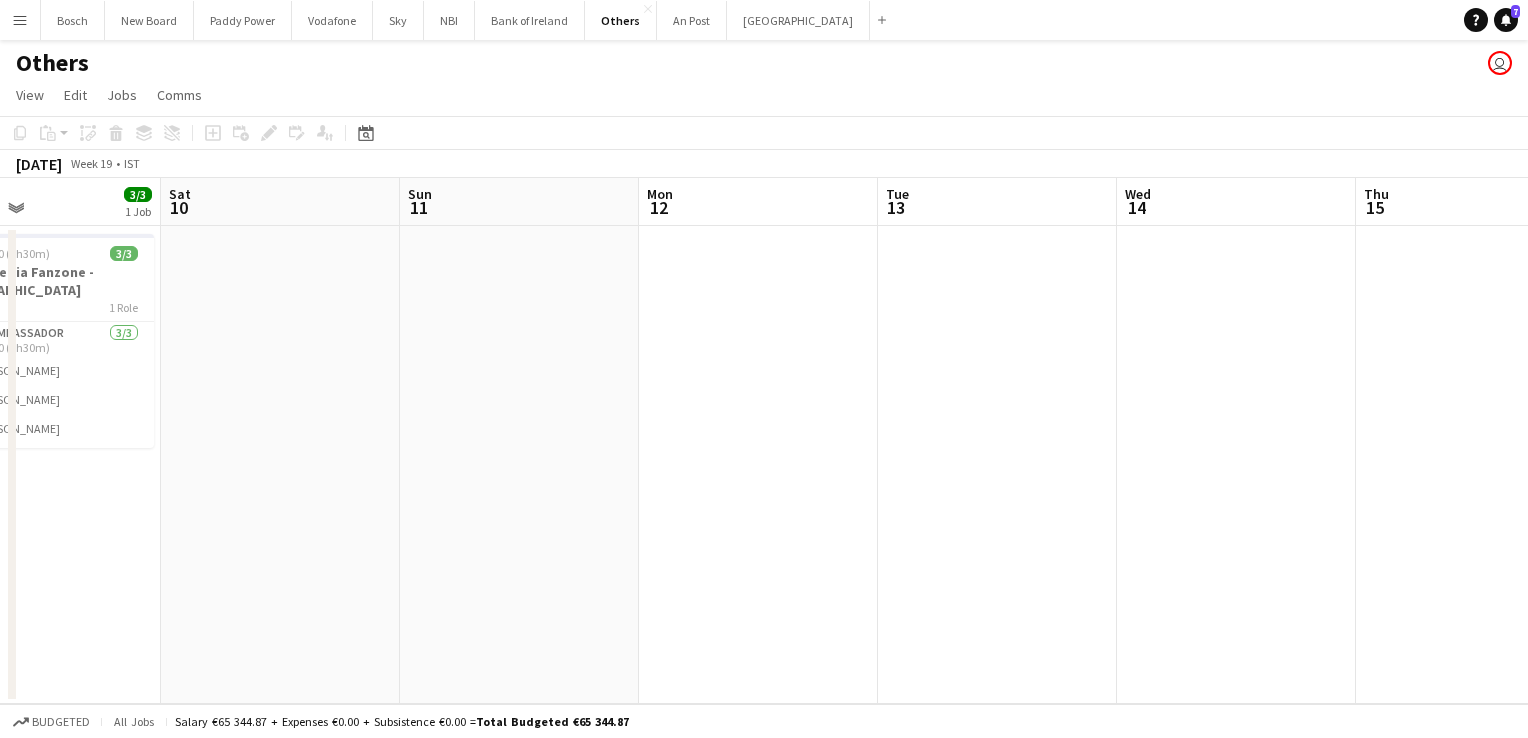 scroll, scrollTop: 0, scrollLeft: 624, axis: horizontal 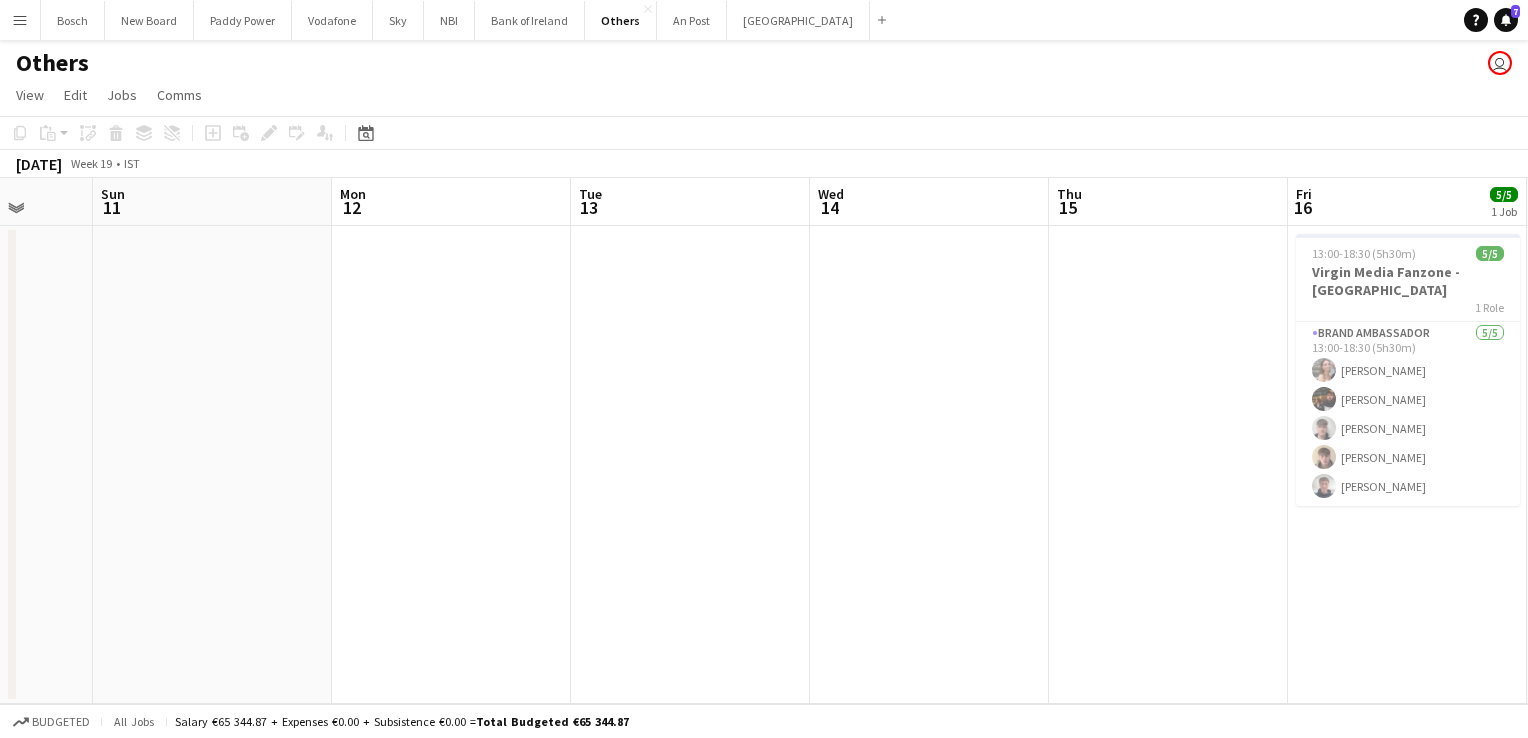 drag, startPoint x: 396, startPoint y: 378, endPoint x: 1027, endPoint y: 373, distance: 631.01984 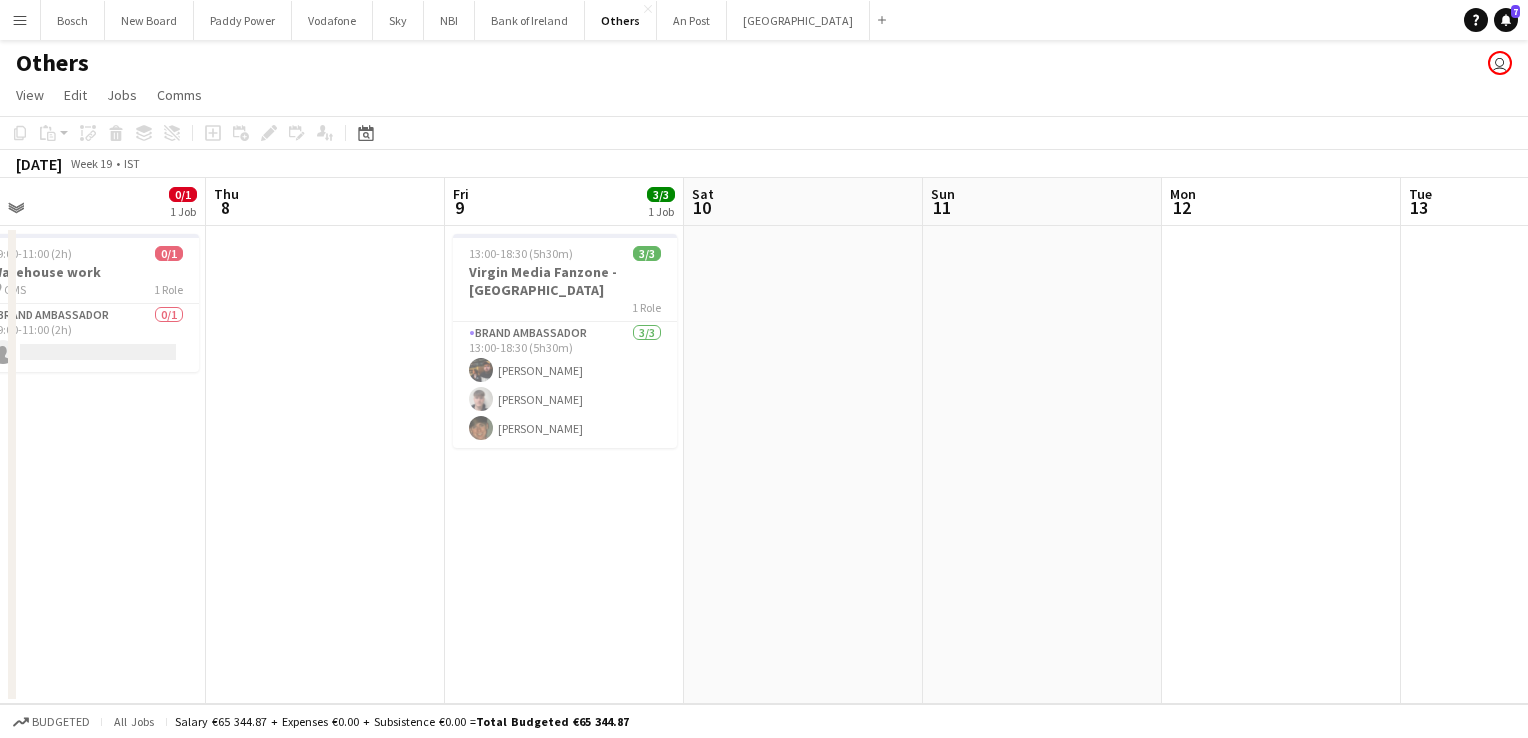 drag, startPoint x: 528, startPoint y: 378, endPoint x: 881, endPoint y: 391, distance: 353.2393 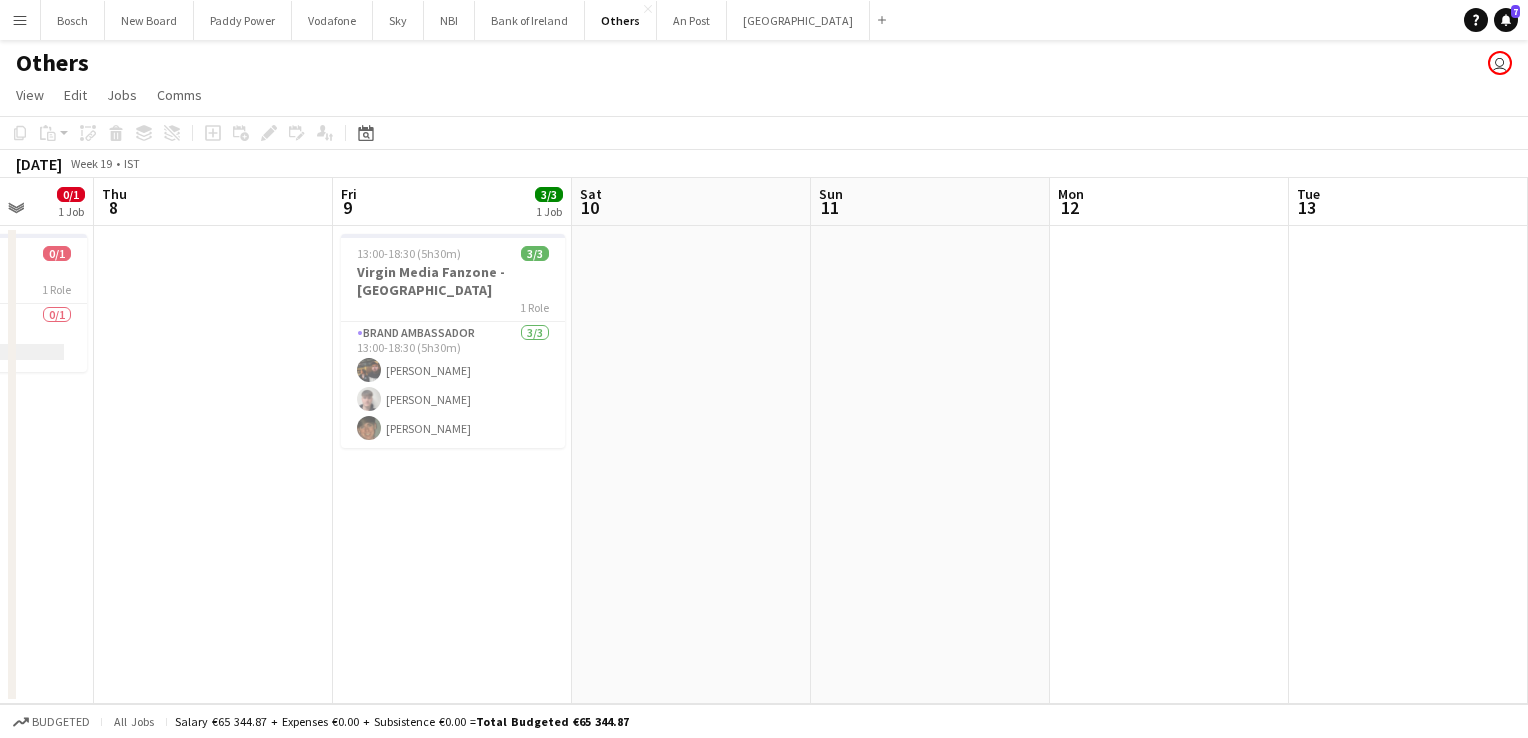 scroll, scrollTop: 0, scrollLeft: 708, axis: horizontal 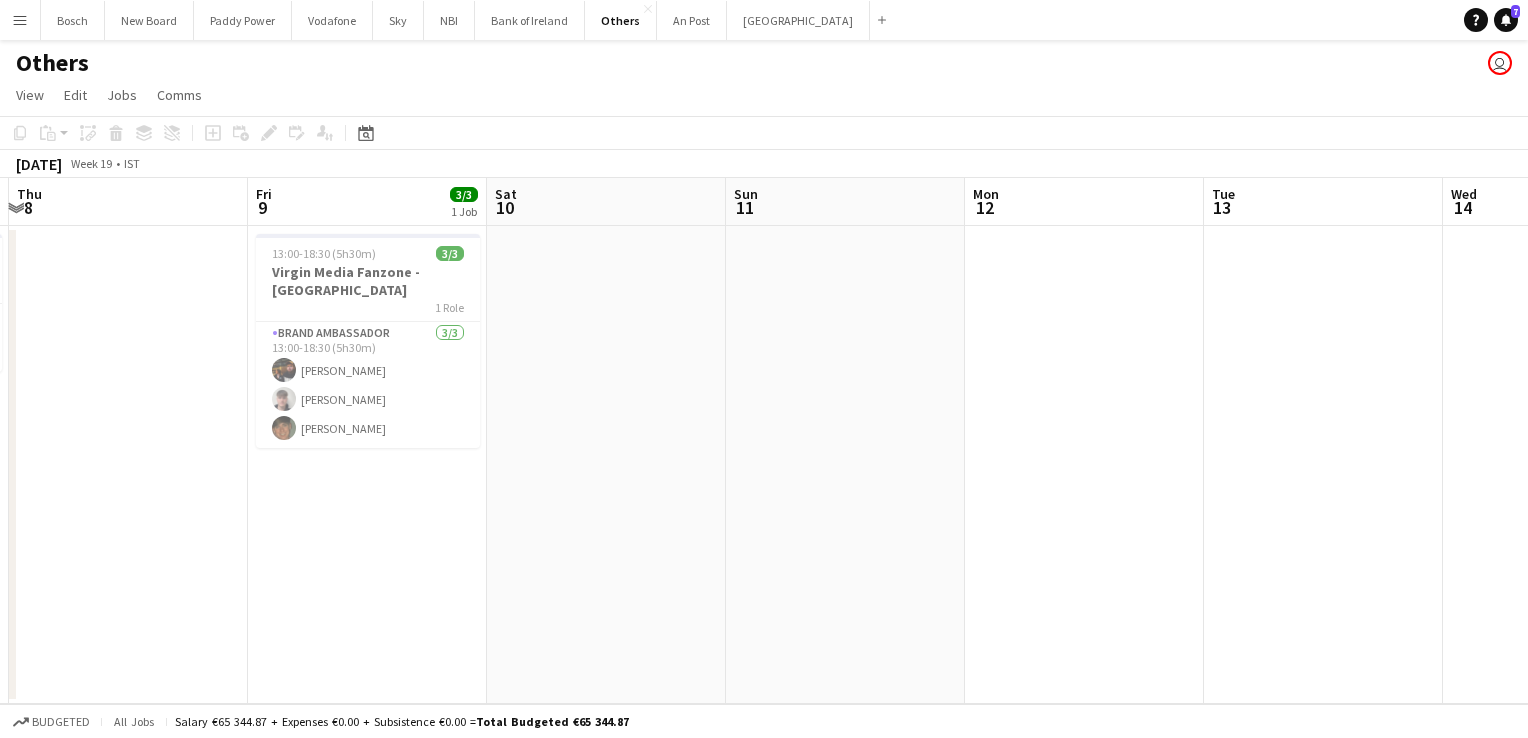 drag, startPoint x: 872, startPoint y: 386, endPoint x: 675, endPoint y: 386, distance: 197 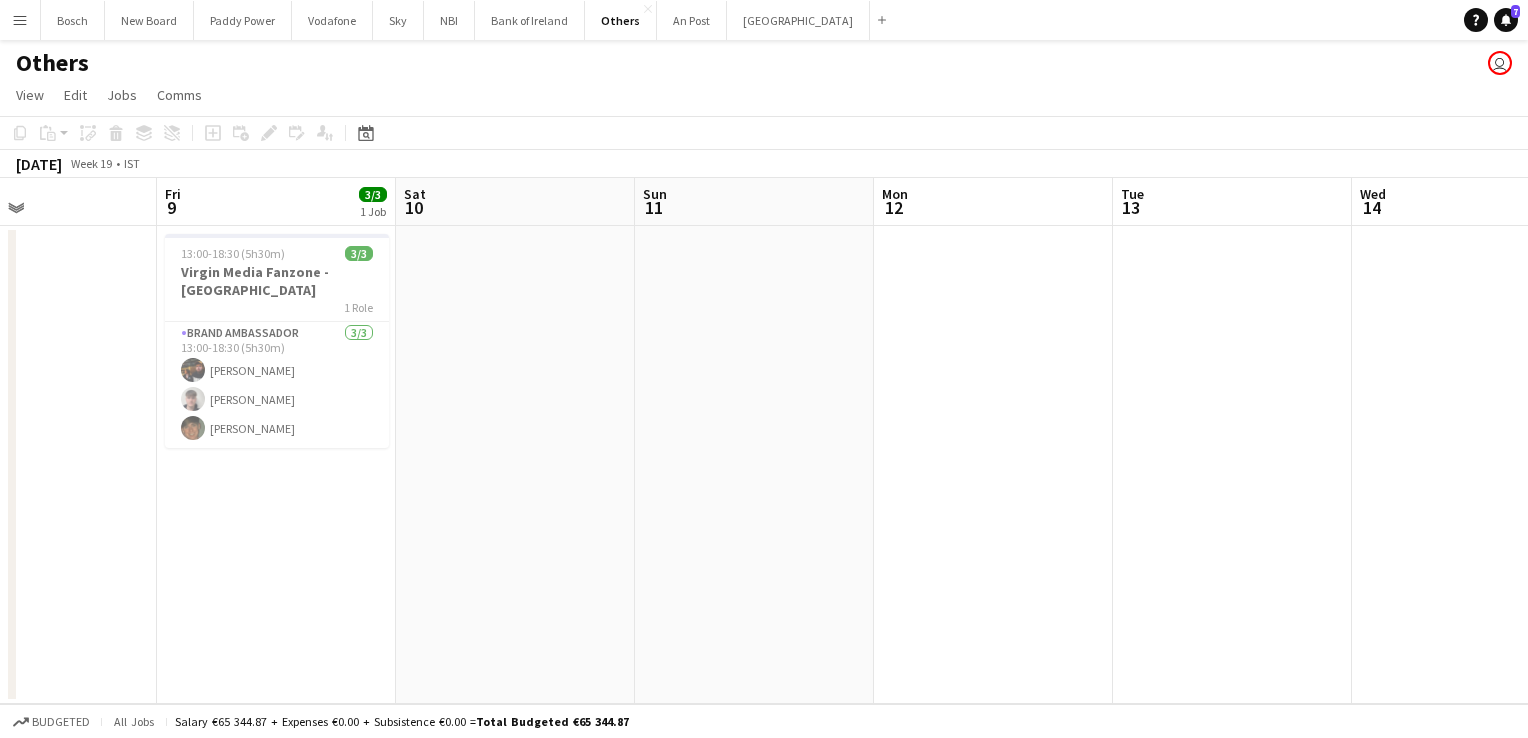 scroll, scrollTop: 0, scrollLeft: 692, axis: horizontal 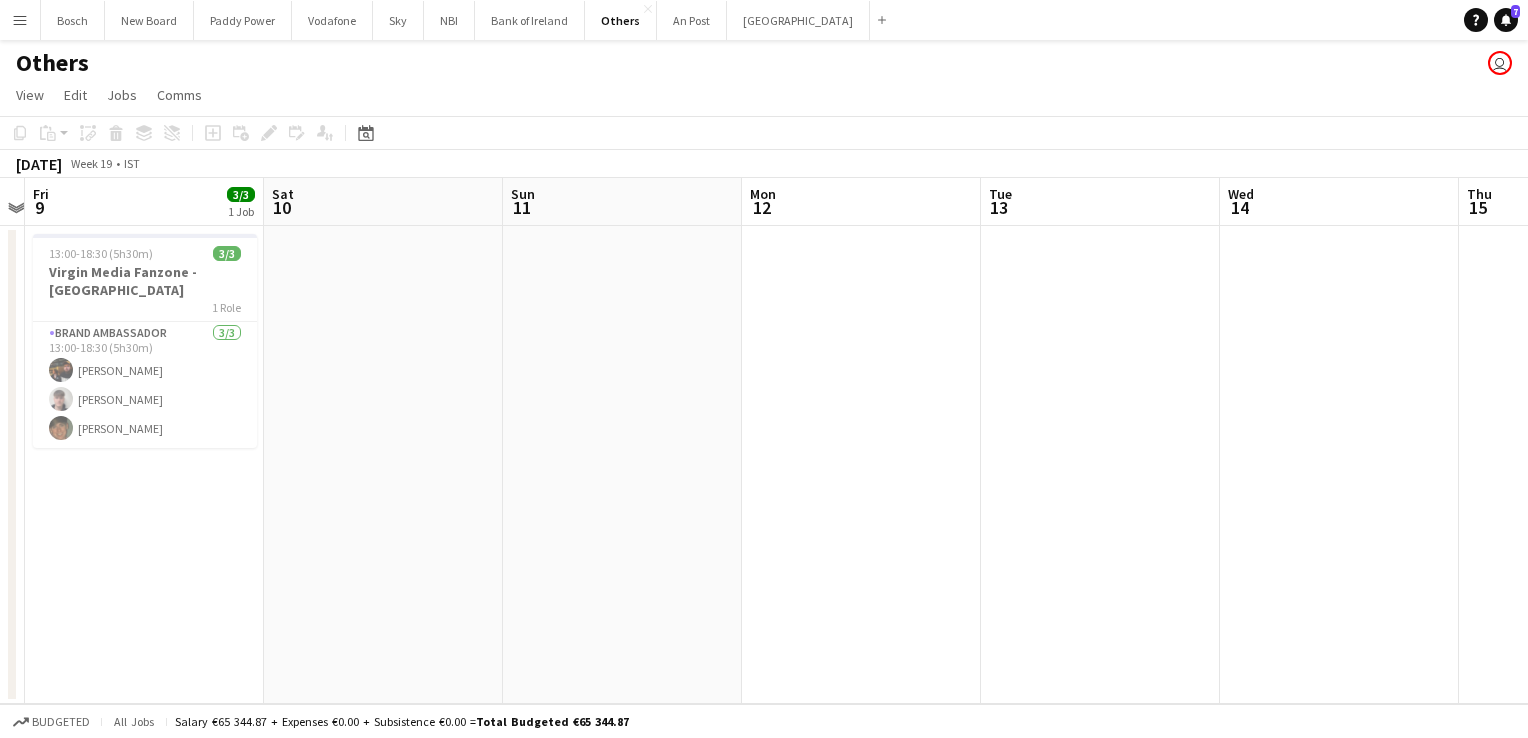drag, startPoint x: 786, startPoint y: 502, endPoint x: 563, endPoint y: 478, distance: 224.28777 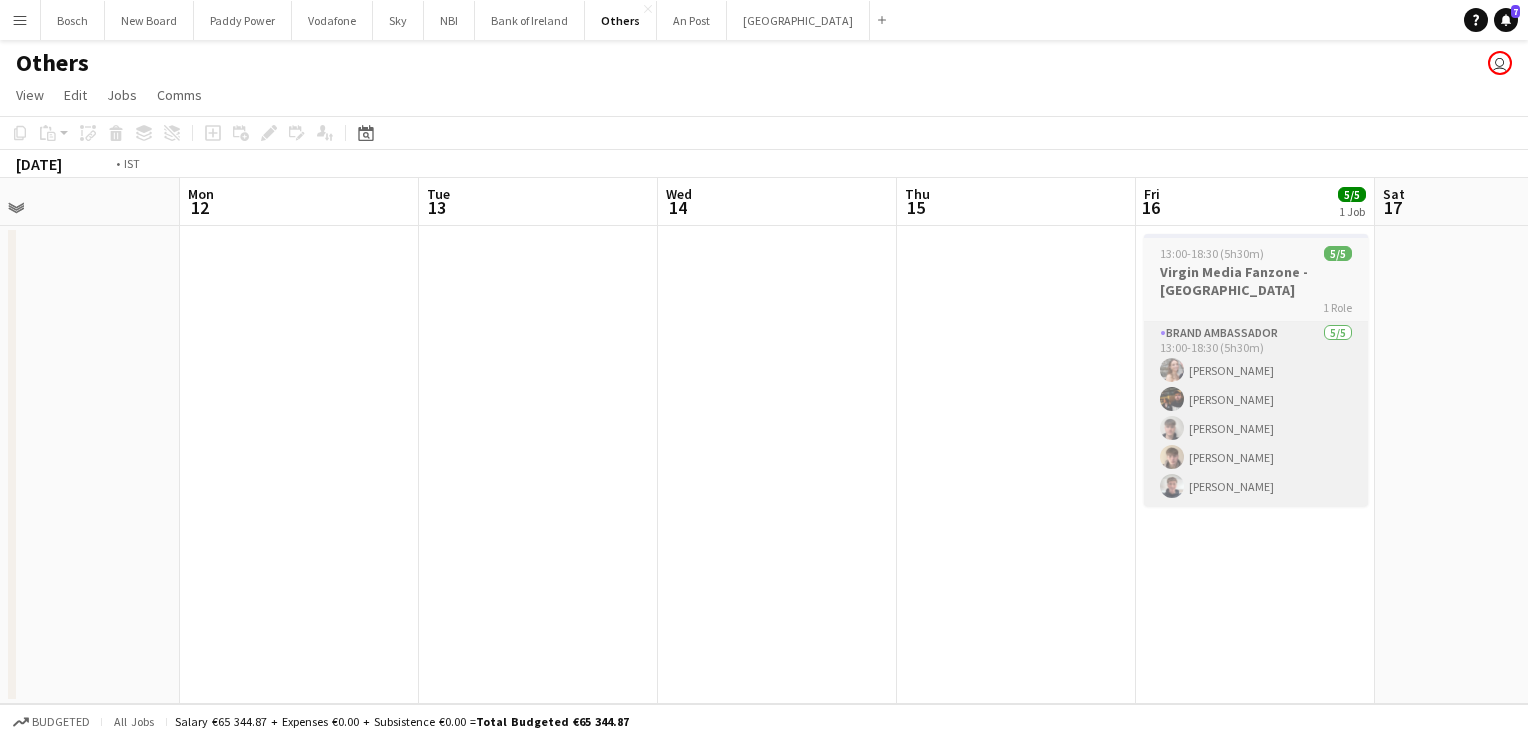 drag, startPoint x: 682, startPoint y: 460, endPoint x: 928, endPoint y: 447, distance: 246.34326 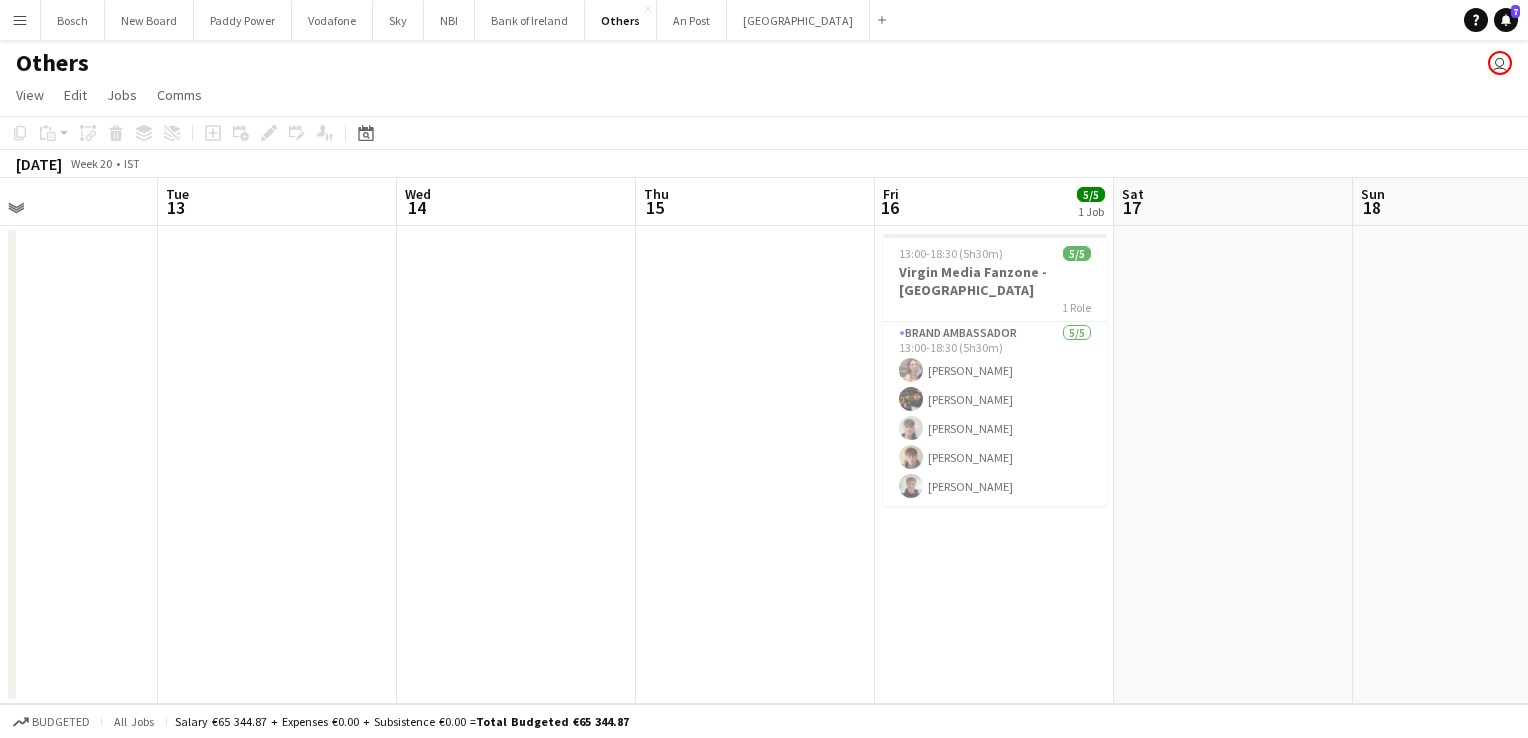 drag, startPoint x: 1004, startPoint y: 342, endPoint x: 226, endPoint y: 305, distance: 778.87933 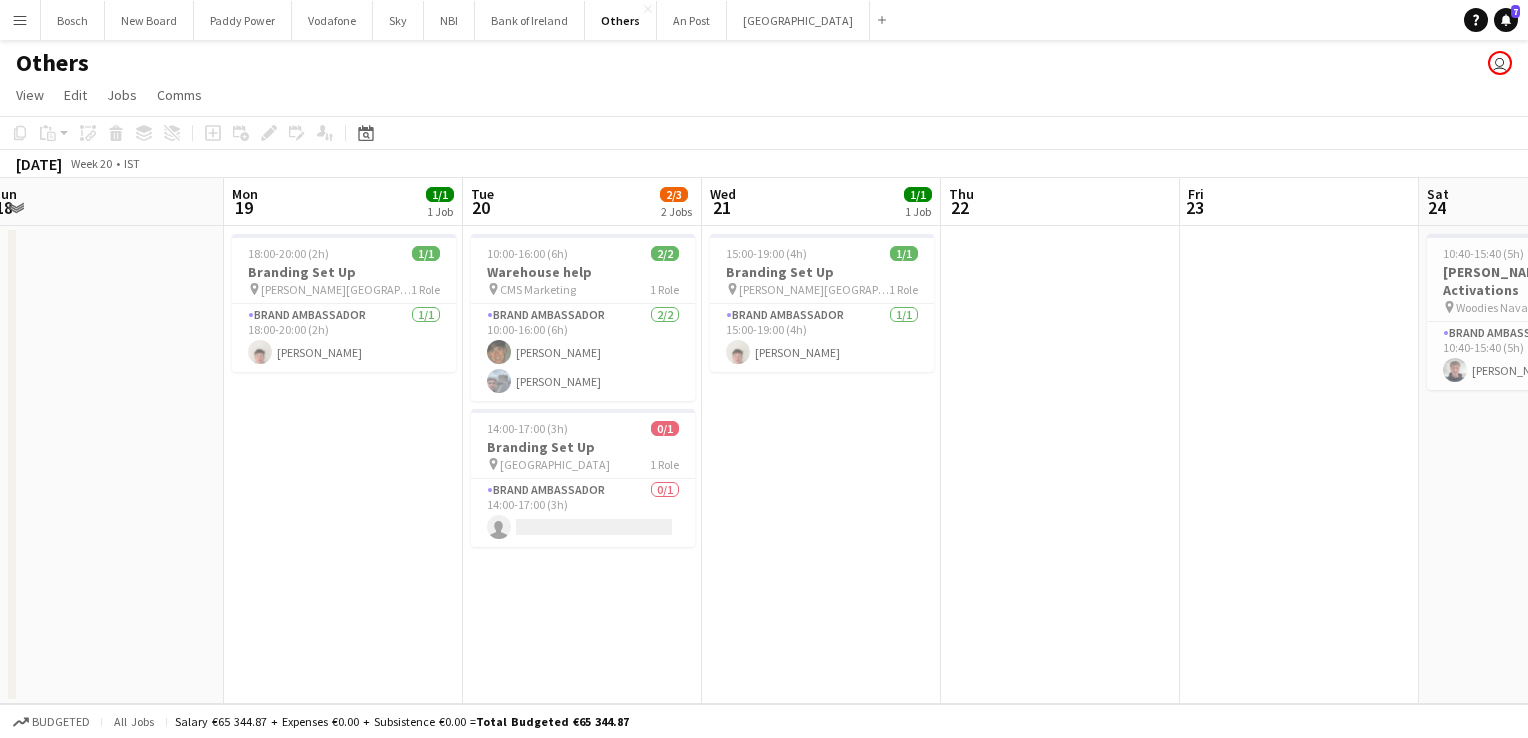 scroll, scrollTop: 0, scrollLeft: 792, axis: horizontal 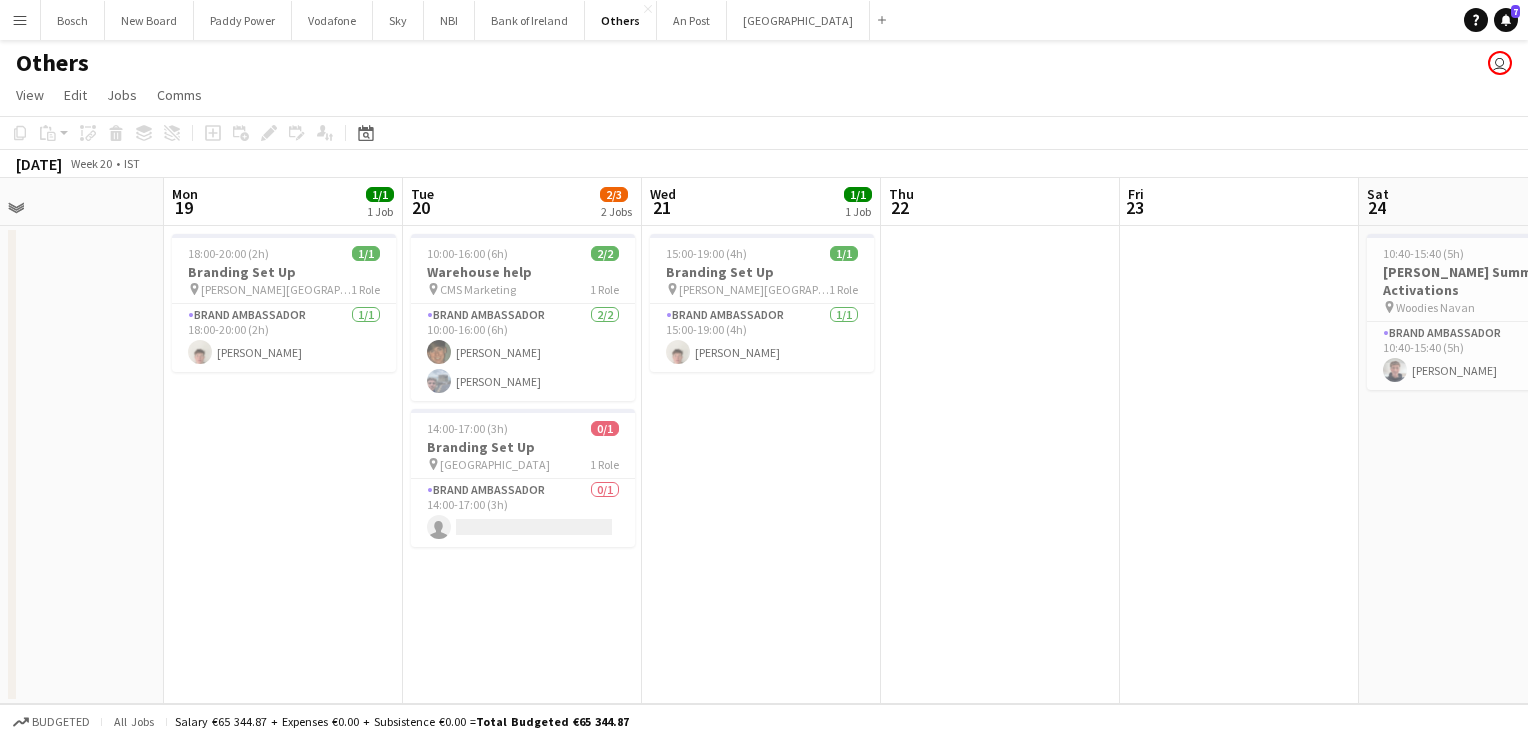 drag, startPoint x: 1232, startPoint y: 407, endPoint x: 810, endPoint y: 383, distance: 422.68192 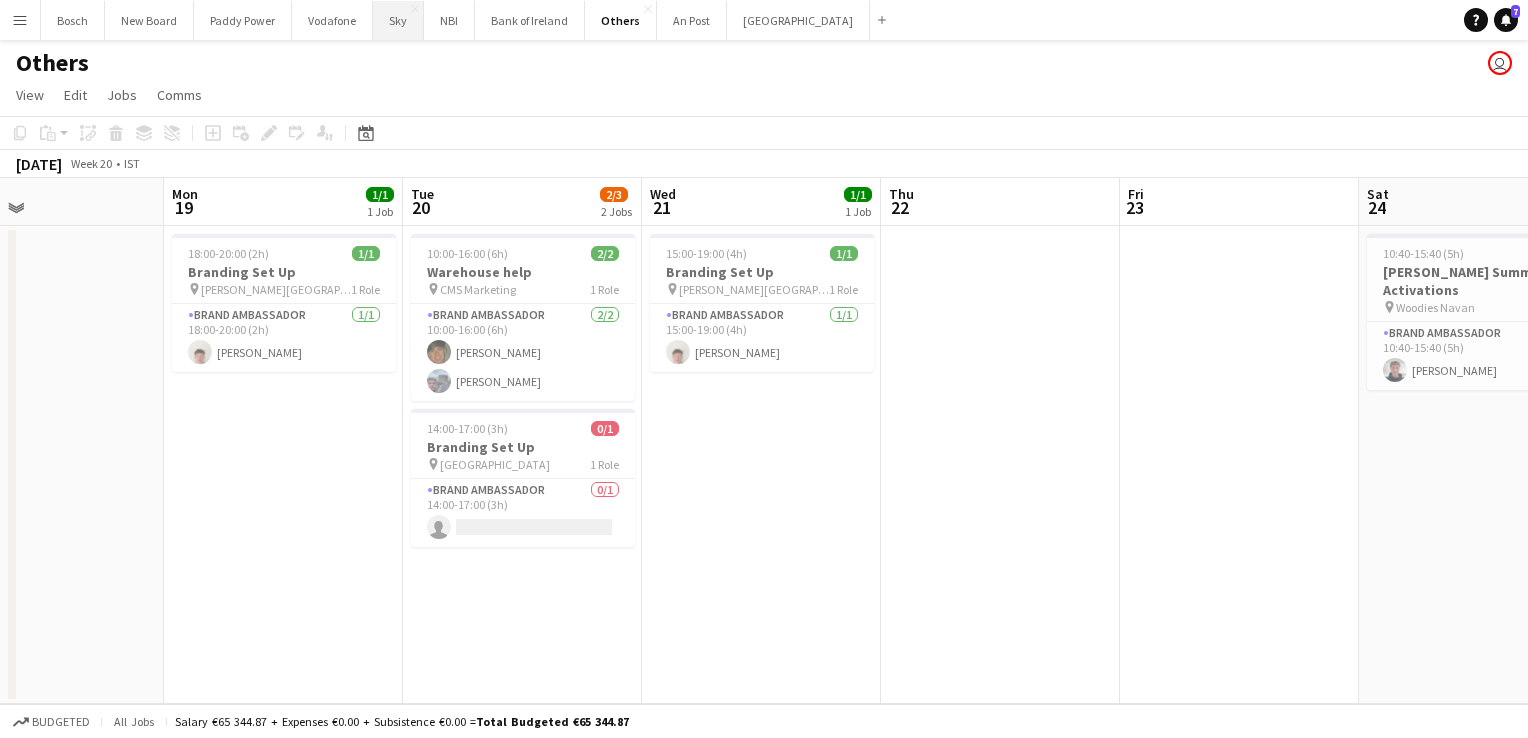 click on "Sky
Close" at bounding box center (398, 20) 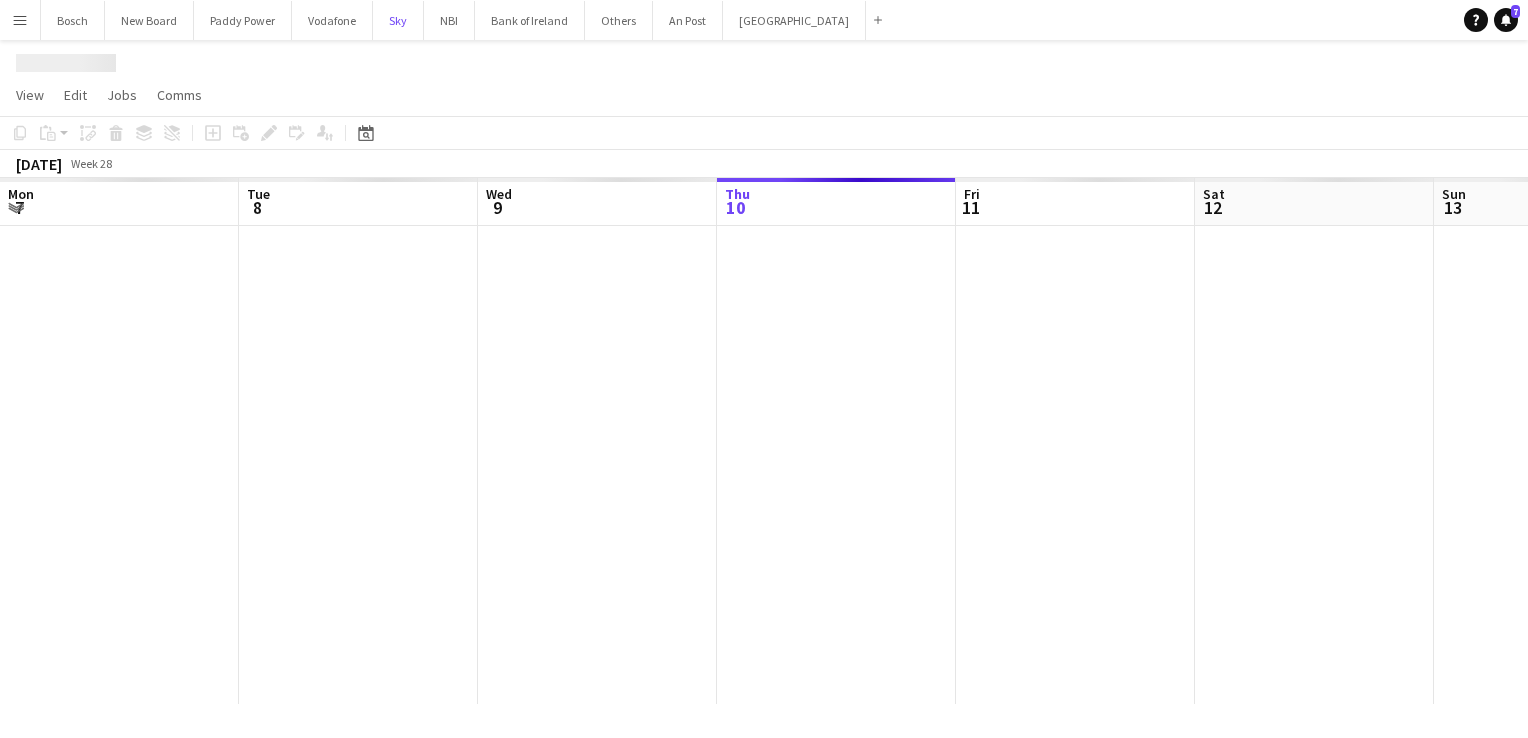 scroll, scrollTop: 0, scrollLeft: 478, axis: horizontal 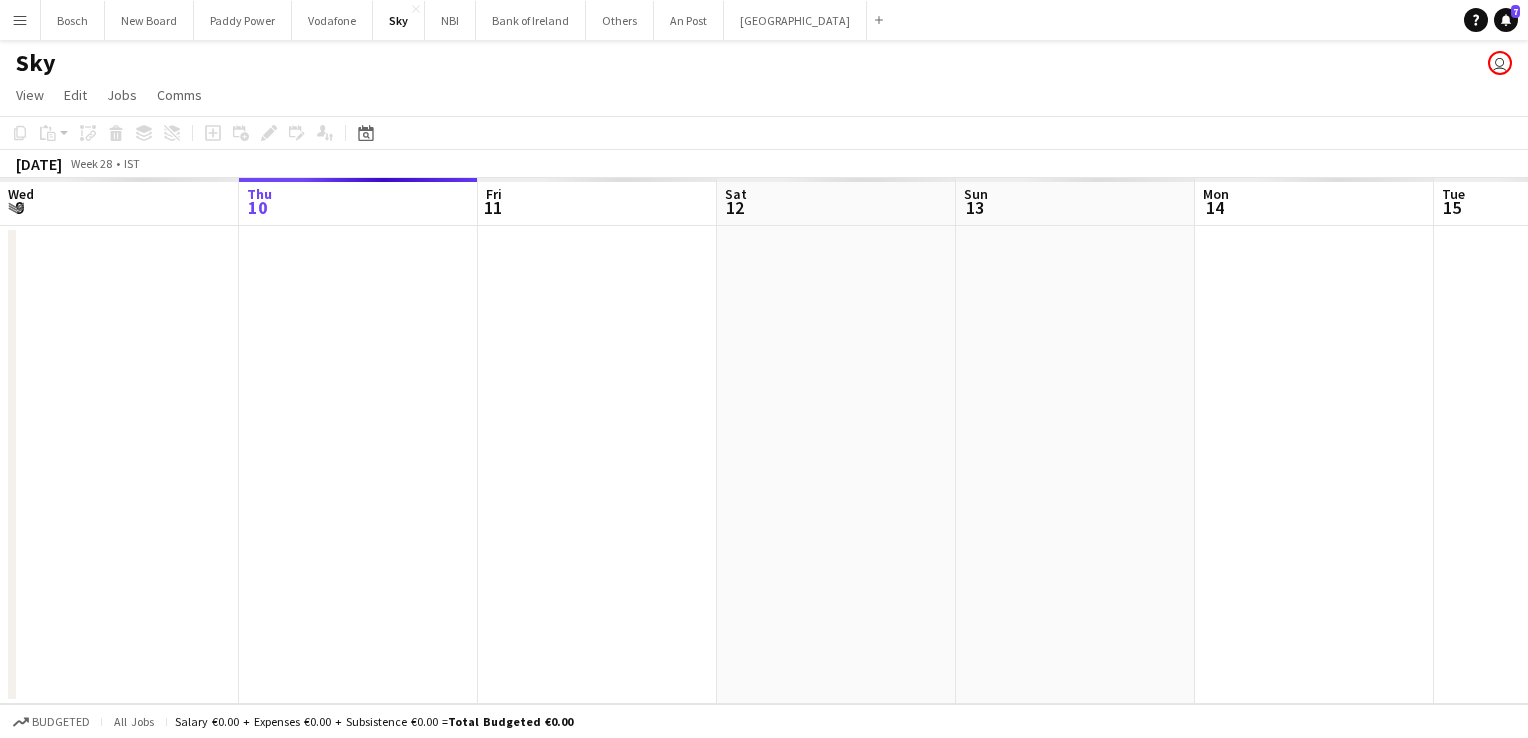 click on "Mon   7   Tue   8   Wed   9   Thu   10   Fri   11   Sat   12   Sun   13   Mon   14   Tue   15   Wed   16   Thu   17   Fri   18" at bounding box center [764, 441] 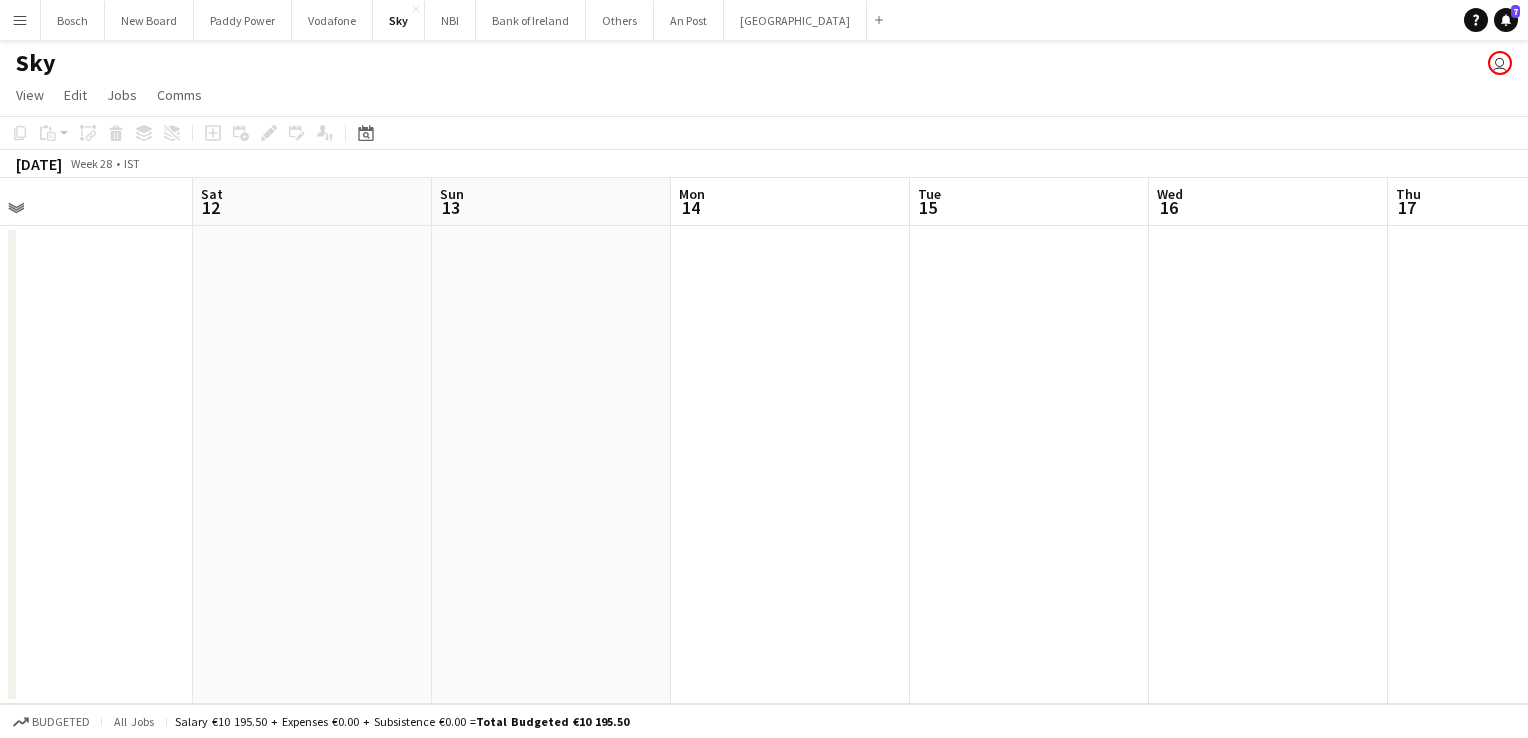 drag, startPoint x: 755, startPoint y: 336, endPoint x: 1531, endPoint y: 344, distance: 776.04126 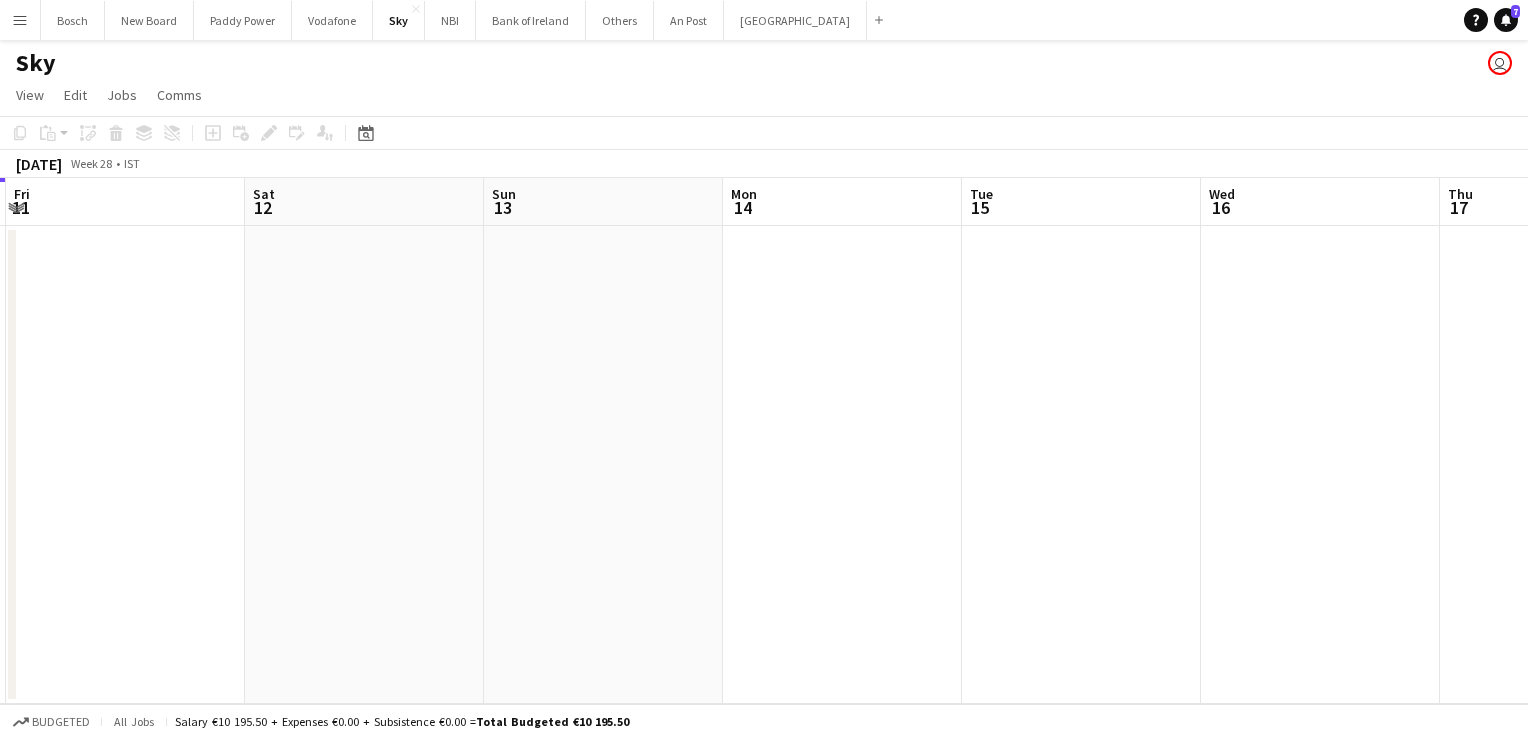 drag, startPoint x: 634, startPoint y: 296, endPoint x: 1075, endPoint y: 300, distance: 441.01813 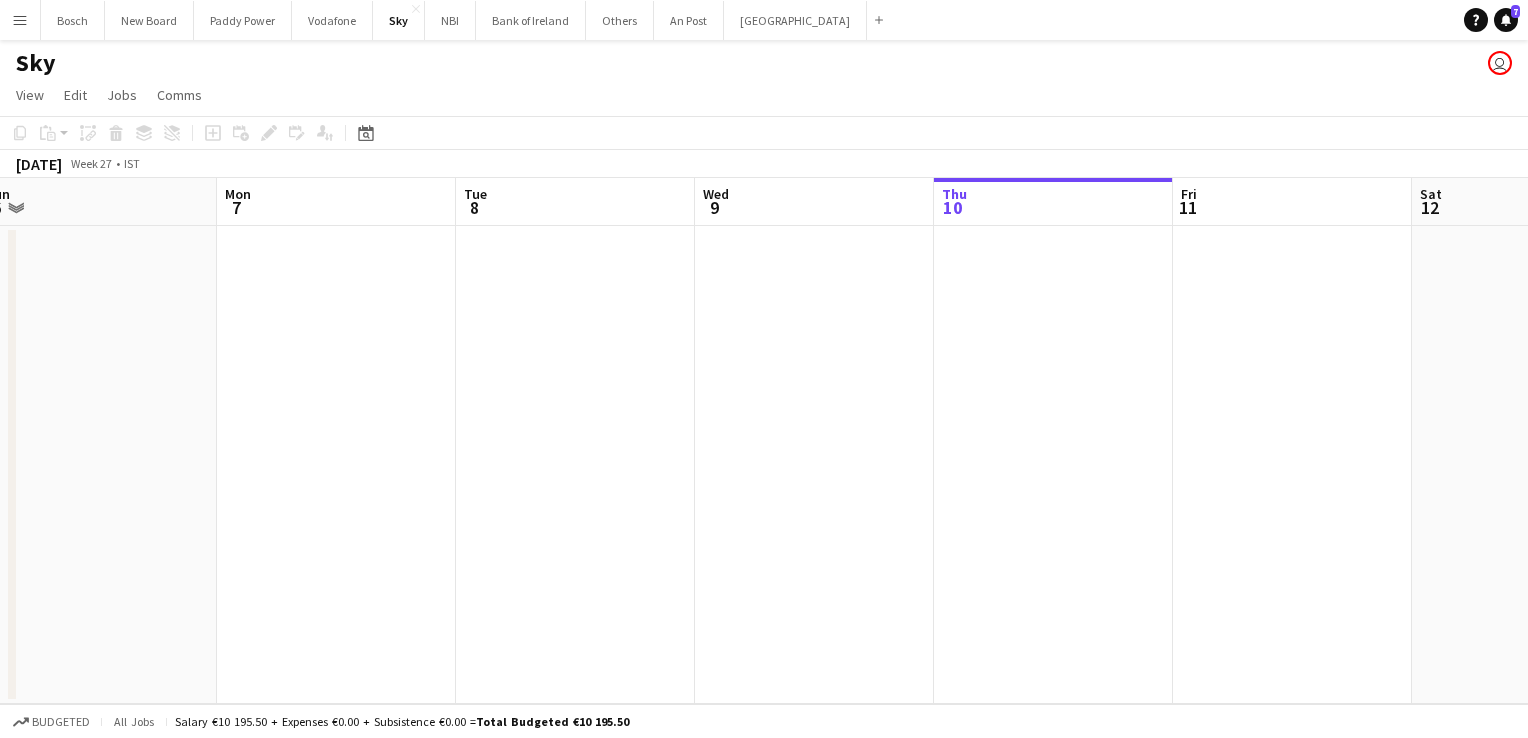 drag, startPoint x: 438, startPoint y: 302, endPoint x: 1032, endPoint y: 311, distance: 594.0682 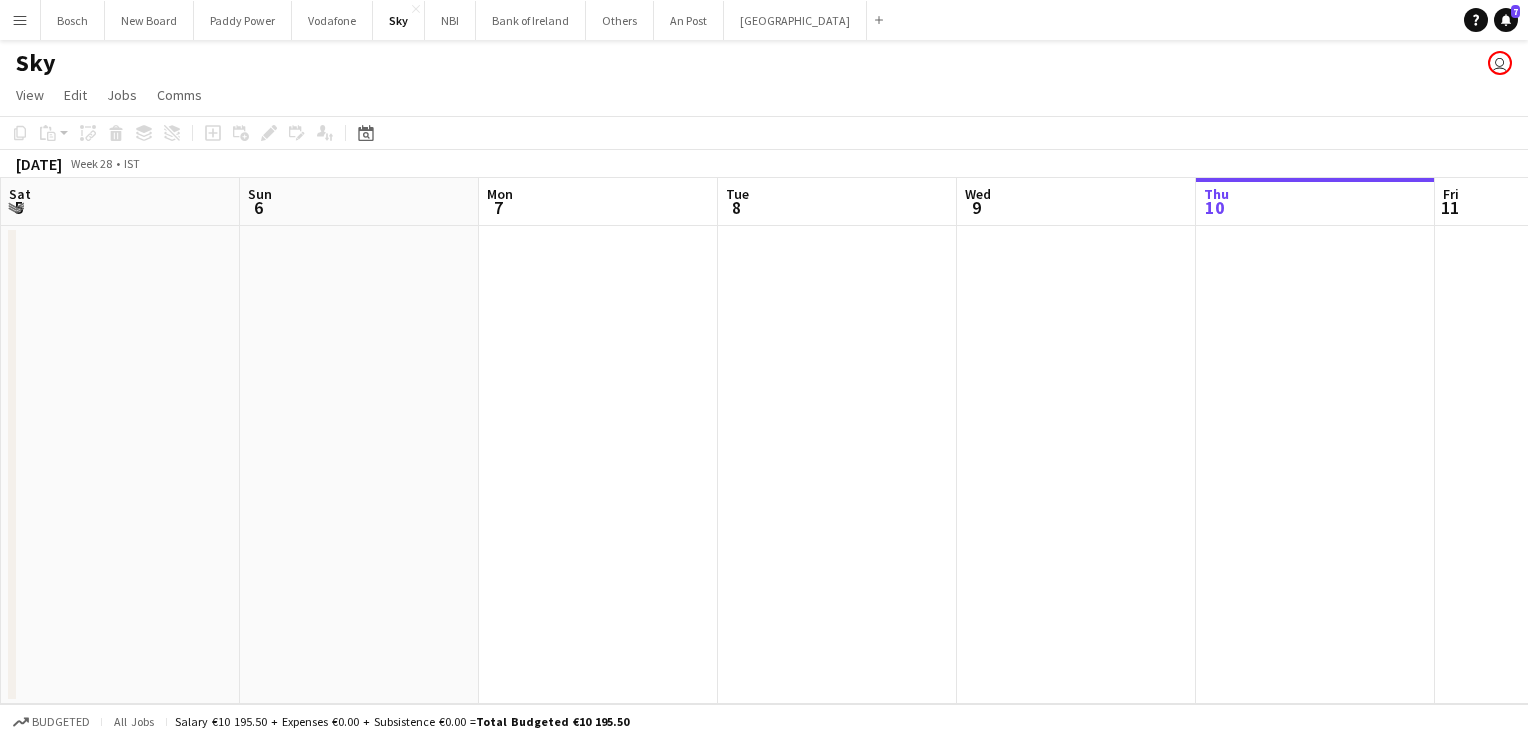 drag, startPoint x: 393, startPoint y: 304, endPoint x: 1096, endPoint y: 320, distance: 703.18207 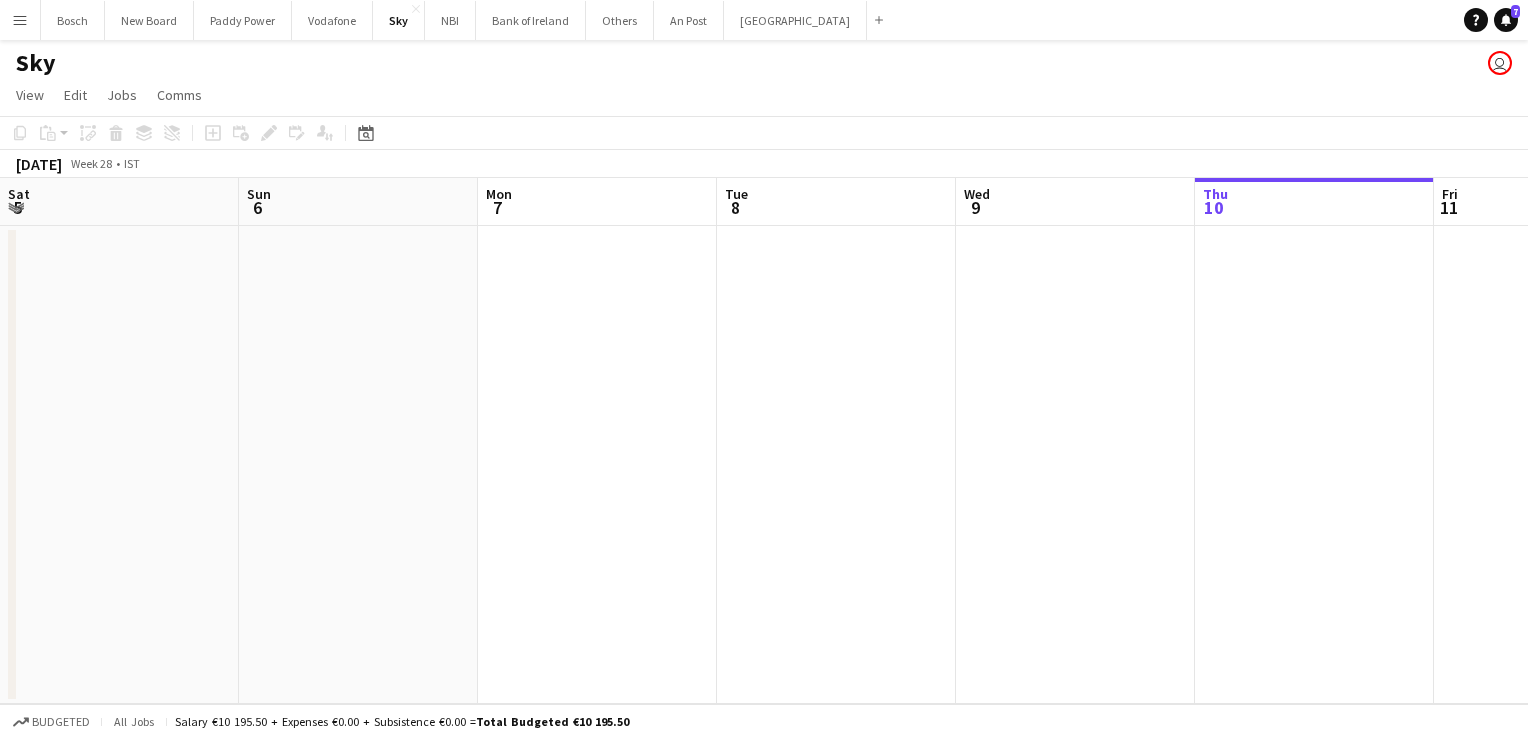 click on "Thu   3   Fri   4   Sat   5   Sun   6   Mon   7   Tue   8   Wed   9   Thu   10   Fri   11   Sat   12   Sun   13   Mon   14" at bounding box center (764, 441) 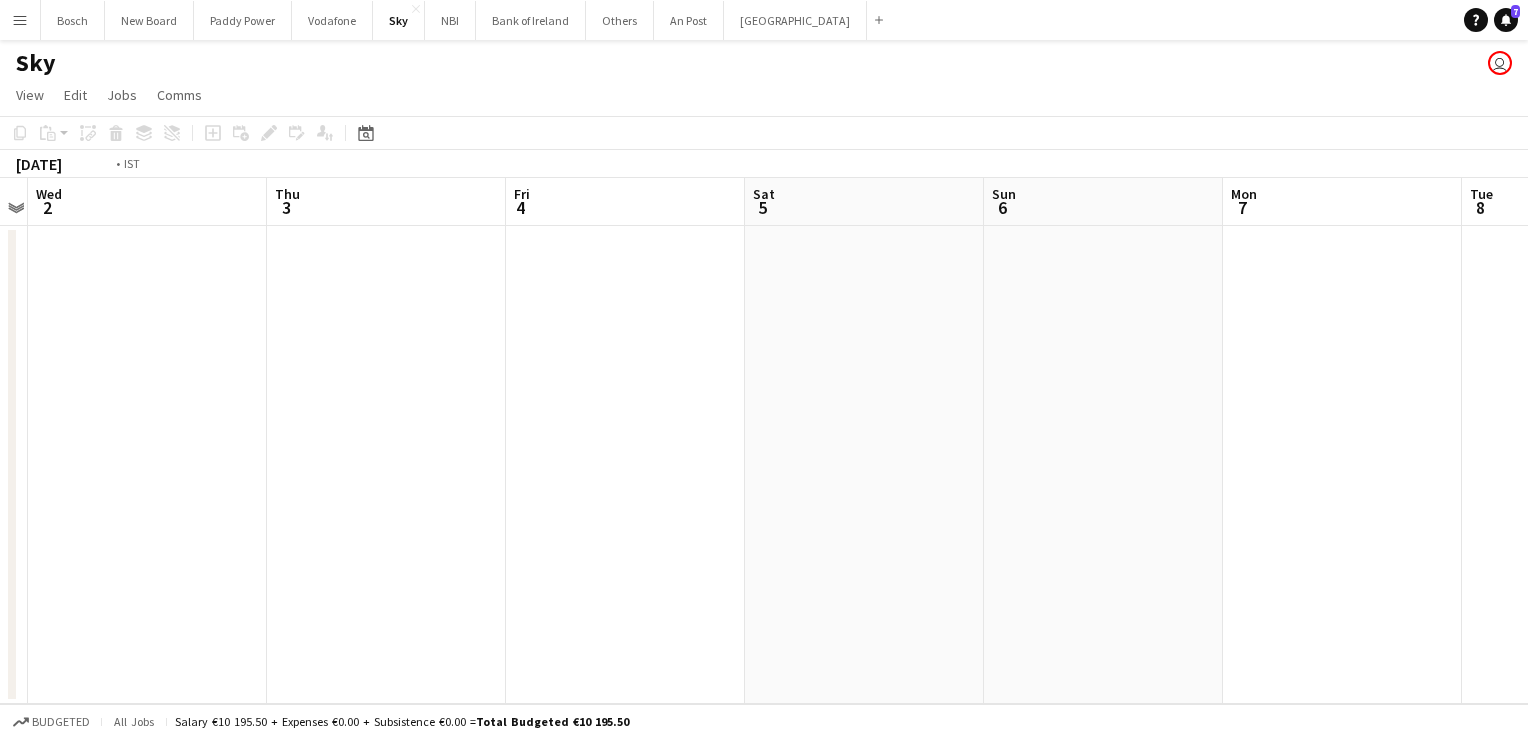 drag, startPoint x: 342, startPoint y: 291, endPoint x: 1072, endPoint y: 340, distance: 731.6427 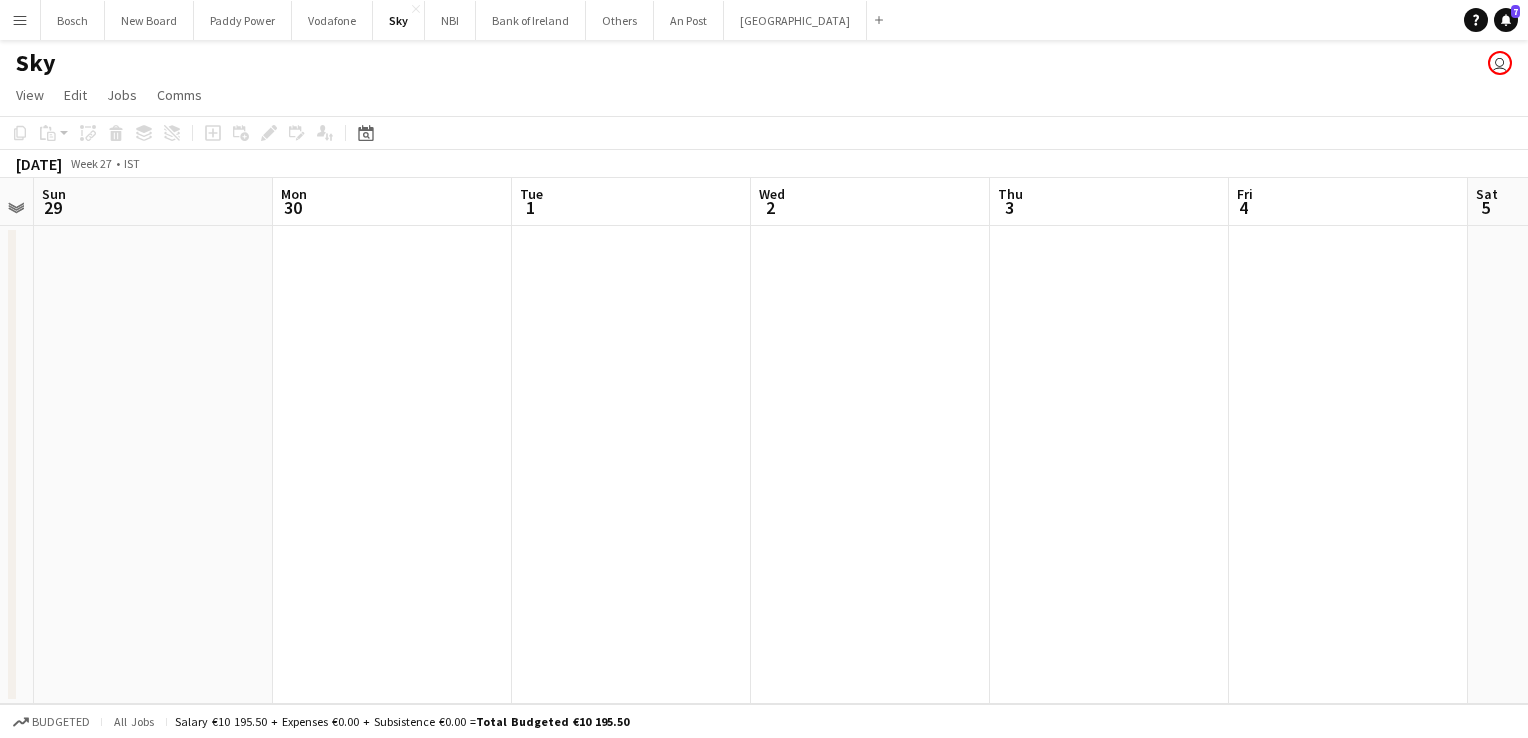 drag, startPoint x: 520, startPoint y: 277, endPoint x: 1155, endPoint y: 307, distance: 635.70825 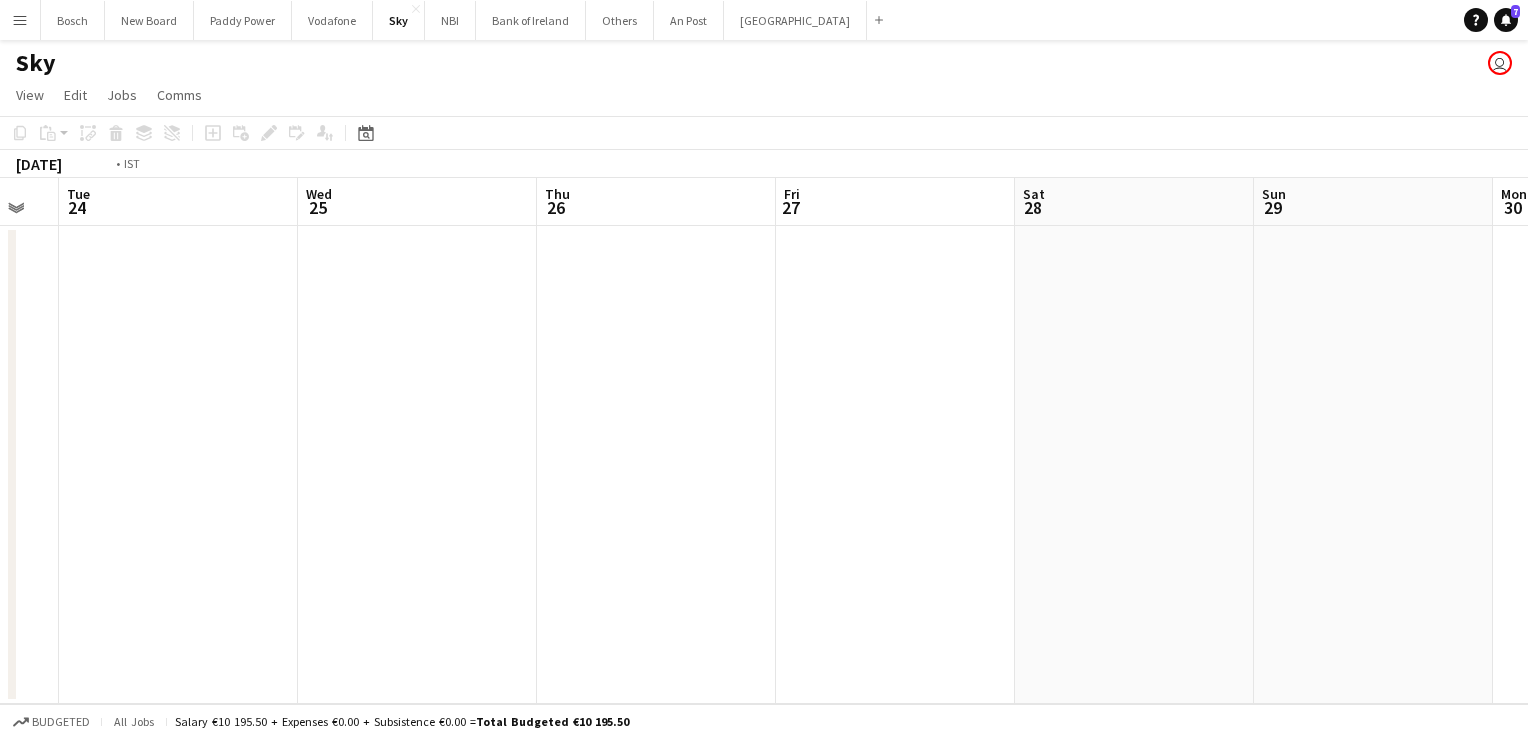 drag, startPoint x: 376, startPoint y: 305, endPoint x: 1116, endPoint y: 322, distance: 740.19525 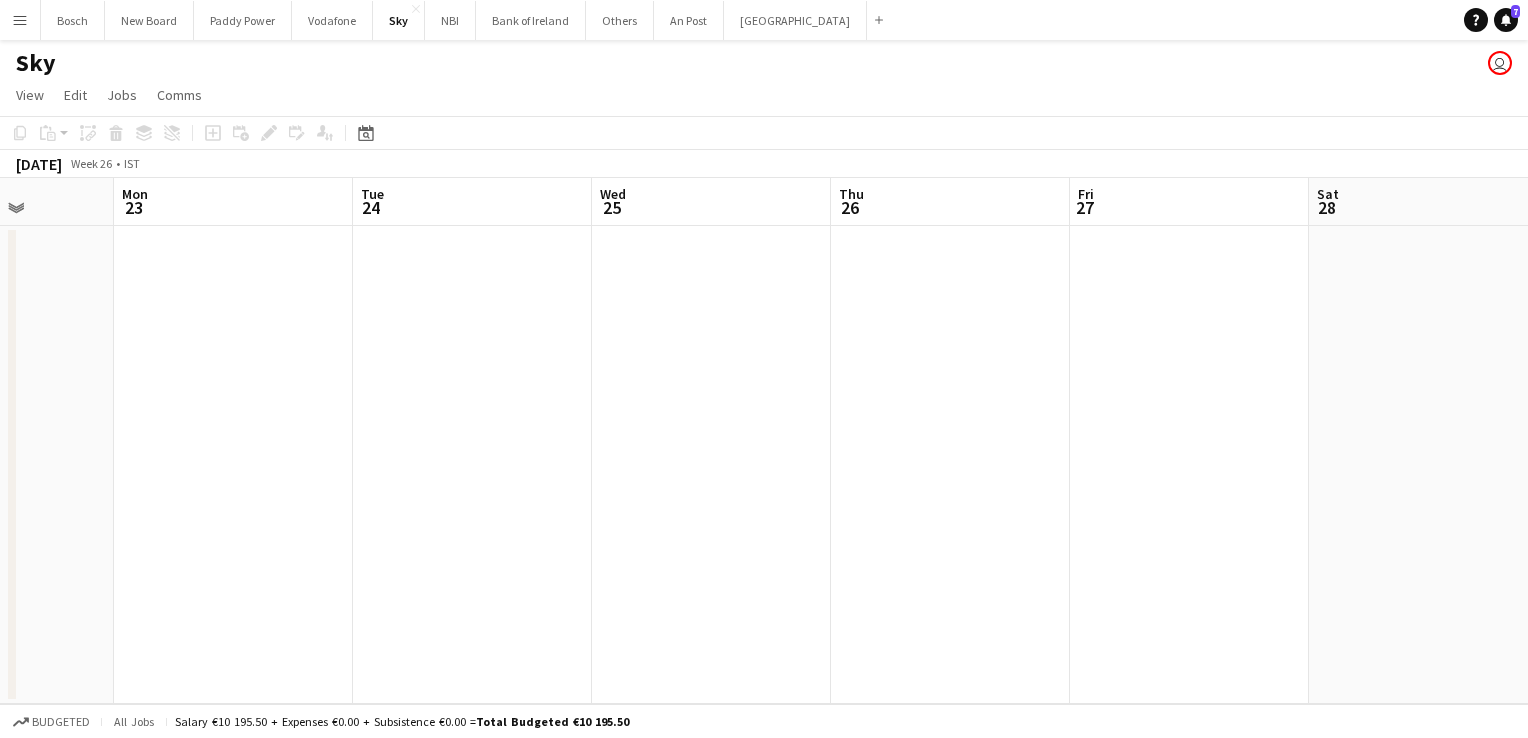 drag, startPoint x: 376, startPoint y: 311, endPoint x: 1076, endPoint y: 351, distance: 701.1419 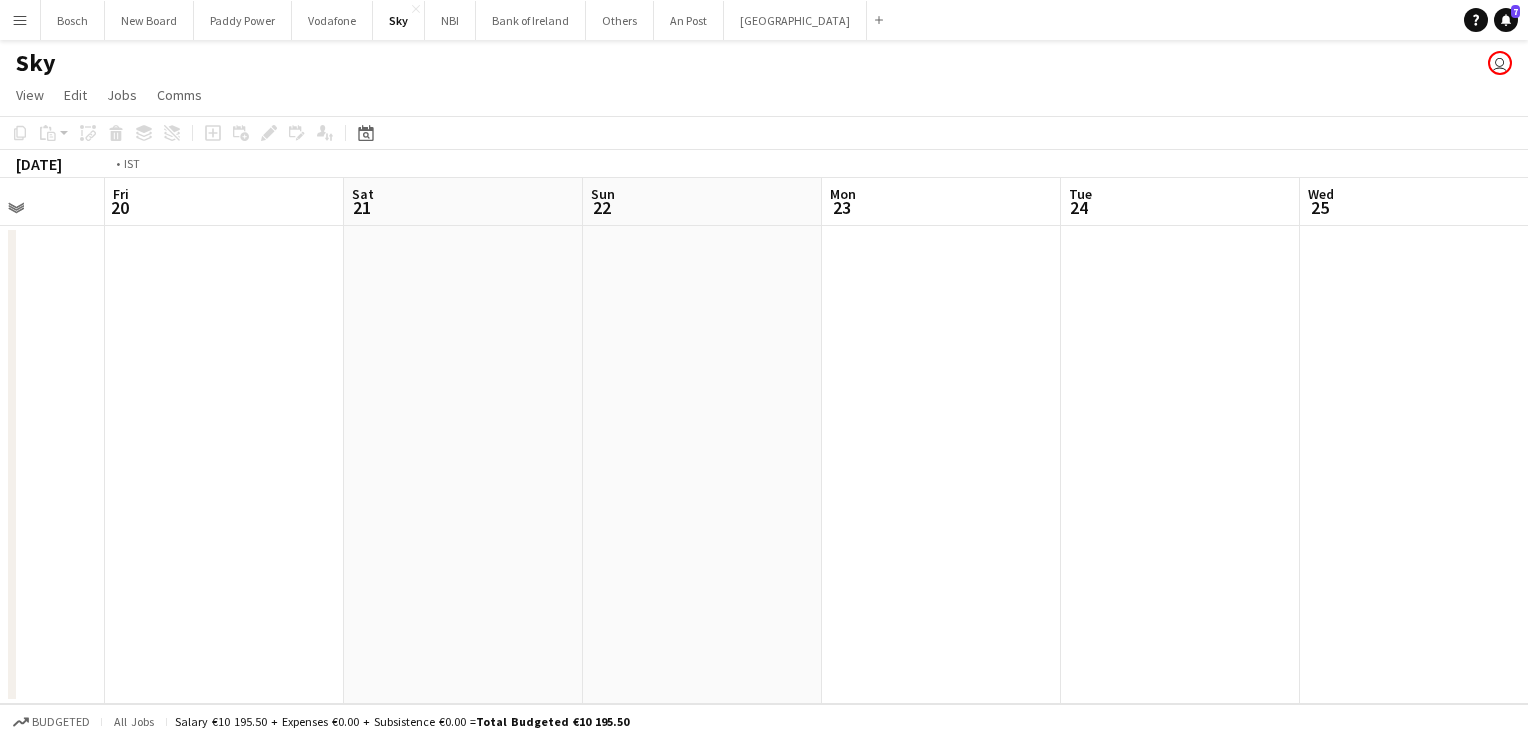 drag, startPoint x: 275, startPoint y: 304, endPoint x: 1070, endPoint y: 310, distance: 795.02264 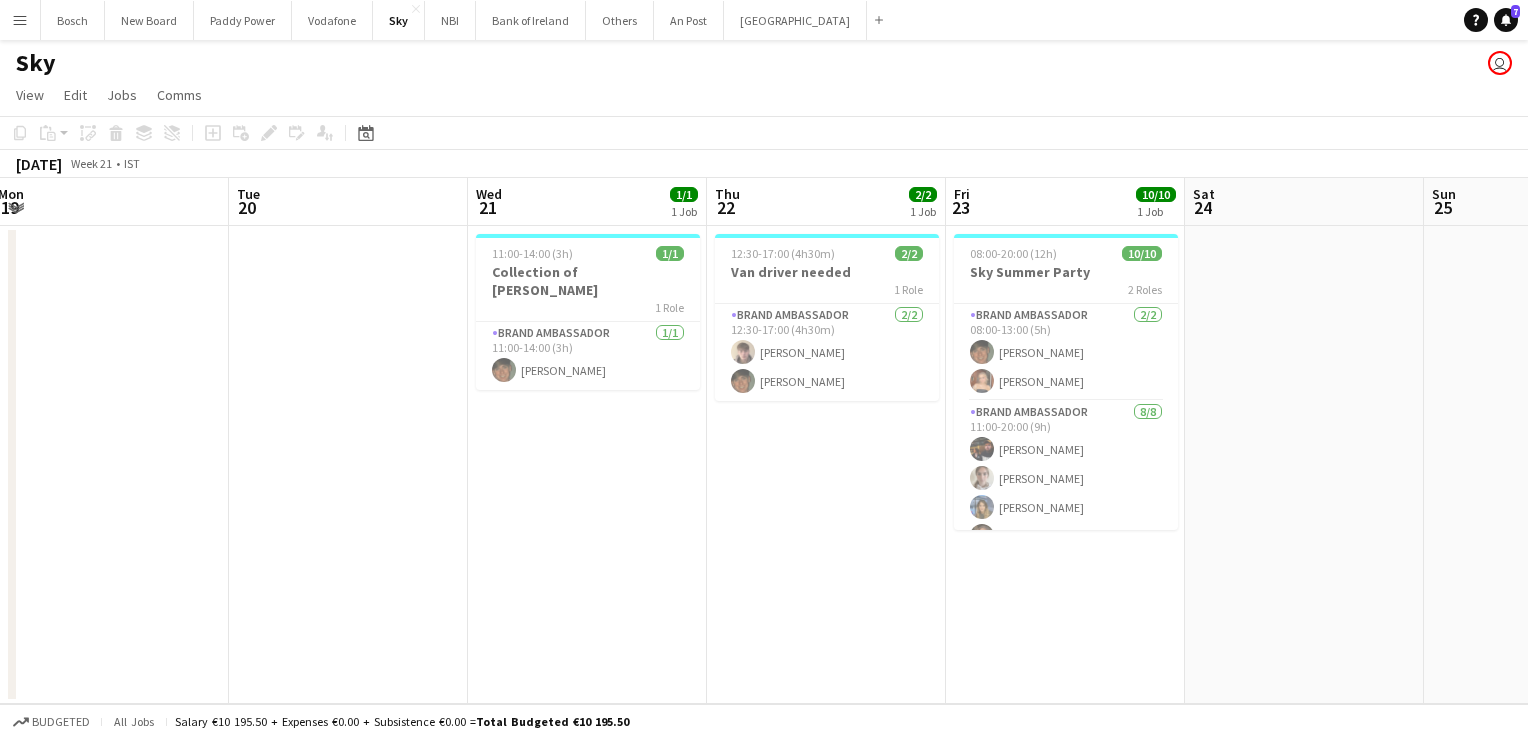 scroll, scrollTop: 0, scrollLeft: 481, axis: horizontal 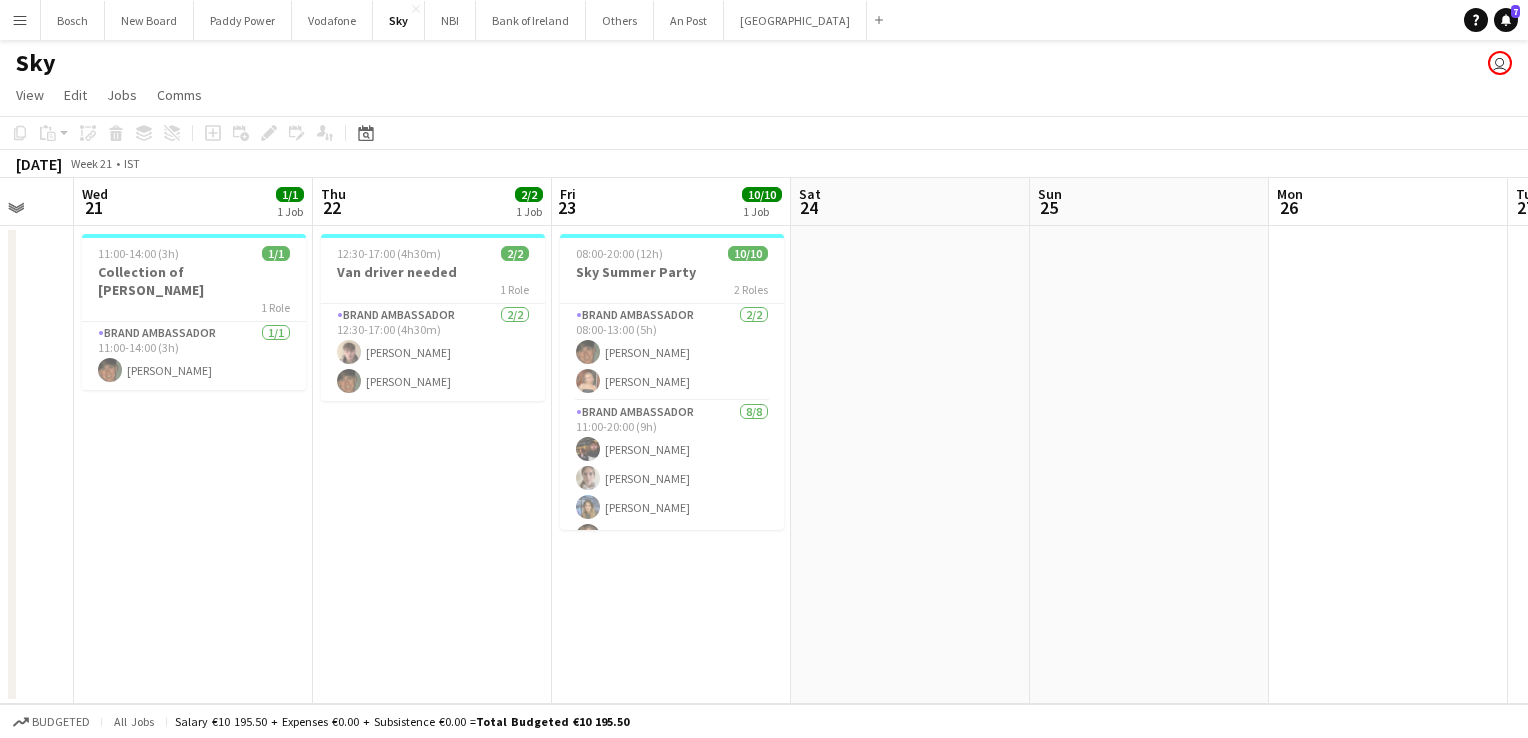 drag, startPoint x: 1330, startPoint y: 470, endPoint x: 875, endPoint y: 474, distance: 455.01758 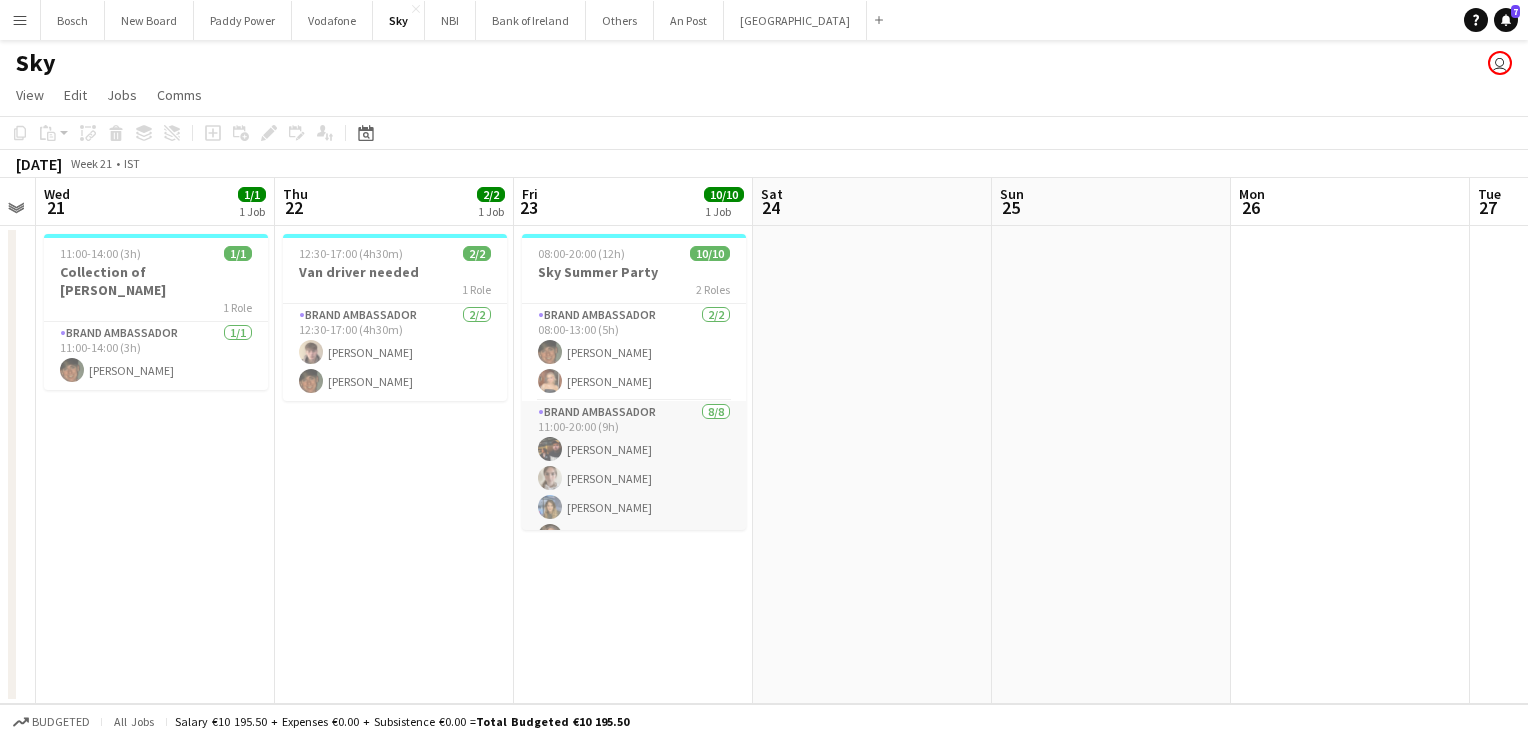 scroll, scrollTop: 141, scrollLeft: 0, axis: vertical 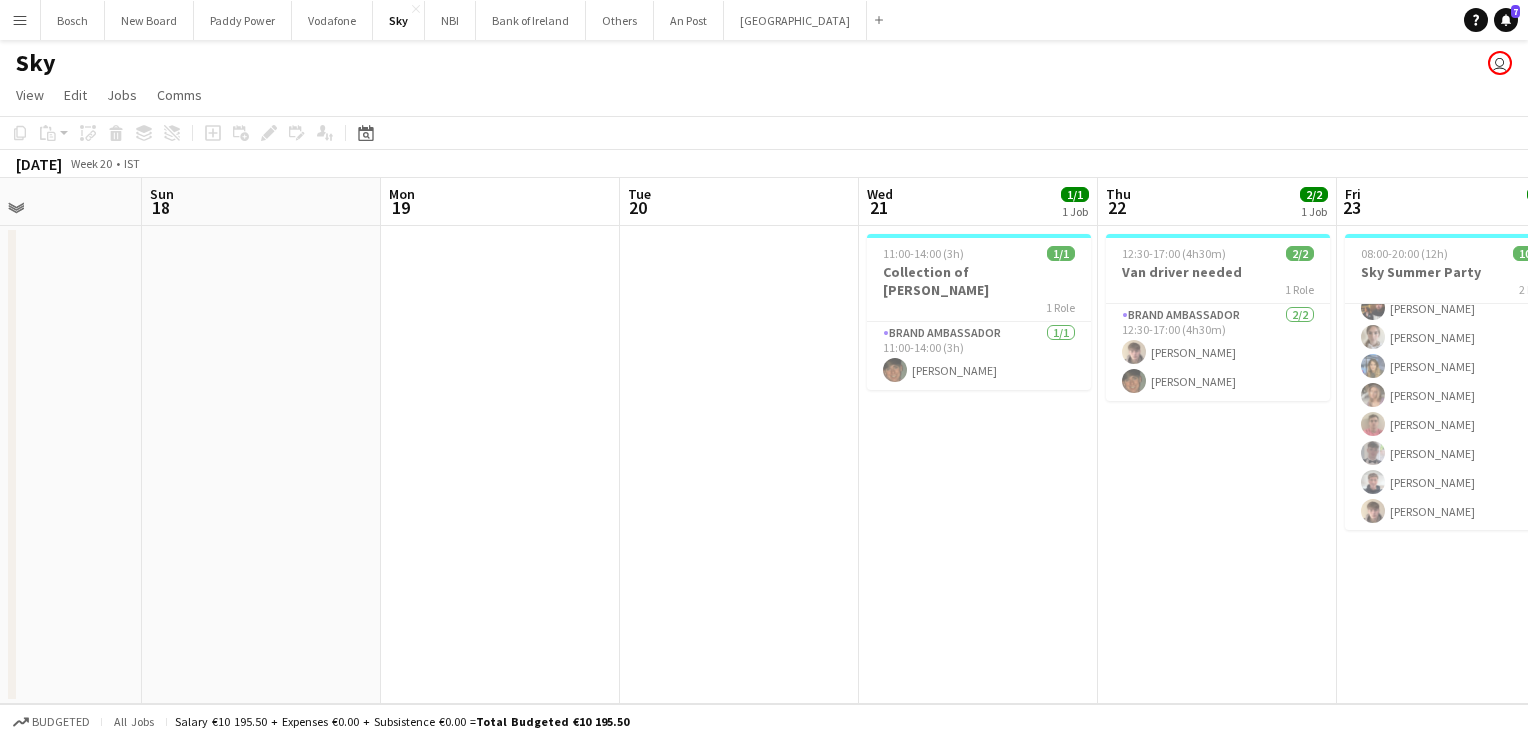 click on "Fri   16   Sat   17   Sun   18   Mon   19   Tue   20   Wed   21   1/1   1 Job   Thu   22   2/2   1 Job   Fri   23   10/10   1 Job   Sat   24   Sun   25   Mon   26   Tue   27      11:00-14:00 (3h)    1/1   Collection of [PERSON_NAME]   1 Role   Brand Ambassador   [DATE]   11:00-14:00 (3h)
[PERSON_NAME]     12:30-17:00 (4h30m)    2/2   Van driver needed    1 Role   Brand Ambassador   [DATE]   12:30-17:00 (4h30m)
[PERSON_NAME] [PERSON_NAME]     08:00-20:00 (12h)    10/10   Sky Summer Party    2 Roles   Brand Ambassador   [DATE]   08:00-13:00 (5h)
[PERSON_NAME] [PERSON_NAME]  Brand Ambassador   [DATE]   11:00-20:00 (9h)
[PERSON_NAME] [PERSON_NAME] [PERSON_NAME] [PERSON_NAME] [PERSON_NAME] [PERSON_NAME] [PERSON_NAME]" at bounding box center (764, 441) 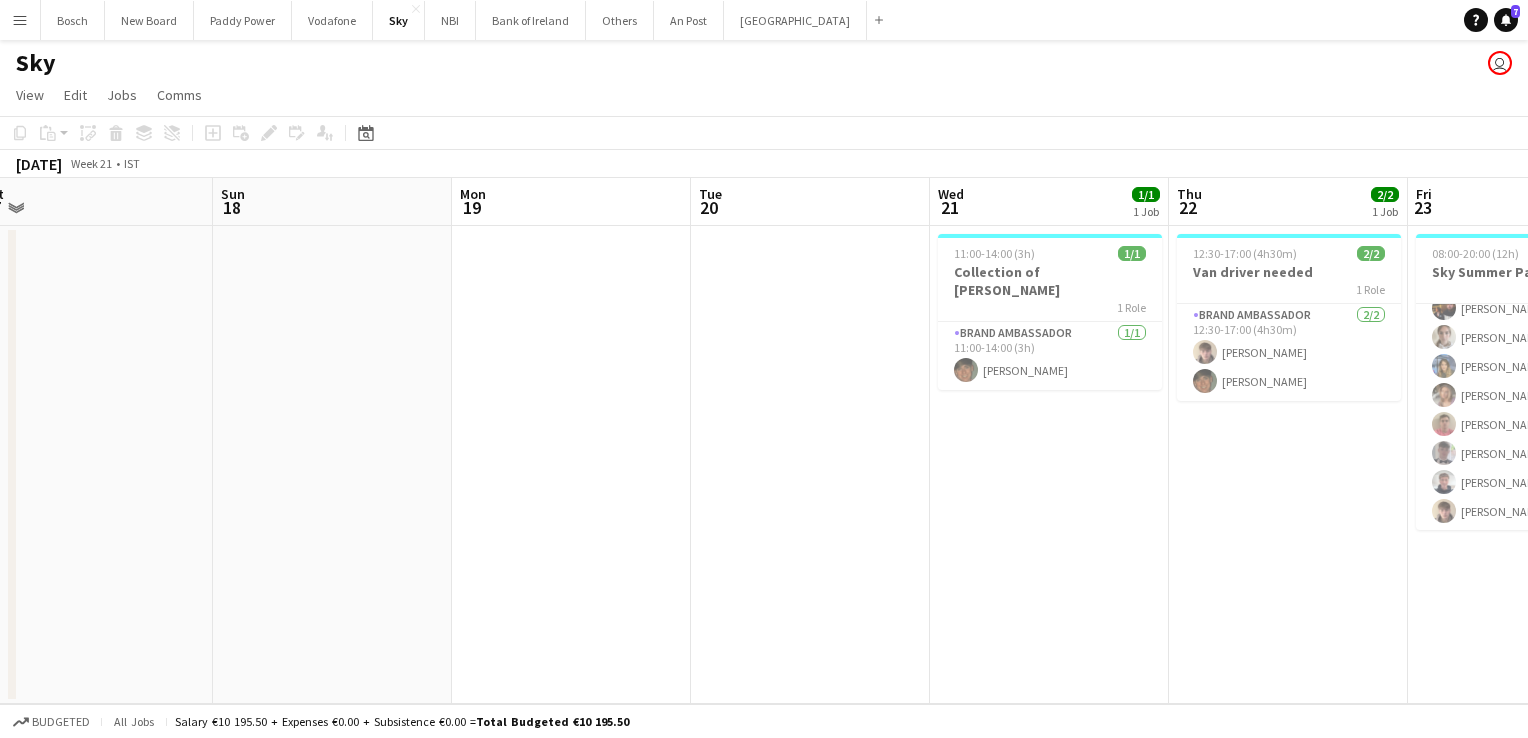 drag, startPoint x: 584, startPoint y: 530, endPoint x: 1065, endPoint y: 475, distance: 484.13428 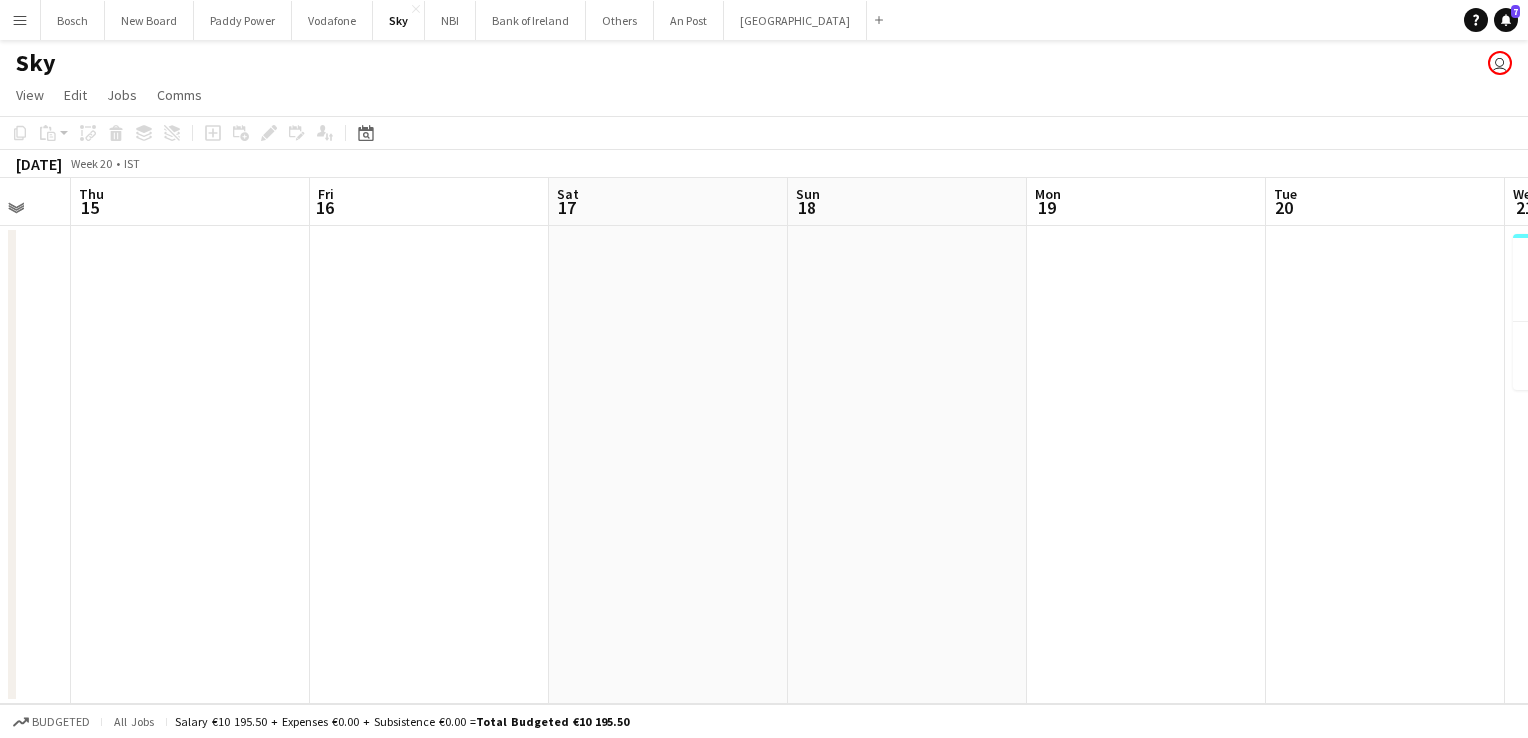 drag, startPoint x: 568, startPoint y: 523, endPoint x: 1044, endPoint y: 446, distance: 482.1877 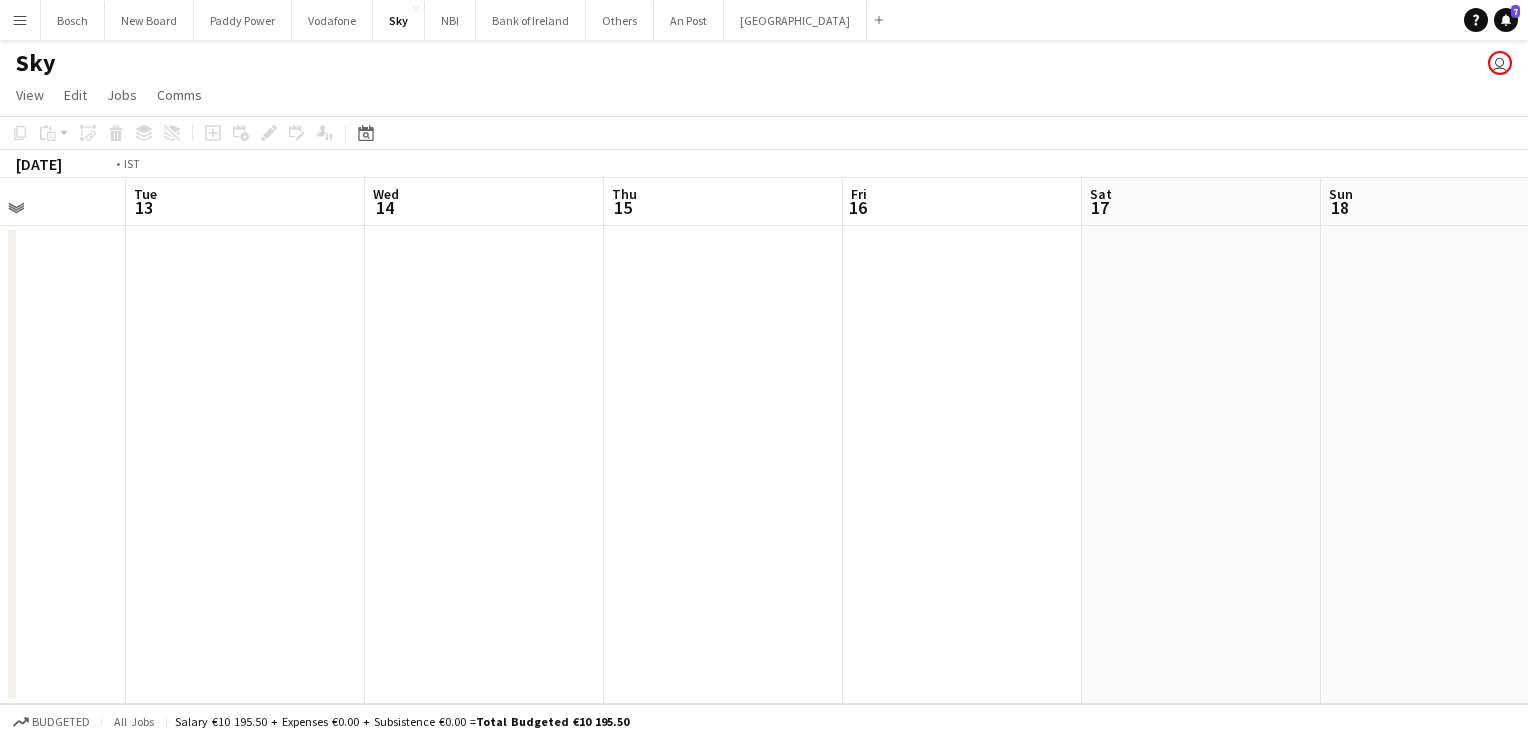drag, startPoint x: 1035, startPoint y: 458, endPoint x: 540, endPoint y: 439, distance: 495.3645 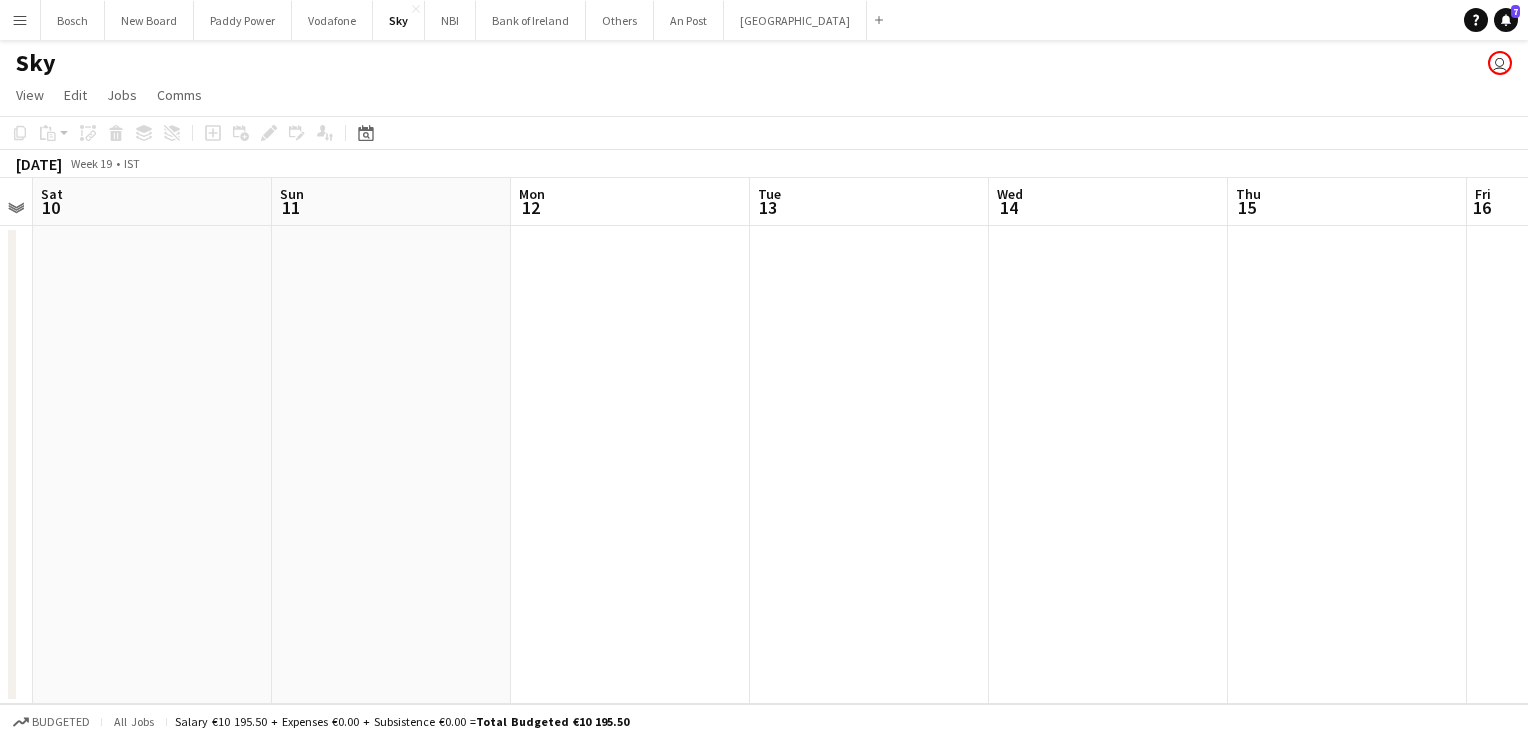 drag, startPoint x: 423, startPoint y: 441, endPoint x: 747, endPoint y: 434, distance: 324.07562 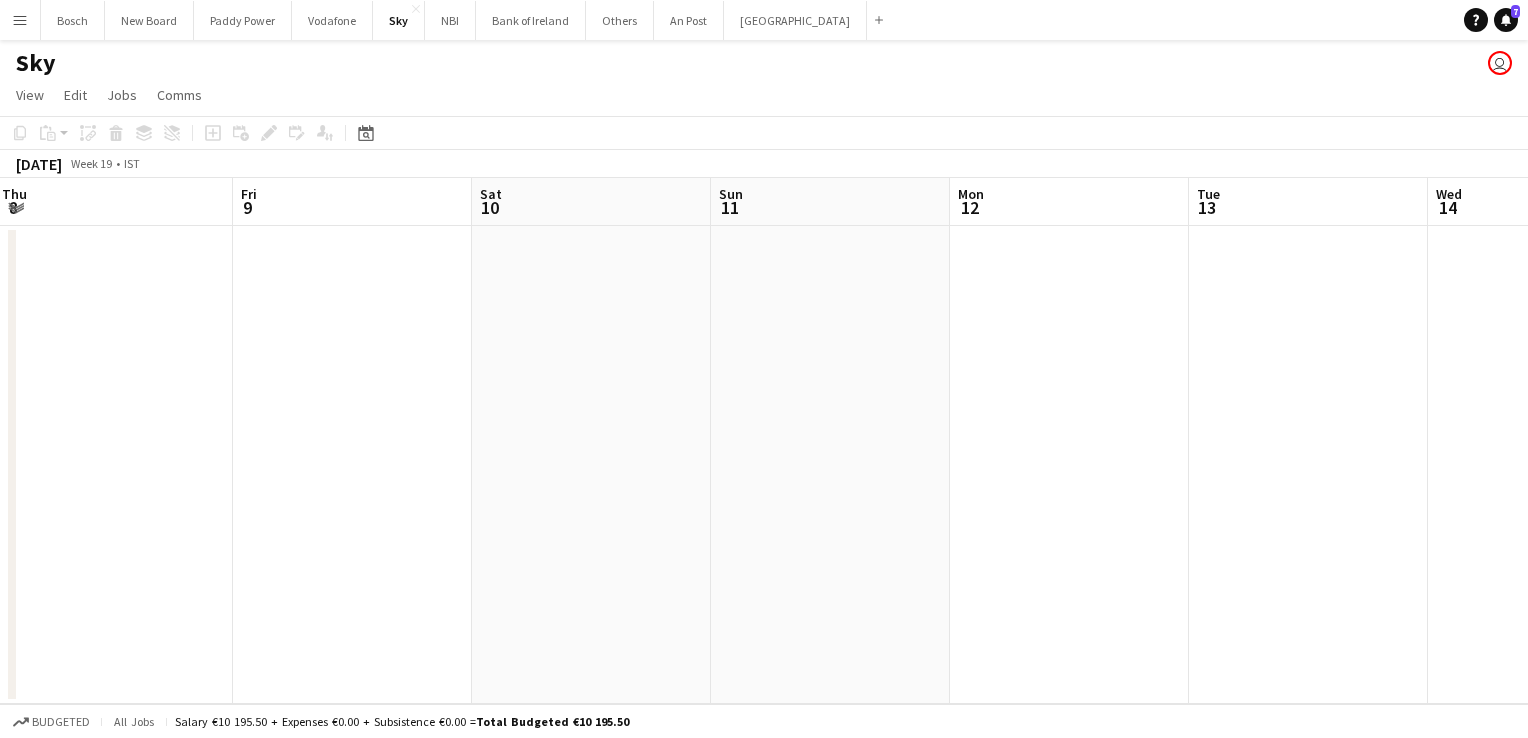 drag, startPoint x: 496, startPoint y: 442, endPoint x: 888, endPoint y: 433, distance: 392.1033 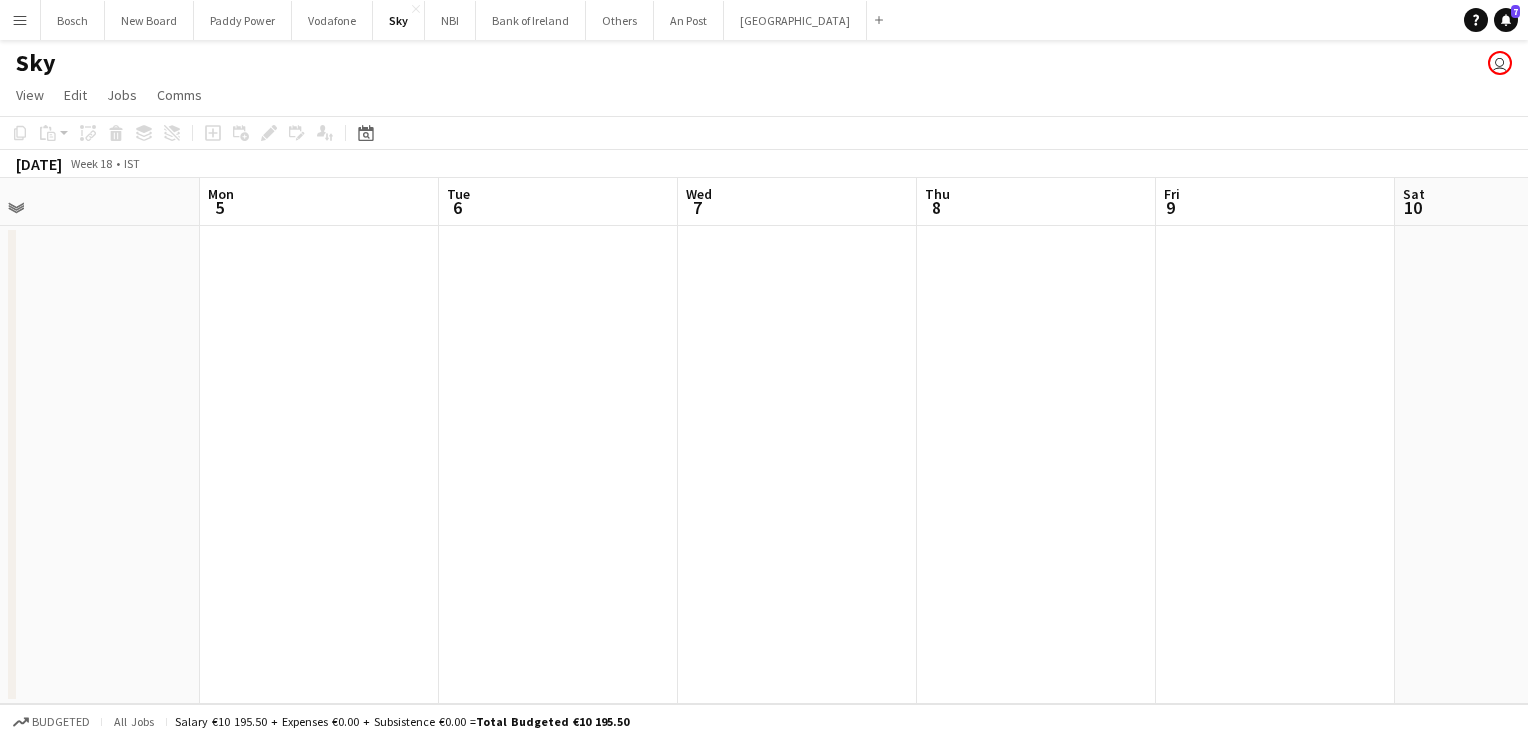 drag, startPoint x: 743, startPoint y: 457, endPoint x: 592, endPoint y: 465, distance: 151.21178 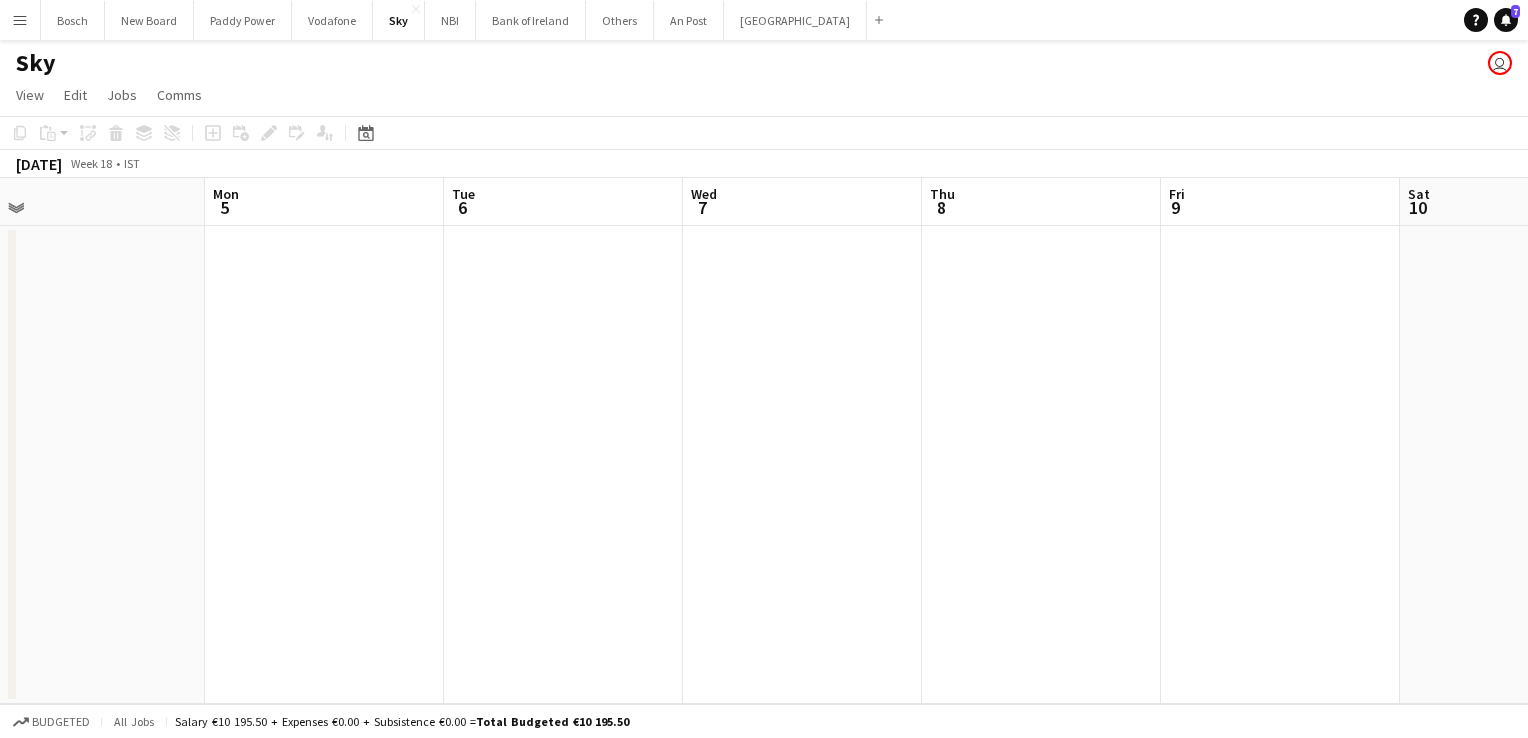 drag, startPoint x: 592, startPoint y: 465, endPoint x: 827, endPoint y: 450, distance: 235.47824 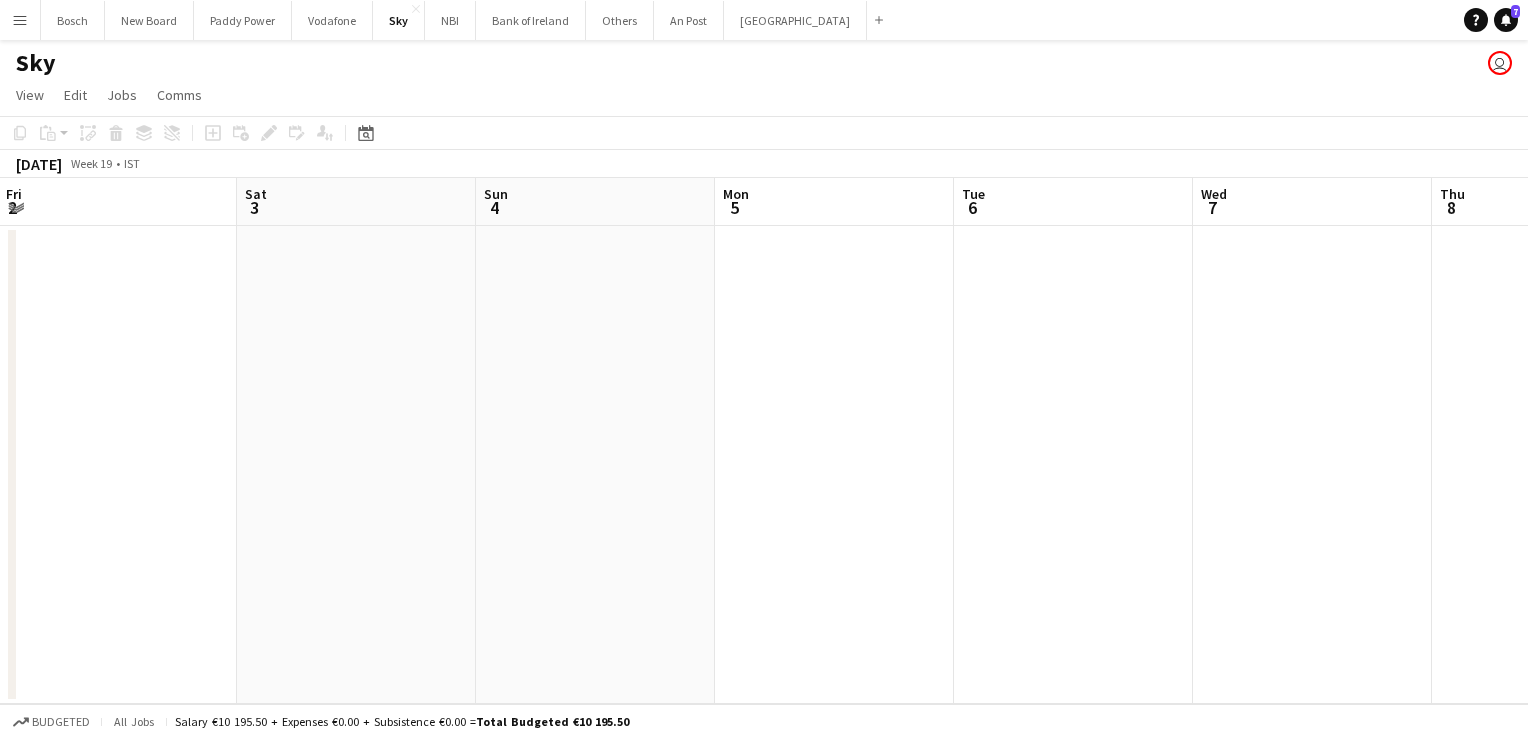 drag, startPoint x: 296, startPoint y: 454, endPoint x: 738, endPoint y: 430, distance: 442.6511 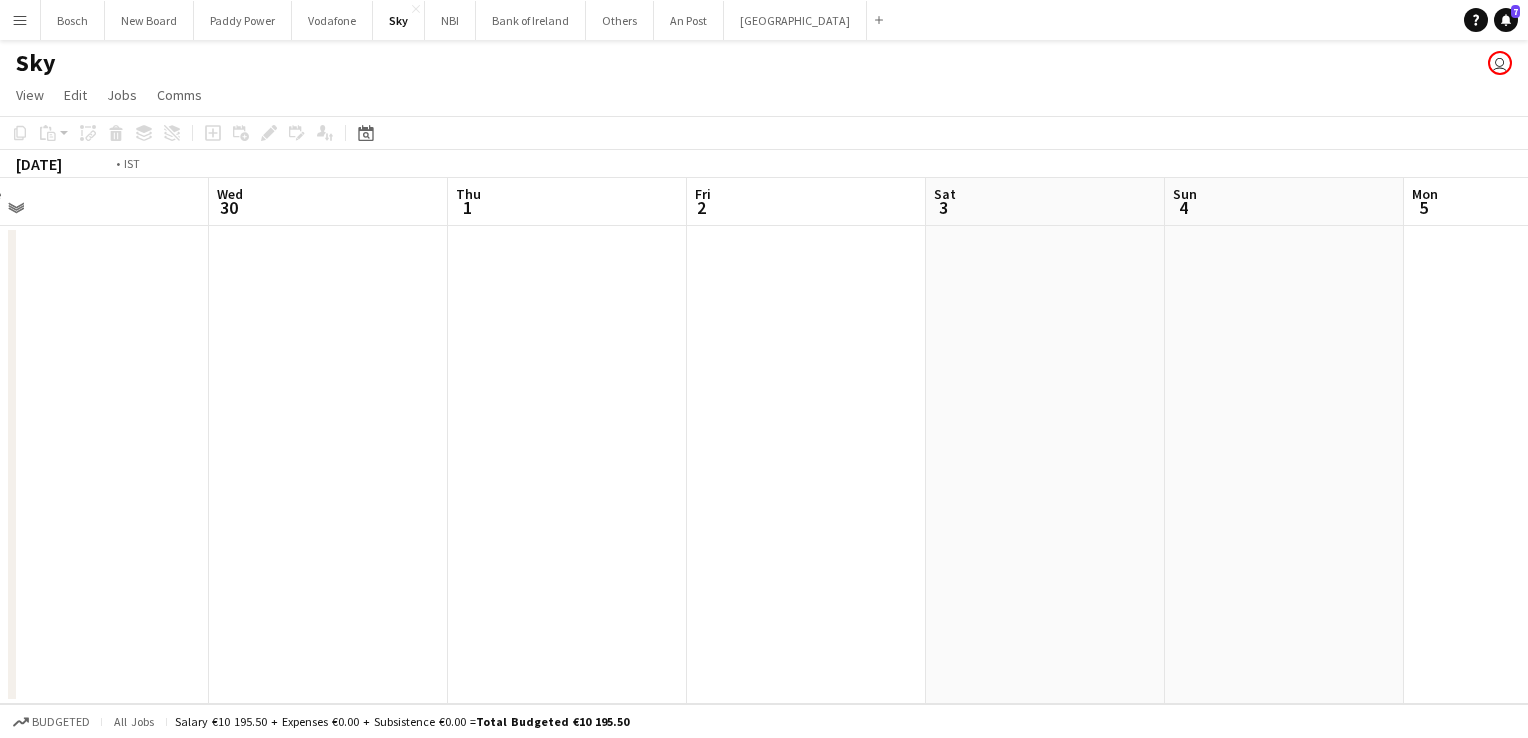 drag, startPoint x: 764, startPoint y: 422, endPoint x: 525, endPoint y: 429, distance: 239.1025 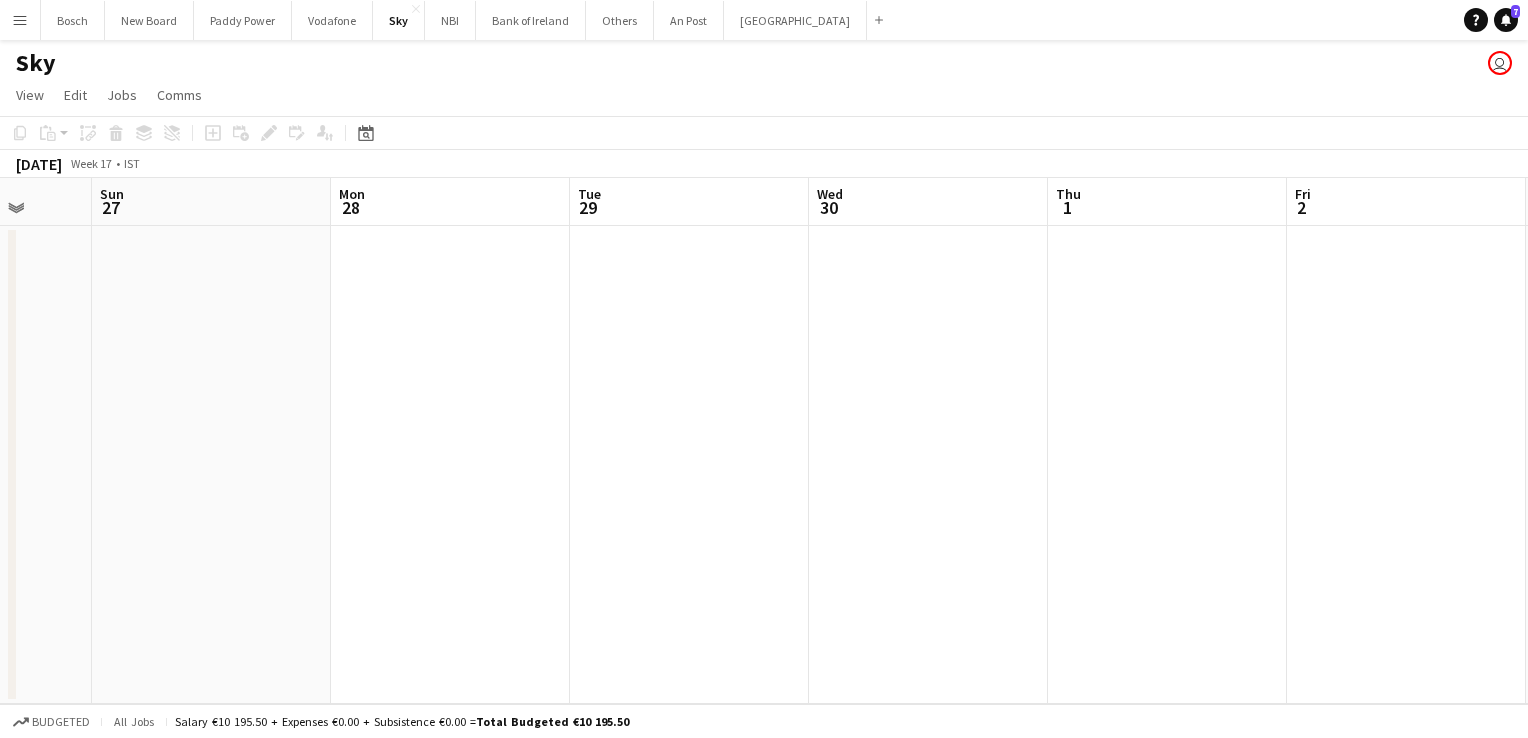 drag, startPoint x: 569, startPoint y: 429, endPoint x: 268, endPoint y: 426, distance: 301.01495 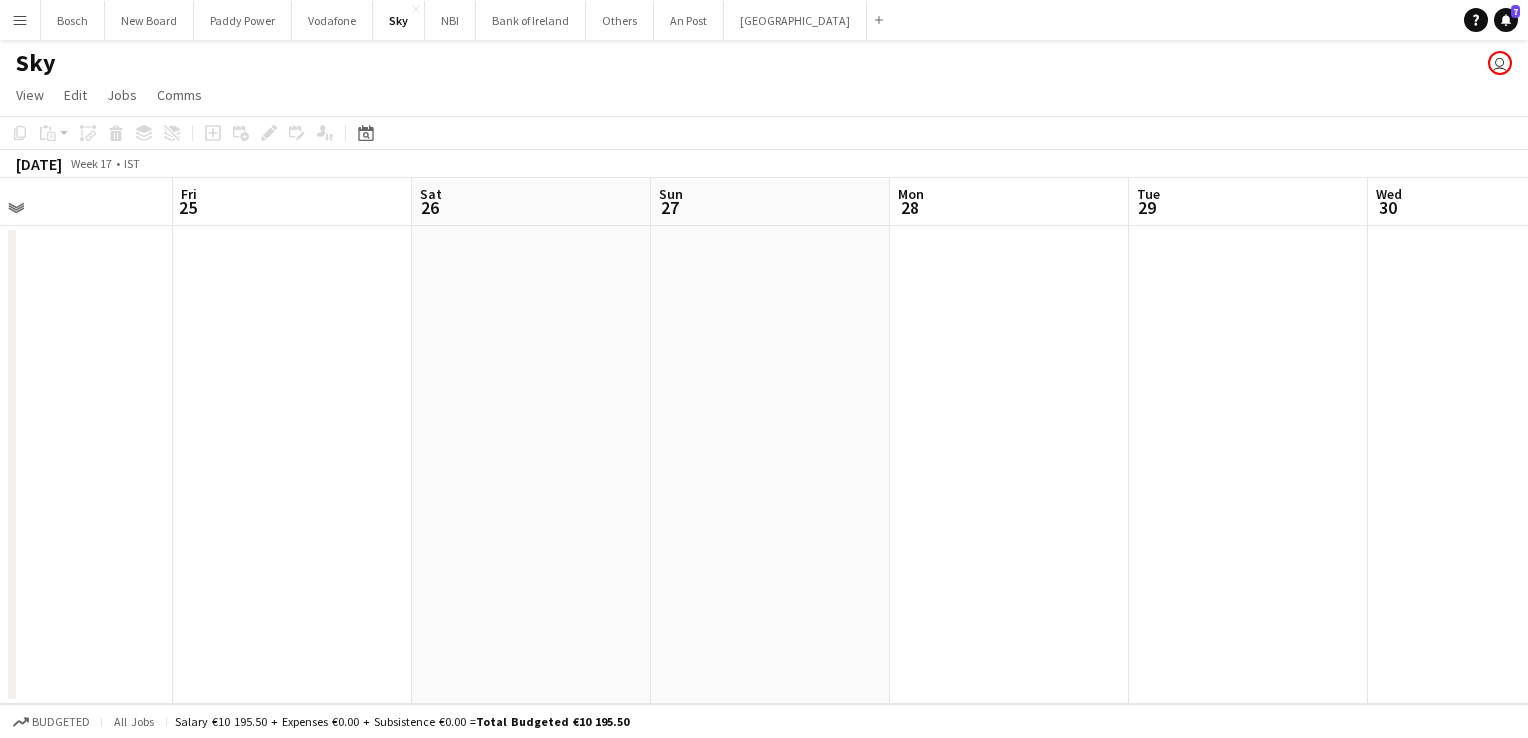 drag, startPoint x: 268, startPoint y: 426, endPoint x: 747, endPoint y: 409, distance: 479.30157 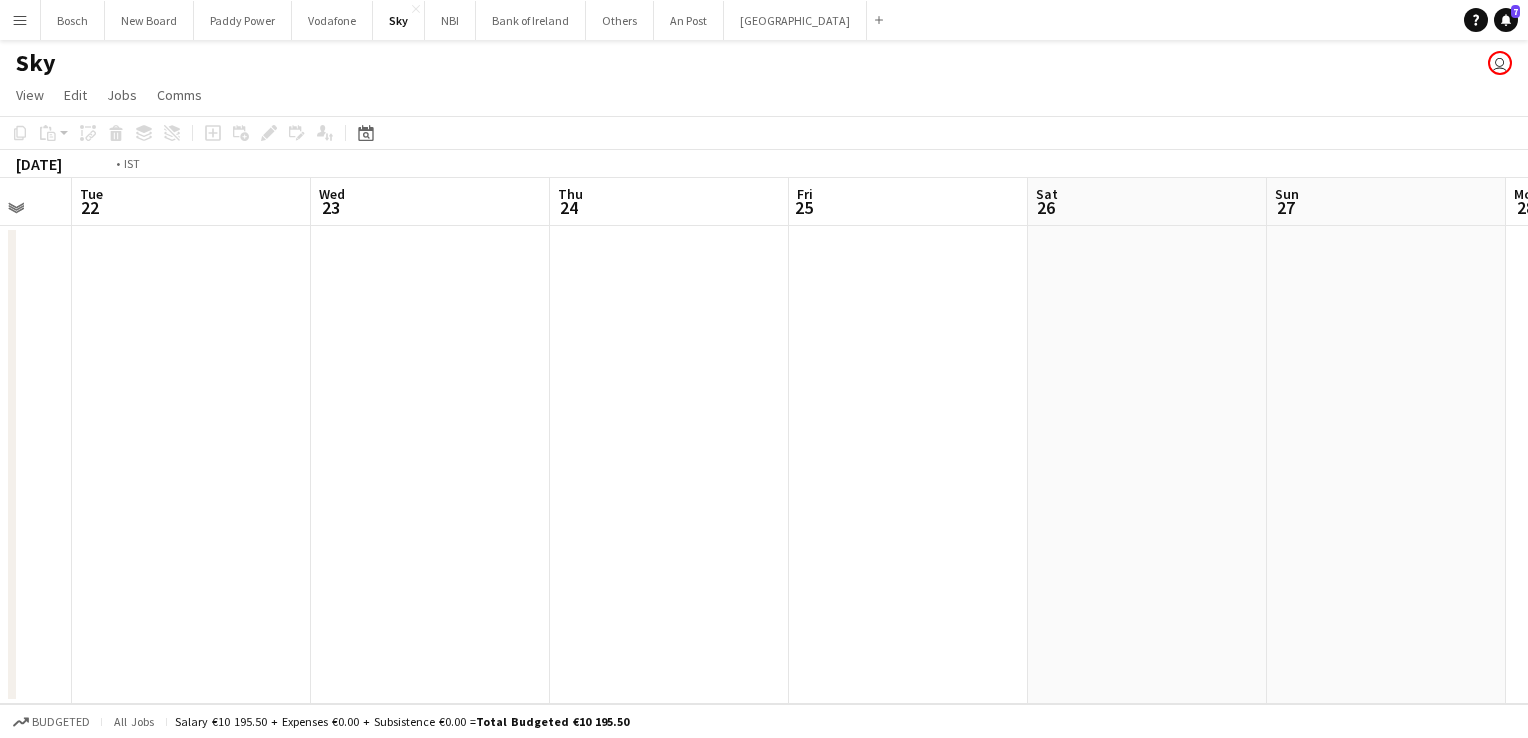 drag, startPoint x: 866, startPoint y: 406, endPoint x: 599, endPoint y: 413, distance: 267.09174 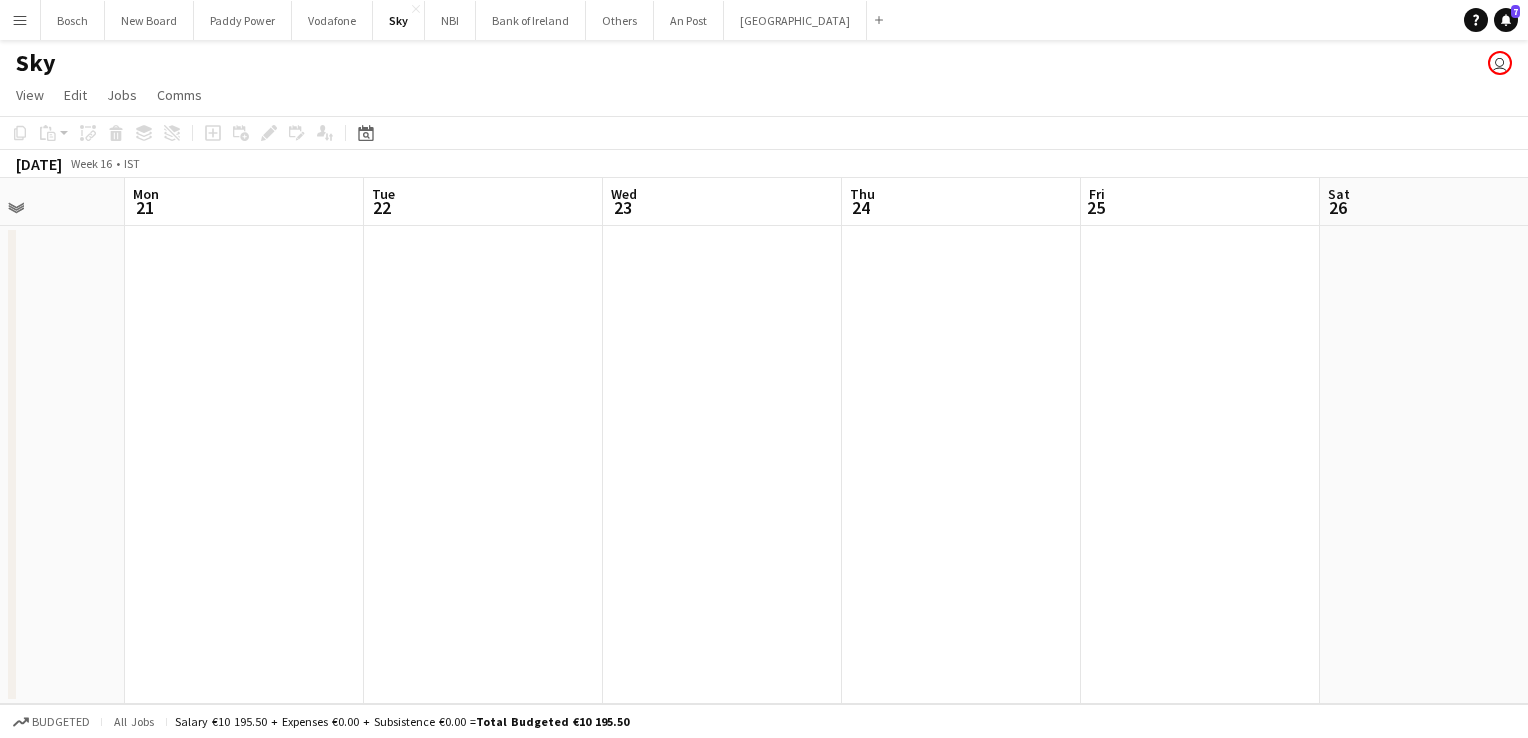 drag, startPoint x: 599, startPoint y: 413, endPoint x: 603, endPoint y: 429, distance: 16.492422 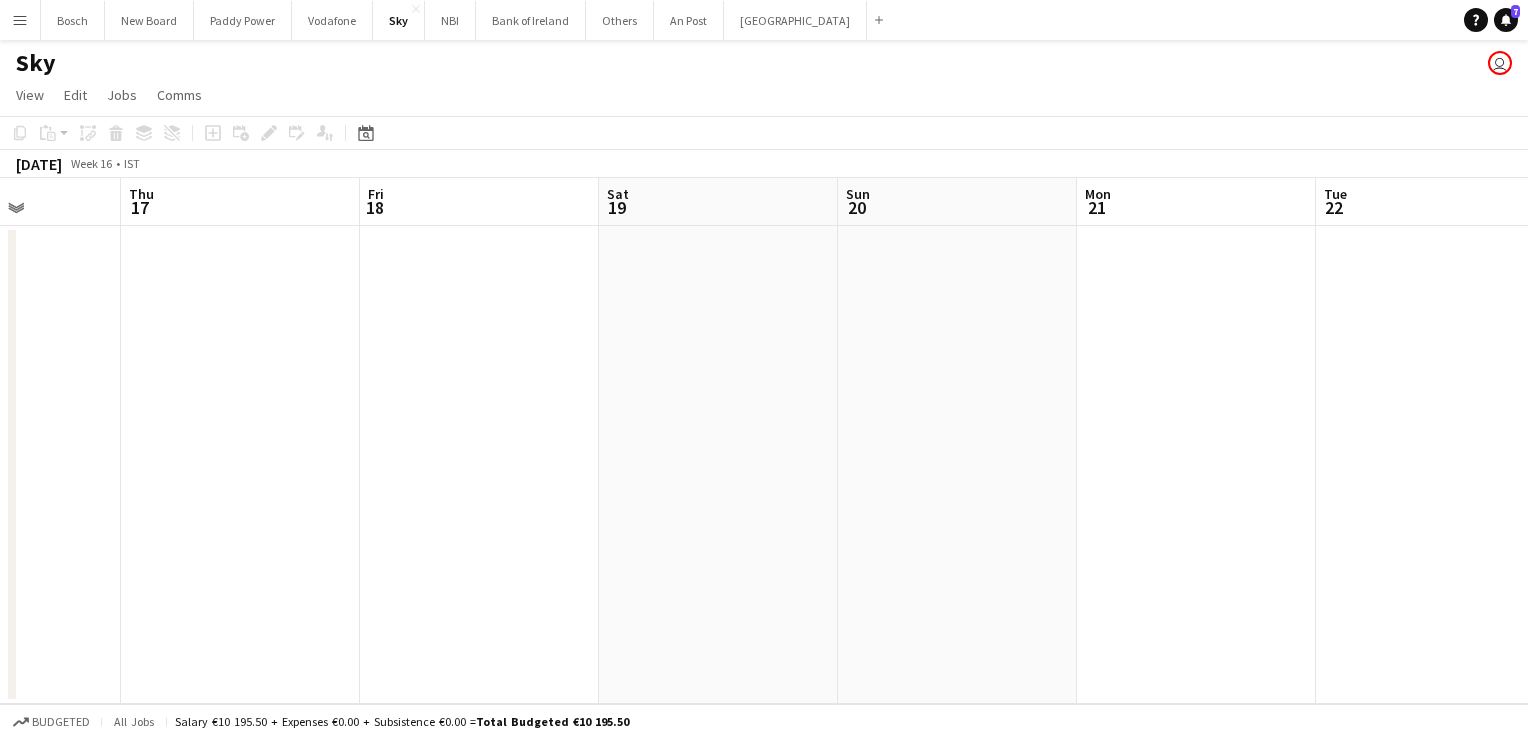drag, startPoint x: 928, startPoint y: 418, endPoint x: 1072, endPoint y: 414, distance: 144.05554 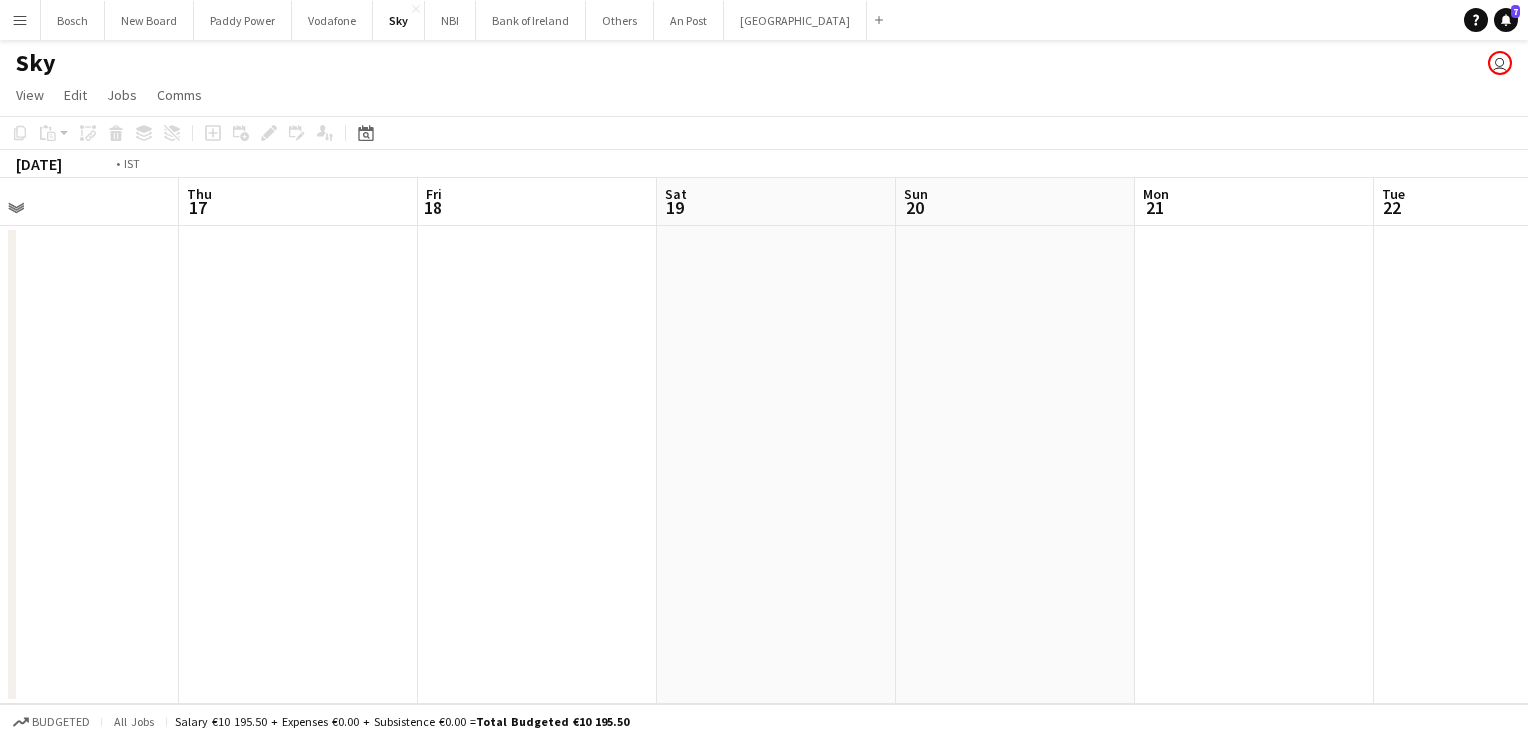 drag, startPoint x: 1101, startPoint y: 415, endPoint x: 1189, endPoint y: 412, distance: 88.051125 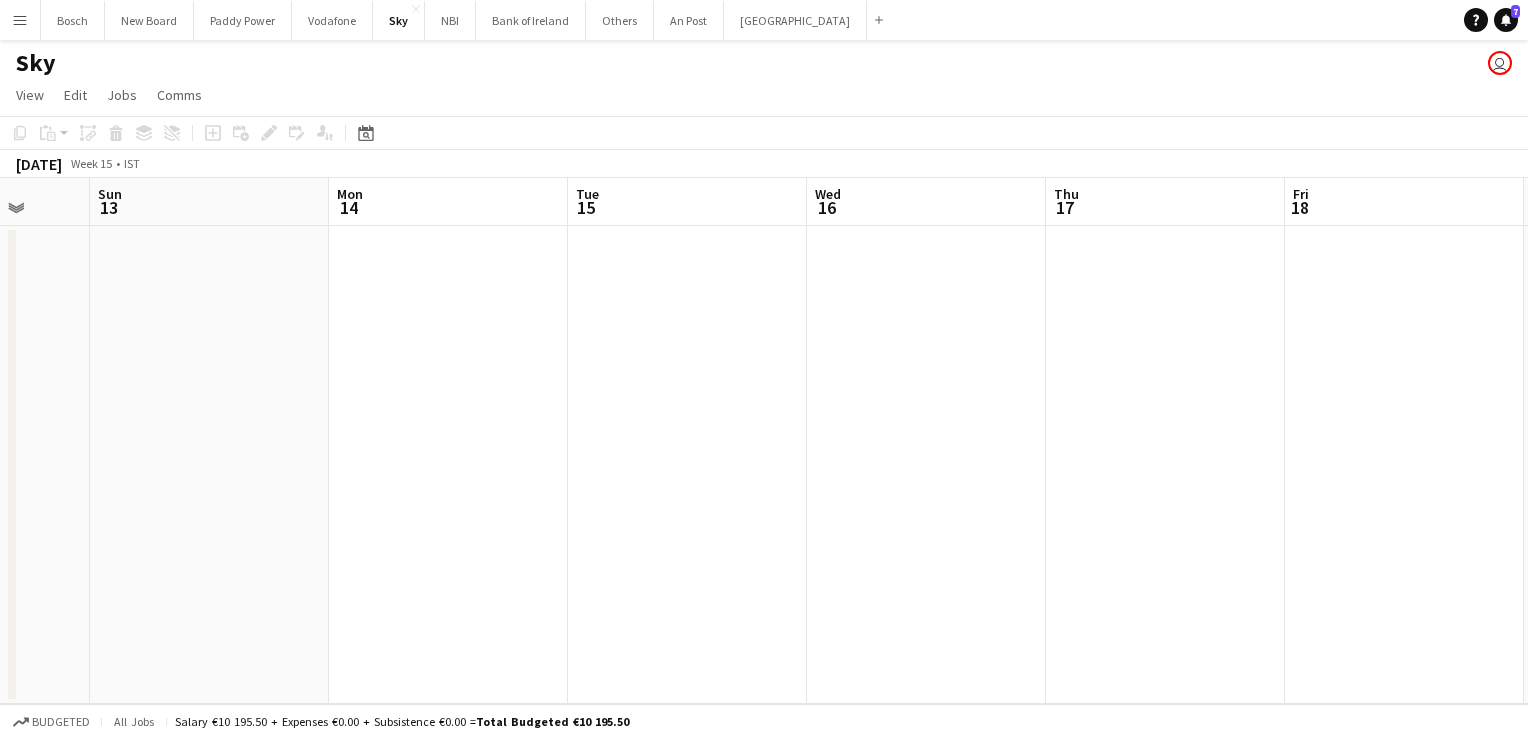 drag, startPoint x: 572, startPoint y: 437, endPoint x: 1032, endPoint y: 422, distance: 460.2445 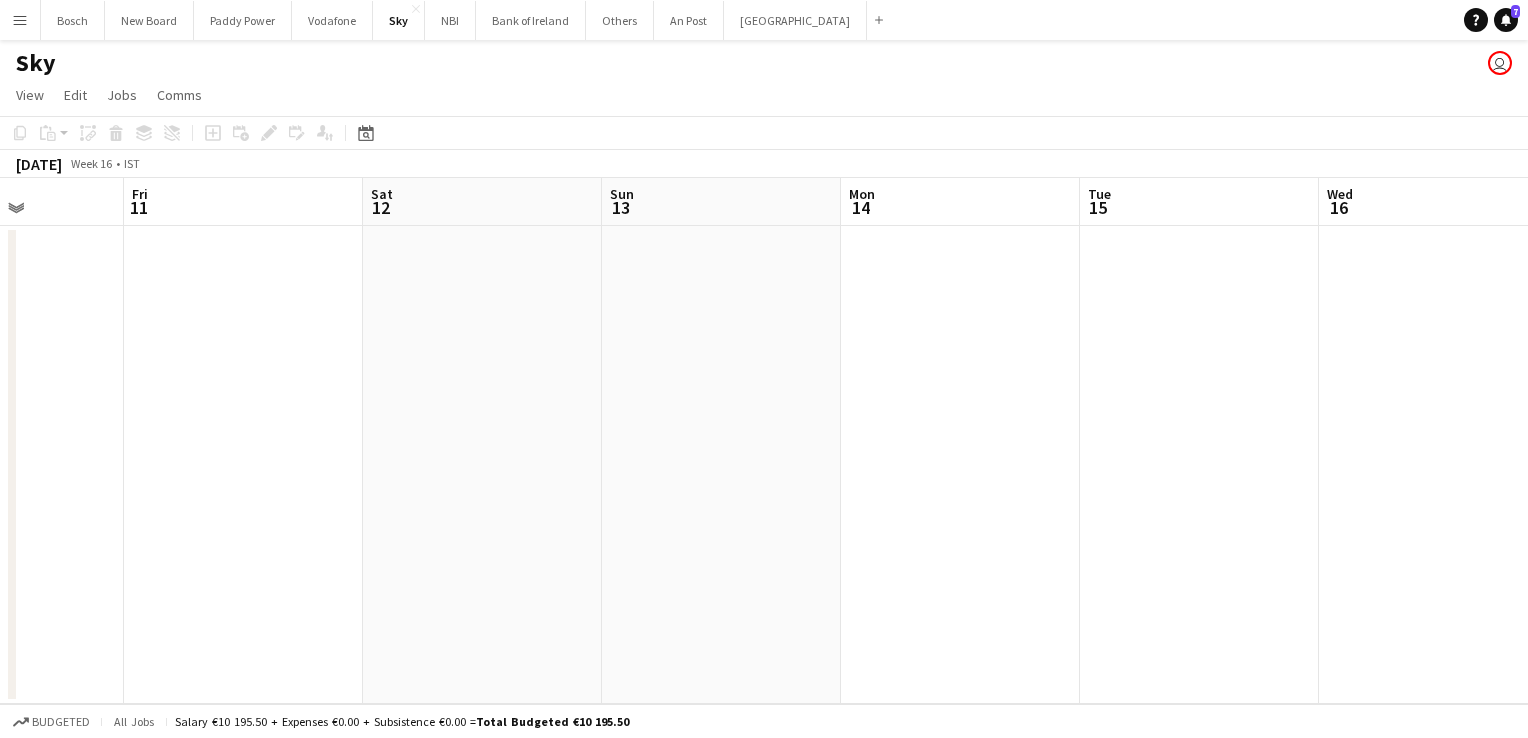 click on "Tue   8   Wed   9   Thu   10   Fri   11   Sat   12   Sun   13   Mon   14   Tue   15   Wed   16   Thu   17   Fri   18   Sat   19" at bounding box center (764, 441) 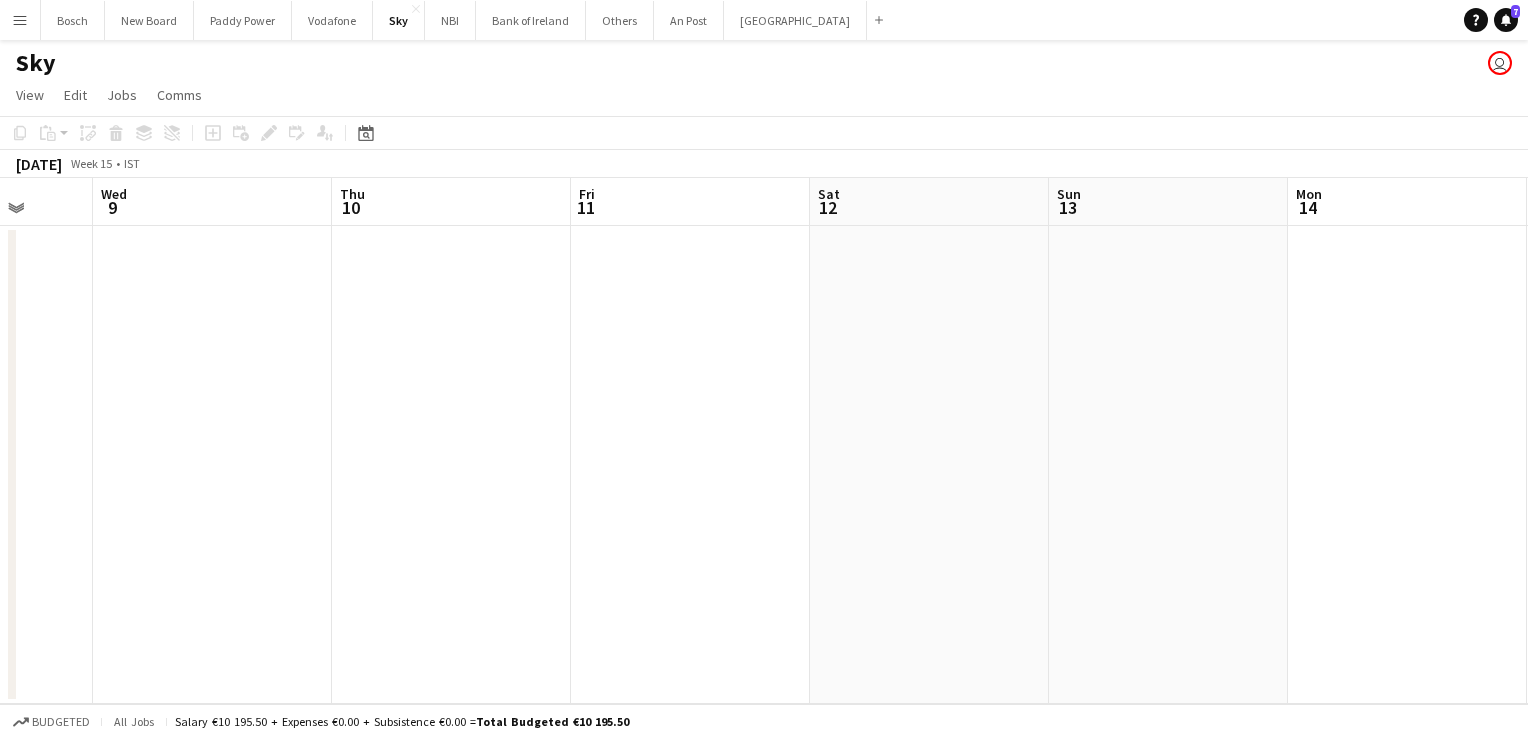click on "Sun   6   Mon   7   Tue   8   Wed   9   Thu   10   Fri   11   Sat   12   Sun   13   Mon   14   Tue   15   Wed   16   Thu   17" at bounding box center [764, 441] 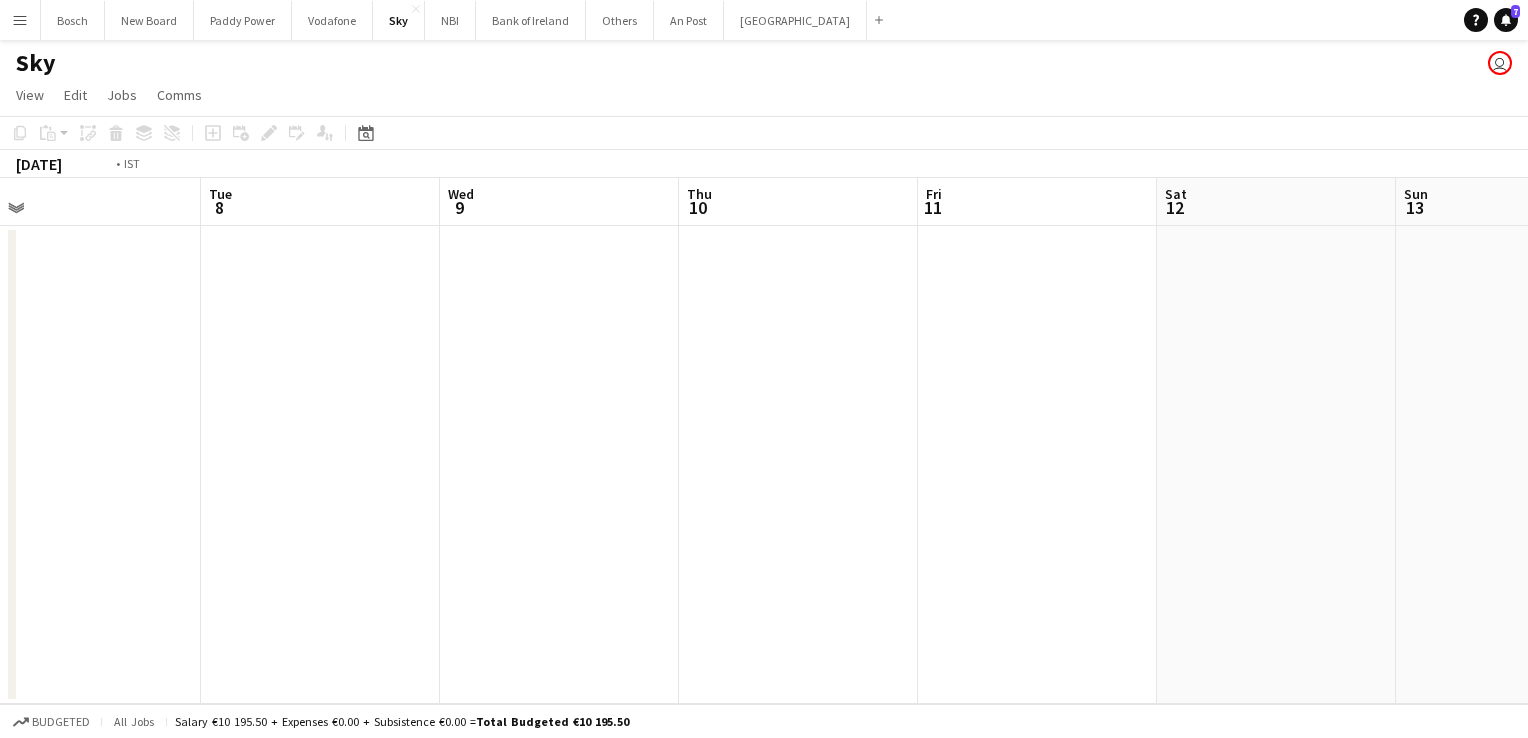 drag, startPoint x: 900, startPoint y: 394, endPoint x: 524, endPoint y: 419, distance: 376.8302 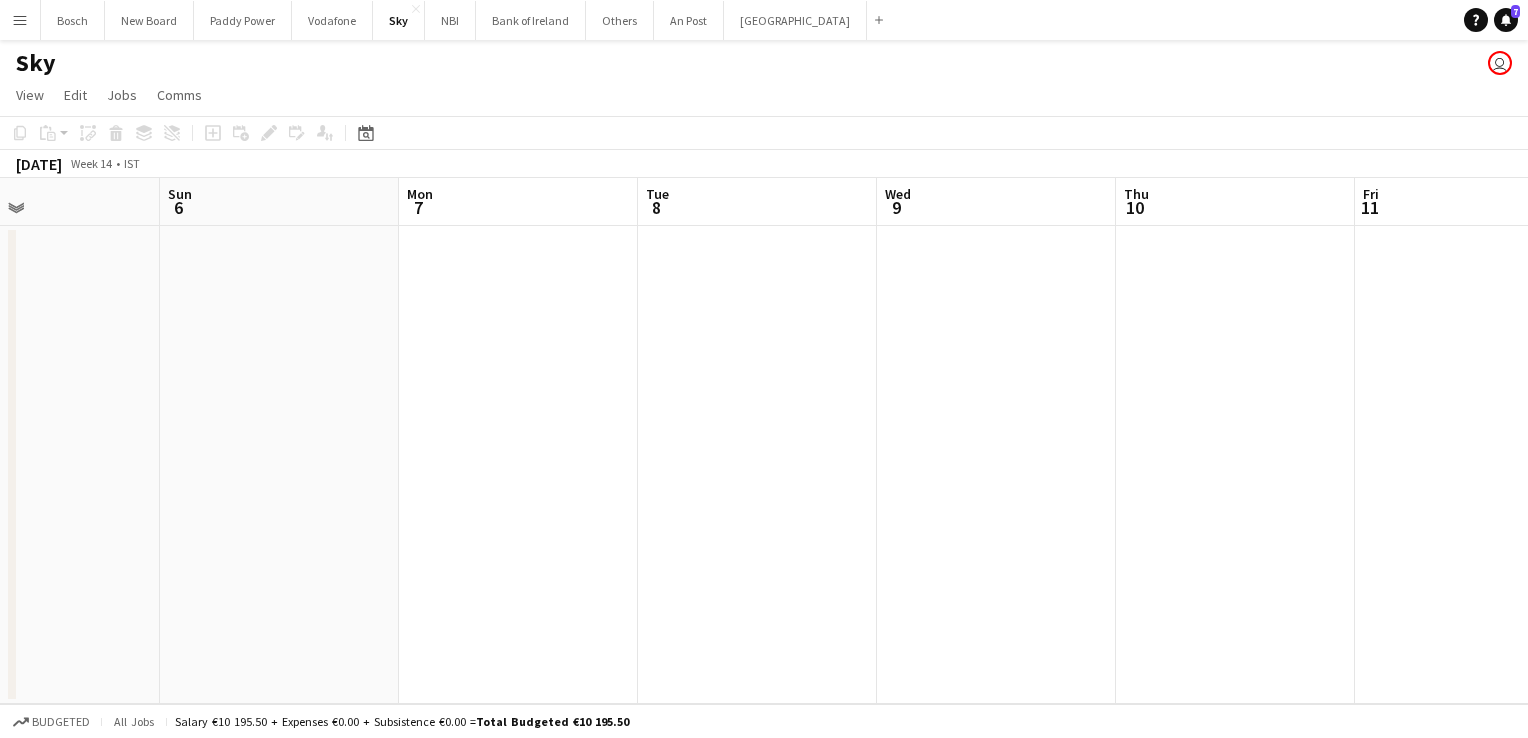 drag, startPoint x: 524, startPoint y: 419, endPoint x: 828, endPoint y: 412, distance: 304.08057 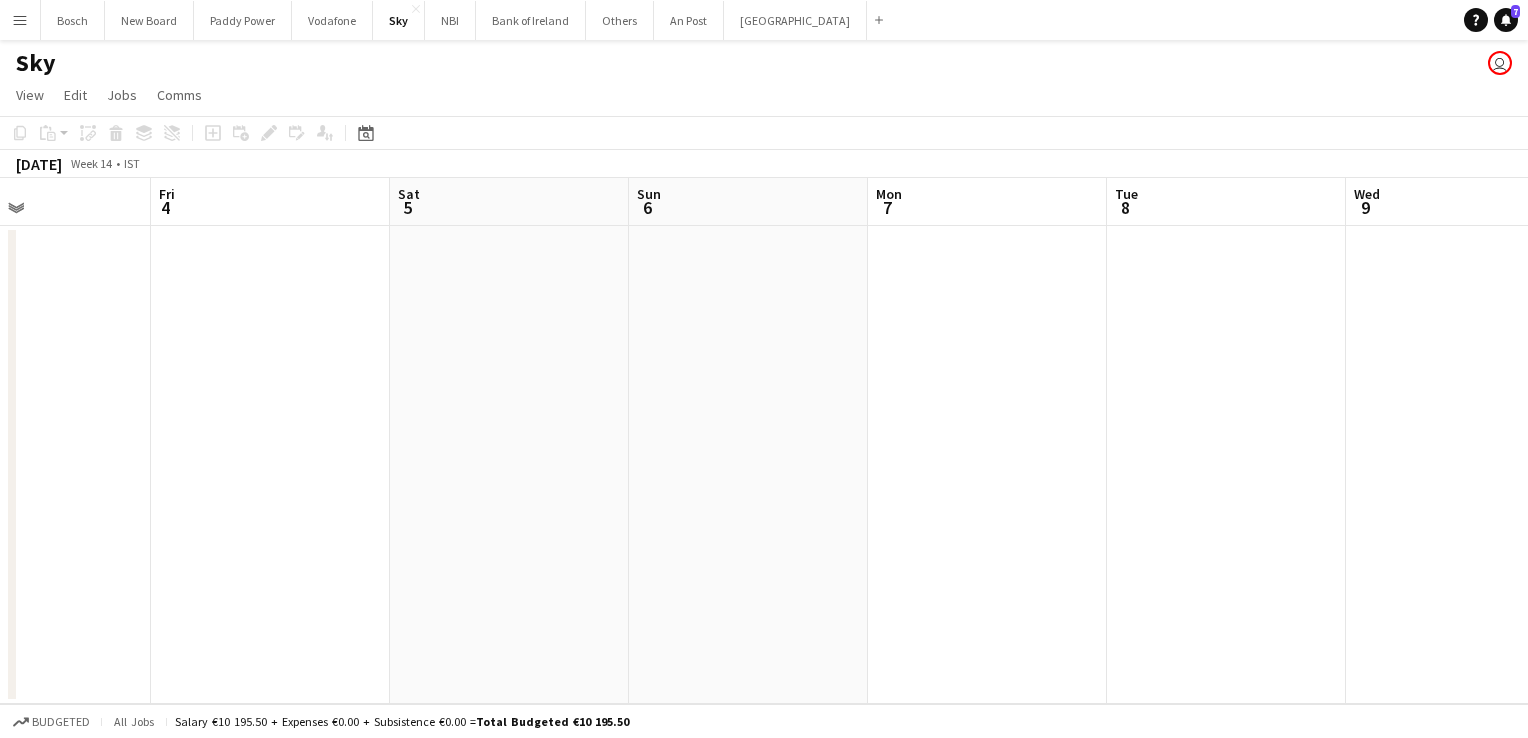 drag, startPoint x: 632, startPoint y: 418, endPoint x: 540, endPoint y: 401, distance: 93.55747 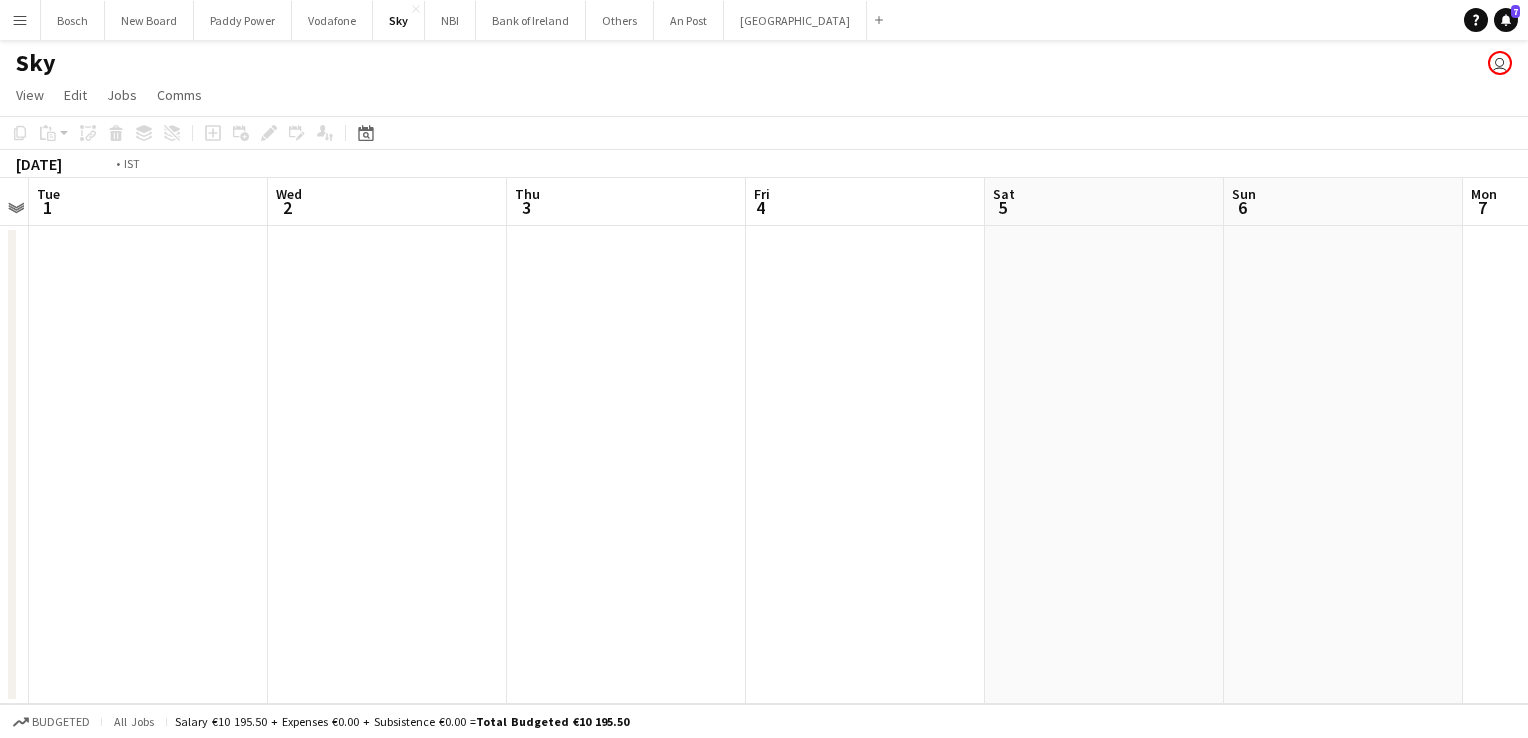 drag, startPoint x: 540, startPoint y: 401, endPoint x: 678, endPoint y: 388, distance: 138.61096 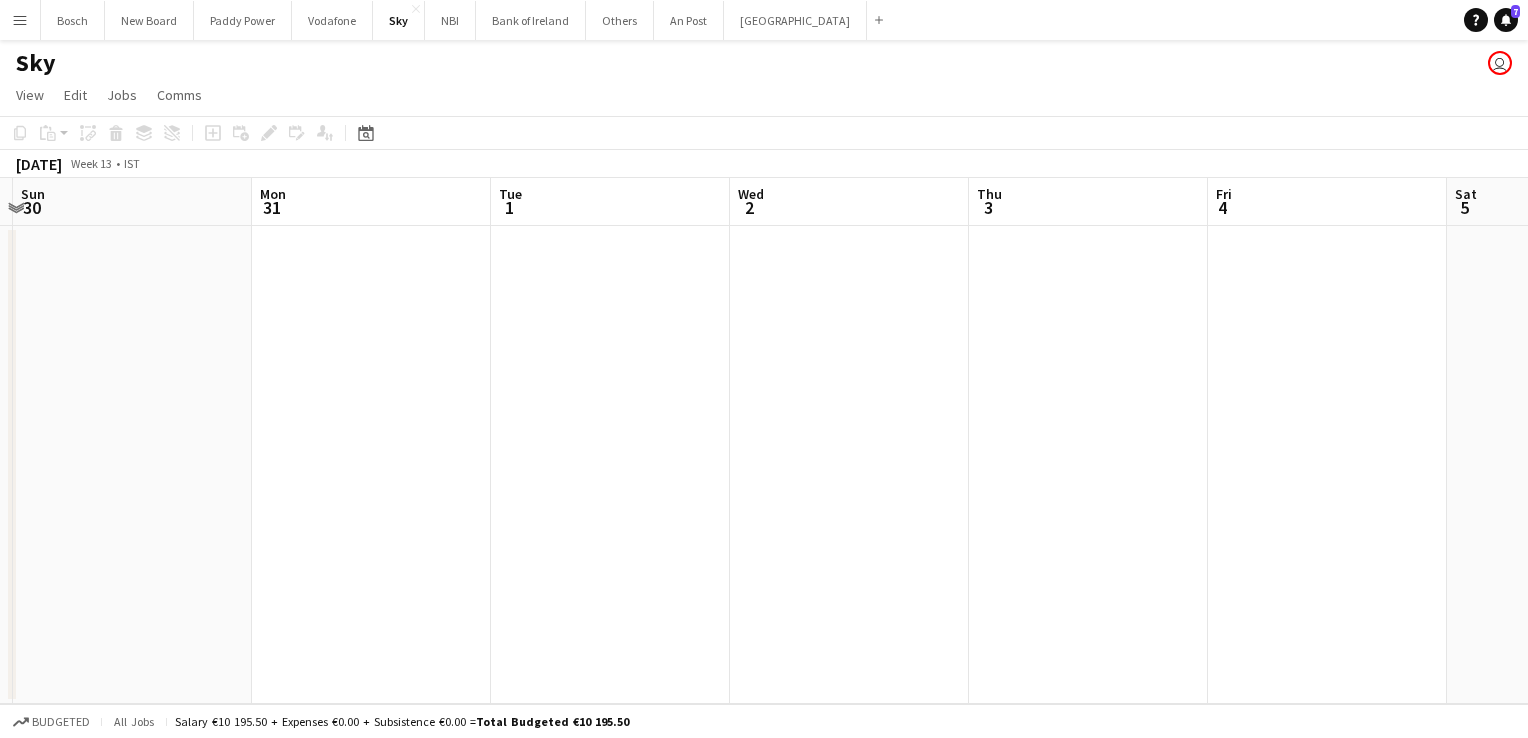 drag, startPoint x: 784, startPoint y: 381, endPoint x: 558, endPoint y: 373, distance: 226.14156 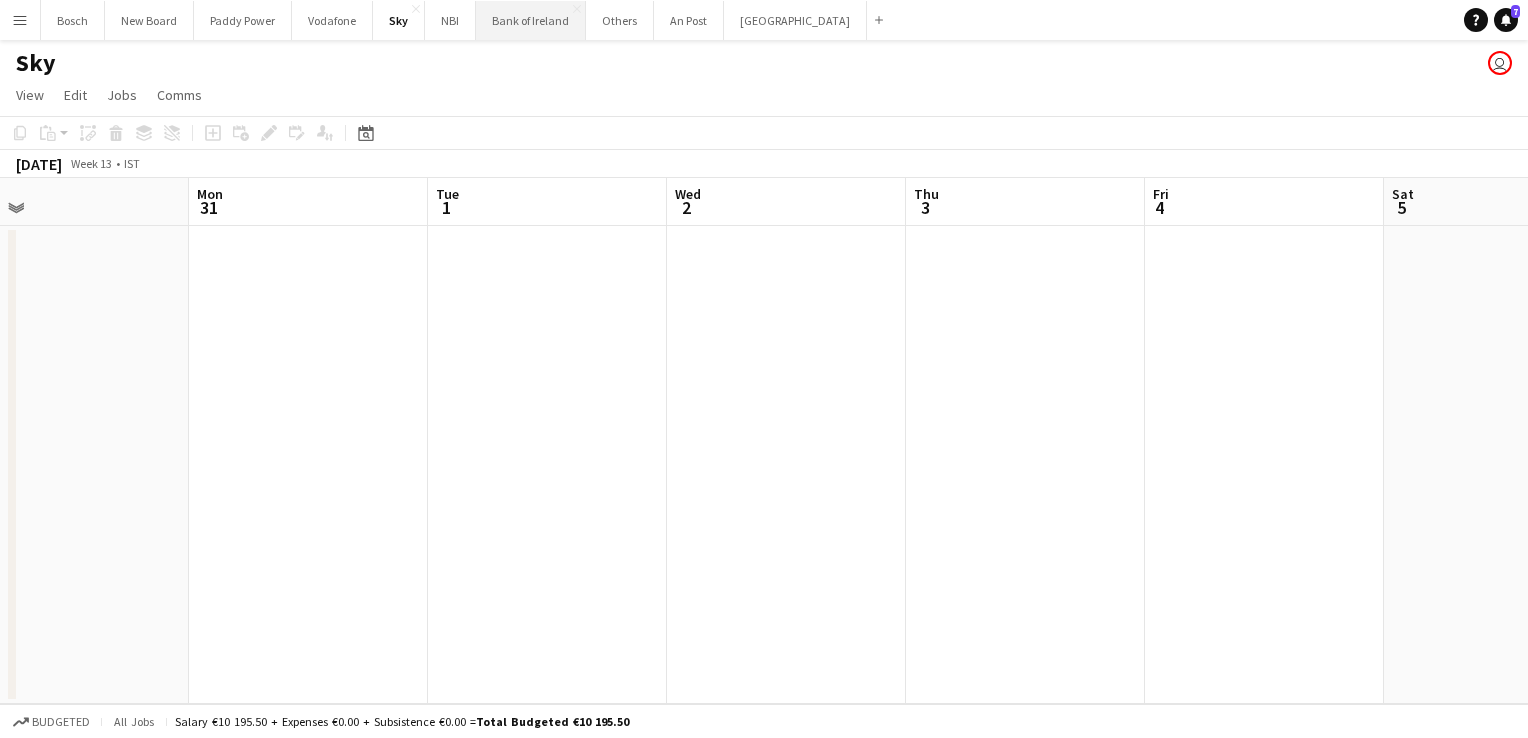 click on "Bank of Ireland
Close" at bounding box center (531, 20) 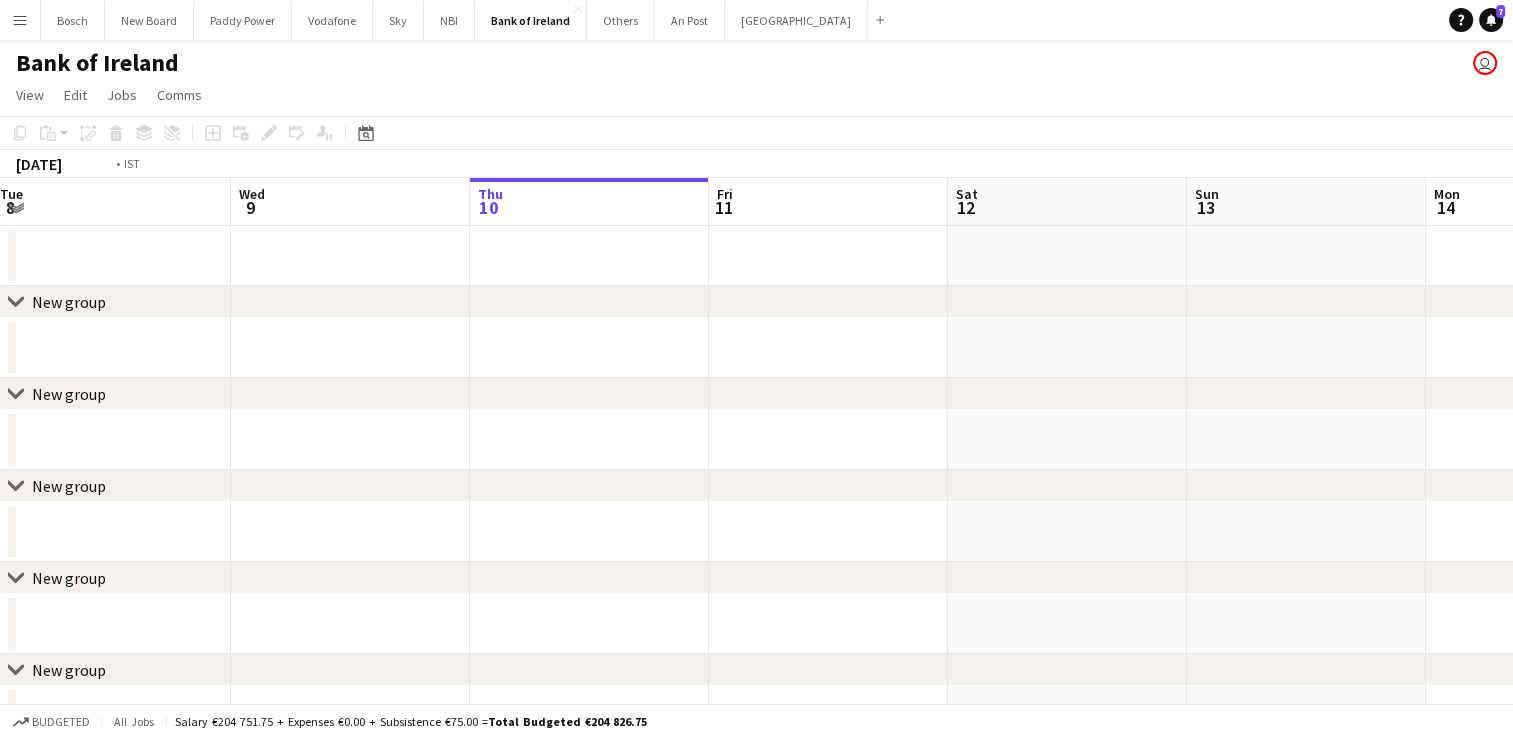 click on "Sun   6   Mon   7   Tue   8   Wed   9   Thu   10   Fri   11   Sat   12   Sun   13   Mon   14   Tue   15   Wed   16   Thu   17" at bounding box center [756, 462] 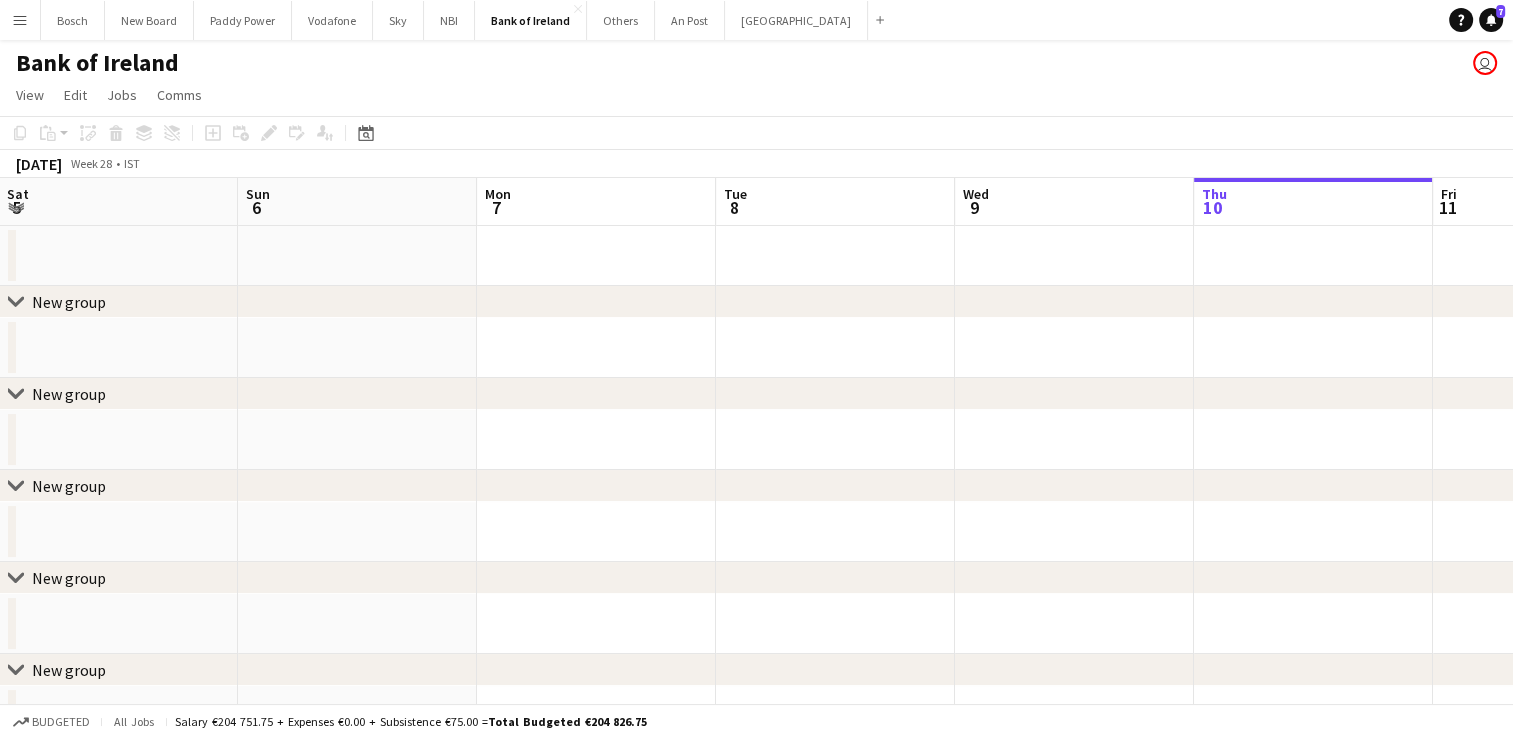 drag, startPoint x: 809, startPoint y: 289, endPoint x: 1082, endPoint y: 245, distance: 276.52304 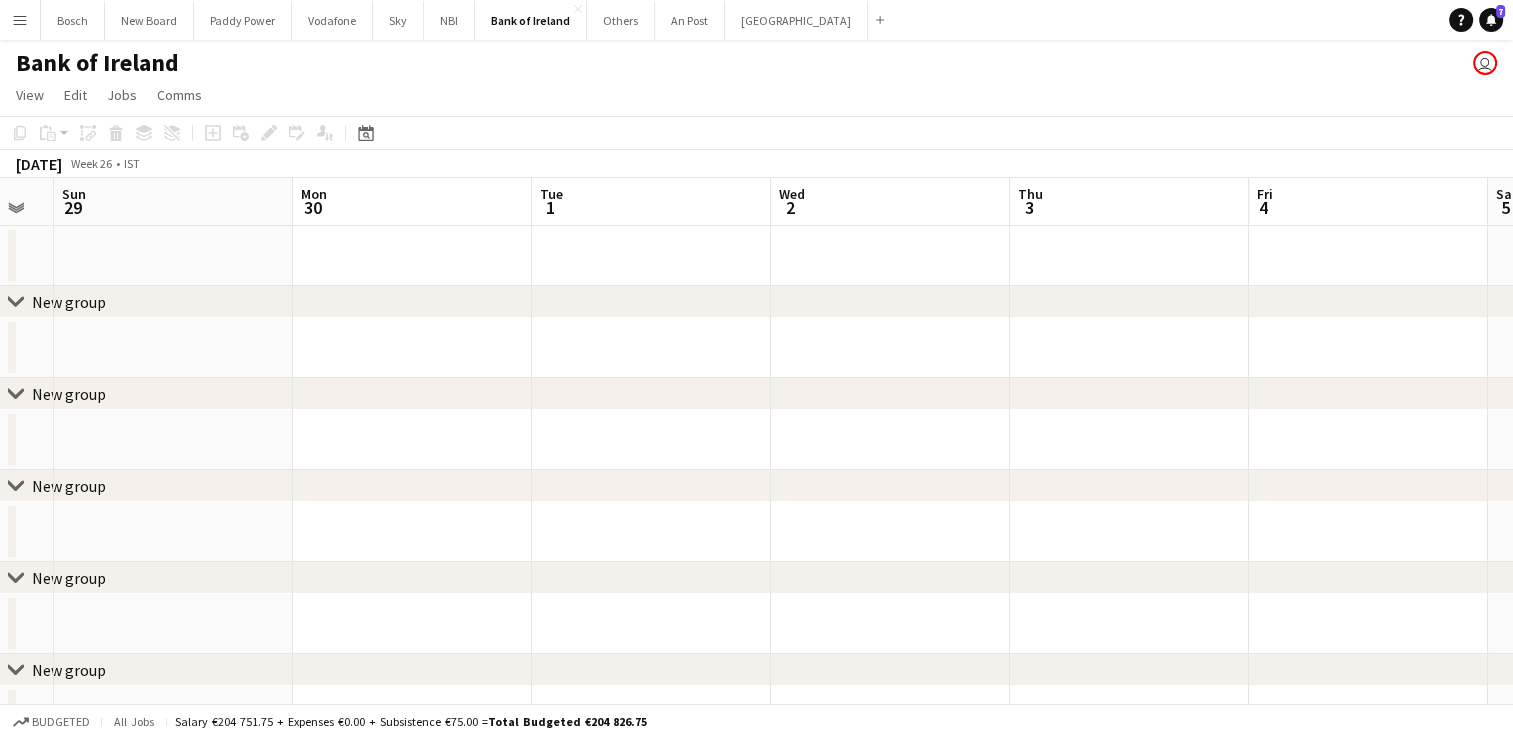 drag, startPoint x: 400, startPoint y: 243, endPoint x: 1531, endPoint y: 126, distance: 1137.0356 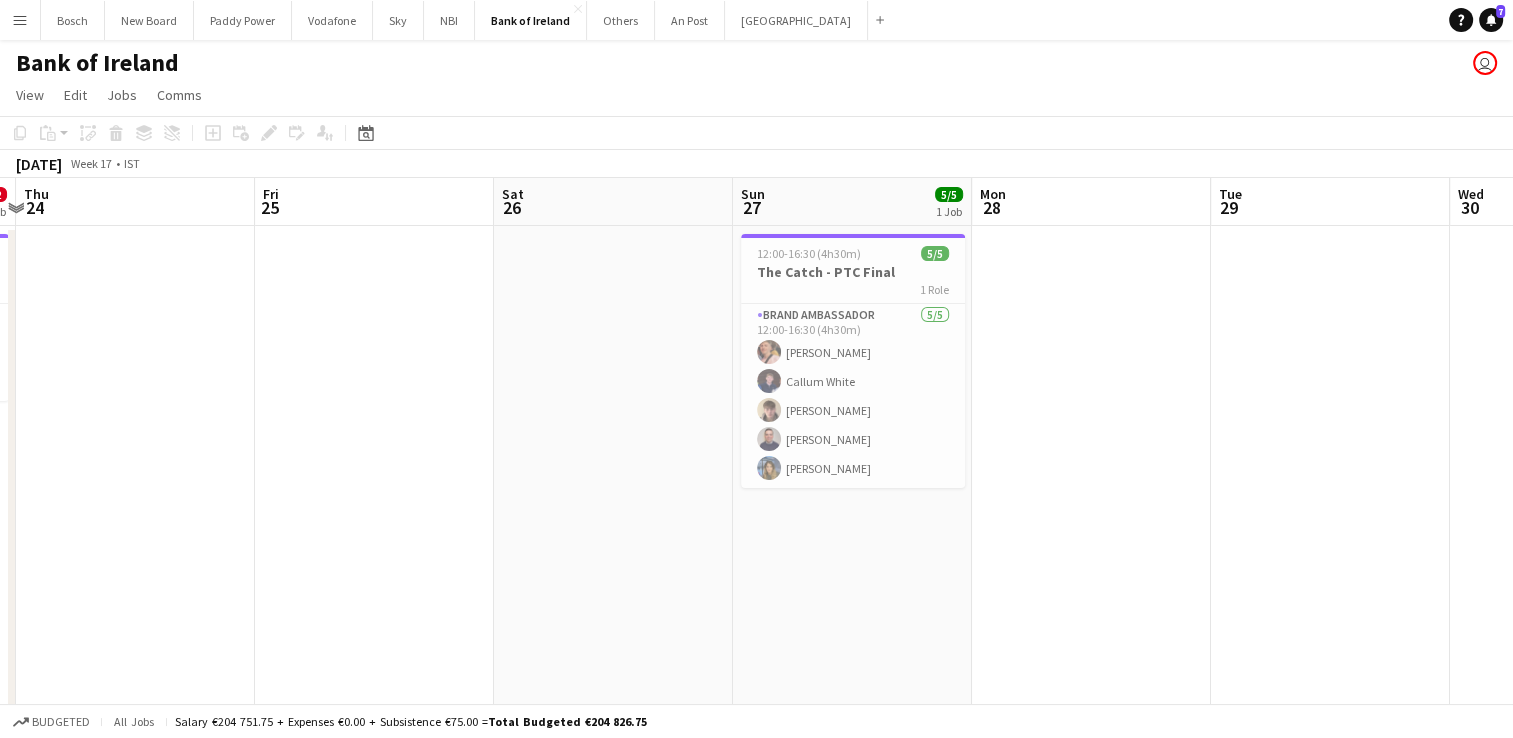 scroll, scrollTop: 0, scrollLeft: 532, axis: horizontal 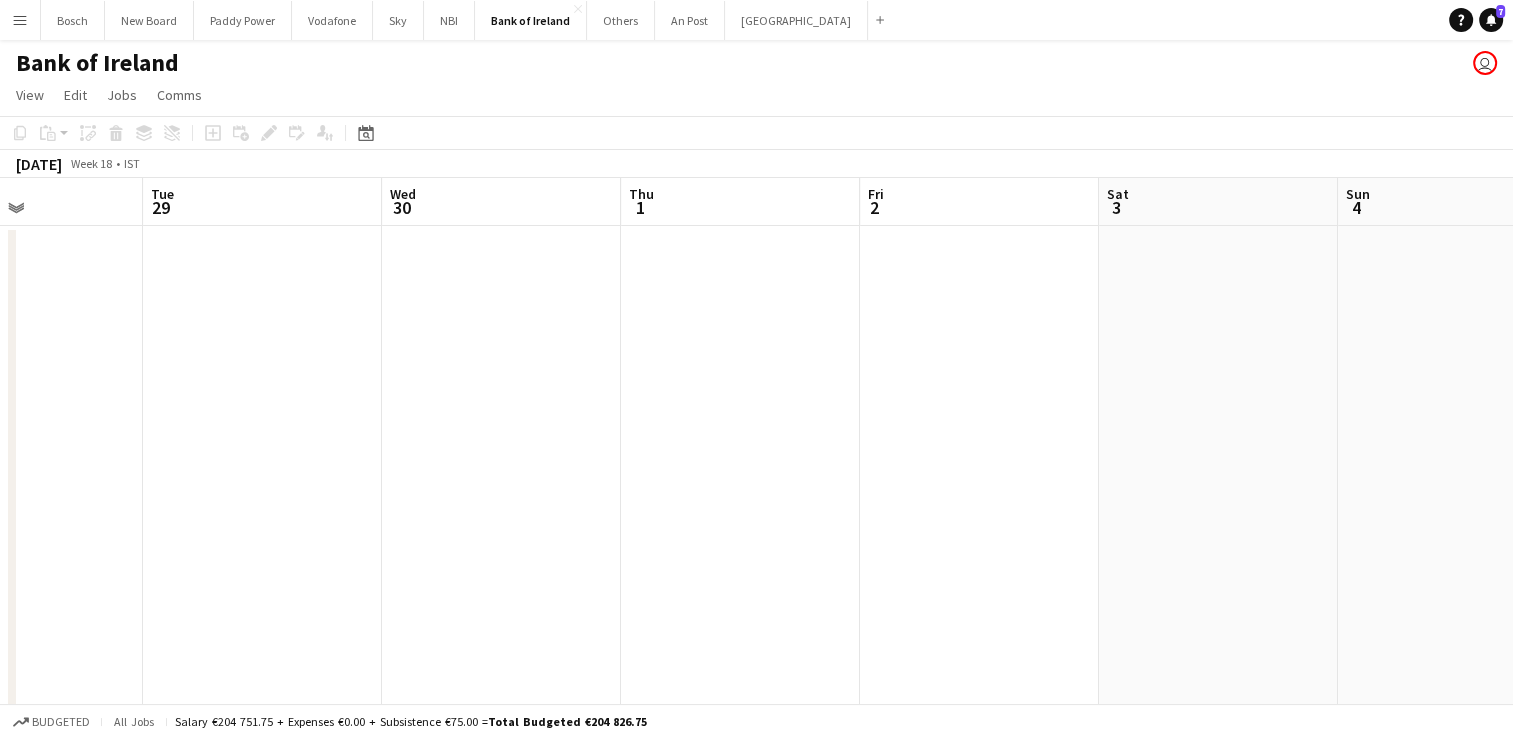 drag, startPoint x: 1042, startPoint y: 380, endPoint x: 10, endPoint y: 358, distance: 1032.2345 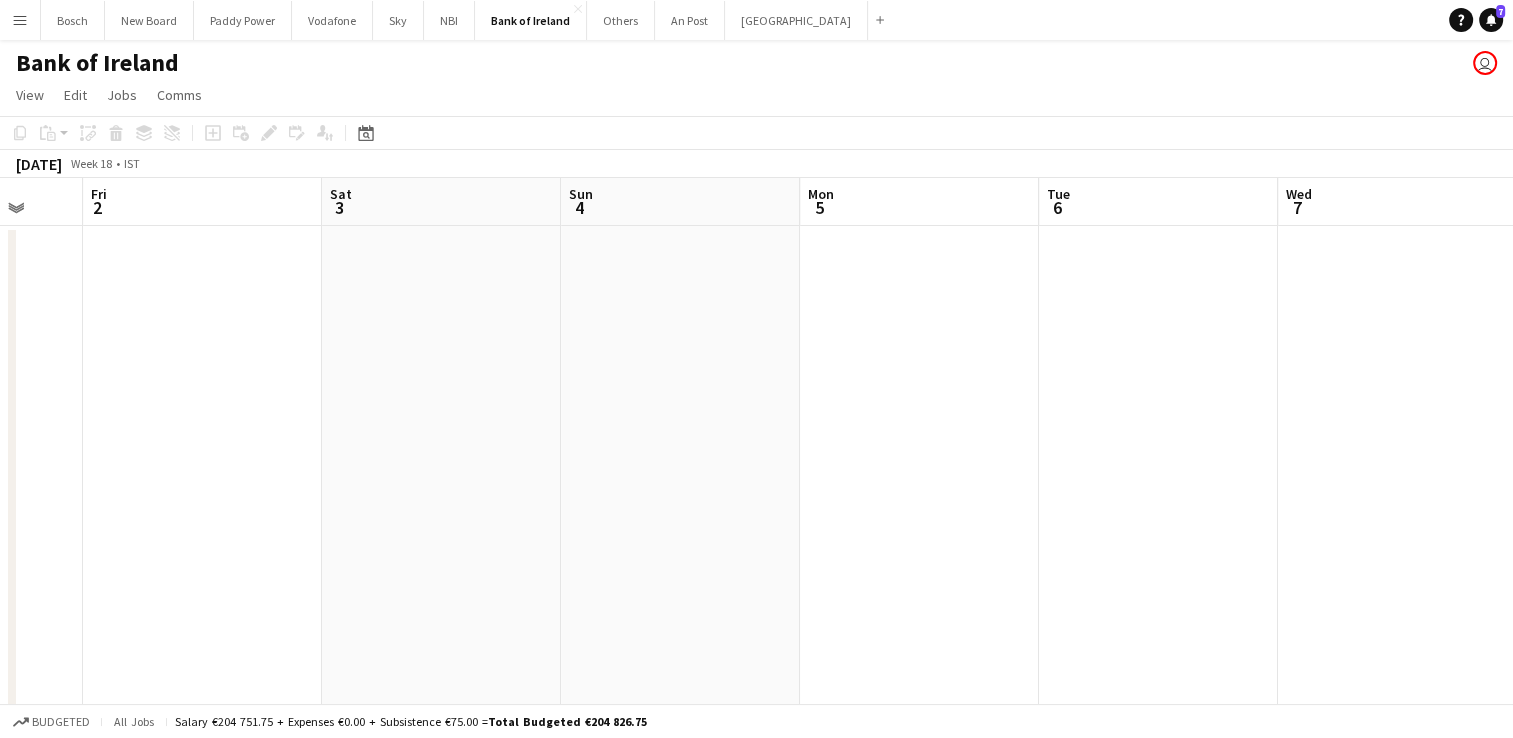 drag, startPoint x: 989, startPoint y: 381, endPoint x: 212, endPoint y: 386, distance: 777.0161 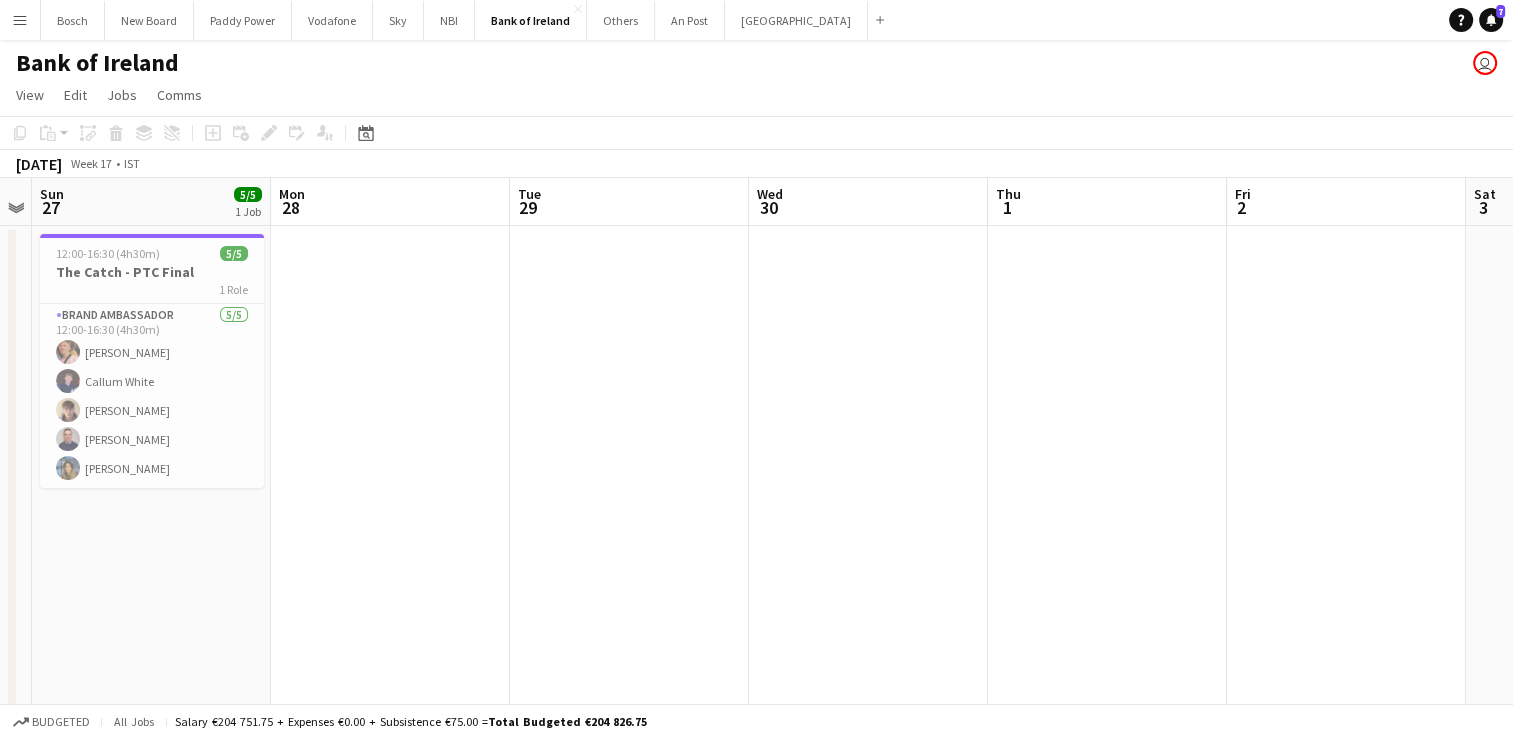 scroll, scrollTop: 0, scrollLeft: 557, axis: horizontal 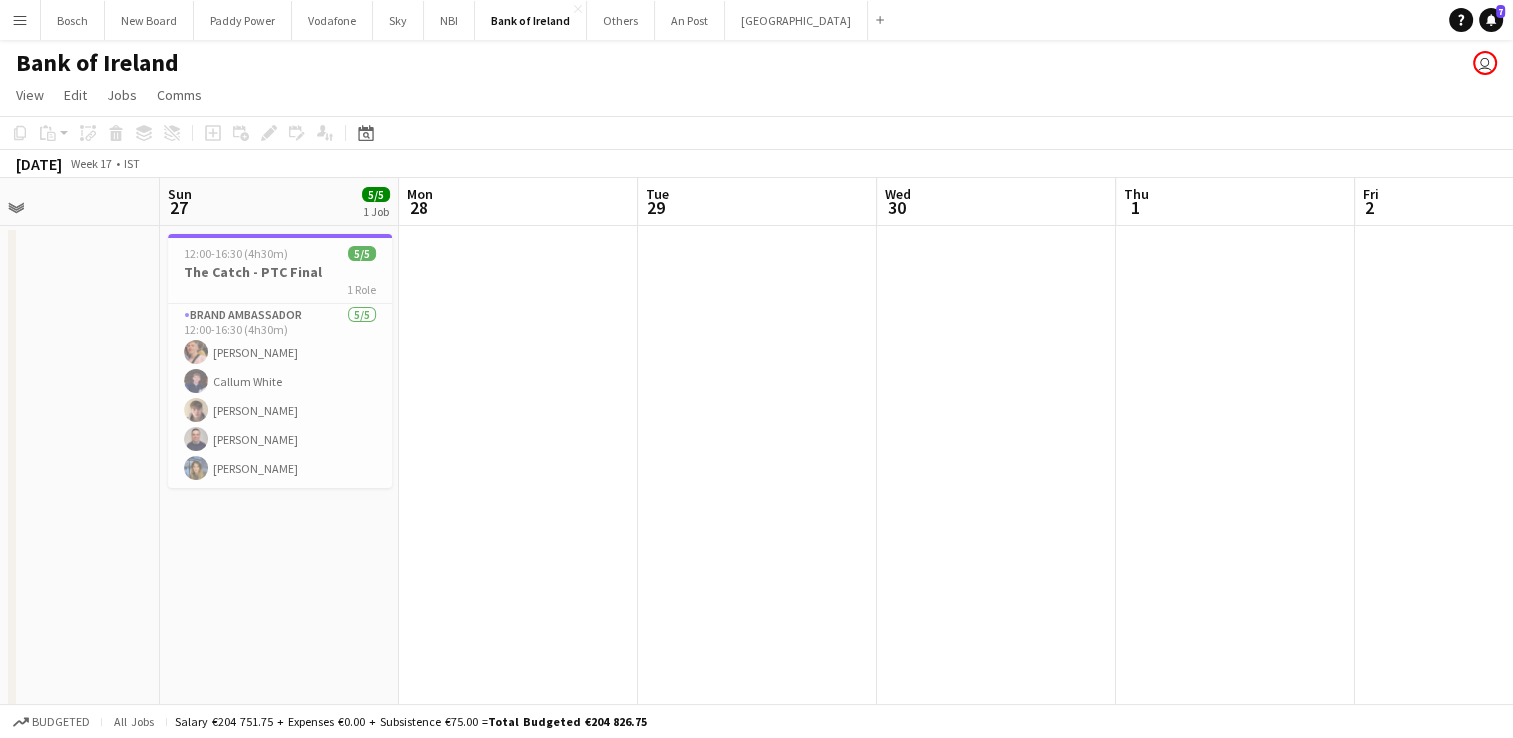drag, startPoint x: 209, startPoint y: 385, endPoint x: 1481, endPoint y: 427, distance: 1272.6932 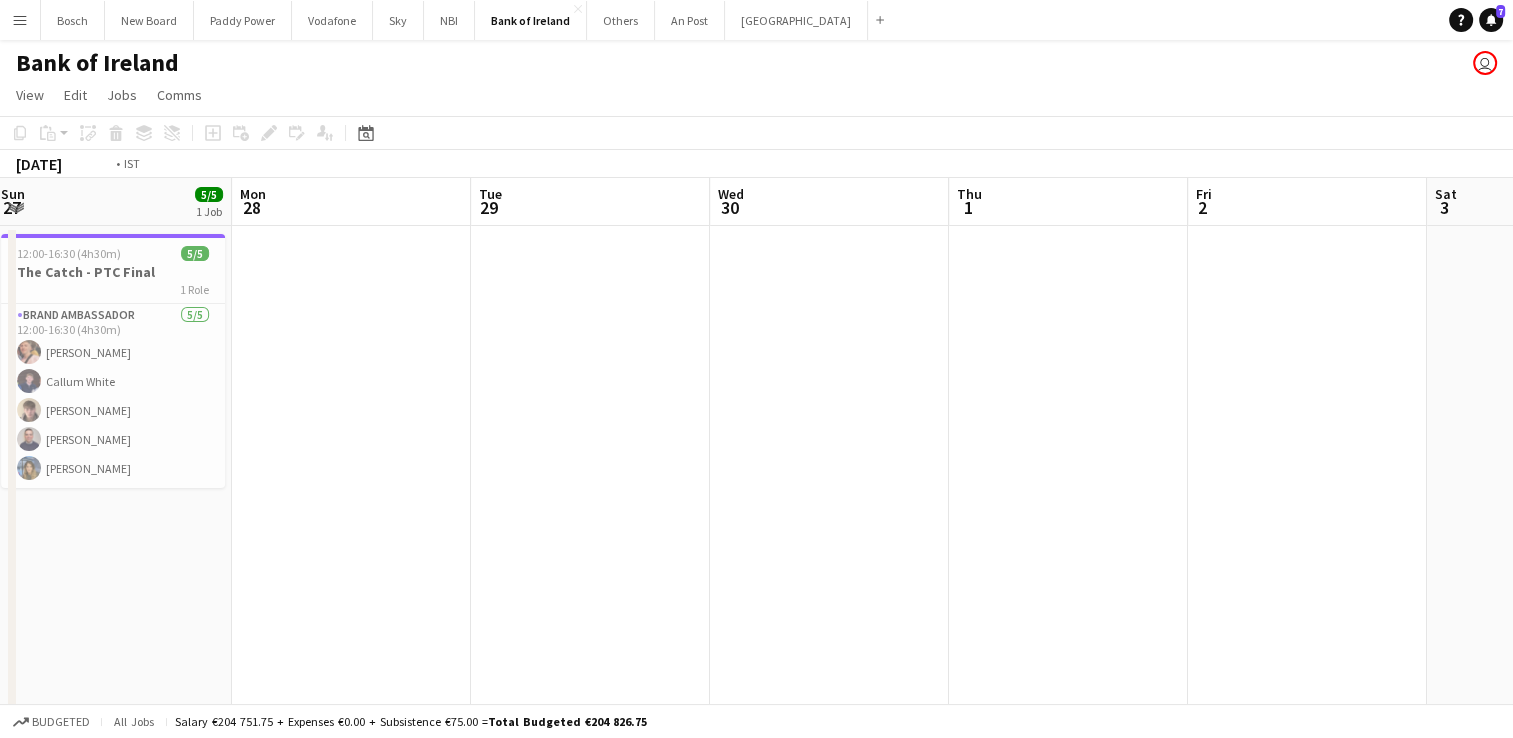 drag, startPoint x: 1283, startPoint y: 396, endPoint x: 267, endPoint y: 430, distance: 1016.5687 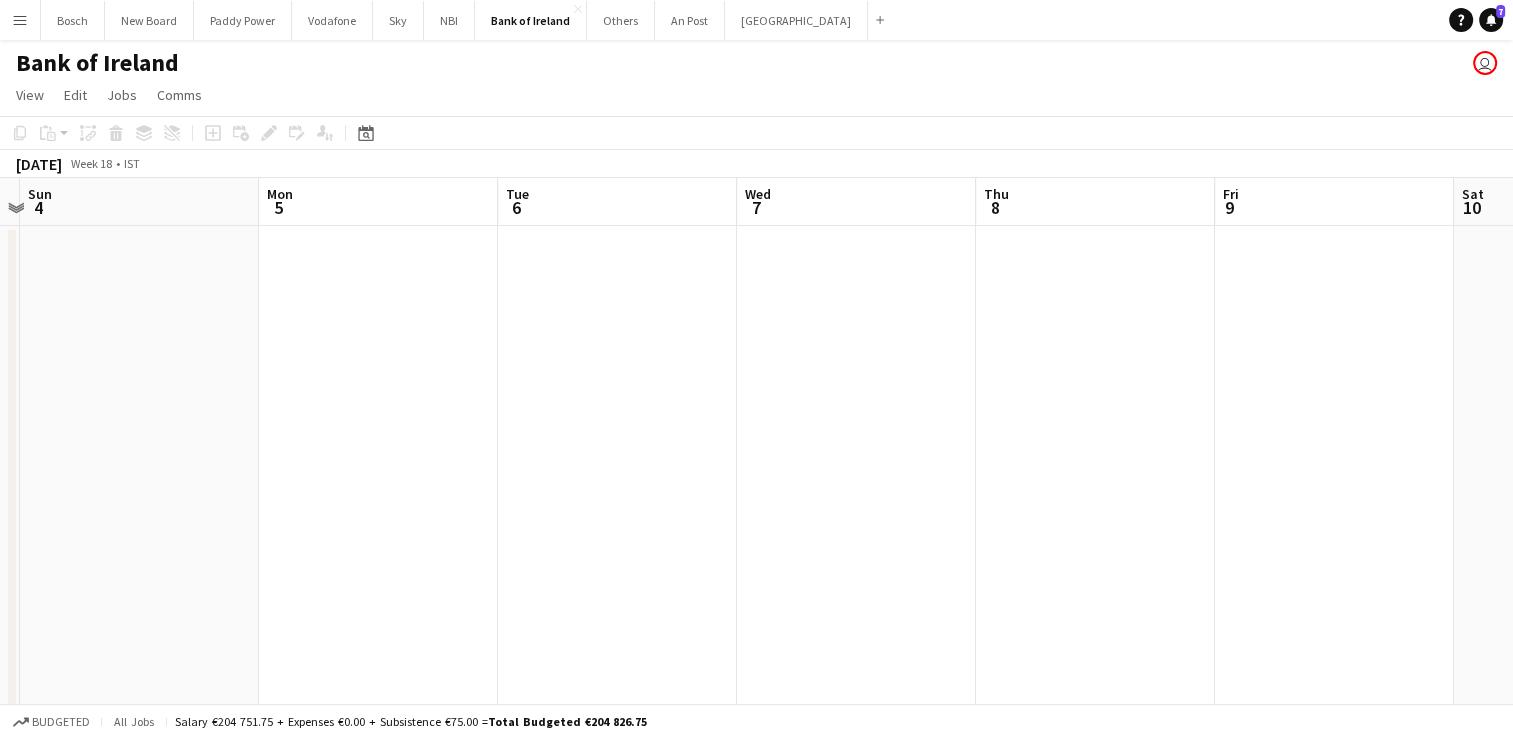 drag, startPoint x: 995, startPoint y: 433, endPoint x: 620, endPoint y: 443, distance: 375.1333 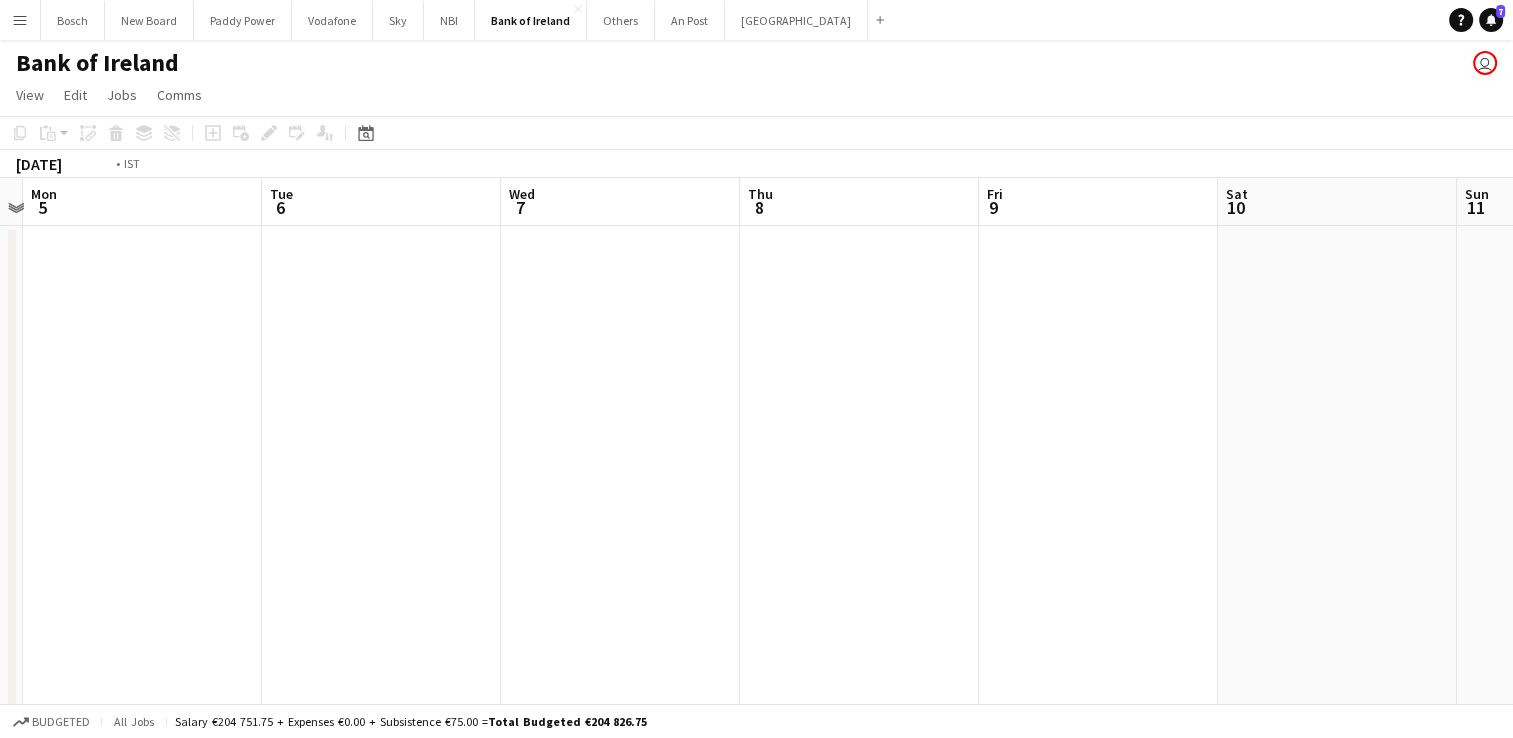 click on "Fri   2   Sat   3   Sun   4   Mon   5   Tue   6   Wed   7   Thu   8   Fri   9   Sat   10   Sun   11   Mon   12   1/1   1 Job   Tue   13   1/1   1 Job      17:00-19:00 (2h)    1/1   Branding Set Up
pin
Croke Park   1 Role   Brand Ambassador   [DATE]   17:00-19:00 (2h)
[PERSON_NAME]     16:00-18:00 (2h)    1/1   Branding Derig
pin
Croke Park   1 Role   Brand Ambassador   [DATE]   16:00-18:00 (2h)
[PERSON_NAME]" at bounding box center (756, 779) 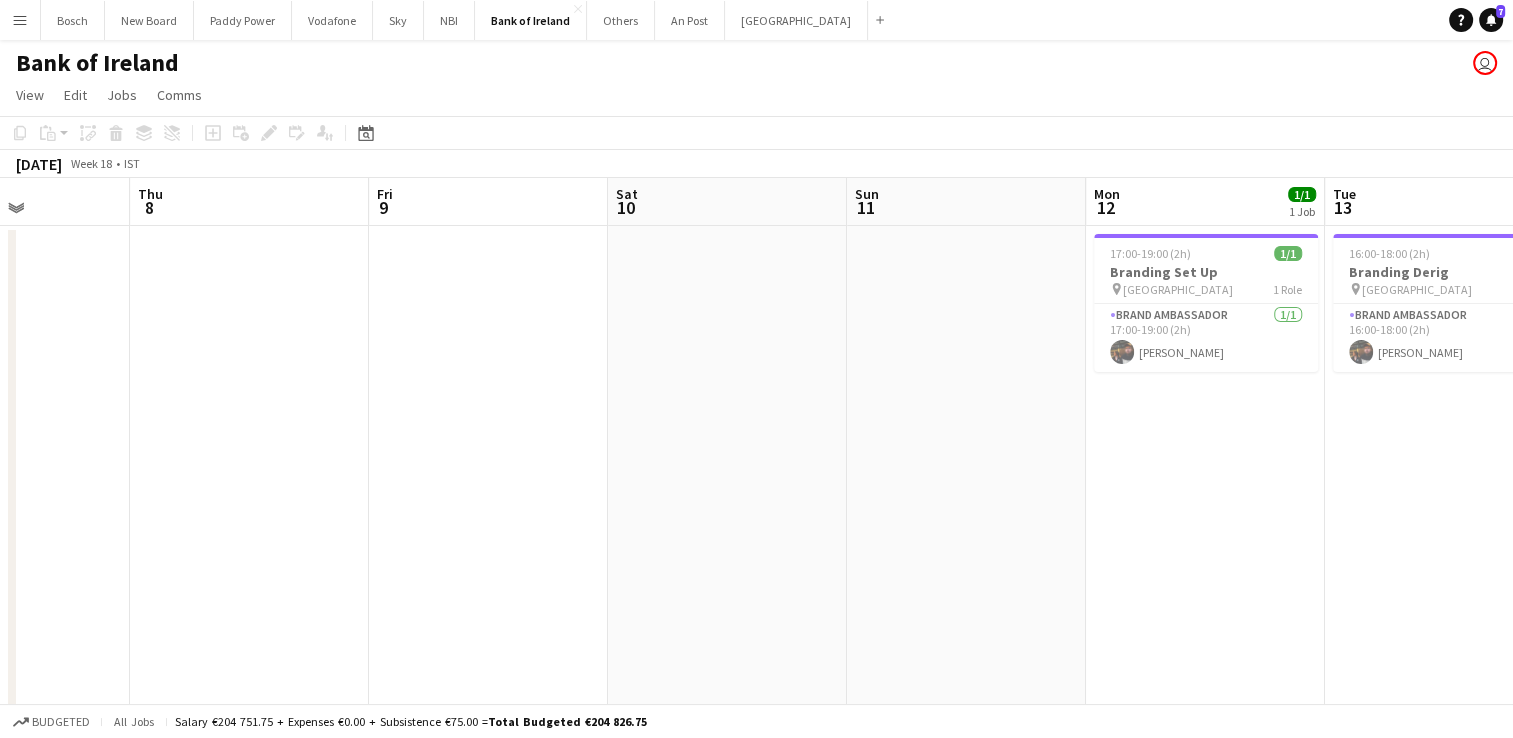 drag, startPoint x: 831, startPoint y: 470, endPoint x: 413, endPoint y: 470, distance: 418 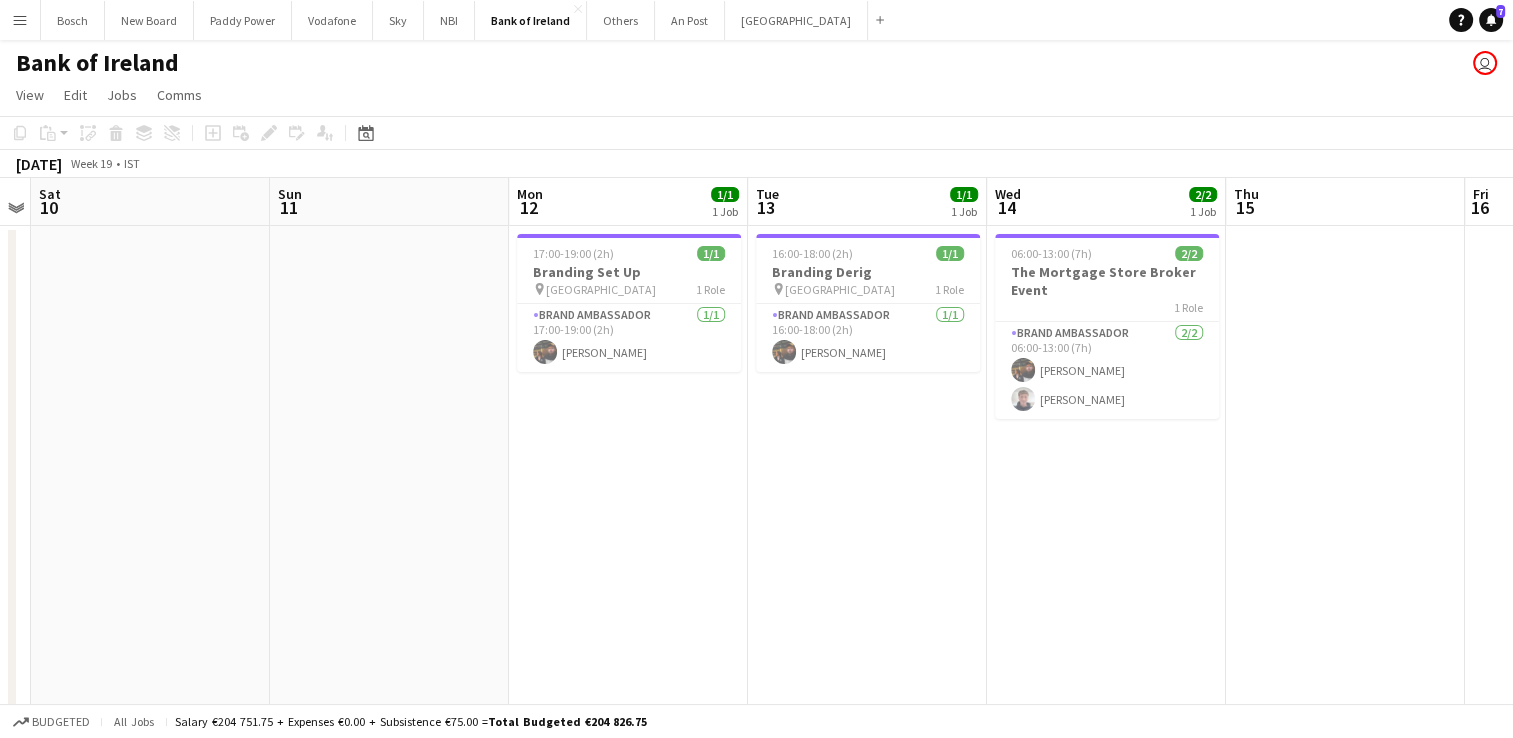 drag, startPoint x: 565, startPoint y: 474, endPoint x: 741, endPoint y: 480, distance: 176.10225 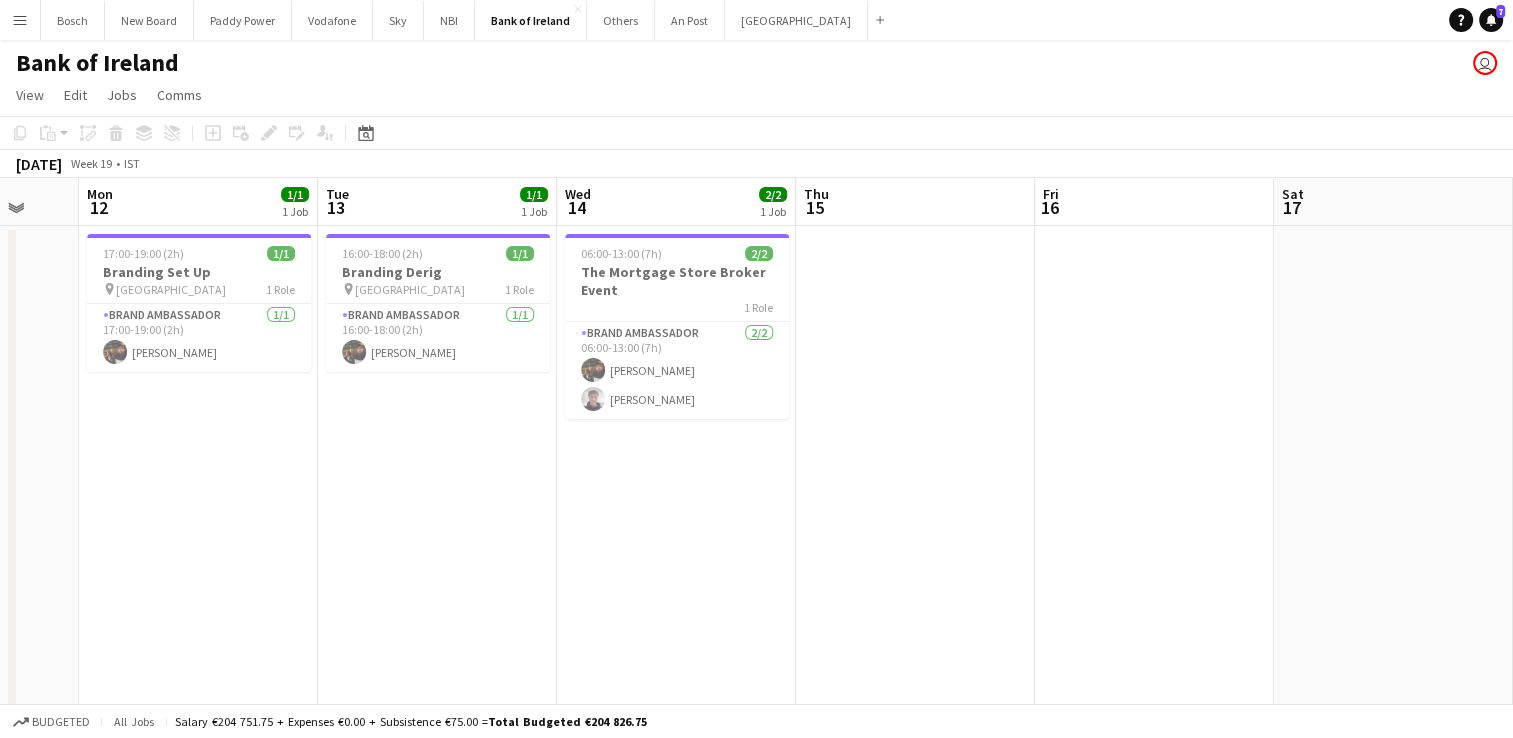 click on "Thu   8   Fri   9   Sat   10   Sun   11   Mon   12   1/1   1 Job   Tue   13   1/1   1 Job   Wed   14   2/2   1 Job   Thu   15   Fri   16   Sat   17   Sun   18   Mon   19      17:00-19:00 (2h)    1/1   Branding Set Up
pin
Croke Park   1 Role   Brand Ambassador   [DATE]   17:00-19:00 (2h)
[PERSON_NAME]     16:00-18:00 (2h)    1/1   Branding Derig
pin
Croke Park   1 Role   Brand Ambassador   [DATE]   16:00-18:00 (2h)
[PERSON_NAME]     06:00-13:00 (7h)    2/2   The Mortgage Store Broker Event    1 Role   Brand Ambassador   [DATE]   06:00-13:00 (7h)
[PERSON_NAME] [PERSON_NAME]" at bounding box center (756, 779) 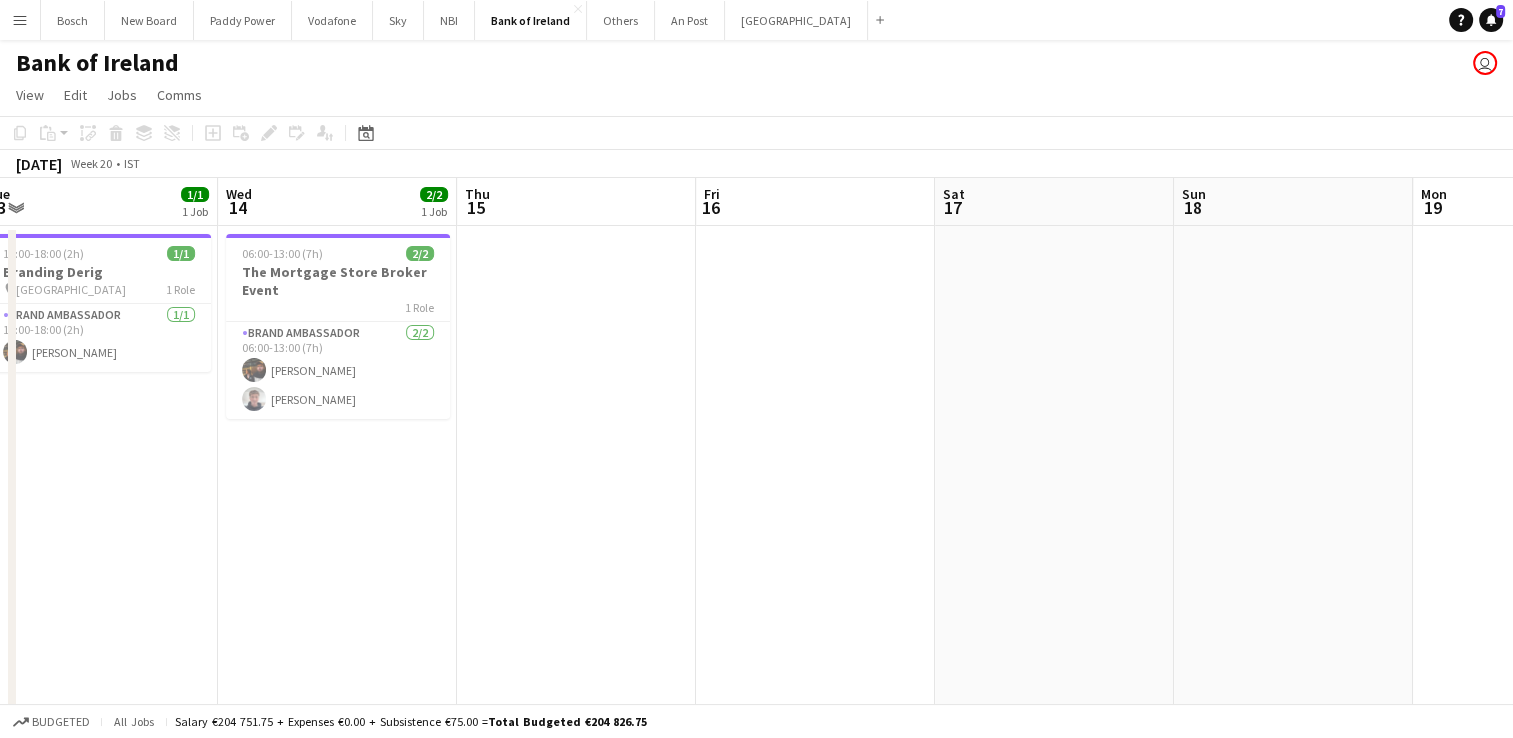 click on "Sat   10   Sun   11   Mon   12   1/1   1 Job   Tue   13   1/1   1 Job   Wed   14   2/2   1 Job   Thu   15   Fri   16   Sat   17   Sun   18   Mon   19   Tue   20   1/1   1 Job   Wed   21   3/3   2 Jobs      17:00-19:00 (2h)    1/1   Branding Set Up
pin
Croke Park   1 Role   Brand Ambassador   [DATE]   17:00-19:00 (2h)
[PERSON_NAME]     16:00-18:00 (2h)    1/1   Branding Derig
pin
Croke Park   1 Role   Brand Ambassador   [DATE]   16:00-18:00 (2h)
[PERSON_NAME]     06:00-13:00 (7h)    2/2   The Mortgage Store Broker Event    1 Role   Brand Ambassador   [DATE]   06:00-13:00 (7h)
[PERSON_NAME] [PERSON_NAME]     06:30-18:00 (11h30m)    1/1   BOI Insurance Week [GEOGRAPHIC_DATA]
pin
Kilkenny   1 Role   Brand Ambassador   [DATE]   06:30-18:00 (11h30m)
[PERSON_NAME]     08:00-15:00 (7h)    1/1   BOI Insurance Week Cabinteely
pin
Cabinteely   1 Role   Brand Ambassador   1/1     pin" at bounding box center [756, 779] 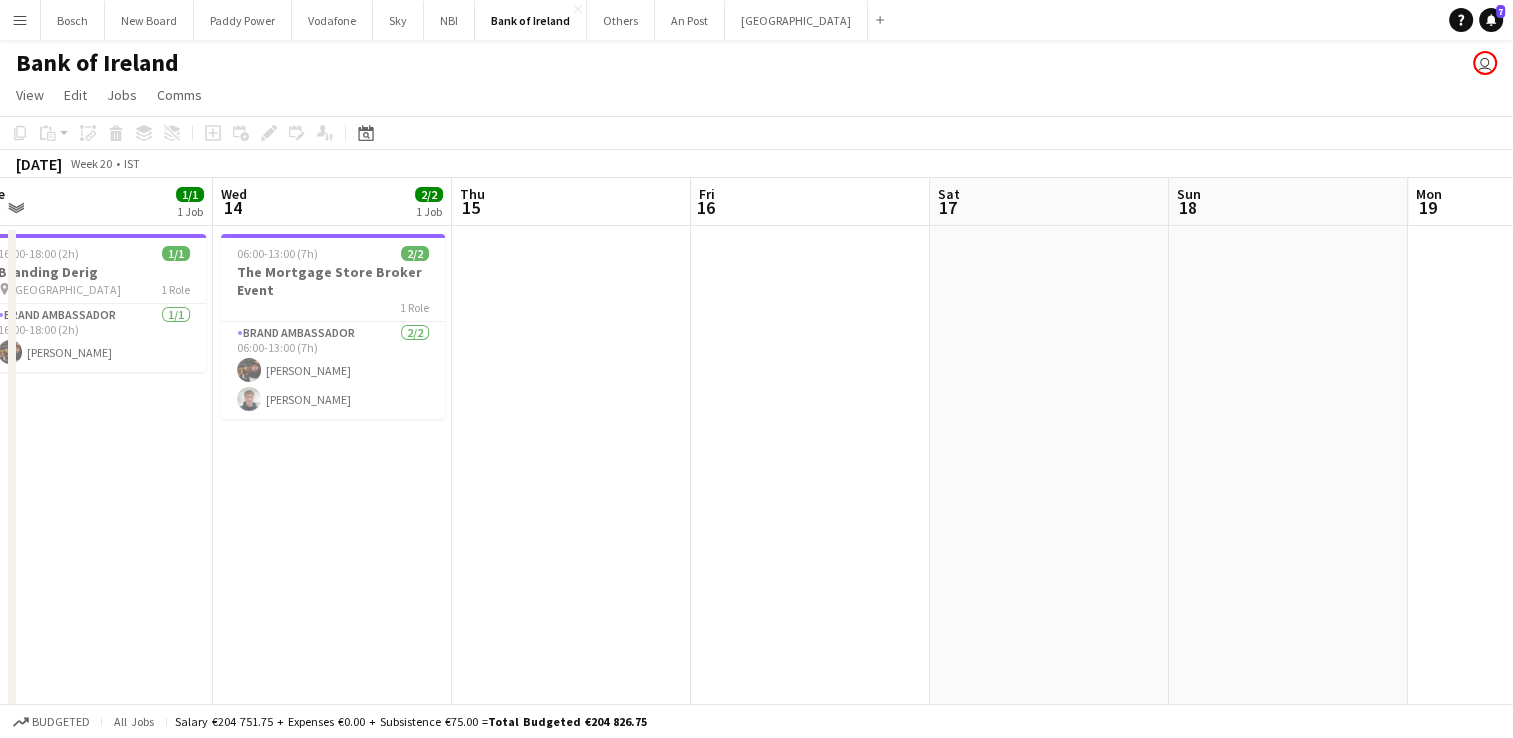 click on "Sat   10   Sun   11   Mon   12   1/1   1 Job   Tue   13   1/1   1 Job   Wed   14   2/2   1 Job   Thu   15   Fri   16   Sat   17   Sun   18   Mon   19   Tue   20   1/1   1 Job   Wed   21   3/3   2 Jobs      17:00-19:00 (2h)    1/1   Branding Set Up
pin
Croke Park   1 Role   Brand Ambassador   [DATE]   17:00-19:00 (2h)
[PERSON_NAME]     16:00-18:00 (2h)    1/1   Branding Derig
pin
Croke Park   1 Role   Brand Ambassador   [DATE]   16:00-18:00 (2h)
[PERSON_NAME]     06:00-13:00 (7h)    2/2   The Mortgage Store Broker Event    1 Role   Brand Ambassador   [DATE]   06:00-13:00 (7h)
[PERSON_NAME] [PERSON_NAME]     06:30-18:00 (11h30m)    1/1   BOI Insurance Week [GEOGRAPHIC_DATA]
pin
Kilkenny   1 Role   Brand Ambassador   [DATE]   06:30-18:00 (11h30m)
[PERSON_NAME]     08:00-15:00 (7h)    1/1   BOI Insurance Week Cabinteely
pin
Cabinteely   1 Role   Brand Ambassador   1/1     pin" at bounding box center [756, 779] 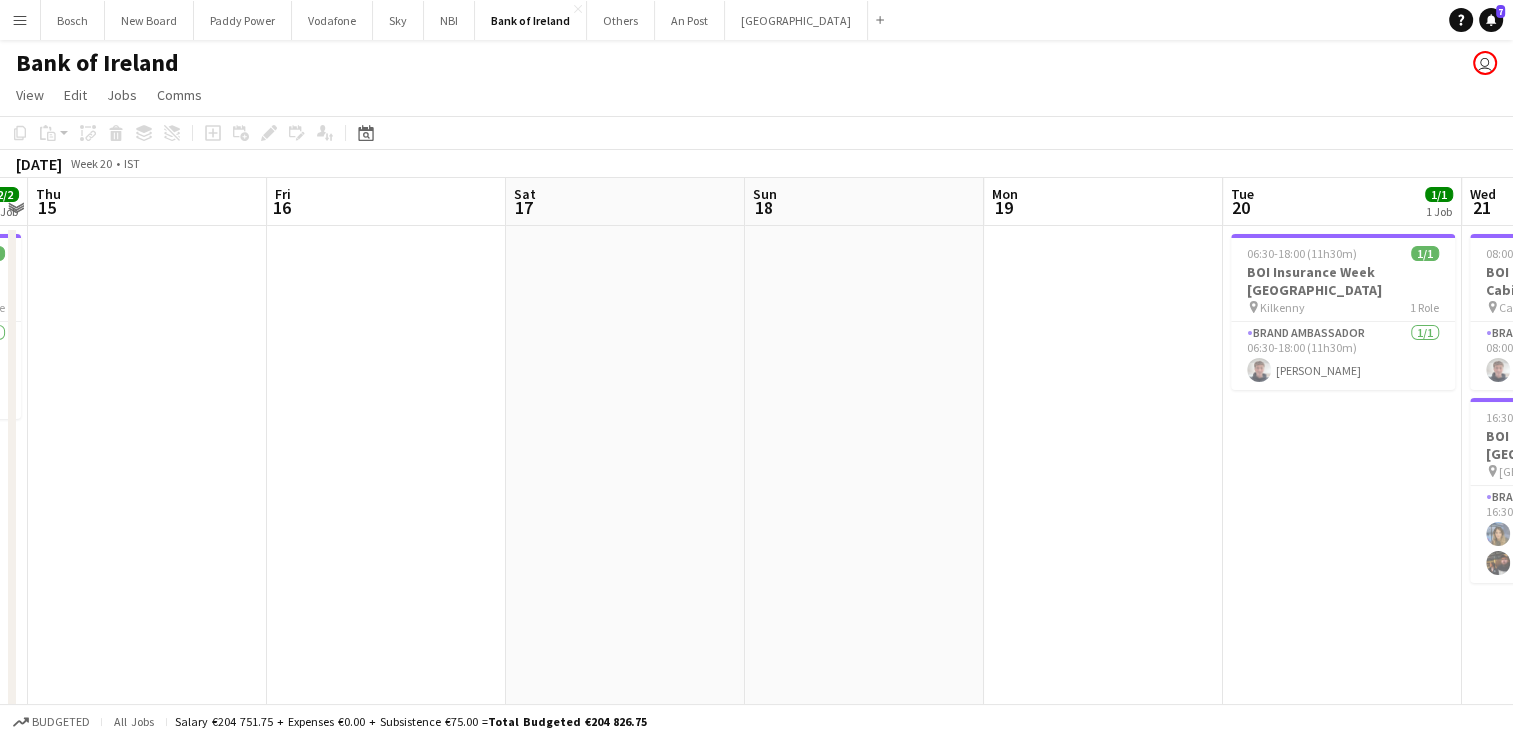 click on "Mon   12   1/1   1 Job   Tue   13   1/1   1 Job   Wed   14   2/2   1 Job   Thu   15   Fri   16   Sat   17   Sun   18   Mon   19   Tue   20   1/1   1 Job   Wed   21   3/3   2 Jobs   Thu   22   2/3   2 Jobs   Fri   23      17:00-19:00 (2h)    1/1   Branding Set Up
pin
Croke Park   1 Role   Brand Ambassador   [DATE]   17:00-19:00 (2h)
[PERSON_NAME]     16:00-18:00 (2h)    1/1   Branding Derig
pin
Croke Park   1 Role   Brand Ambassador   [DATE]   16:00-18:00 (2h)
[PERSON_NAME]     06:00-13:00 (7h)    2/2   The Mortgage Store Broker Event    1 Role   Brand Ambassador   [DATE]   06:00-13:00 (7h)
[PERSON_NAME] [PERSON_NAME]     06:30-18:00 (11h30m)    1/1   BOI Insurance Week [GEOGRAPHIC_DATA]
pin
Kilkenny   1 Role   Brand Ambassador   [DATE]   06:30-18:00 (11h30m)
[PERSON_NAME]     08:00-15:00 (7h)    1/1   BOI Insurance Week Cabinteely
pin
Cabinteely   1 Role   1/1  [PERSON_NAME]" at bounding box center (756, 779) 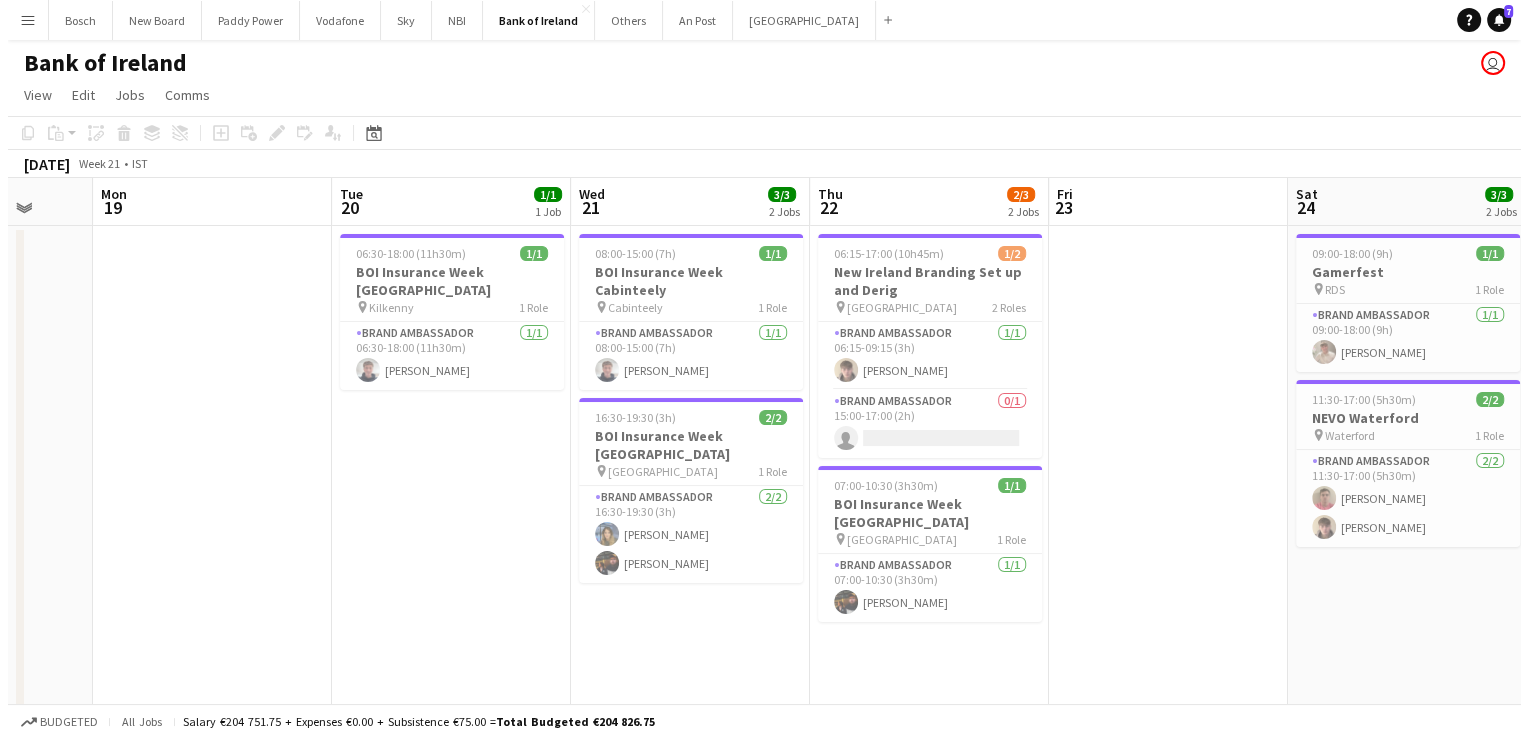 scroll, scrollTop: 0, scrollLeft: 612, axis: horizontal 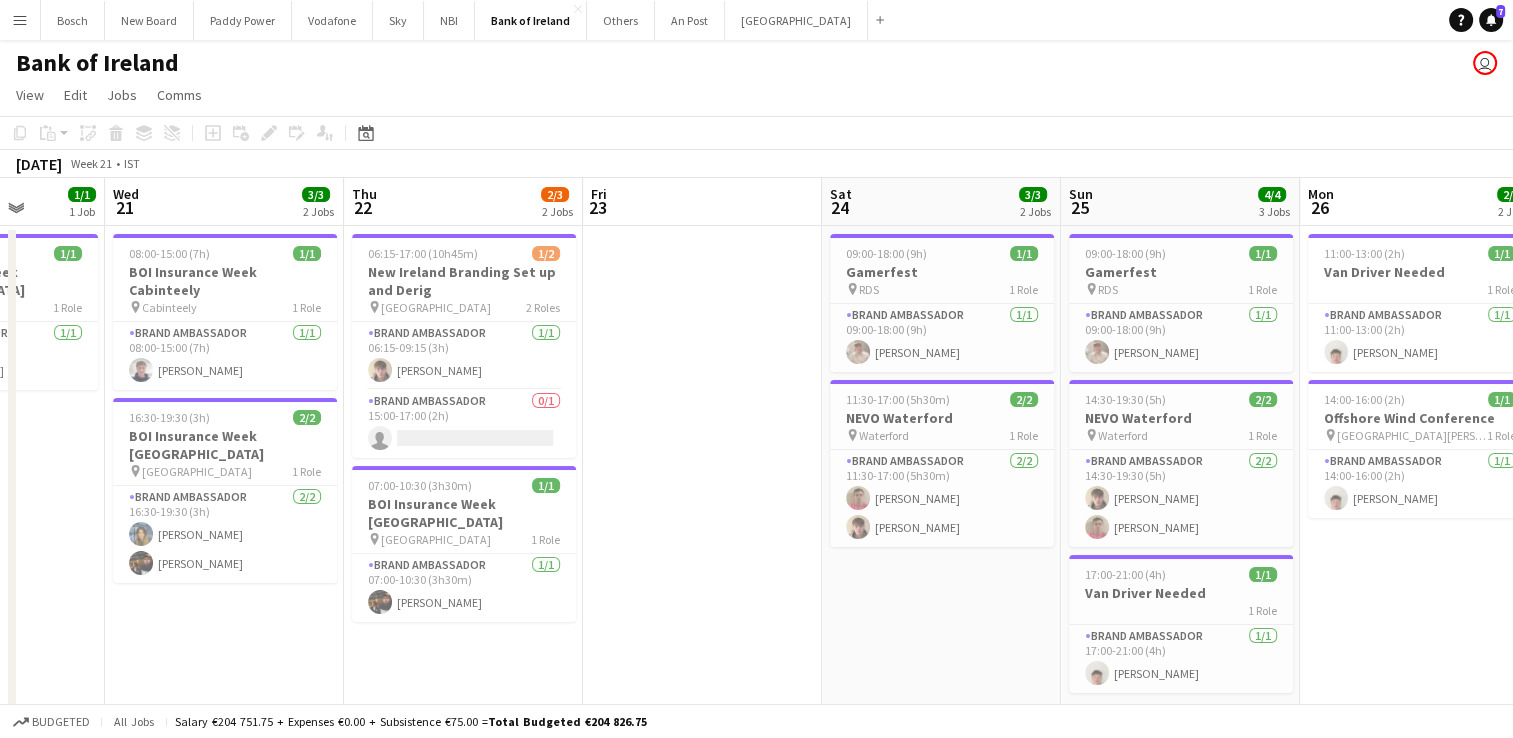 click on "Menu
Boards
Boards   Boards   All jobs   Status
Workforce
Workforce   My Workforce   Recruiting
Comms
Comms
Pay
Pay   Approvals
Platform Settings
Platform Settings   Your settings
Training Academy
Training Academy
Knowledge Base
Knowledge Base
Product Updates
Product Updates   Log Out   Privacy   Bosch
Close
New Board
Close
Paddy Power
Close
Vodafone
Close
Sky
Close
NBI
Close
Bank of Ireland
Close
Others
Close
An Post
Close
[GEOGRAPHIC_DATA]
Add
Help" at bounding box center [756, 707] 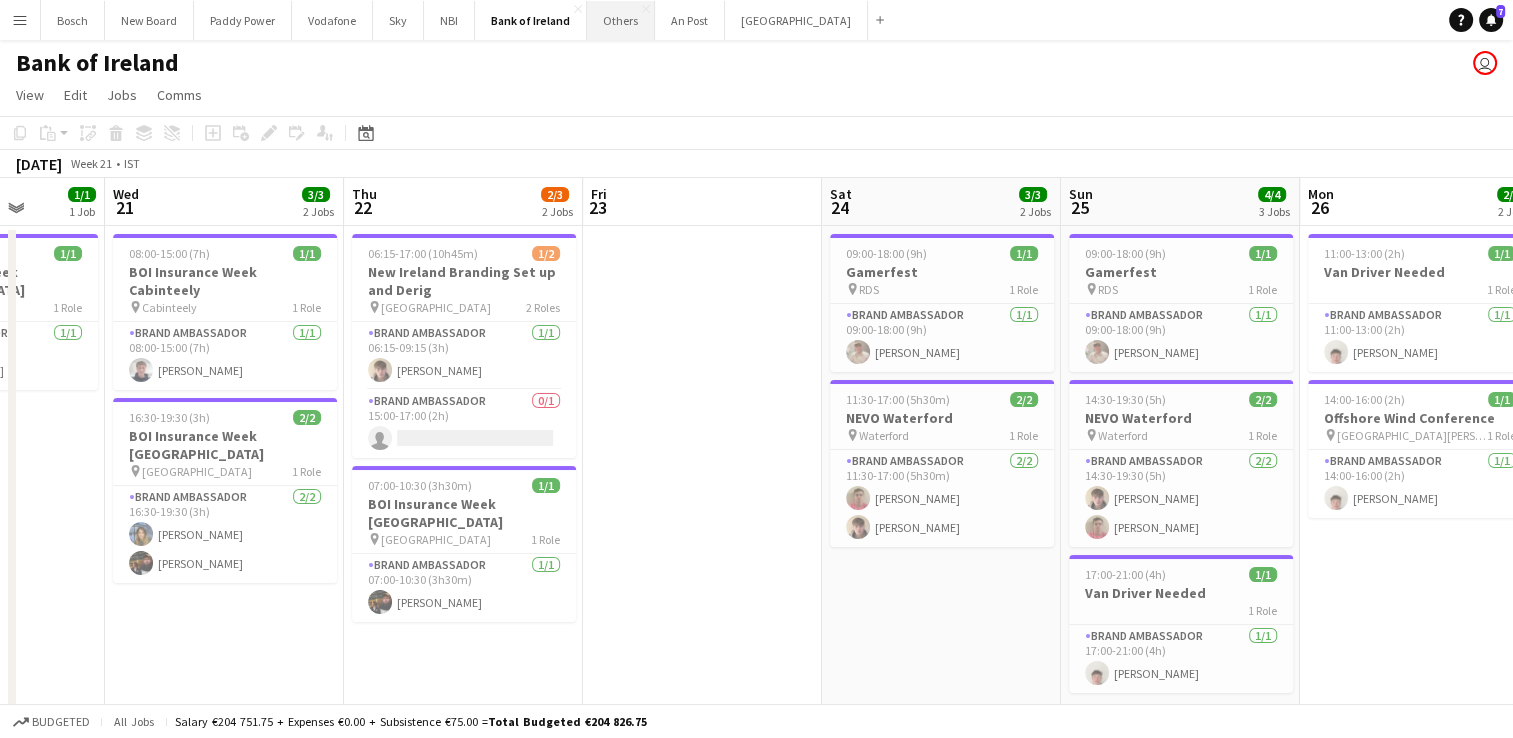 click on "Others
Close" at bounding box center (621, 20) 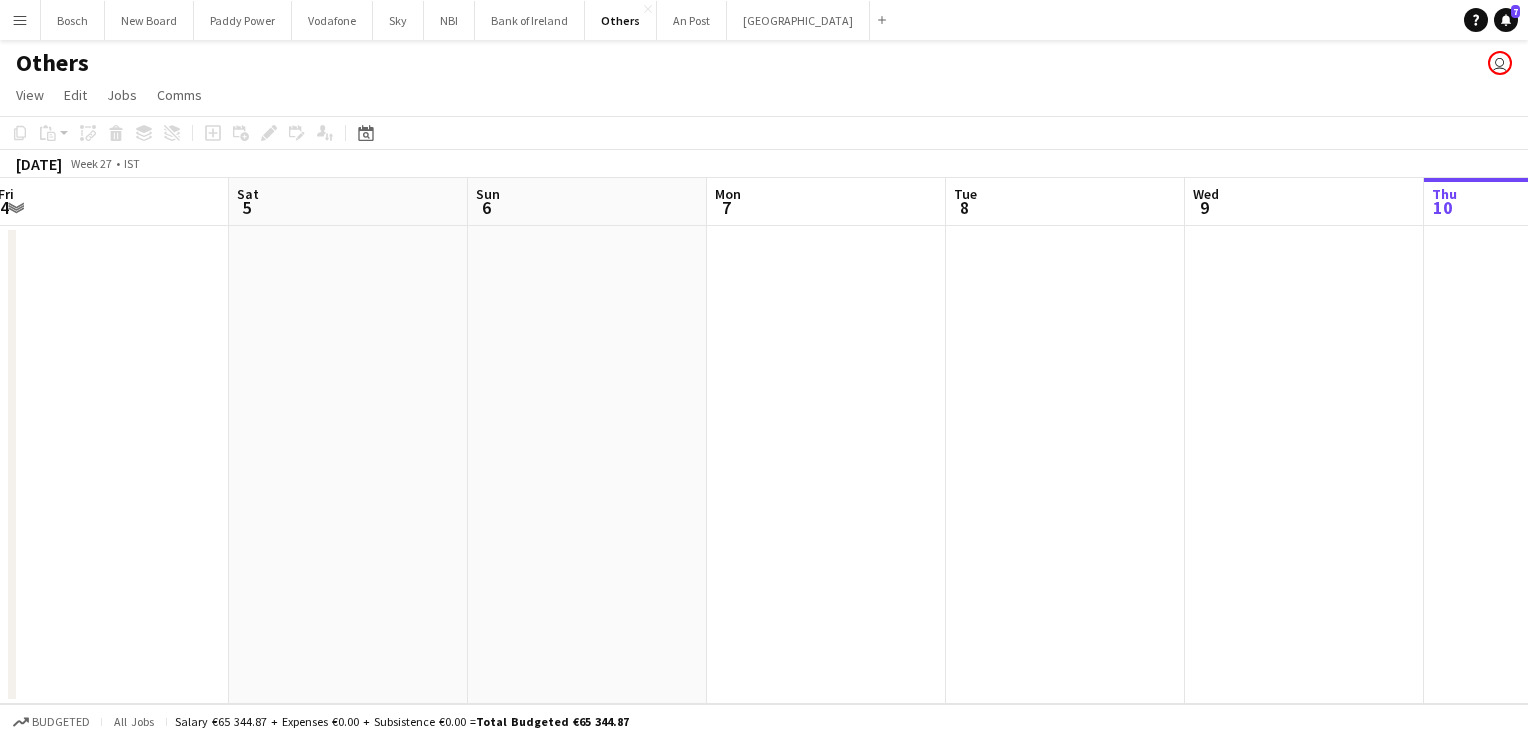click on "Wed   2   Thu   3   Fri   4   Sat   5   Sun   6   Mon   7   Tue   8   Wed   9   Thu   10   Fri   11   Sat   12   Sun   13" at bounding box center (764, 441) 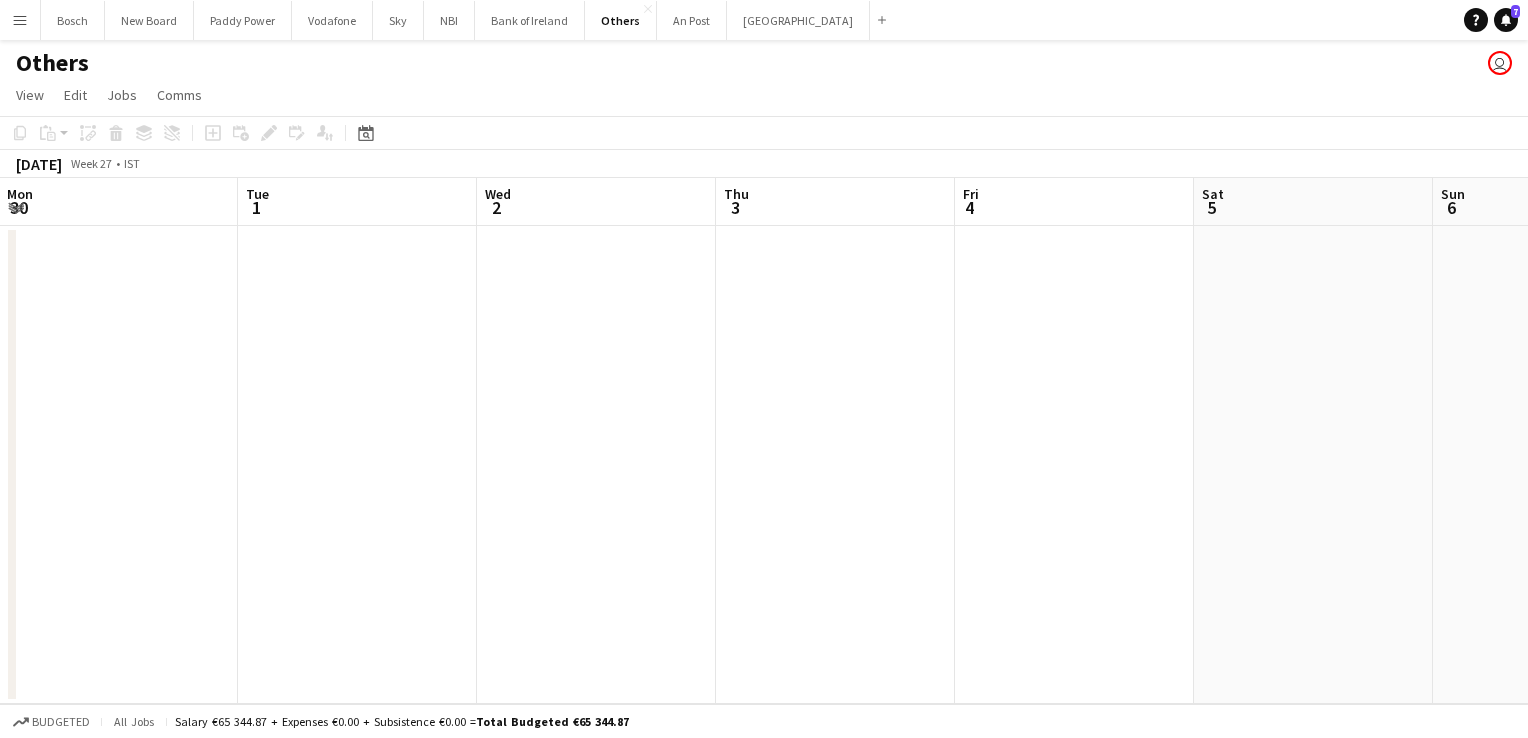 click on "Menu
Boards
Boards   Boards   All jobs   Status
Workforce
Workforce   My Workforce   Recruiting
Comms
Comms
Pay
Pay   Approvals
Platform Settings
Platform Settings   Your settings
Training Academy
Training Academy
Knowledge Base
Knowledge Base
Product Updates
Product Updates   Log Out   Privacy   Bosch
Close
New Board
Close
Paddy Power
Close
Vodafone
Close
Sky
Close
NBI
Close
Bank of Ireland
Close
Others
Close
An Post
Close
[GEOGRAPHIC_DATA]
Add
Help" at bounding box center (764, 369) 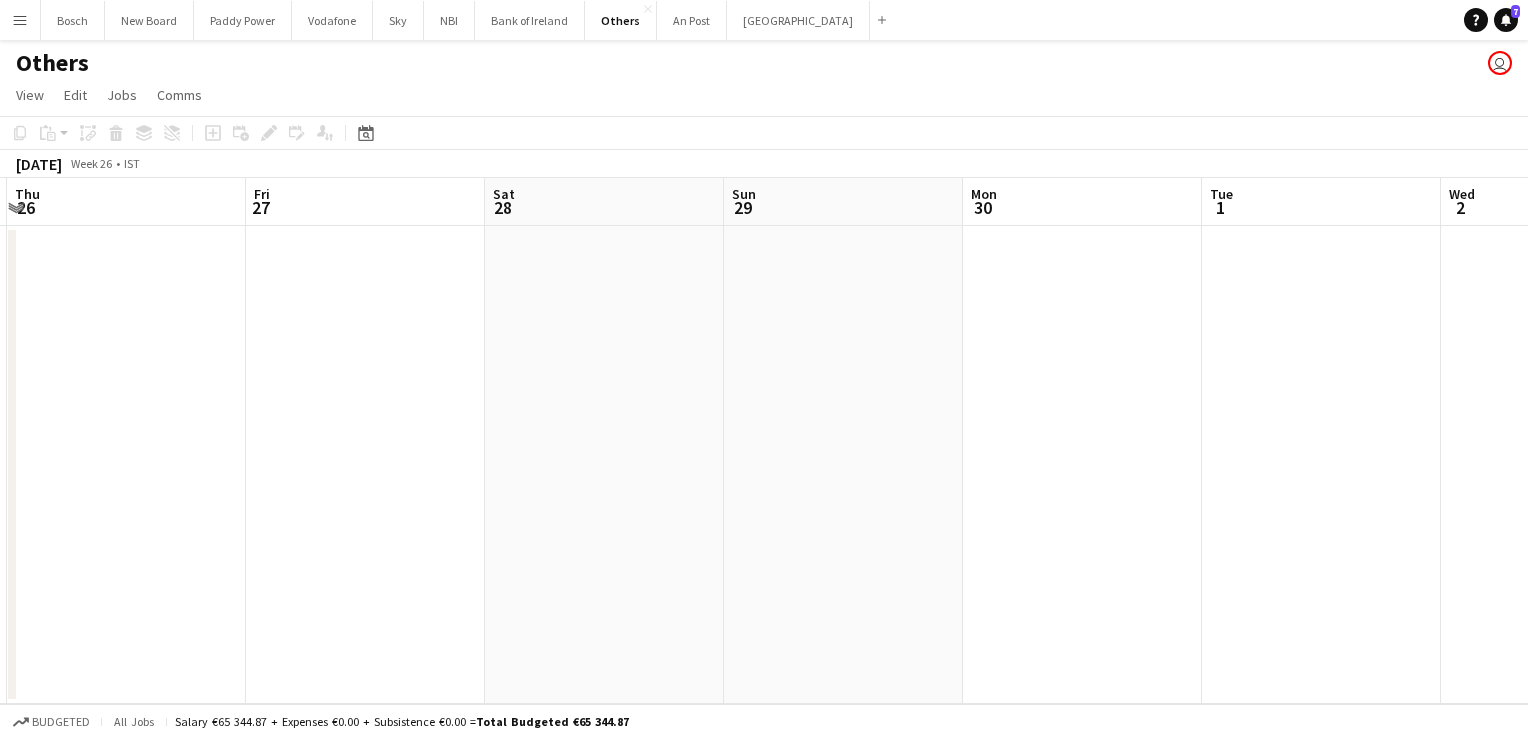 click on "Mon   23   Tue   24   Wed   25   Thu   26   Fri   27   Sat   28   Sun   29   Mon   30   Tue   1   Wed   2   Thu   3   Fri   4" at bounding box center [764, 441] 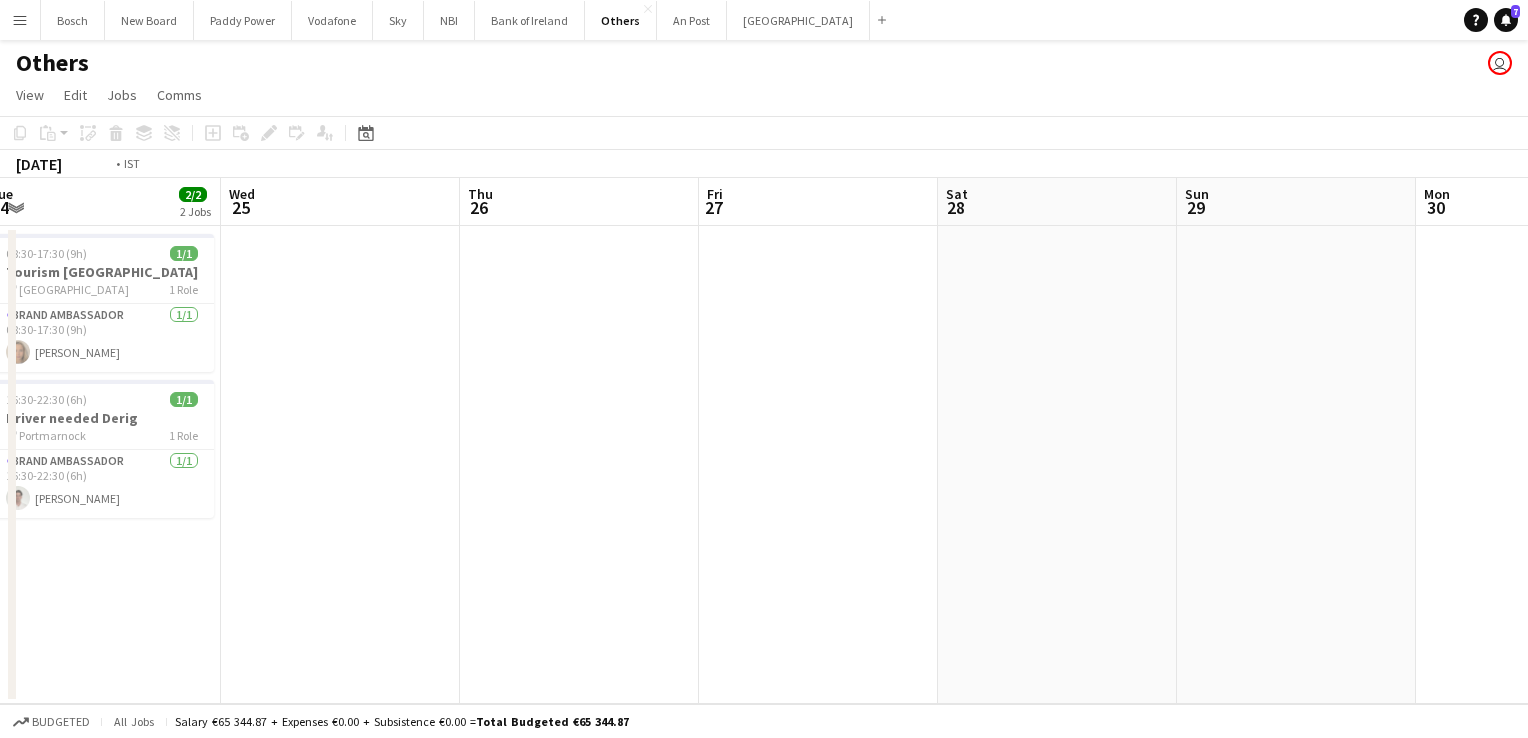 click on "Sun   22   Mon   23   1/1   1 Job   Tue   24   2/2   2 Jobs   Wed   25   Thu   26   Fri   27   Sat   28   Sun   29   Mon   30   Tue   1   Wed   2   Thu   3      11:00-15:00 (4h)    1/1   Tourism [GEOGRAPHIC_DATA]
pin
[GEOGRAPHIC_DATA]   1 Role   Brand Ambassador   [DATE]   11:00-15:00 (4h)
[PERSON_NAME]     08:30-17:30 (9h)    1/1   Tourism [GEOGRAPHIC_DATA]
pin
Portmarnock Hotel   1 Role   Brand Ambassador   [DATE]   08:30-17:30 (9h)
[PERSON_NAME]     16:30-22:30 (6h)    1/1   Driver needed Derig
pin
Portmarnock    1 Role   Brand Ambassador   [DATE]   16:30-22:30 (6h)
[PERSON_NAME]" at bounding box center [764, 441] 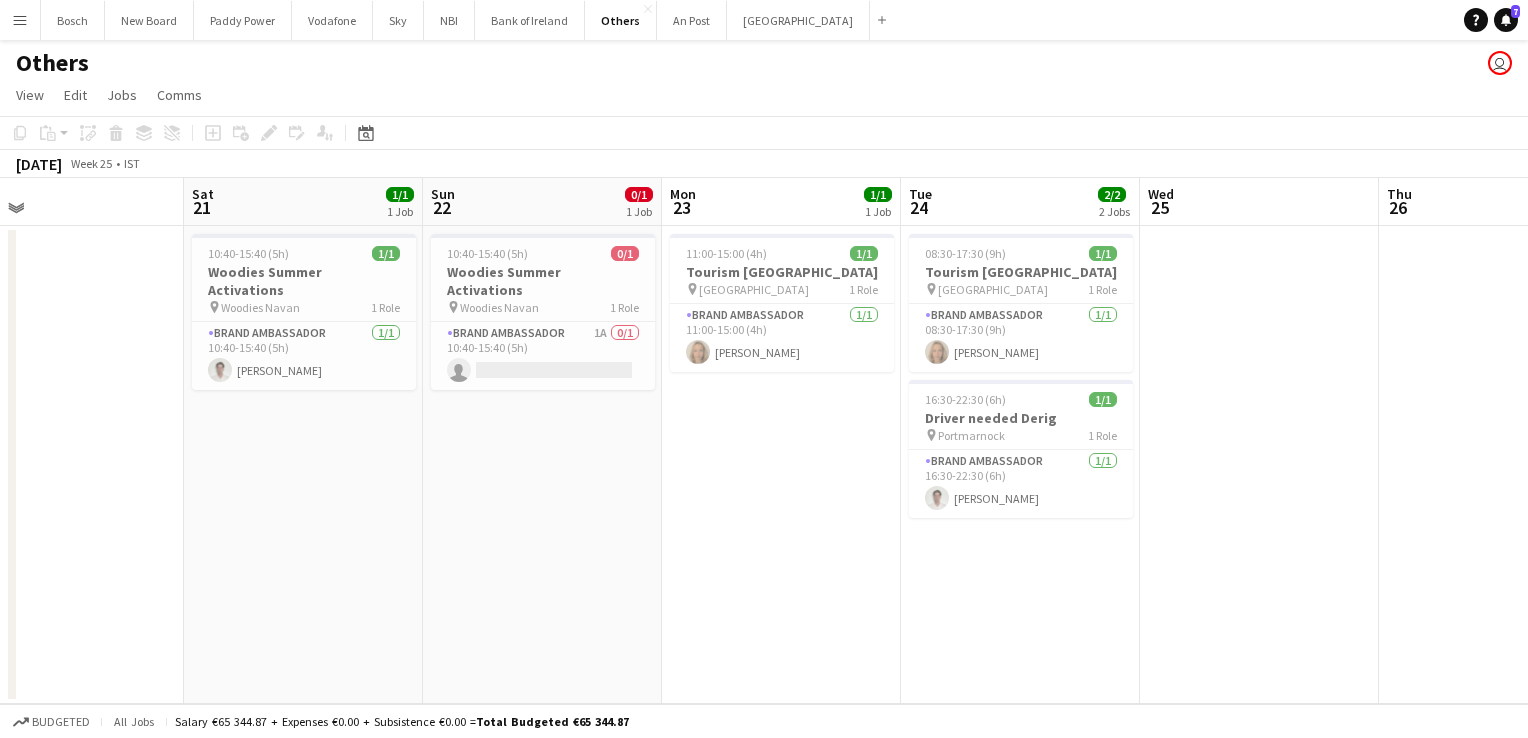click on "Wed   18   4/4   1 Job   Thu   19   Fri   20   Sat   21   1/1   1 Job   Sun   22   0/1   1 Job   Mon   23   1/1   1 Job   Tue   24   2/2   2 Jobs   Wed   25   Thu   26   Fri   27   Sat   28   Sun   29      10:00-16:00 (6h)    4/4   Innovation Day
pin
Salesforce   1 Role   Brand Ambassador   [DATE]   10:00-16:00 (6h)
[PERSON_NAME]
user
user
user
10:40-15:40 (5h)    1/1   Woodies Summer Activations
pin
Woodies Navan   1 Role   Brand Ambassador   [DATE]   10:40-15:40 (5h)
[PERSON_NAME]     10:40-15:40 (5h)    0/1   Woodies Summer Activations
pin
Woodies Navan   1 Role   Brand Ambassador   1A   0/1   10:40-15:40 (5h)
single-neutral-actions
11:00-15:00 (4h)    1/1   Tourism [GEOGRAPHIC_DATA]
pin
[GEOGRAPHIC_DATA]   1 Role   Brand Ambassador" at bounding box center [764, 441] 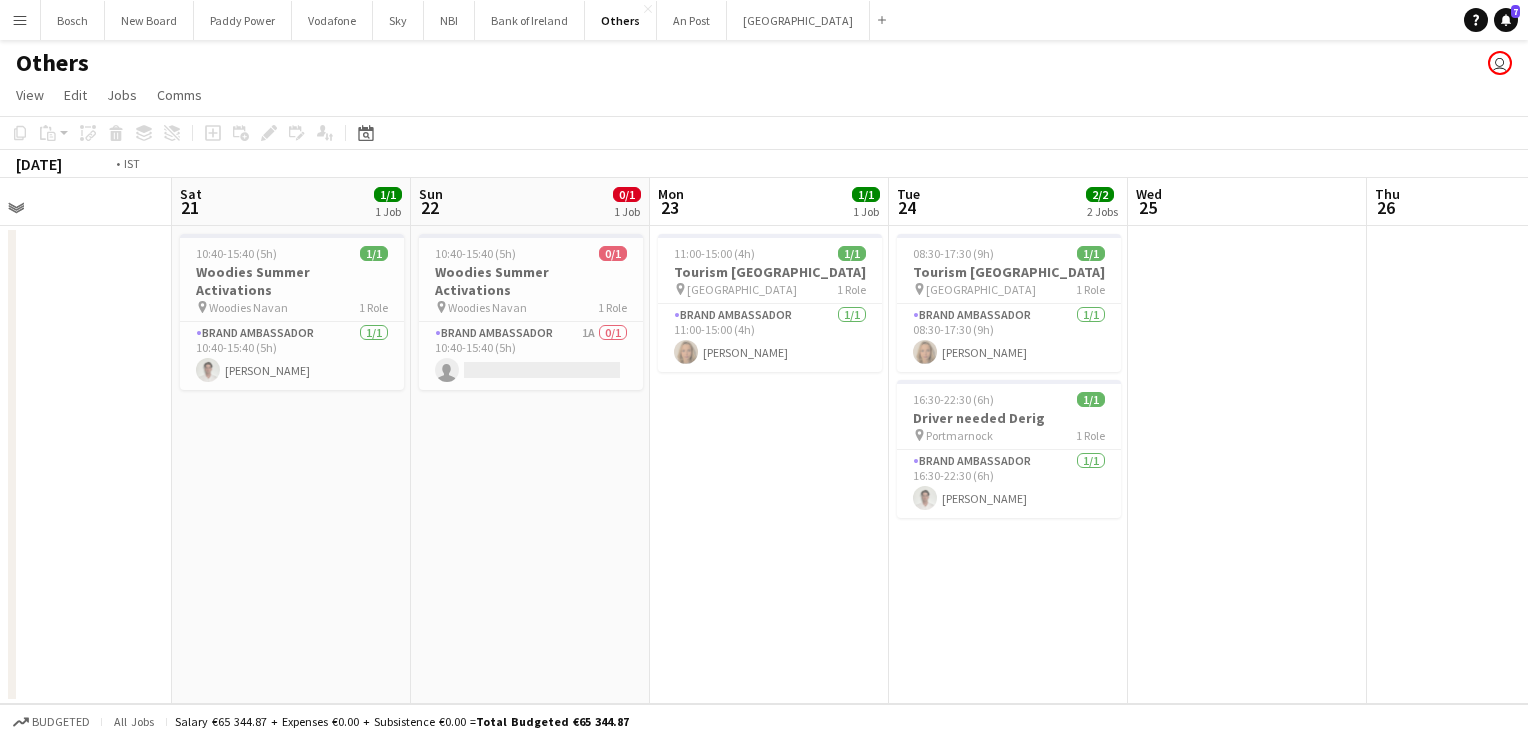 click on "Wed   18   4/4   1 Job   Thu   19   Fri   20   Sat   21   1/1   1 Job   Sun   22   0/1   1 Job   Mon   23   1/1   1 Job   Tue   24   2/2   2 Jobs   Wed   25   Thu   26   Fri   27   Sat   28   Sun   29      10:00-16:00 (6h)    4/4   Innovation Day
pin
Salesforce   1 Role   Brand Ambassador   [DATE]   10:00-16:00 (6h)
[PERSON_NAME] [PERSON_NAME] [PERSON_NAME] [PERSON_NAME]     10:40-15:40 (5h)    1/1   Woodies Summer Activations
pin
Woodies Navan   1 Role   Brand Ambassador   [DATE]   10:40-15:40 (5h)
[PERSON_NAME]     10:40-15:40 (5h)    0/1   Woodies Summer Activations
pin
Woodies Navan   1 Role   Brand Ambassador   1A   0/1   10:40-15:40 (5h)
single-neutral-actions
11:00-15:00 (4h)    1/1   Tourism [GEOGRAPHIC_DATA]
pin
Portmarnock Hotel   1 Role   Brand Ambassador   [DATE]   11:00-15:00 (4h)
[PERSON_NAME]     08:30-17:30 (9h)" at bounding box center [764, 441] 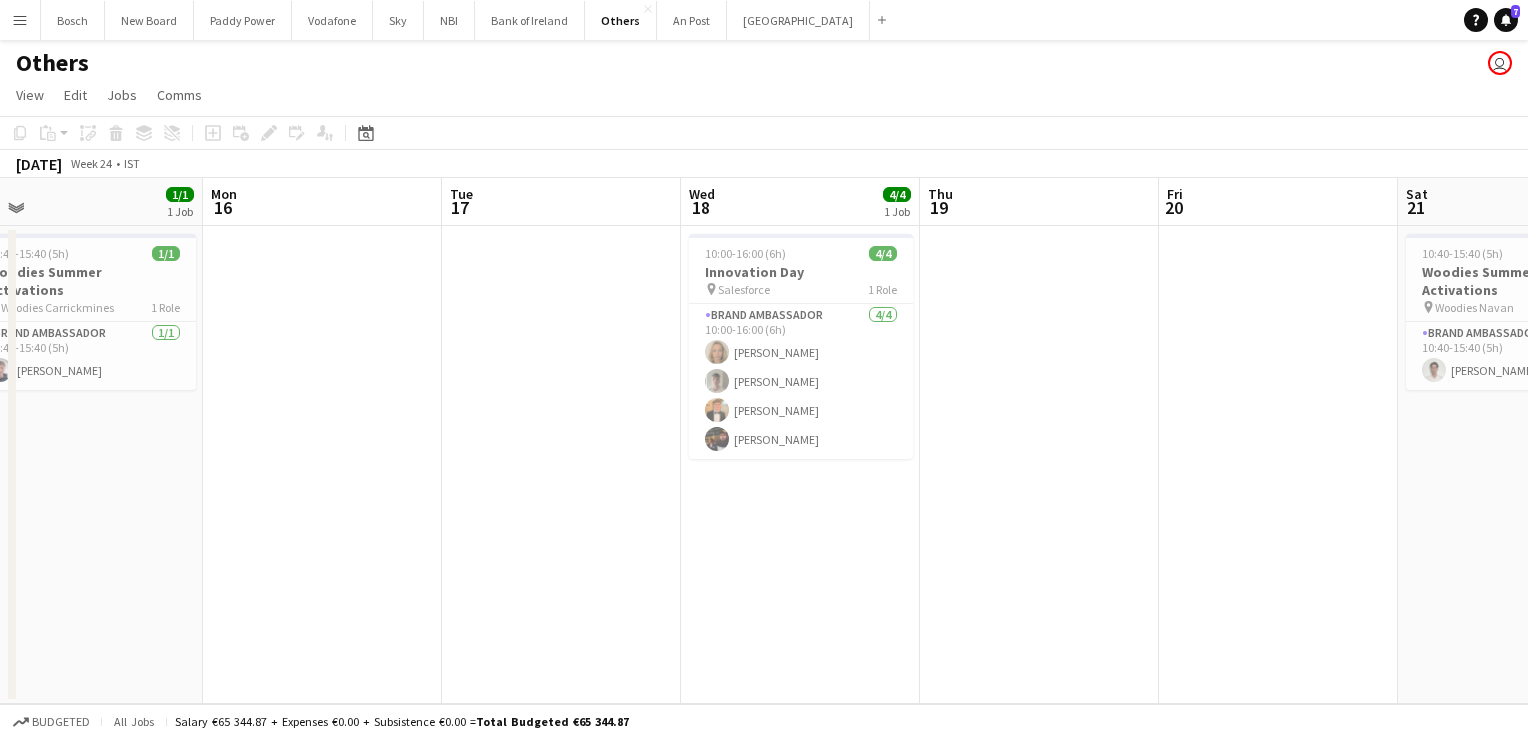 click on "Fri   13   1/1   1 Job   Sat   14   1/1   1 Job   Sun   15   1/1   1 Job   Mon   16   Tue   17   Wed   18   4/4   1 Job   Thu   19   Fri   20   Sat   21   1/1   1 Job   Sun   22   0/1   1 Job   Mon   23   1/1   1 Job   Tue   24   2/2   2 Jobs      09:30-15:00 (5h30m)    1/1   Warehouse help   1 Role   Brand Ambassador   [DATE]   09:30-15:00 (5h30m)
[PERSON_NAME]     10:40-15:40 (5h)    1/1   Woodies Summer Activations
pin
Woodies Carrickmines   1 Role   Brand Ambassador   [DATE]   10:40-15:40 (5h)
[PERSON_NAME]     10:40-15:40 (5h)    1/1   Woodies Summer Activations
pin
Woodies Carrickmines   1 Role   Brand Ambassador   [DATE]   10:40-15:40 (5h)
[PERSON_NAME]     10:00-16:00 (6h)    4/4   Innovation Day
pin
Salesforce   1 Role   Brand Ambassador   [DATE]   10:00-16:00 (6h)
[PERSON_NAME] [PERSON_NAME] [PERSON_NAME] [PERSON_NAME]     10:40-15:40 (5h)    1/1   Woodies Summer Activations
pin" at bounding box center [764, 441] 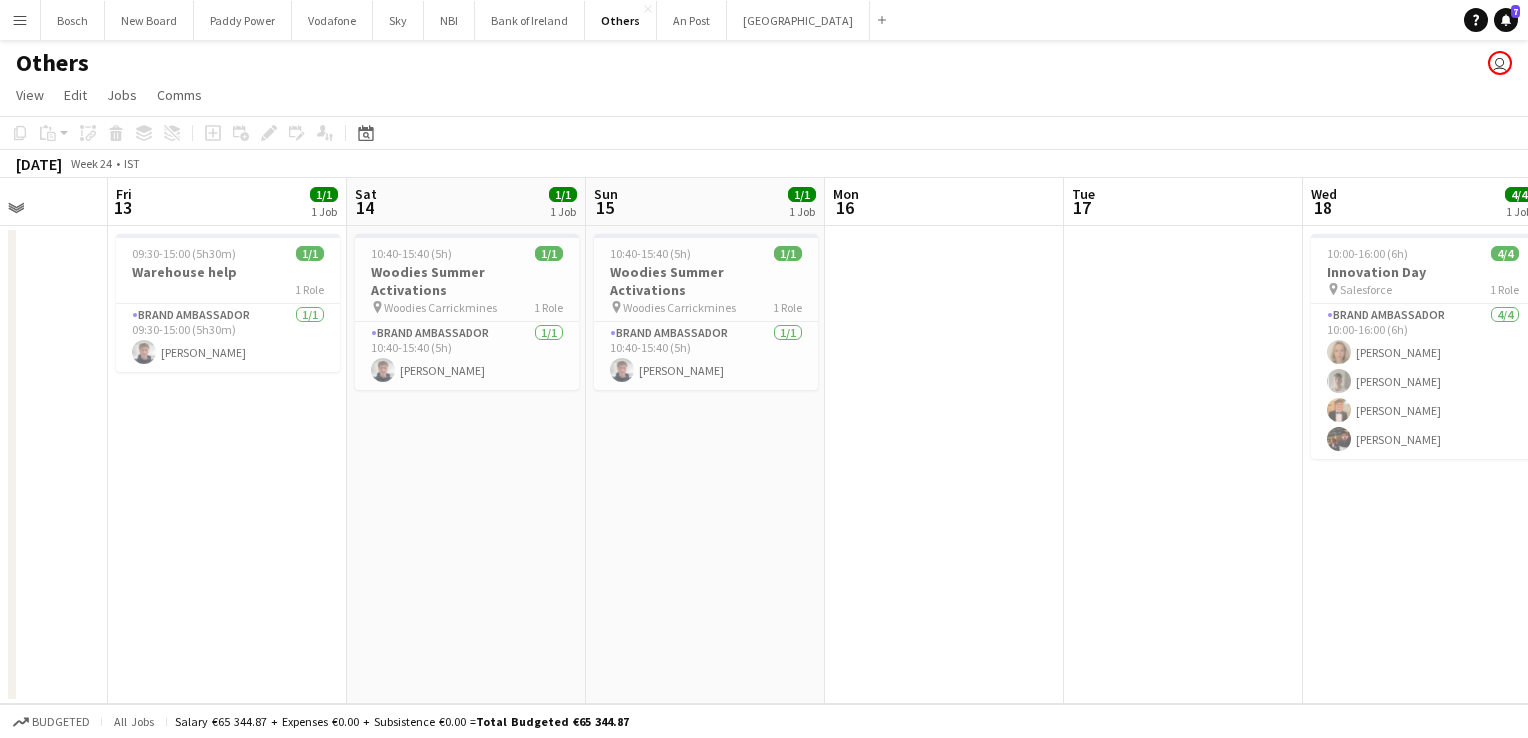 click on "Wed   11   Thu   12   Fri   13   1/1   1 Job   Sat   14   1/1   1 Job   Sun   15   1/1   1 Job   Mon   16   Tue   17   Wed   18   4/4   1 Job   Thu   19   Fri   20   Sat   21   1/1   1 Job   Sun   22   0/1   1 Job      09:30-15:00 (5h30m)    1/1   Warehouse help   1 Role   Brand Ambassador   [DATE]   09:30-15:00 (5h30m)
[PERSON_NAME]     10:40-15:40 (5h)    1/1   Woodies Summer Activations
pin
Woodies Carrickmines   1 Role   Brand Ambassador   [DATE]   10:40-15:40 (5h)
[PERSON_NAME]     10:40-15:40 (5h)    1/1   Woodies Summer Activations
pin
Woodies Carrickmines   1 Role   Brand Ambassador   [DATE]   10:40-15:40 (5h)
[PERSON_NAME]     10:00-16:00 (6h)    4/4   Innovation Day
pin
Salesforce   1 Role   Brand Ambassador   [DATE]   10:00-16:00 (6h)
[PERSON_NAME] [PERSON_NAME] [PERSON_NAME] [PERSON_NAME]     10:40-15:40 (5h)    1/1   Woodies Summer Activations
pin
1 Role" at bounding box center [764, 441] 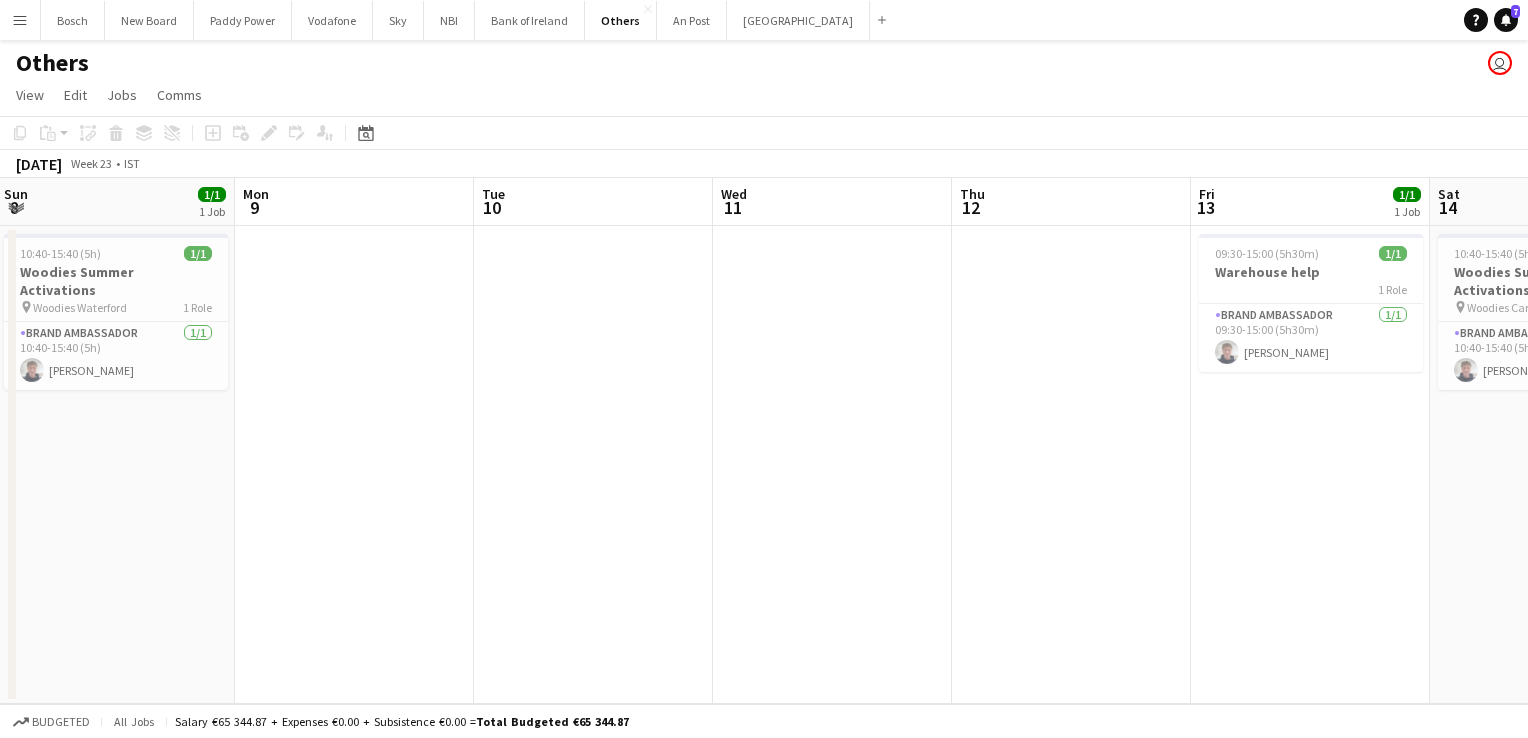 click on "Fri   6   Sat   7   1/1   1 Job   Sun   8   1/1   1 Job   Mon   9   Tue   10   Wed   11   Thu   12   Fri   13   1/1   1 Job   Sat   14   1/1   1 Job   Sun   15   1/1   1 Job   Mon   16   Tue   17      10:40-15:40 (5h)    1/1   Woodies Summer Activations
pin
Woodies Waterford   1 Role   Brand Ambassador   [DATE]   10:40-15:40 (5h)
[PERSON_NAME]     10:40-15:40 (5h)    1/1   Woodies Summer Activations
pin
Woodies Waterford   1 Role   Brand Ambassador   [DATE]   10:40-15:40 (5h)
[PERSON_NAME]     09:30-15:00 (5h30m)    1/1   Warehouse help   1 Role   Brand Ambassador   [DATE]   09:30-15:00 (5h30m)
[PERSON_NAME]     10:40-15:40 (5h)    1/1   Woodies Summer Activations
pin
Woodies Carrickmines   1 Role   Brand Ambassador   [DATE]   10:40-15:40 (5h)
[PERSON_NAME]     10:40-15:40 (5h)    1/1   Woodies Summer Activations
pin
Woodies Carrickmines   1 Role   Brand Ambassador   1/1" at bounding box center [764, 441] 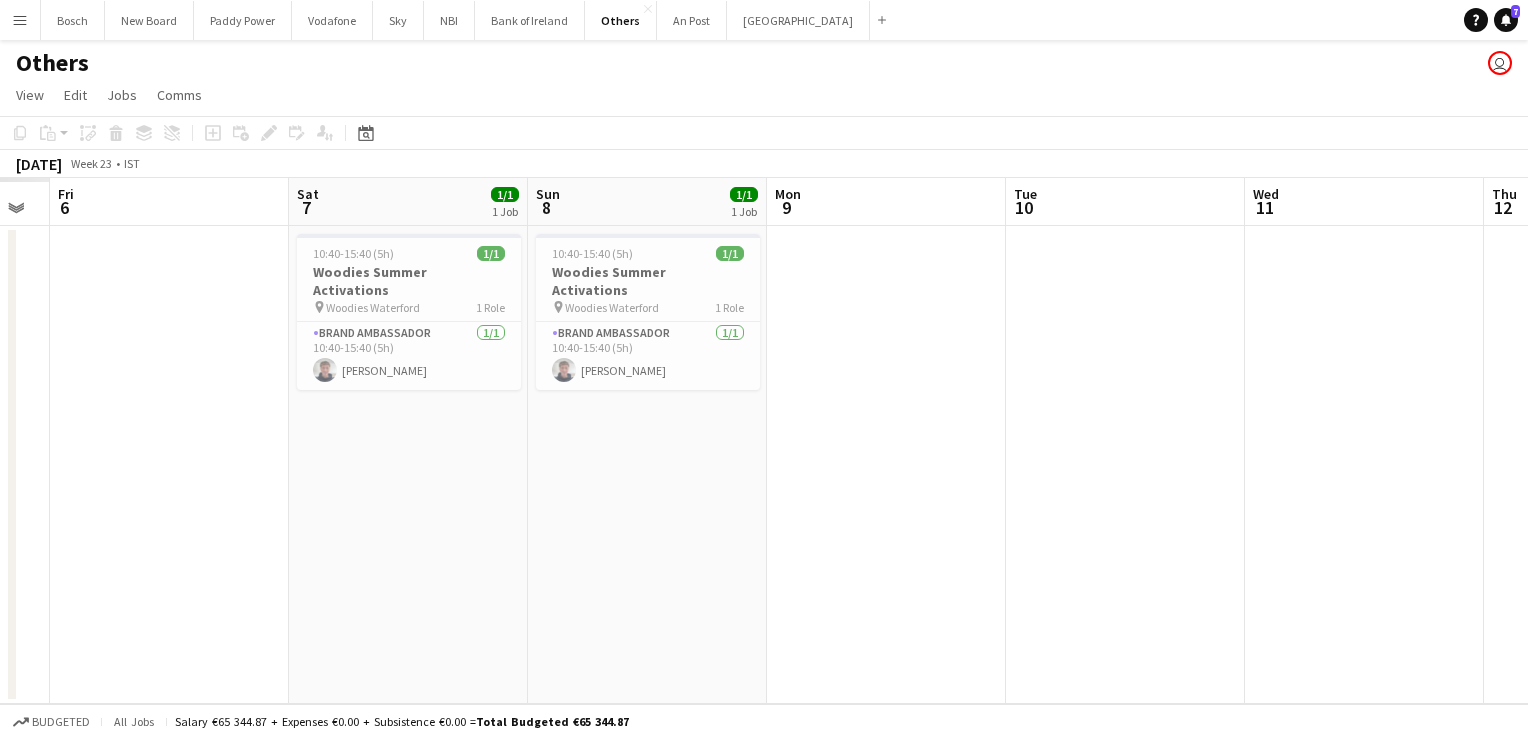 click on "Wed   4   Thu   5   Fri   6   Sat   7   1/1   1 Job   Sun   8   1/1   1 Job   Mon   9   Tue   10   Wed   11   Thu   12   Fri   13   1/1   1 Job   Sat   14   1/1   1 Job   Sun   15   1/1   1 Job      10:40-15:40 (5h)    1/1   Woodies Summer Activations
pin
Woodies Waterford   1 Role   Brand Ambassador   [DATE]   10:40-15:40 (5h)
[PERSON_NAME]     10:40-15:40 (5h)    1/1   Woodies Summer Activations
pin
Woodies Waterford   1 Role   Brand Ambassador   [DATE]   10:40-15:40 (5h)
[PERSON_NAME]     09:30-15:00 (5h30m)    1/1   Warehouse help   1 Role   Brand Ambassador   [DATE]   09:30-15:00 (5h30m)
[PERSON_NAME]     10:40-15:40 (5h)    1/1   Woodies Summer Activations
pin
Woodies Carrickmines   1 Role   Brand Ambassador   [DATE]   10:40-15:40 (5h)
[PERSON_NAME]     10:40-15:40 (5h)    1/1   Woodies Summer Activations
pin
Woodies Carrickmines   1 Role   Brand Ambassador   1/1" at bounding box center (764, 441) 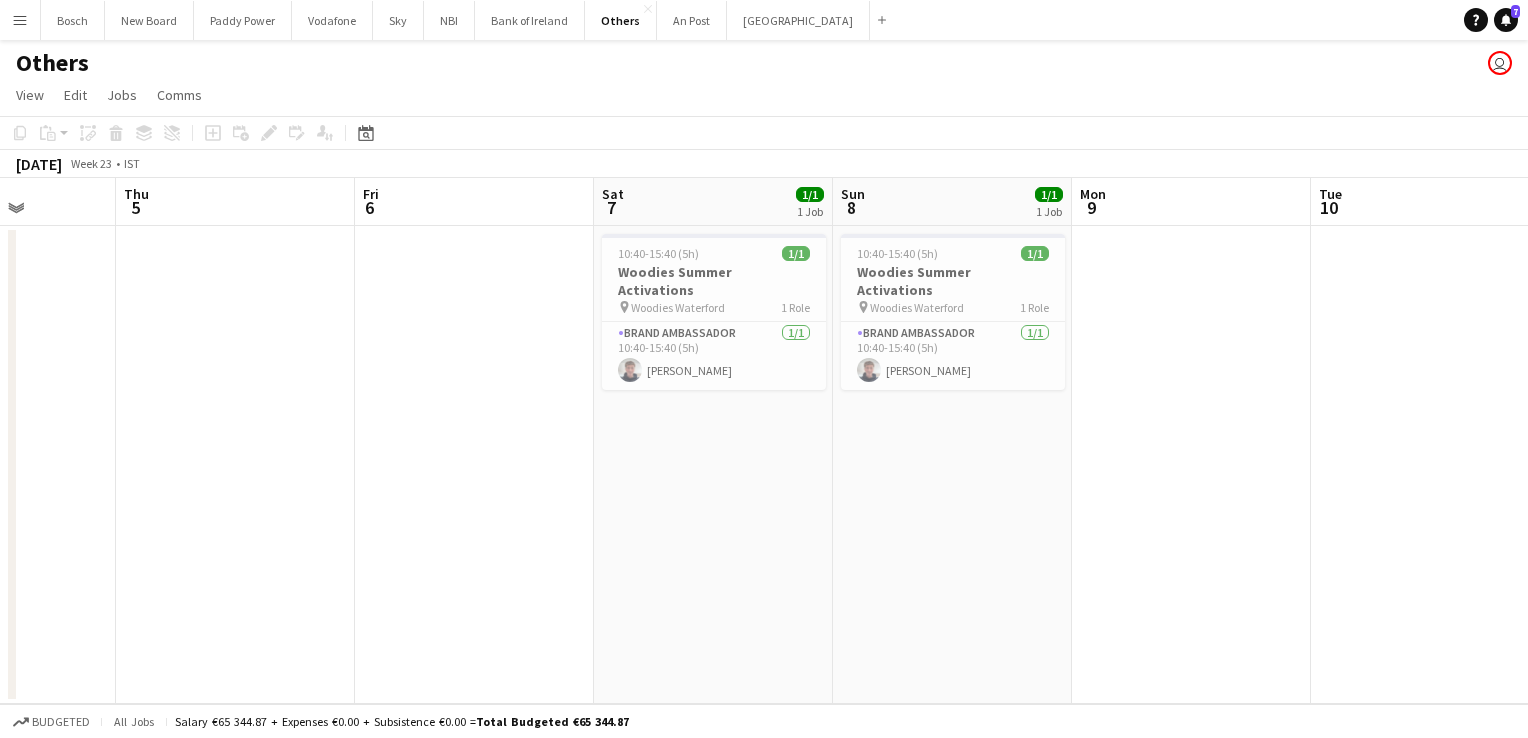 click on "Mon   2   Tue   3   Wed   4   Thu   5   Fri   6   Sat   7   1/1   1 Job   Sun   8   1/1   1 Job   Mon   9   Tue   10   Wed   11   Thu   12   Fri   13   1/1   1 Job      10:40-15:40 (5h)    1/1   Woodies Summer Activations
pin
Woodies Waterford   1 Role   Brand Ambassador   [DATE]   10:40-15:40 (5h)
[PERSON_NAME]     10:40-15:40 (5h)    1/1   Woodies Summer Activations
pin
Woodies Waterford   1 Role   Brand Ambassador   [DATE]   10:40-15:40 (5h)
[PERSON_NAME]     09:30-15:00 (5h30m)    1/1   Warehouse help   1 Role   Brand Ambassador   [DATE]   09:30-15:00 (5h30m)
[PERSON_NAME]" at bounding box center (764, 441) 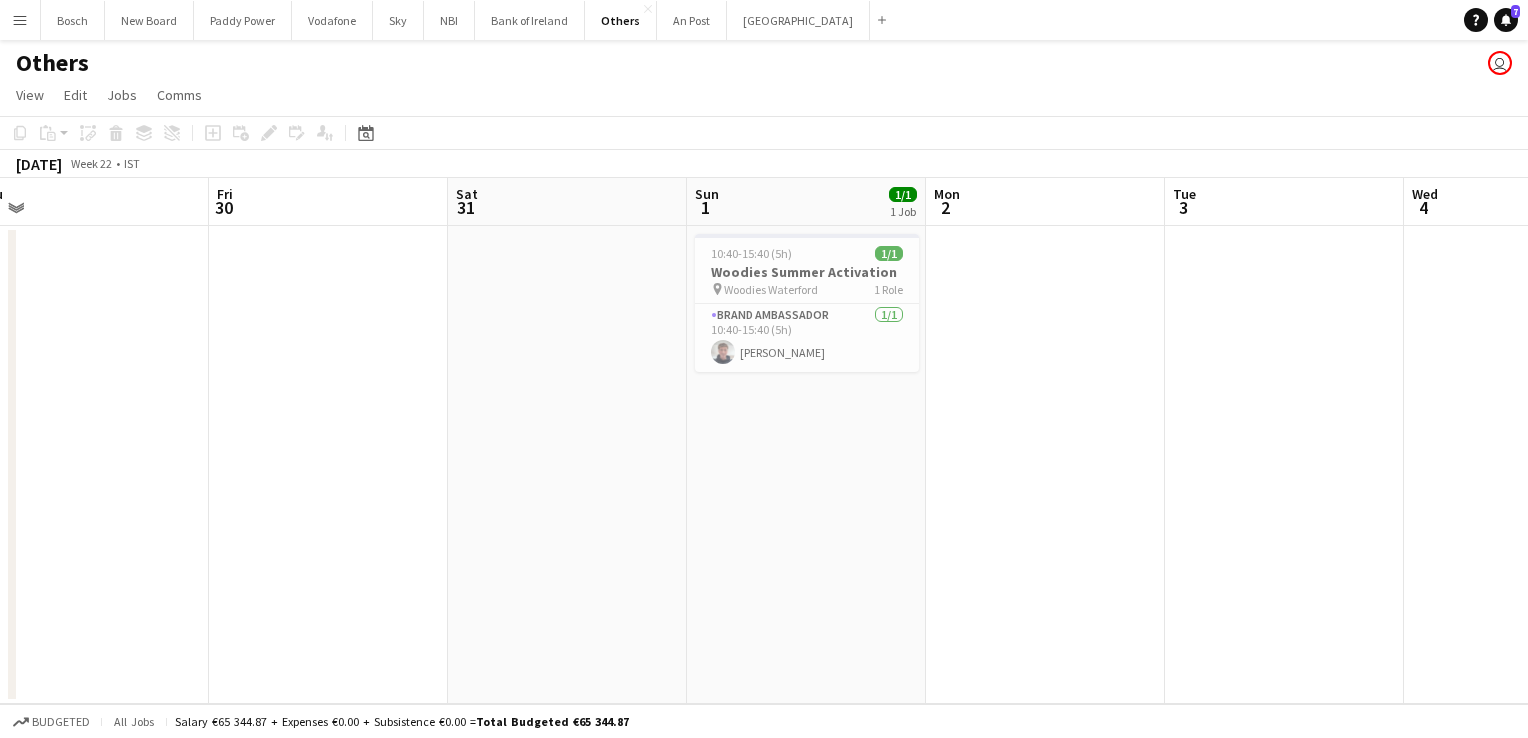 click on "Menu
Boards
Boards   Boards   All jobs   Status
Workforce
Workforce   My Workforce   Recruiting
Comms
Comms
Pay
Pay   Approvals
Platform Settings
Platform Settings   Your settings
Training Academy
Training Academy
Knowledge Base
Knowledge Base
Product Updates
Product Updates   Log Out   Privacy   Bosch
Close
New Board
Close
Paddy Power
Close
Vodafone
Close
Sky
Close
NBI
Close
Bank of Ireland
Close
Others
Close
An Post
Close
[GEOGRAPHIC_DATA]
Add
Help" at bounding box center [764, 369] 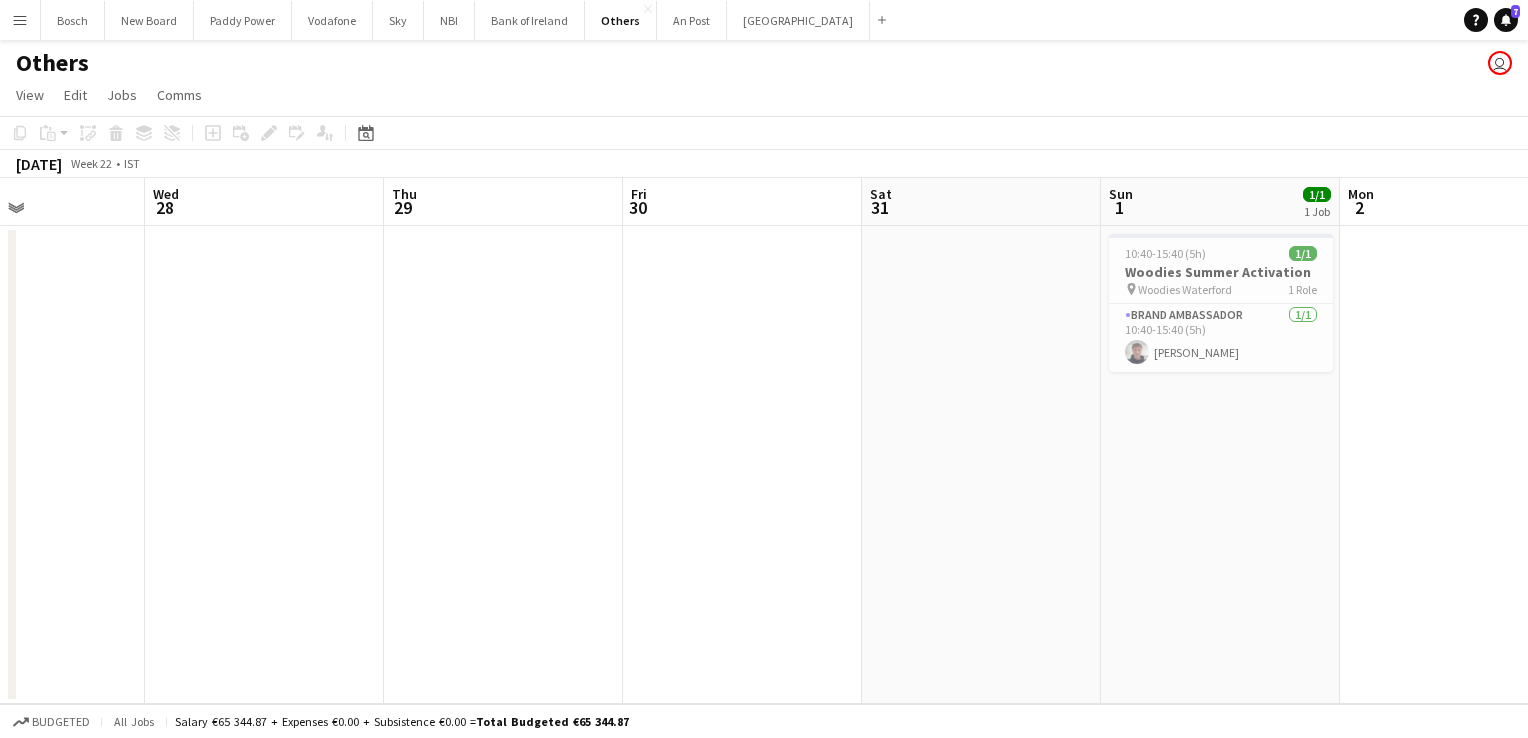 click on "Mon   26   Tue   27   Wed   28   Thu   29   Fri   30   Sat   31   Sun   1   1/1   1 Job   Mon   2   Tue   3   Wed   4   Thu   5   Fri   6      10:40-15:40 (5h)    1/1   Woodies Summer Activation
pin
Woodies Waterford   1 Role   Brand Ambassador   [DATE]   10:40-15:40 (5h)
[PERSON_NAME]" at bounding box center (764, 441) 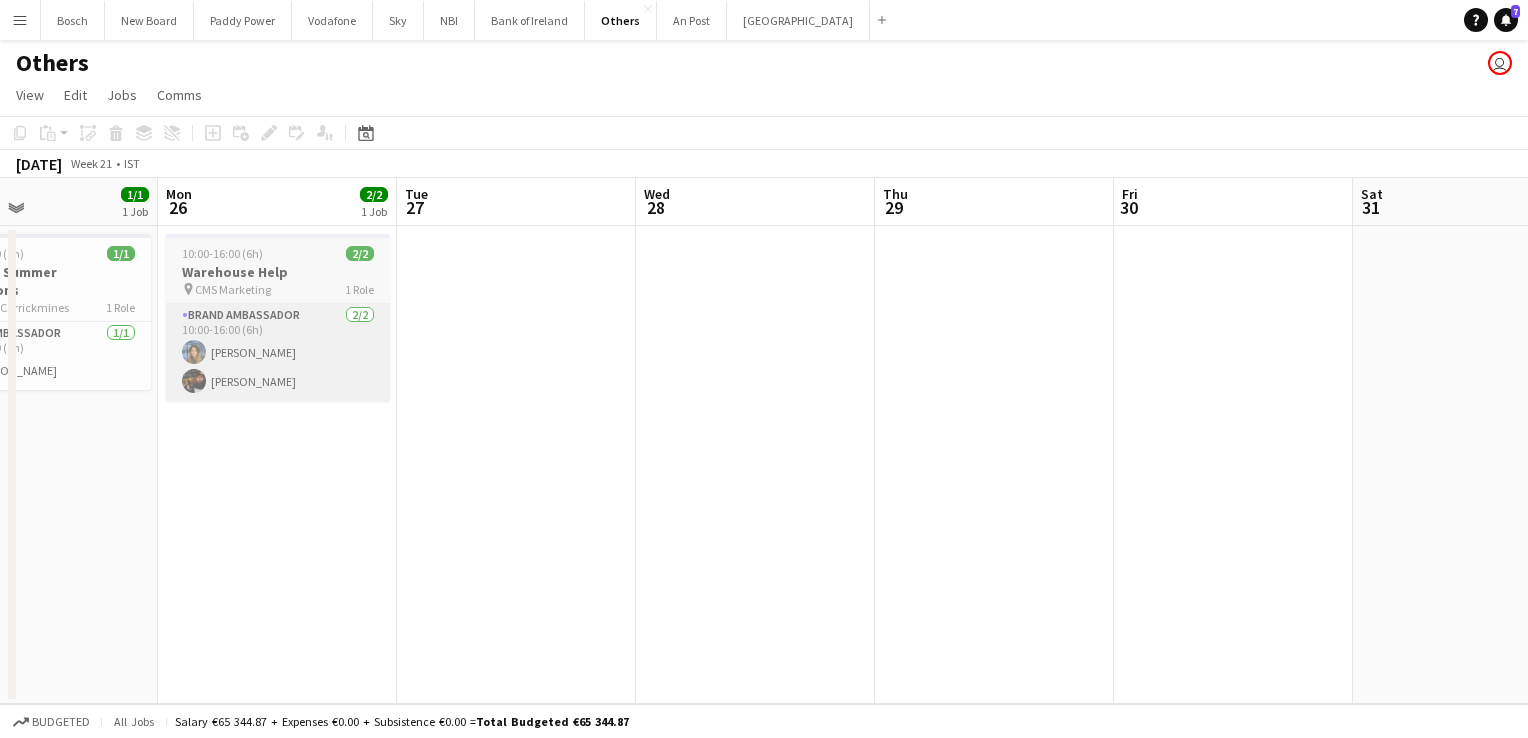 scroll, scrollTop: 0, scrollLeft: 415, axis: horizontal 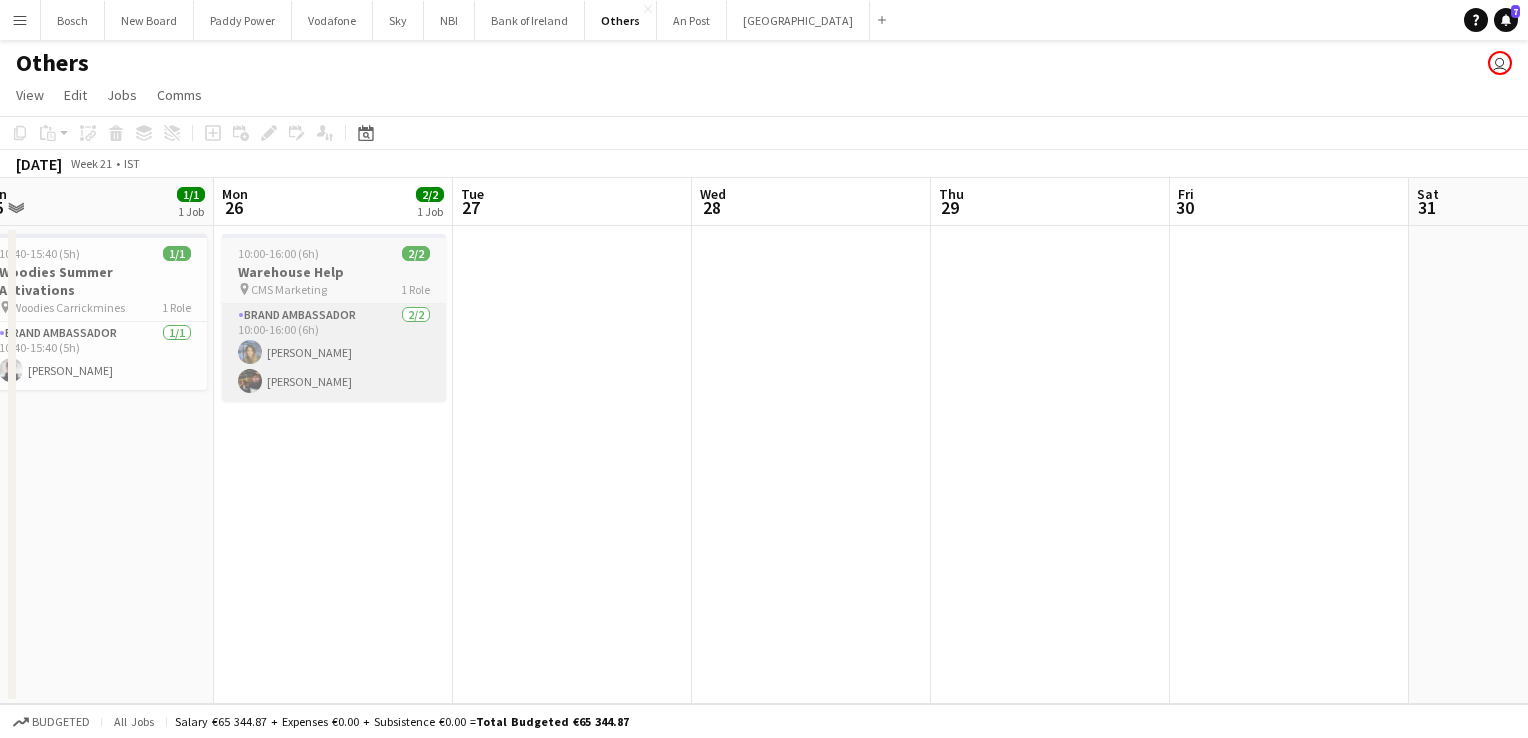 click on "Fri   23   Sat   24   1/1   1 Job   Sun   25   1/1   1 Job   Mon   26   2/2   1 Job   Tue   27   Wed   28   Thu   29   Fri   30   Sat   31   Sun   1   1/1   1 Job   Mon   2   Tue   3      10:40-15:40 (5h)    1/1   [PERSON_NAME] Summer Activations
pin
Woodies Navan   1 Role   Brand Ambassador   [DATE]   10:40-15:40 (5h)
[PERSON_NAME]     10:40-15:40 (5h)    1/1   Woodies Summer Activations
pin
Woodies Carrickmines   1 Role   Brand Ambassador   [DATE]   10:40-15:40 (5h)
[PERSON_NAME]     10:00-16:00 (6h)    2/2   Warehouse Help
pin
CMS Marketing   1 Role   Brand Ambassador   [DATE]   10:00-16:00 (6h)
[PERSON_NAME] [PERSON_NAME]     10:40-15:40 (5h)    1/1   Woodies Summer Activation
pin
Woodies Waterford   1 Role   Brand Ambassador   [DATE]   10:40-15:40 (5h)
[PERSON_NAME]" at bounding box center [764, 441] 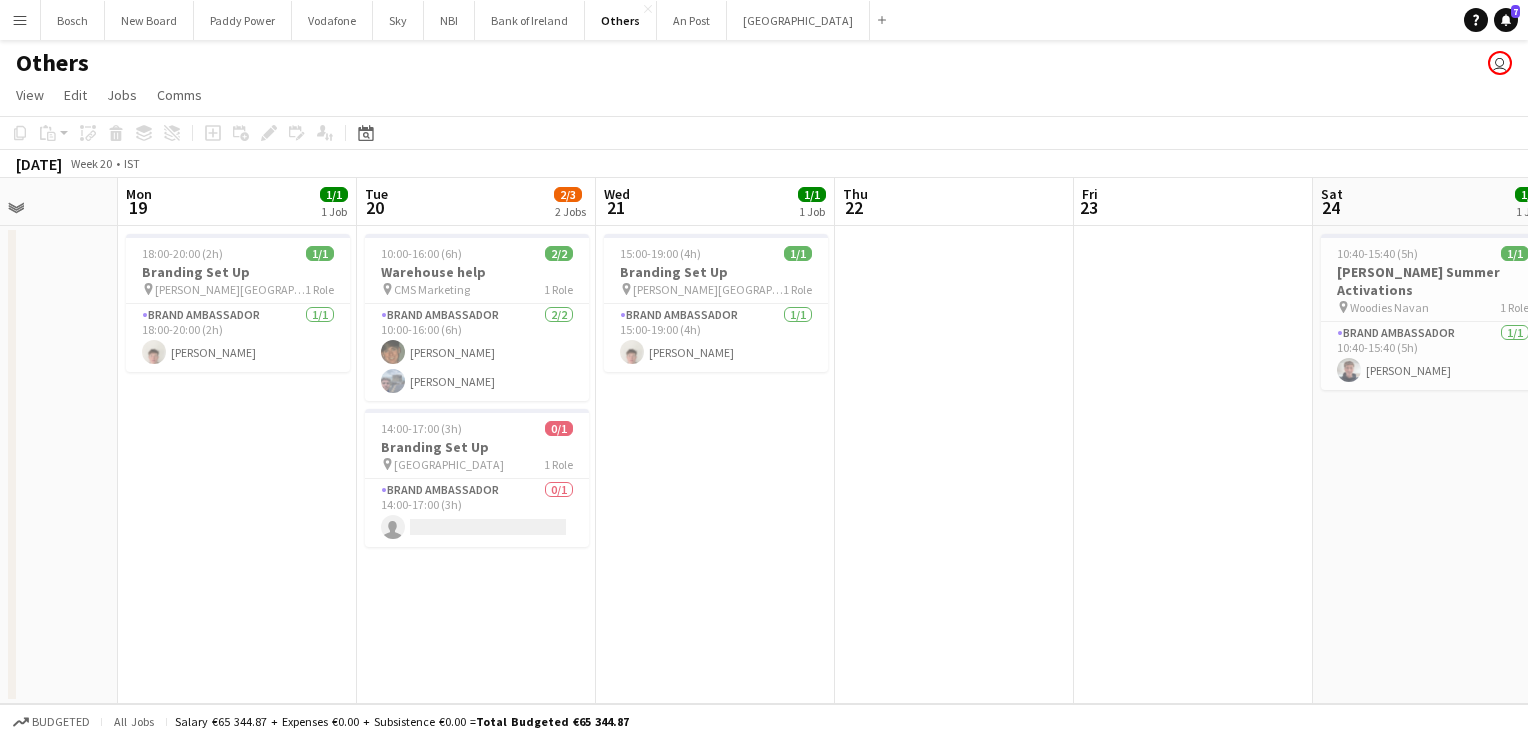 click on "Fri   16   5/5   1 Job   Sat   17   Sun   18   Mon   19   1/1   1 Job   Tue   20   2/3   2 Jobs   Wed   21   1/1   1 Job   Thu   22   Fri   23   Sat   24   1/1   1 Job   Sun   25   1/1   1 Job   Mon   26   2/2   1 Job   Tue   27      13:00-18:30 (5h30m)    5/5   Virgin Media Fanzone - Virgin Media Park   1 Role   Brand Ambassador   [DATE]   13:00-18:30 (5h30m)
[PERSON_NAME] [PERSON_NAME] [PERSON_NAME] [PERSON_NAME] [PERSON_NAME]     18:00-20:00 (2h)    1/1   Branding Set Up
pin
[PERSON_NAME] Hotel   1 Role   Brand Ambassador   [DATE]   18:00-20:00 (2h)
[PERSON_NAME]     10:00-16:00 (6h)    2/2   Warehouse help
pin
CMS Marketing   1 Role   Brand Ambassador   [DATE]   10:00-16:00 (6h)
[PERSON_NAME] [PERSON_NAME]     14:00-17:00 (3h)    0/1   Branding Set Up
pin
Royal Irish Academy   1 Role   Brand Ambassador   0/1   14:00-17:00 (3h)
single-neutral-actions
1/1  pin" at bounding box center (764, 441) 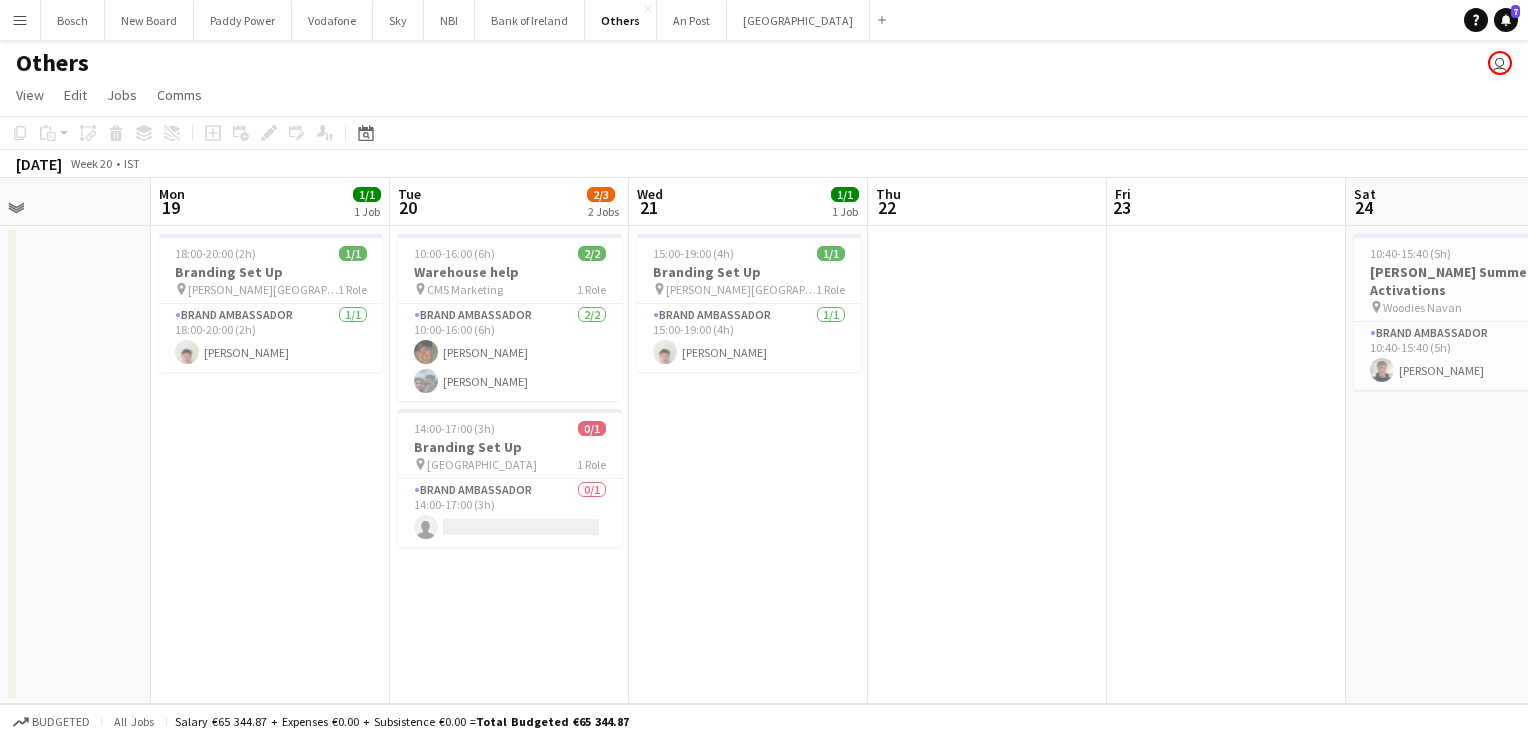 click on "Fri   16   5/5   1 Job   Sat   17   Sun   18   Mon   19   1/1   1 Job   Tue   20   2/3   2 Jobs   Wed   21   1/1   1 Job   Thu   22   Fri   23   Sat   24   1/1   1 Job   Sun   25   1/1   1 Job   Mon   26   2/2   1 Job   Tue   27      13:00-18:30 (5h30m)    5/5   Virgin Media Fanzone - Virgin Media Park   1 Role   Brand Ambassador   [DATE]   13:00-18:30 (5h30m)
[PERSON_NAME] [PERSON_NAME] [PERSON_NAME] [PERSON_NAME] [PERSON_NAME]     18:00-20:00 (2h)    1/1   Branding Set Up
pin
[PERSON_NAME] Hotel   1 Role   Brand Ambassador   [DATE]   18:00-20:00 (2h)
[PERSON_NAME]     10:00-16:00 (6h)    2/2   Warehouse help
pin
CMS Marketing   1 Role   Brand Ambassador   [DATE]   10:00-16:00 (6h)
[PERSON_NAME] [PERSON_NAME]     14:00-17:00 (3h)    0/1   Branding Set Up
pin
Royal Irish Academy   1 Role   Brand Ambassador   0/1   14:00-17:00 (3h)
single-neutral-actions
1/1  pin" at bounding box center (764, 441) 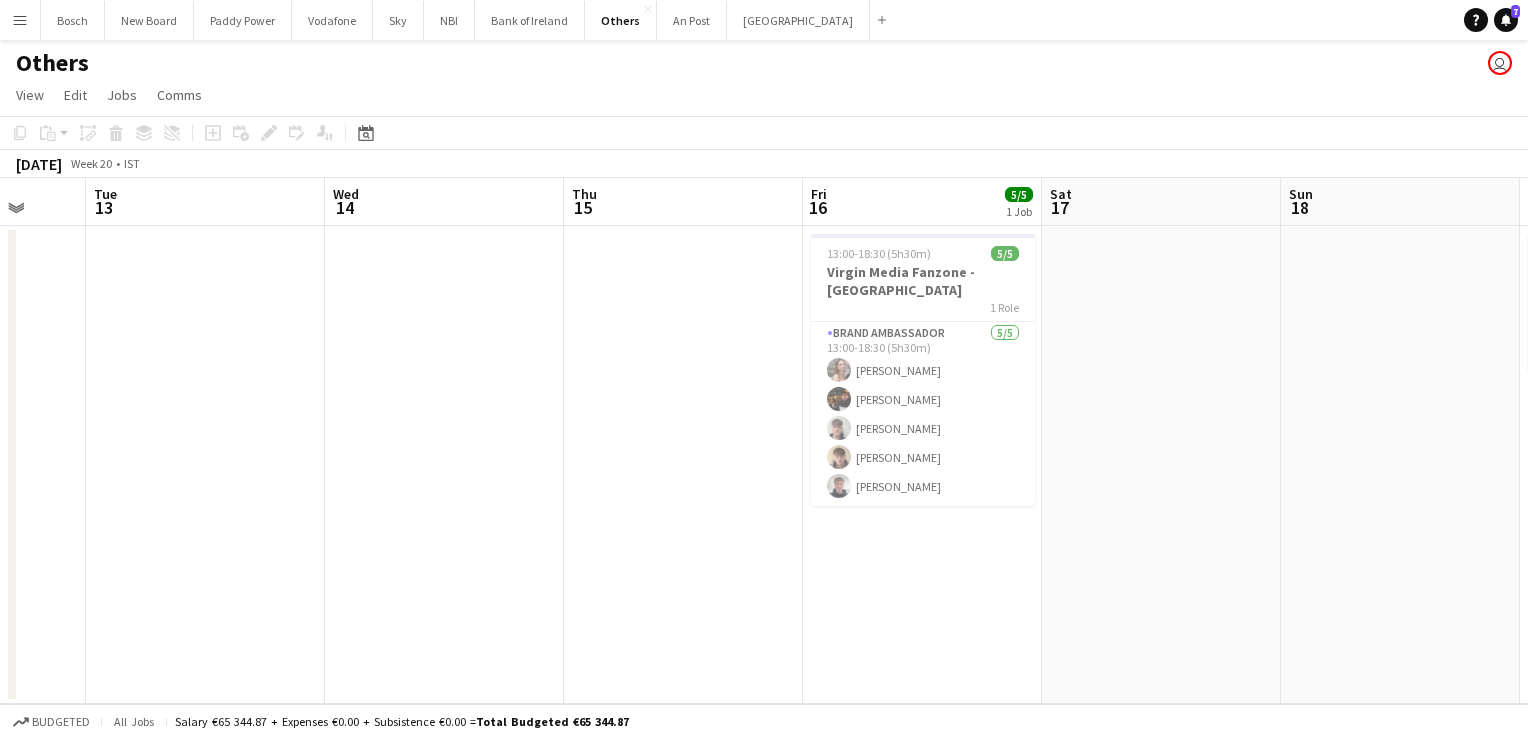 click on "Sun   11   Mon   12   Tue   13   Wed   14   Thu   15   Fri   16   5/5   1 Job   Sat   17   Sun   18   Mon   19   1/1   1 Job   Tue   20   2/3   2 Jobs   Wed   21   1/1   1 Job   Thu   22      13:00-18:30 (5h30m)    5/5   Virgin Media Fanzone - Virgin Media Park   1 Role   Brand Ambassador   [DATE]   13:00-18:30 (5h30m)
[PERSON_NAME] [PERSON_NAME] [PERSON_NAME] [PERSON_NAME] [PERSON_NAME]     18:00-20:00 (2h)    1/1   Branding Set Up
pin
[PERSON_NAME] Hotel   1 Role   Brand Ambassador   [DATE]   18:00-20:00 (2h)
[PERSON_NAME]     10:00-16:00 (6h)    2/2   Warehouse help
pin
CMS Marketing   1 Role   Brand Ambassador   [DATE]   10:00-16:00 (6h)
[PERSON_NAME] [PERSON_NAME]     14:00-17:00 (3h)    0/1   Branding Set Up
pin
Royal Irish Academy   1 Role   Brand Ambassador   0/1   14:00-17:00 (3h)
single-neutral-actions
15:00-19:00 (4h)    1/1   Branding Set Up" at bounding box center (764, 441) 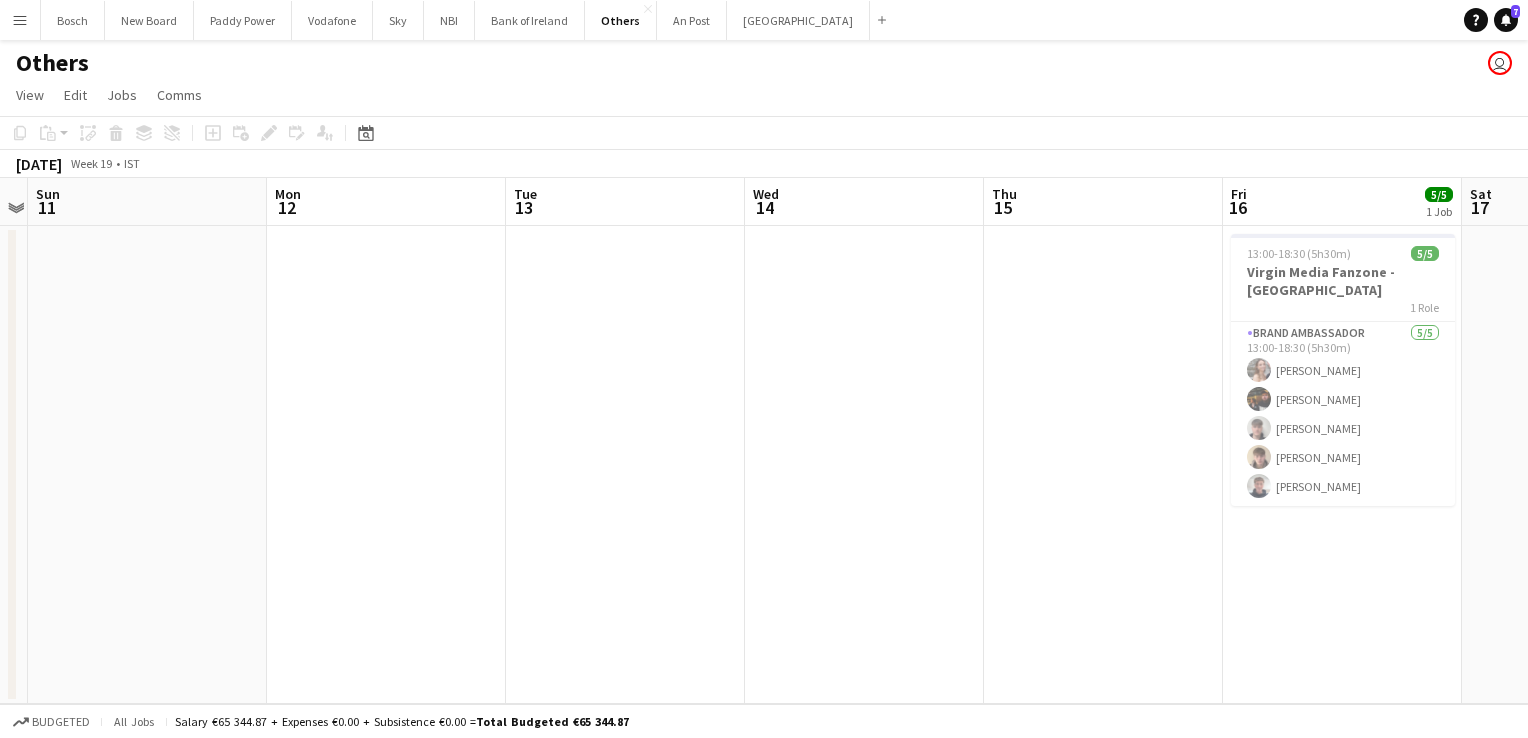 click on "Menu
Boards
Boards   Boards   All jobs   Status
Workforce
Workforce   My Workforce   Recruiting
Comms
Comms
Pay
Pay   Approvals
Platform Settings
Platform Settings   Your settings
Training Academy
Training Academy
Knowledge Base
Knowledge Base
Product Updates
Product Updates   Log Out   Privacy   Bosch
Close
New Board
Close
Paddy Power
Close
Vodafone
Close
Sky
Close
NBI
Close
Bank of Ireland
Close
Others
Close
An Post
Close
[GEOGRAPHIC_DATA]
Add
Help" at bounding box center (764, 369) 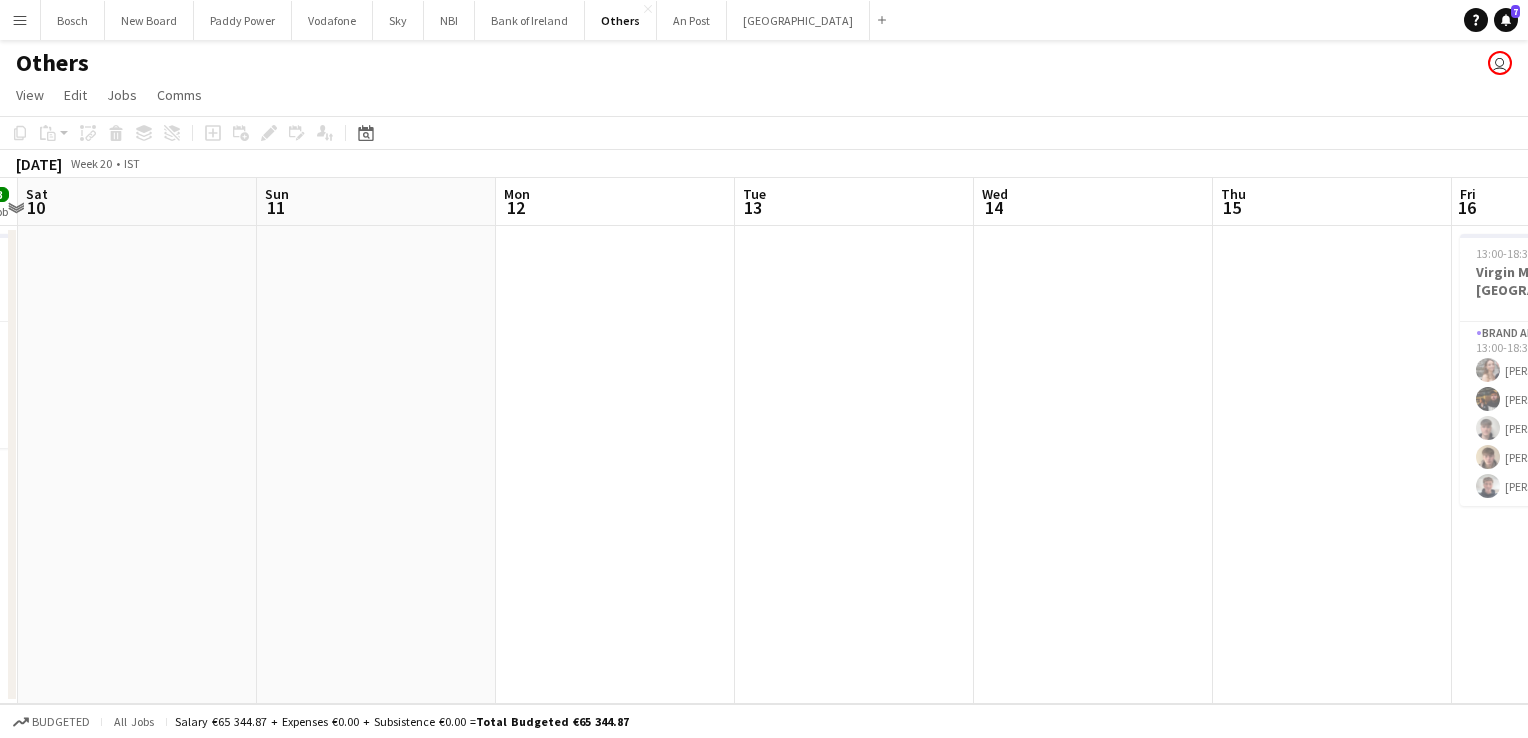 click on "Thu   8   Fri   9   3/3   1 Job   Sat   10   Sun   11   Mon   12   Tue   13   Wed   14   Thu   15   Fri   16   5/5   1 Job   Sat   17   Sun   18   Mon   19   1/1   1 Job      13:00-18:30 (5h30m)    3/3   Virgin Media Fanzone - [GEOGRAPHIC_DATA]   1 Role   Brand Ambassador   [DATE]   13:00-18:30 (5h30m)
[PERSON_NAME] [PERSON_NAME] [PERSON_NAME]     13:00-18:30 (5h30m)    5/5   Virgin Media Fanzone - Virgin Media Park   1 Role   Brand Ambassador   [DATE]   13:00-18:30 (5h30m)
[PERSON_NAME] [PERSON_NAME] [PERSON_NAME] [PERSON_NAME] [PERSON_NAME]     18:00-20:00 (2h)    1/1   Branding Set Up
pin
[PERSON_NAME] Hotel   1 Role   Brand Ambassador   [DATE]   18:00-20:00 (2h)
[PERSON_NAME]" at bounding box center (764, 441) 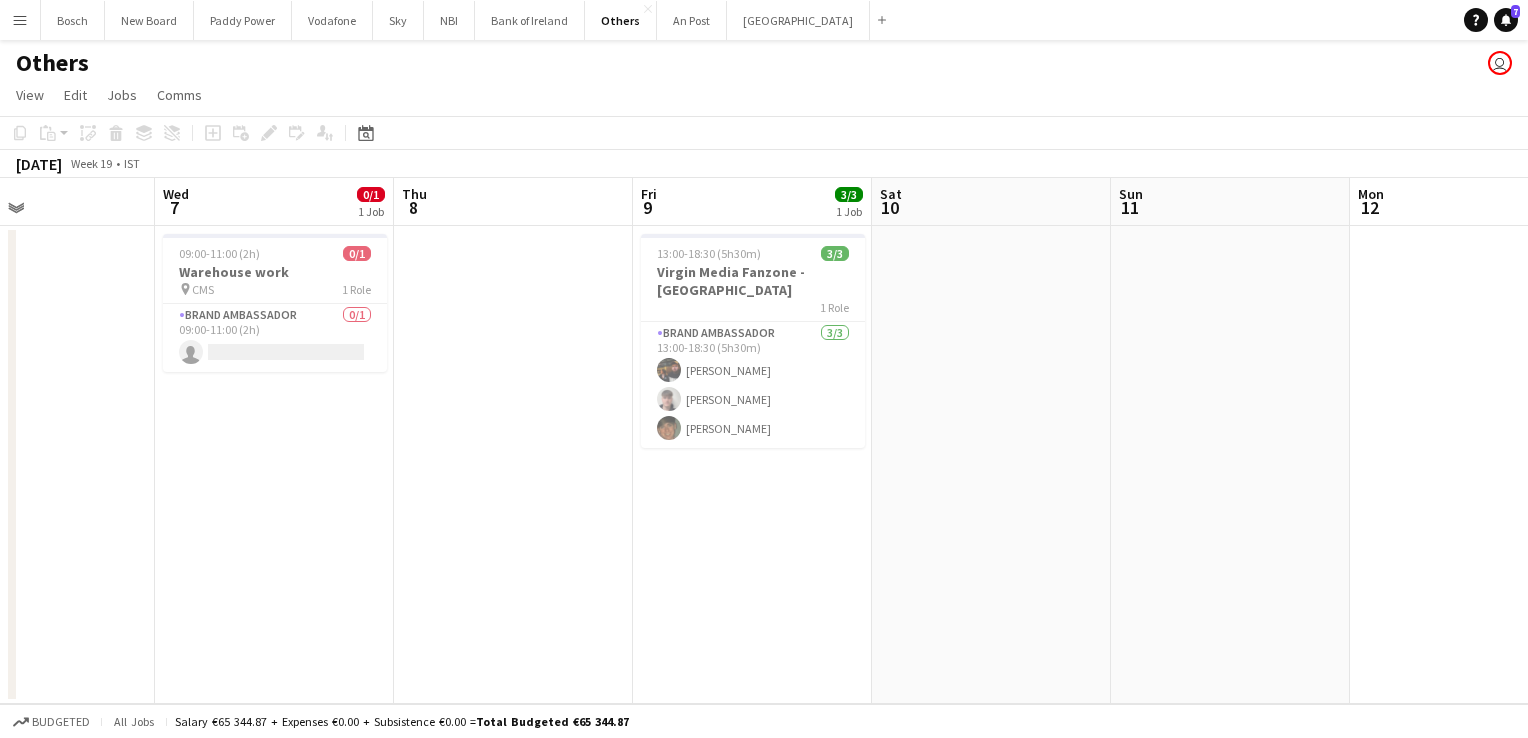 scroll, scrollTop: 0, scrollLeft: 561, axis: horizontal 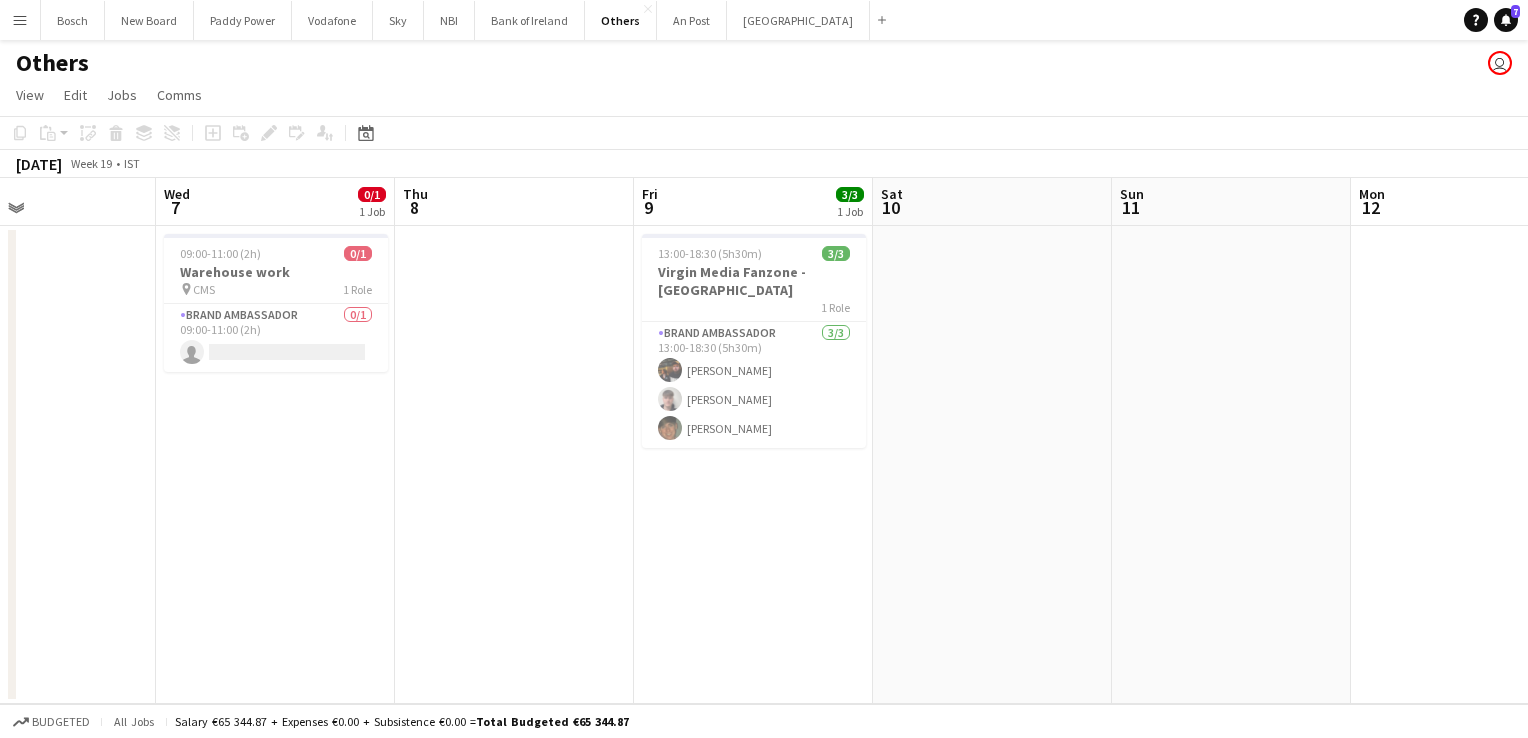 click on "Sun   4   Mon   5   Tue   6   Wed   7   0/1   1 Job   Thu   8   Fri   9   3/3   1 Job   Sat   10   Sun   11   Mon   12   Tue   13   Wed   14   Thu   15      09:00-11:00 (2h)    0/1   Warehouse work
pin
CMS    1 Role   Brand Ambassador   0/1   09:00-11:00 (2h)
single-neutral-actions
13:00-18:30 (5h30m)    3/3   Virgin Media Fanzone - Thomond Park   1 Role   Brand Ambassador   [DATE]   13:00-18:30 (5h30m)
[PERSON_NAME] [PERSON_NAME] [PERSON_NAME]" at bounding box center [764, 441] 